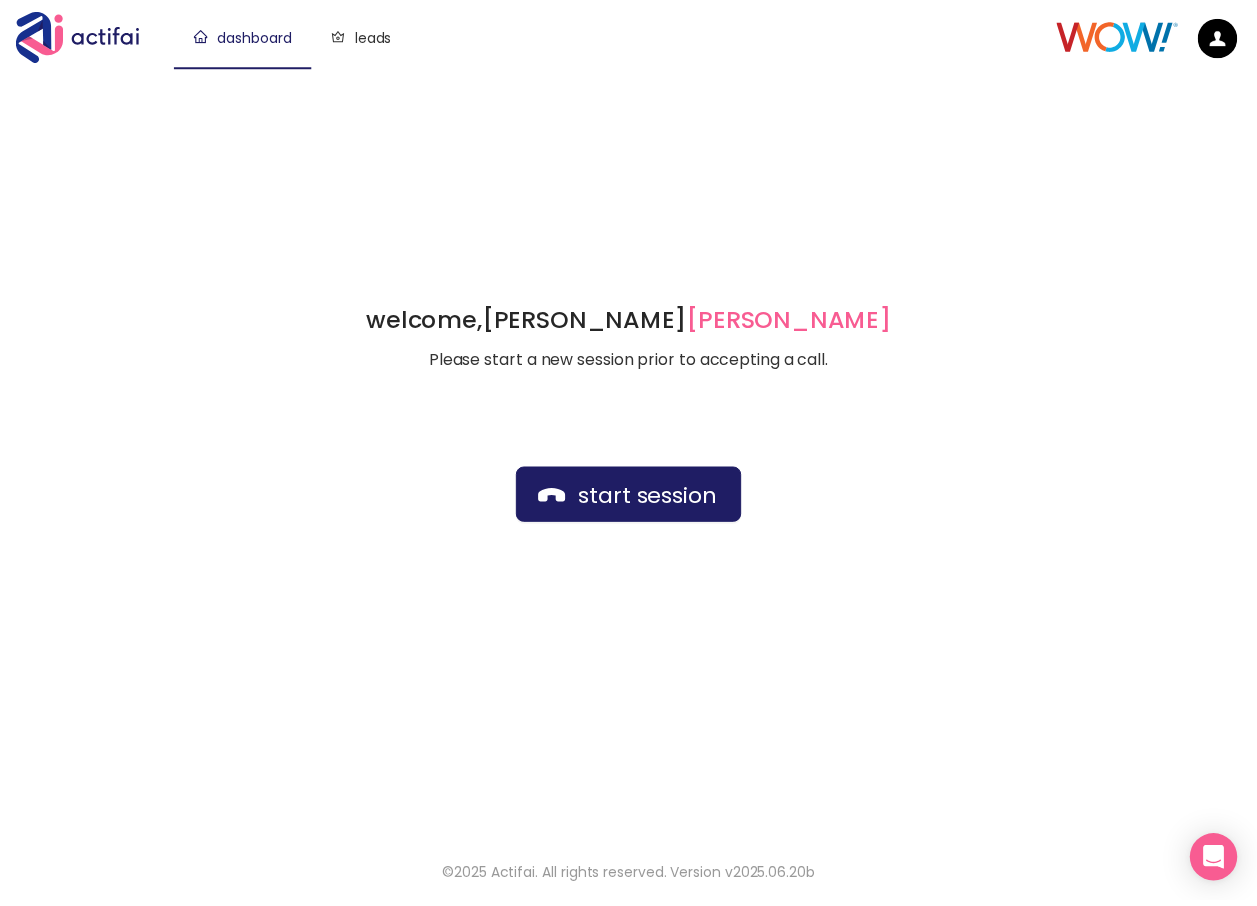 scroll, scrollTop: 0, scrollLeft: 0, axis: both 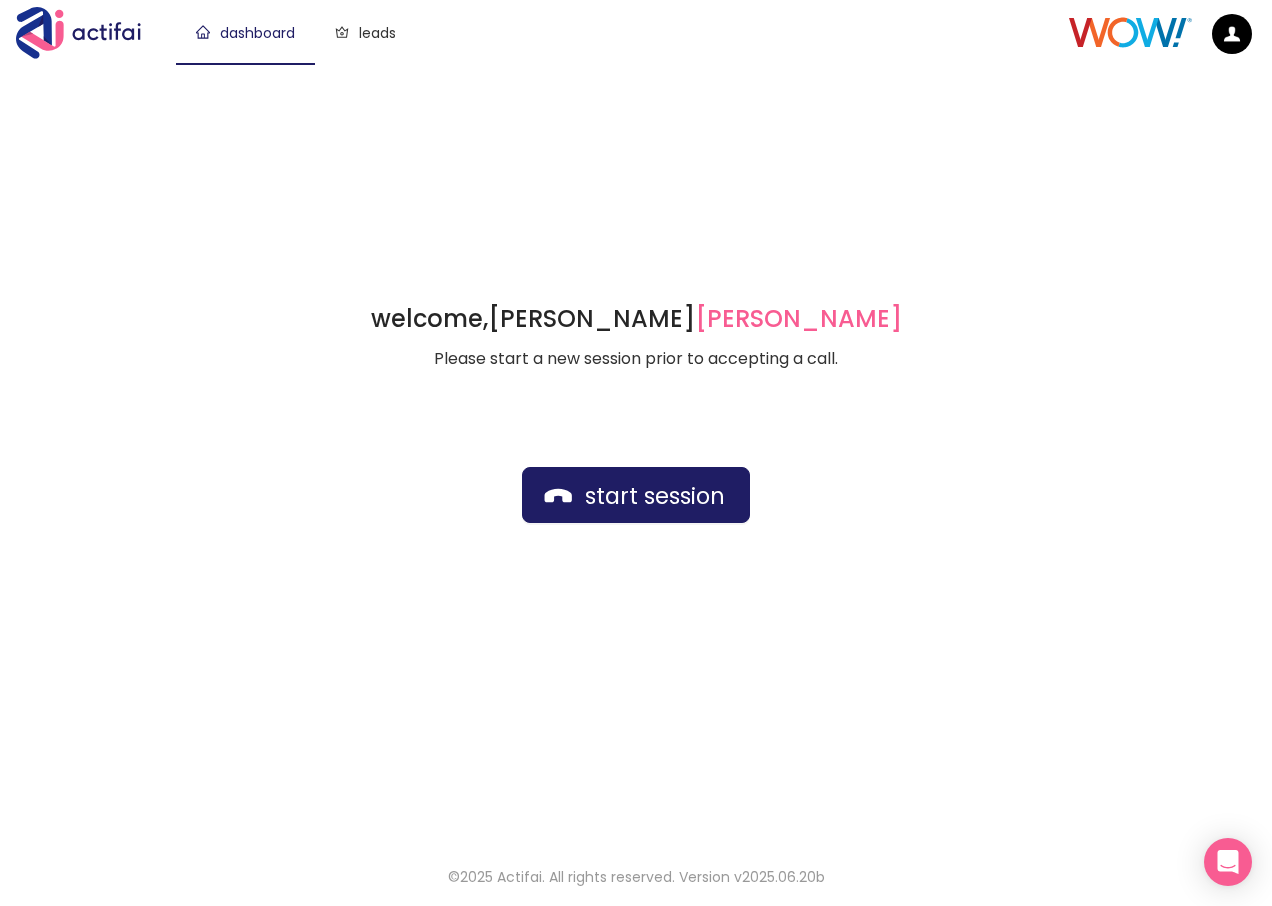 click on "dashboard leads" at bounding box center (622, 32) 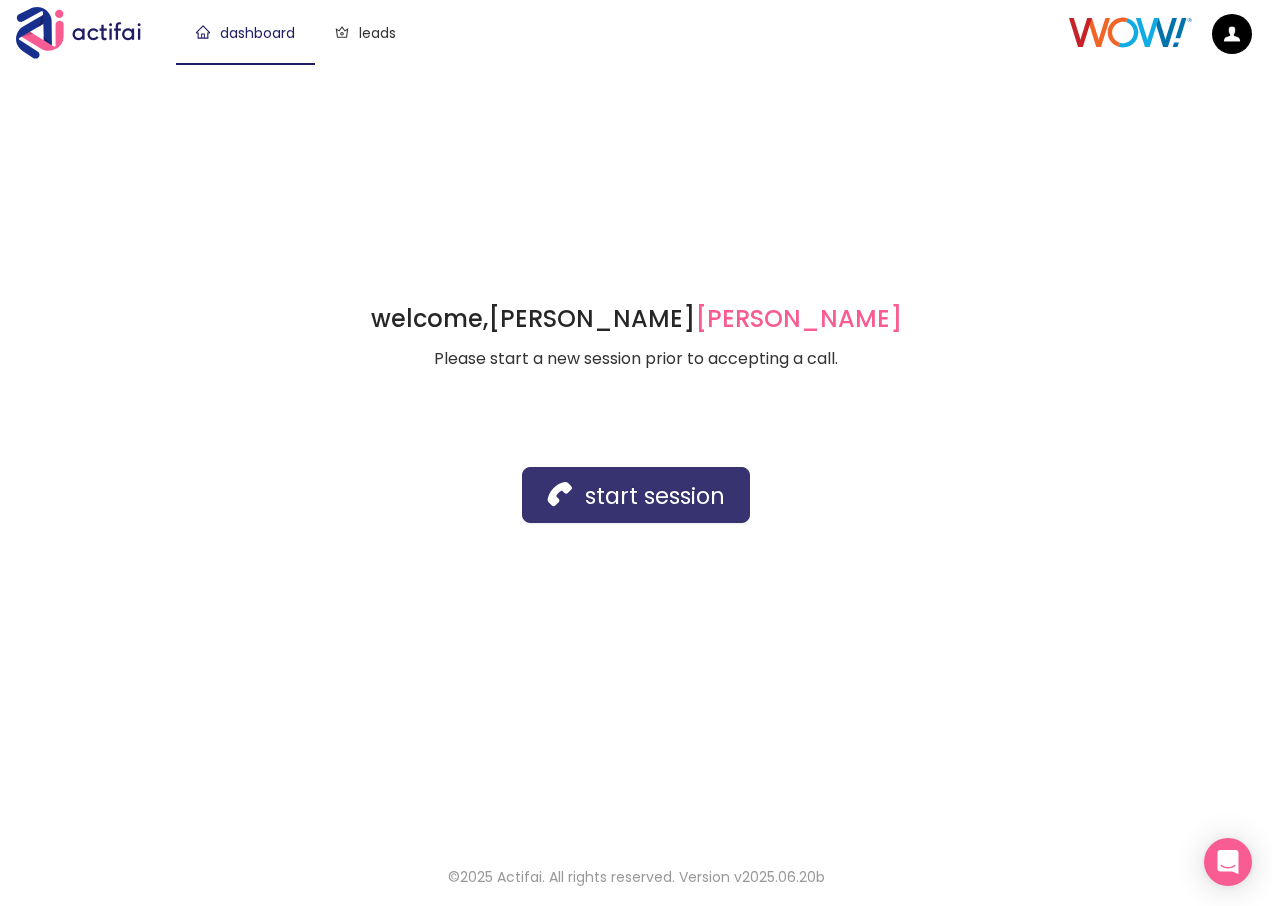 click on "start session" at bounding box center [636, 495] 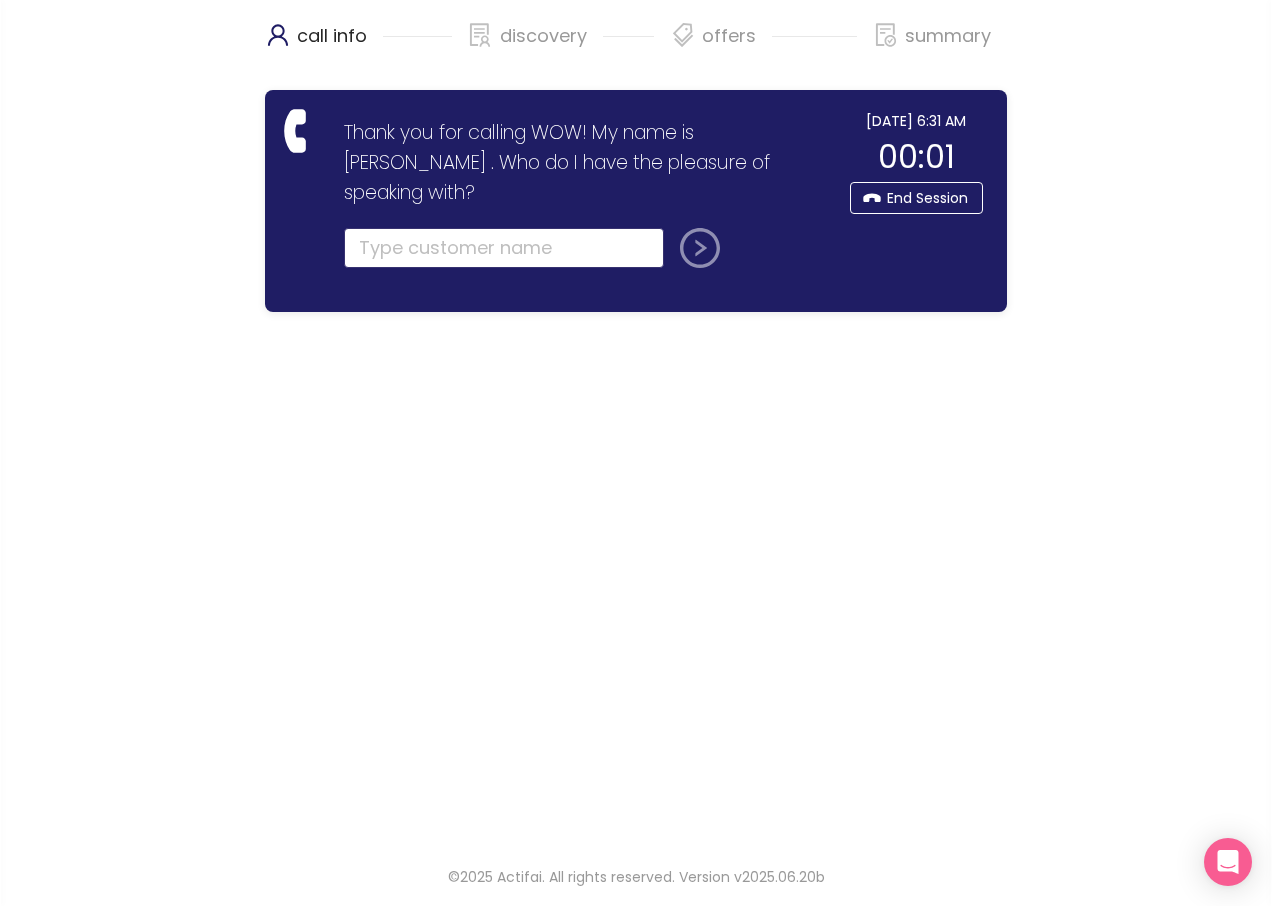 click 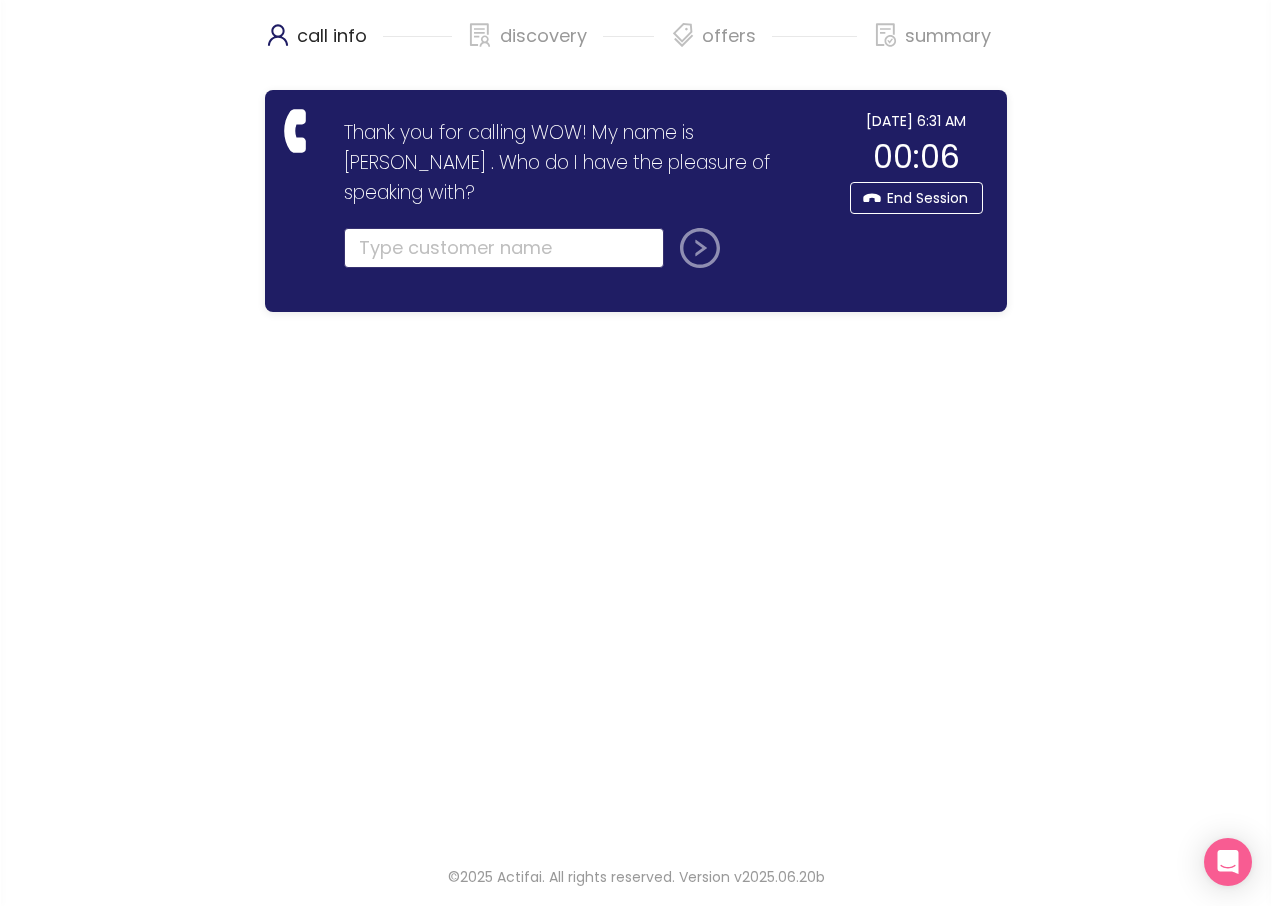 click 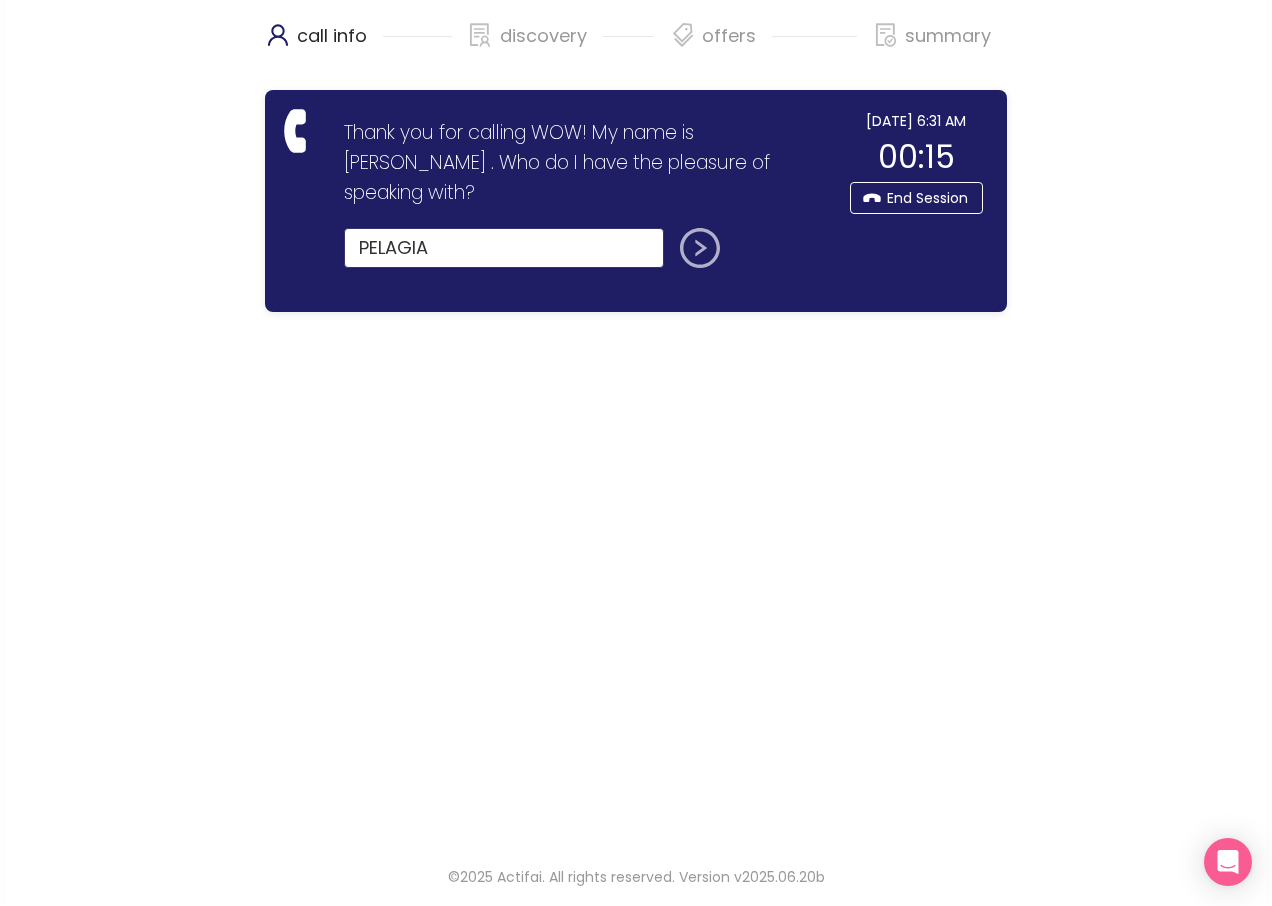 type on "PELAGIA" 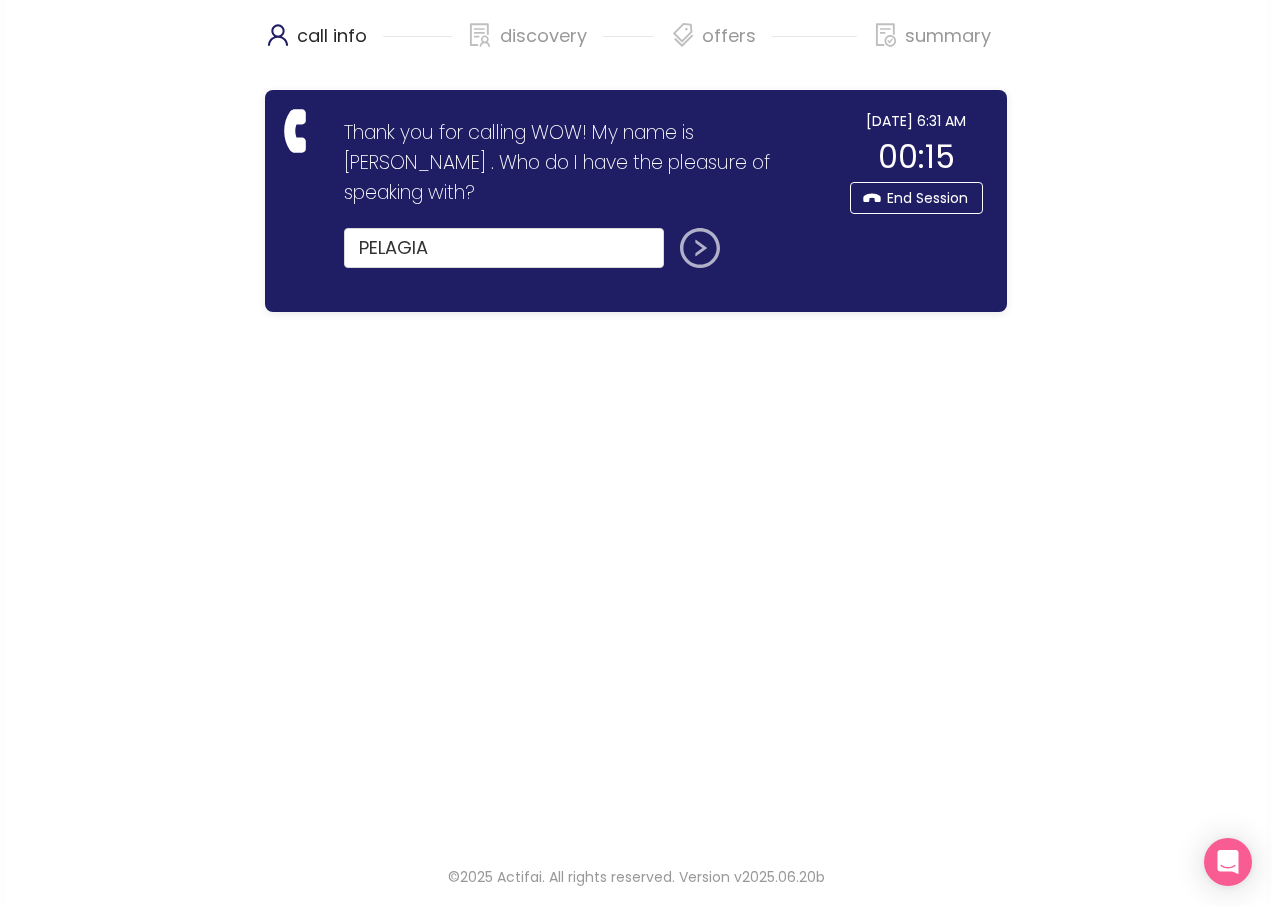 click 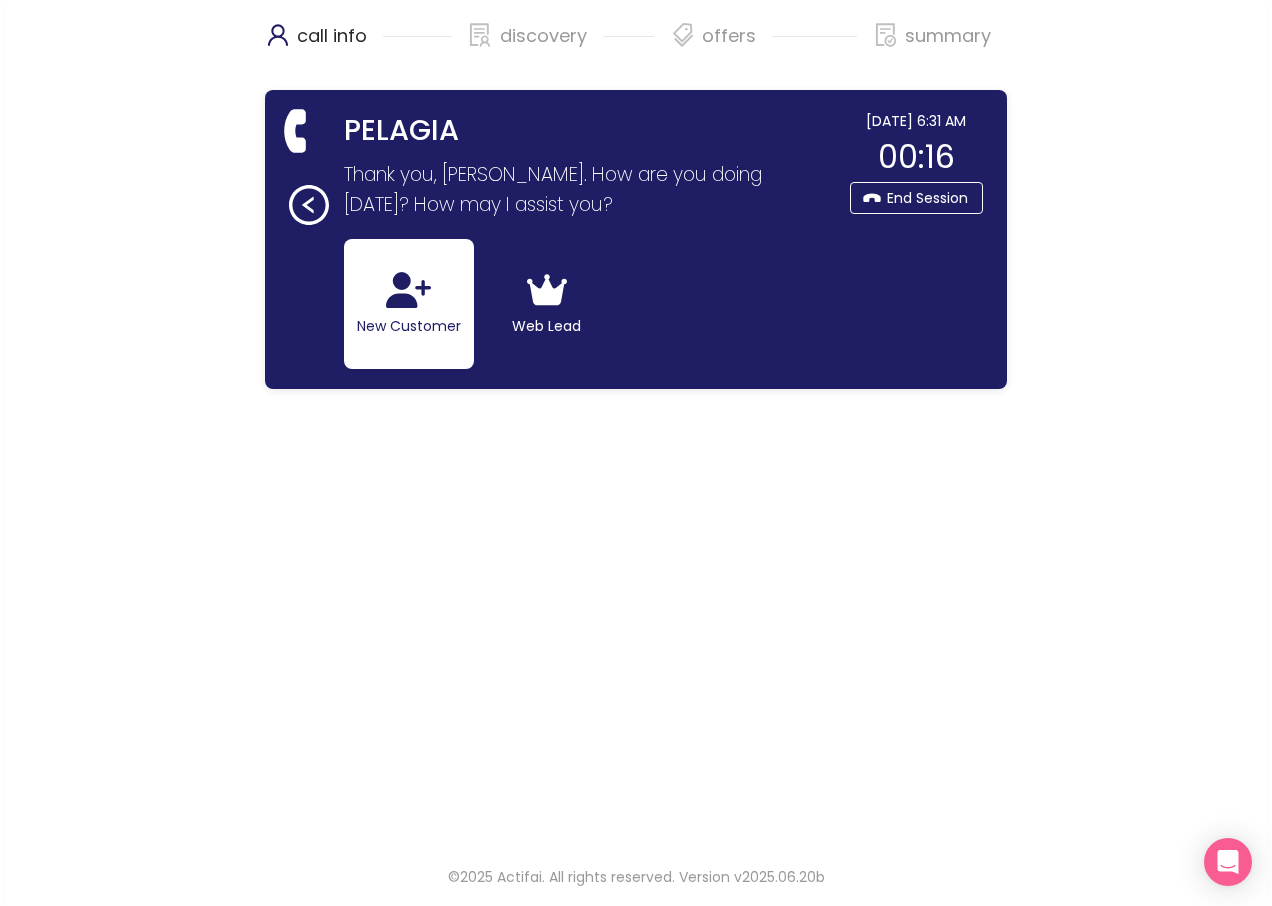 click on "New Customer" 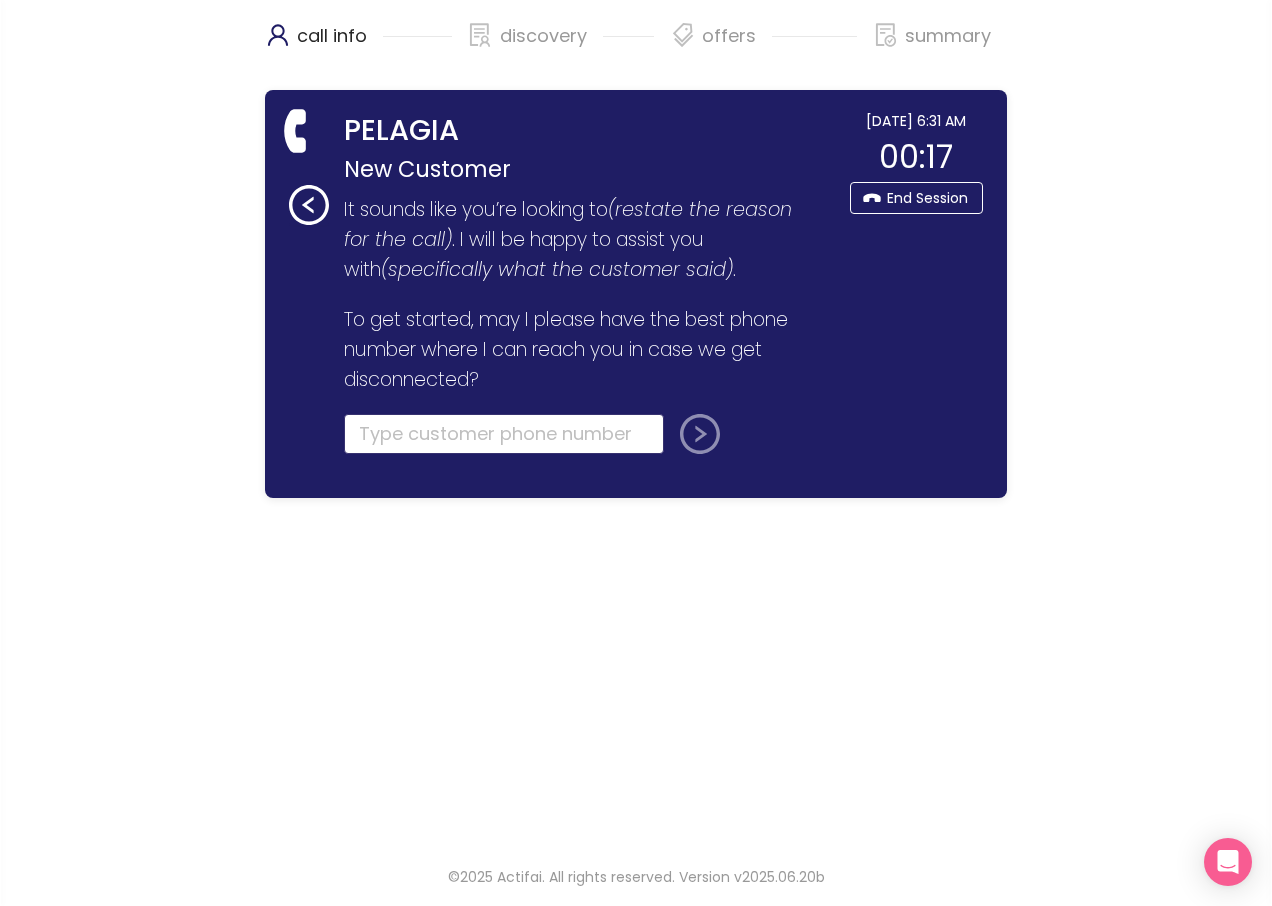 click 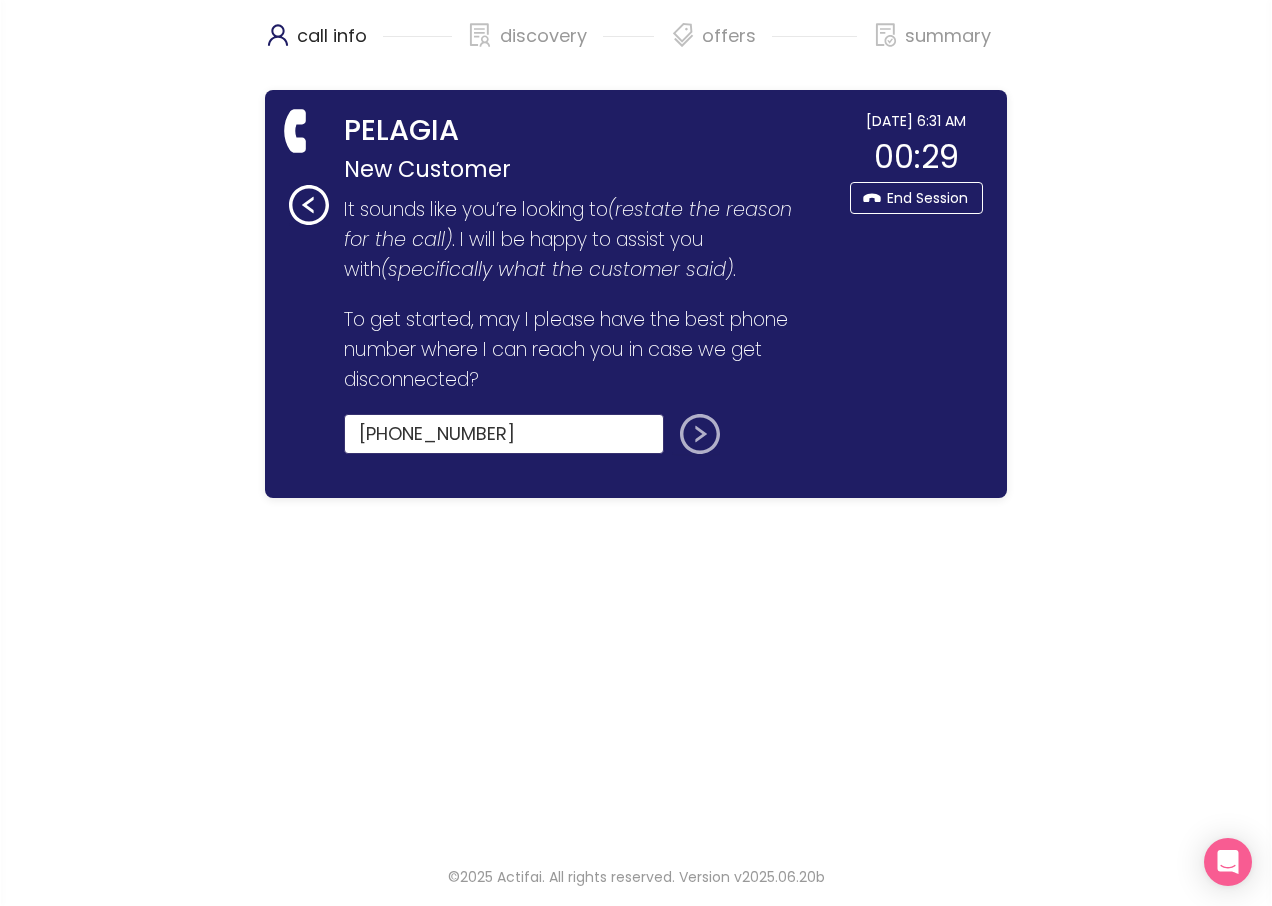 type on "[PHONE_NUMBER]" 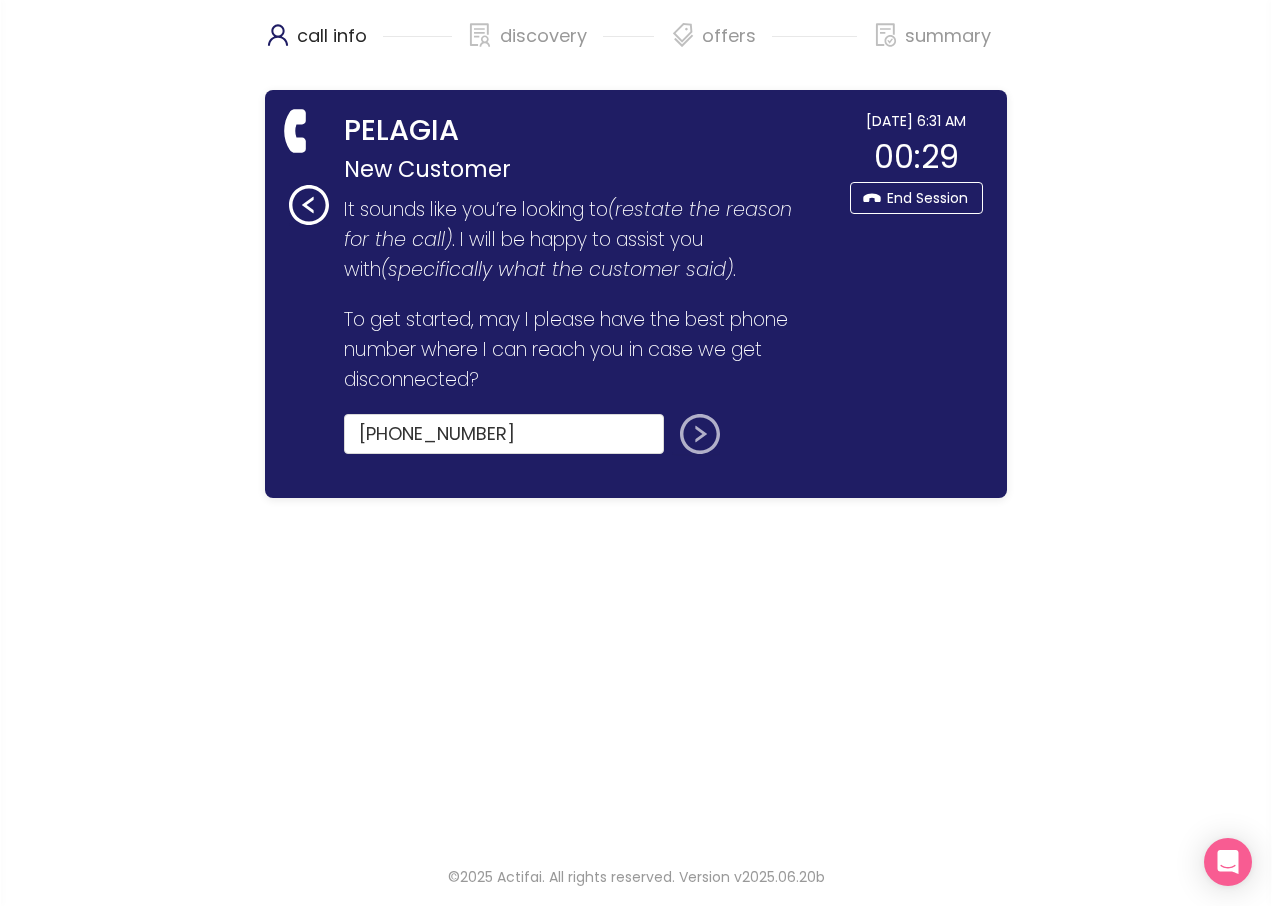 click 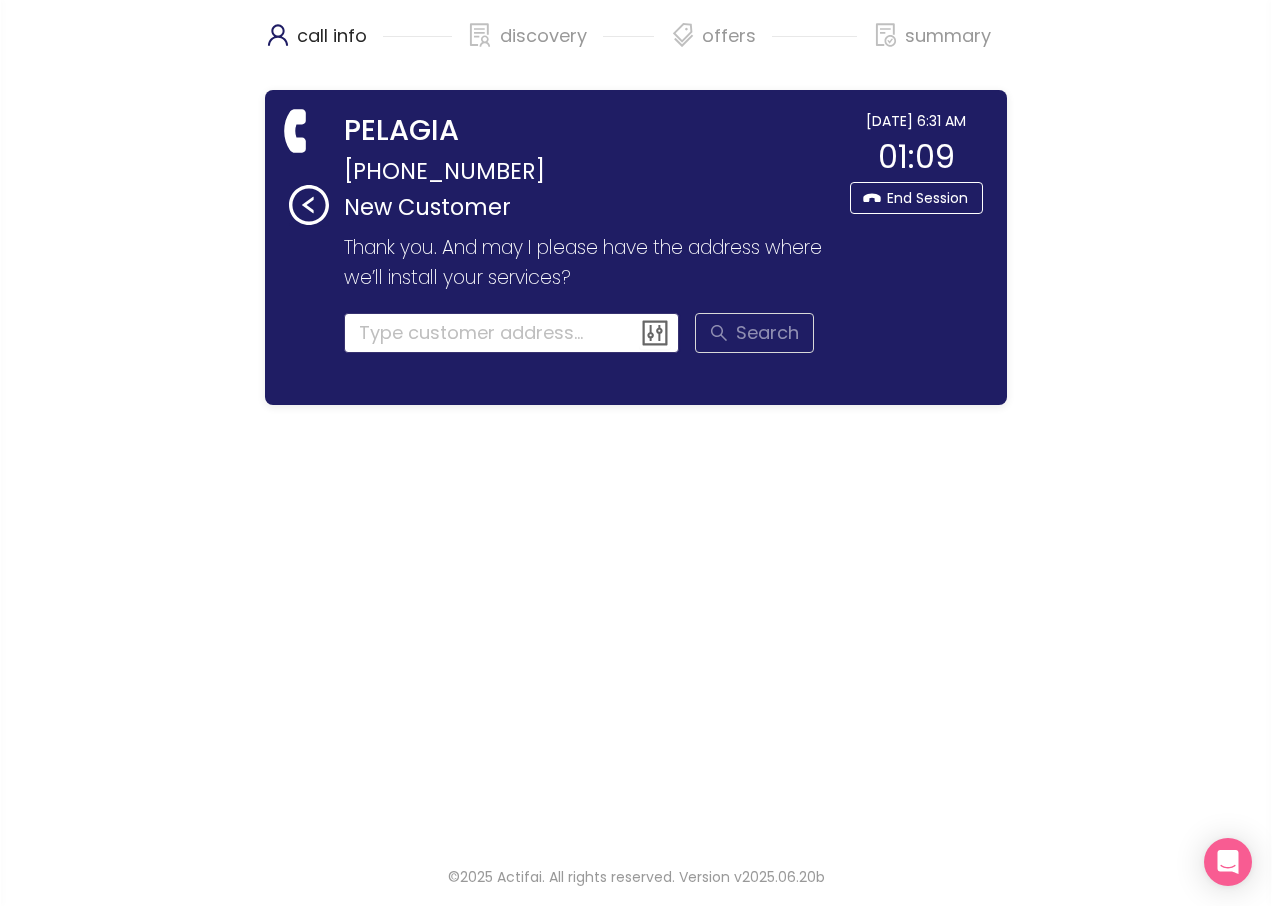 click at bounding box center [512, 333] 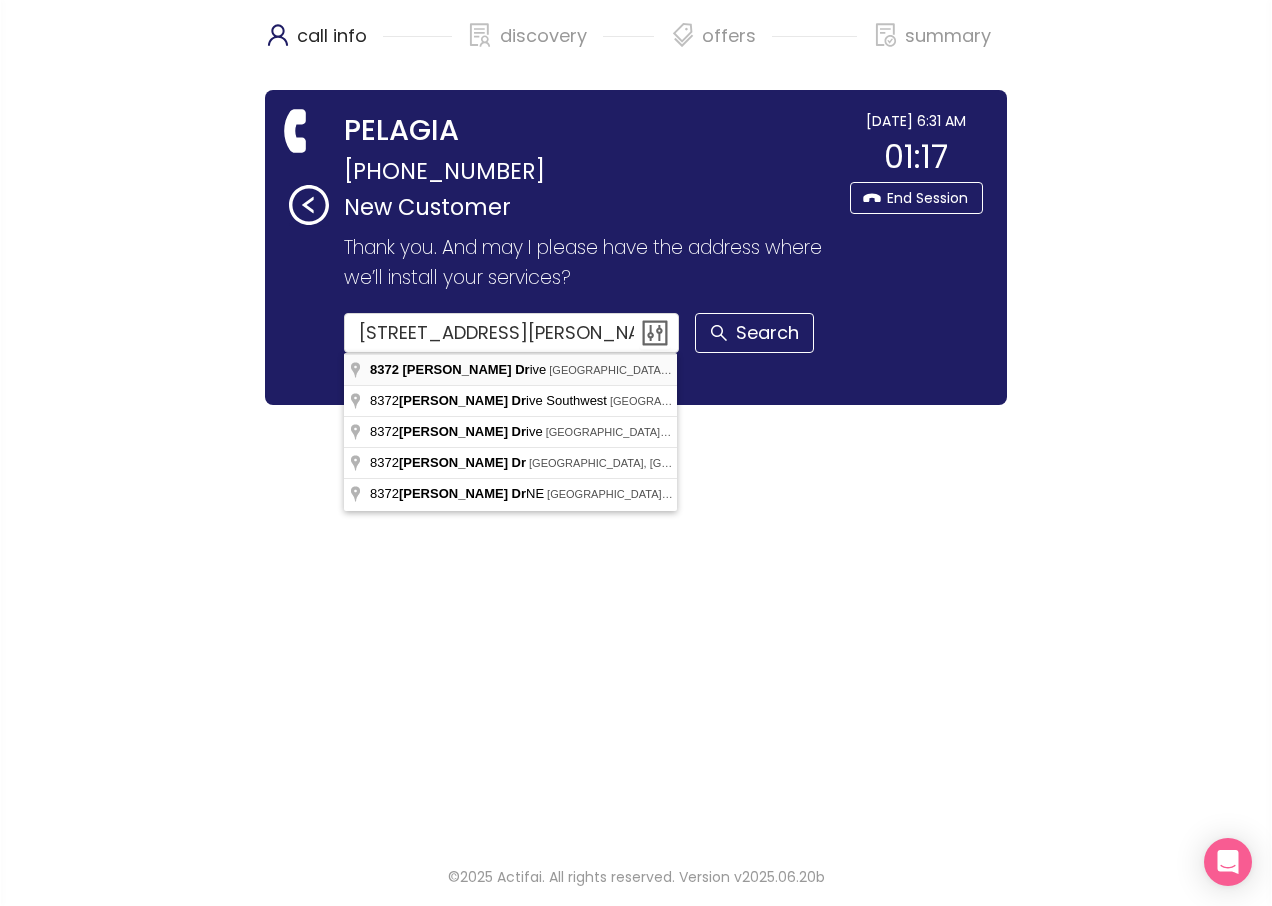 type on "[STREET_ADDRESS][PERSON_NAME]" 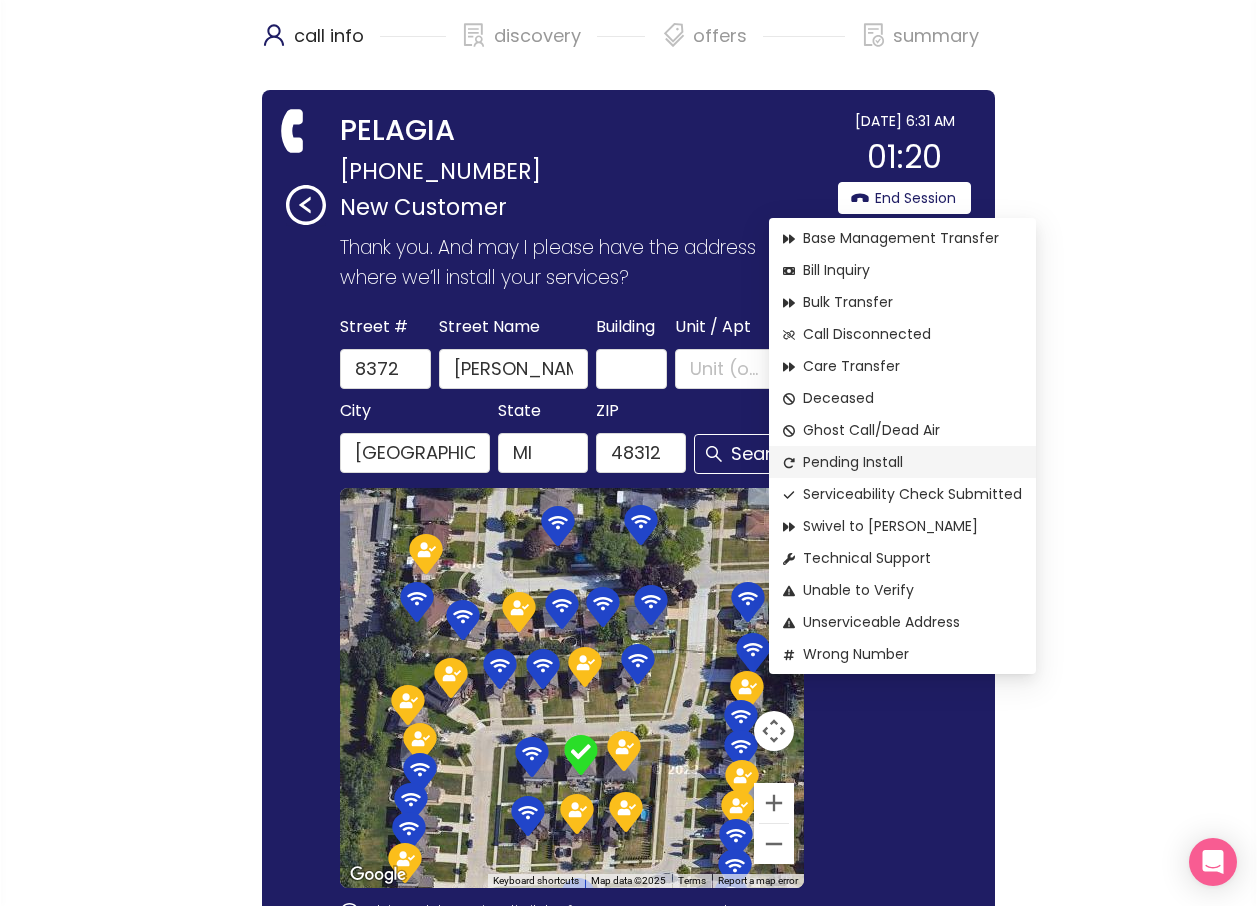 click on "Pending Install" 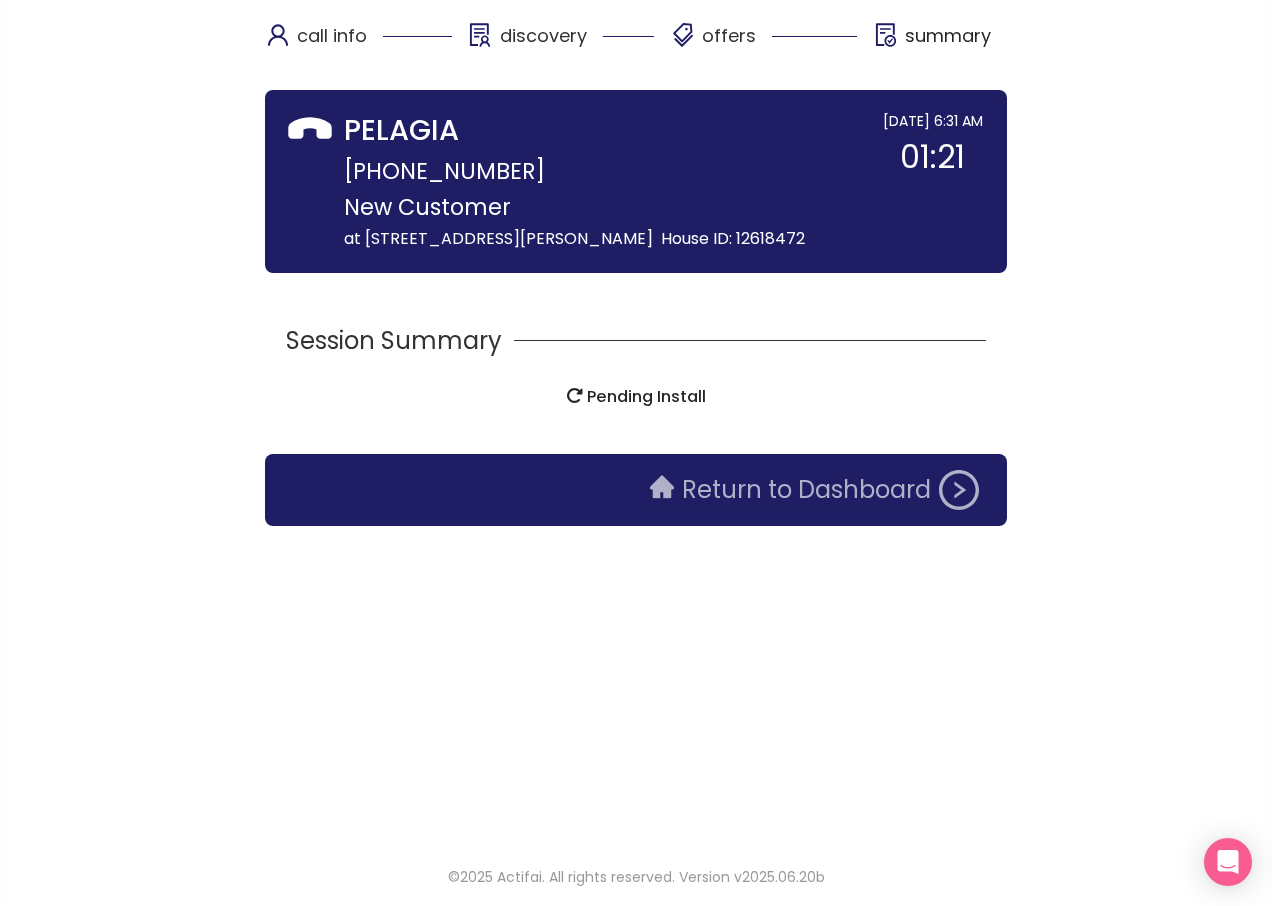 click on "Return to Dashboard" 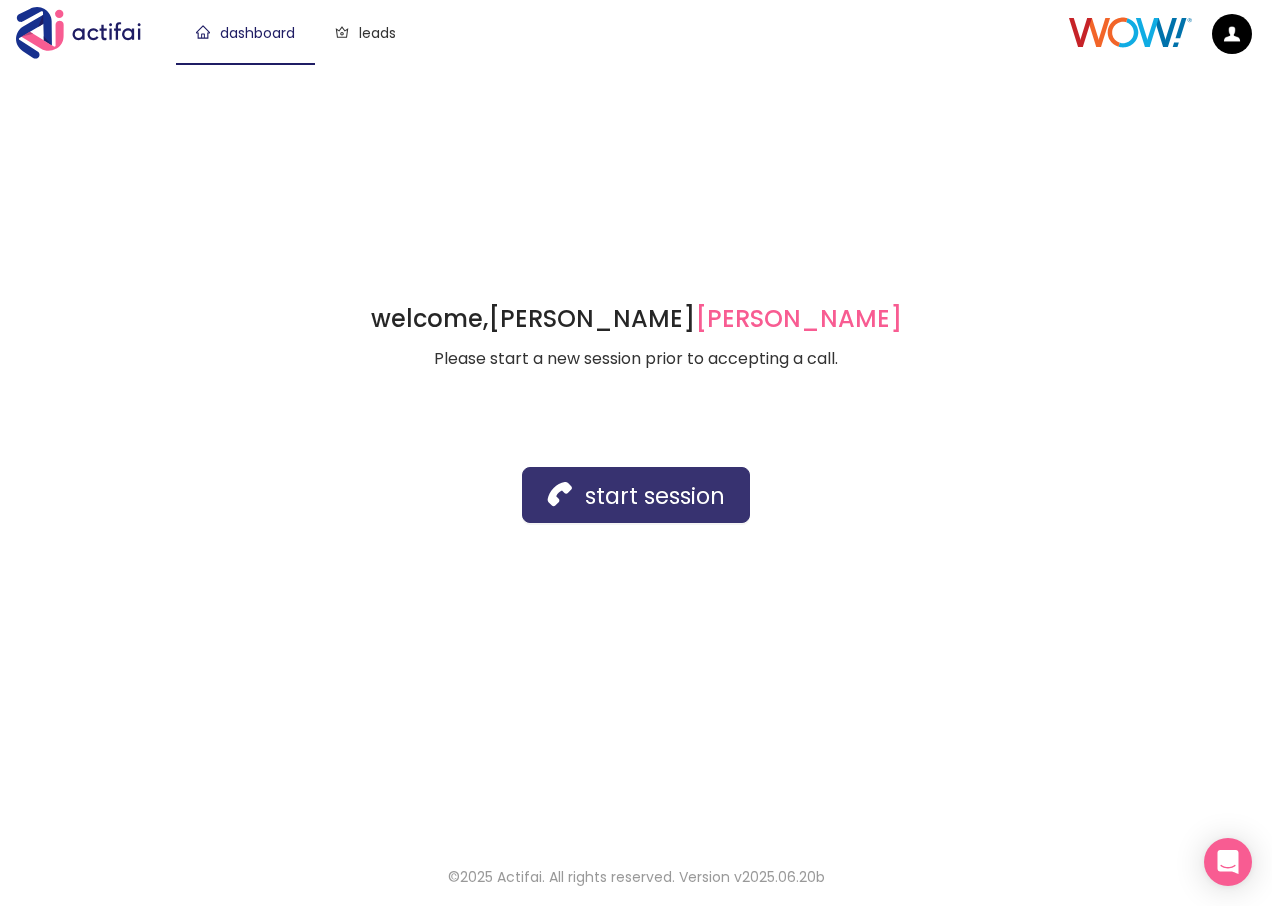 click on "start session" at bounding box center [636, 495] 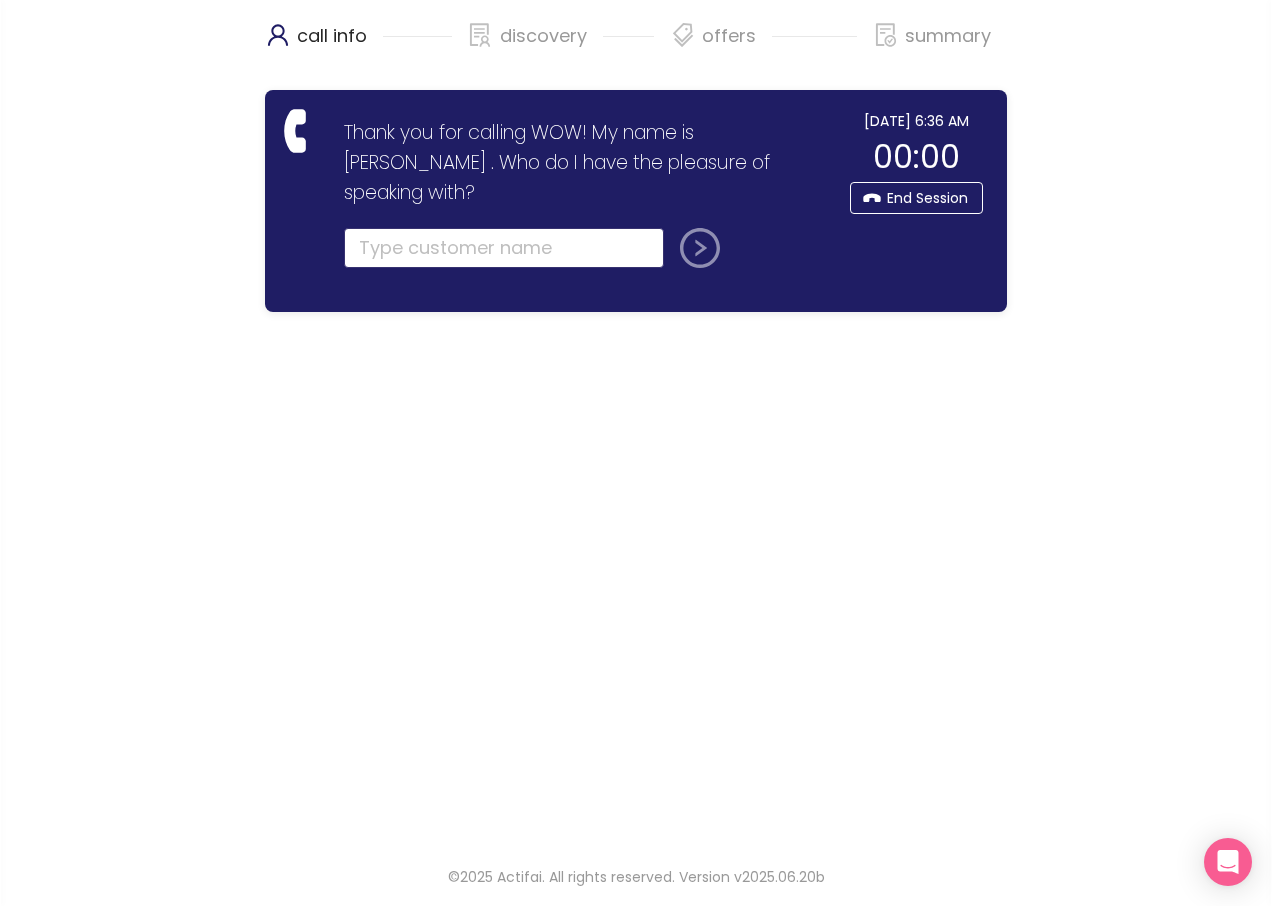 click 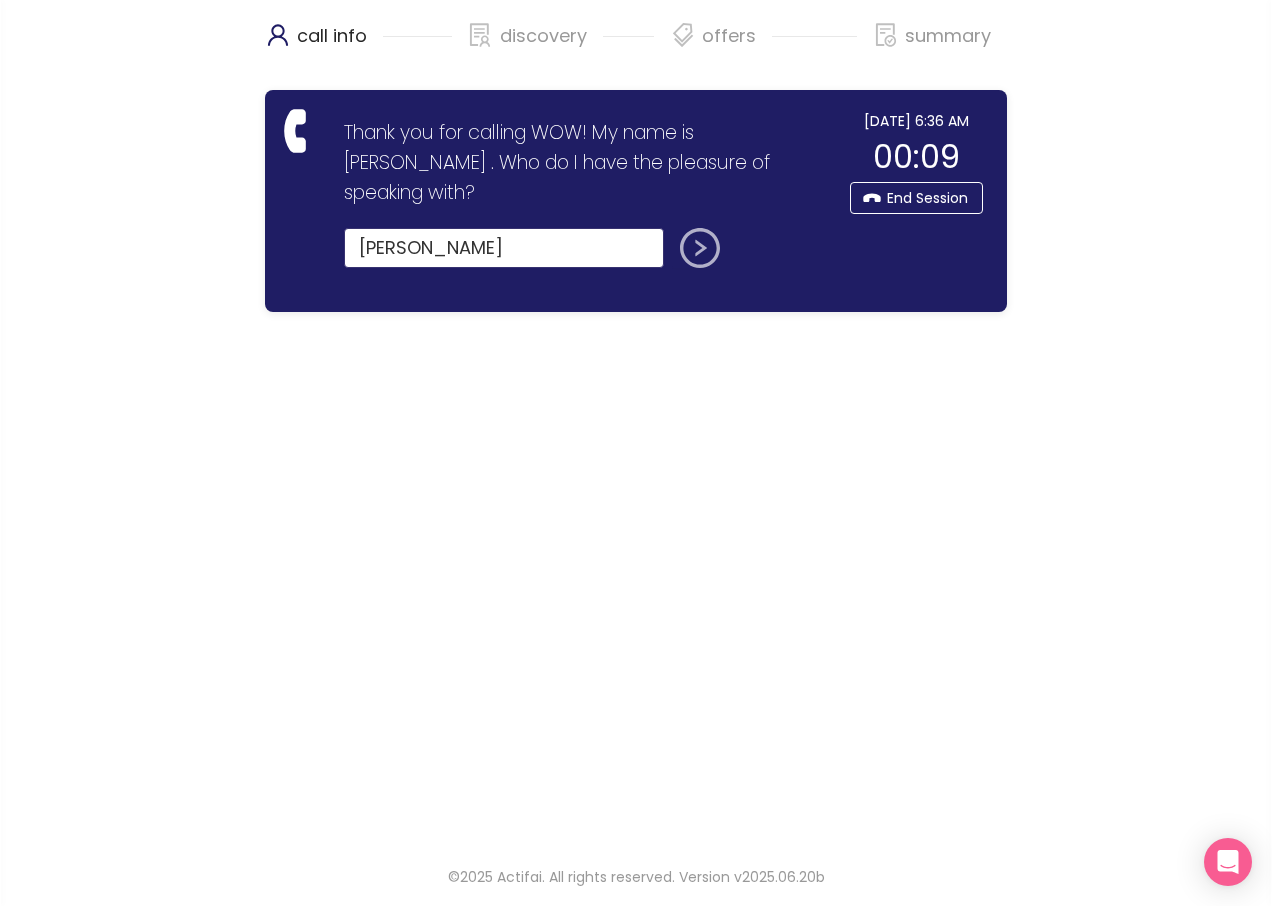 type on "[PERSON_NAME]" 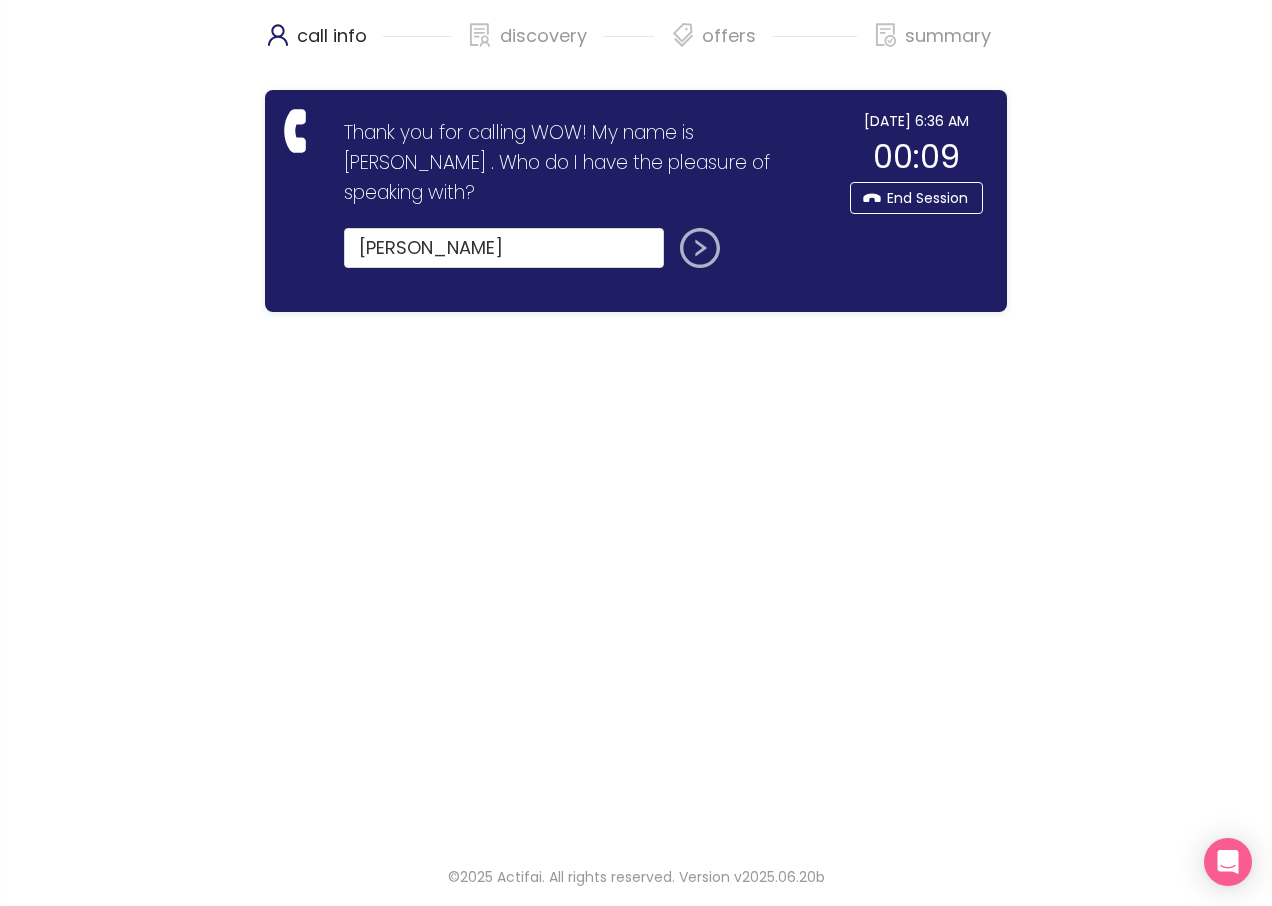 click 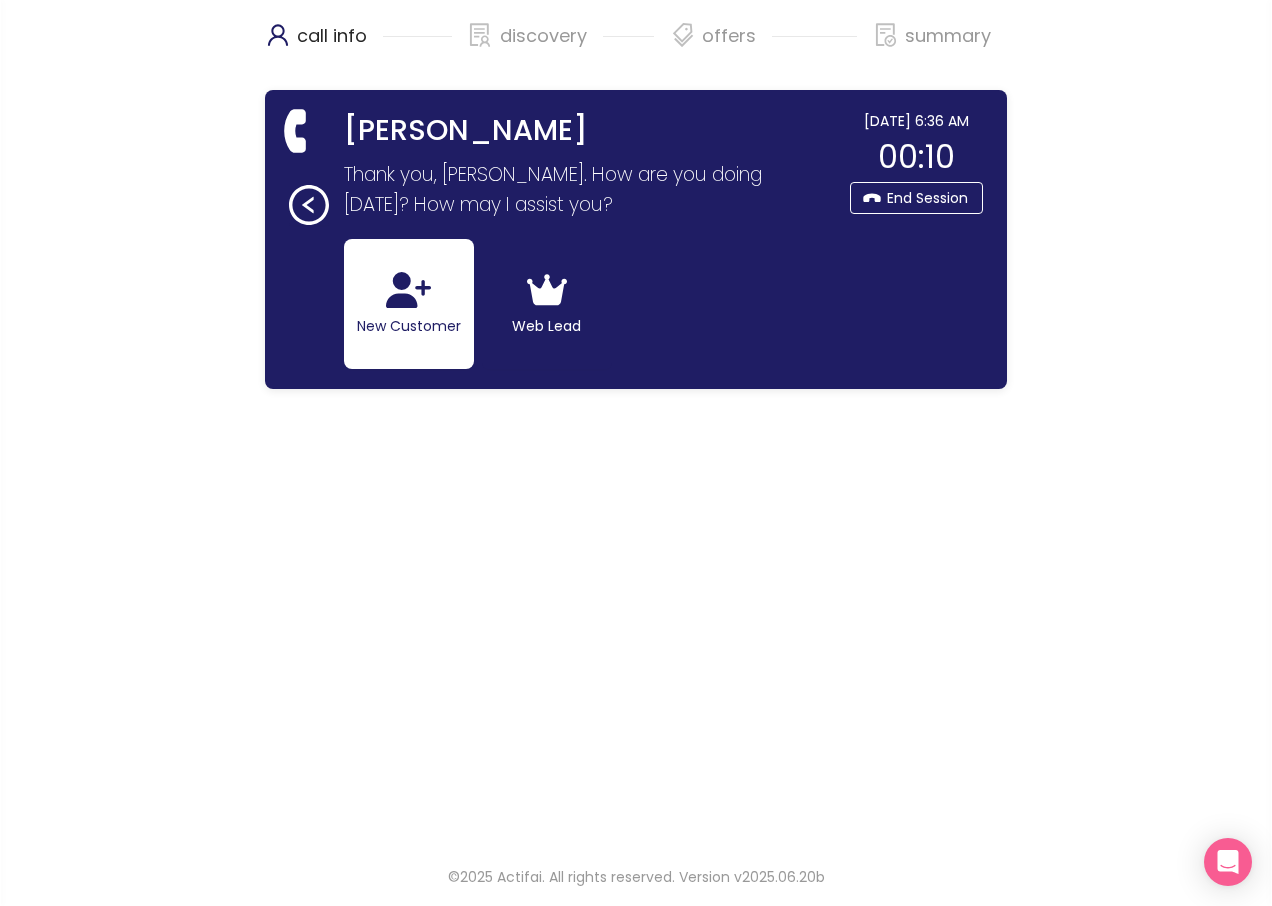 click 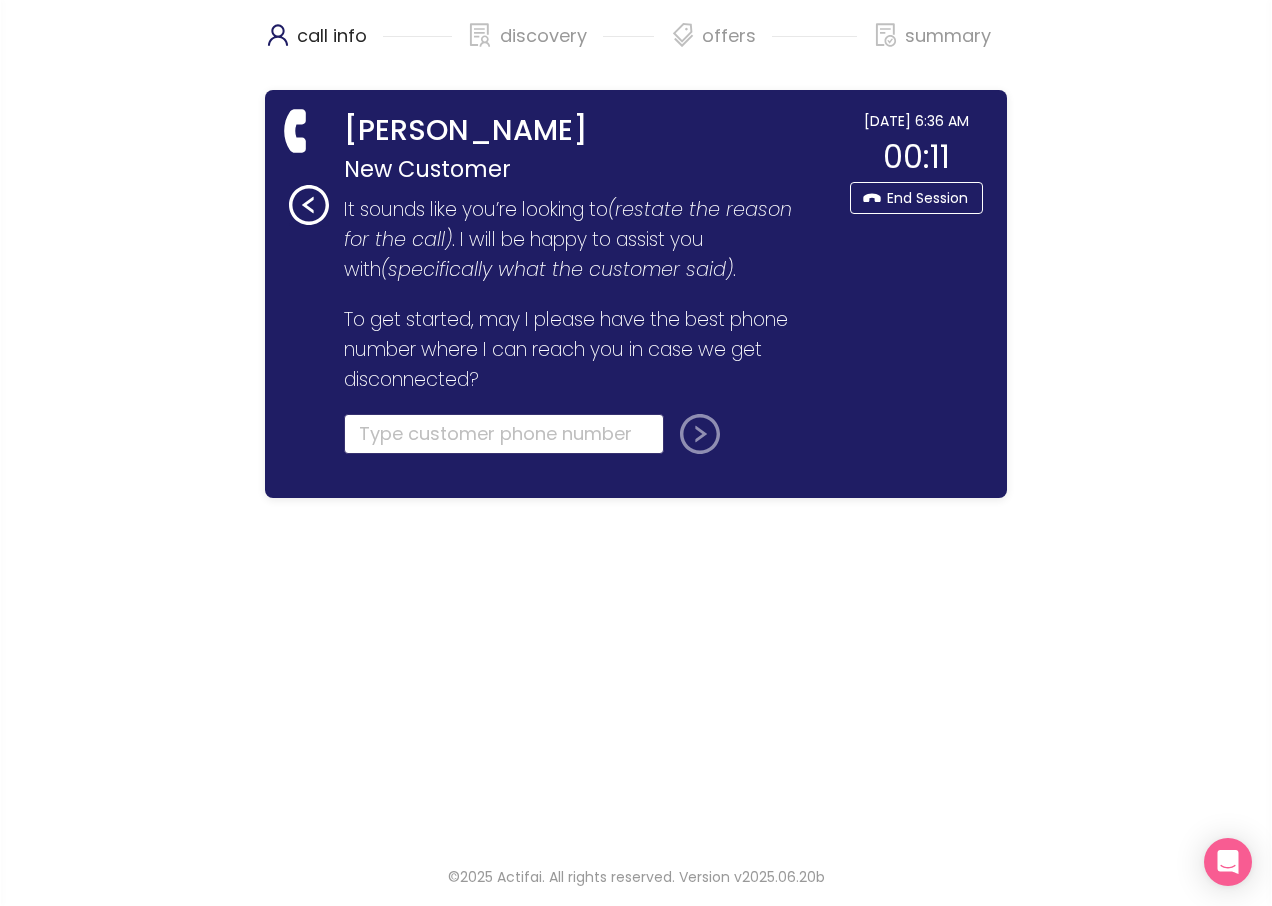 click 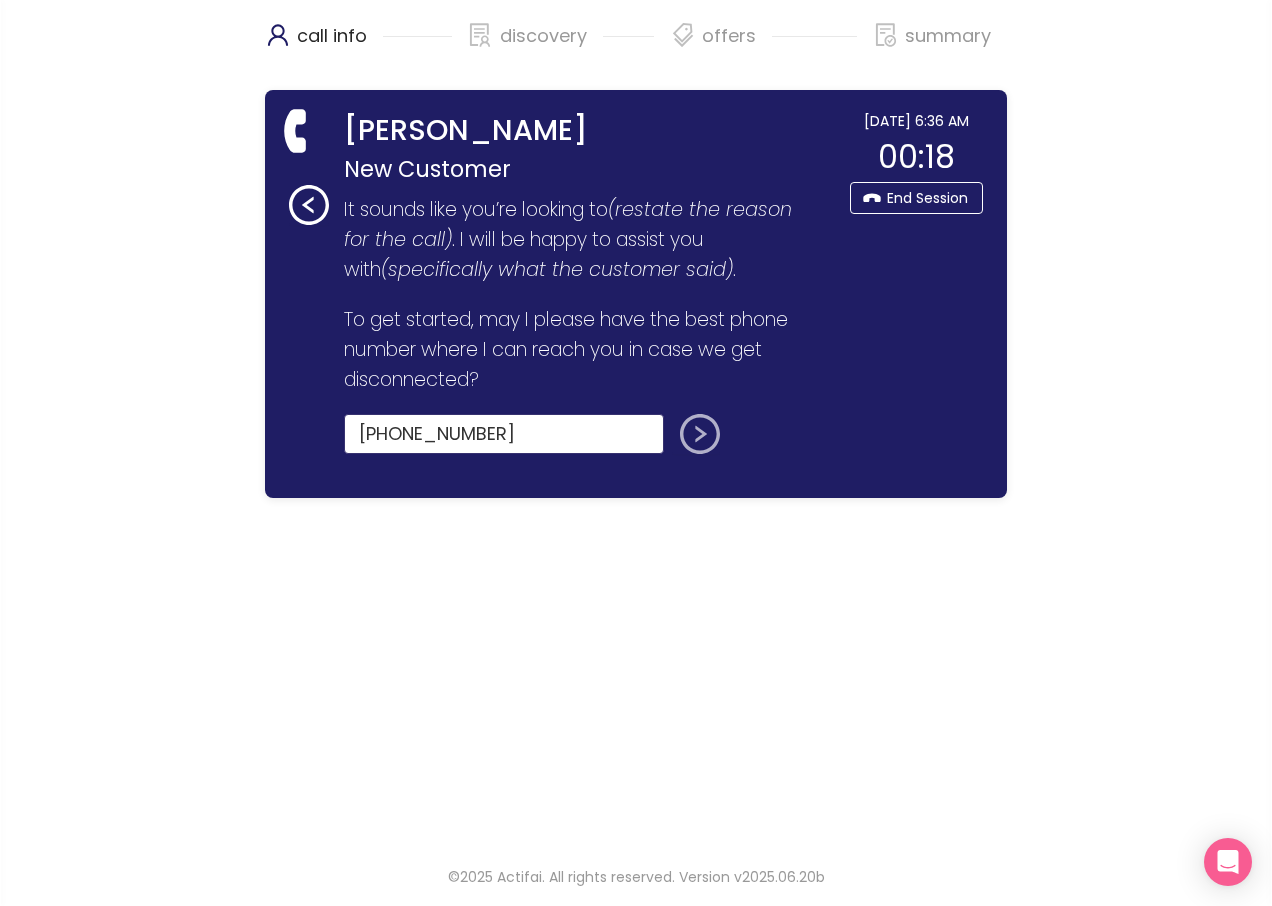 type on "[PHONE_NUMBER]" 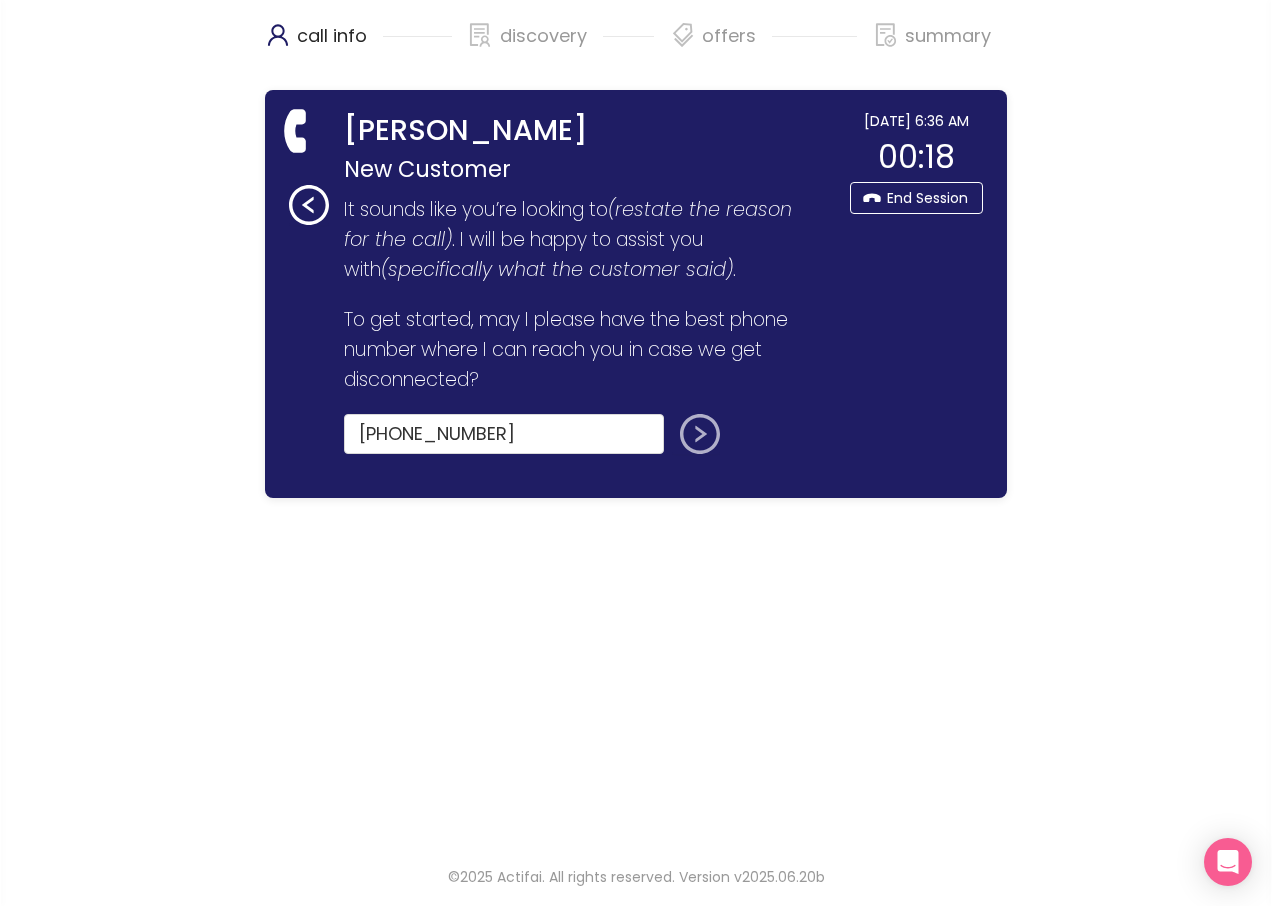 click 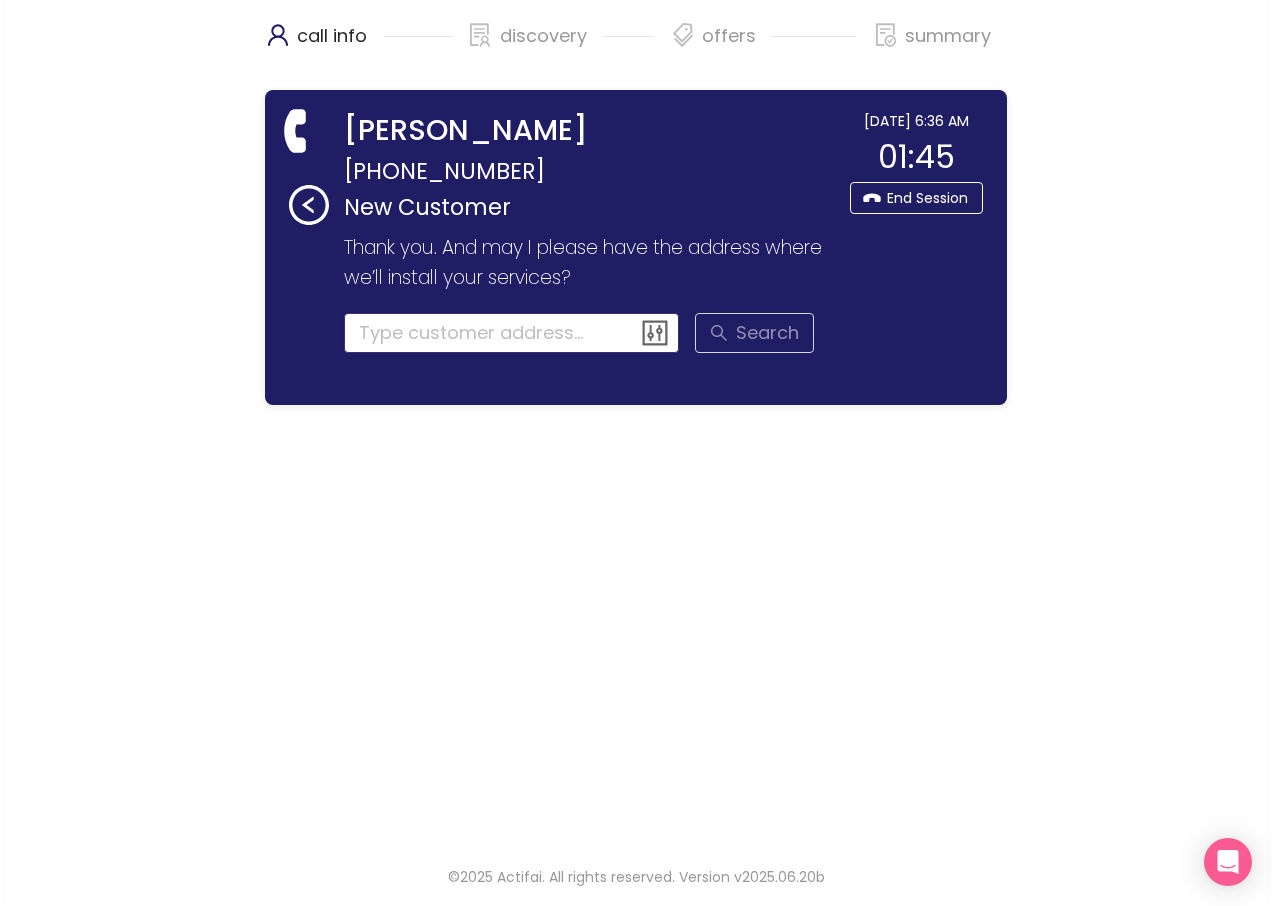 click at bounding box center [512, 333] 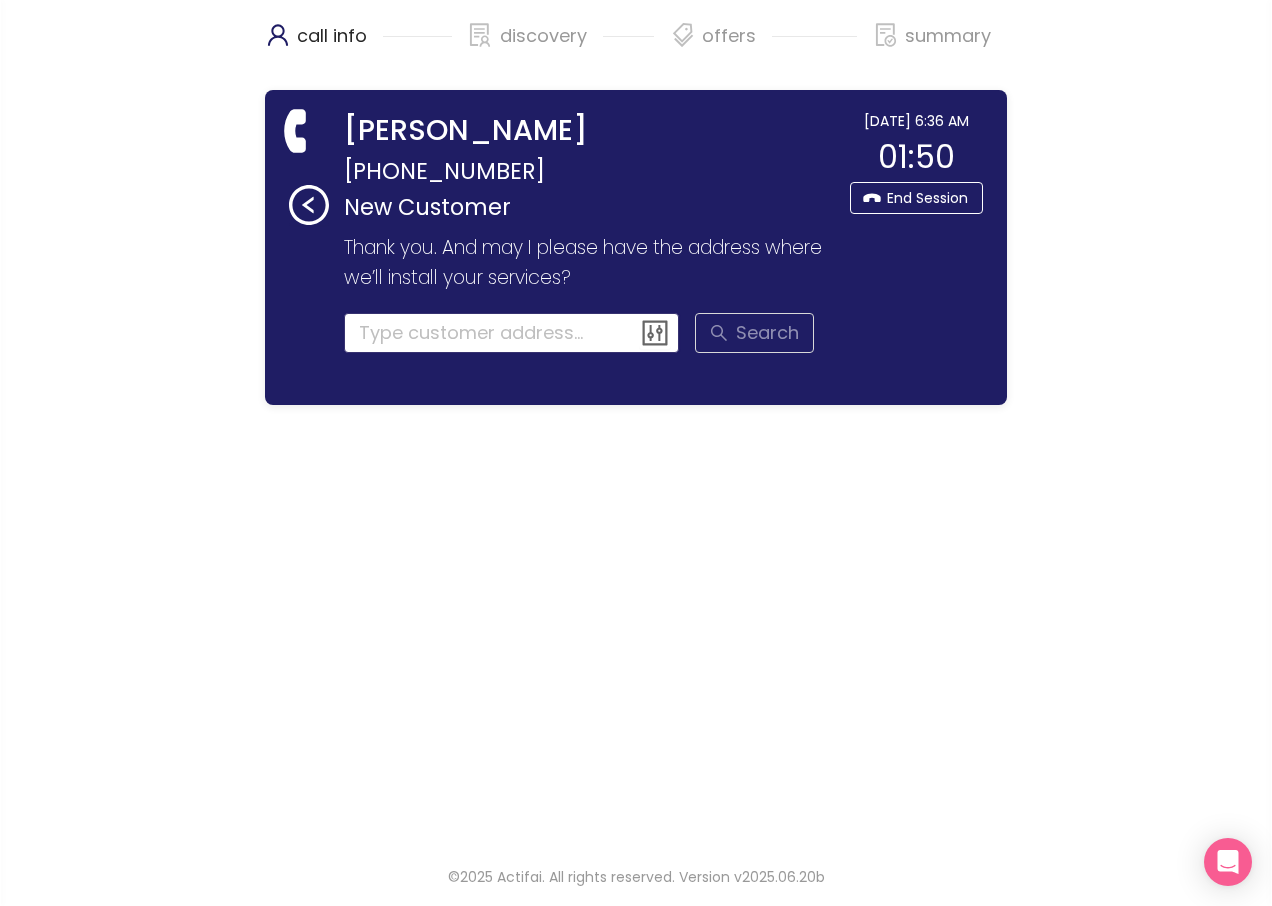 click at bounding box center [512, 333] 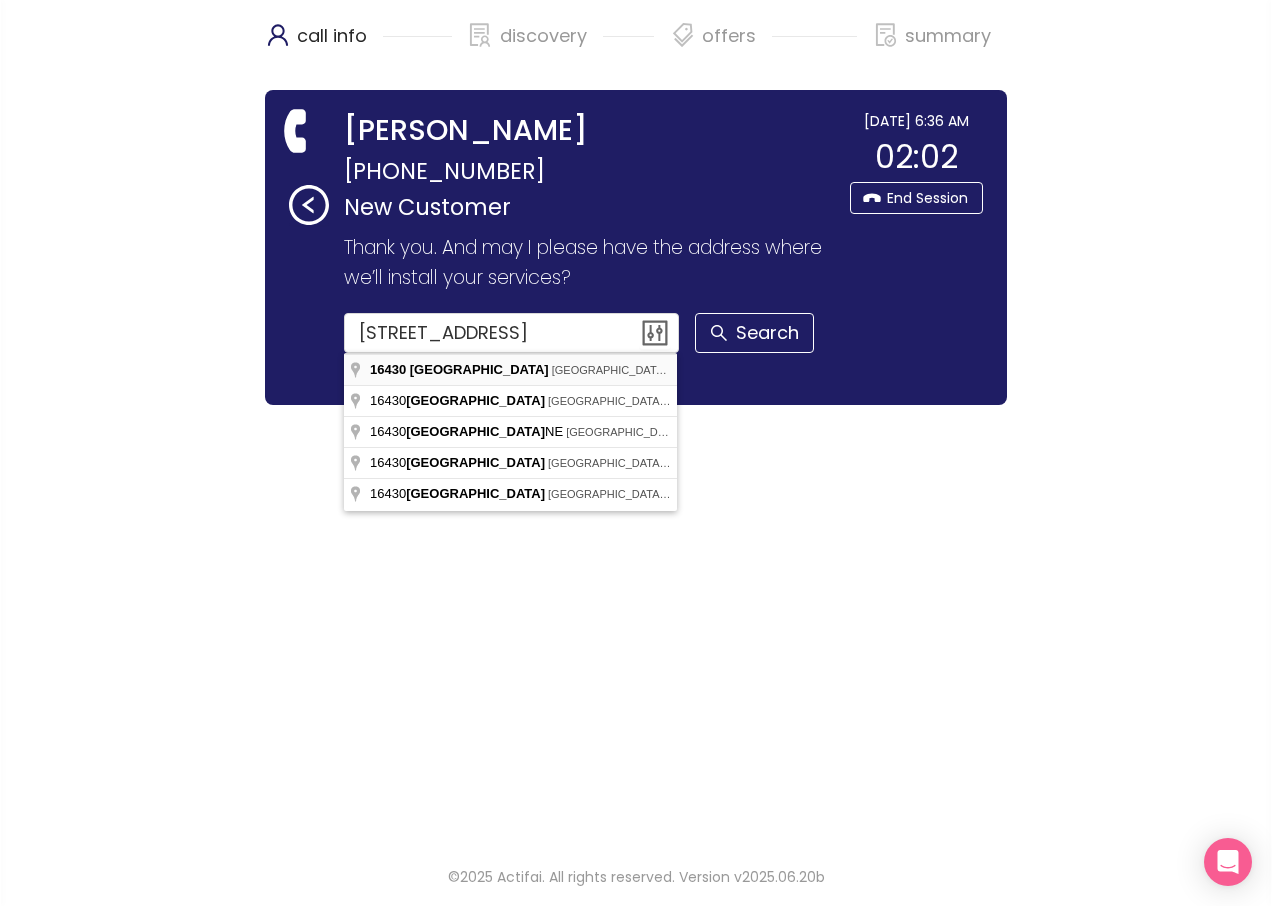 type on "[STREET_ADDRESS]" 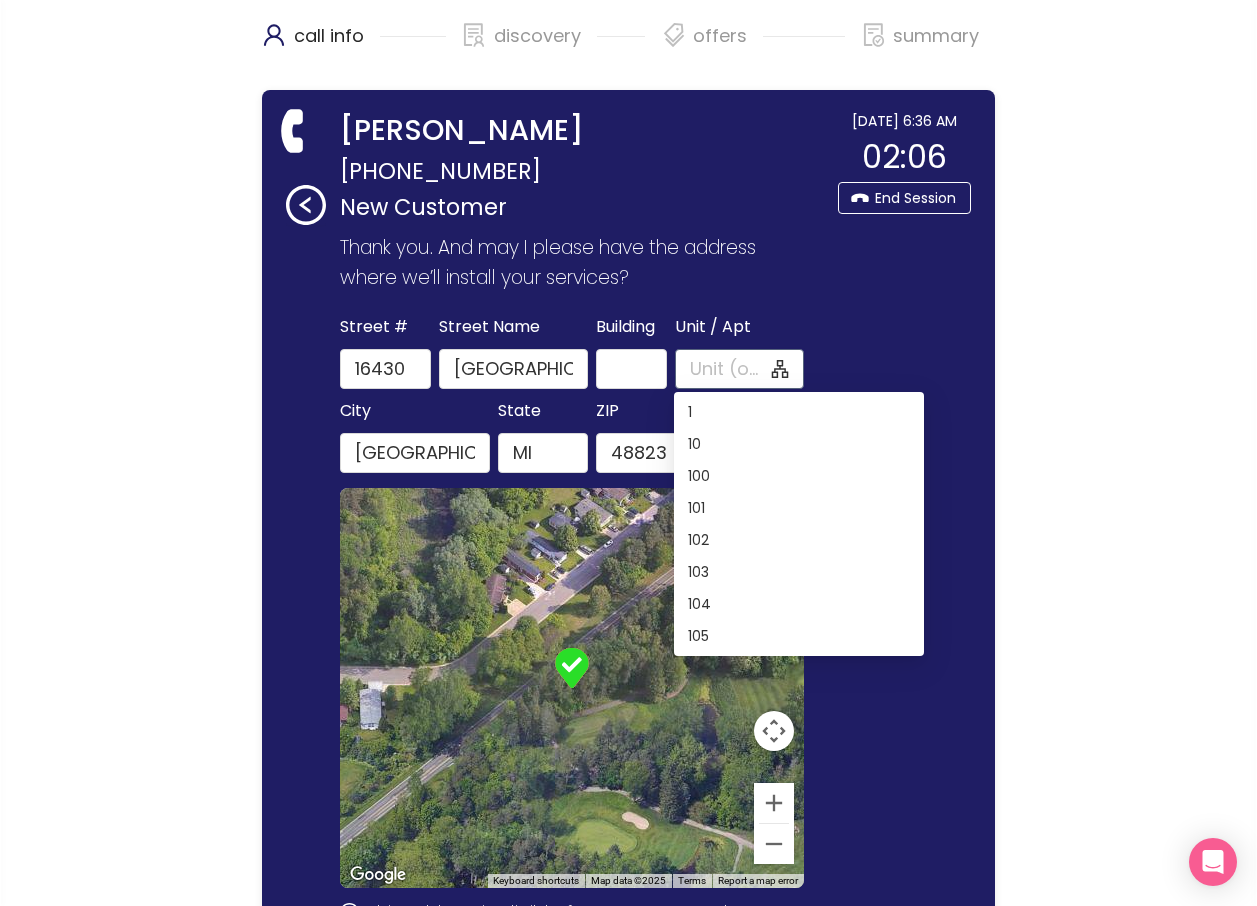 click on "Unit / Apt" at bounding box center [729, 369] 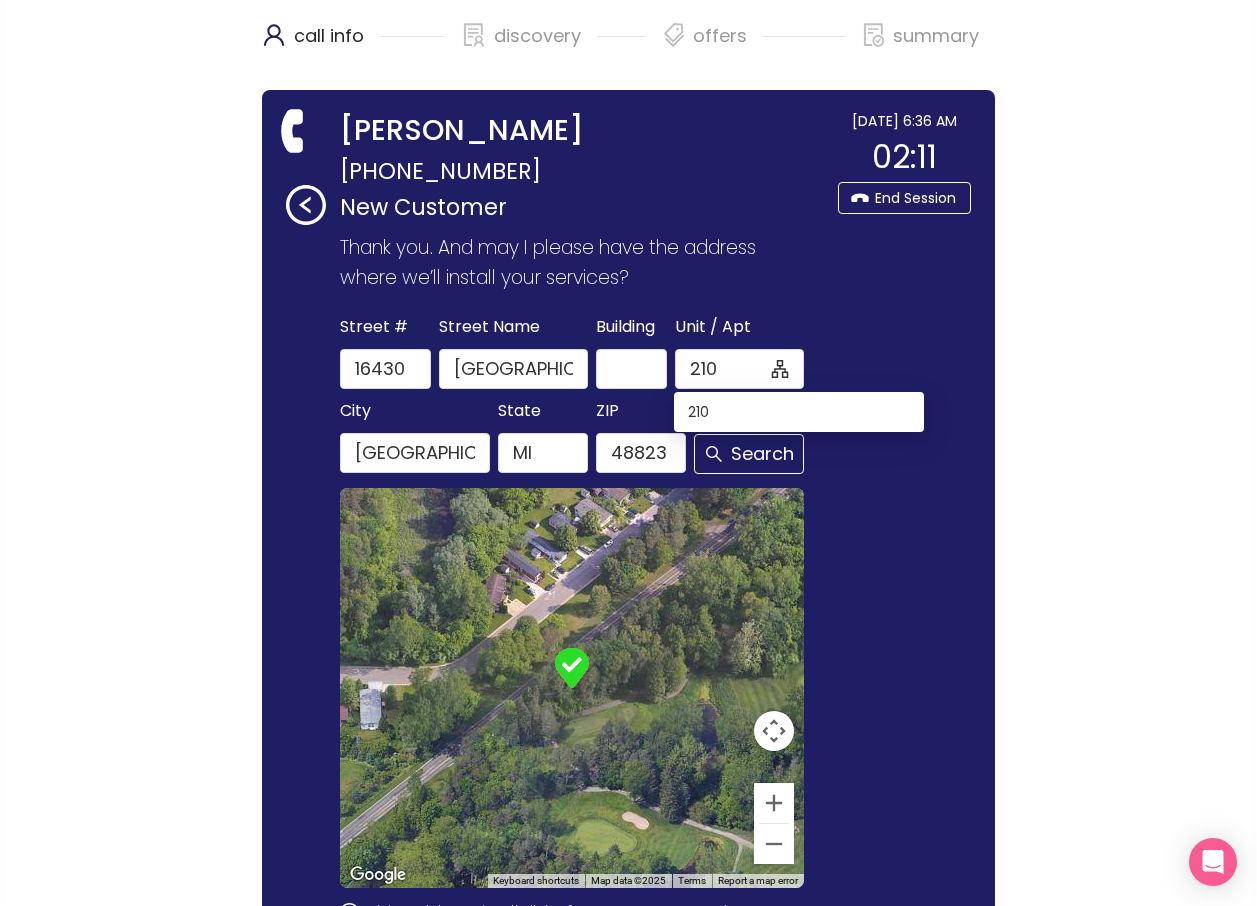 click on "210" at bounding box center (799, 412) 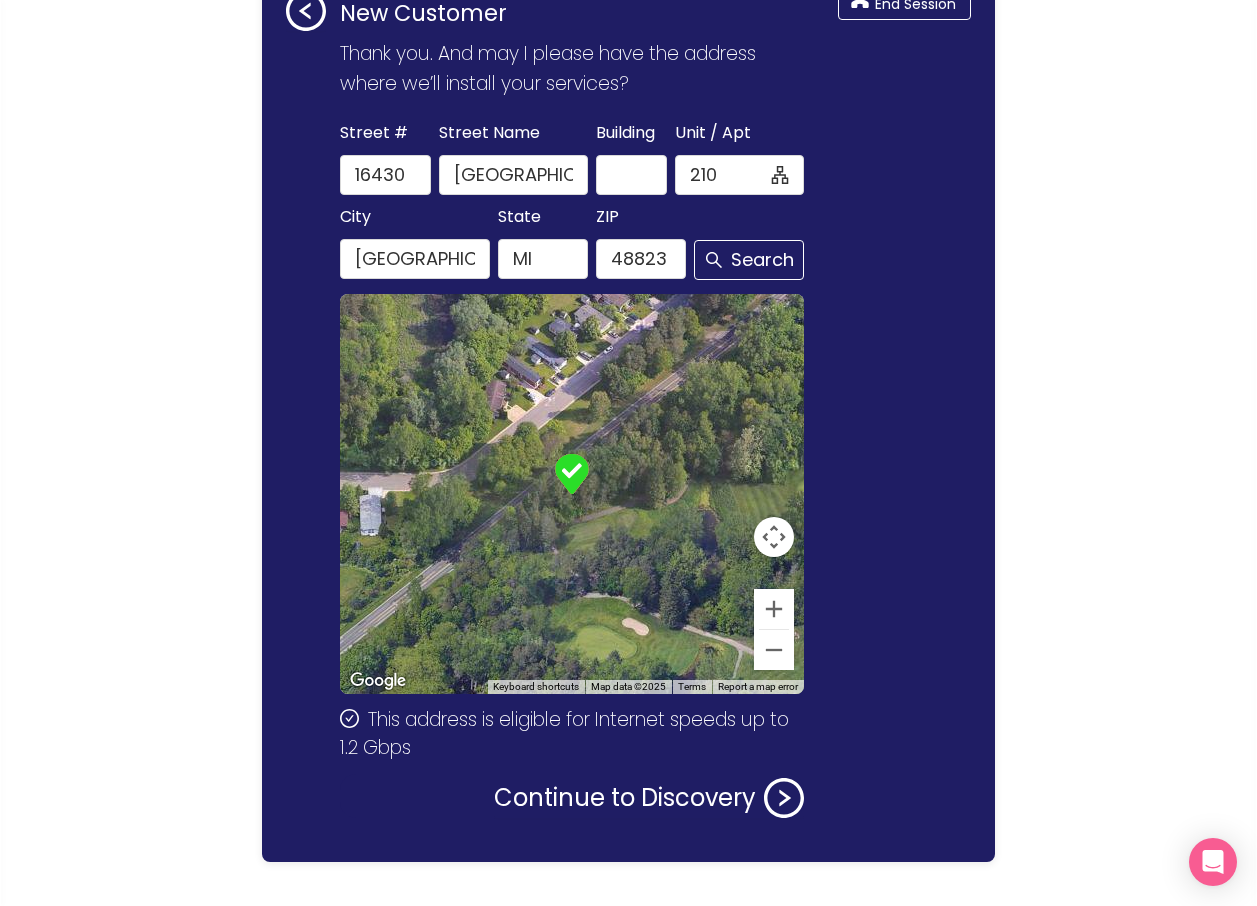 scroll, scrollTop: 200, scrollLeft: 0, axis: vertical 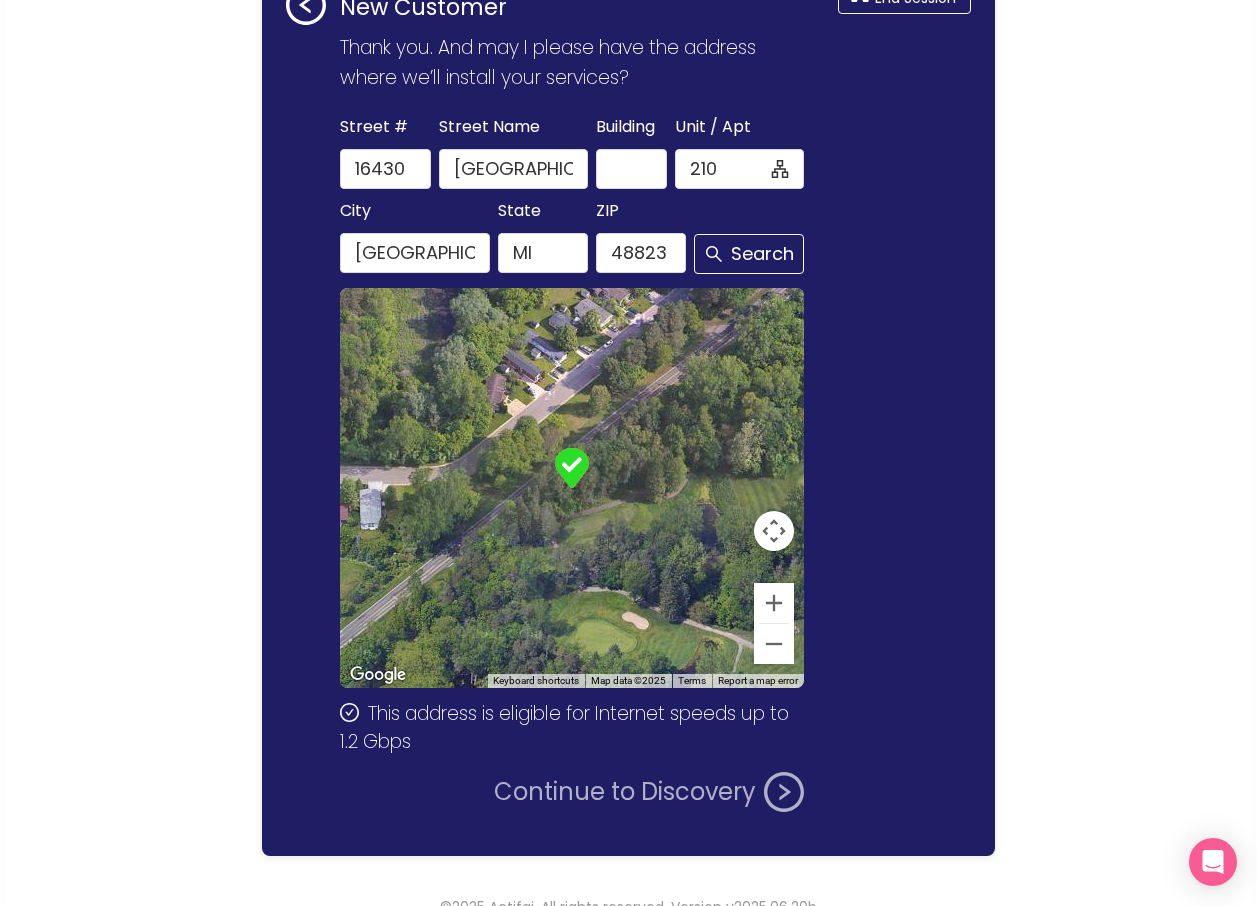 click on "Continue to Discovery" 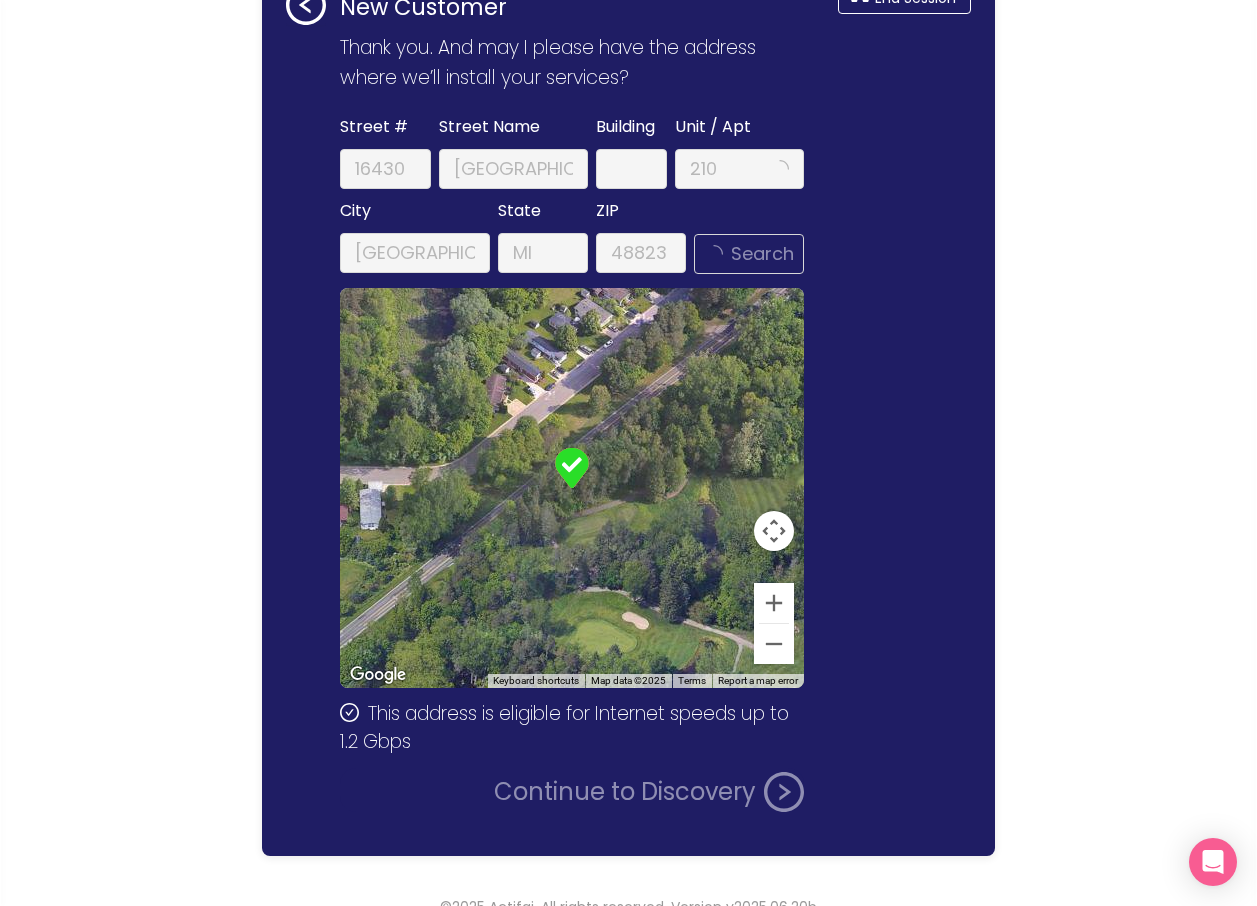 scroll, scrollTop: 0, scrollLeft: 0, axis: both 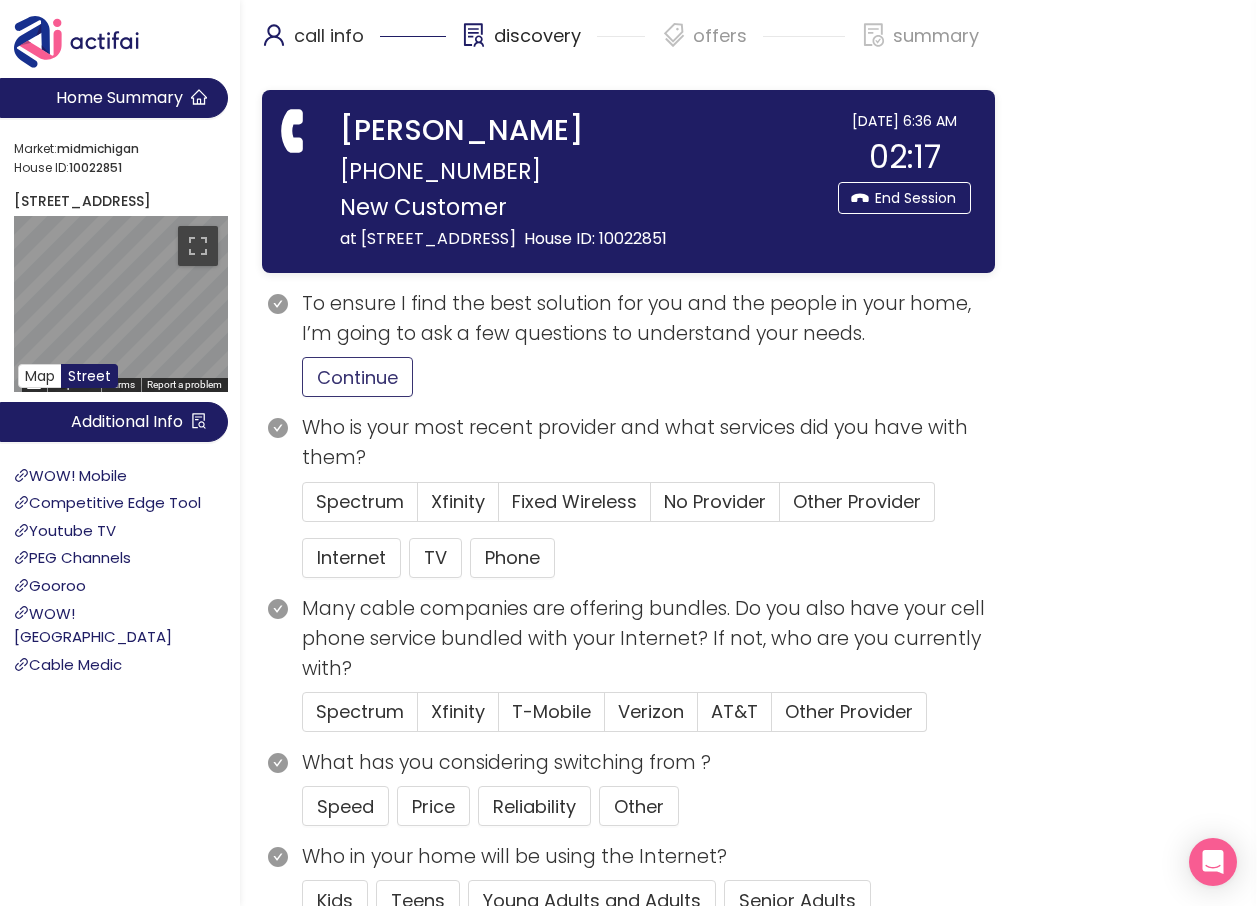 click on "Continue" at bounding box center [357, 377] 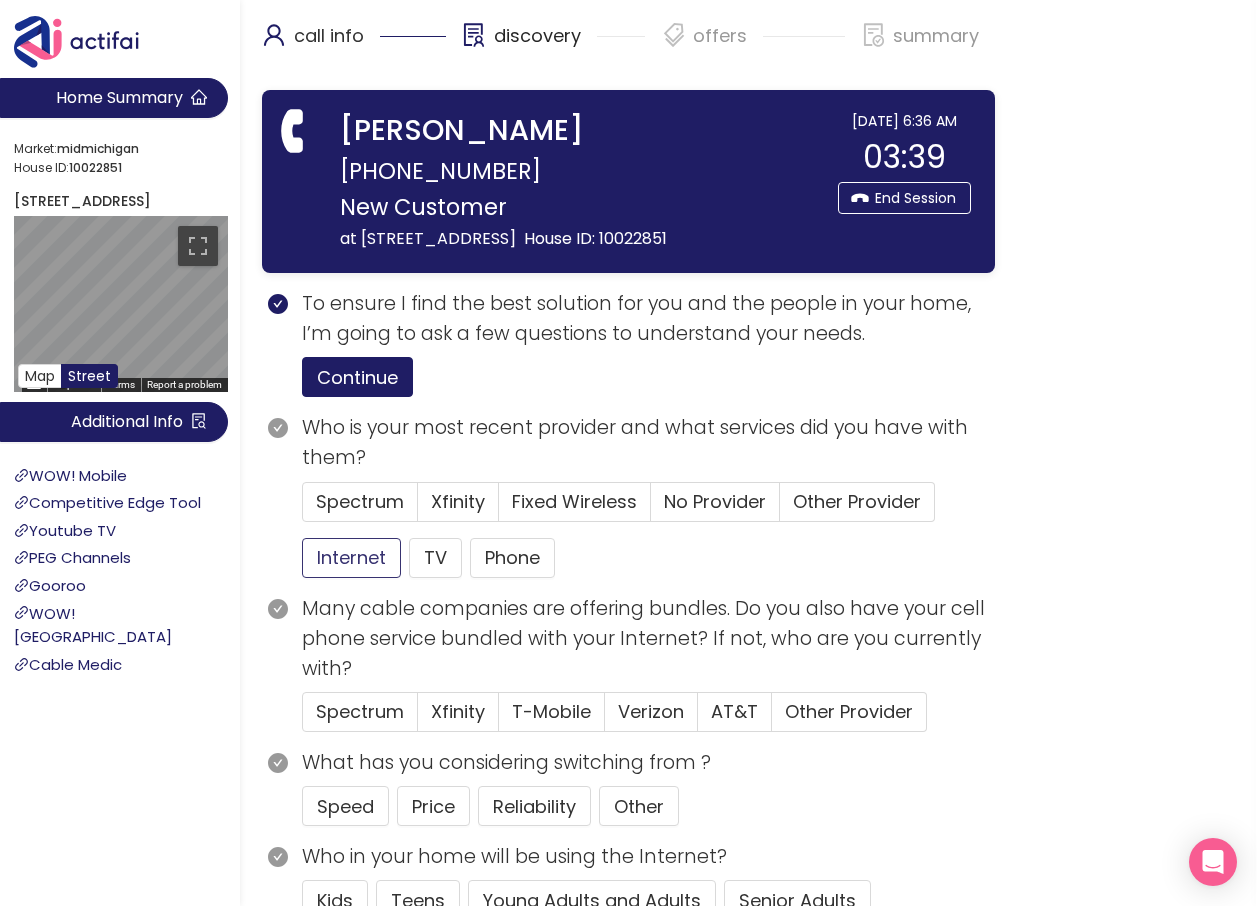 click on "Internet" 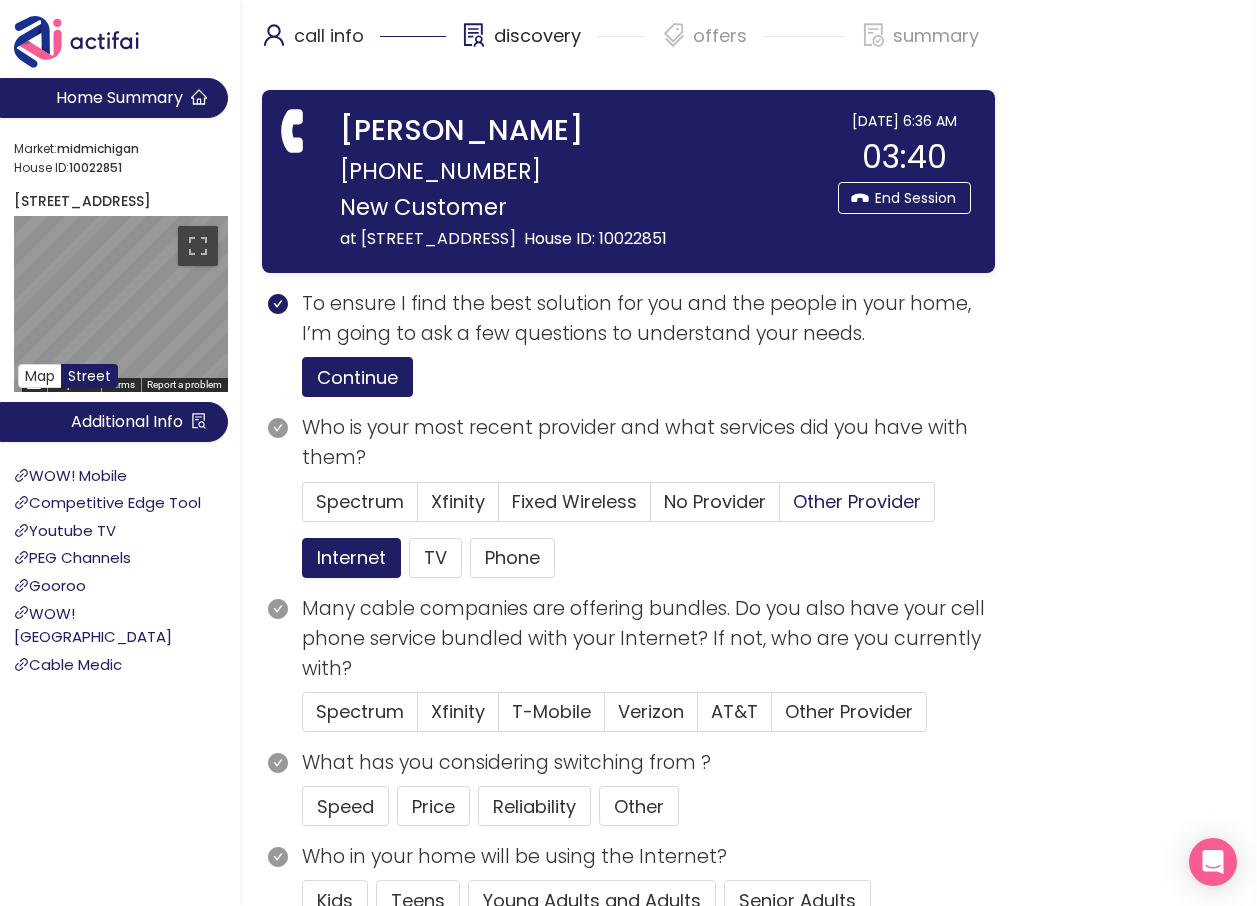click on "Other Provider" at bounding box center [857, 501] 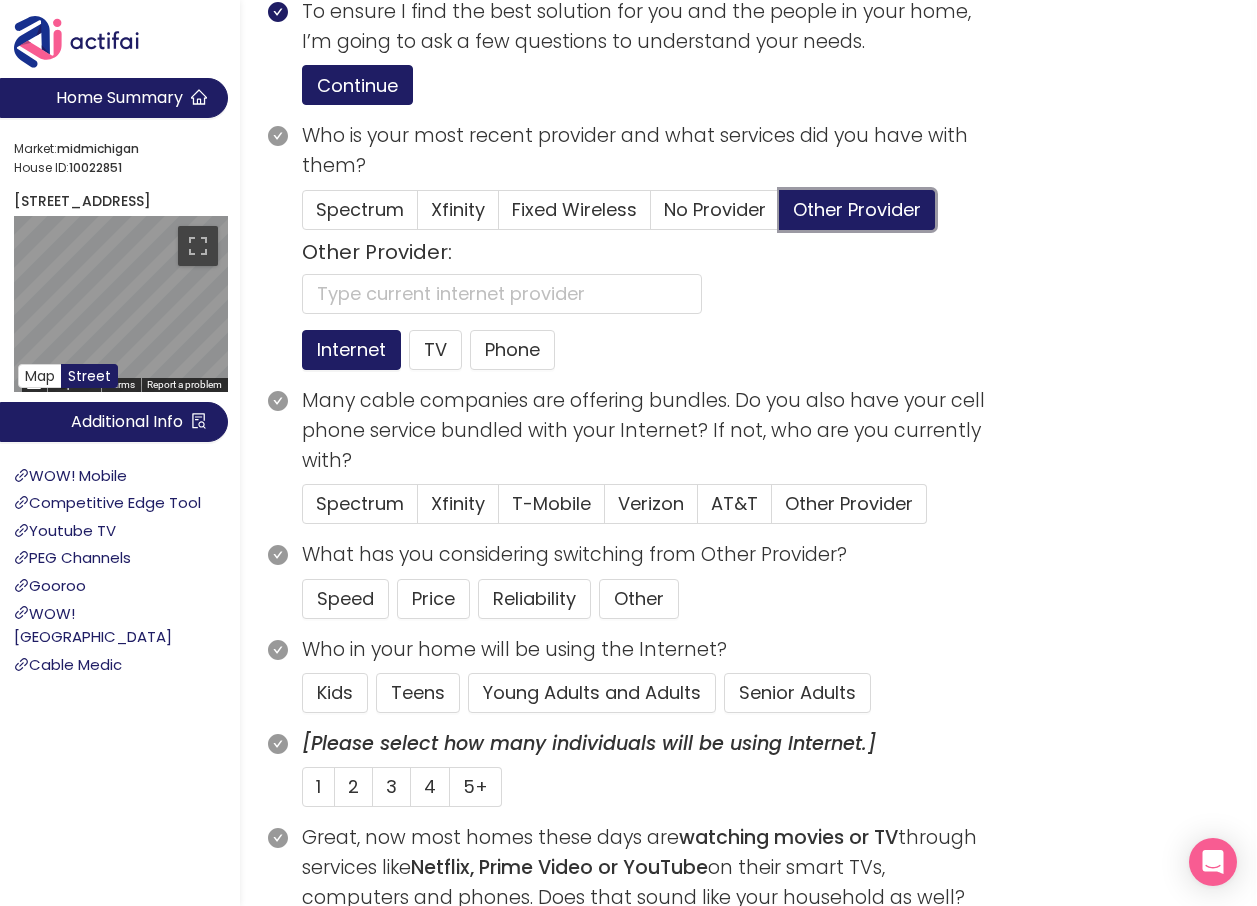 scroll, scrollTop: 300, scrollLeft: 0, axis: vertical 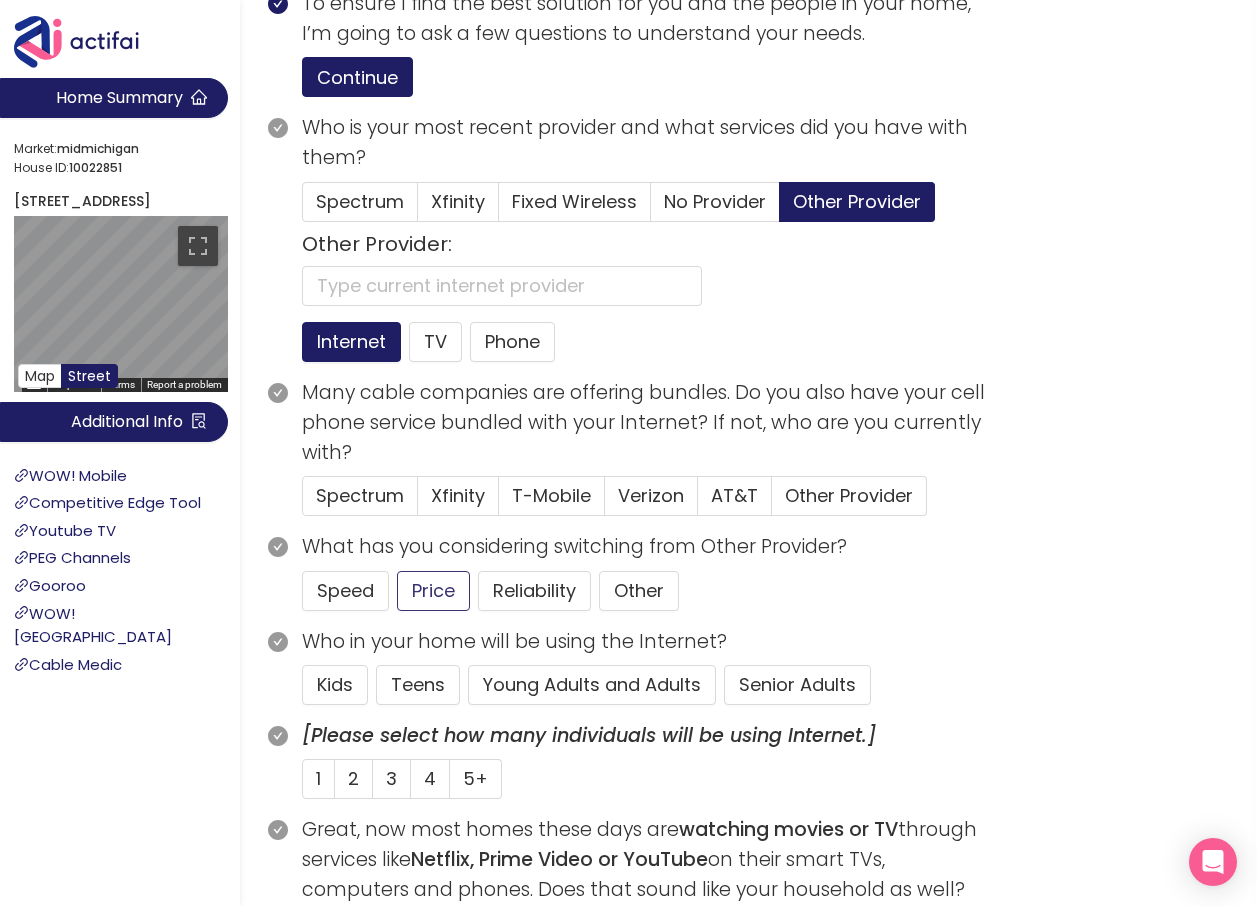 click on "Price" 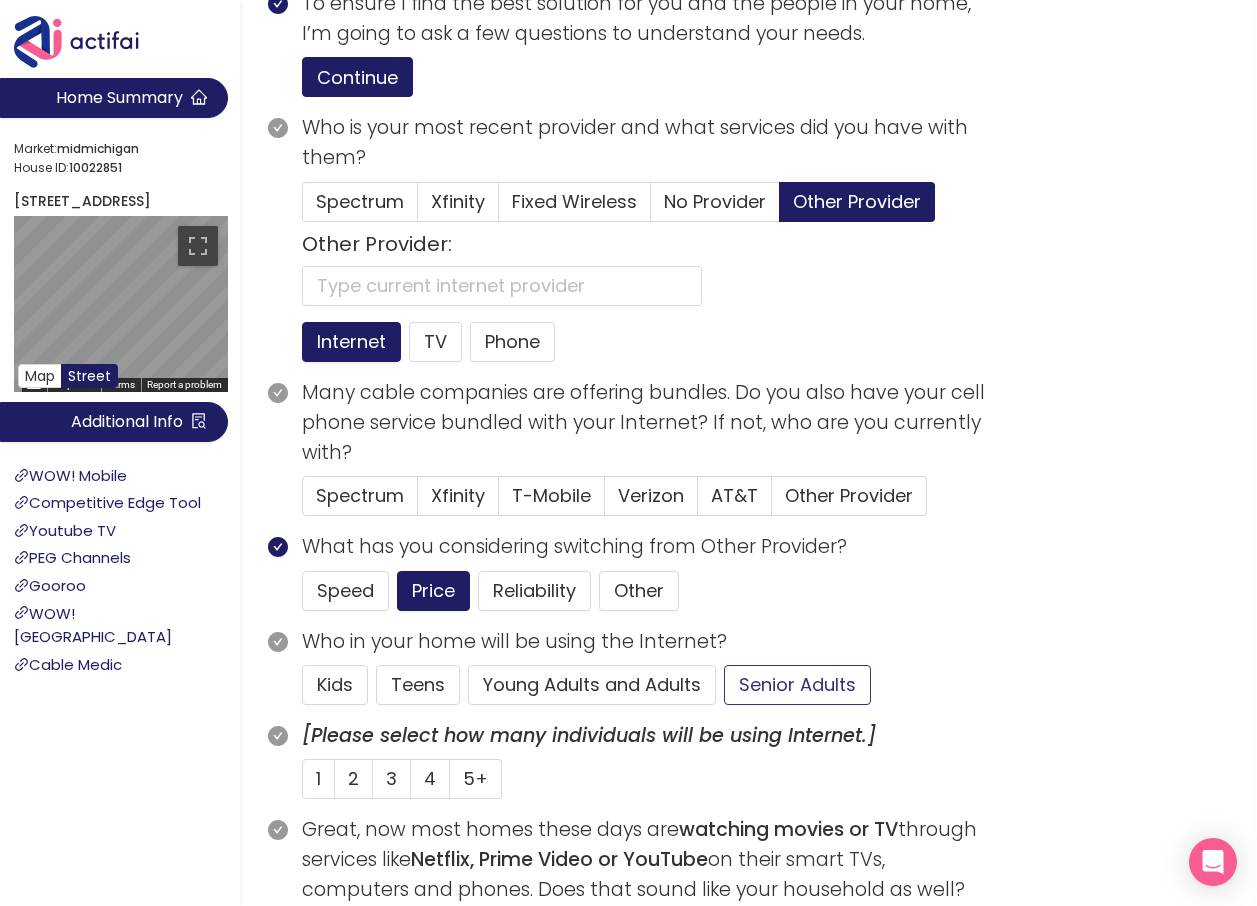 click on "Senior Adults" 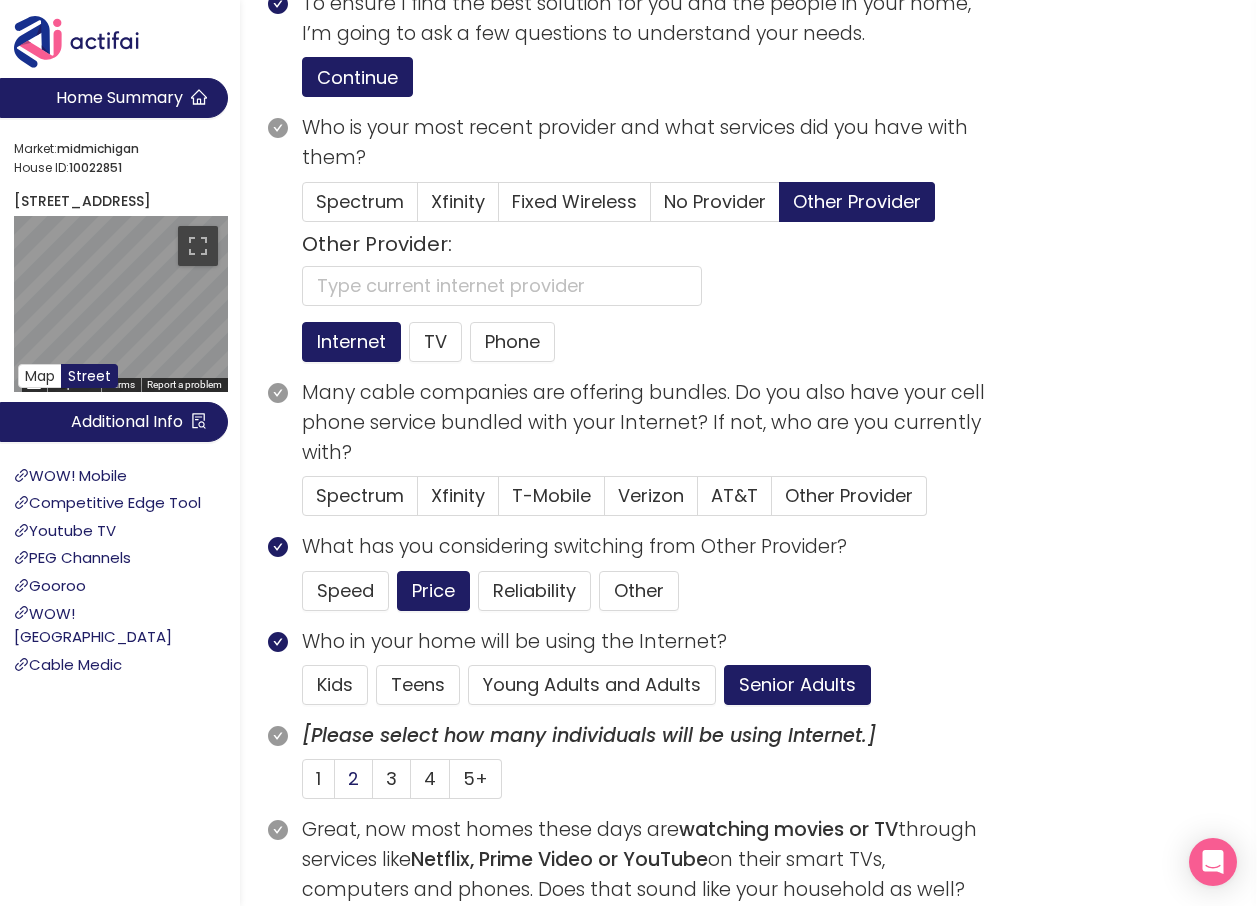 click on "2" 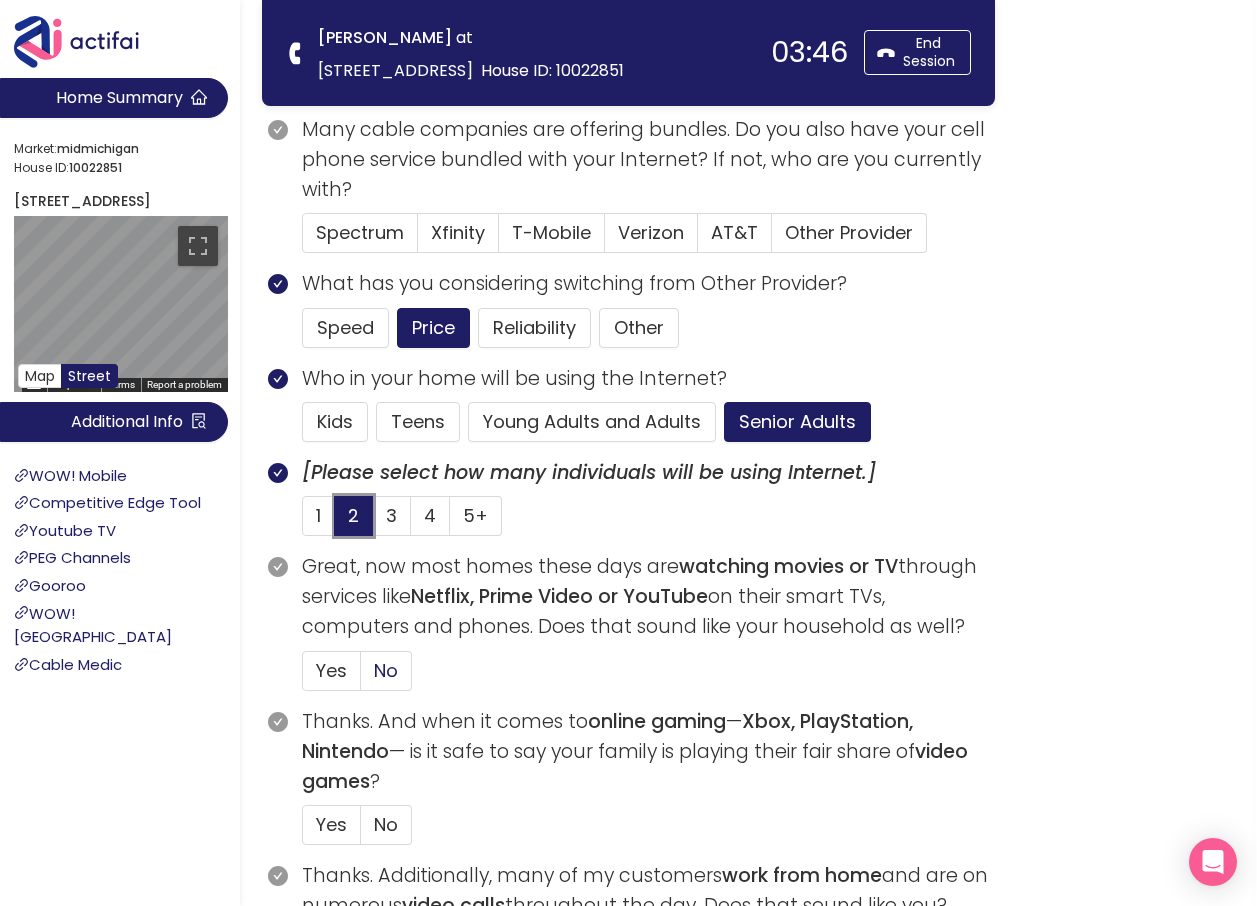 scroll, scrollTop: 400, scrollLeft: 0, axis: vertical 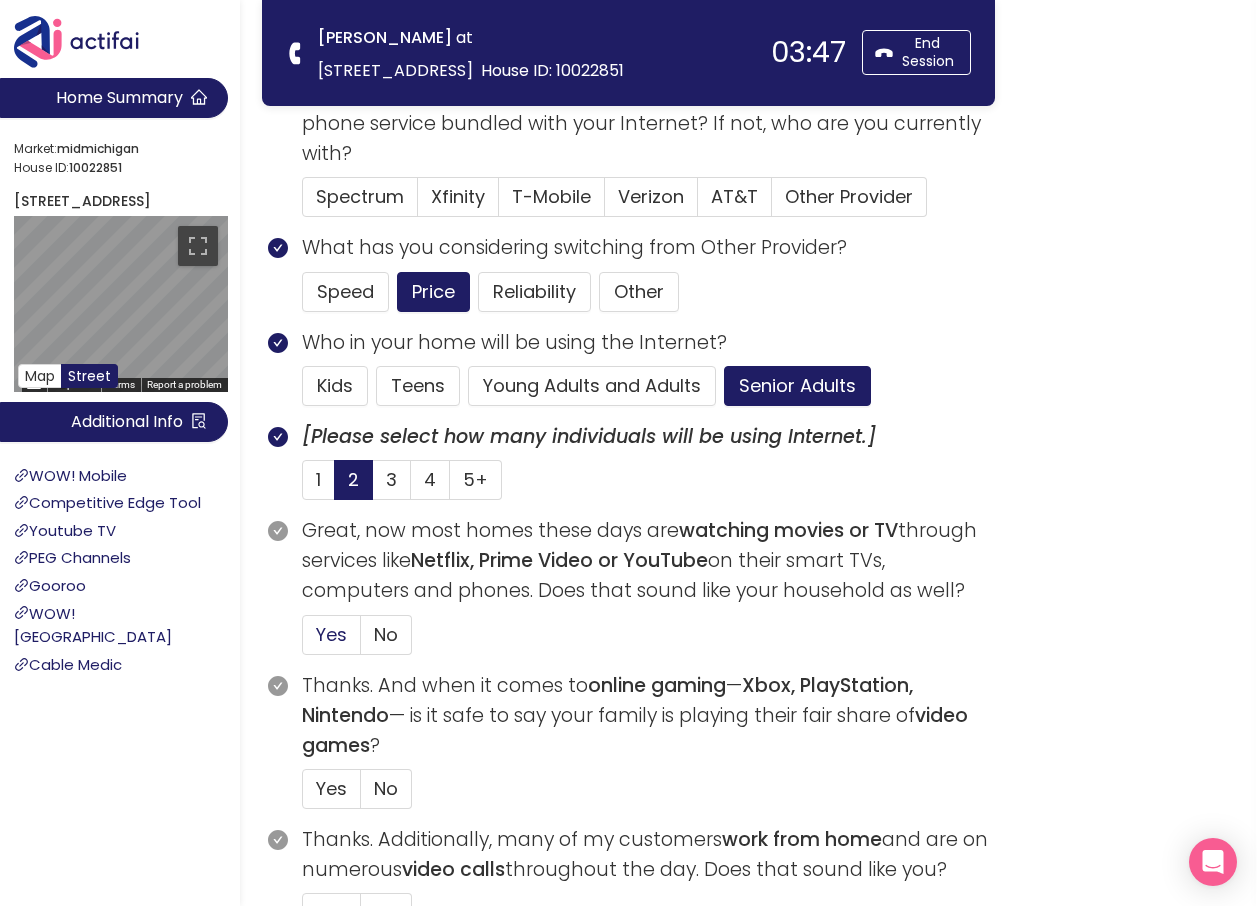 click on "Yes" at bounding box center (331, 634) 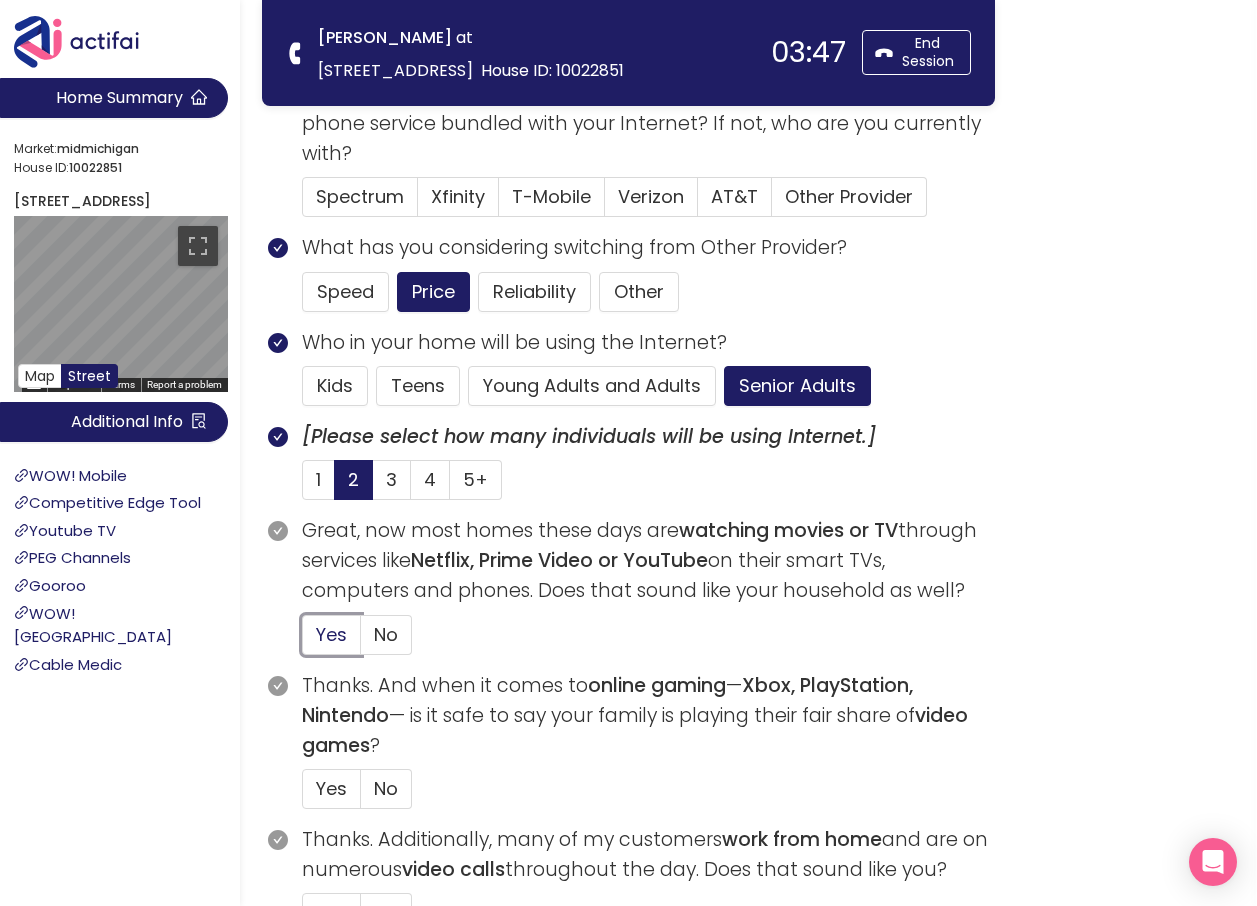 click on "Yes" at bounding box center (303, 641) 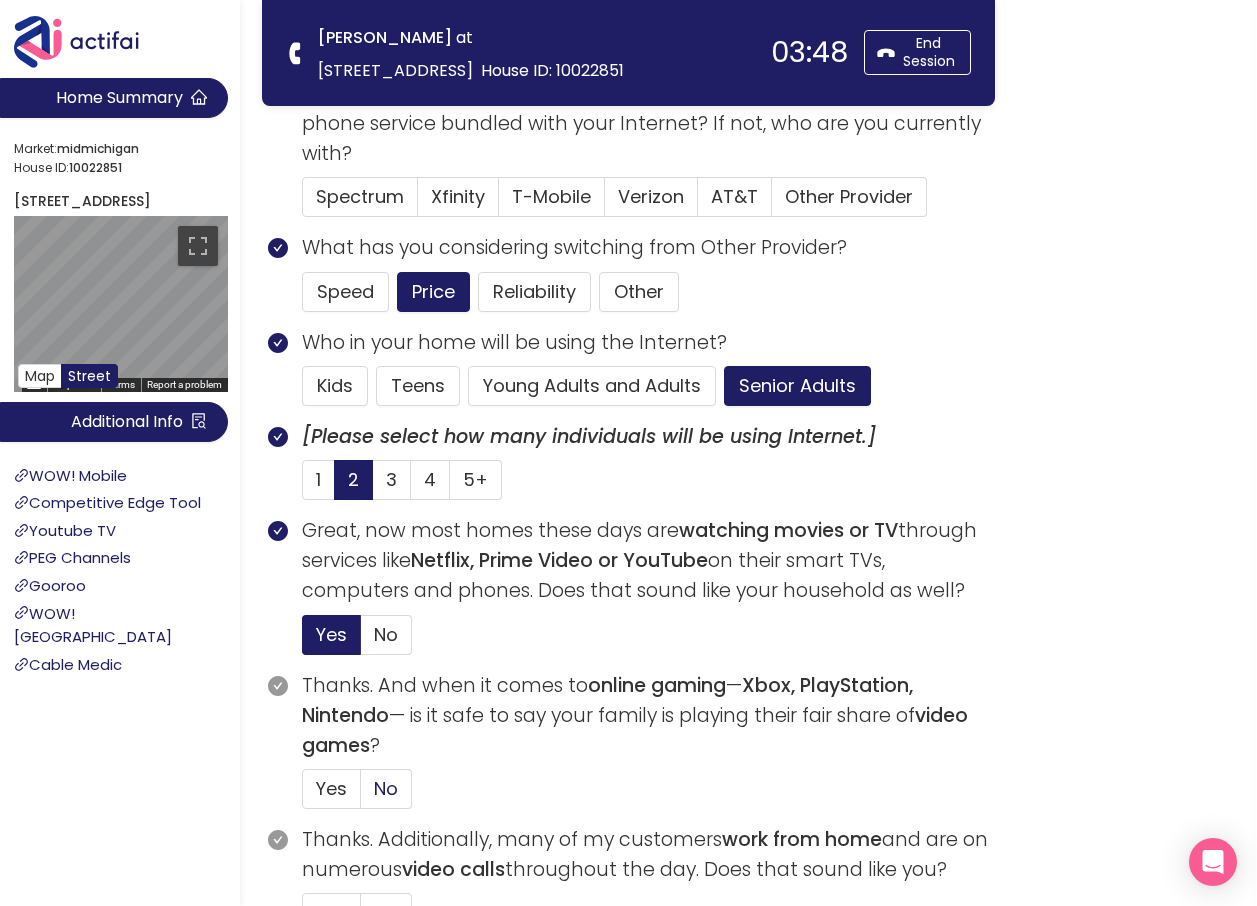 click on "No" at bounding box center [386, 788] 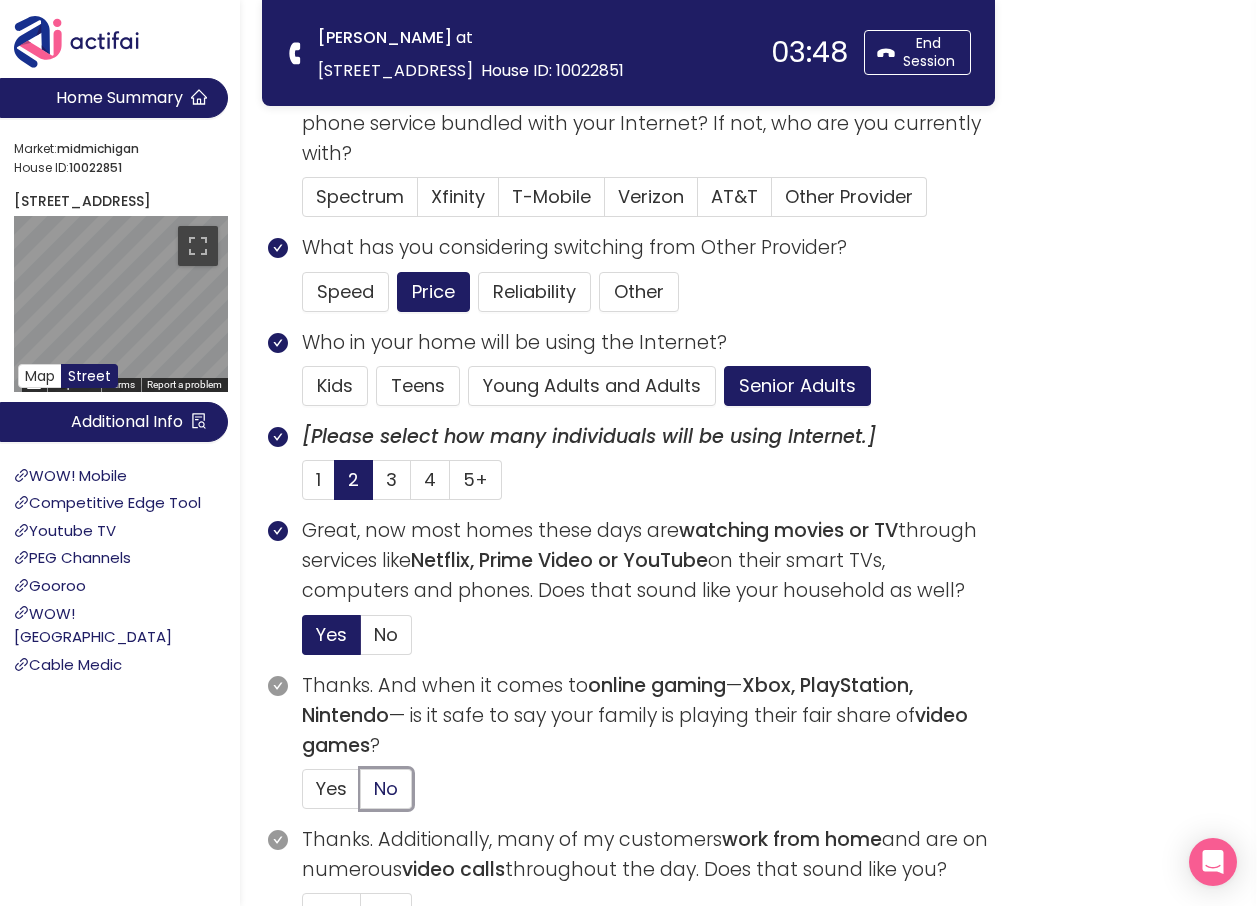 click on "No" at bounding box center (361, 795) 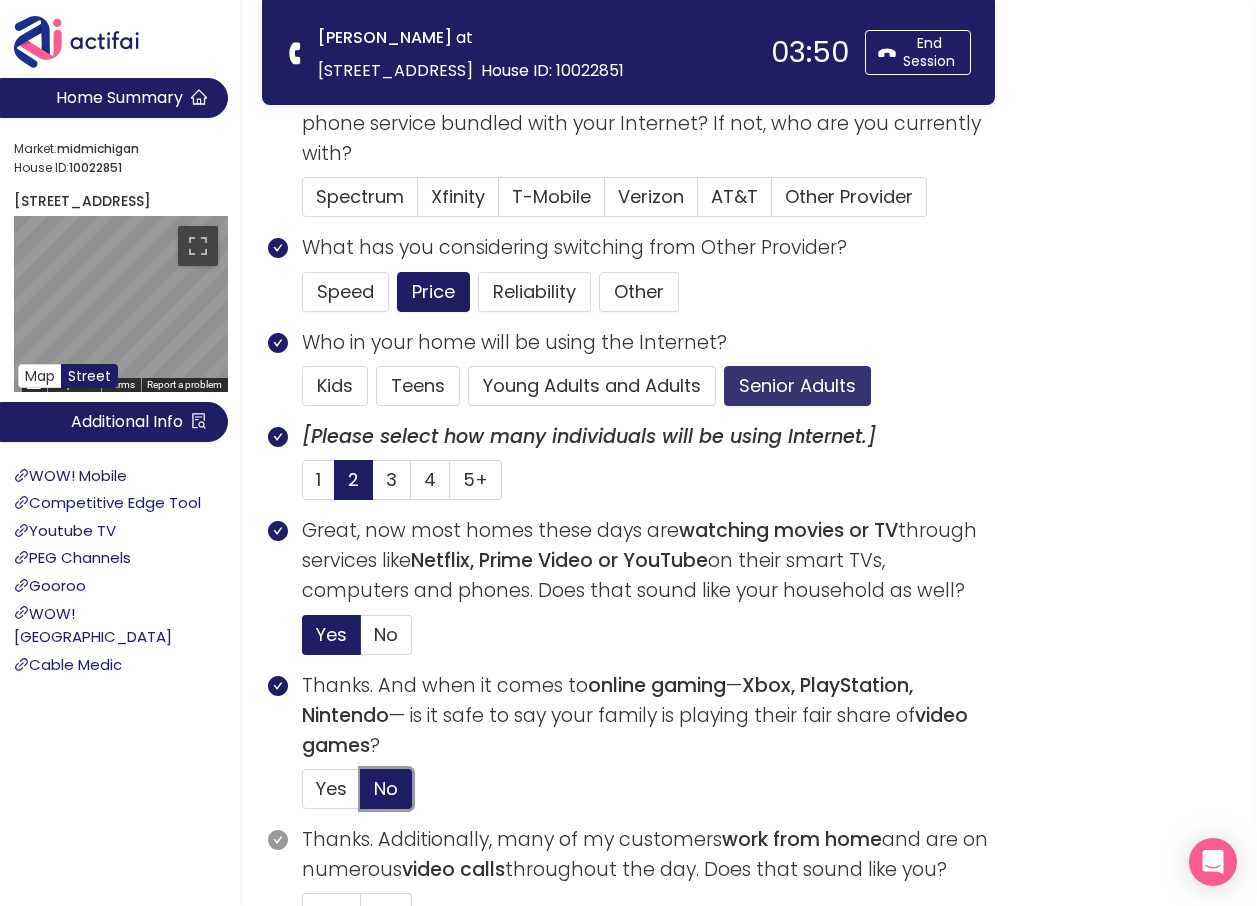 scroll, scrollTop: 100, scrollLeft: 0, axis: vertical 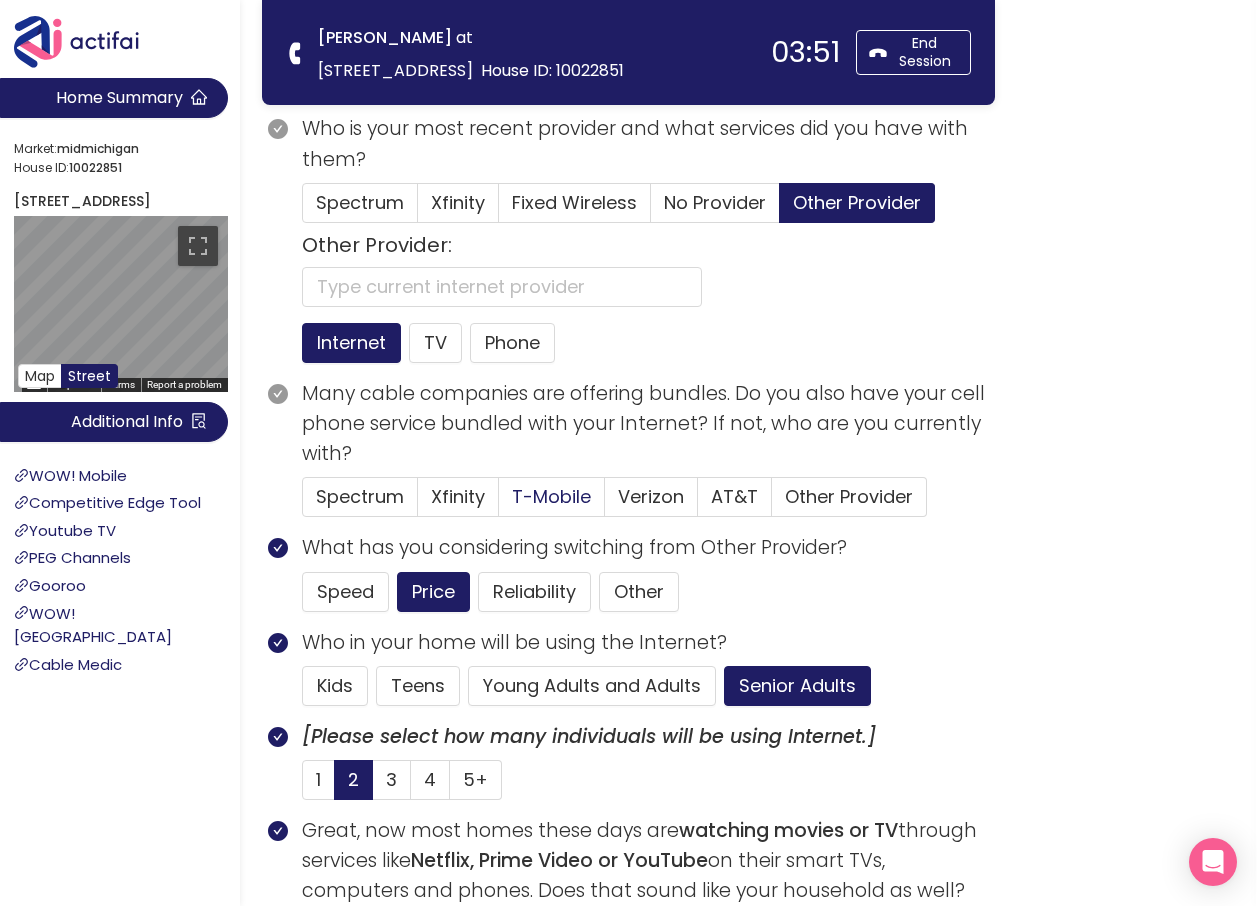 click on "T-Mobile" at bounding box center [551, 496] 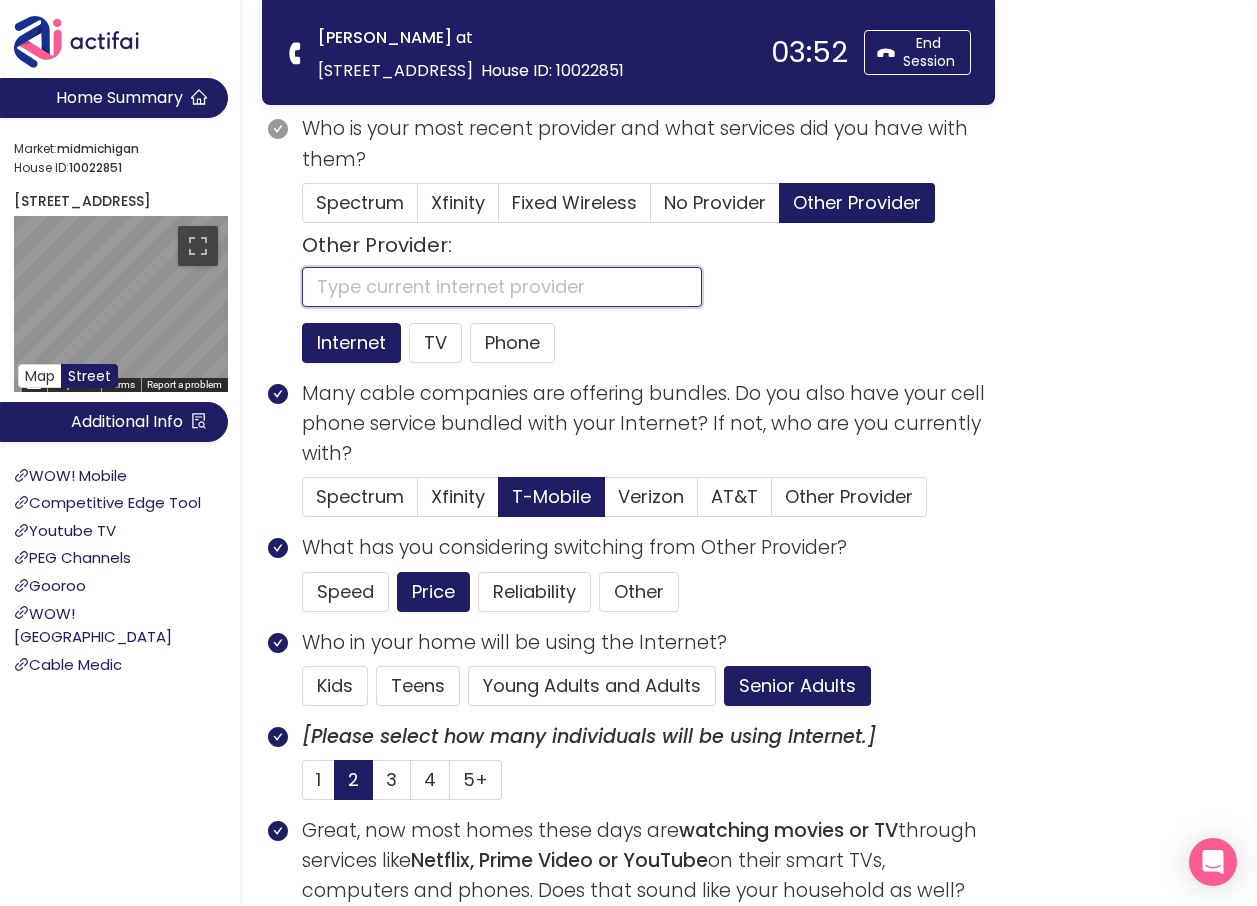 click 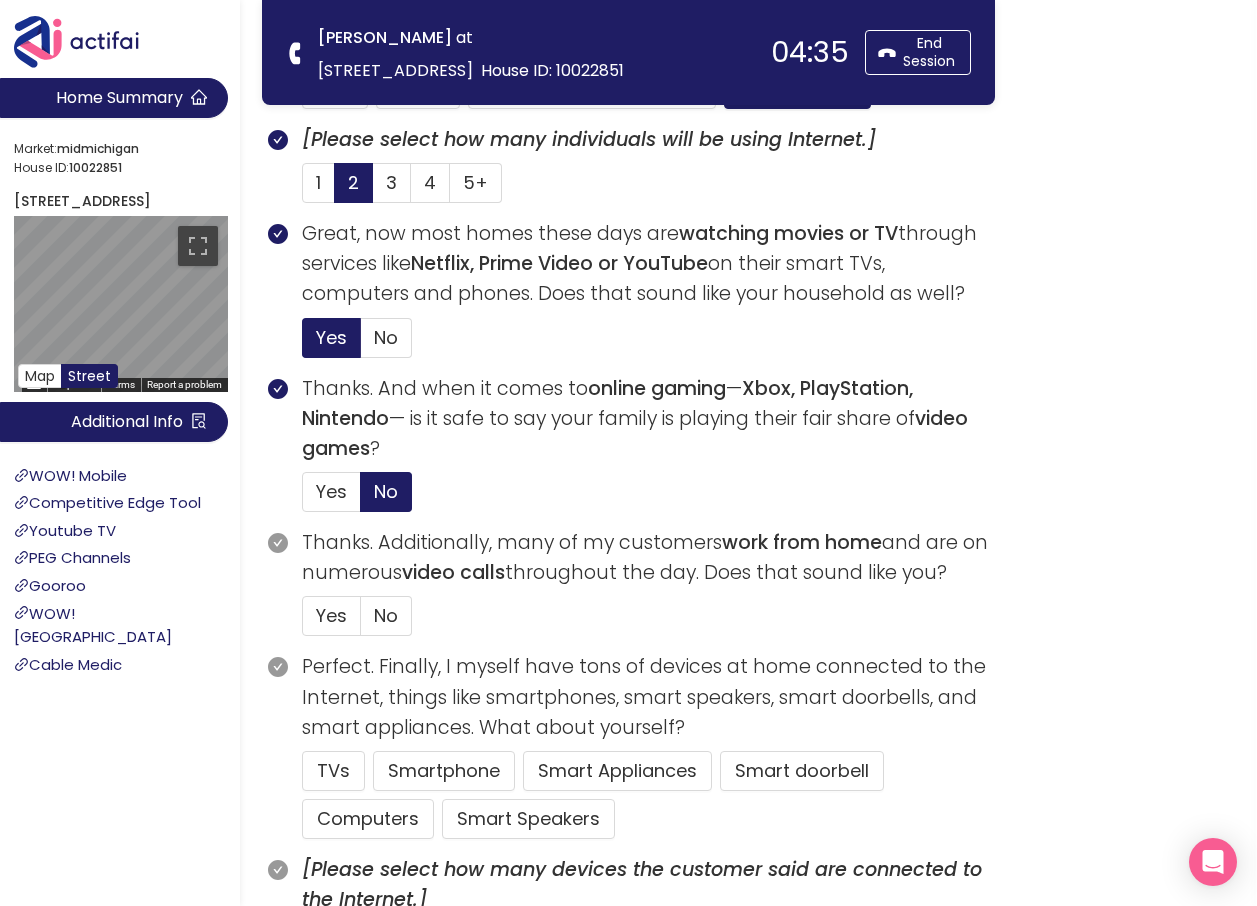 scroll, scrollTop: 700, scrollLeft: 0, axis: vertical 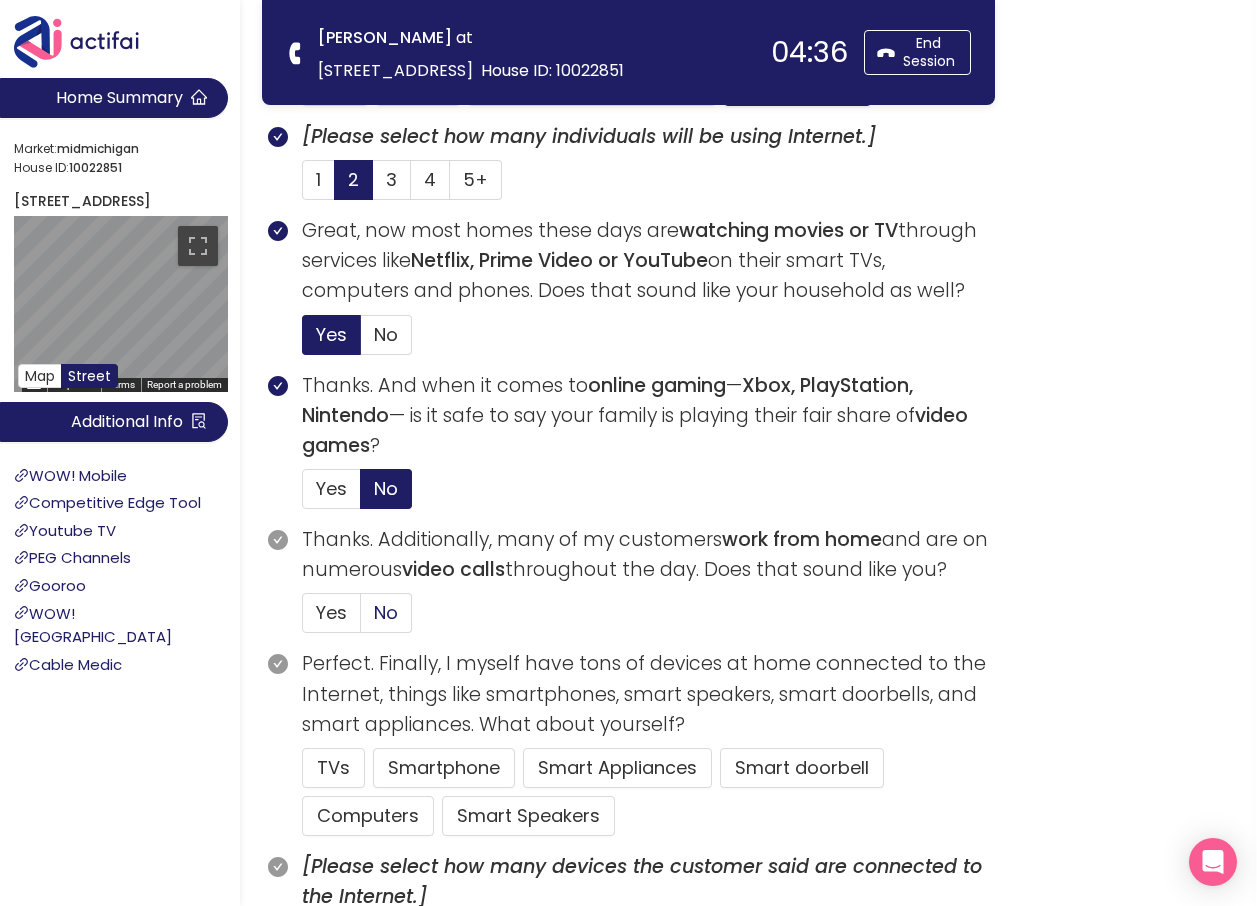 type on "TMOBILE" 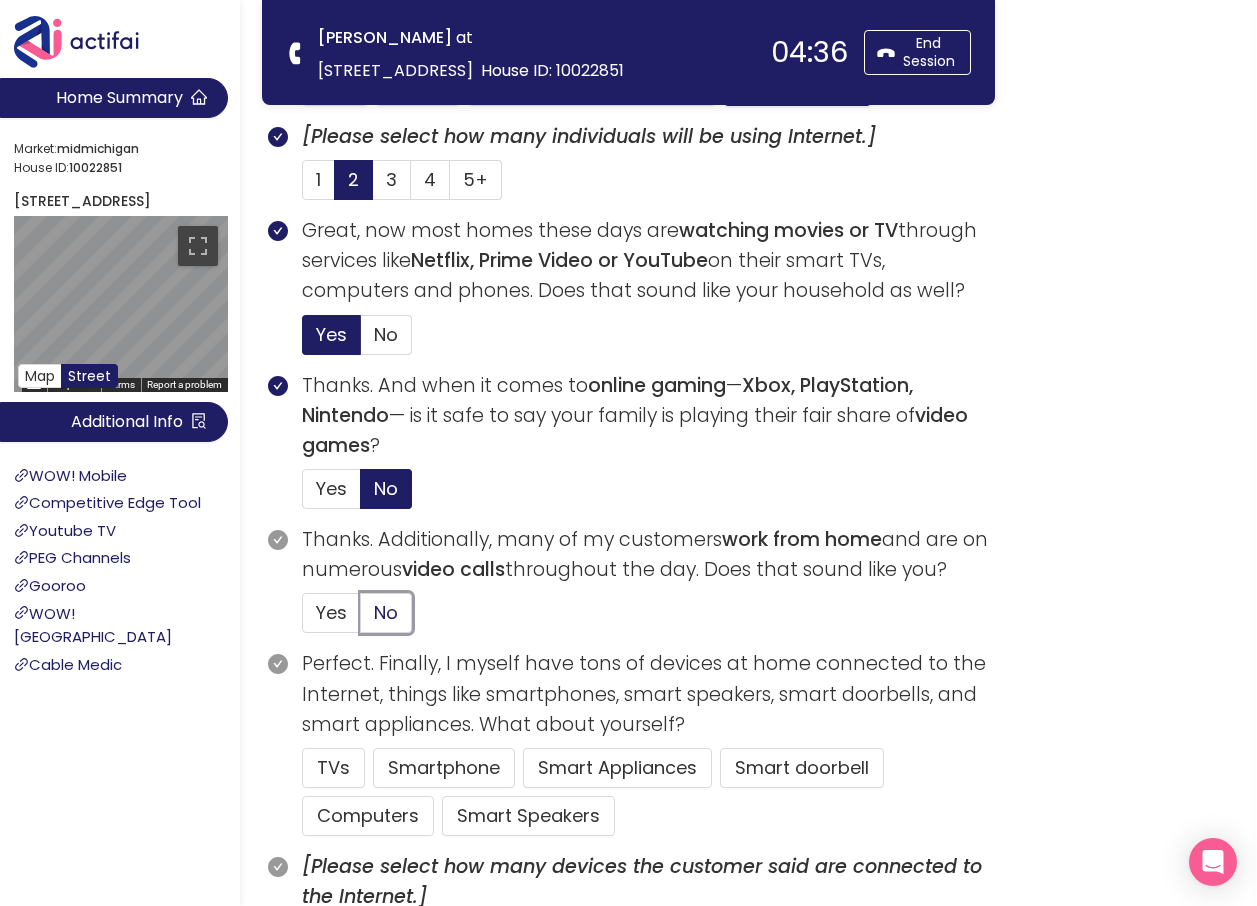 click on "No" at bounding box center (361, 619) 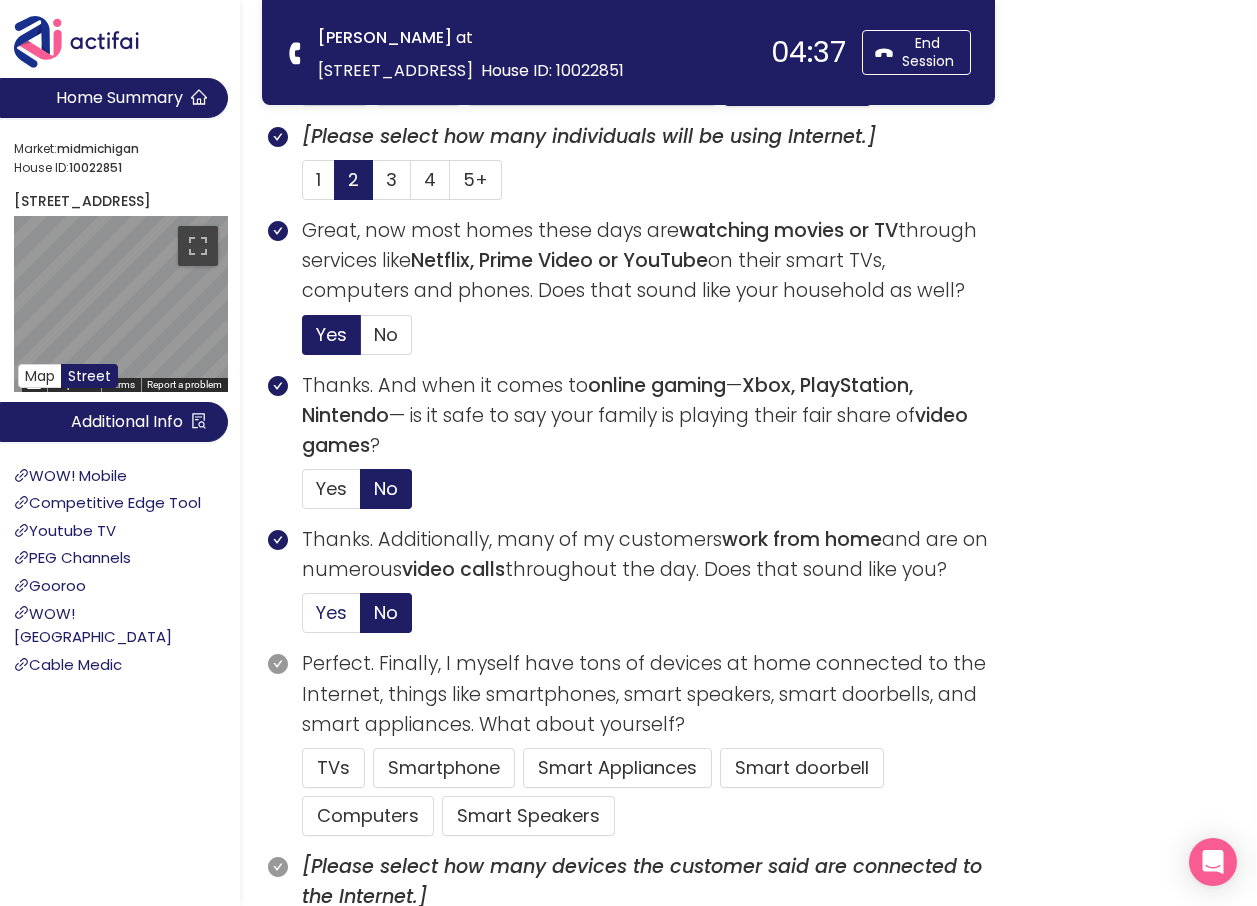 click on "Yes" at bounding box center (331, 612) 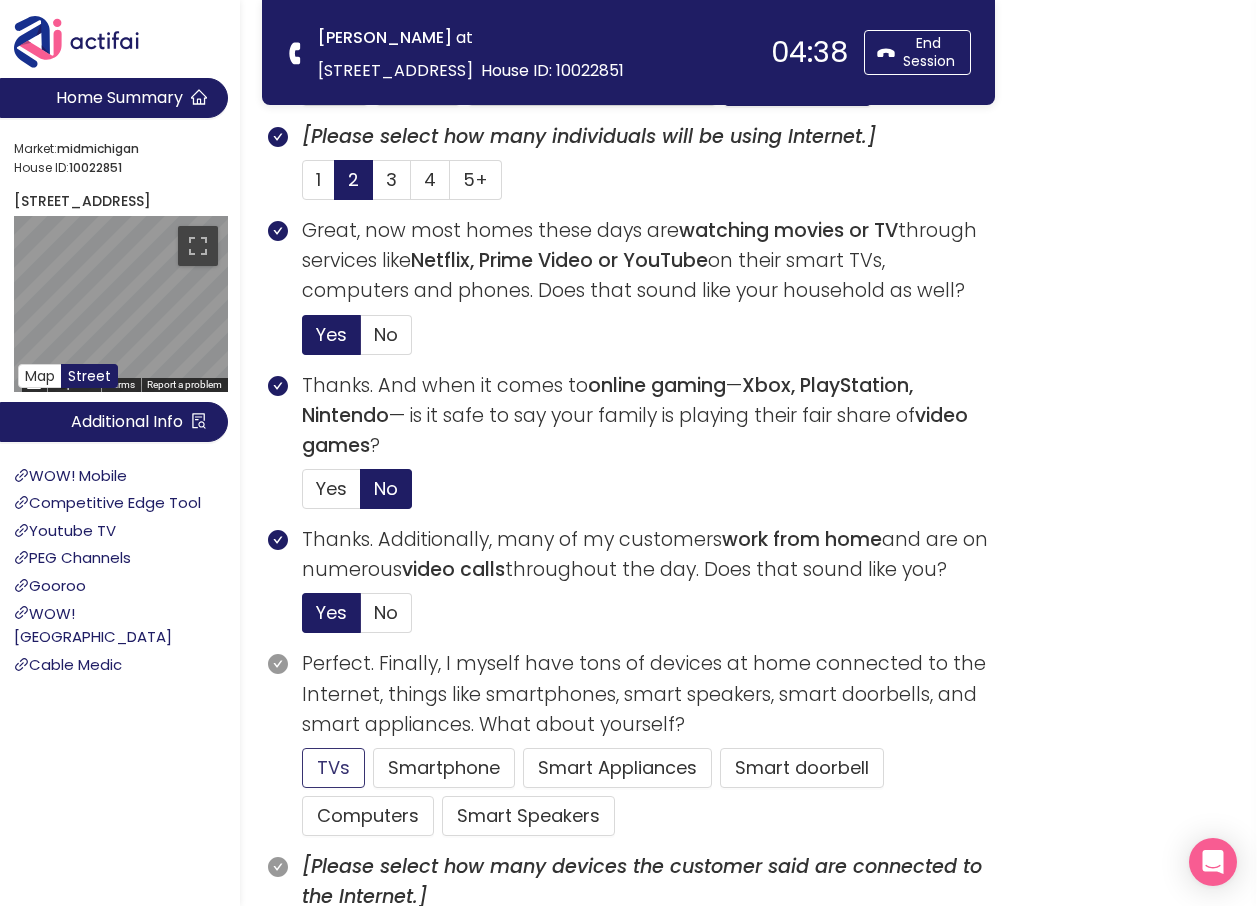 click on "TVs" 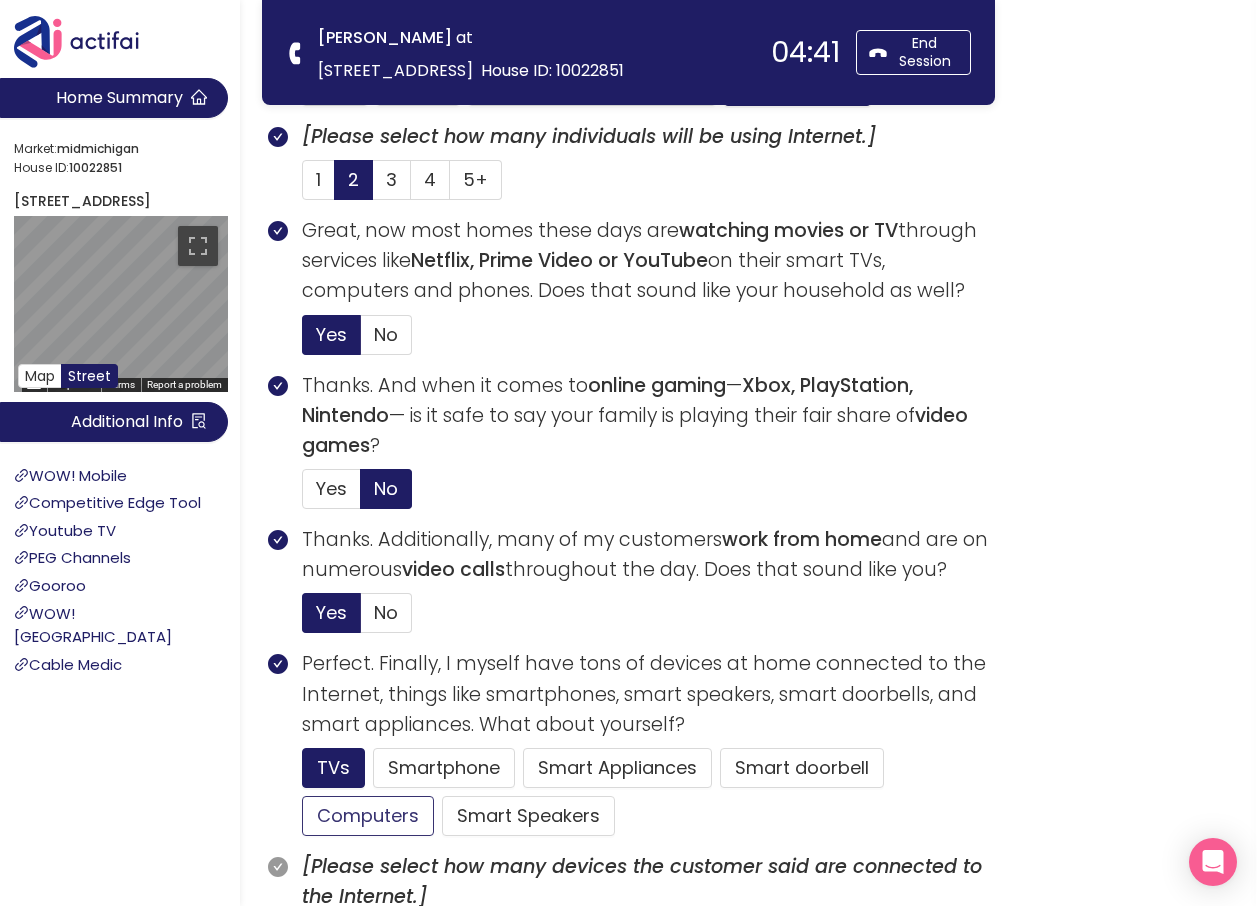click on "Computers" 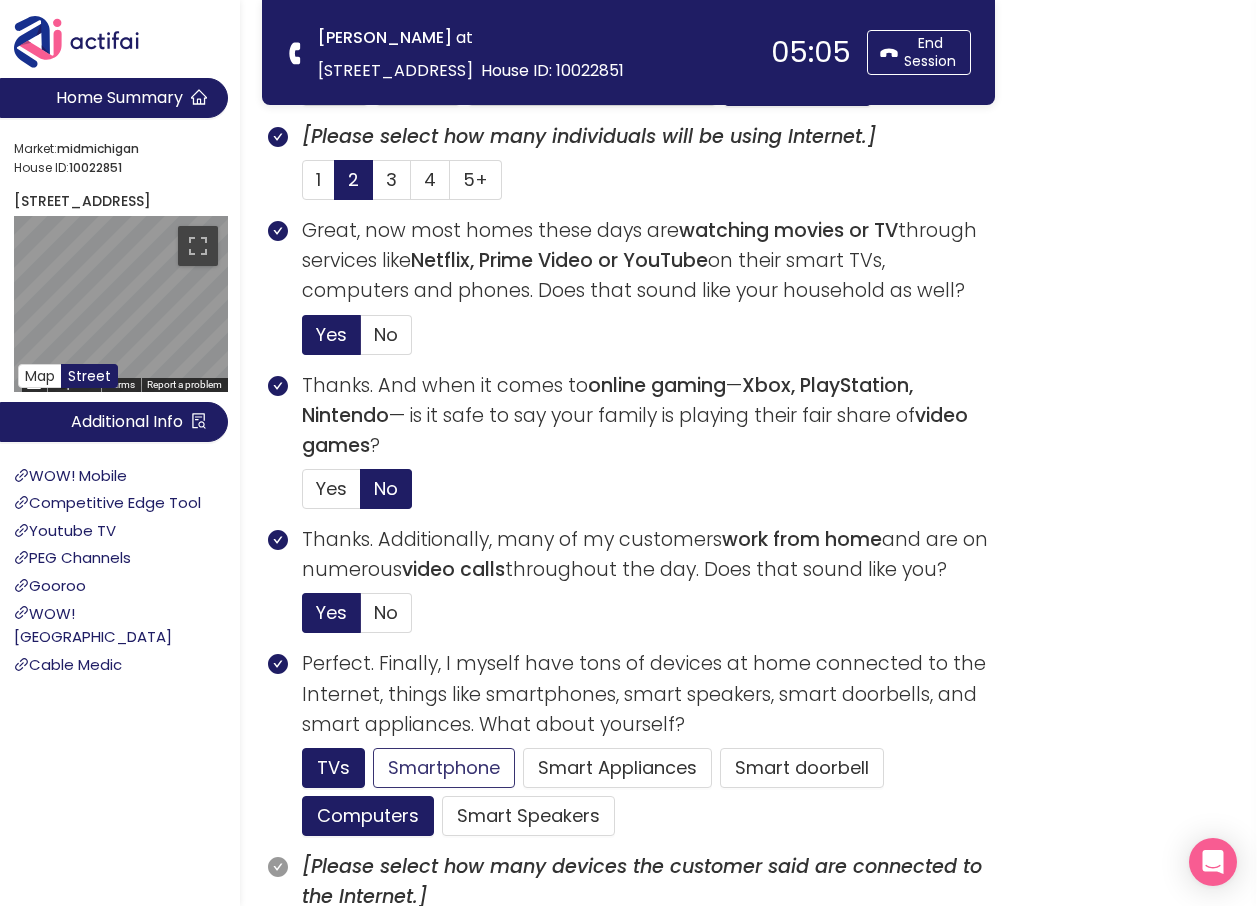 click on "Smartphone" 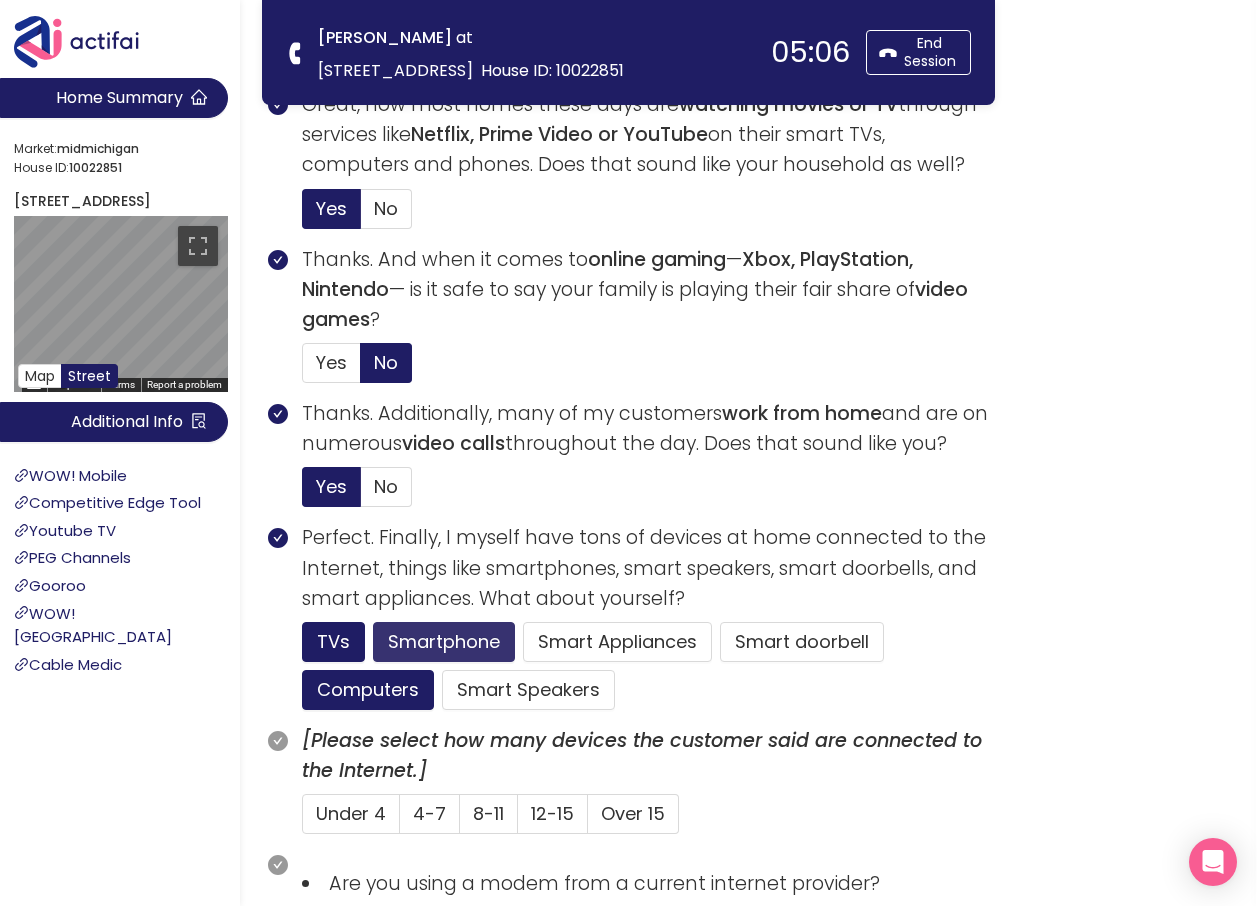 scroll, scrollTop: 1000, scrollLeft: 0, axis: vertical 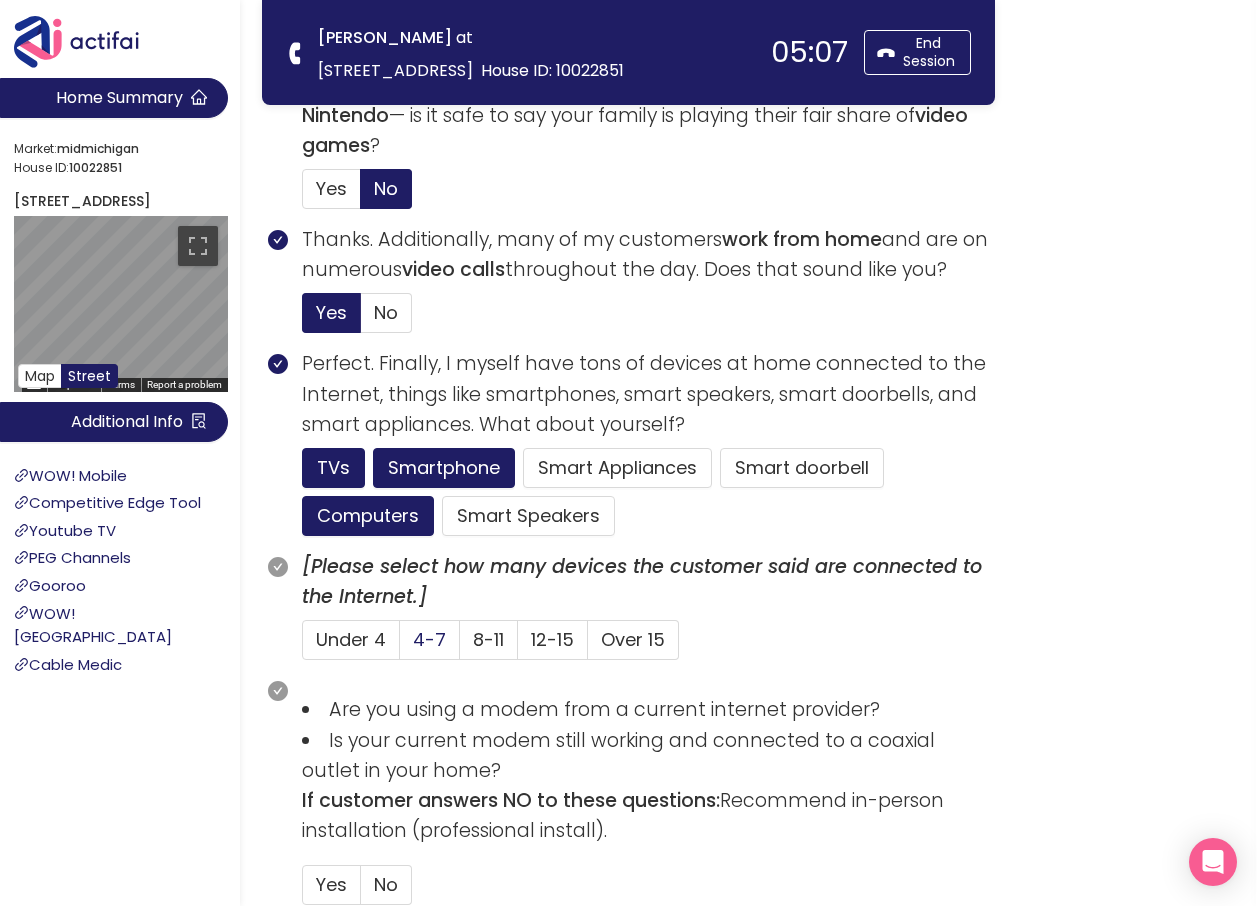 click on "4-7" 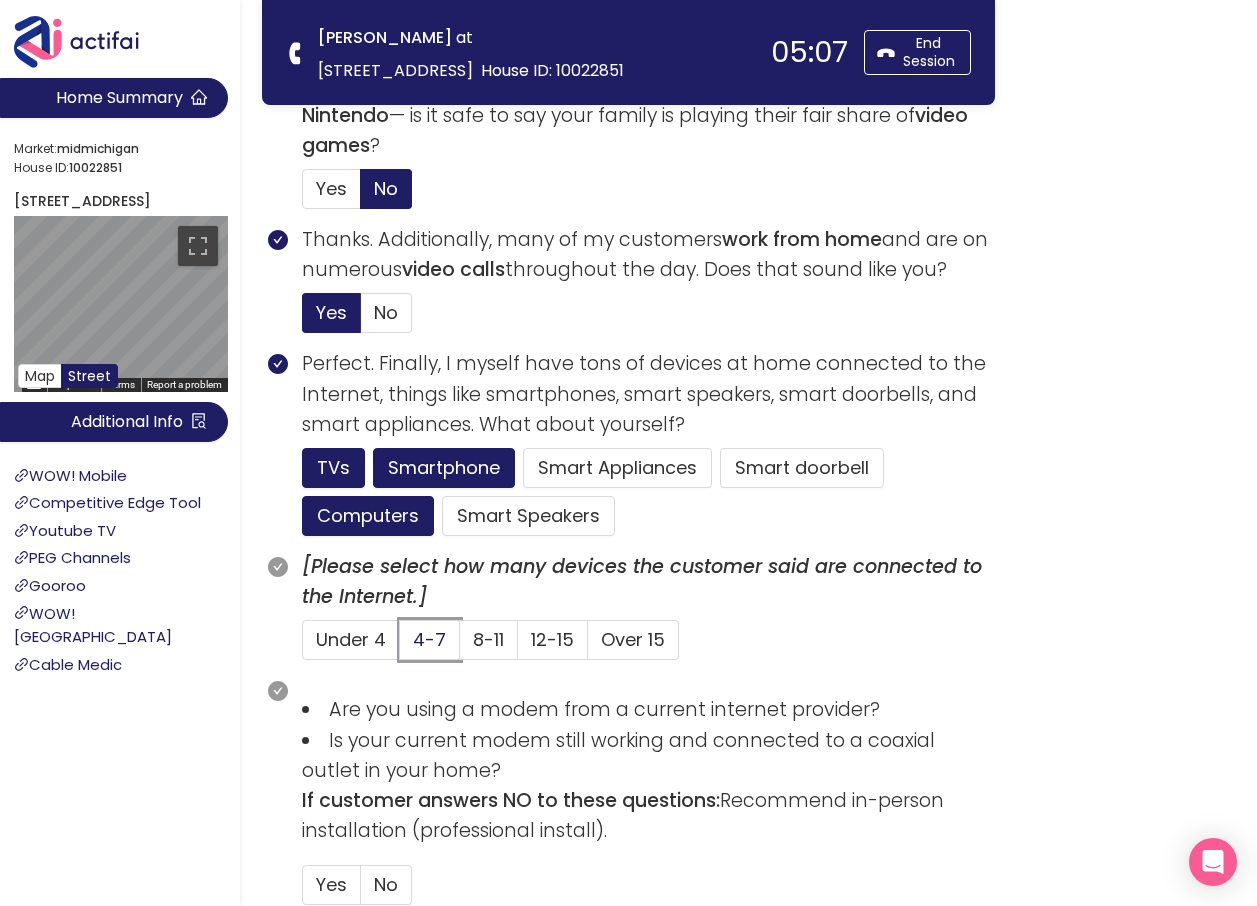 click on "4-7" at bounding box center [400, 646] 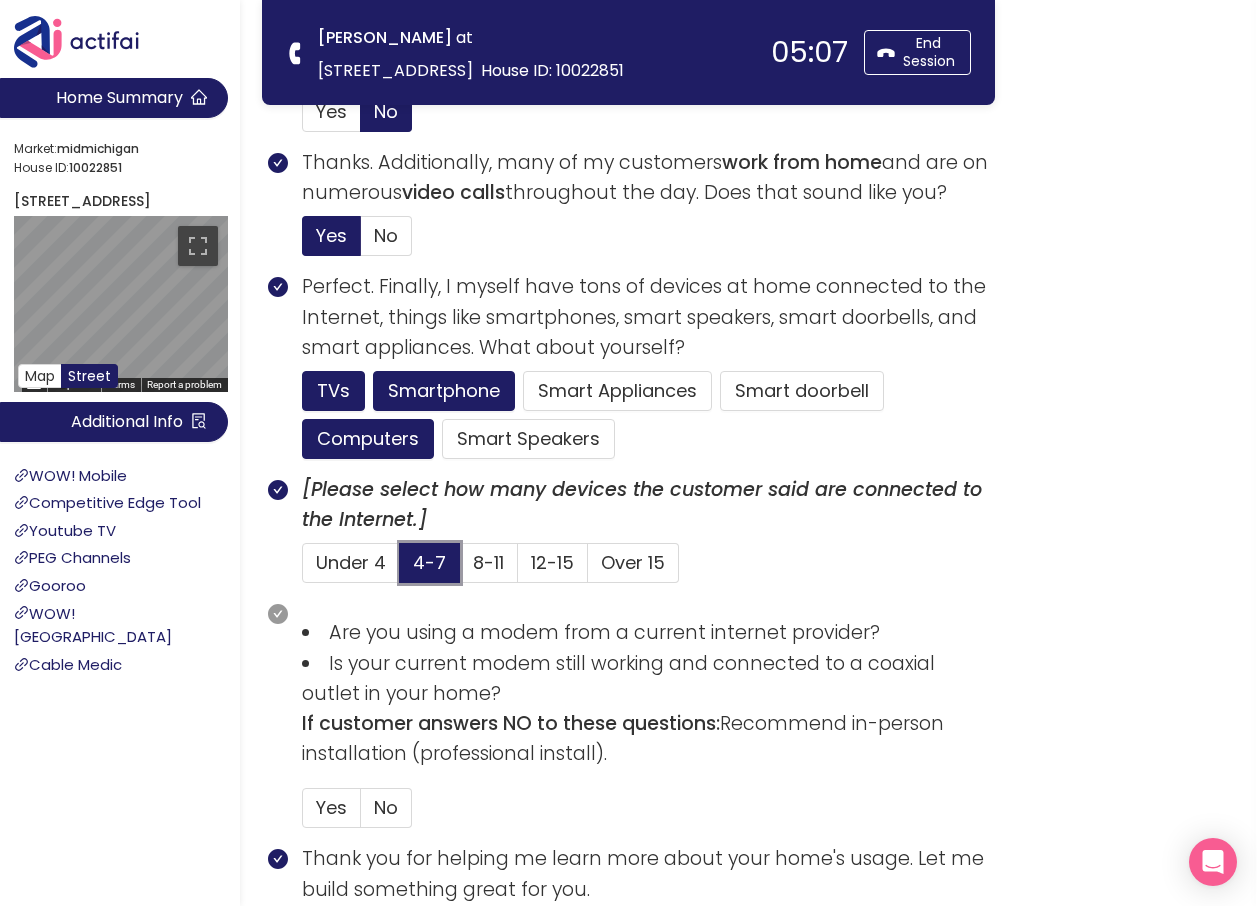 scroll, scrollTop: 1200, scrollLeft: 0, axis: vertical 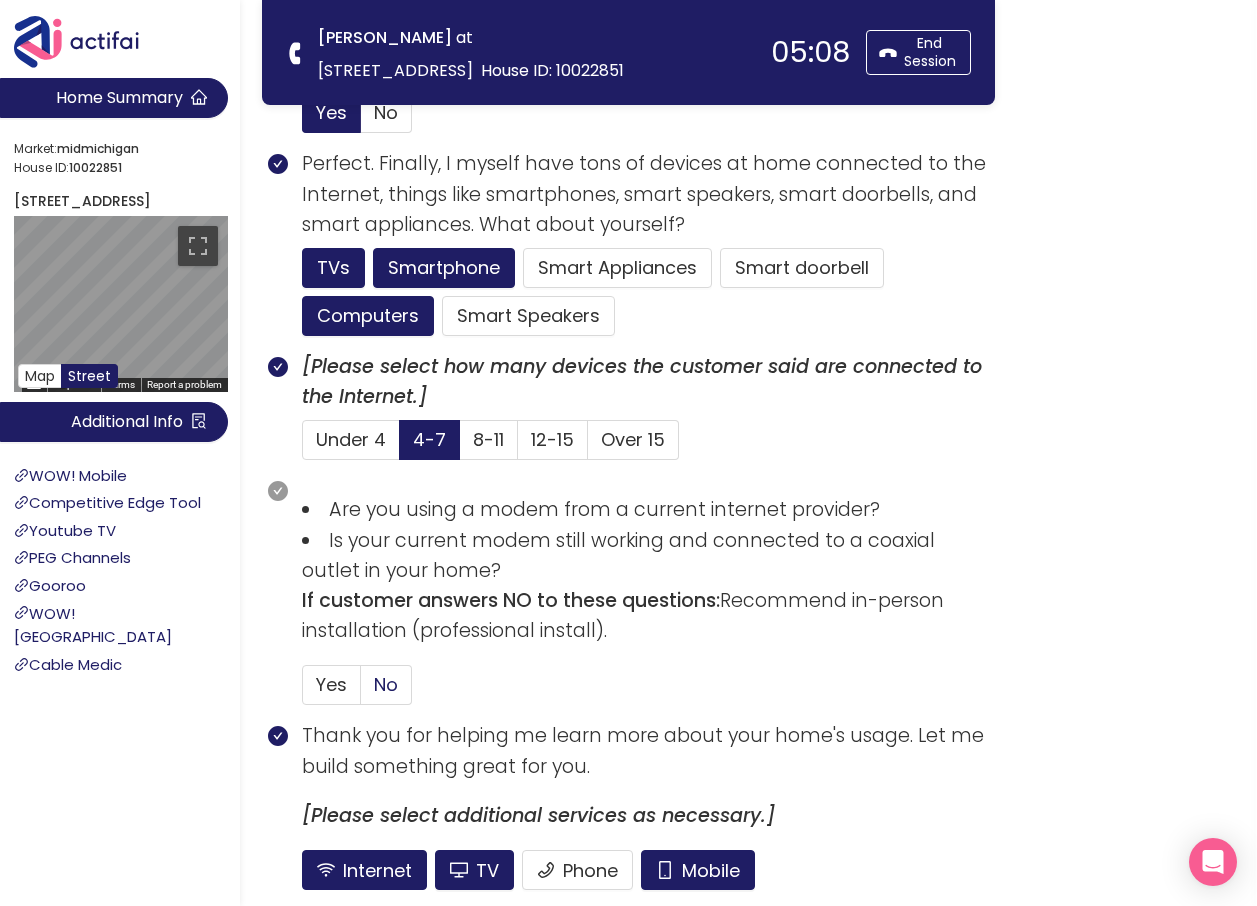 click on "No" at bounding box center (386, 684) 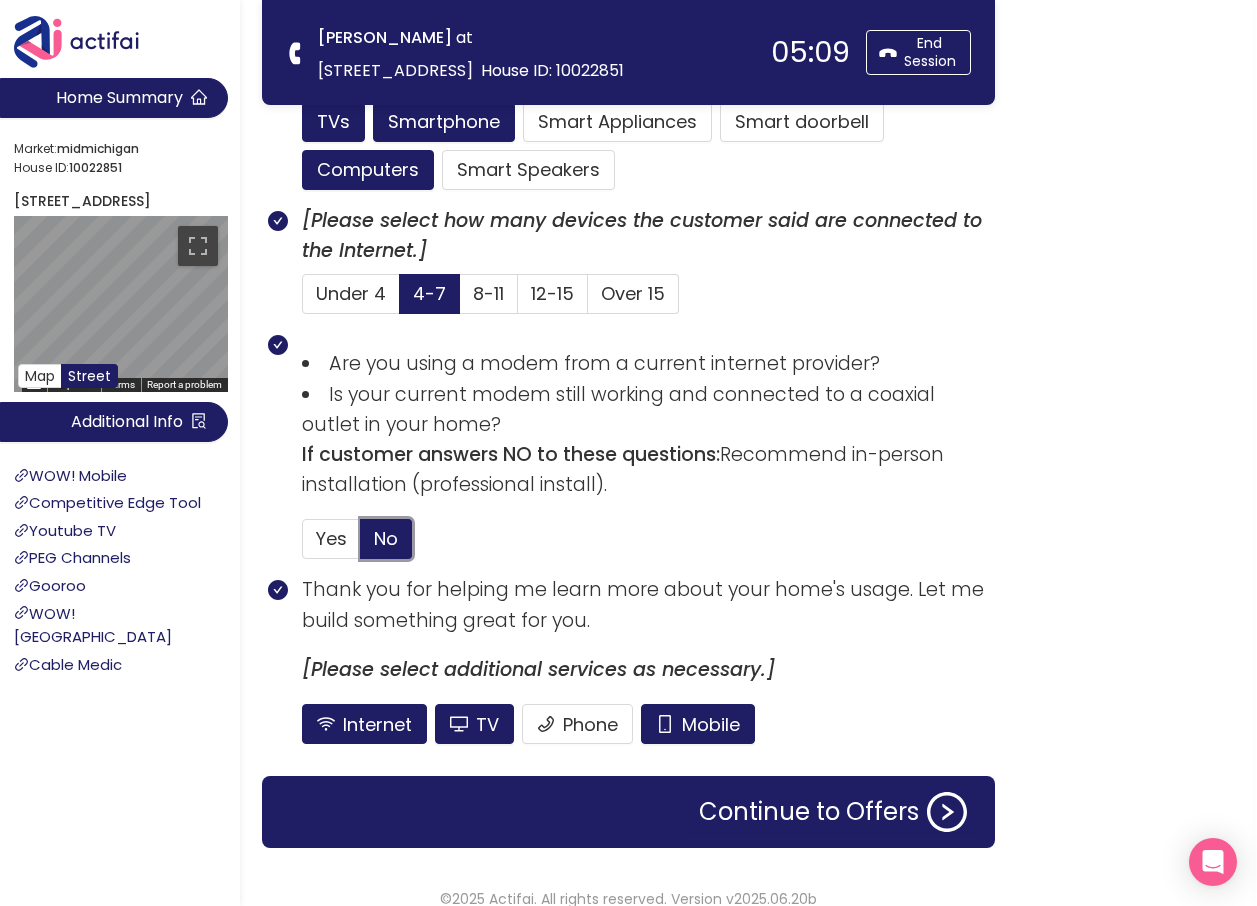 scroll, scrollTop: 1368, scrollLeft: 0, axis: vertical 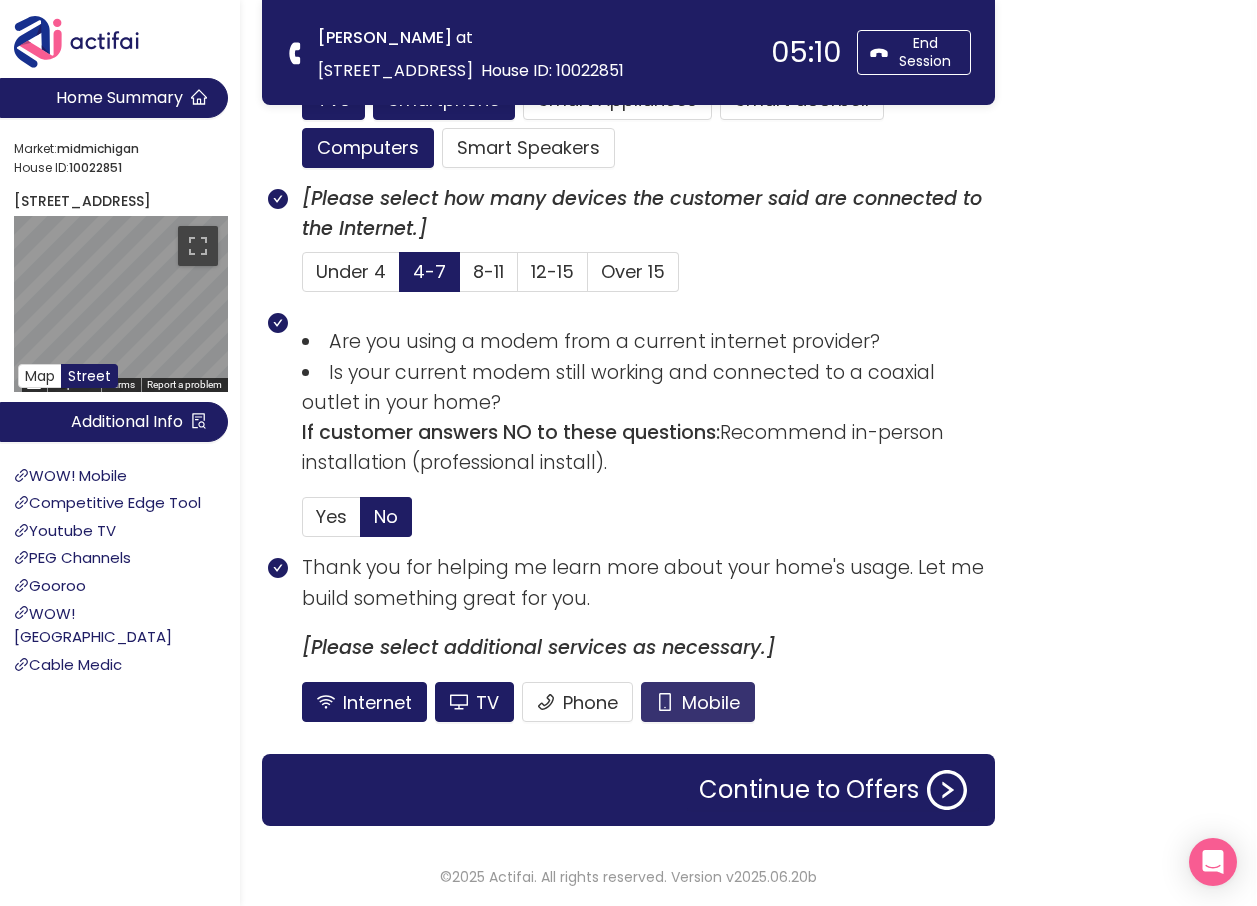 click on "Mobile" 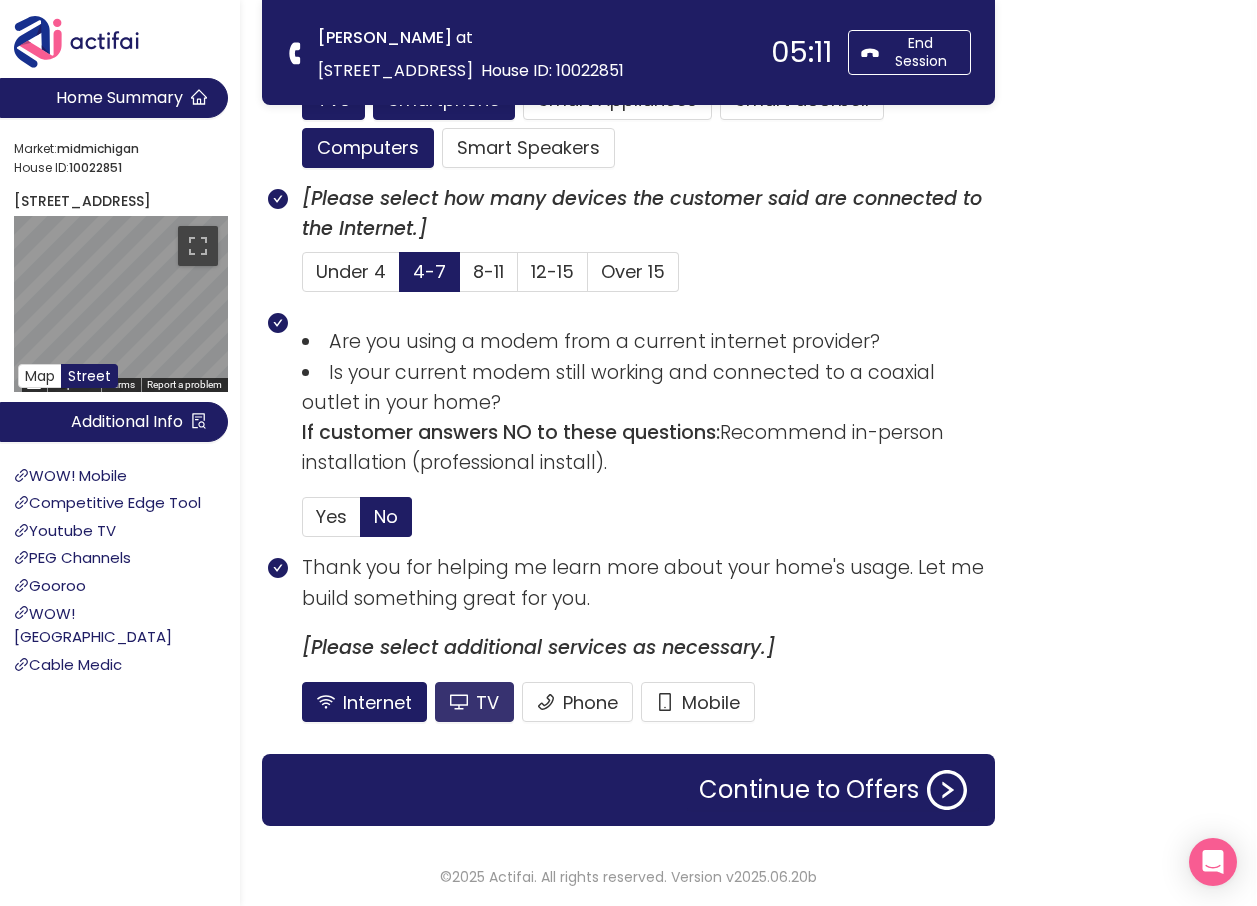 click on "TV" 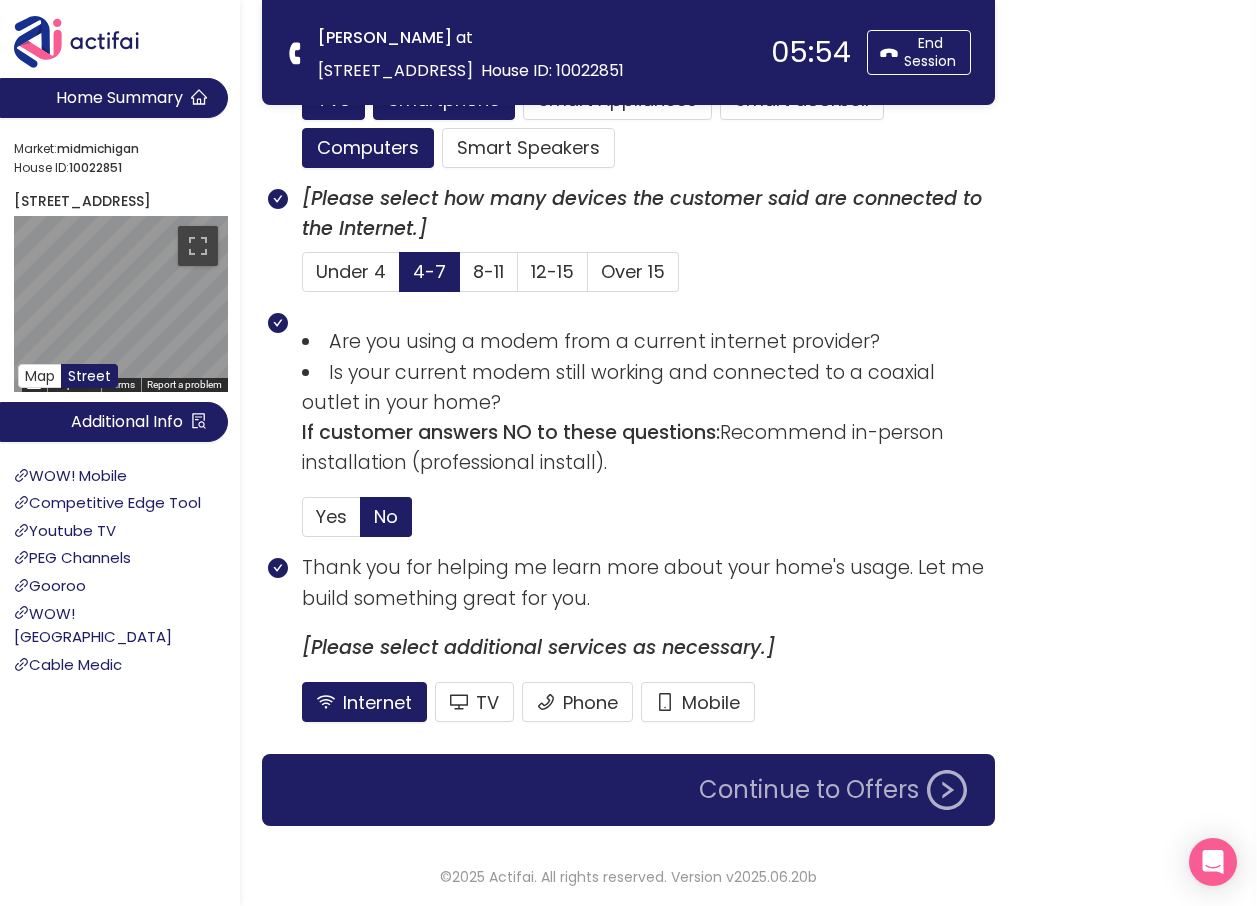 click on "Continue to Offers" 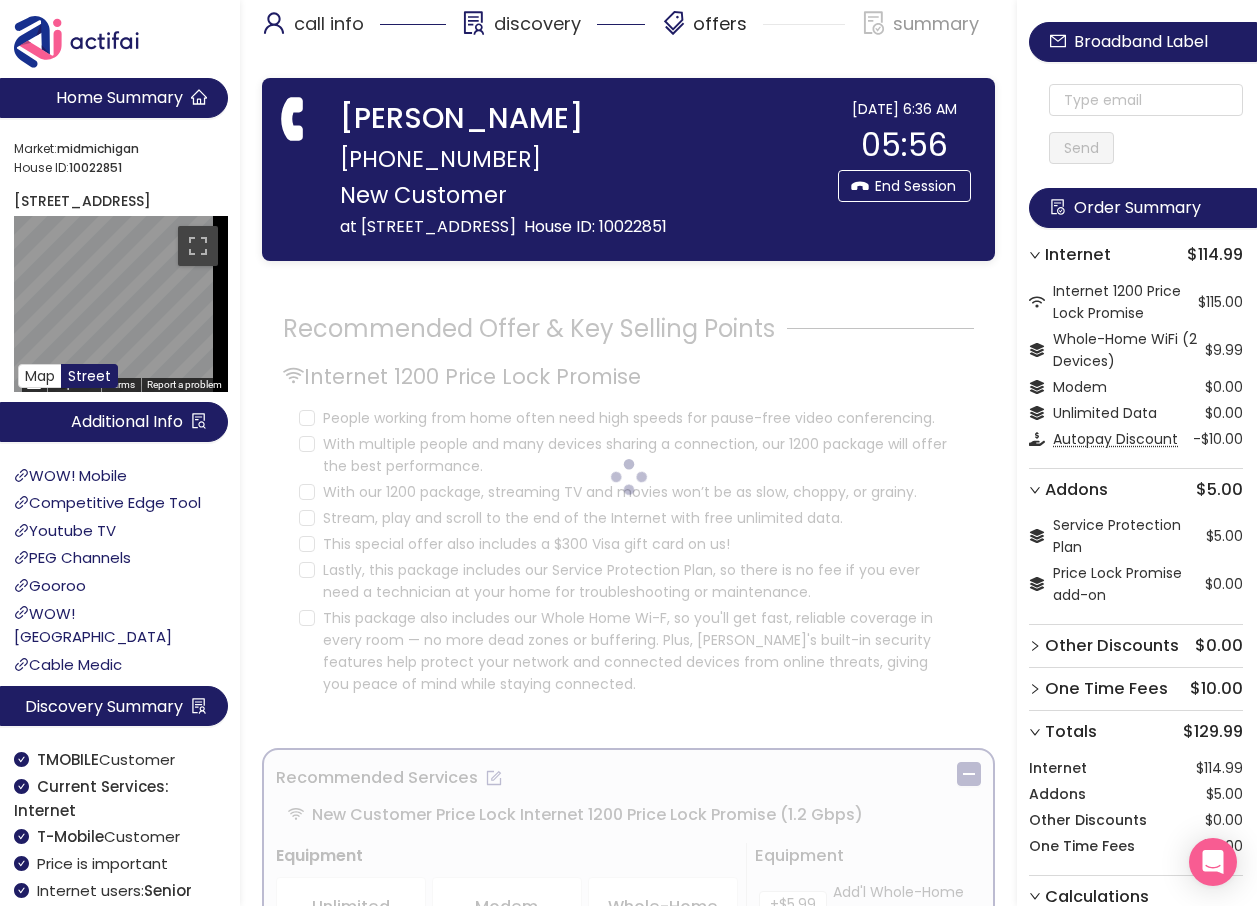 scroll, scrollTop: 0, scrollLeft: 0, axis: both 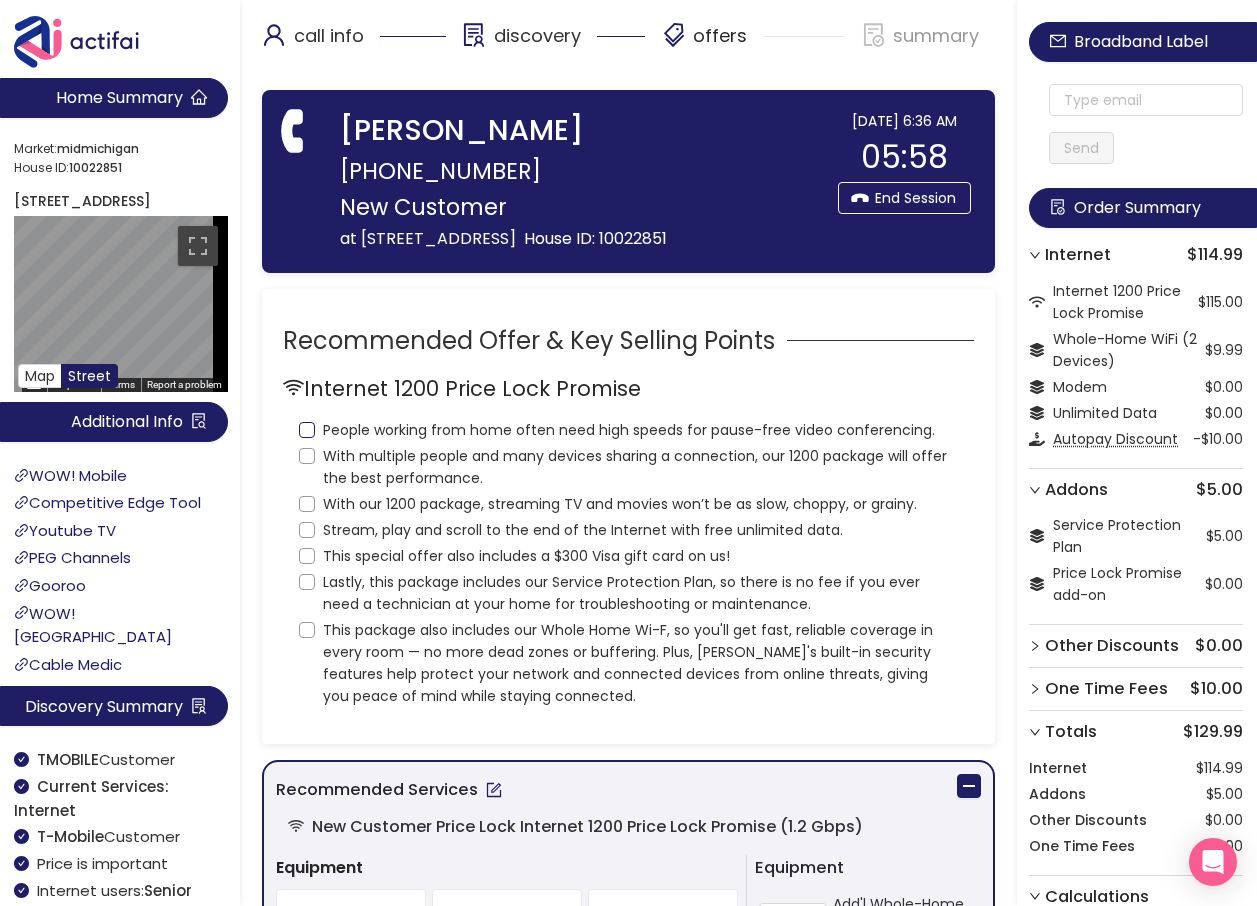 click on "People working from home often need high speeds for pause-free video conferencing." at bounding box center [307, 430] 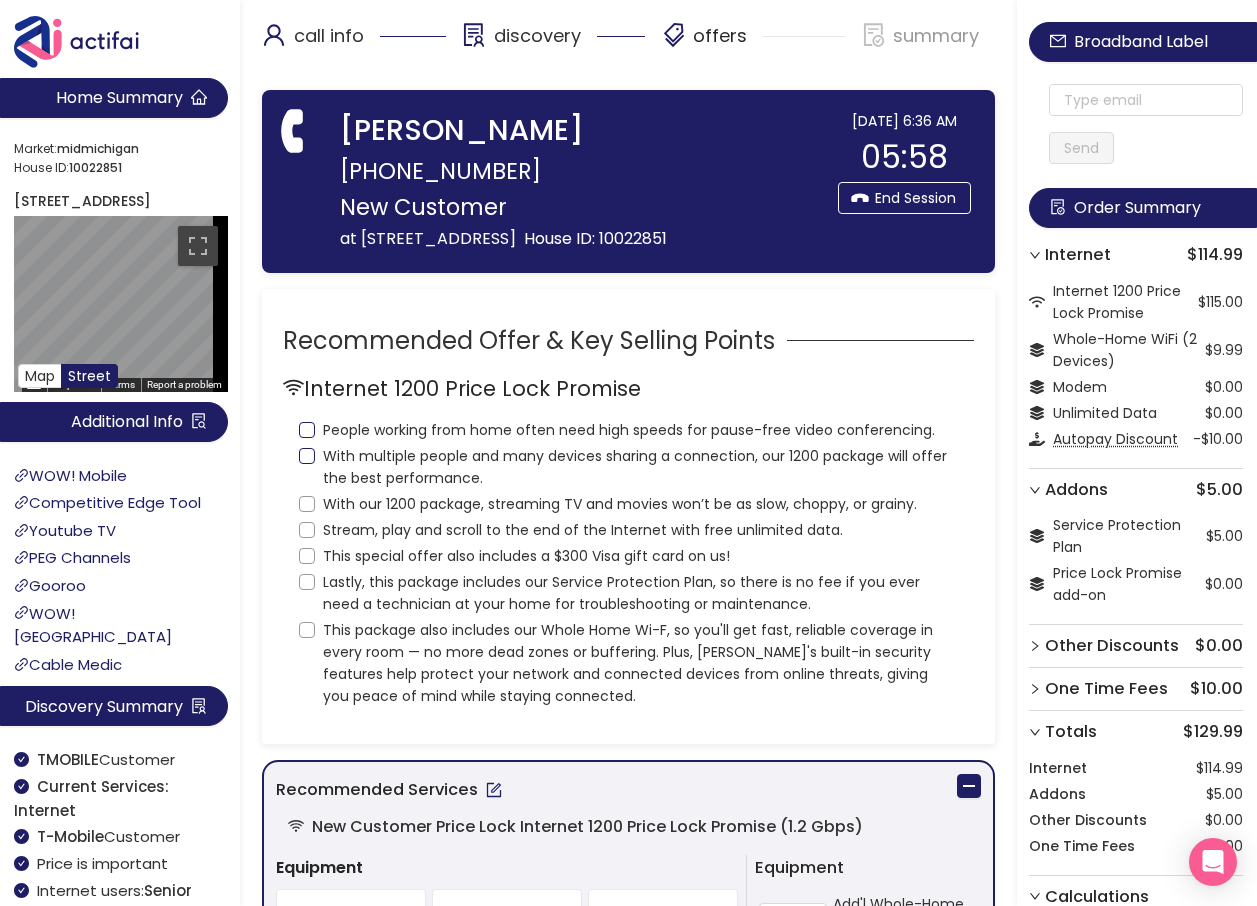 checkbox on "true" 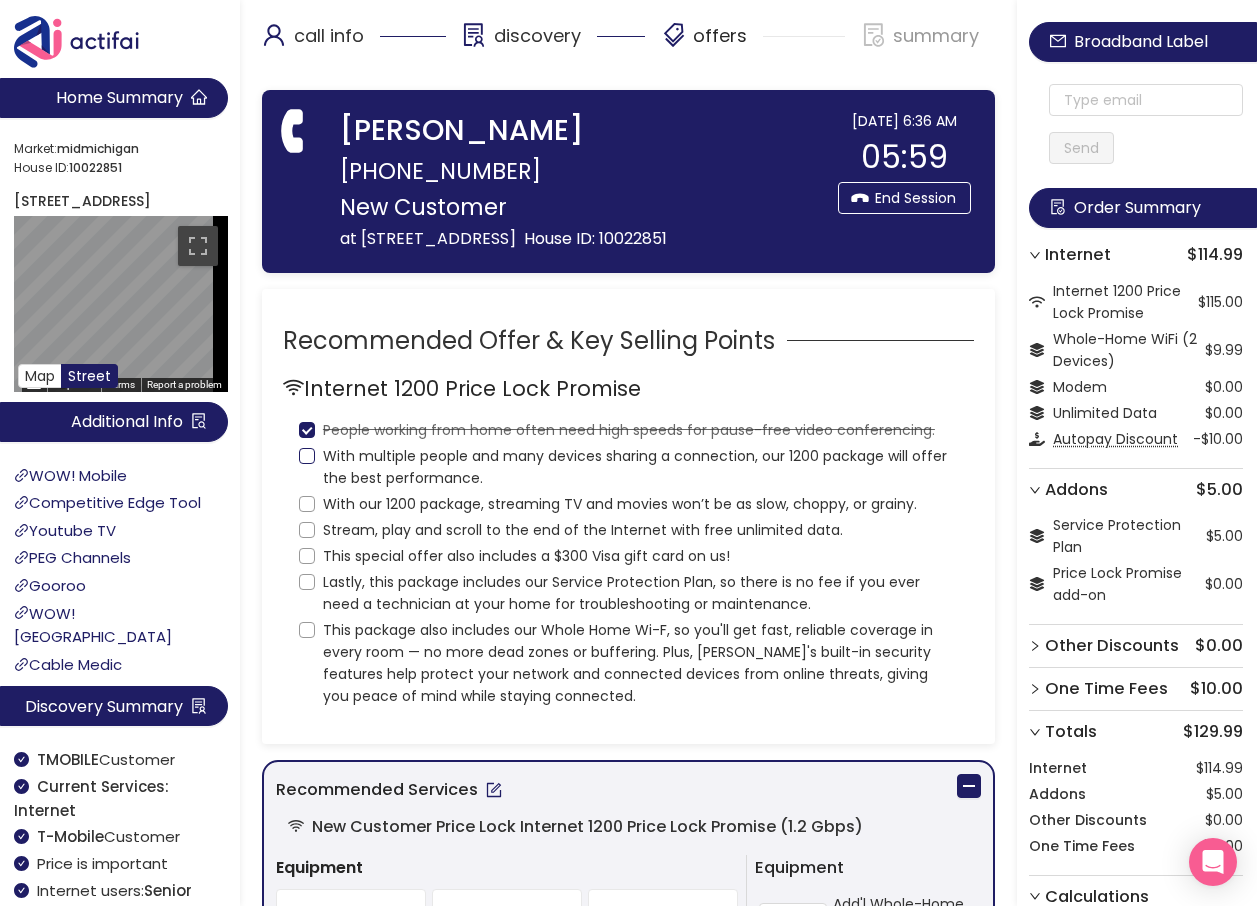 click on "With multiple people and many devices sharing a connection, our 1200 package will offer the best performance." at bounding box center (307, 456) 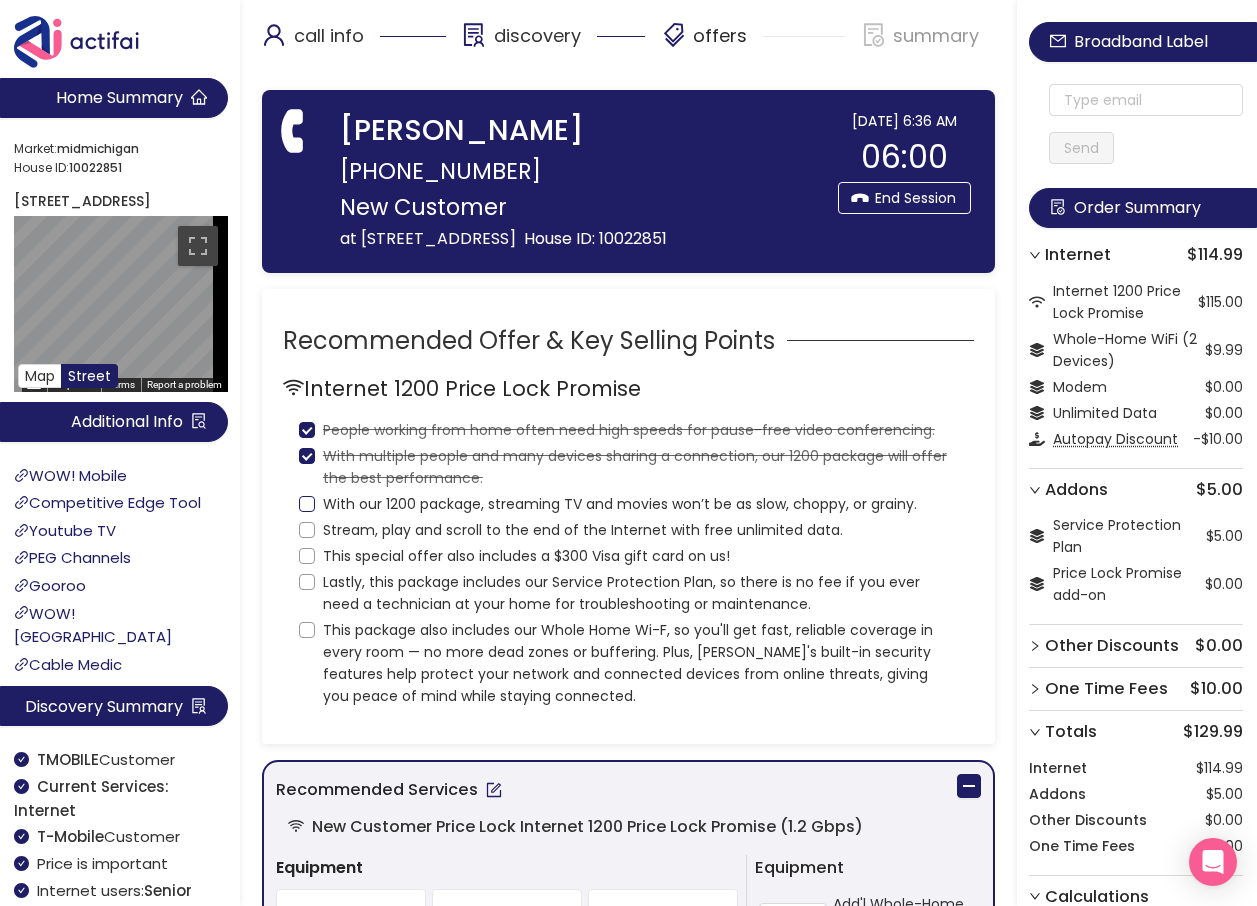 click on "With our 1200 package, streaming TV and movies won’t be as slow, choppy, or grainy." at bounding box center [307, 504] 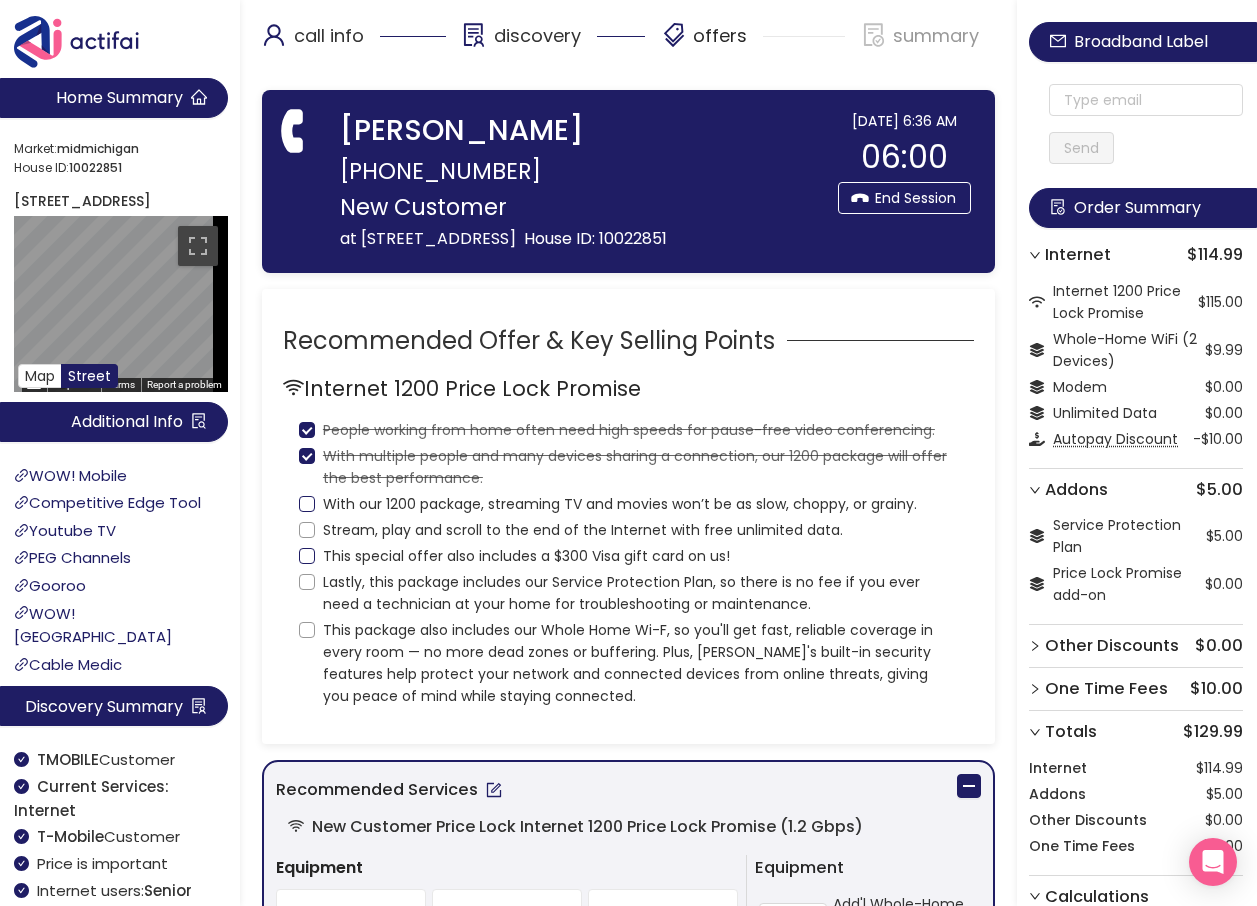 checkbox on "true" 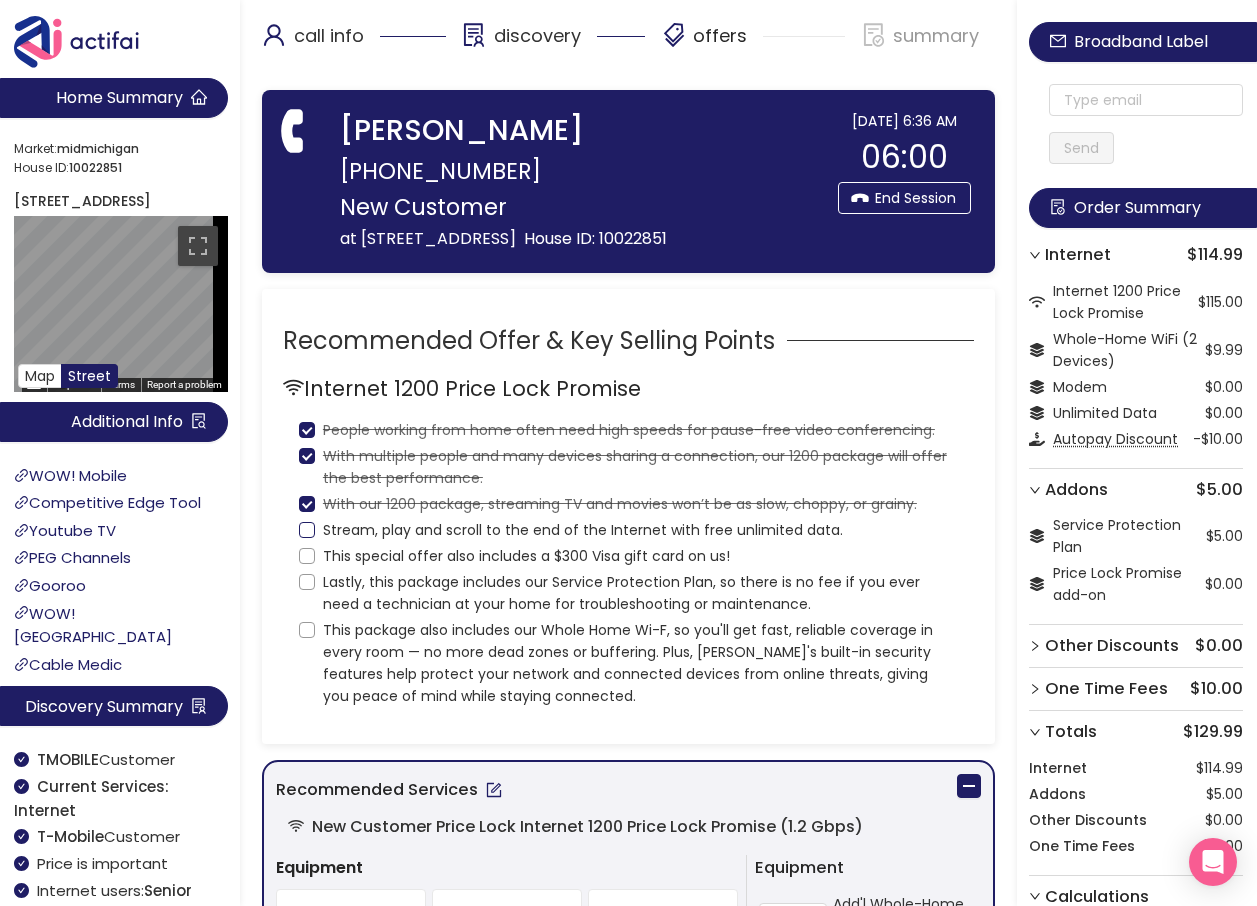 click on "Stream, play and scroll to the end of the Internet with free unlimited data." at bounding box center [307, 530] 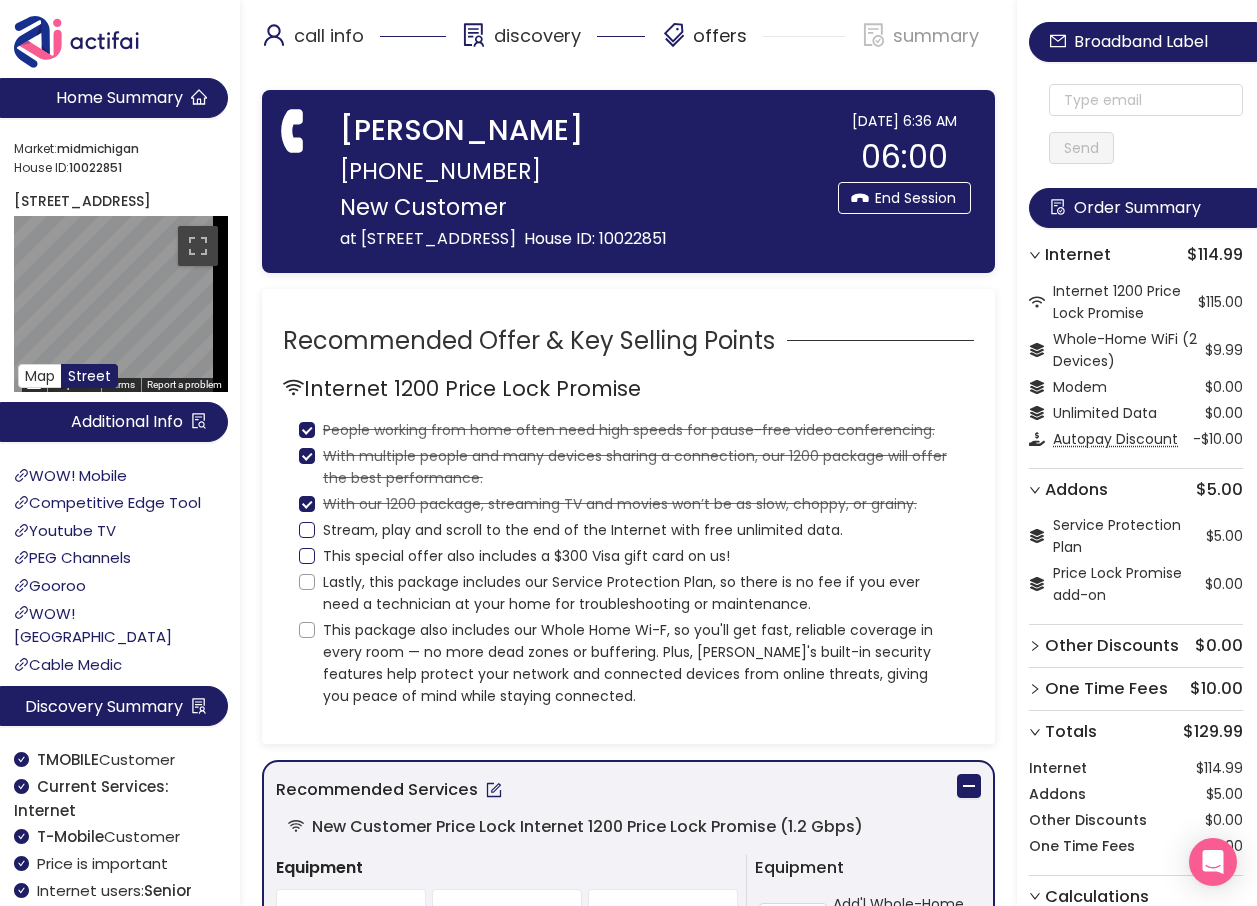 checkbox on "true" 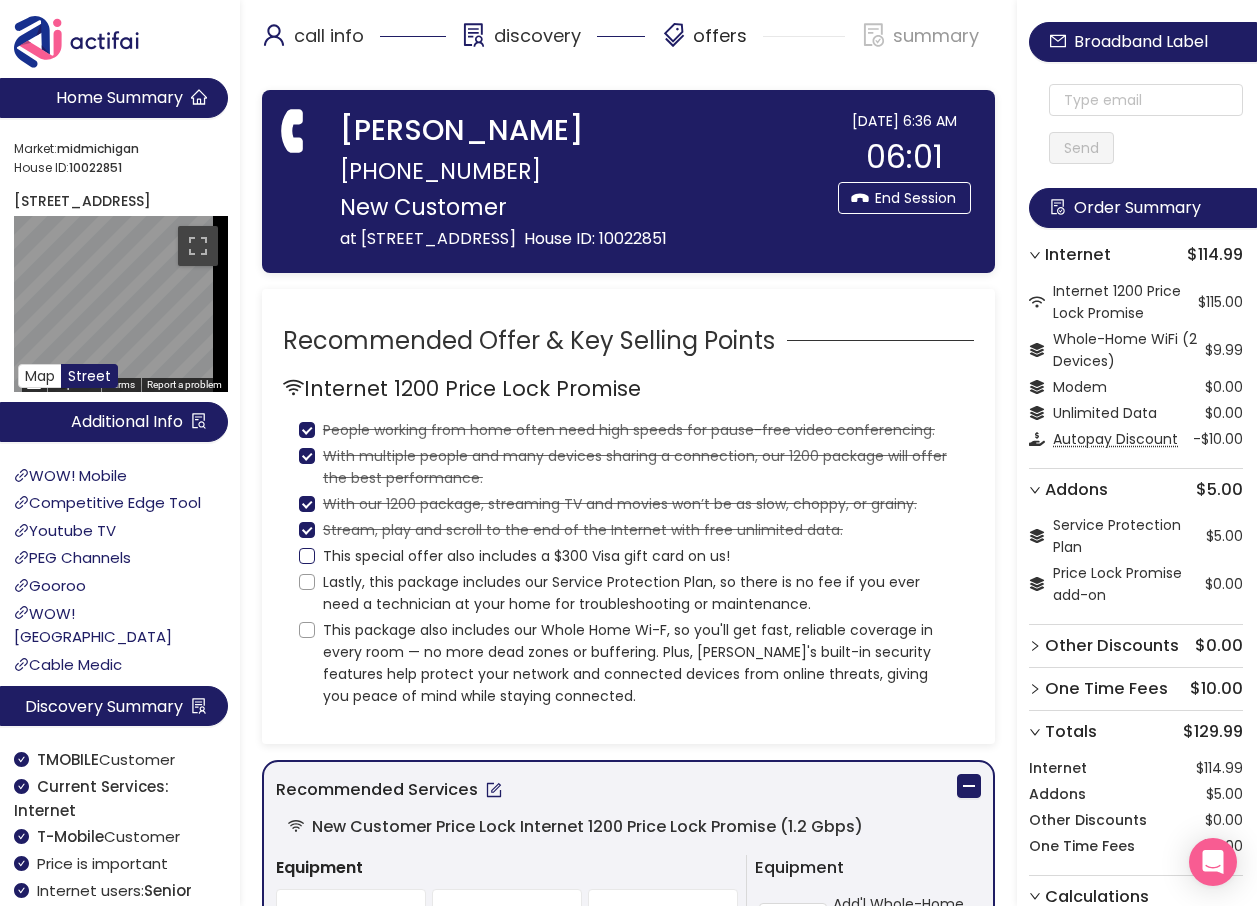 drag, startPoint x: 308, startPoint y: 585, endPoint x: 302, endPoint y: 605, distance: 20.880613 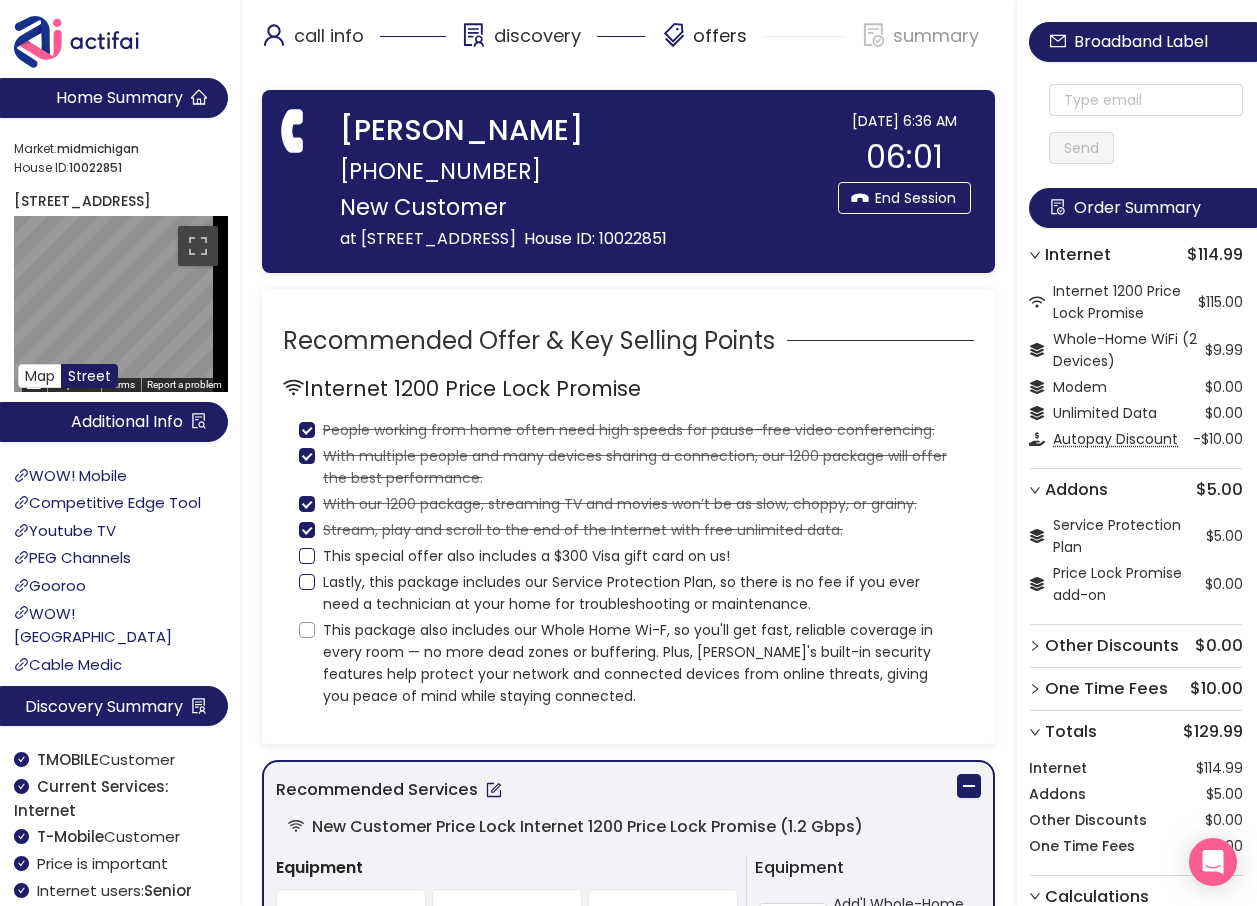 click on "This special offer also includes a $300 Visa gift card on us!" at bounding box center (307, 556) 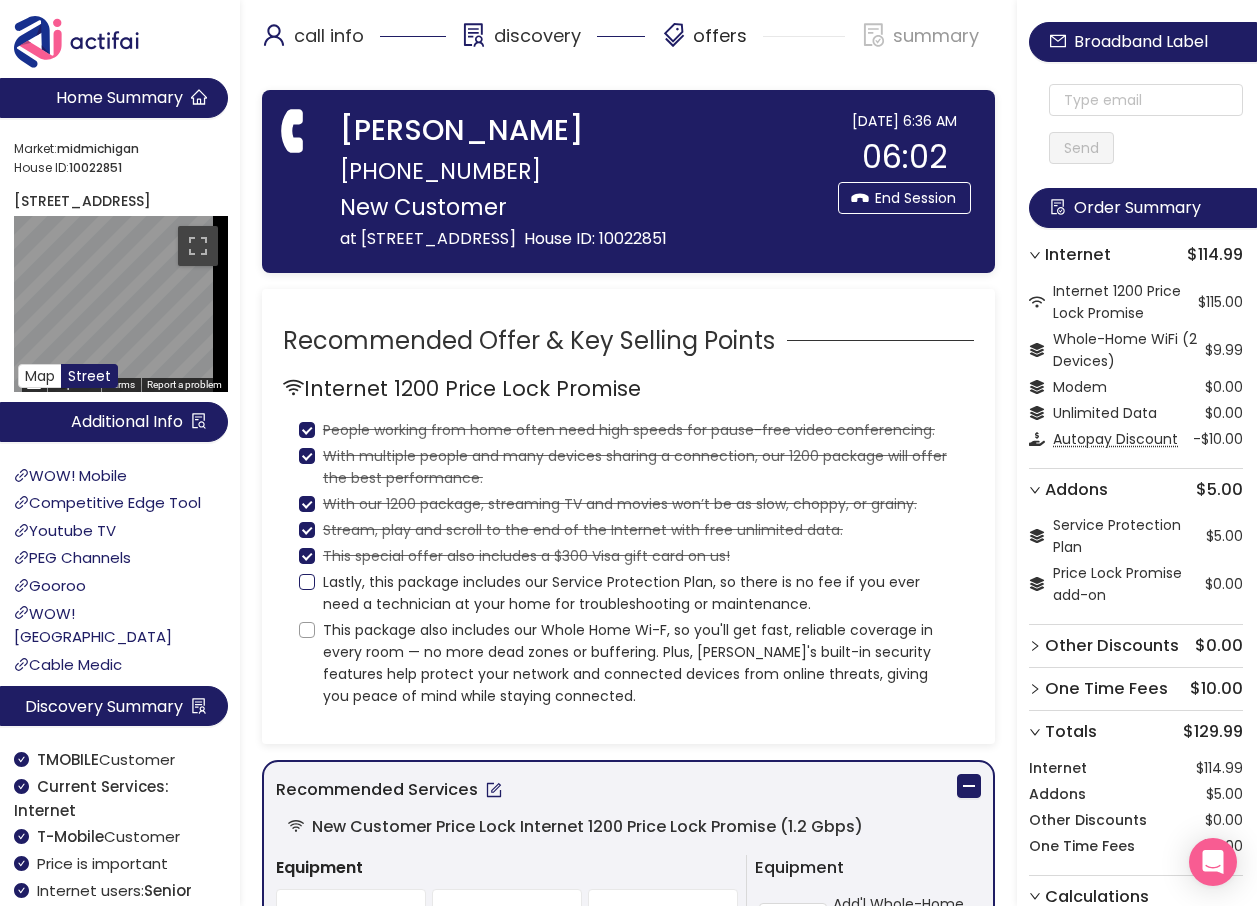 click on "Lastly, this package includes our Service Protection Plan, so there is no fee if you ever need a technician at your home for troubleshooting or maintenance." at bounding box center (307, 582) 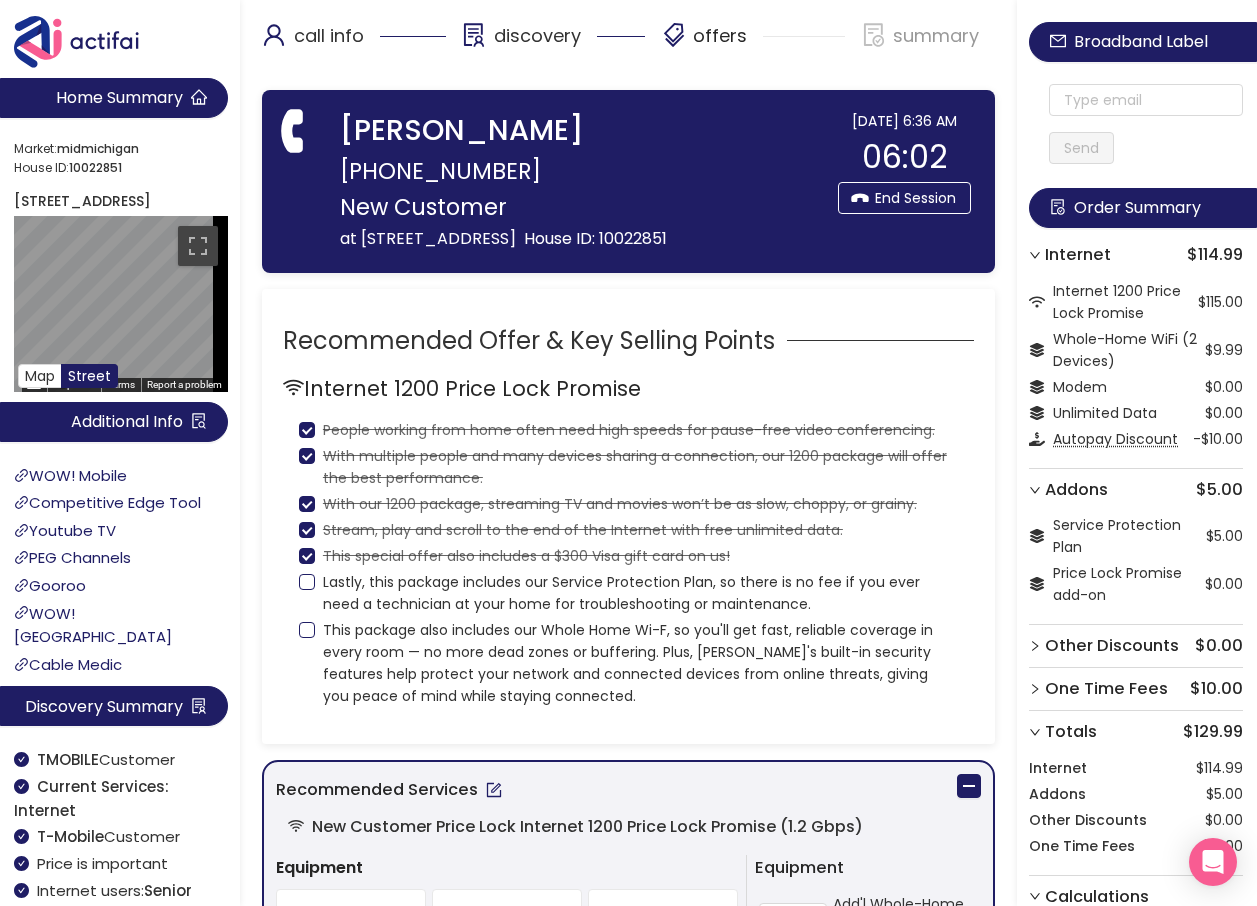 checkbox on "true" 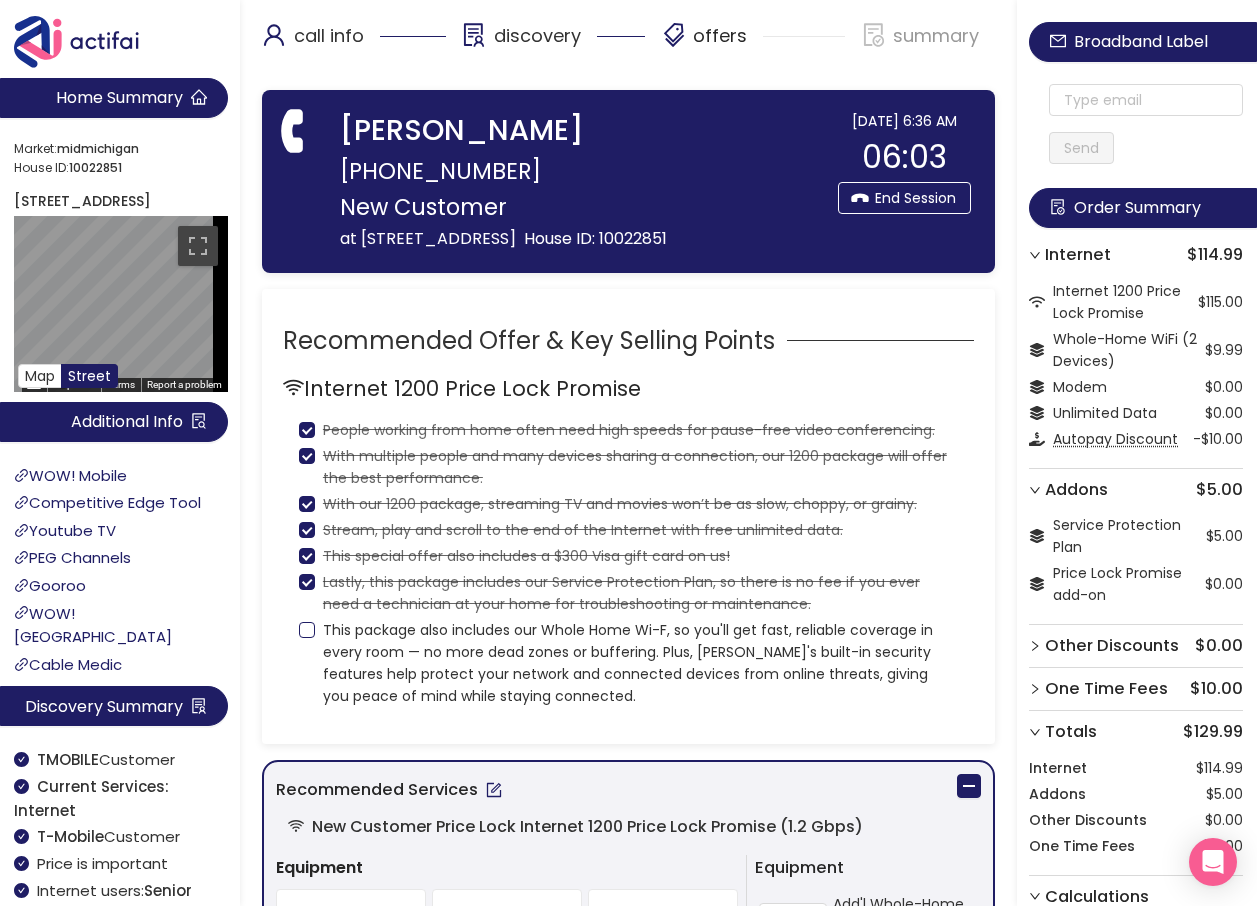 click on "This package also includes our Whole Home Wi-F, so you'll get fast, reliable coverage in every room — no more dead zones or buffering. Plus, [PERSON_NAME]'s built-in security features help protect your network and connected devices from online threats, giving you peace of mind while staying connected." at bounding box center [628, 661] 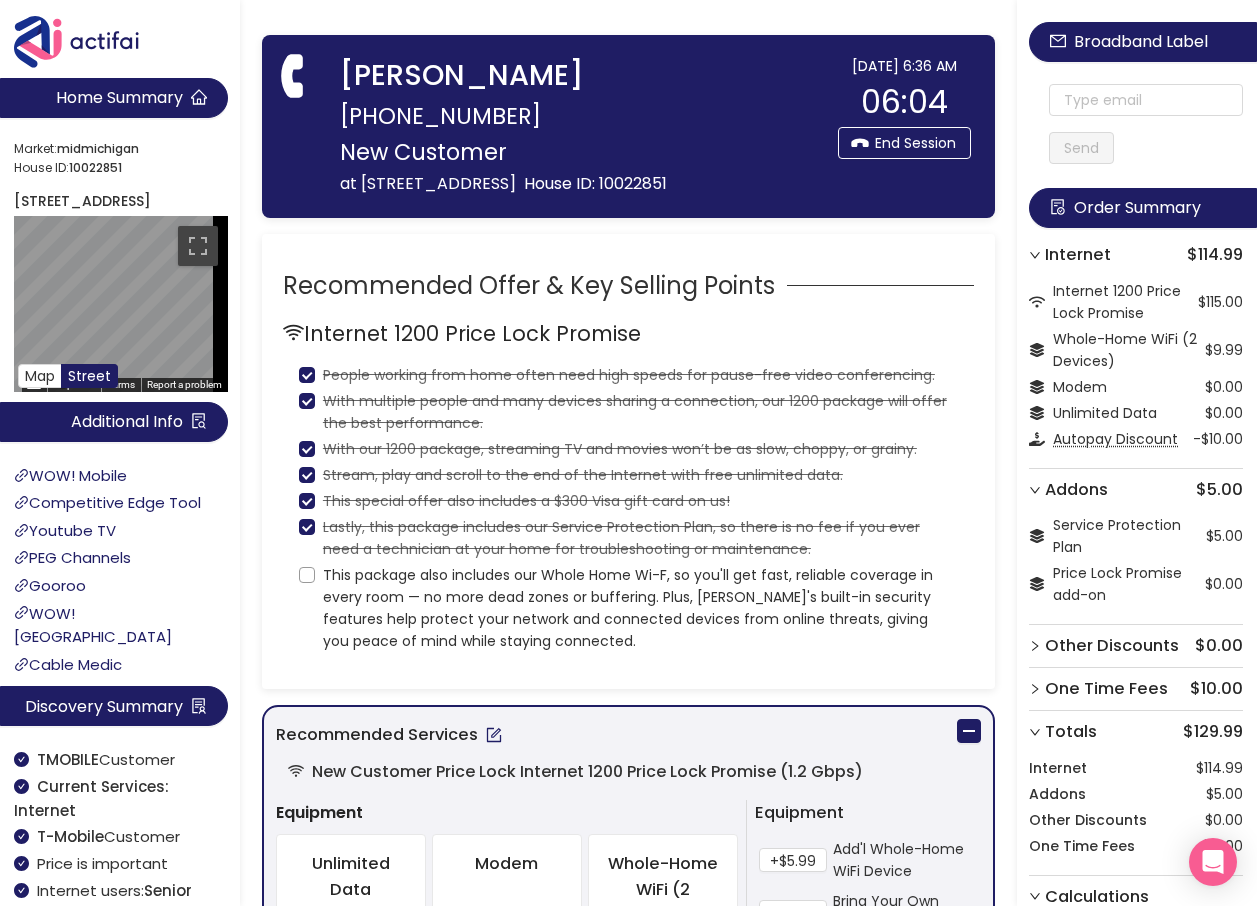 scroll, scrollTop: 100, scrollLeft: 0, axis: vertical 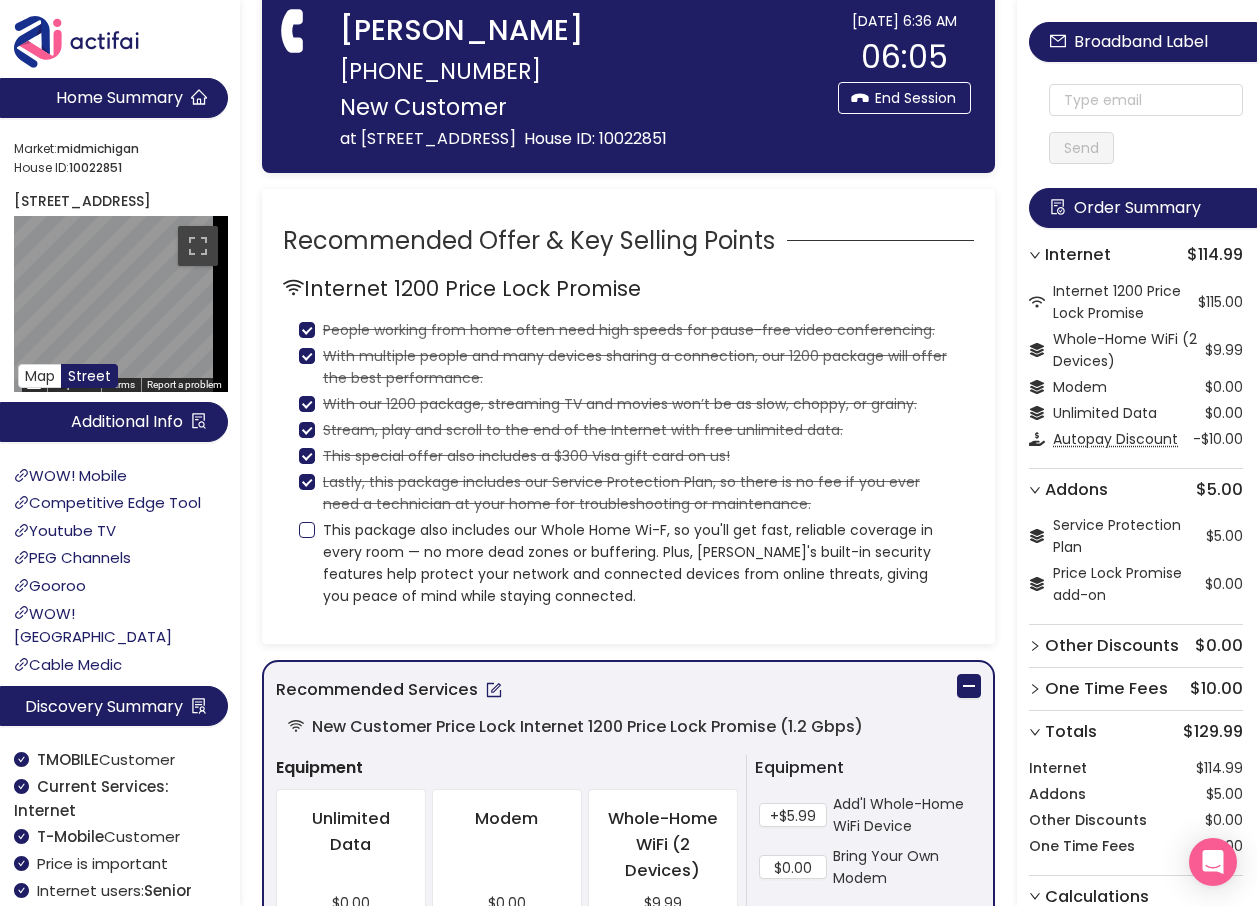 click on "This package also includes our Whole Home Wi-F, so you'll get fast, reliable coverage in every room — no more dead zones or buffering. Plus, [PERSON_NAME]'s built-in security features help protect your network and connected devices from online threats, giving you peace of mind while staying connected." at bounding box center [307, 530] 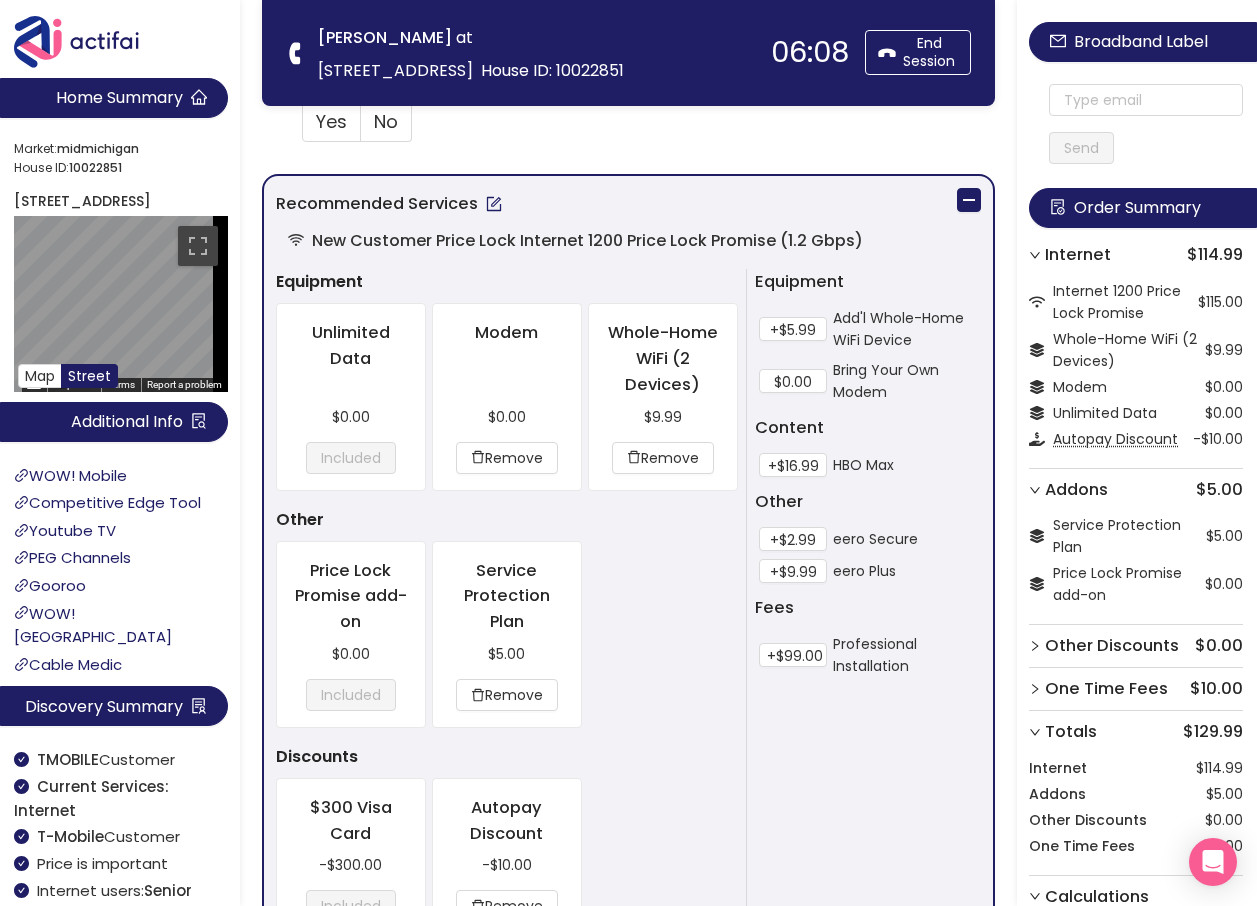 scroll, scrollTop: 1200, scrollLeft: 0, axis: vertical 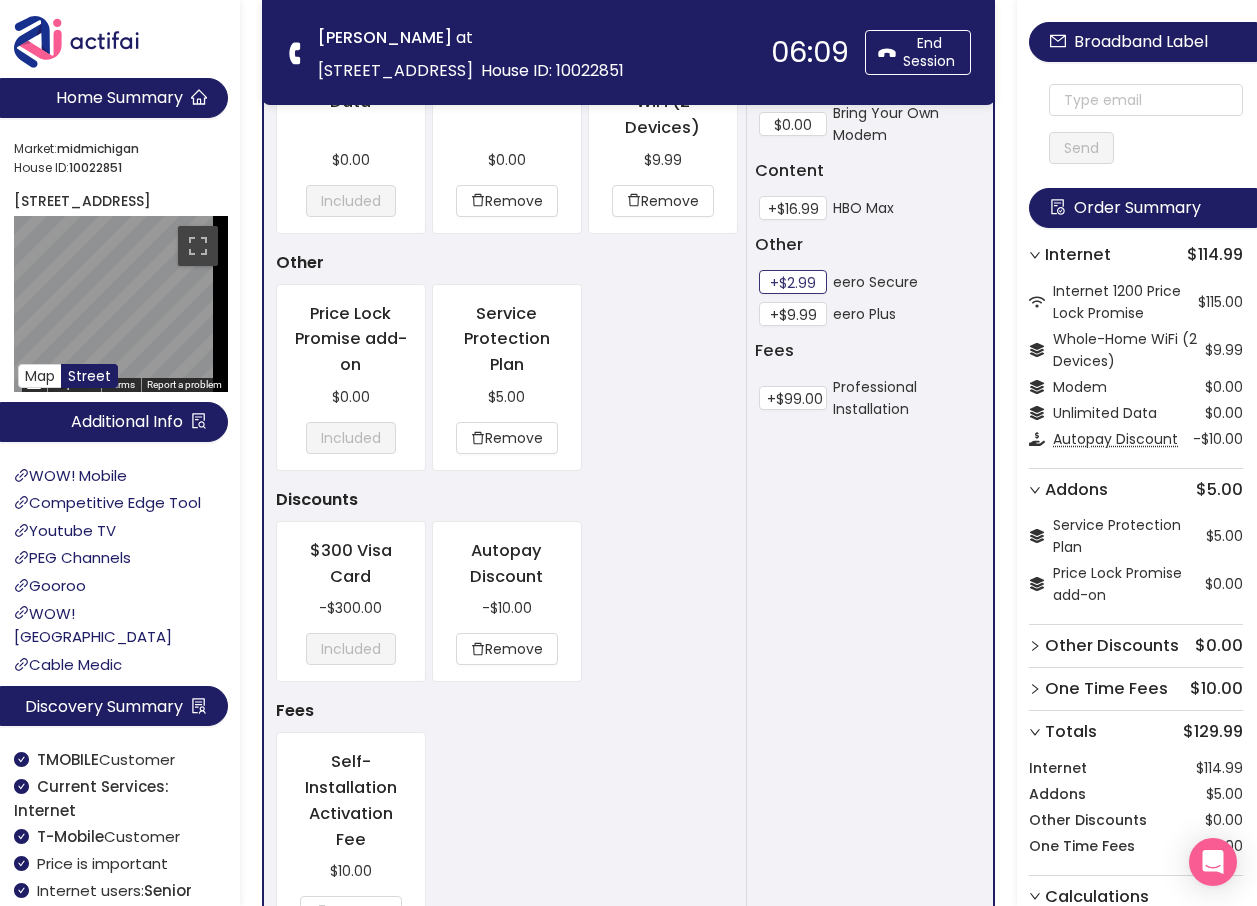 click on "+$2.99" at bounding box center (793, 282) 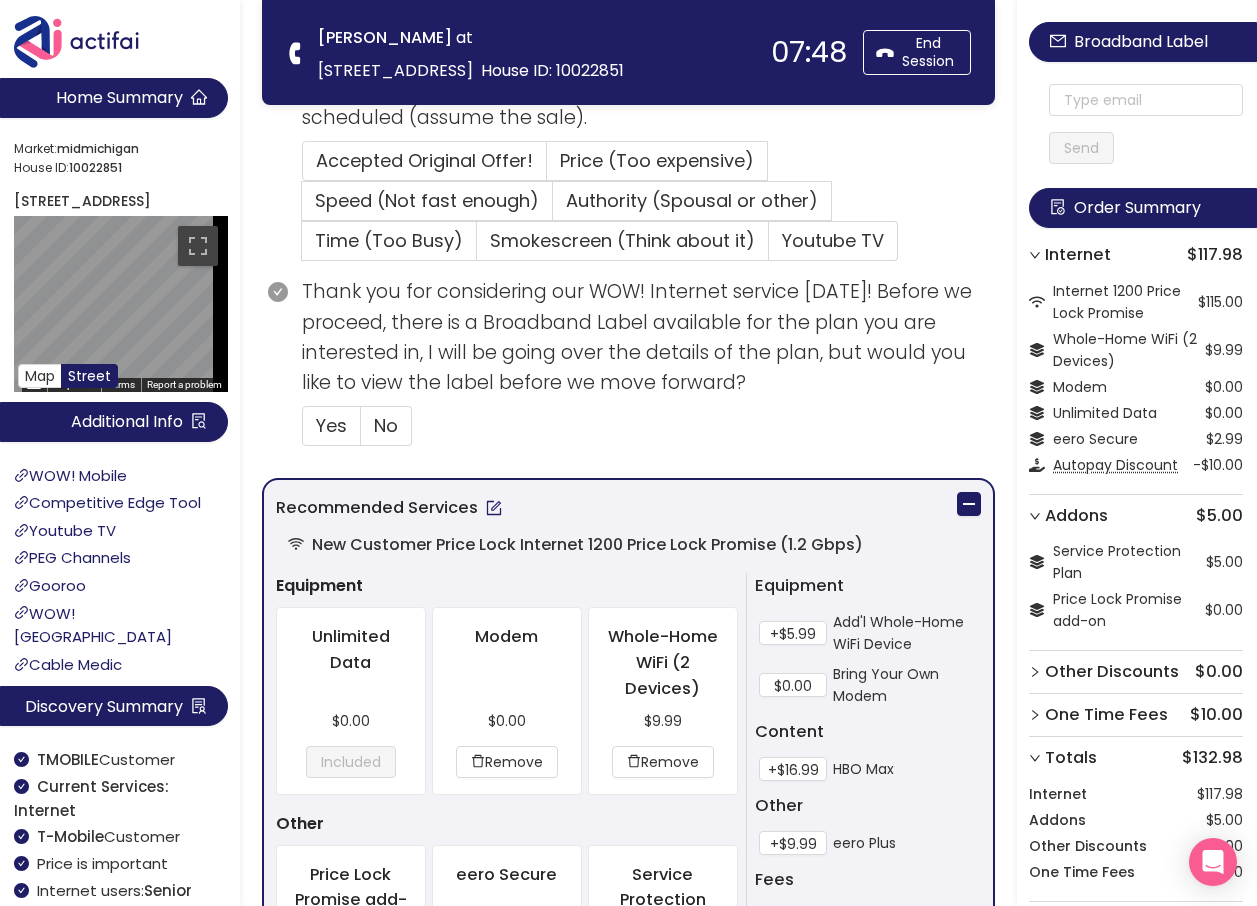 scroll, scrollTop: 700, scrollLeft: 0, axis: vertical 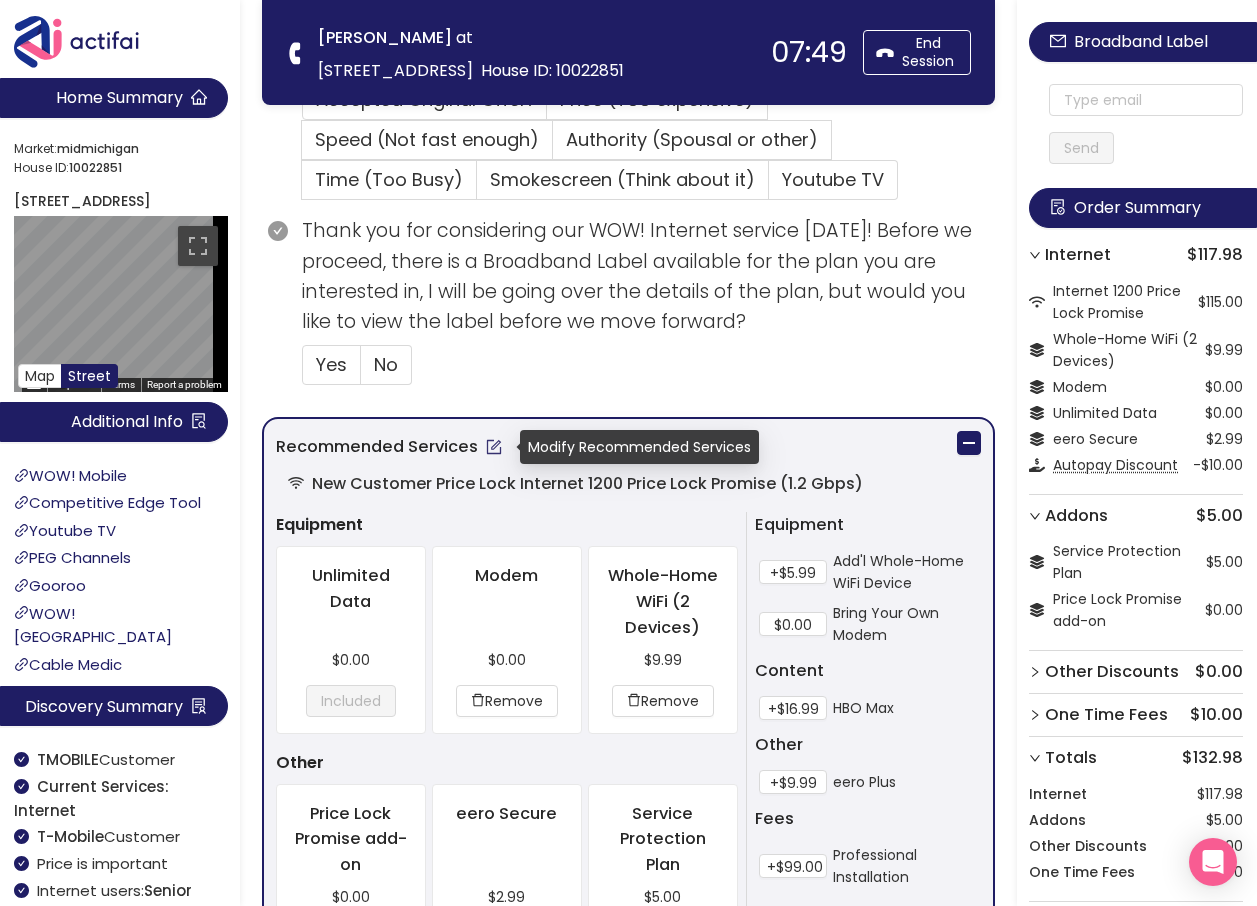 click 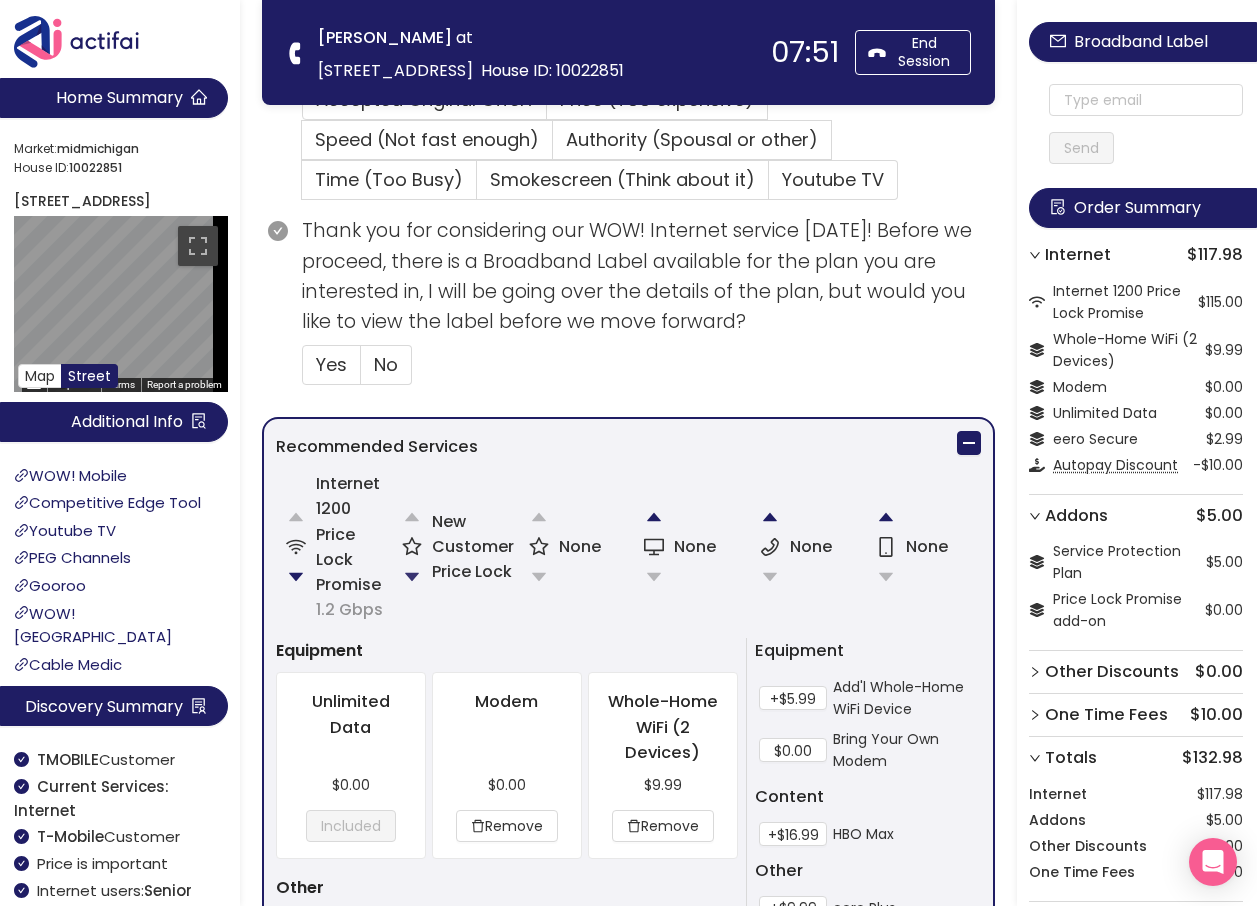 click 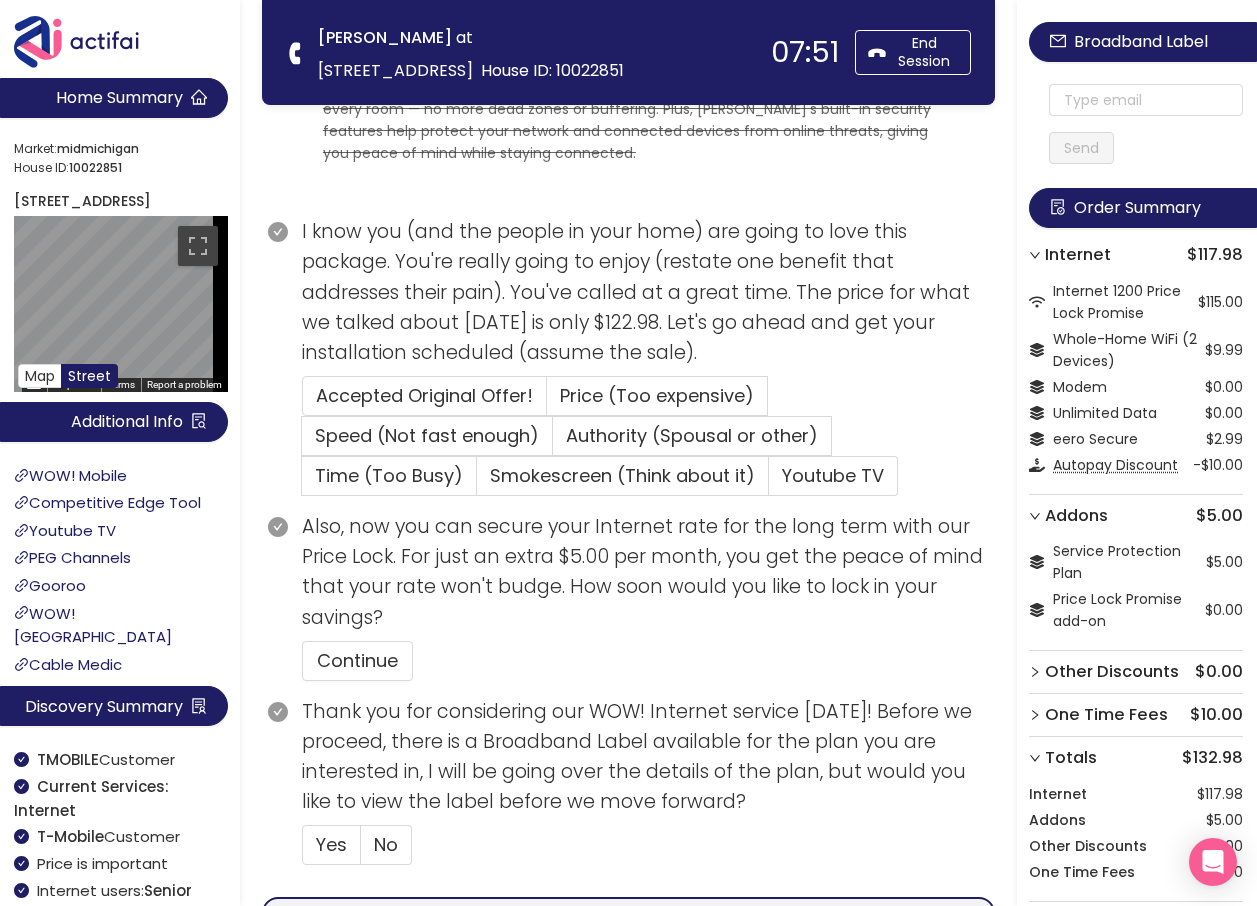 scroll, scrollTop: 325, scrollLeft: 0, axis: vertical 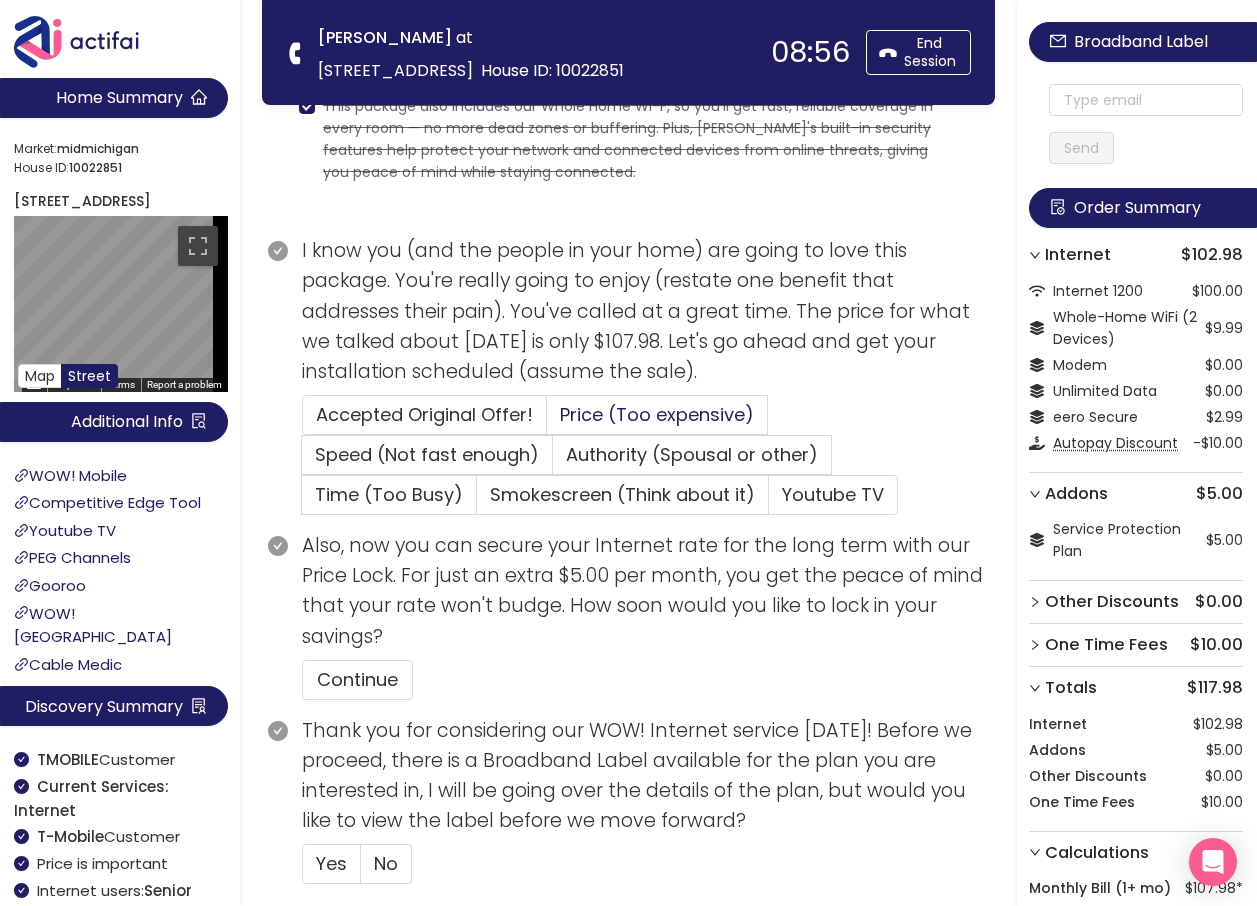 click on "Price (Too expensive)" 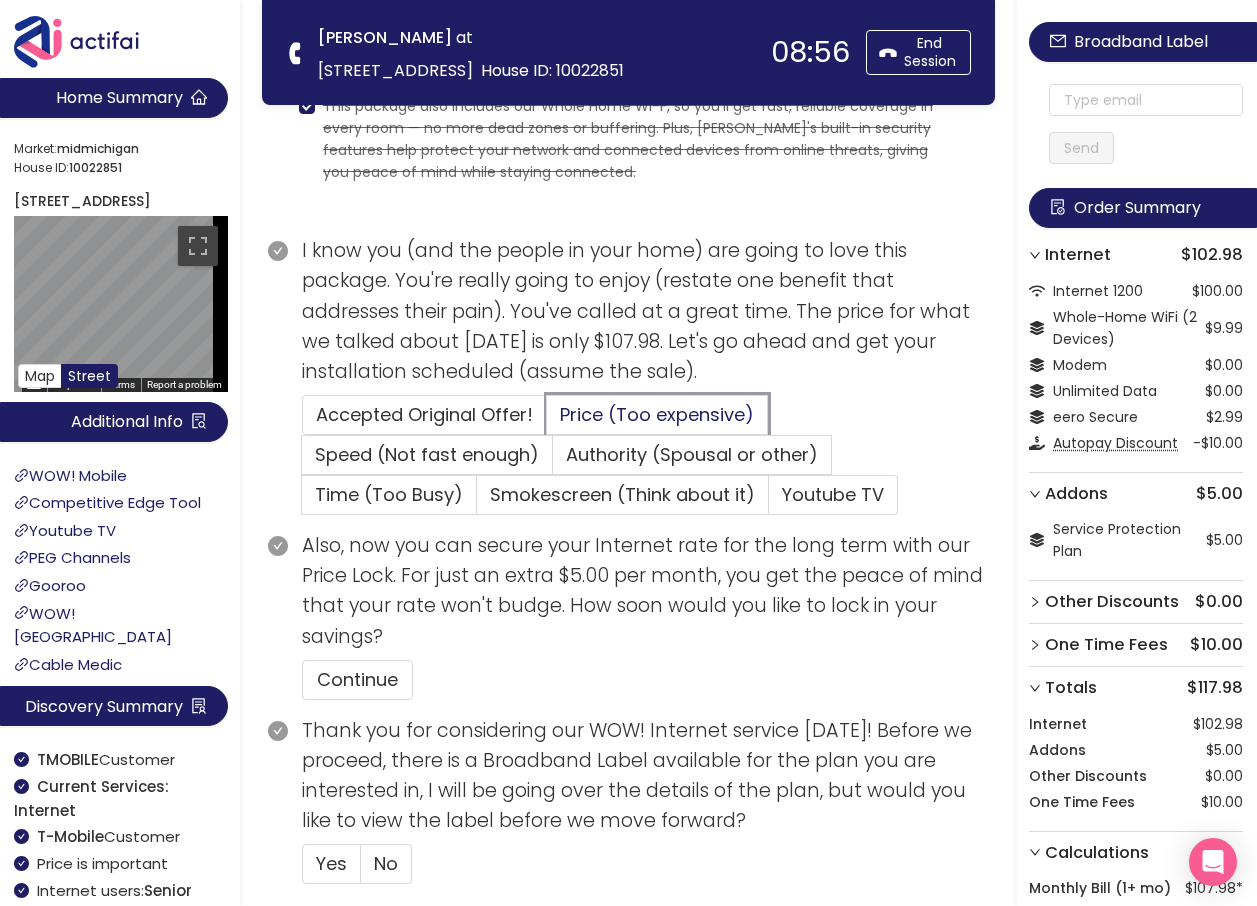 click on "Price (Too expensive)" at bounding box center (547, 421) 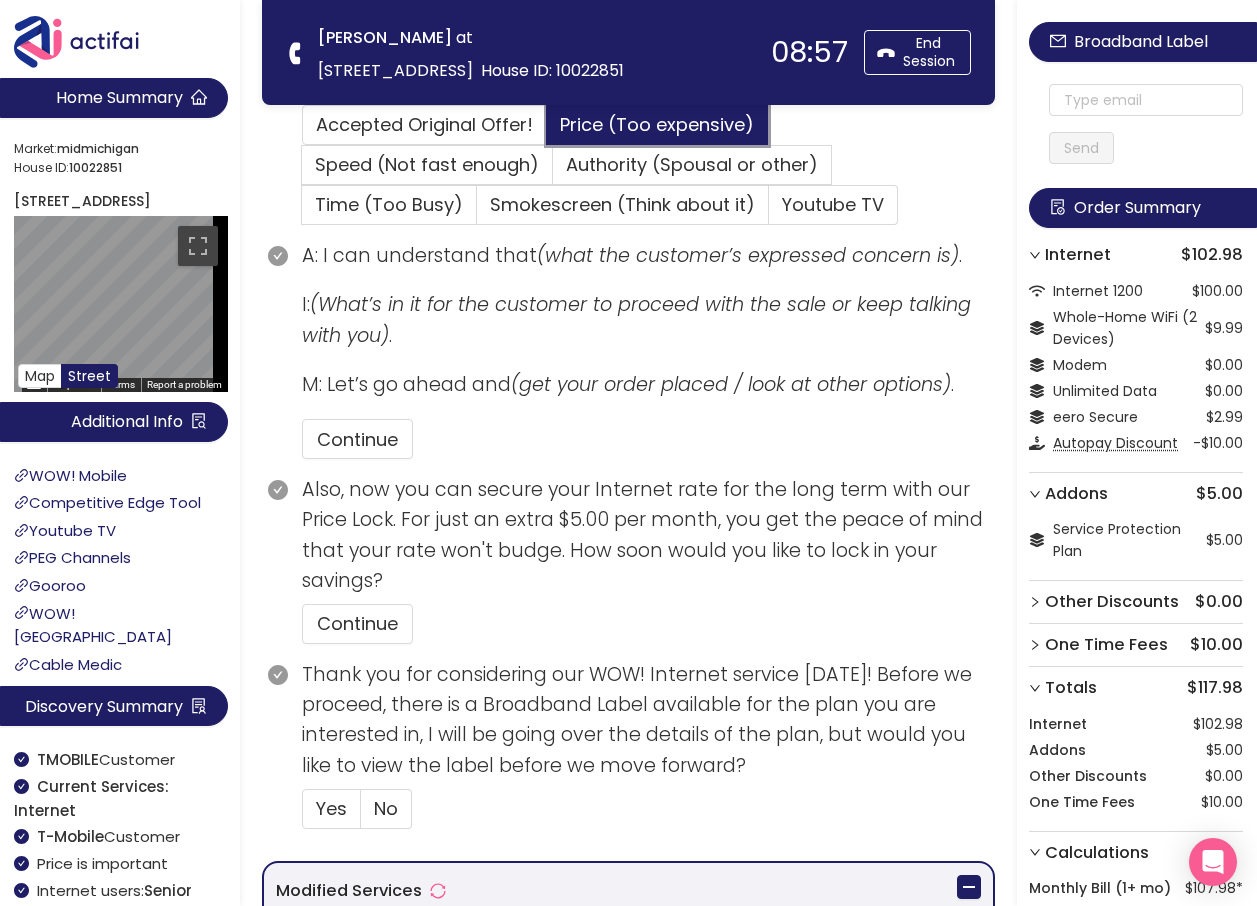 scroll, scrollTop: 625, scrollLeft: 0, axis: vertical 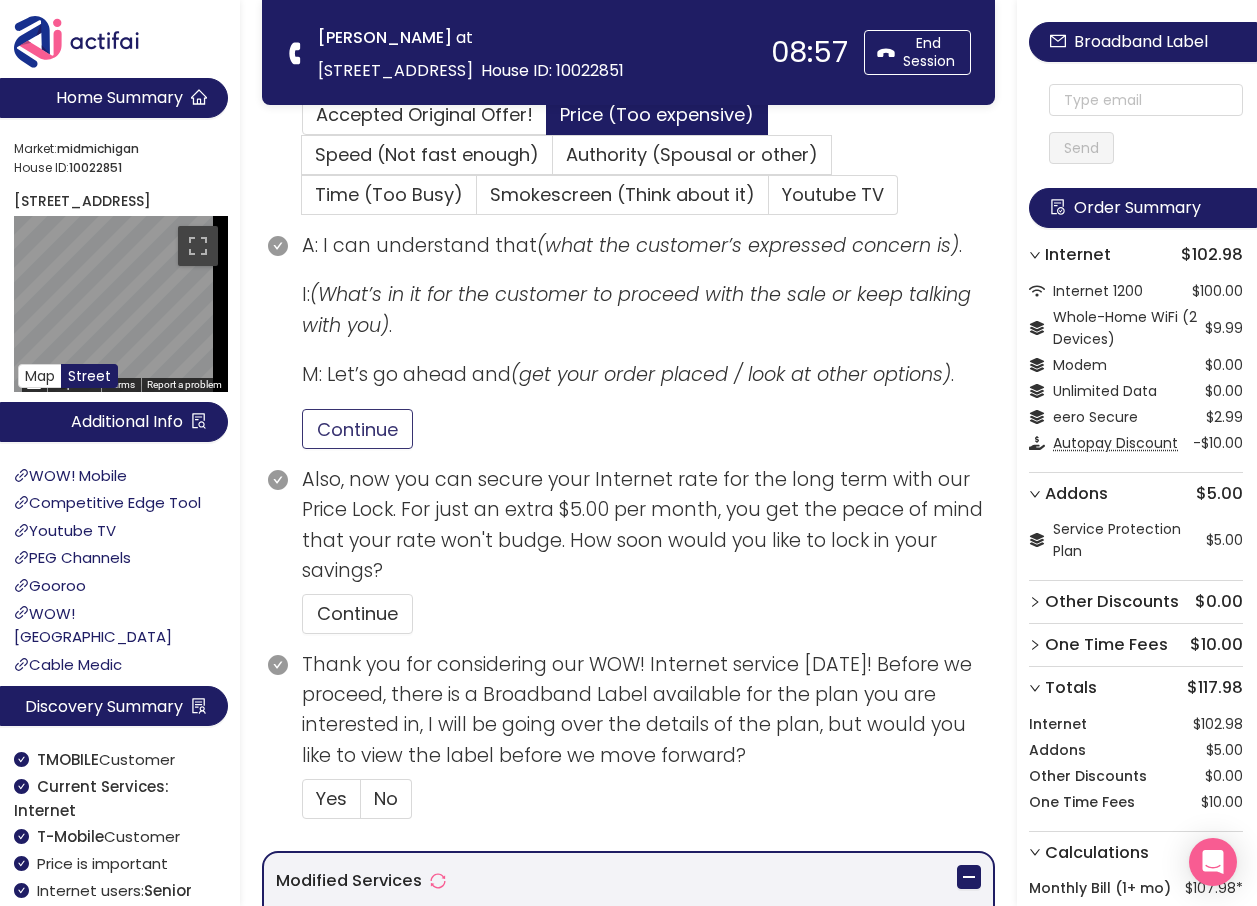 click on "Continue" at bounding box center (357, 429) 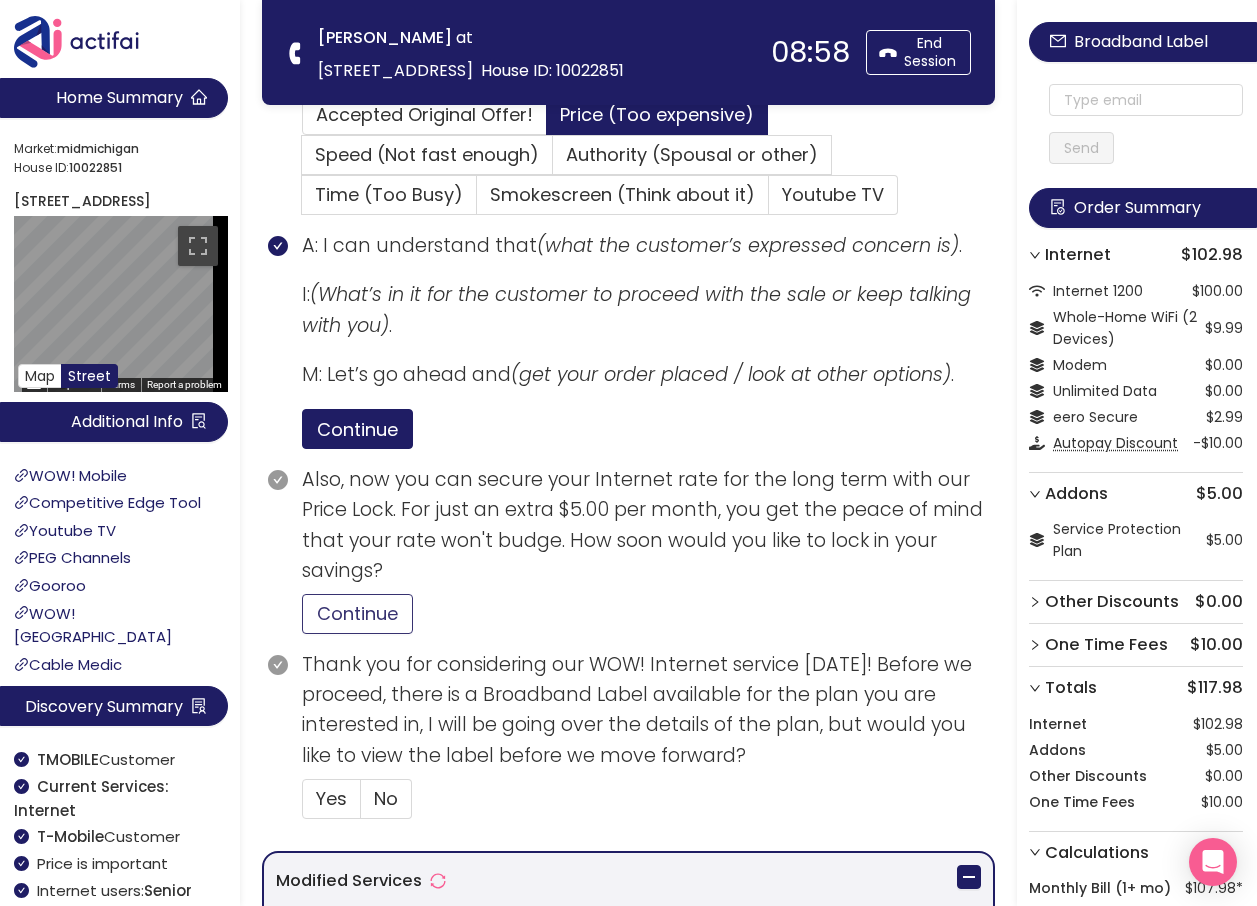 click on "Continue" at bounding box center [357, 614] 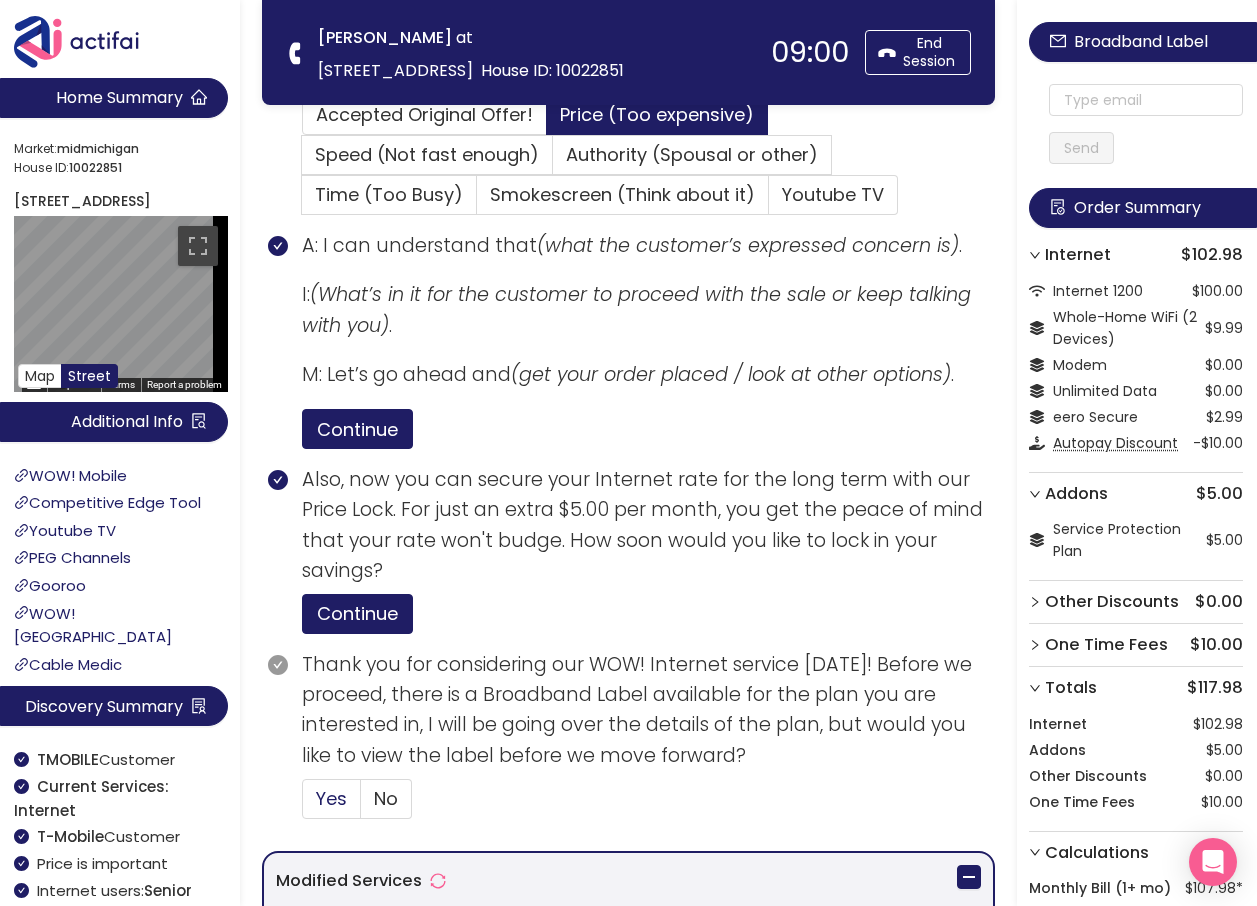 click on "Yes" at bounding box center (331, 798) 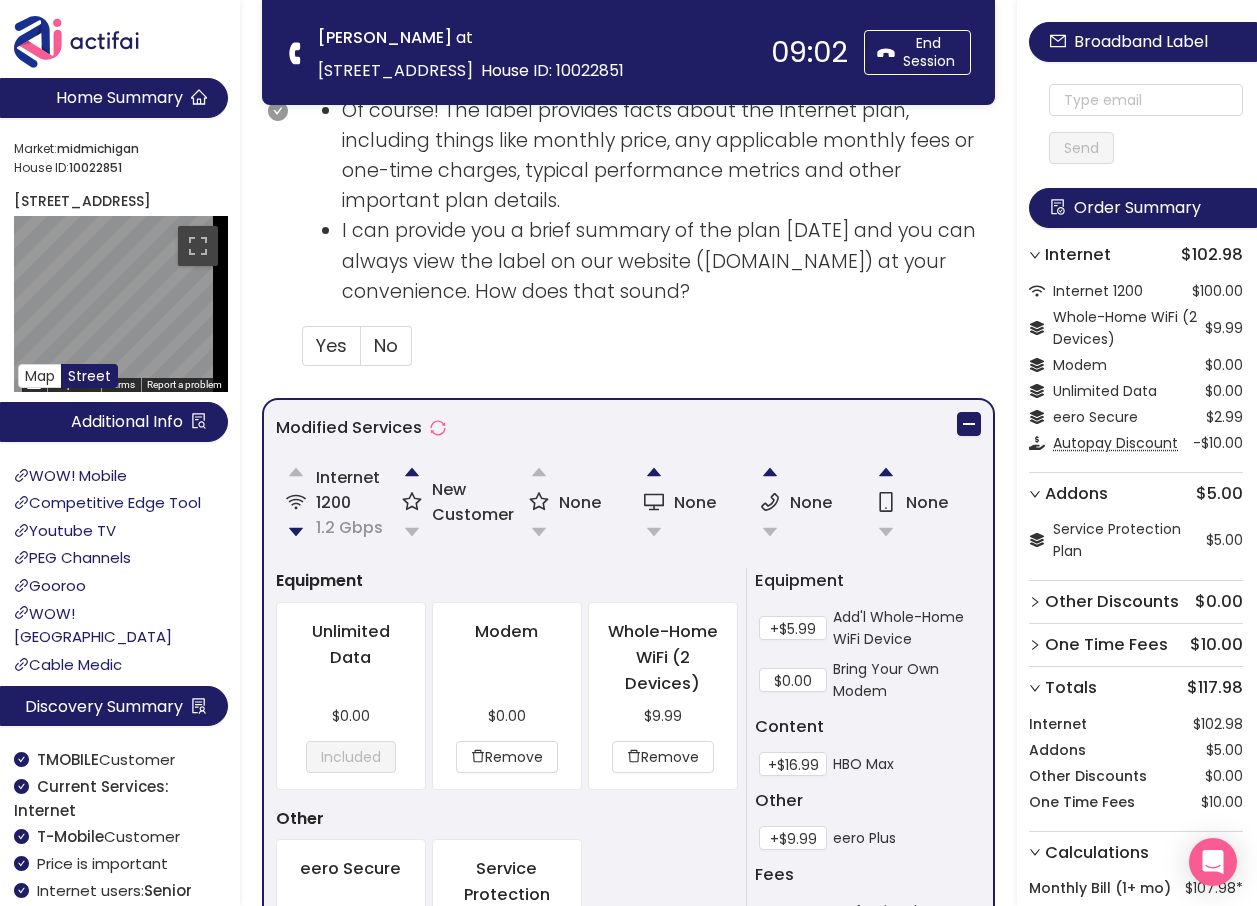 scroll, scrollTop: 1425, scrollLeft: 0, axis: vertical 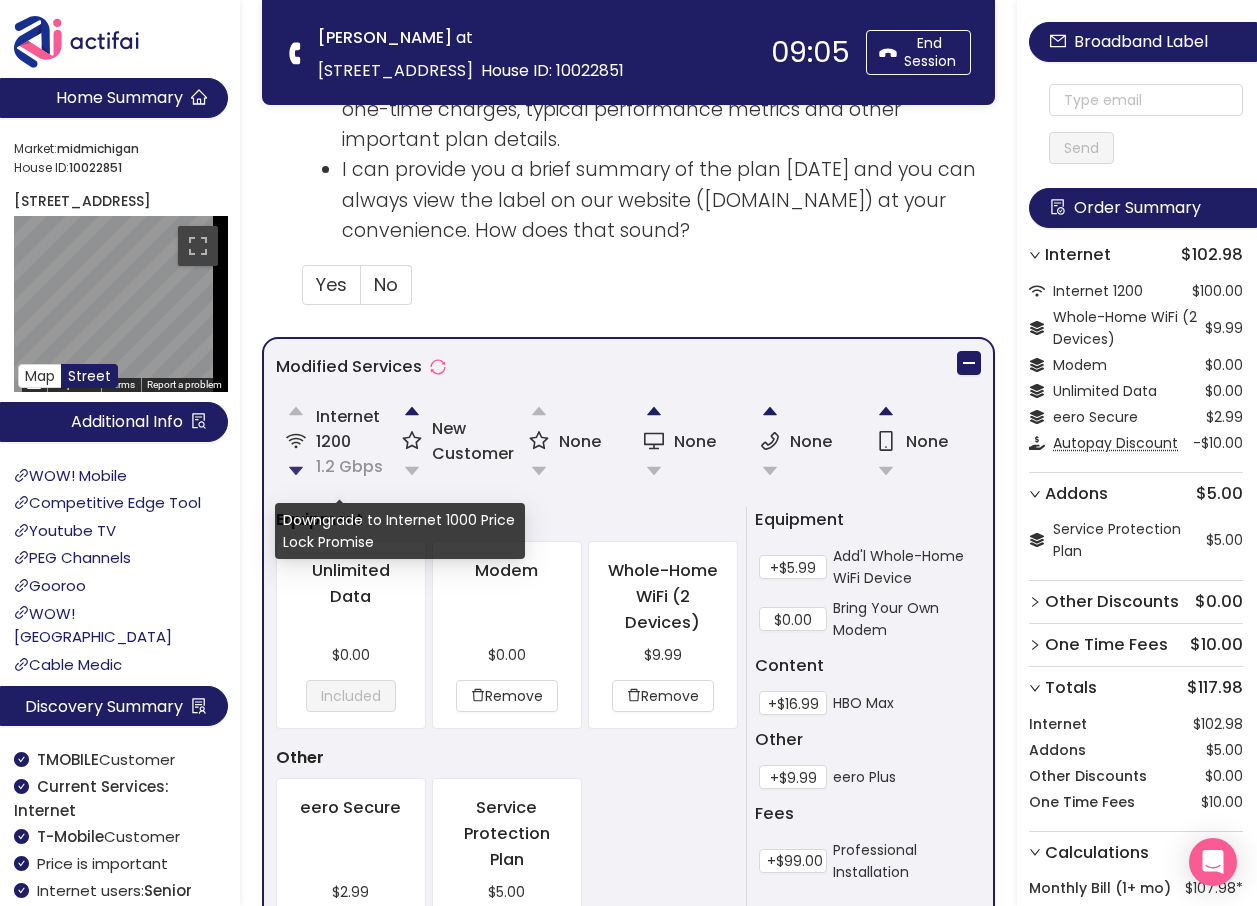 click 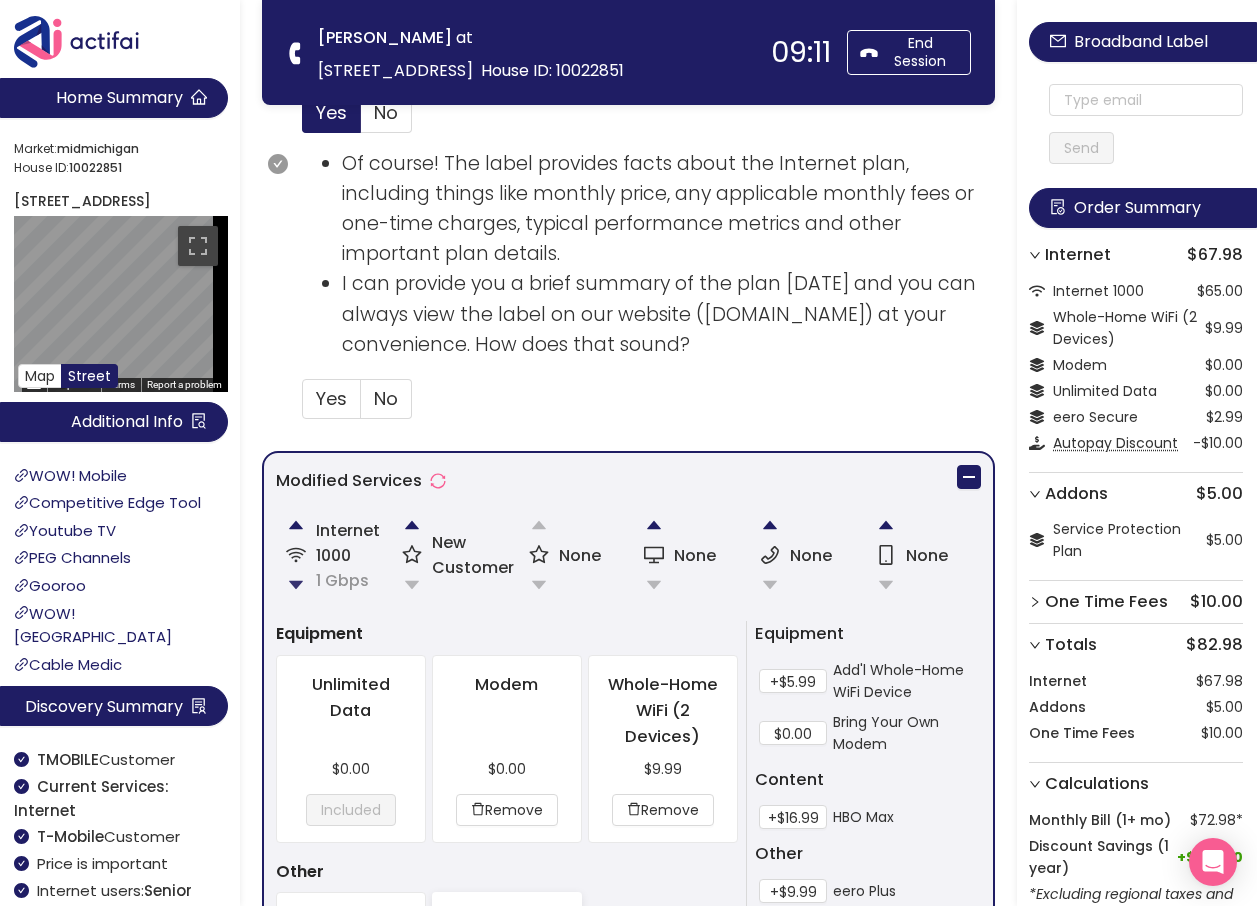 scroll, scrollTop: 1525, scrollLeft: 0, axis: vertical 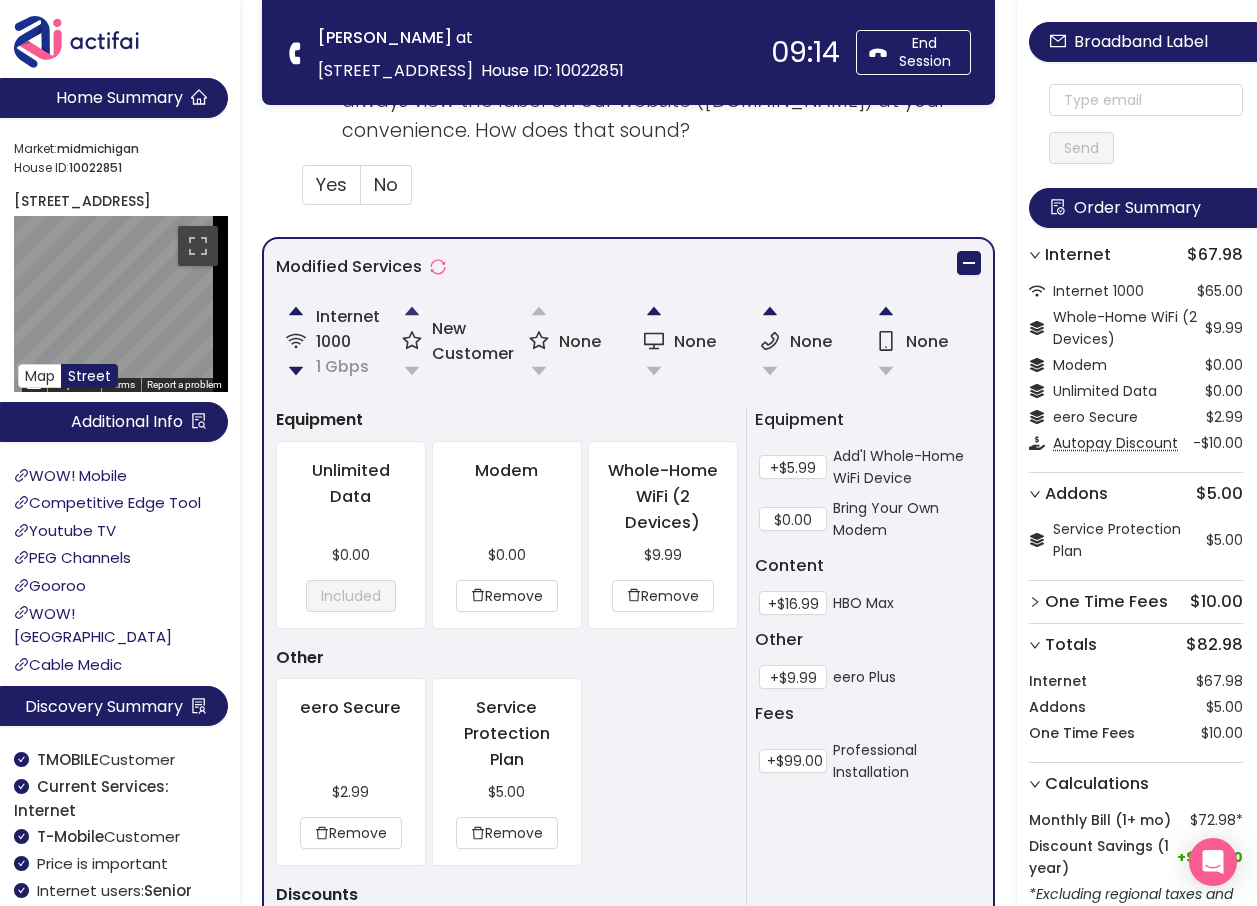 click 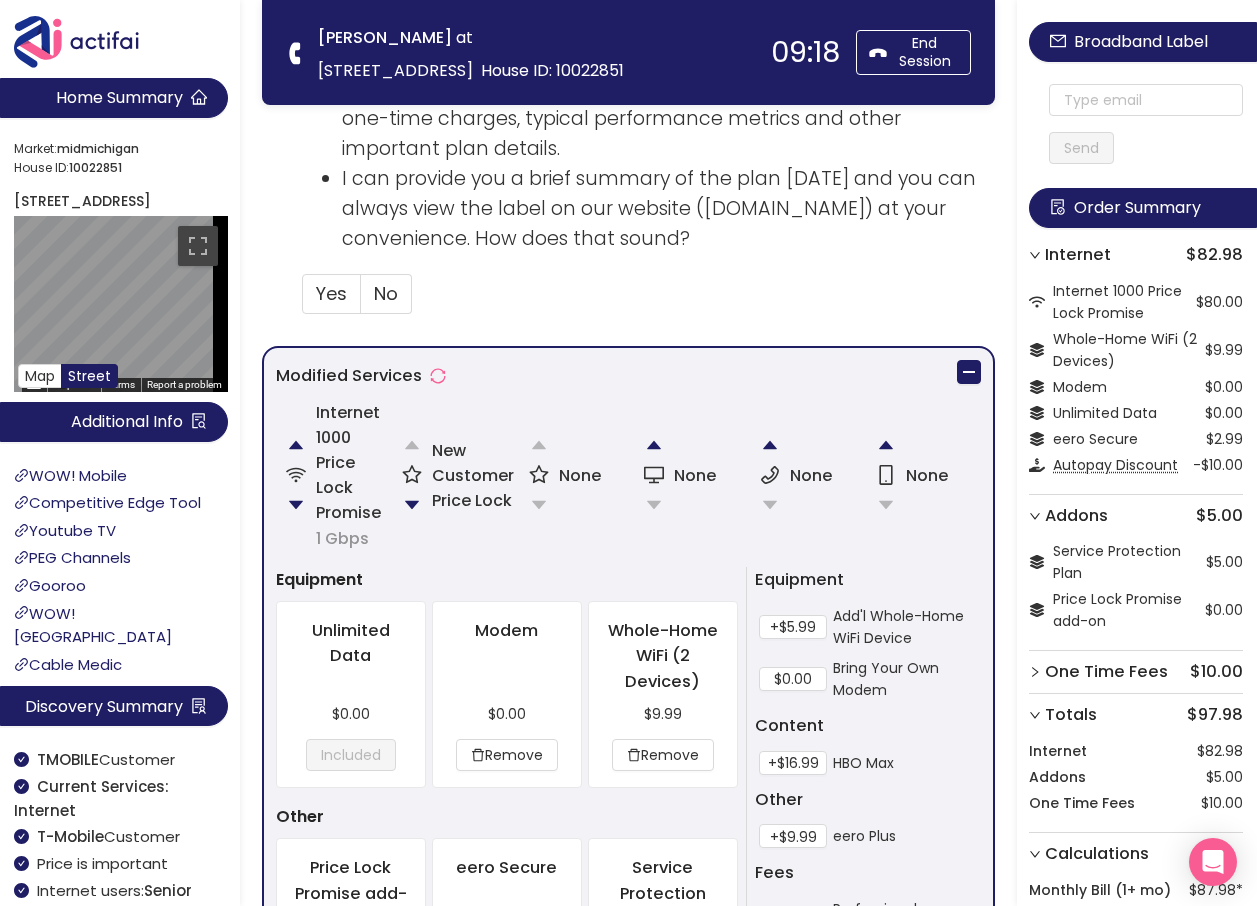 scroll, scrollTop: 1300, scrollLeft: 0, axis: vertical 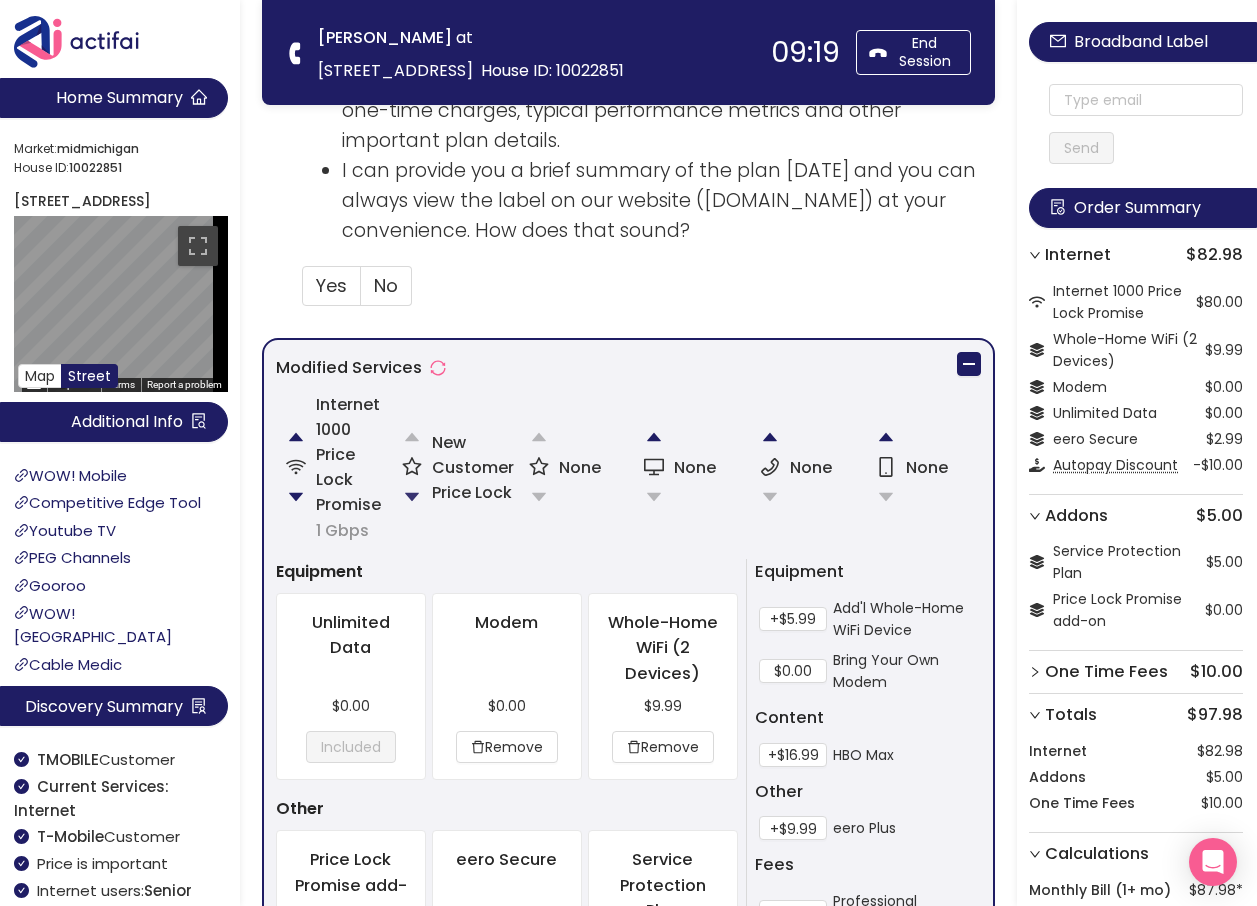 click 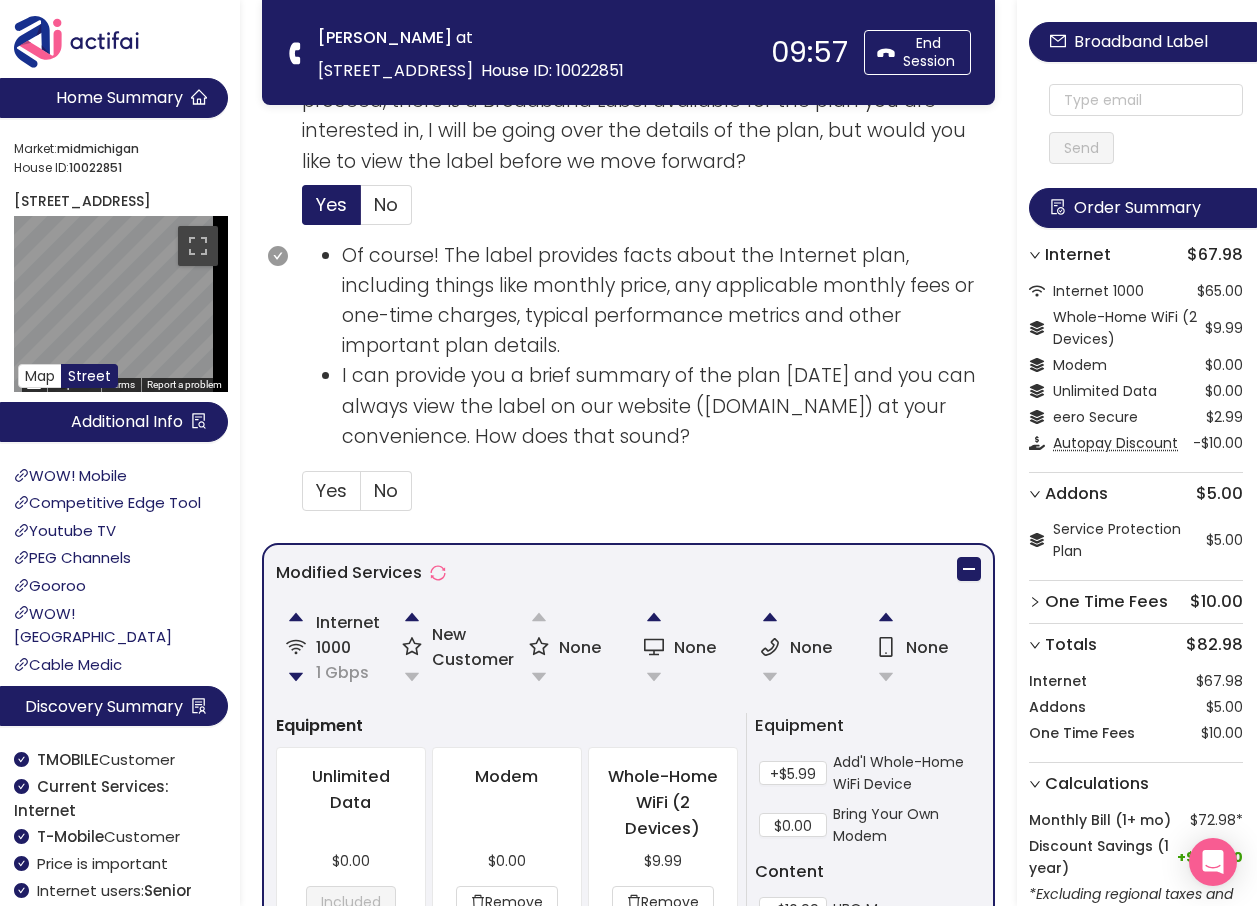 scroll, scrollTop: 1224, scrollLeft: 0, axis: vertical 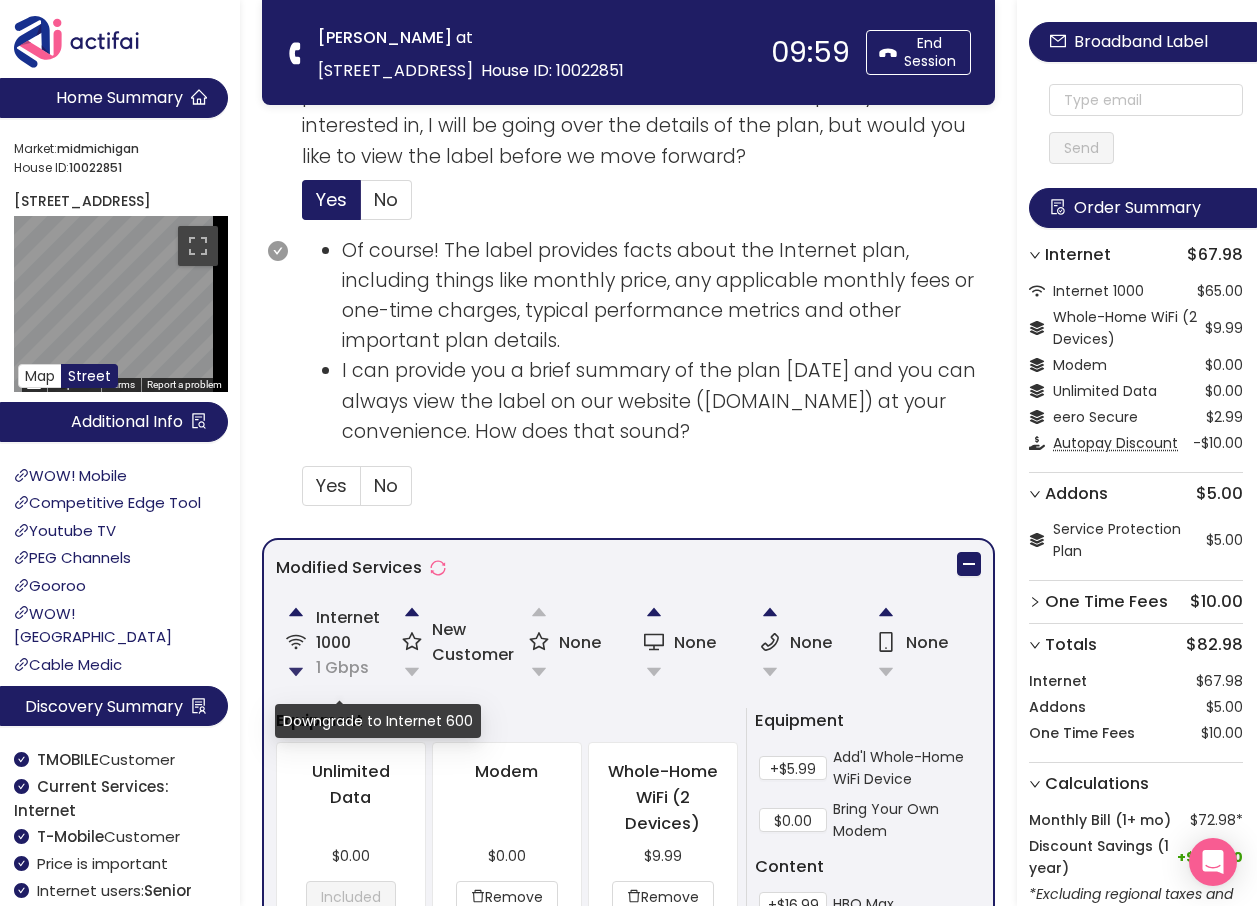 click 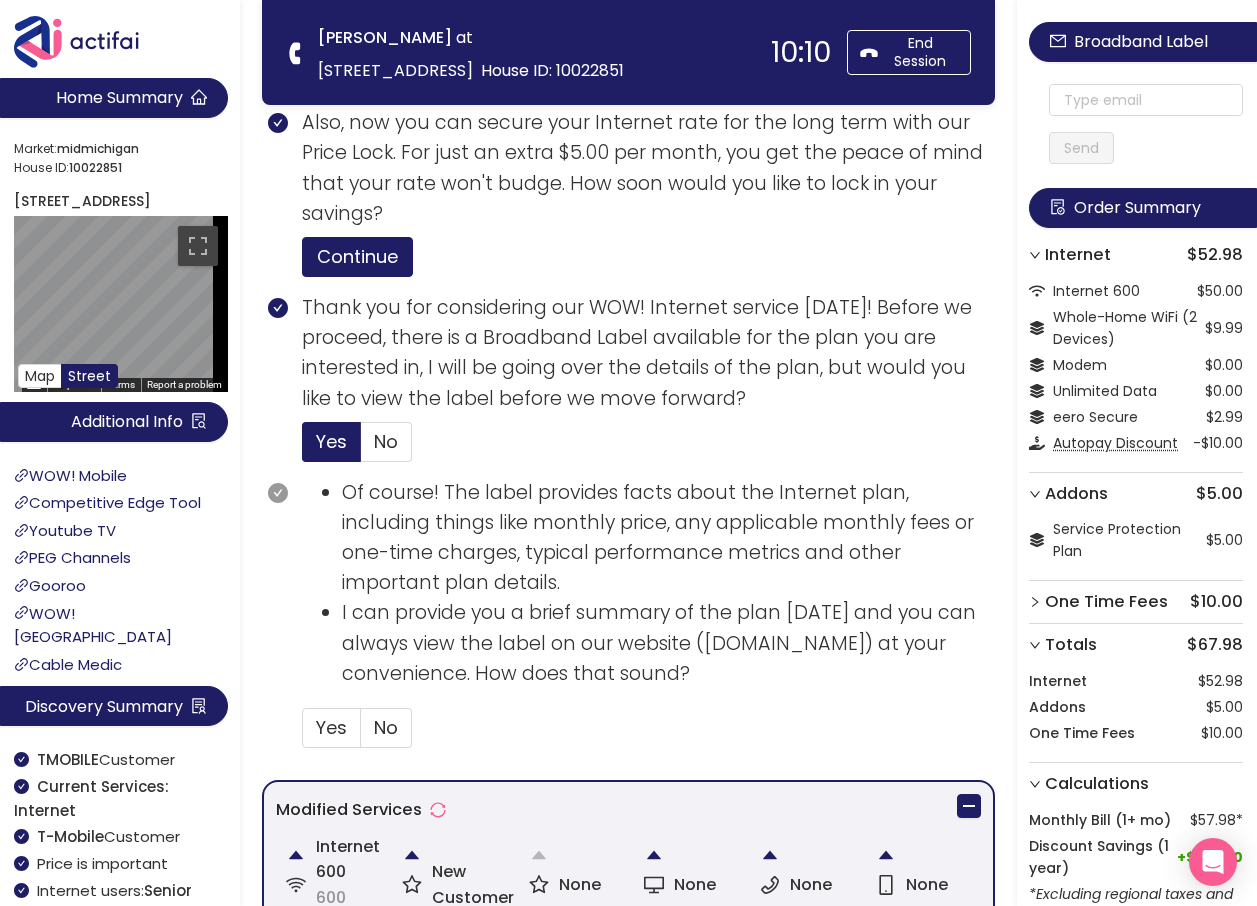 scroll, scrollTop: 1324, scrollLeft: 0, axis: vertical 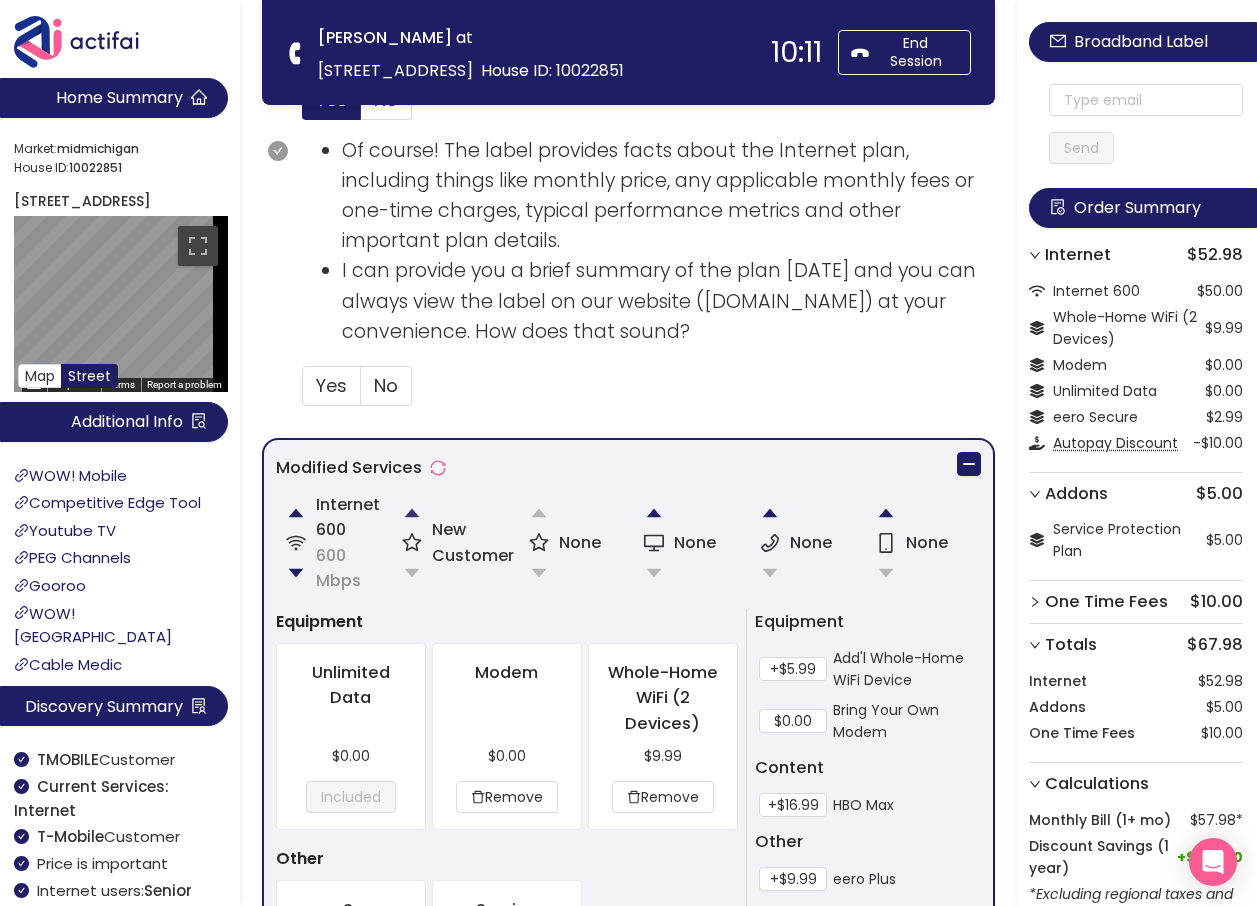 click 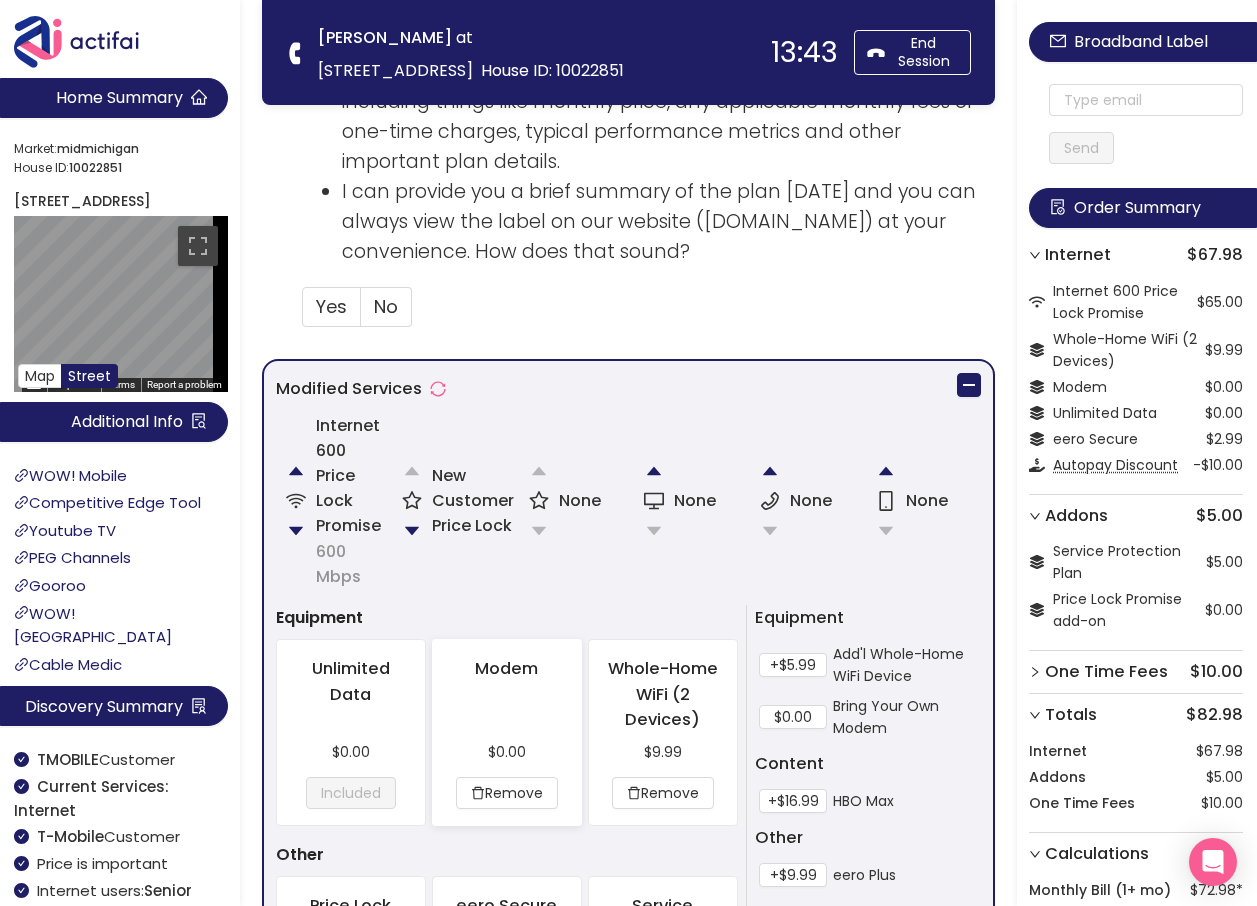 scroll, scrollTop: 1300, scrollLeft: 0, axis: vertical 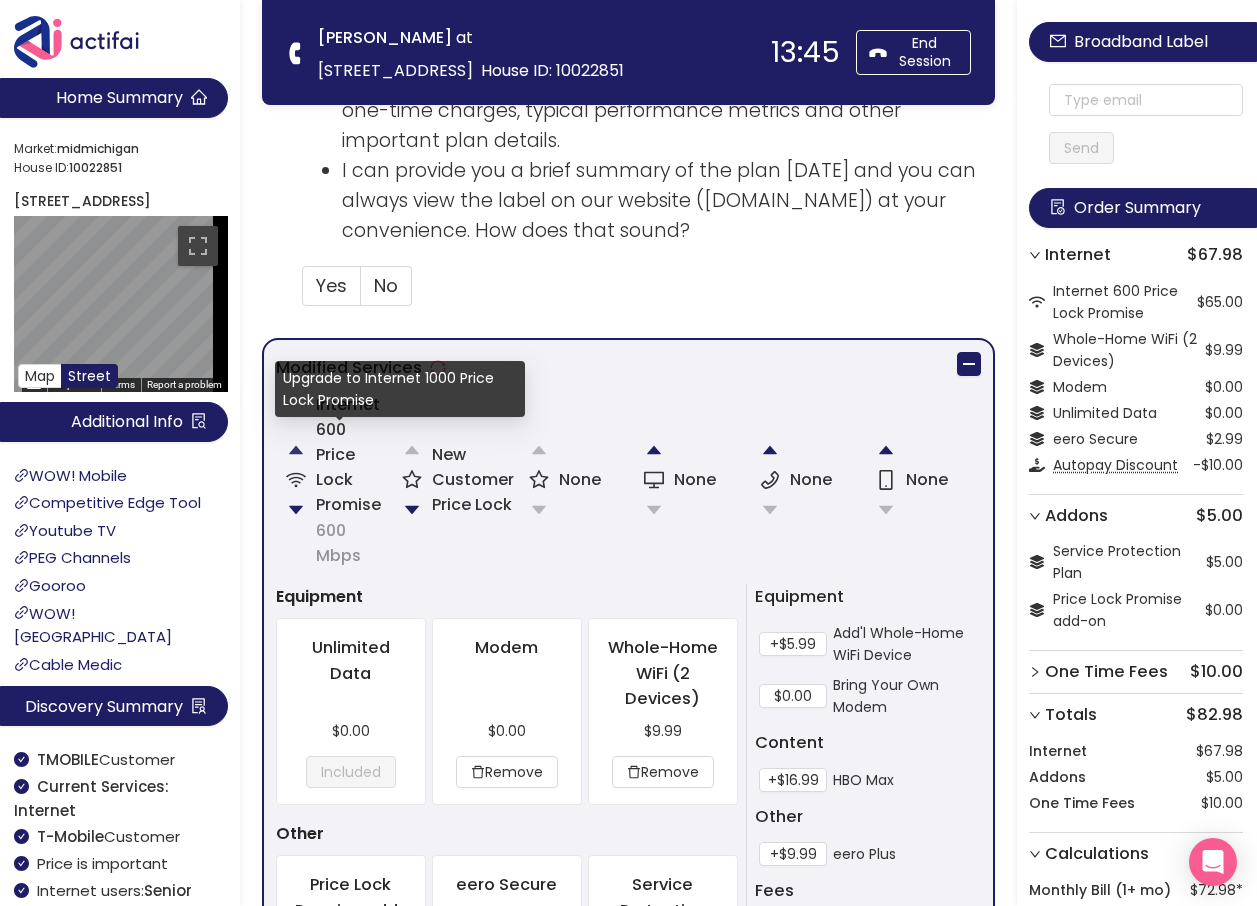 click 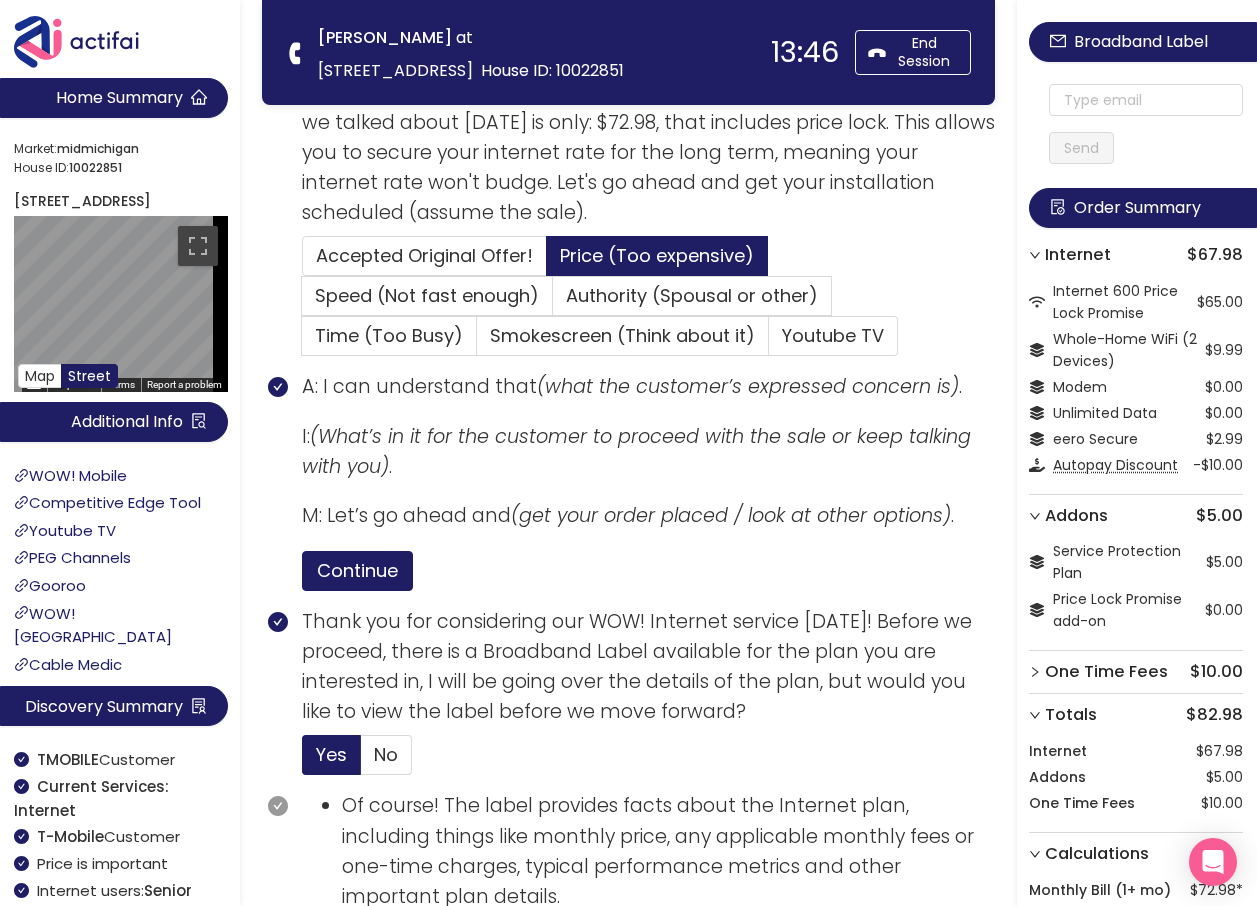 scroll, scrollTop: 400, scrollLeft: 0, axis: vertical 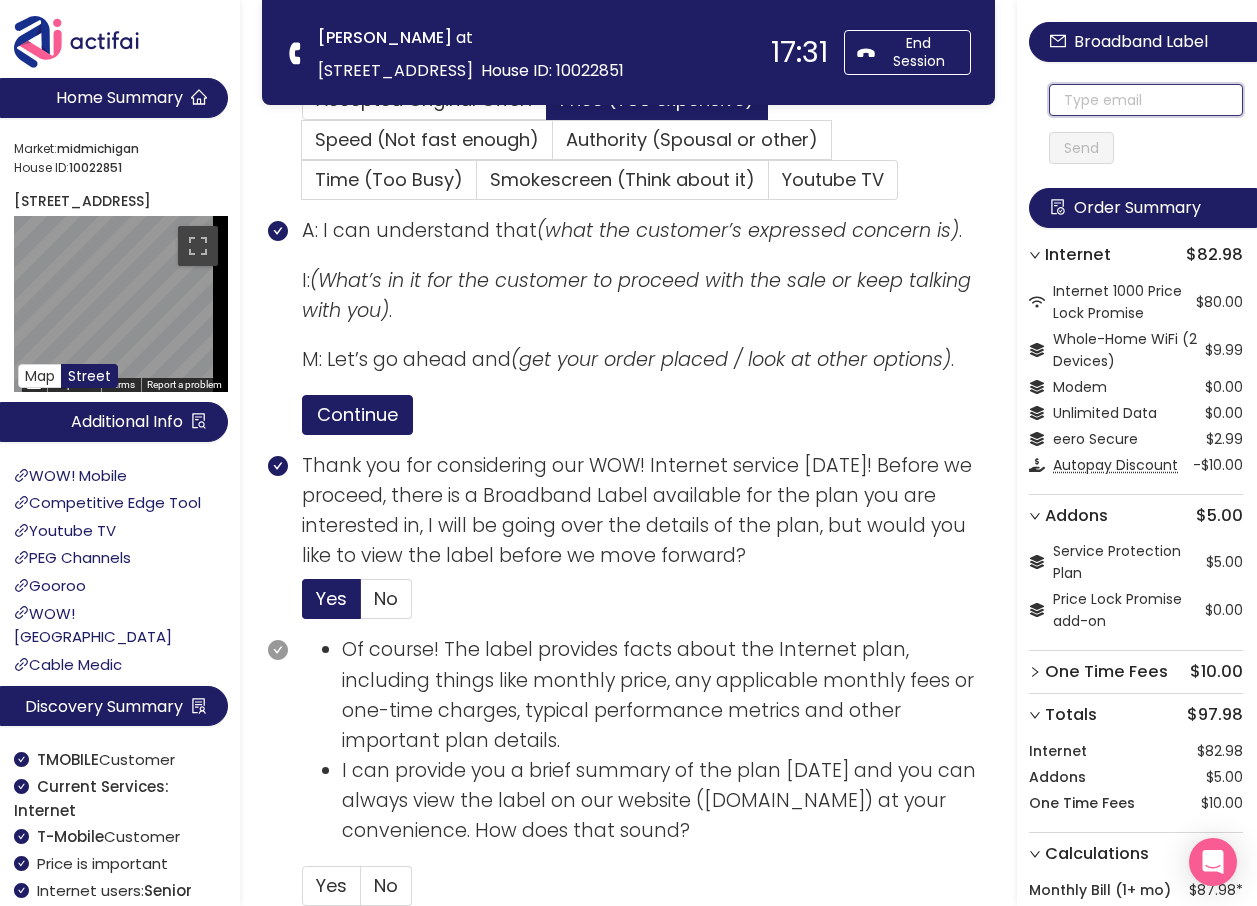 click 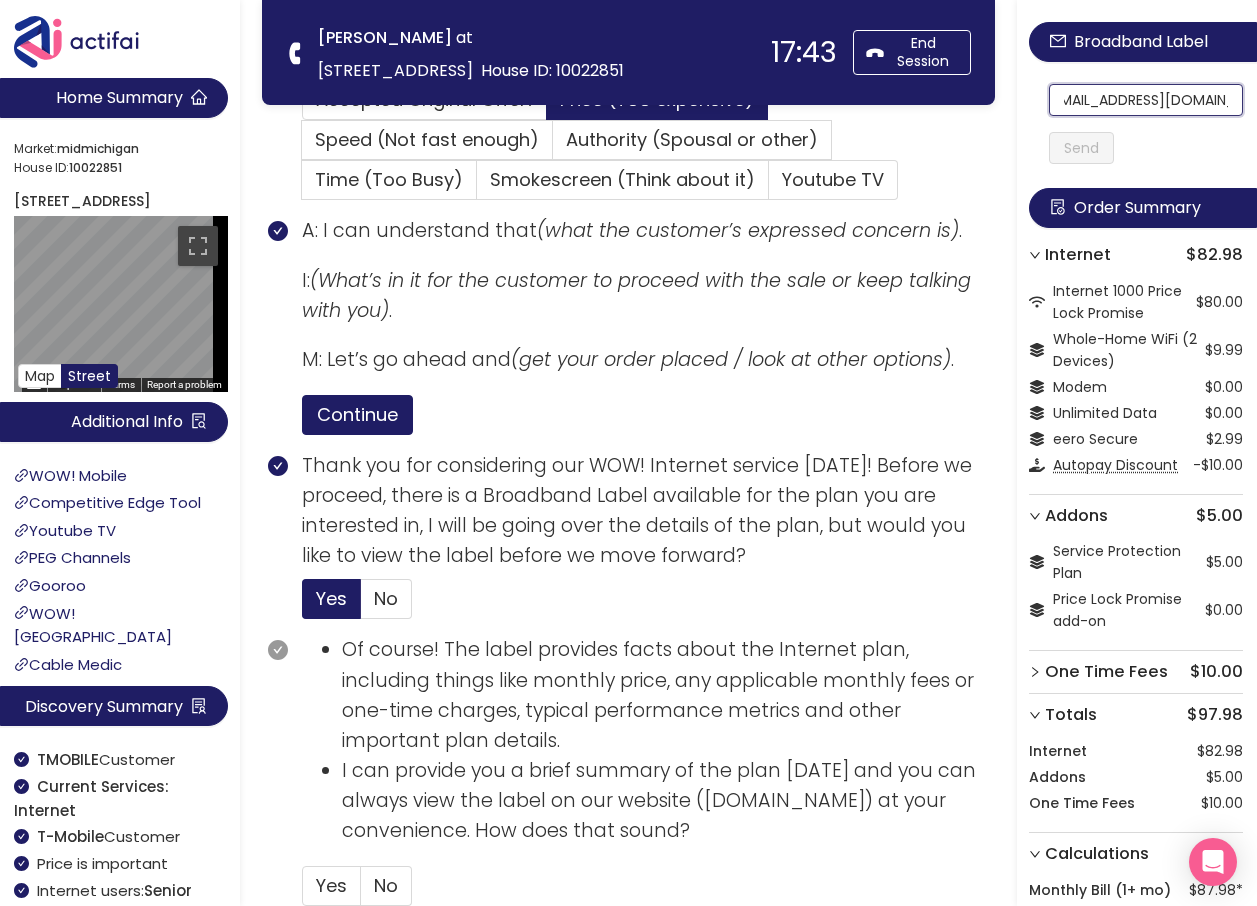 scroll, scrollTop: 0, scrollLeft: 29, axis: horizontal 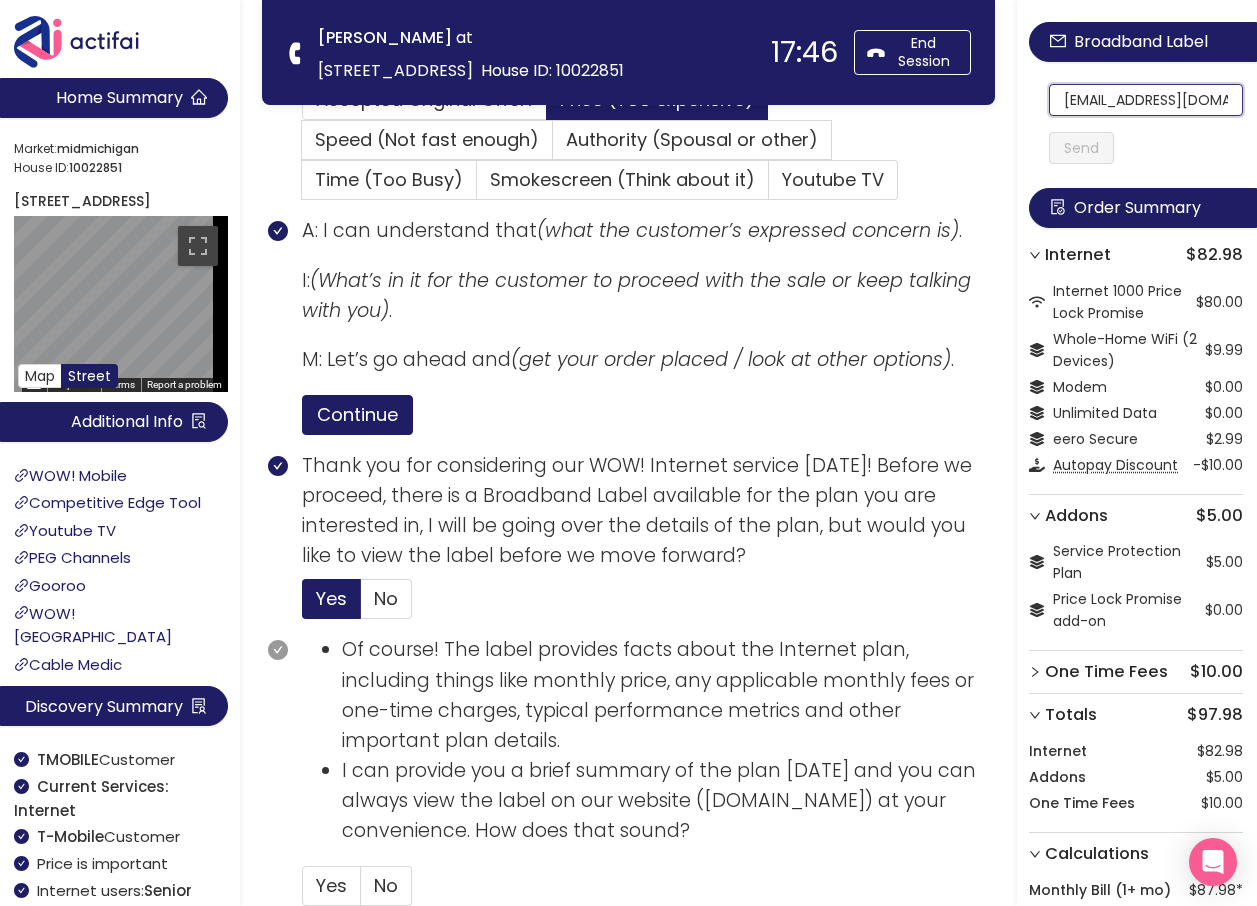 drag, startPoint x: 1098, startPoint y: 103, endPoint x: 991, endPoint y: 101, distance: 107.01869 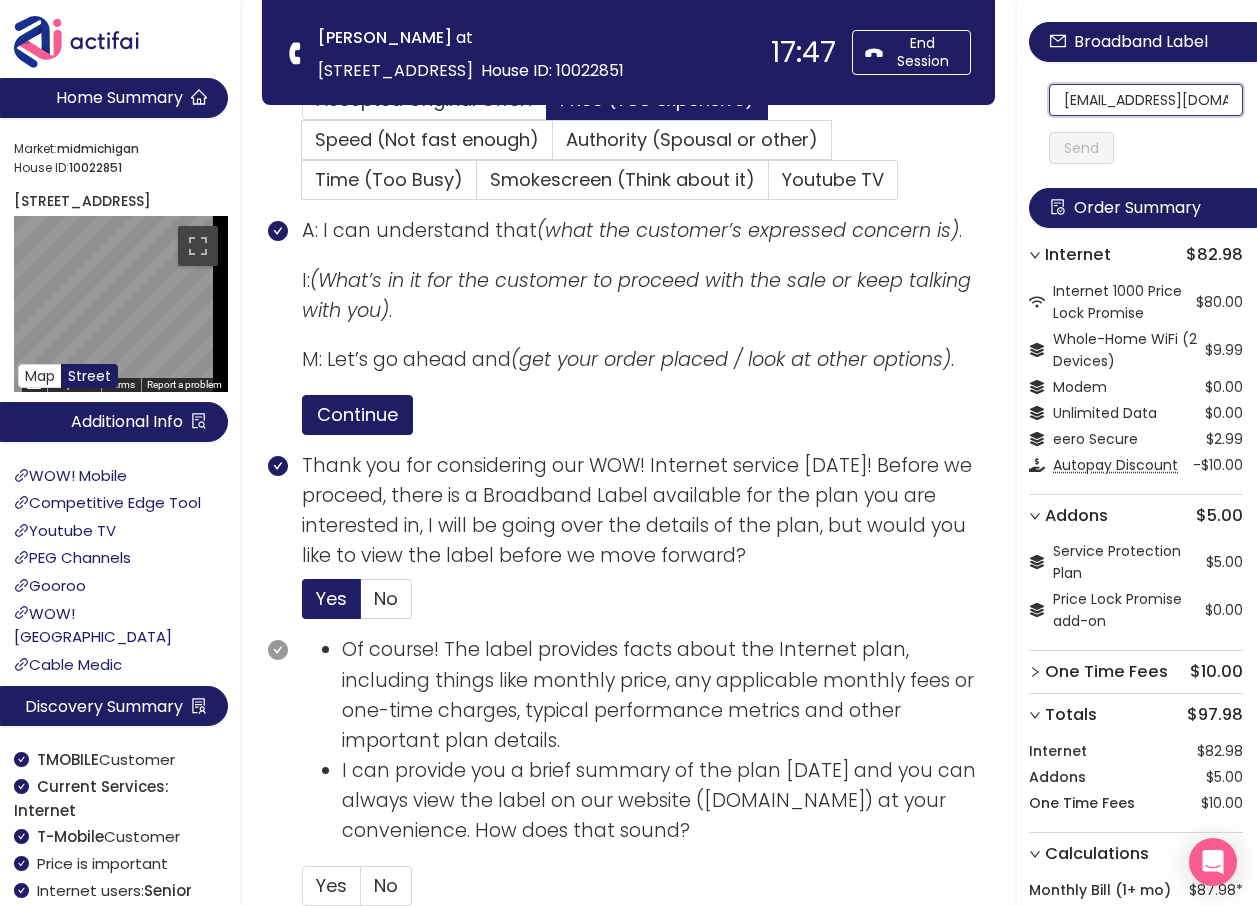 type on "[EMAIL_ADDRESS][DOMAIN_NAME]" 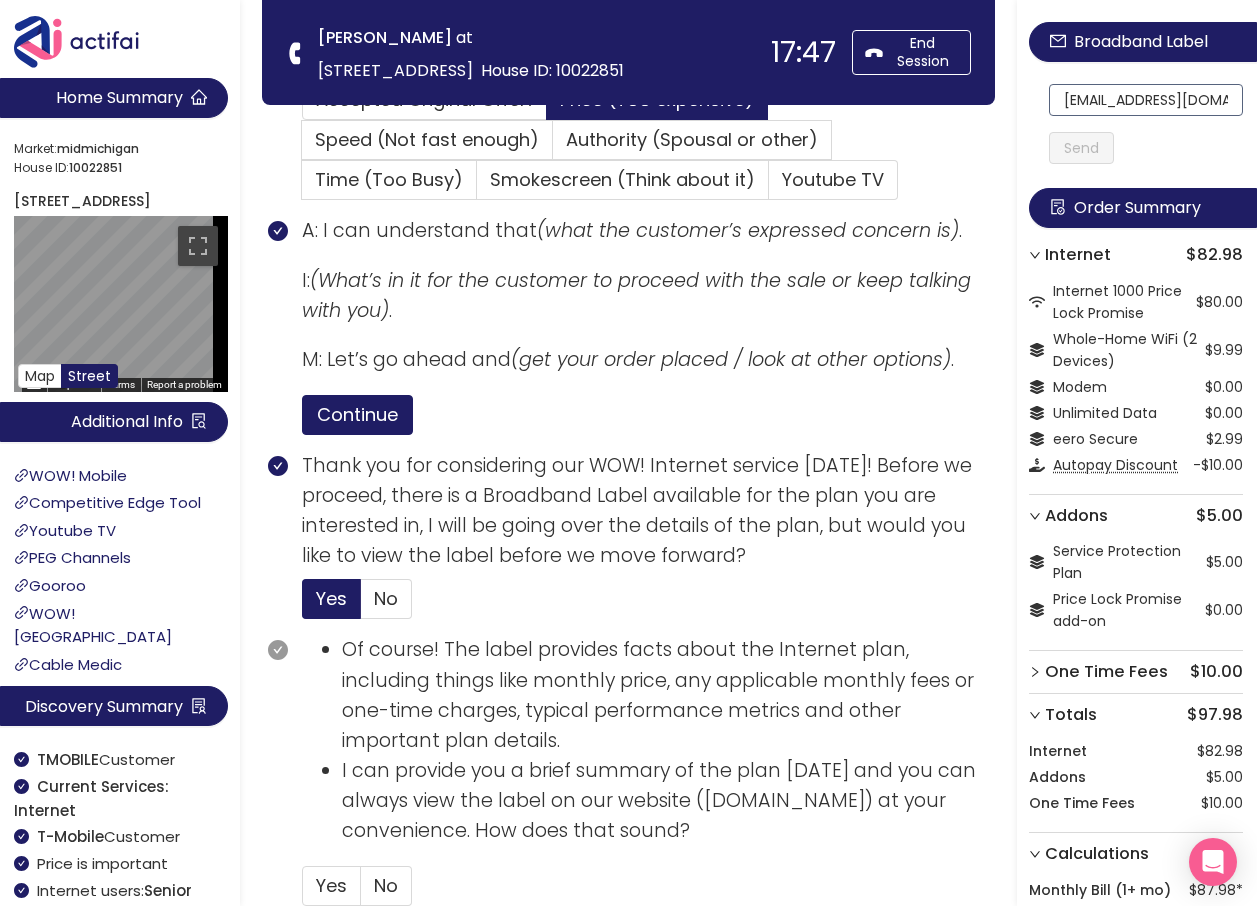 click on "[EMAIL_ADDRESS][DOMAIN_NAME] Send" 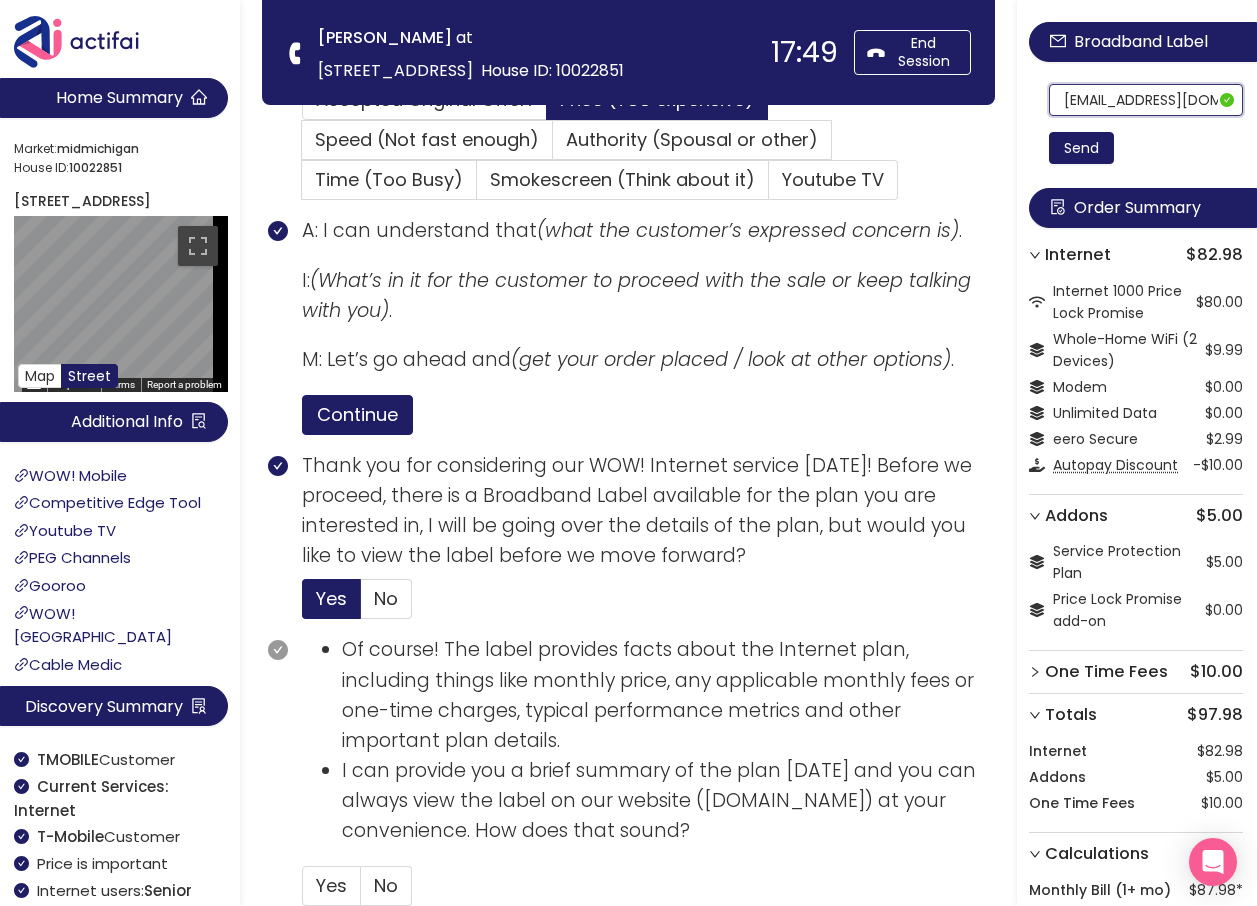 scroll, scrollTop: 0, scrollLeft: 40, axis: horizontal 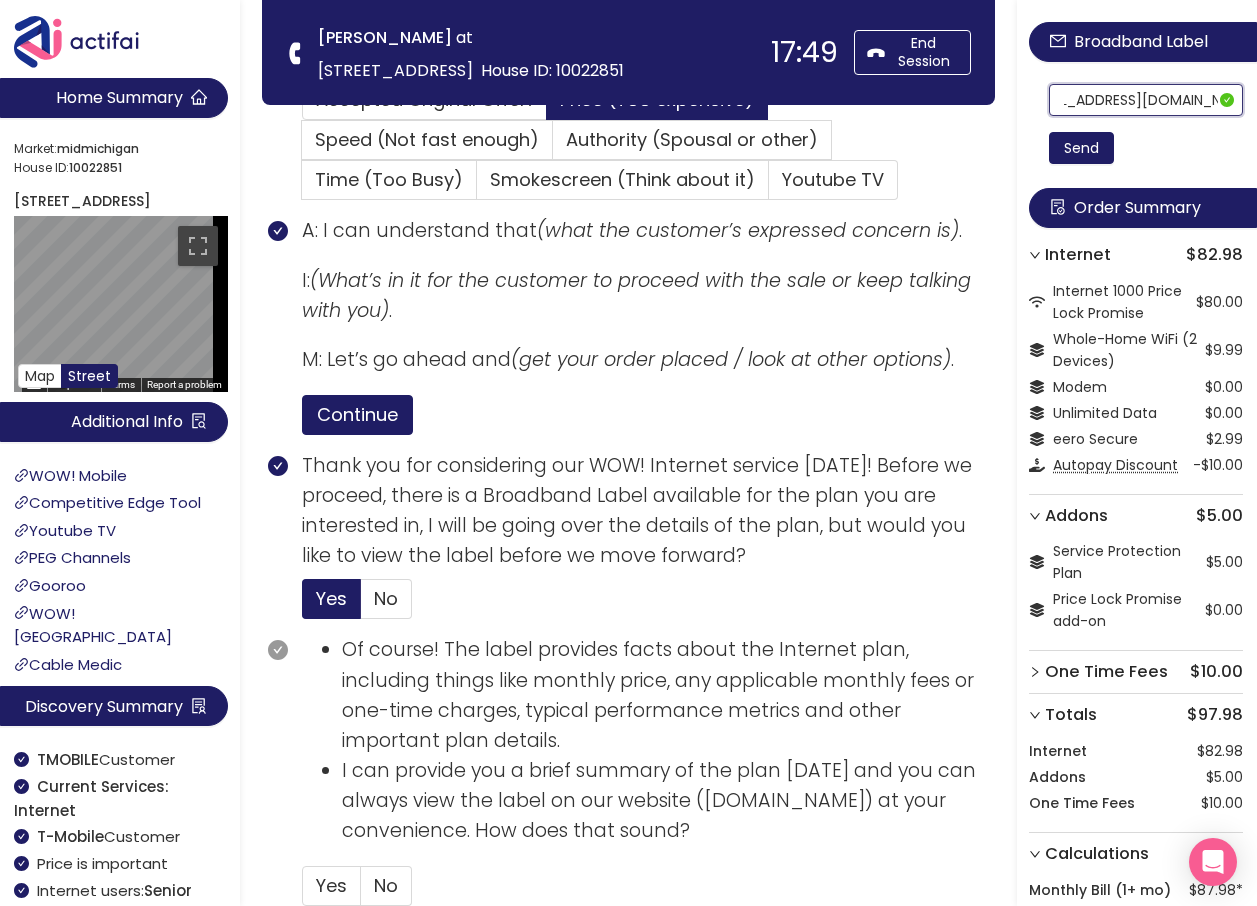 drag, startPoint x: 1072, startPoint y: 97, endPoint x: 1275, endPoint y: 101, distance: 203.0394 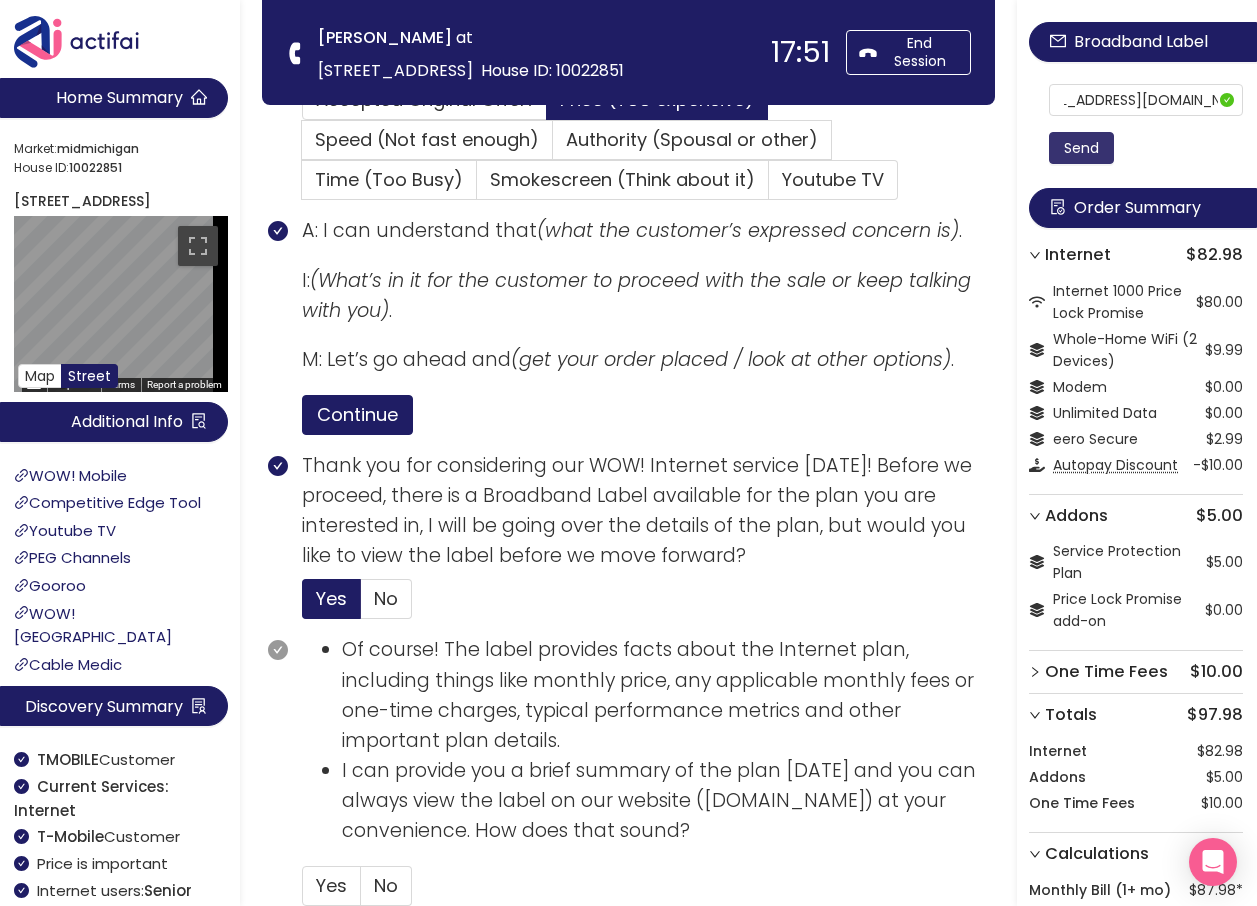 click on "Send" at bounding box center (1081, 148) 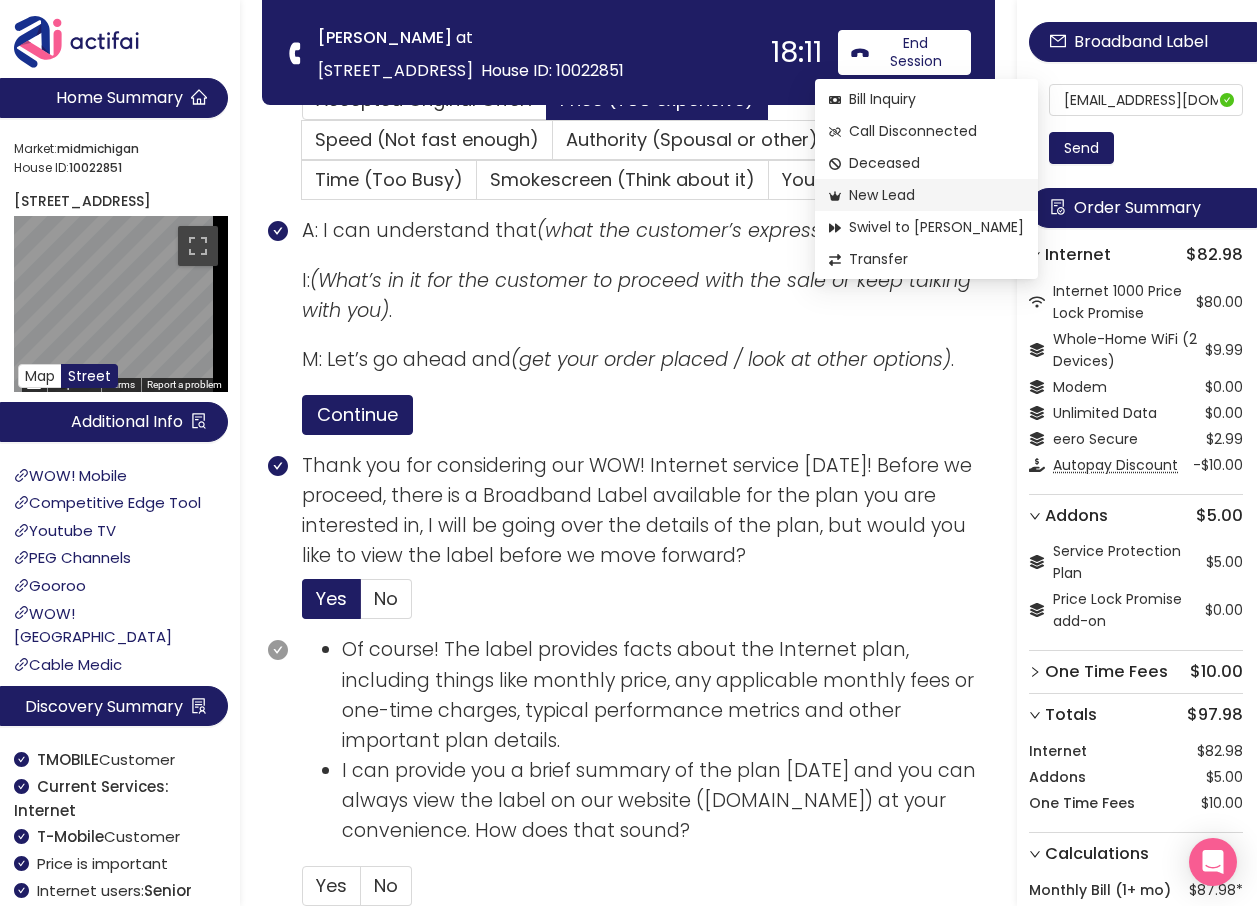 click on "New Lead" 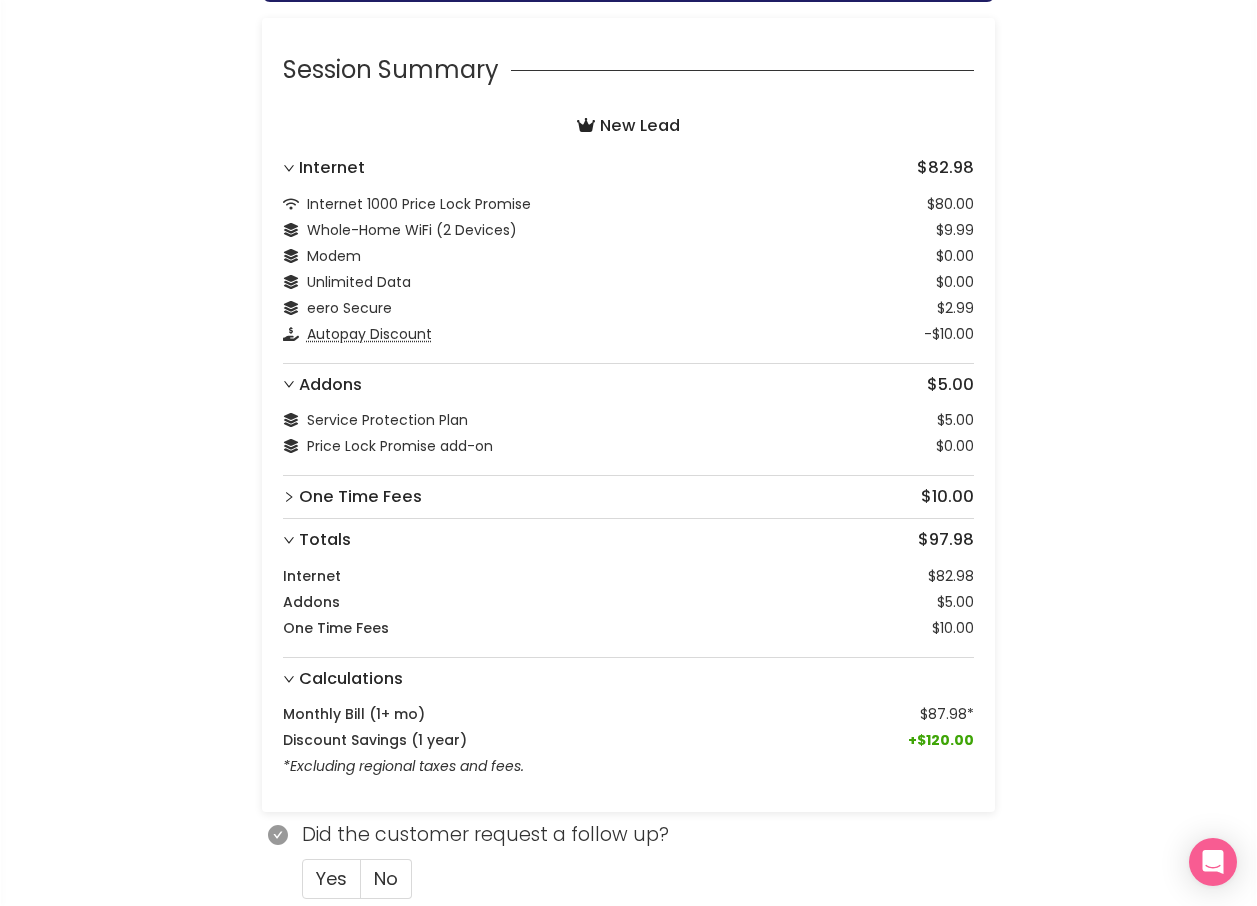scroll, scrollTop: 248, scrollLeft: 0, axis: vertical 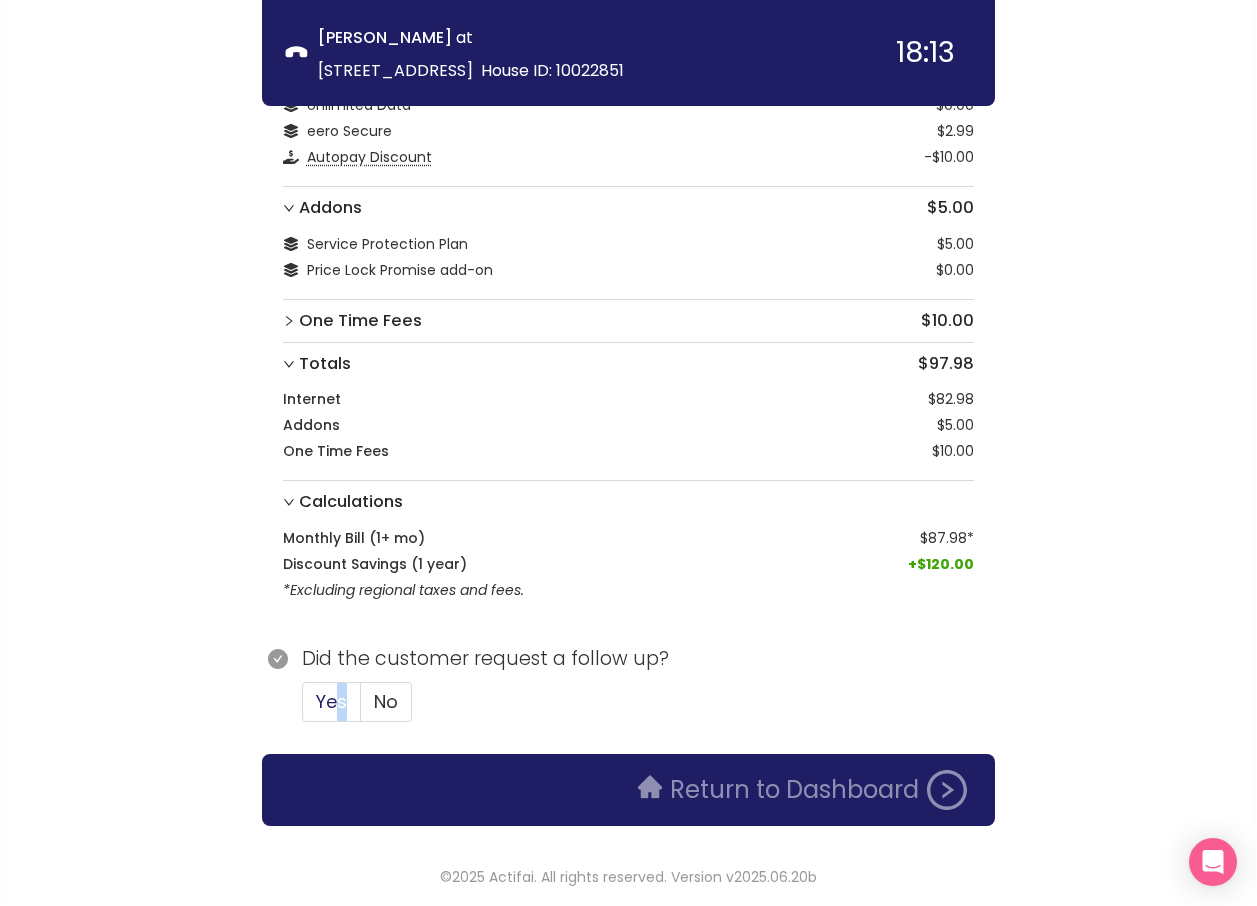 click on "Yes" at bounding box center [331, 701] 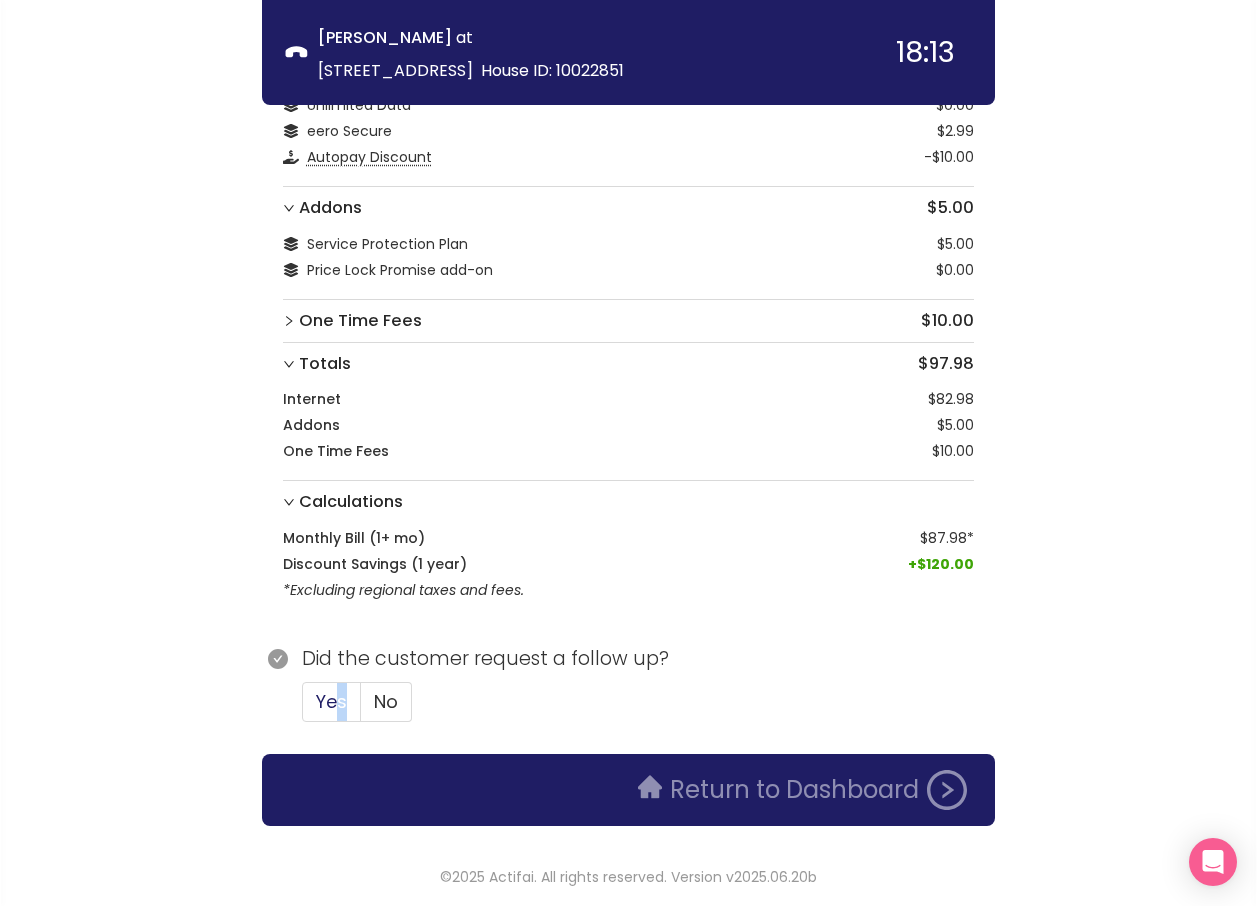 click on "Yes" at bounding box center (331, 701) 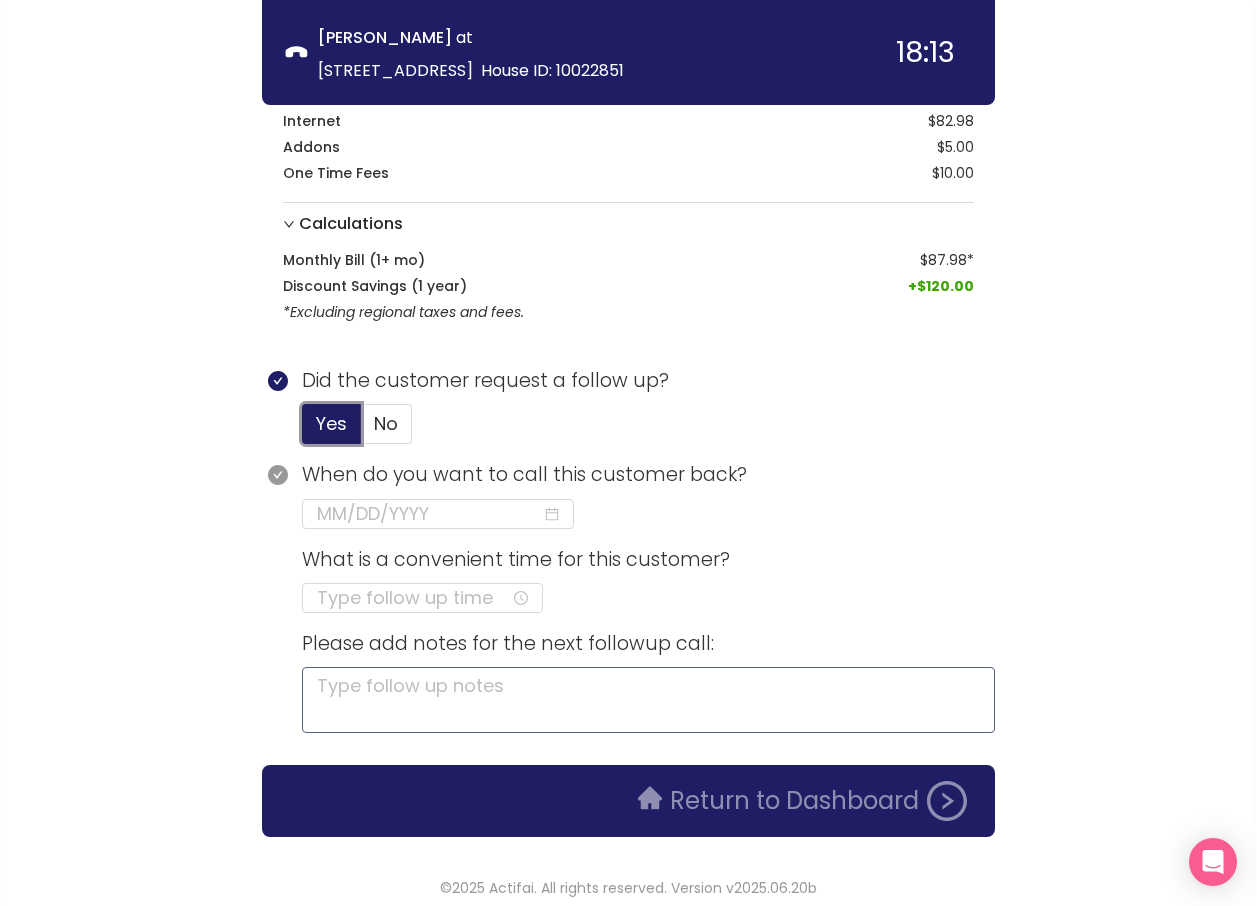 scroll, scrollTop: 537, scrollLeft: 0, axis: vertical 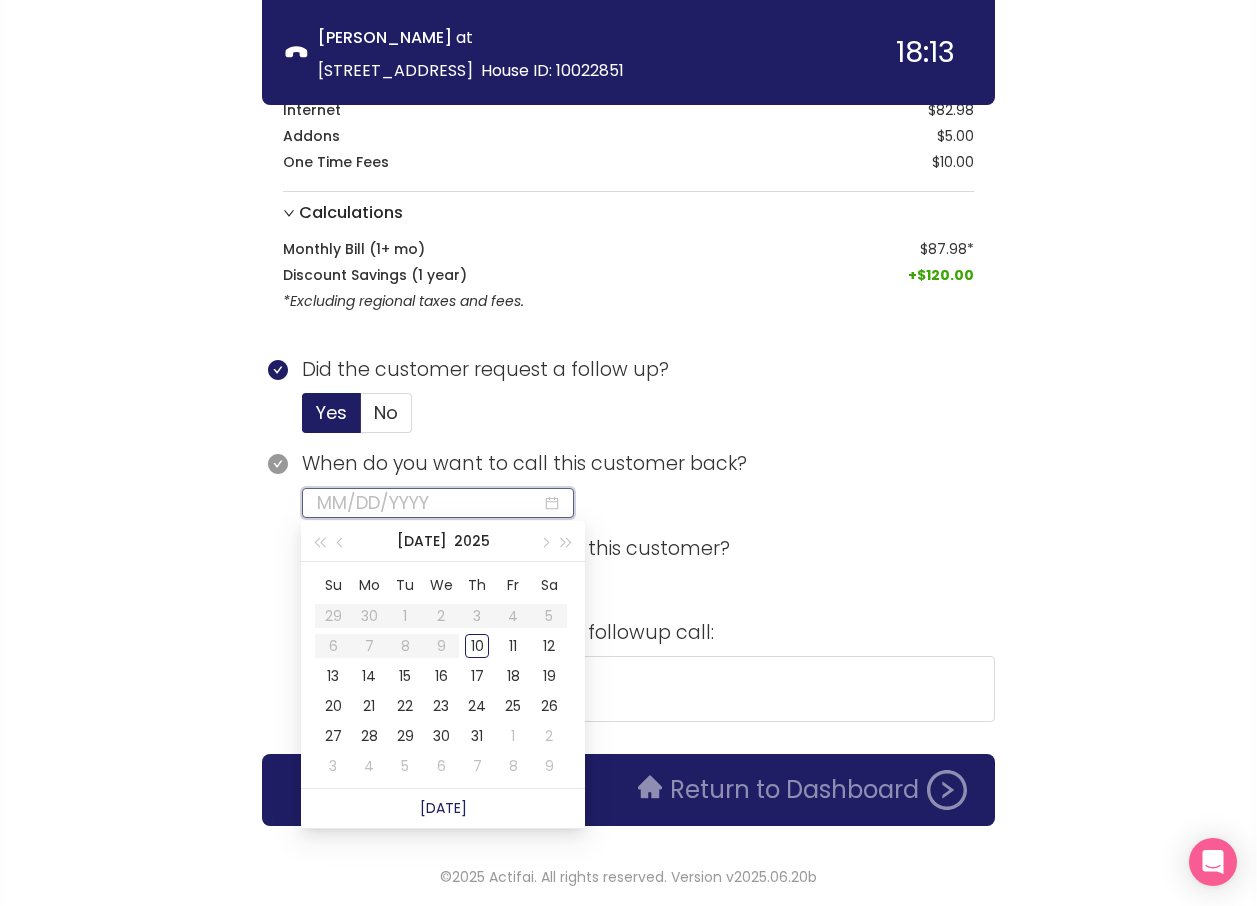 click at bounding box center [429, 503] 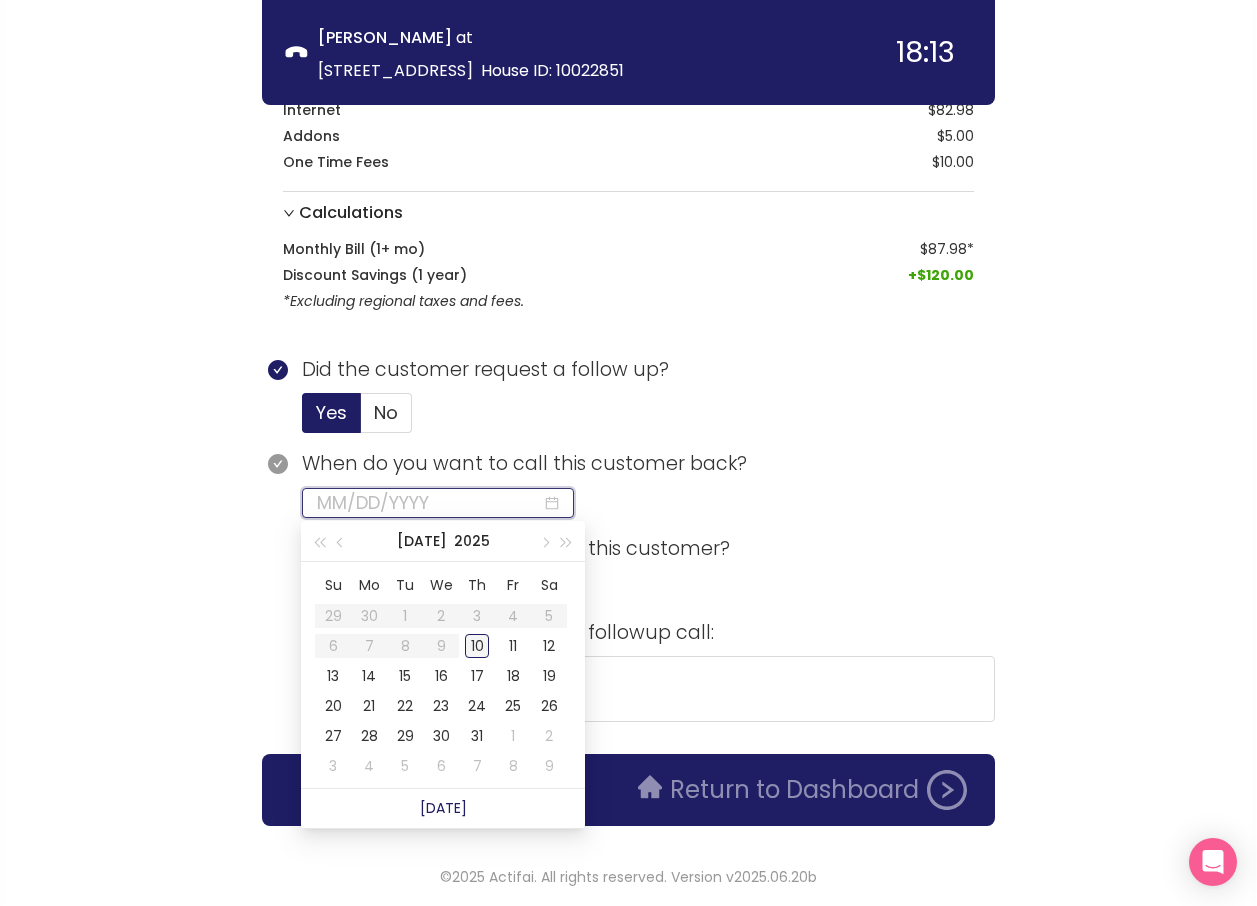 type on "[DATE]" 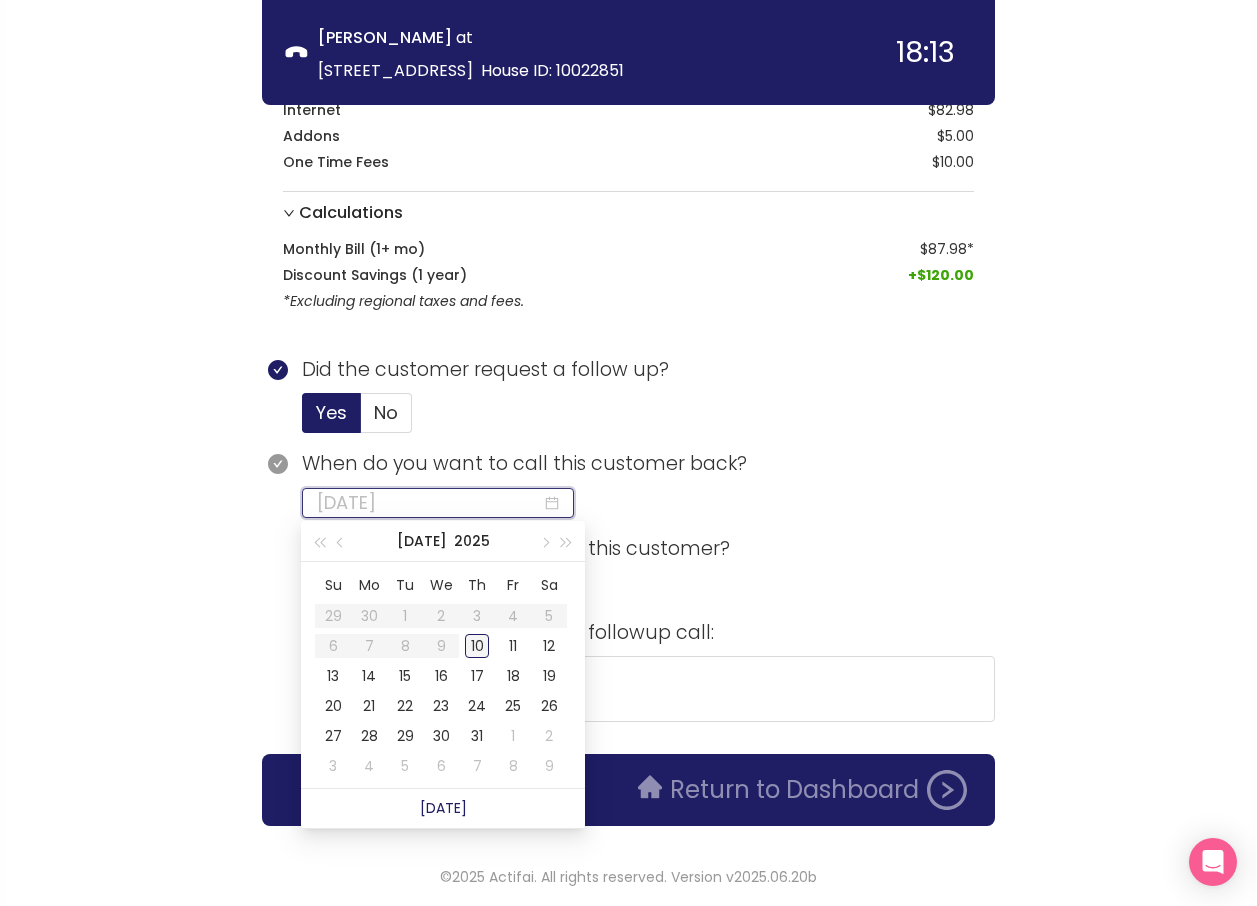 click on "10" at bounding box center (477, 646) 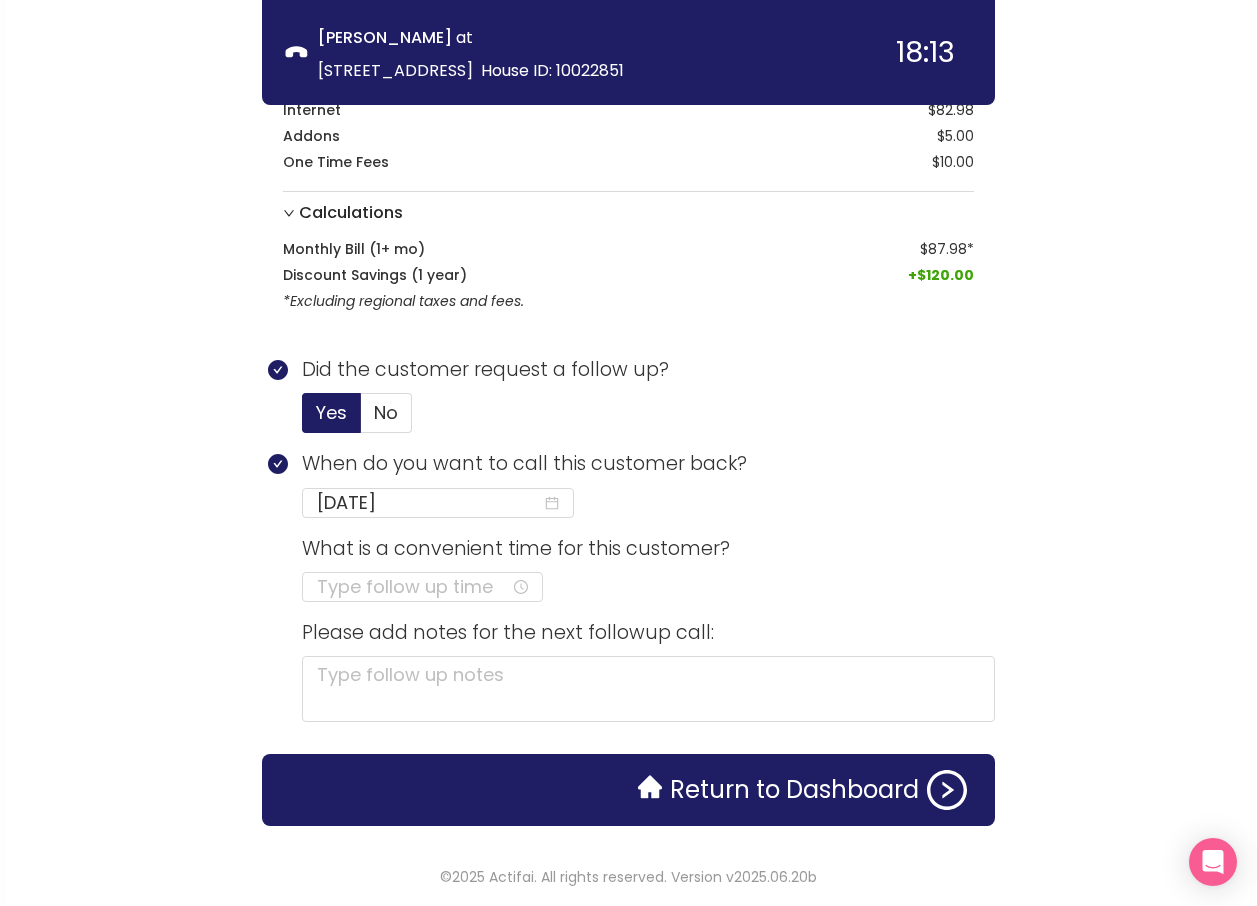 click on "What is a convenient time for this customer?" 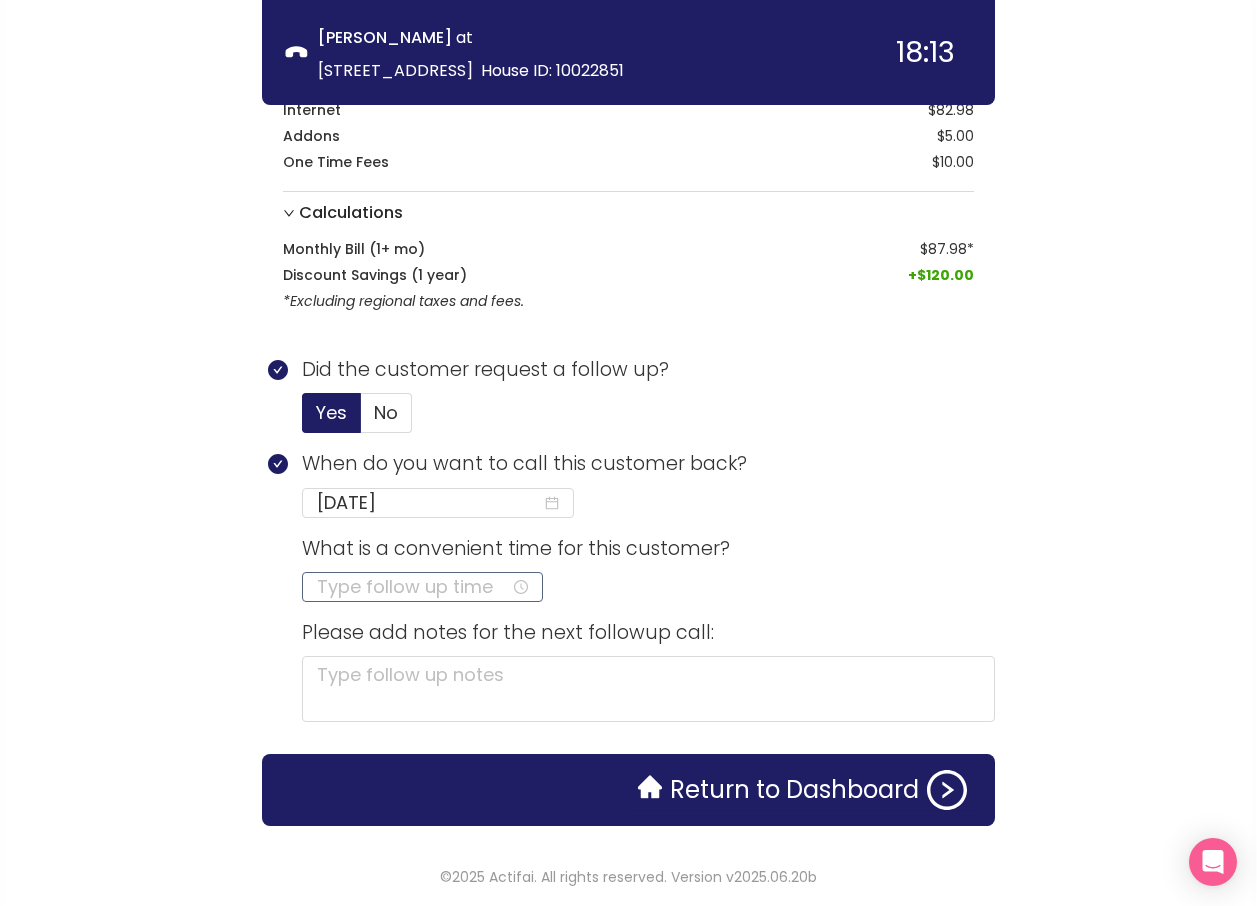 click on "What is a convenient time for this customer?" 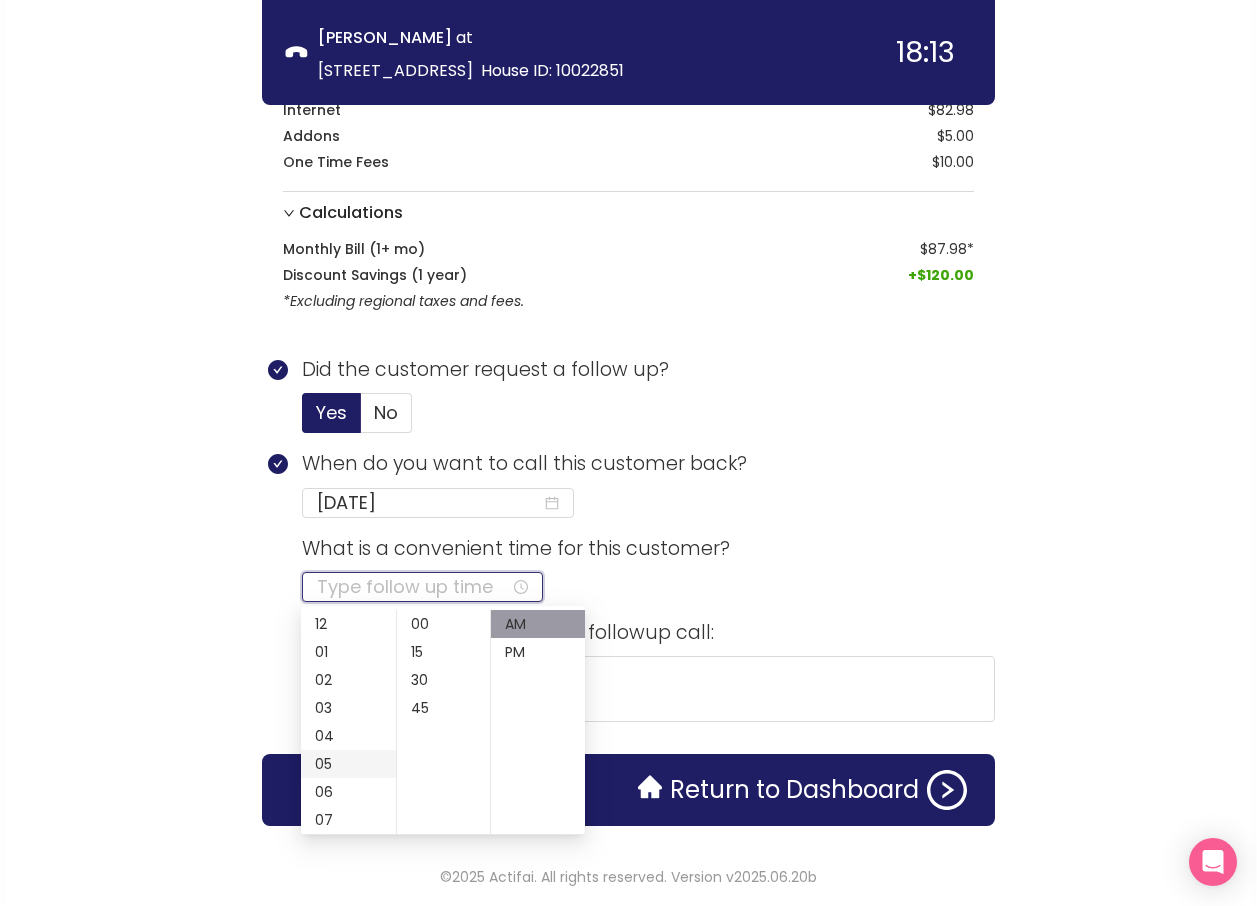 scroll, scrollTop: 100, scrollLeft: 0, axis: vertical 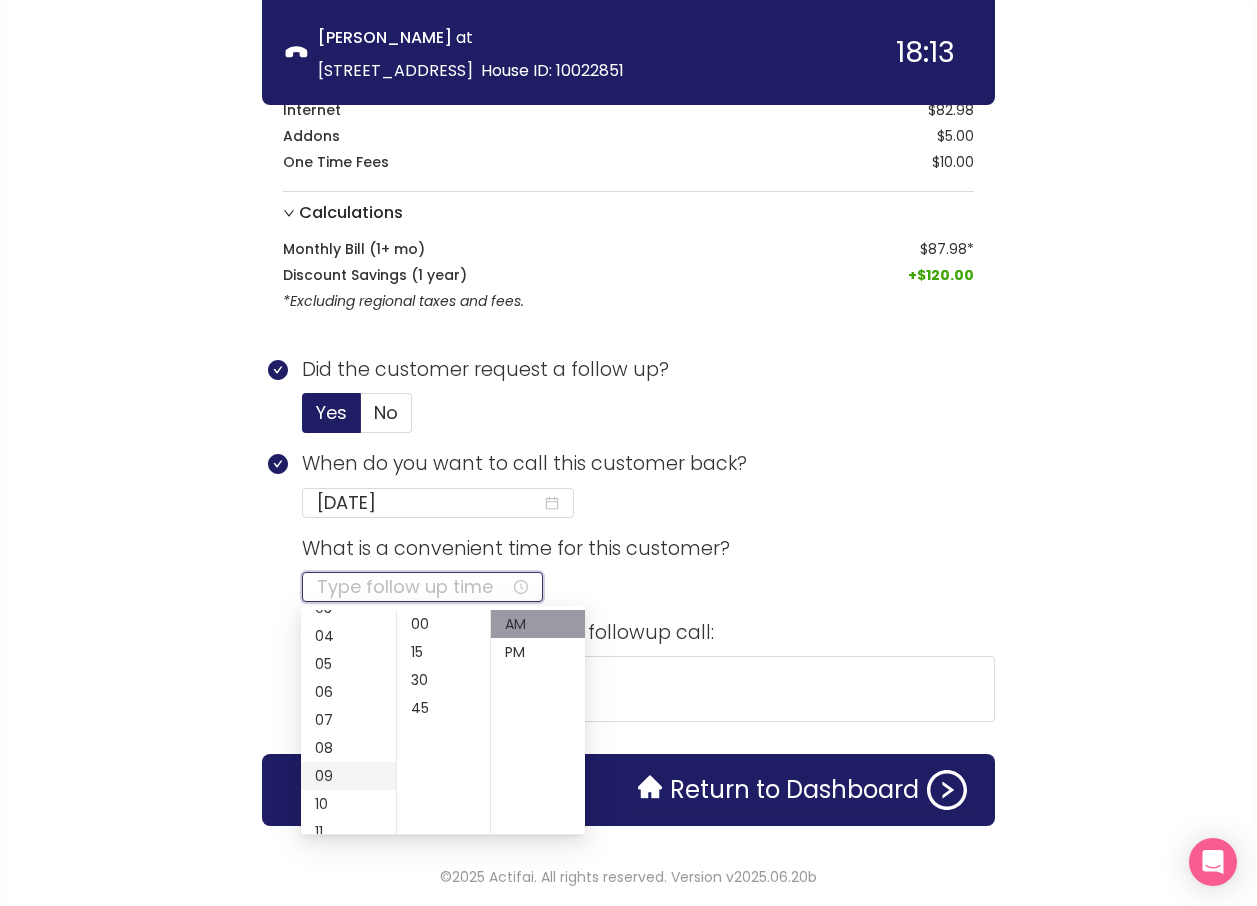 click on "09" at bounding box center (348, 776) 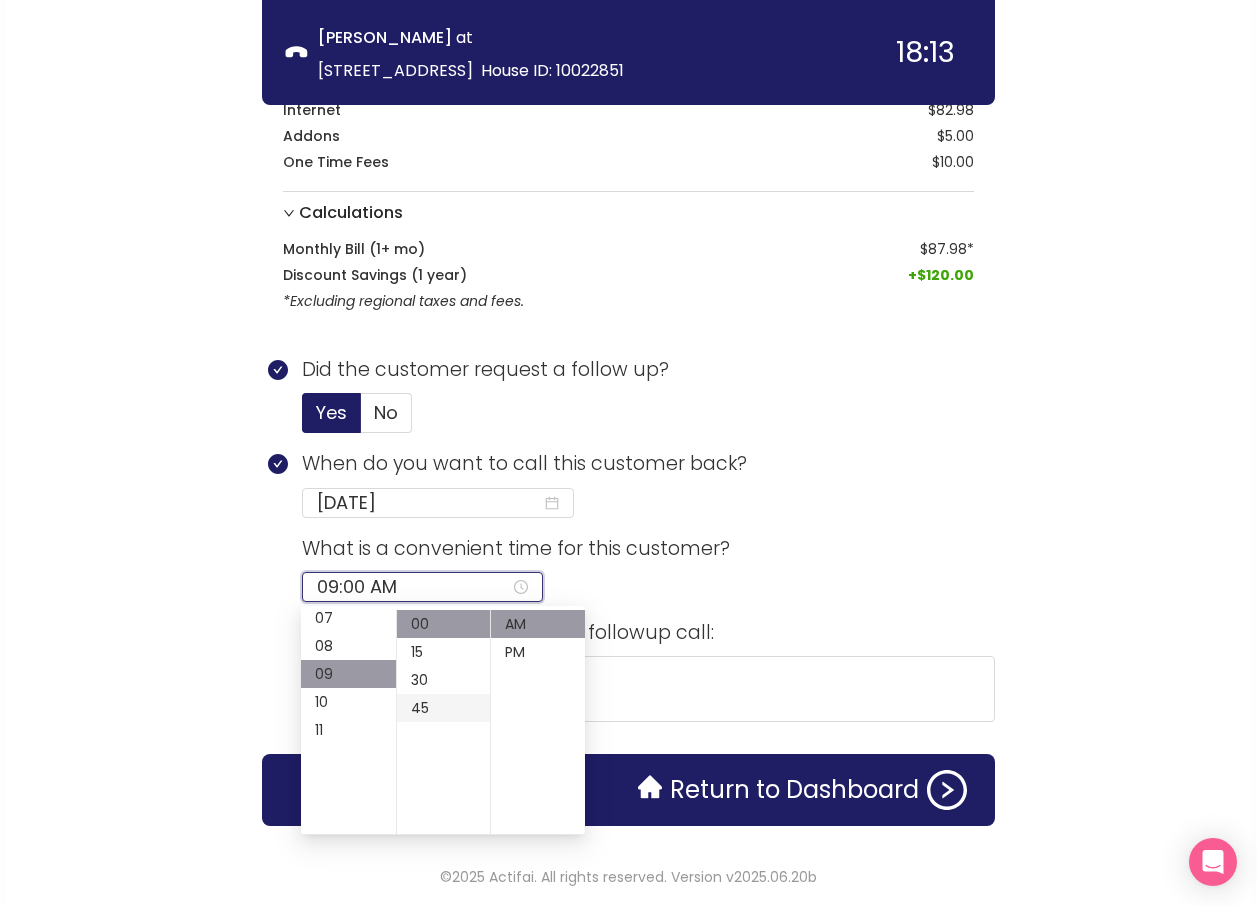 scroll, scrollTop: 252, scrollLeft: 0, axis: vertical 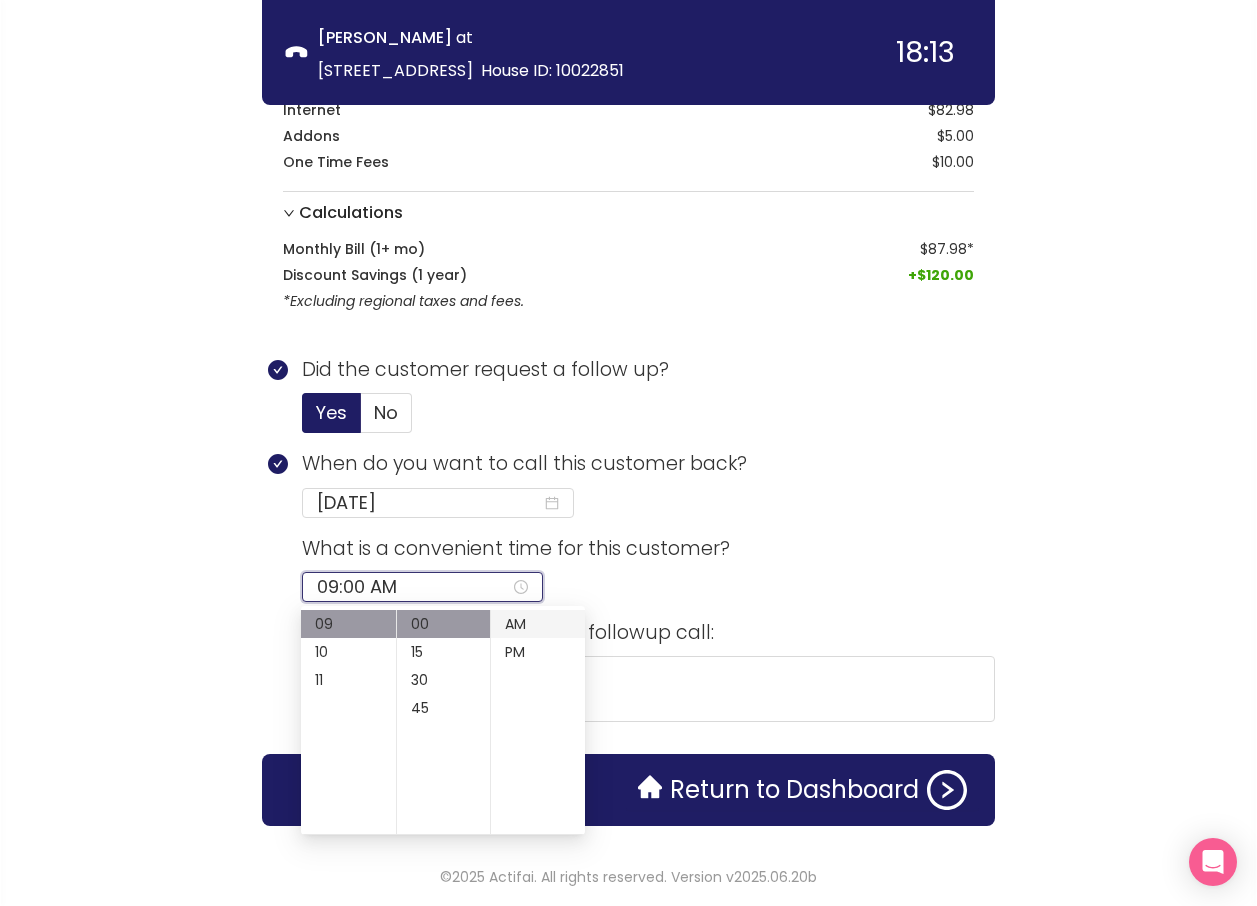 click on "AM" at bounding box center (538, 624) 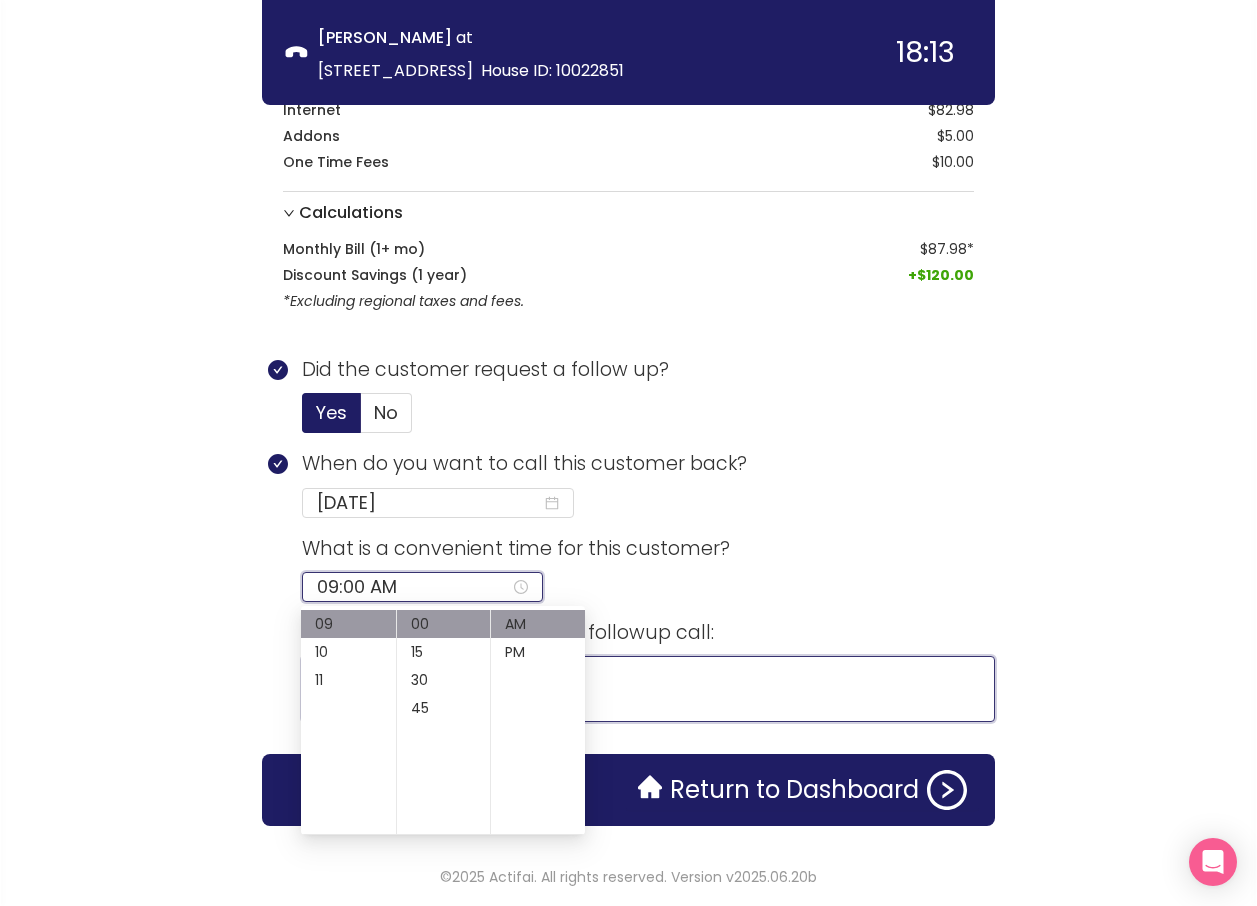 click 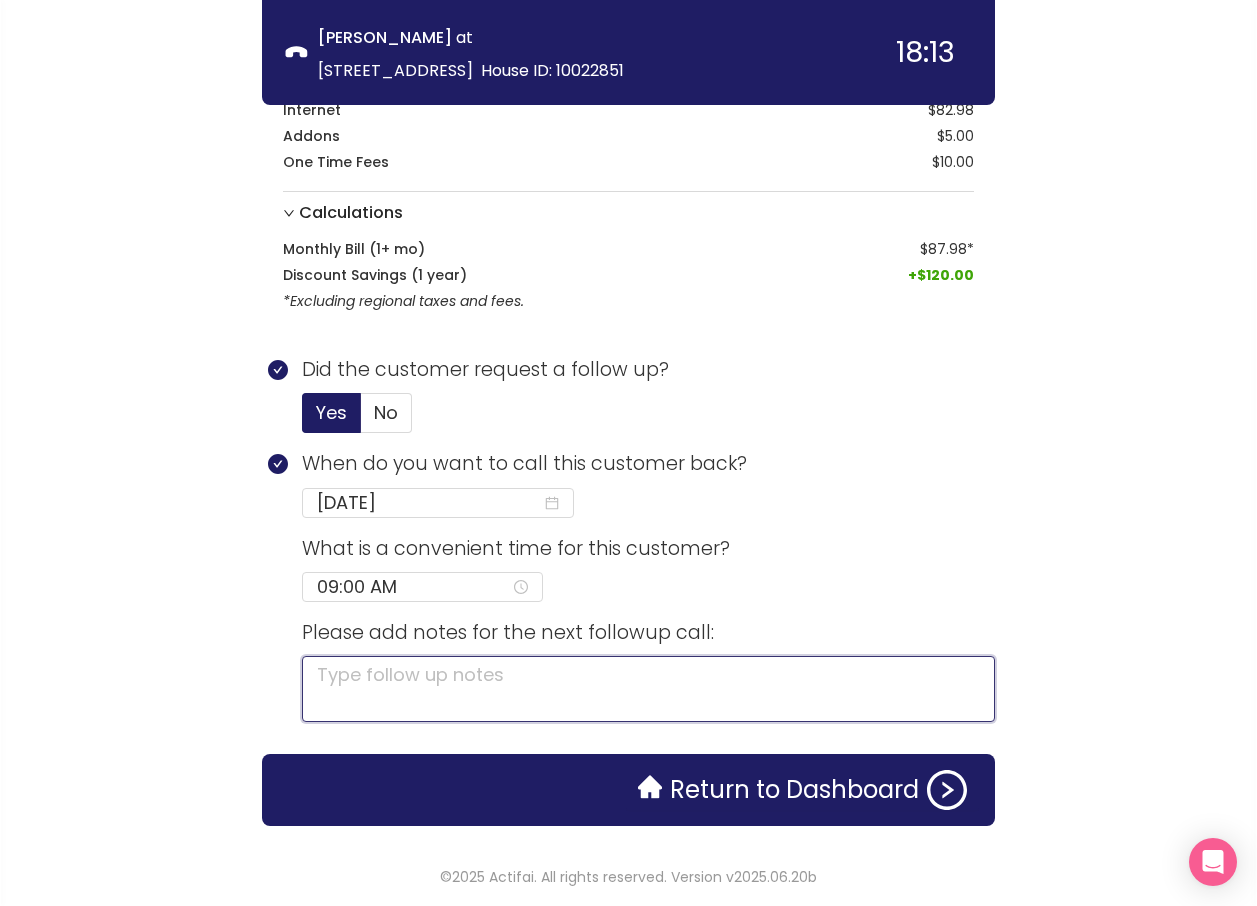 type 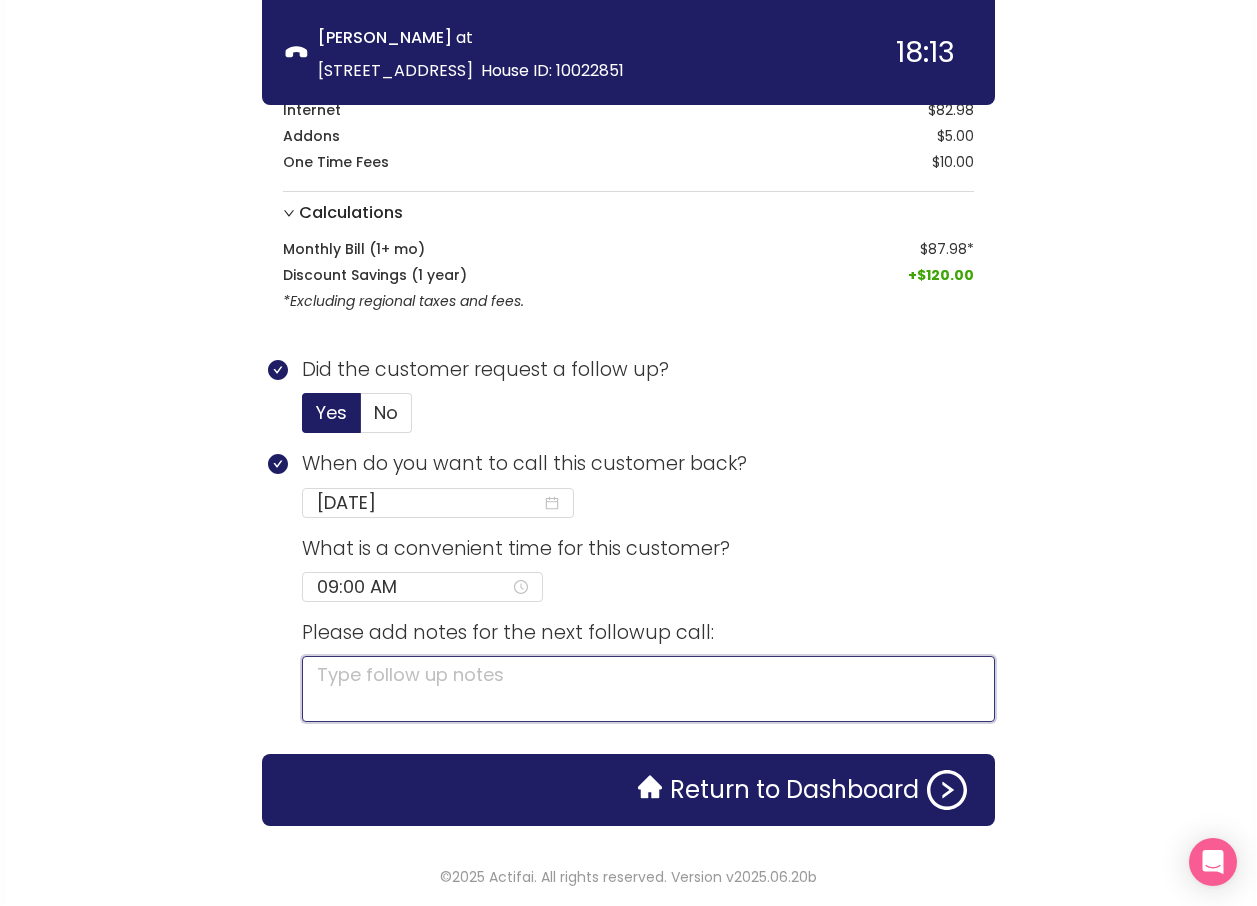 type on "W" 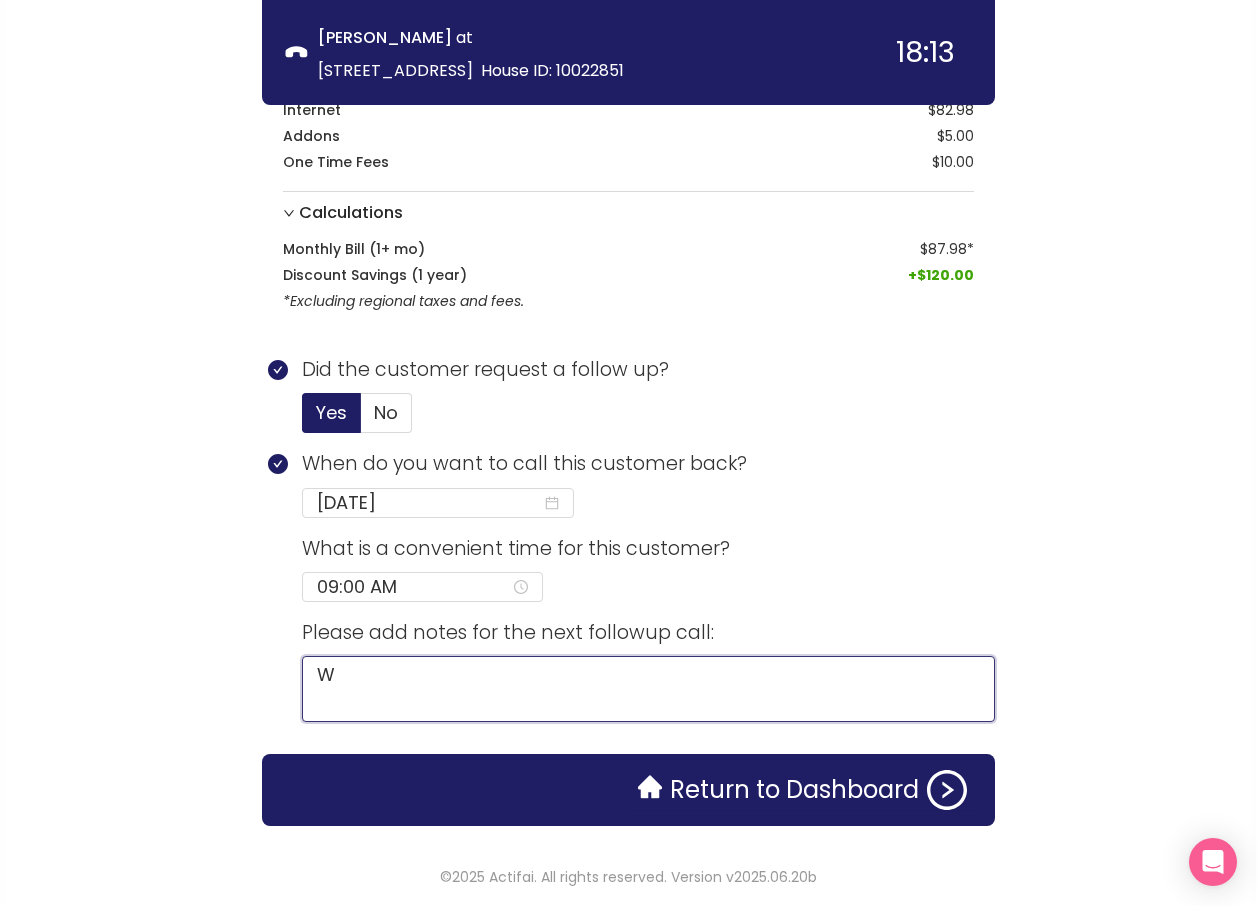 type 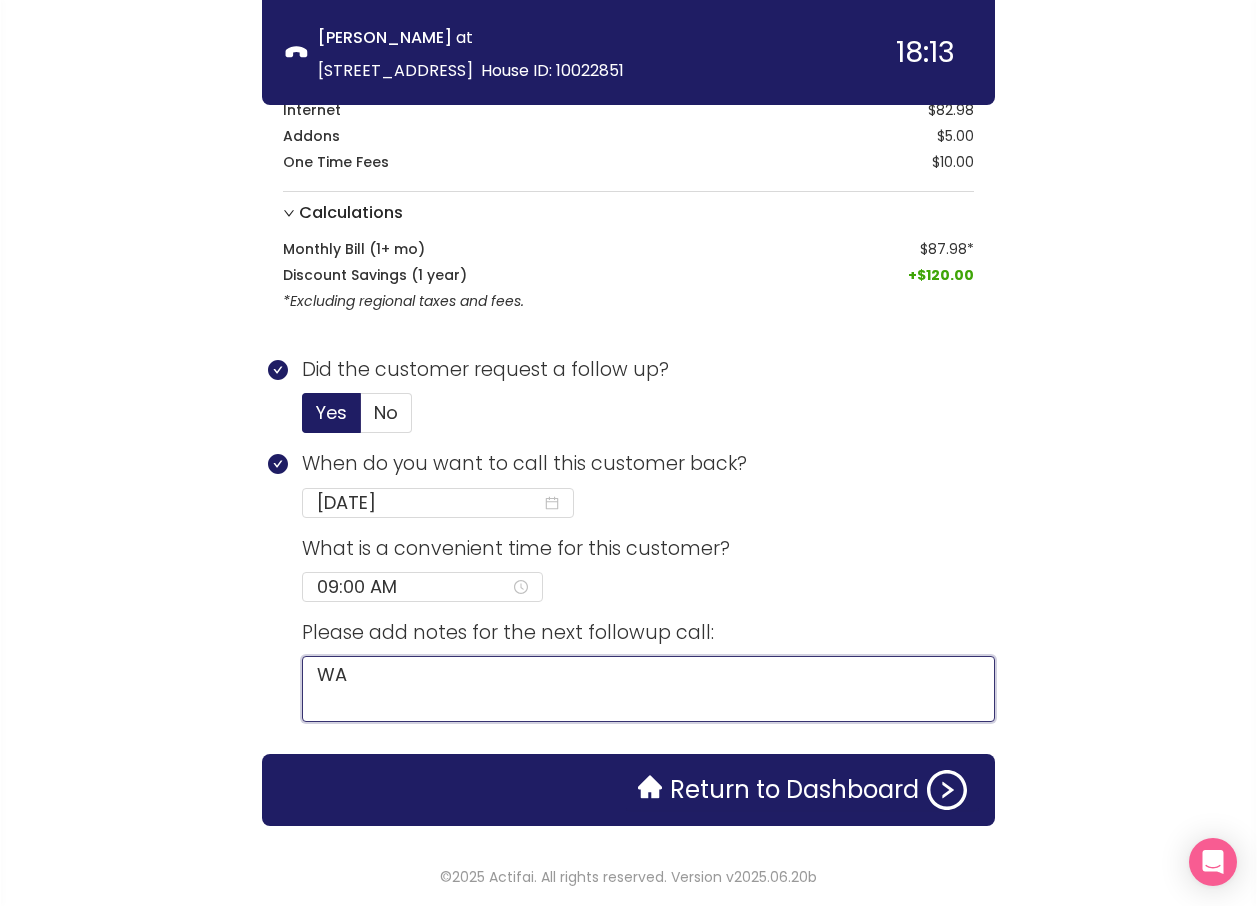 type 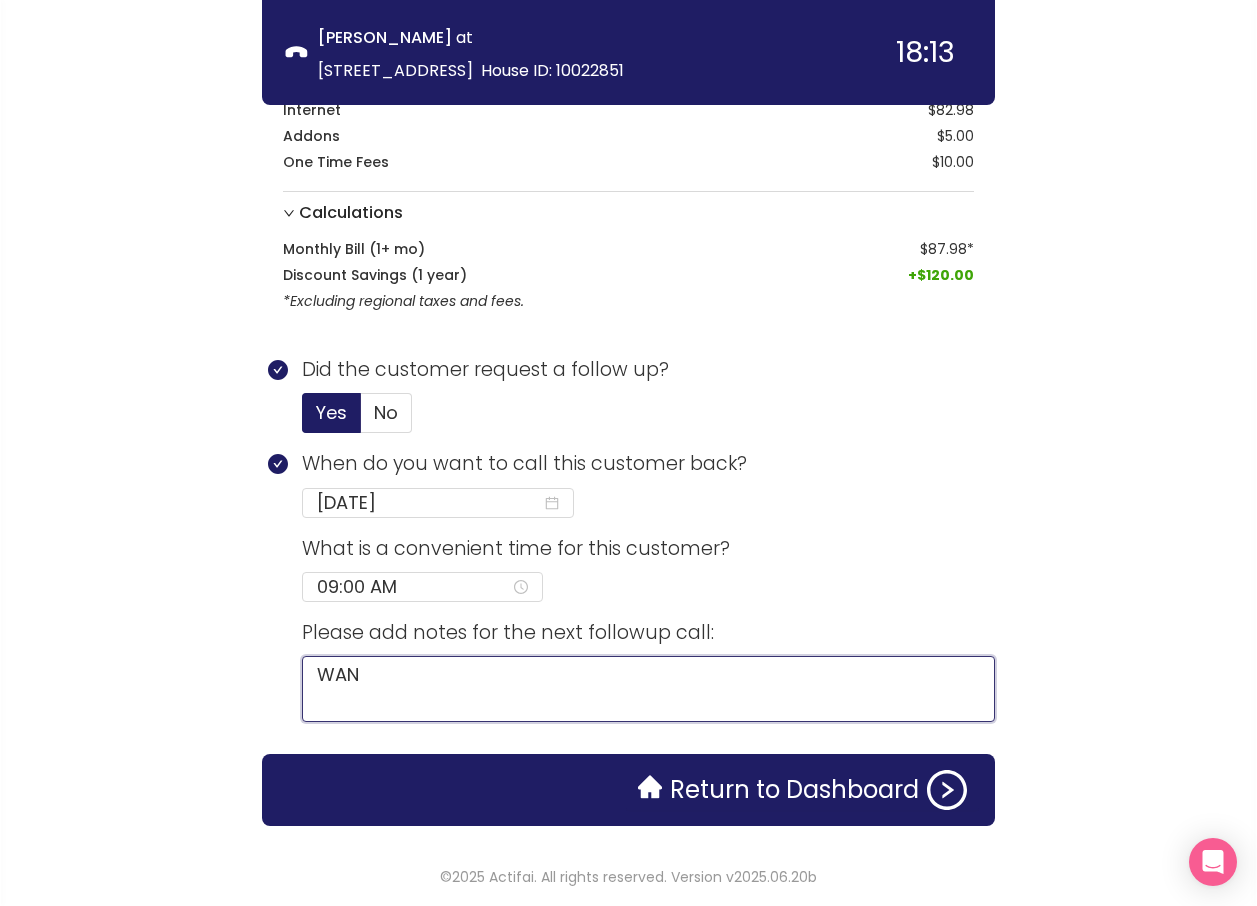 type 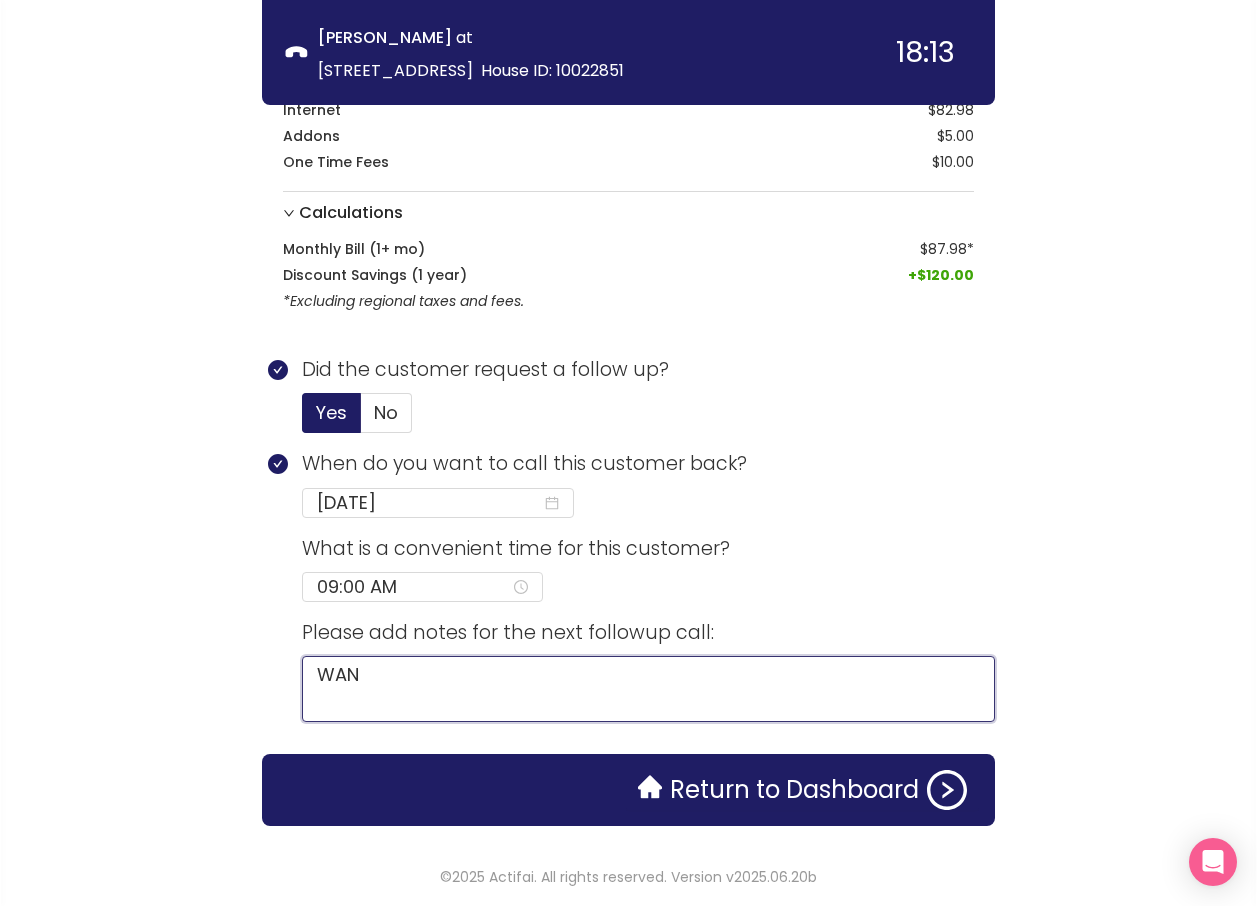 type on "WANT" 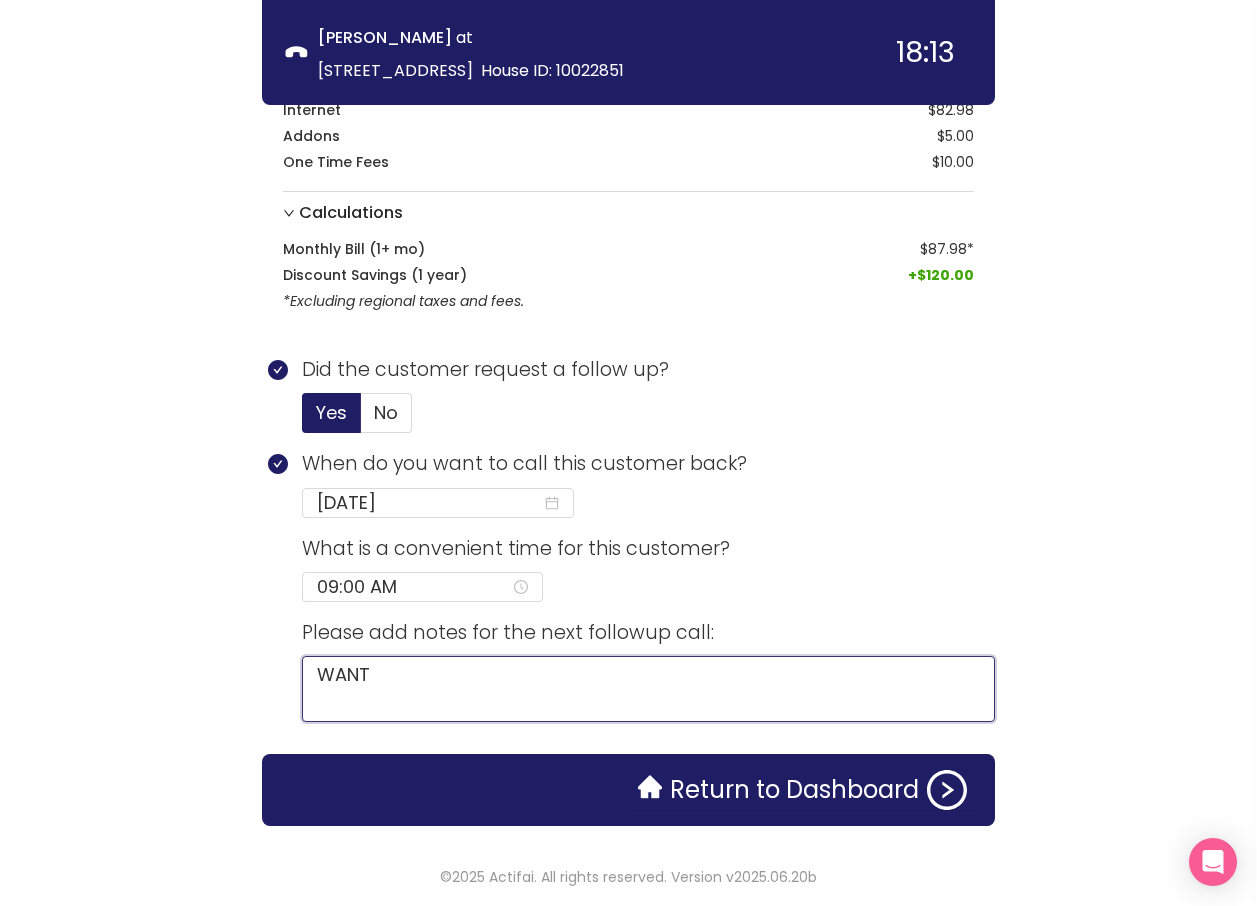 type 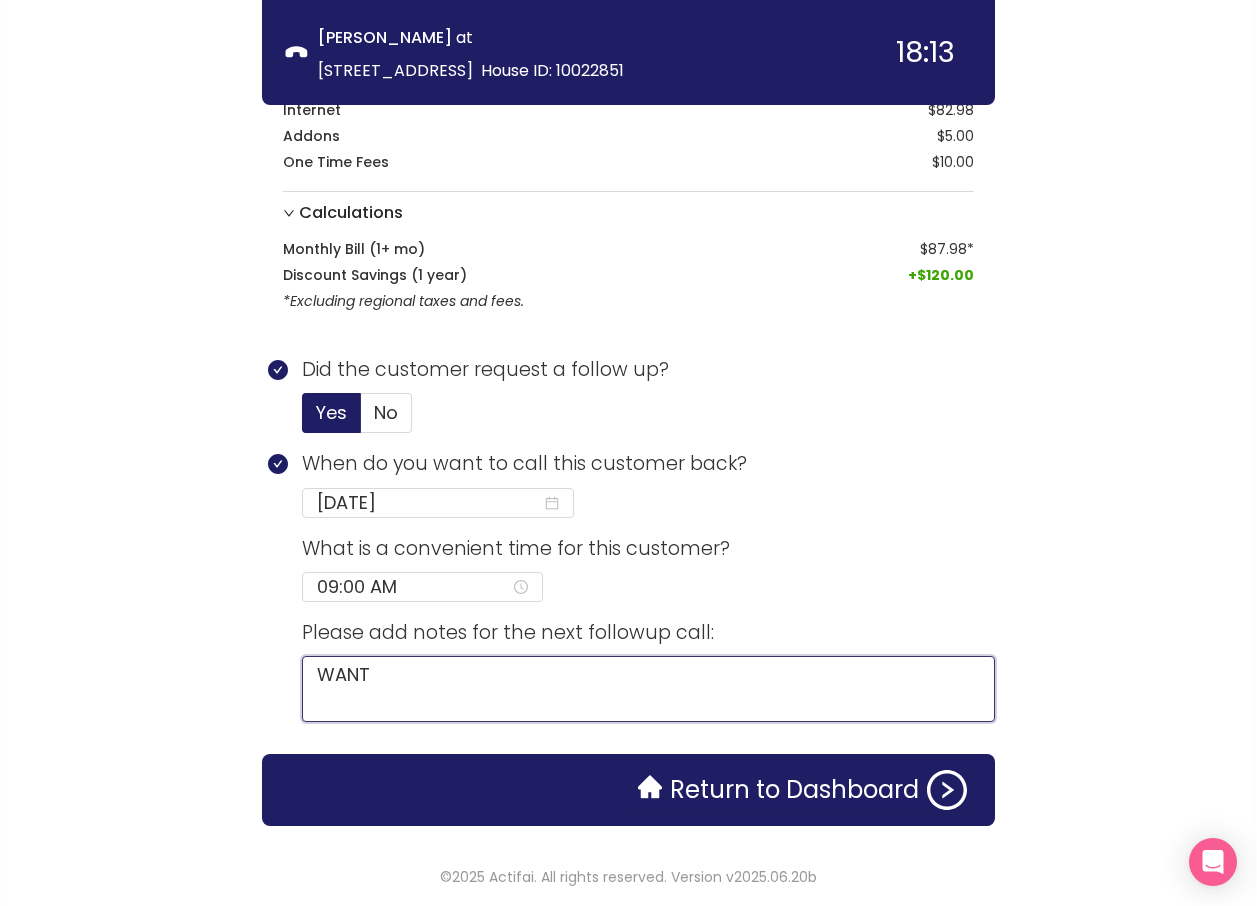 type on "WANTE" 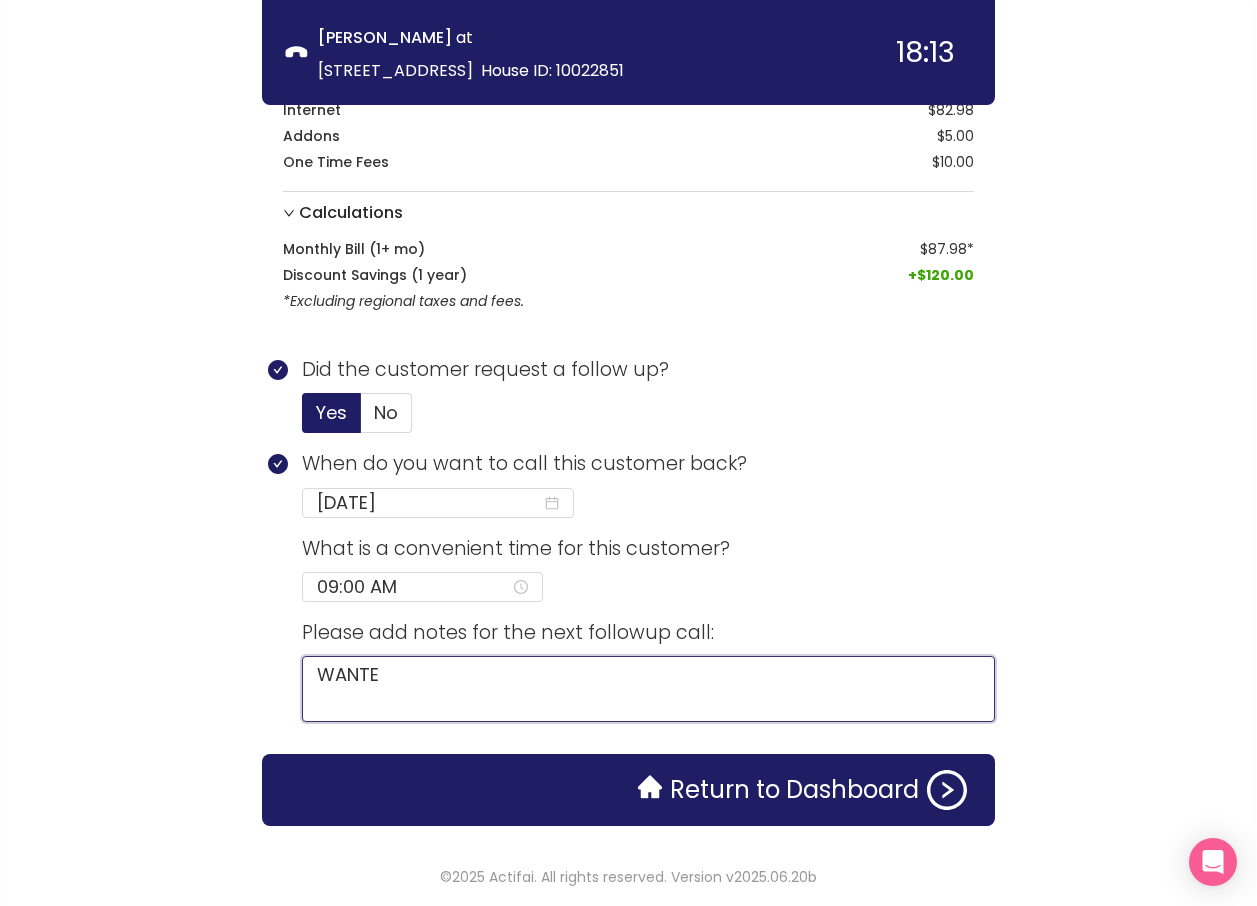 type 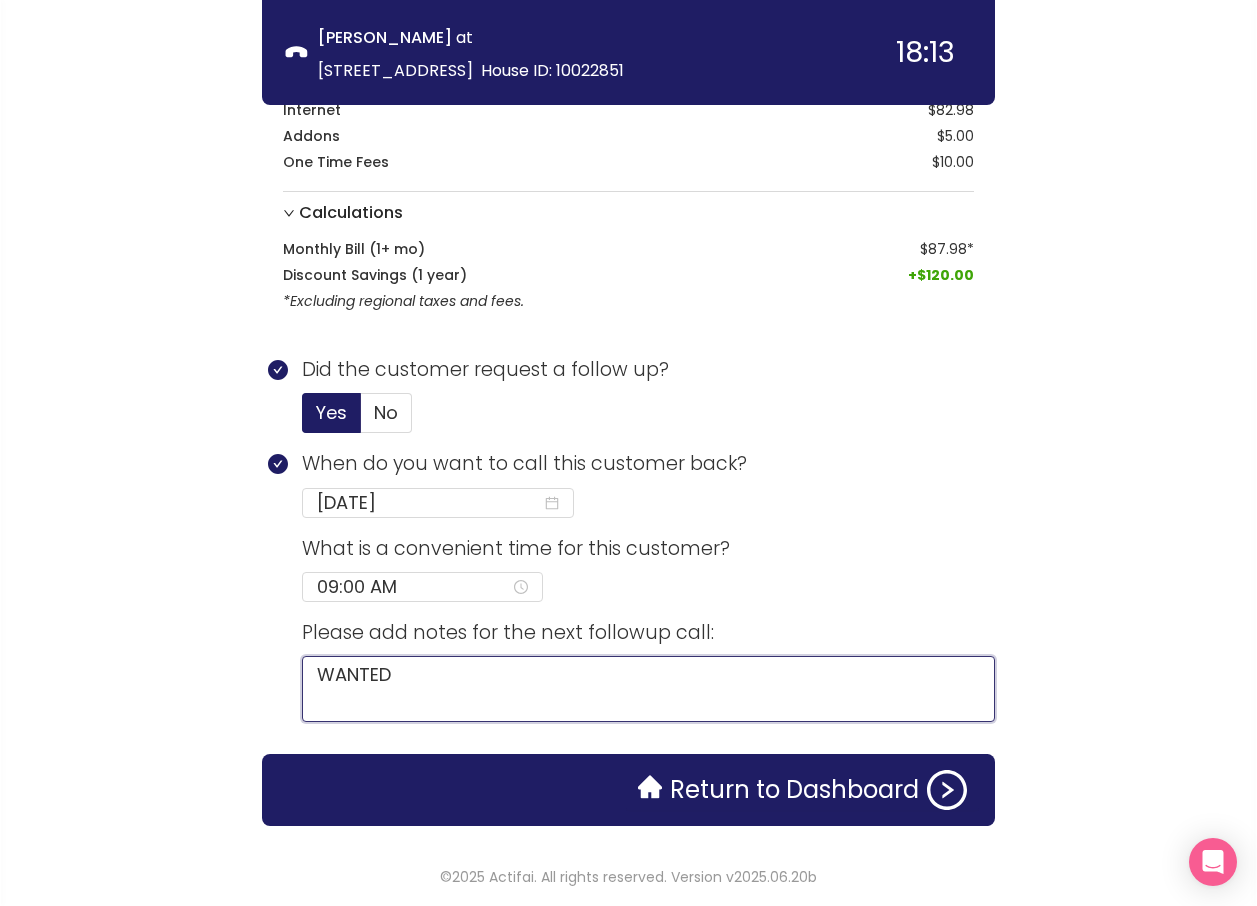type 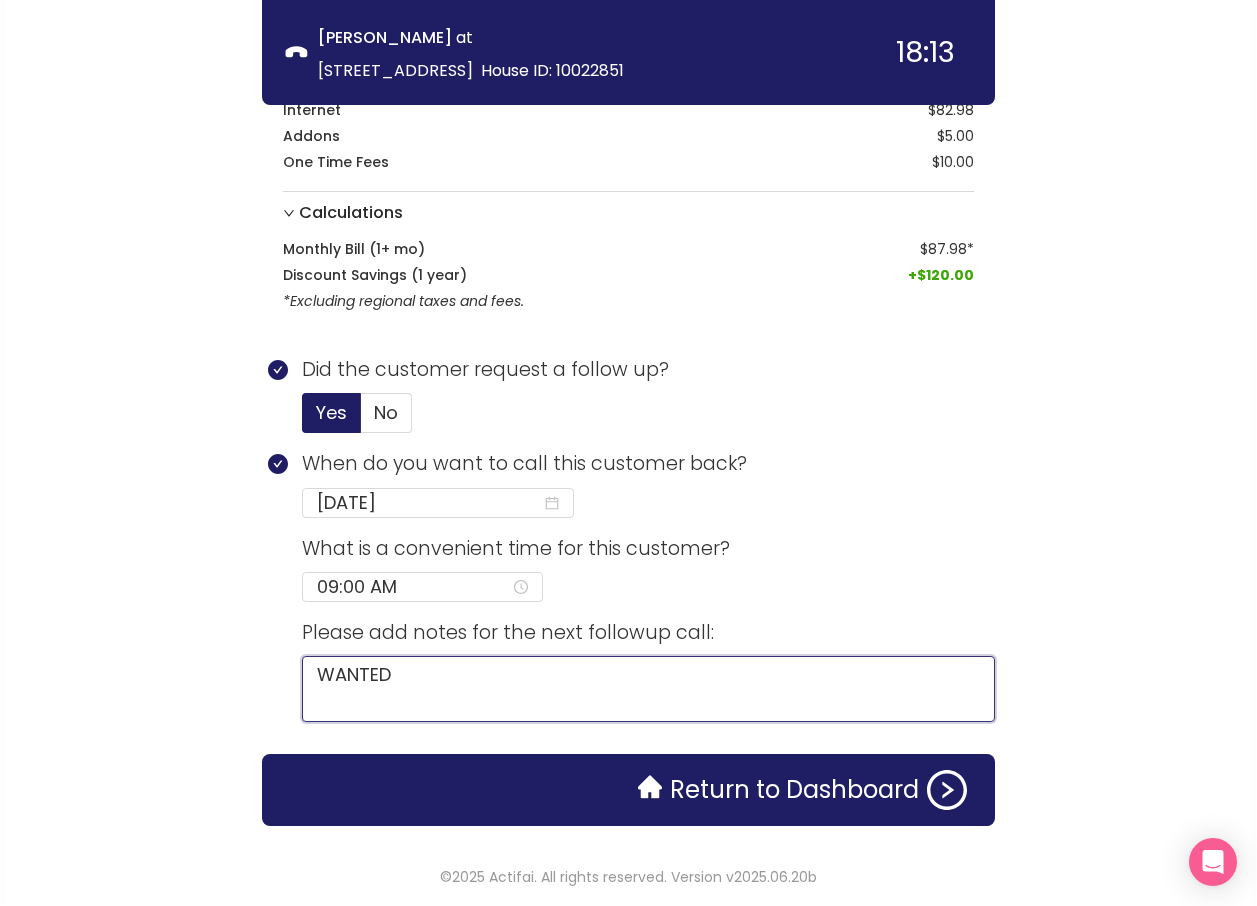 type on "WANTED" 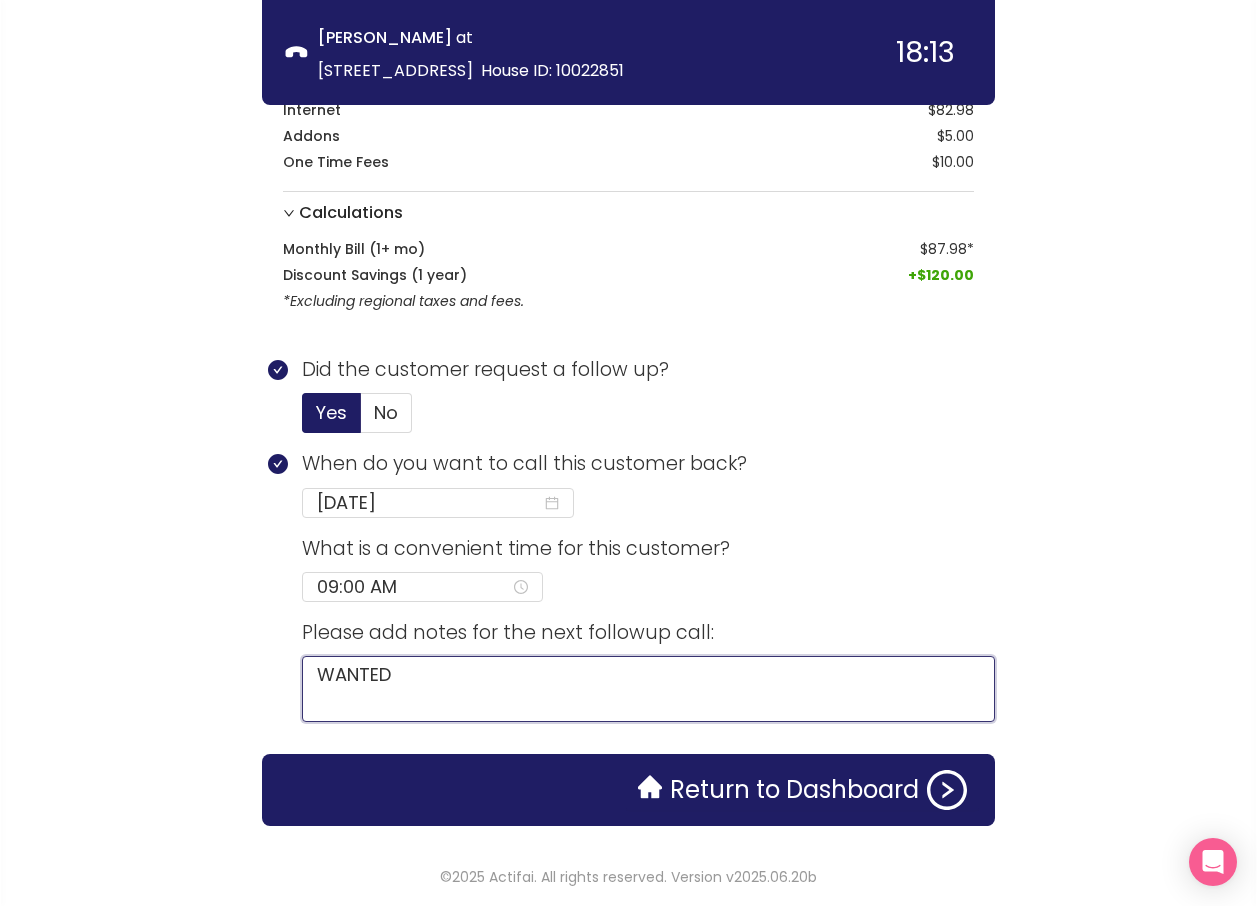 type on "WANTED T" 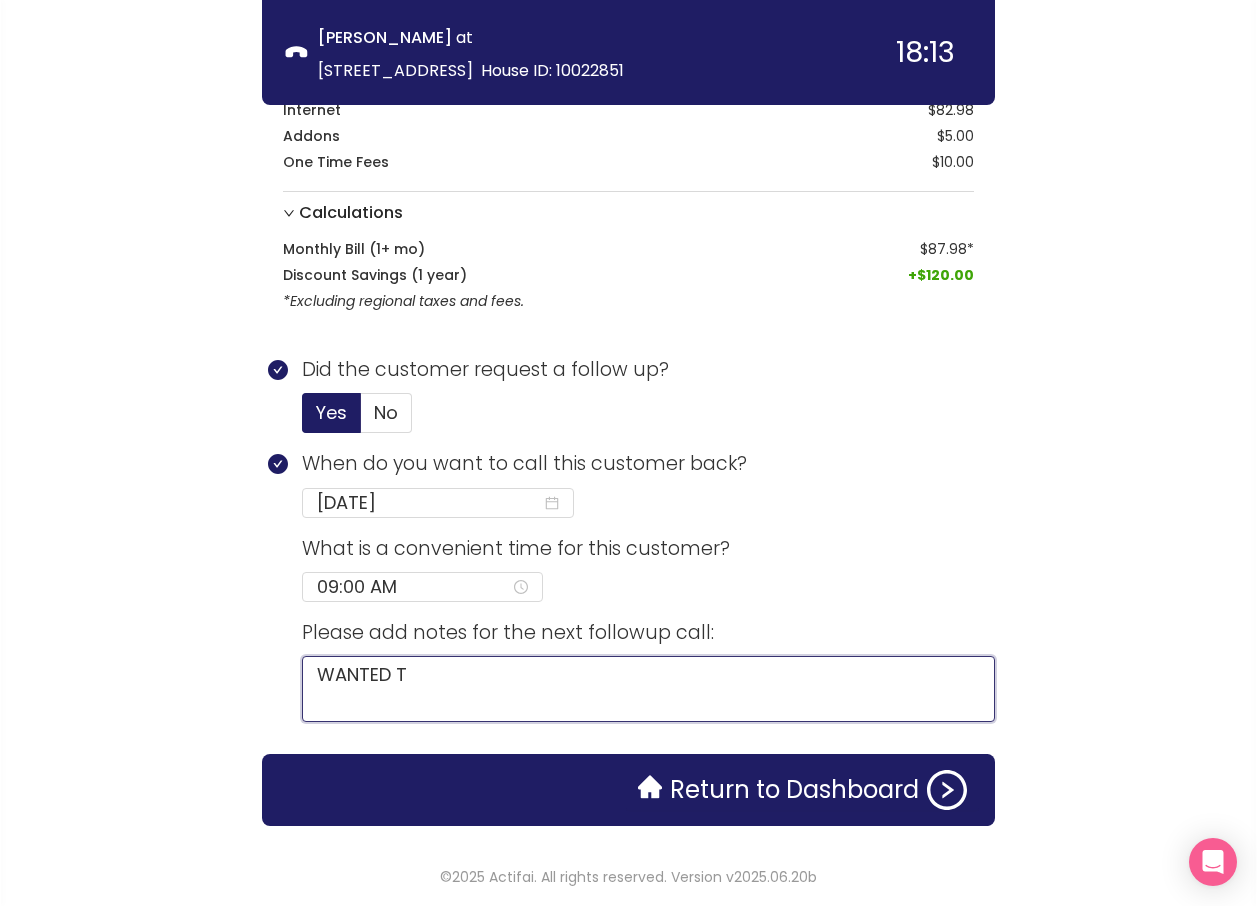 type 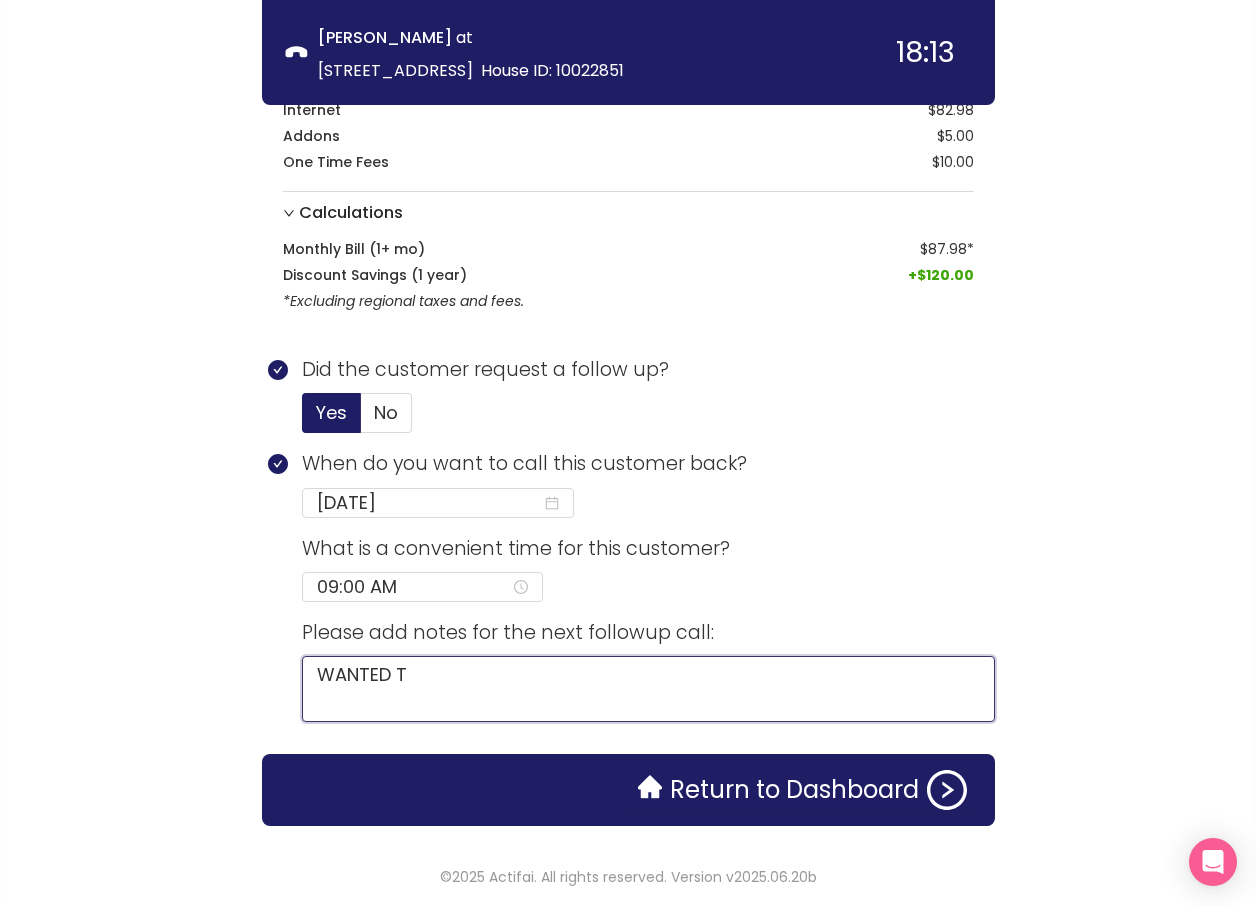 type on "WANTED TO" 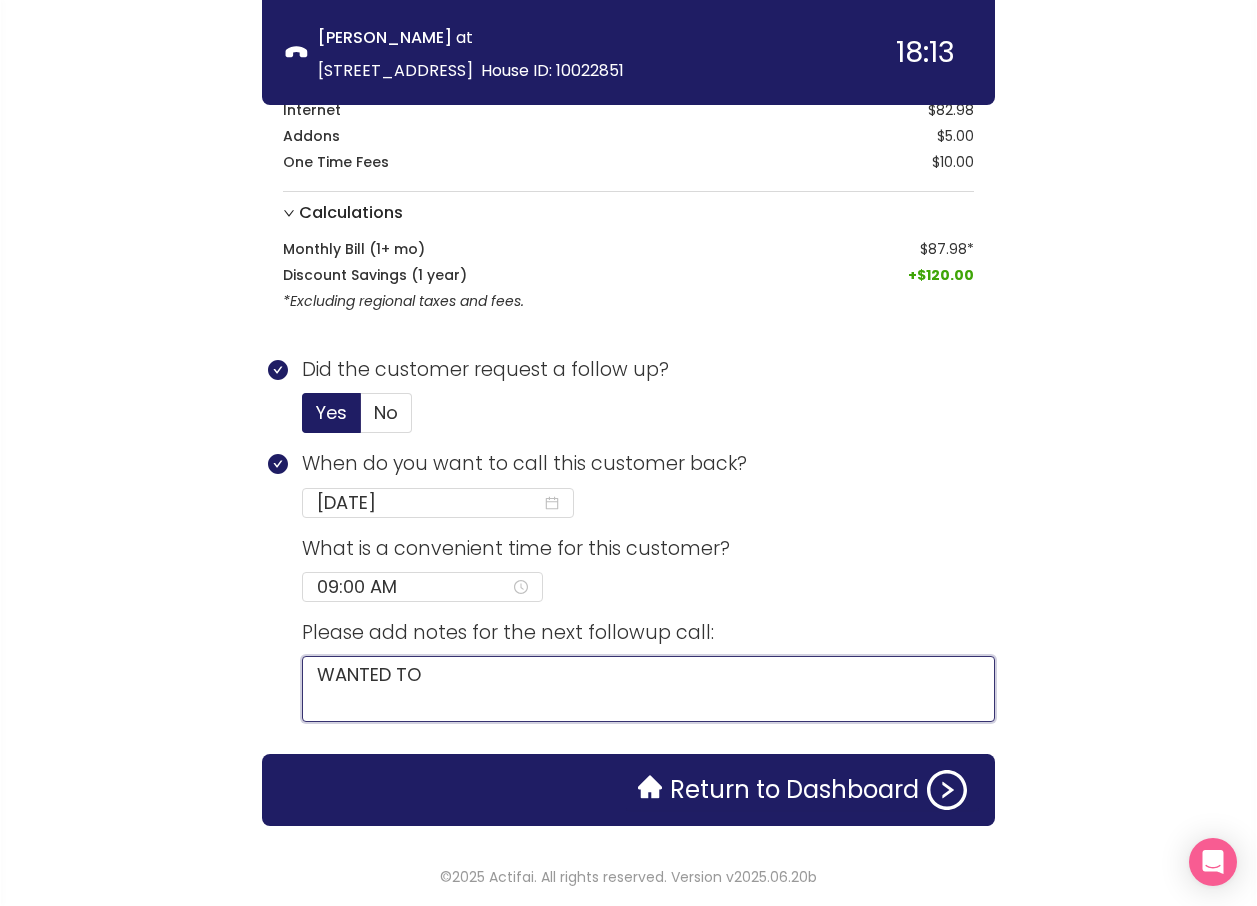 type 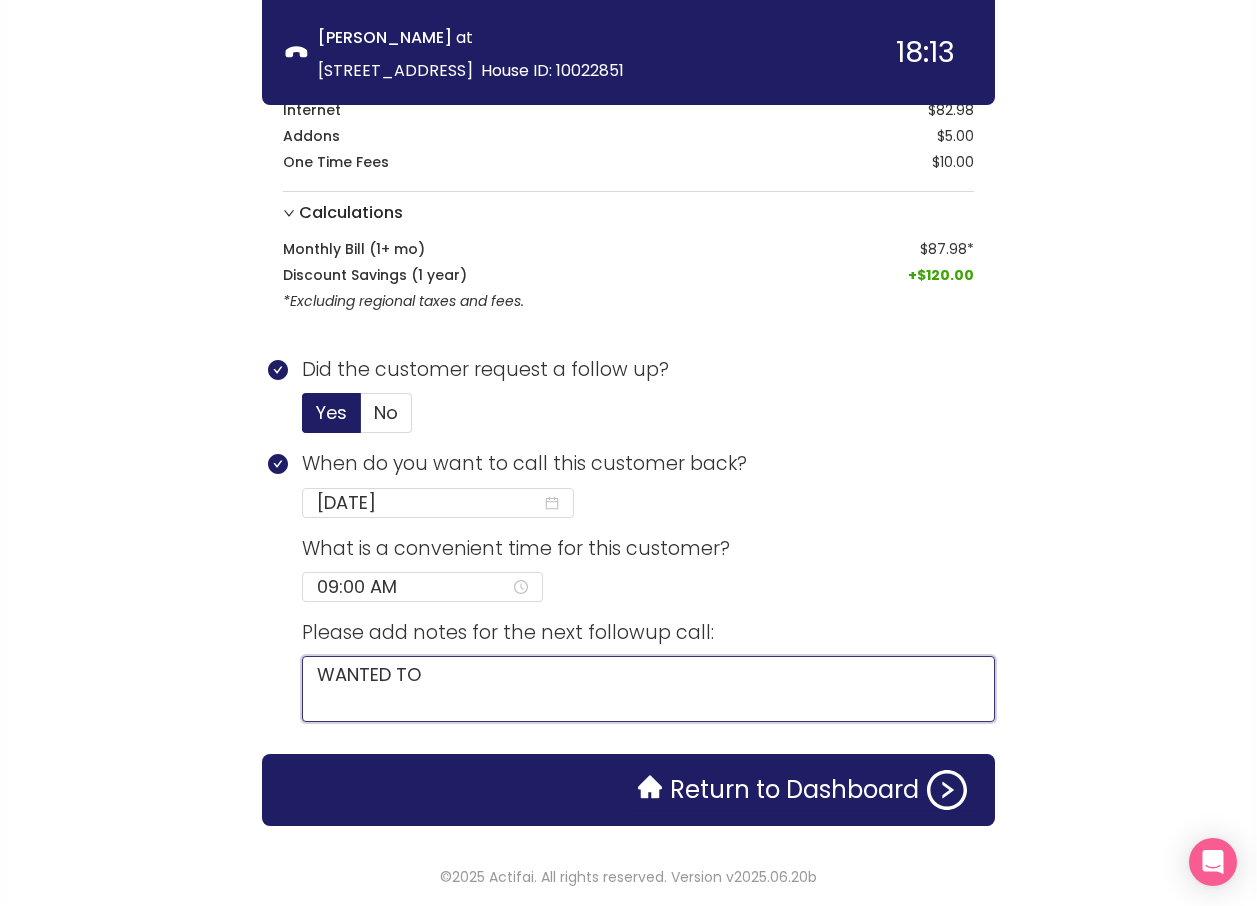 type on "WANTED TO" 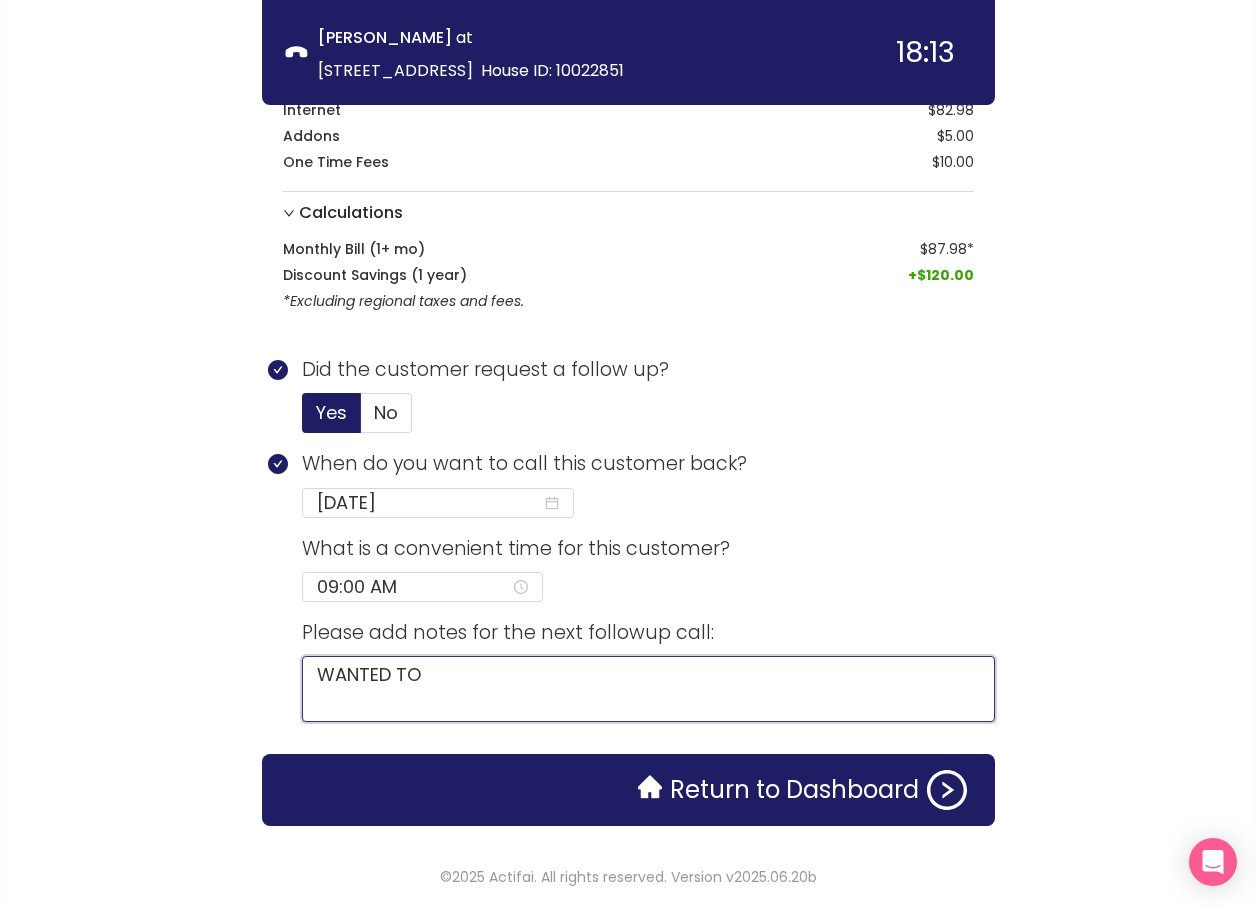 type 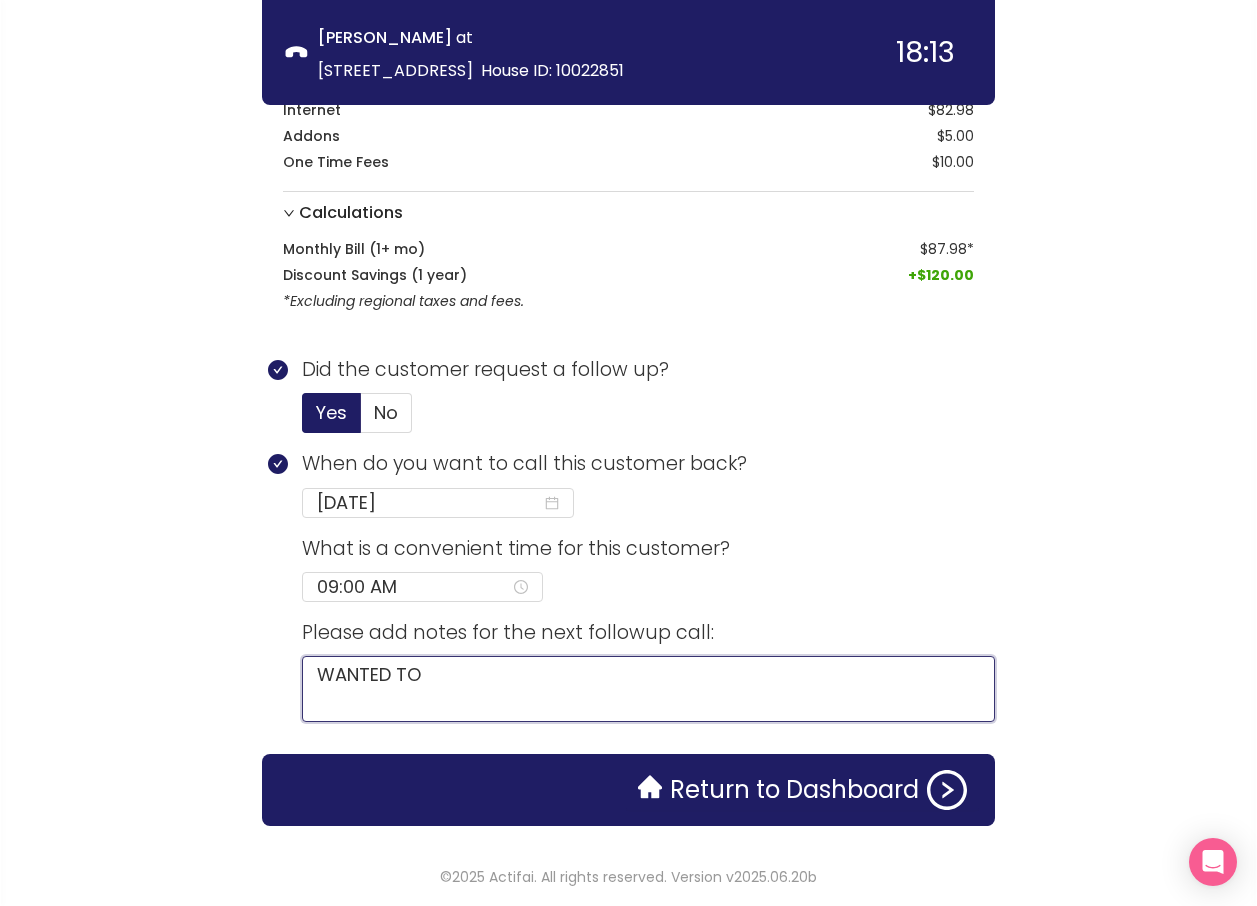 type on "WANTED TO S" 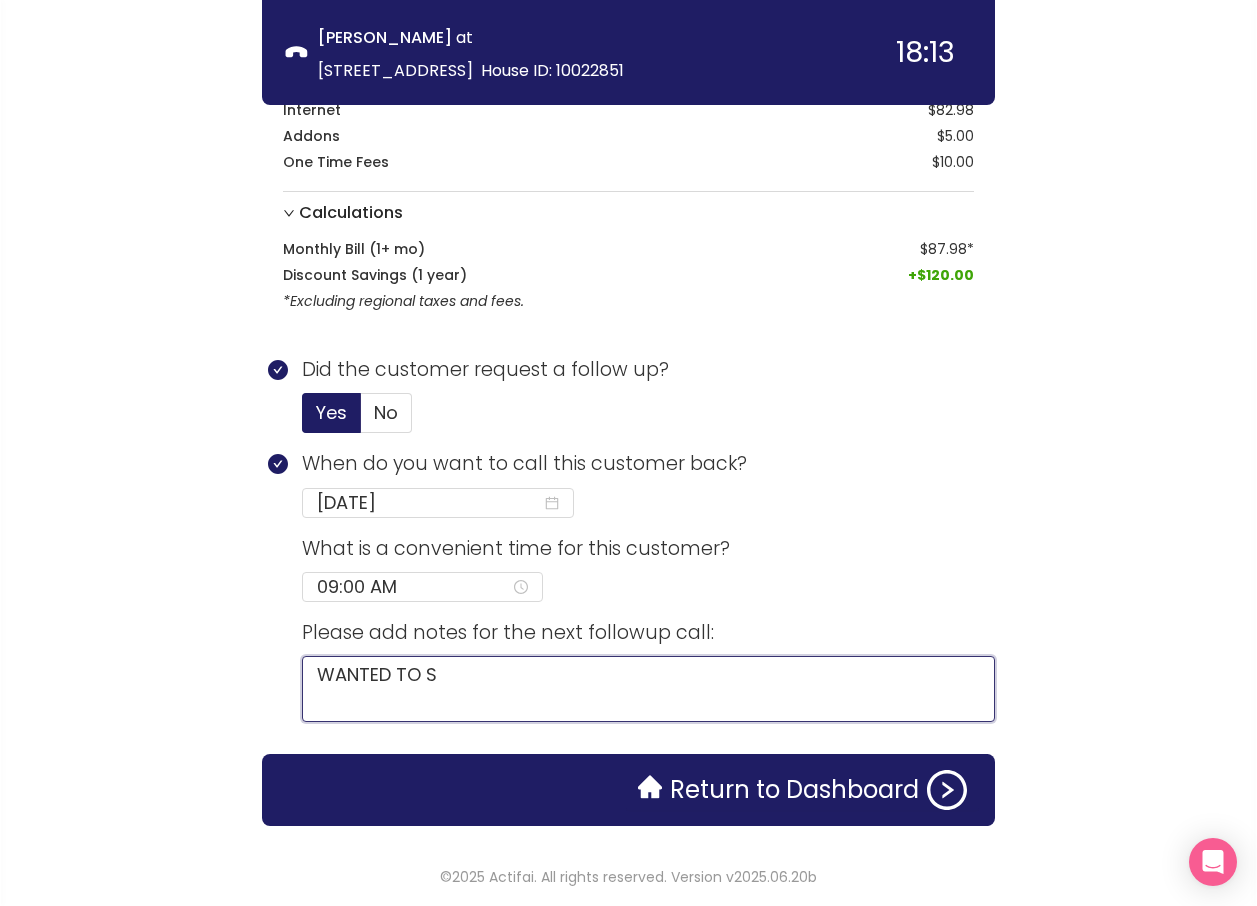 type 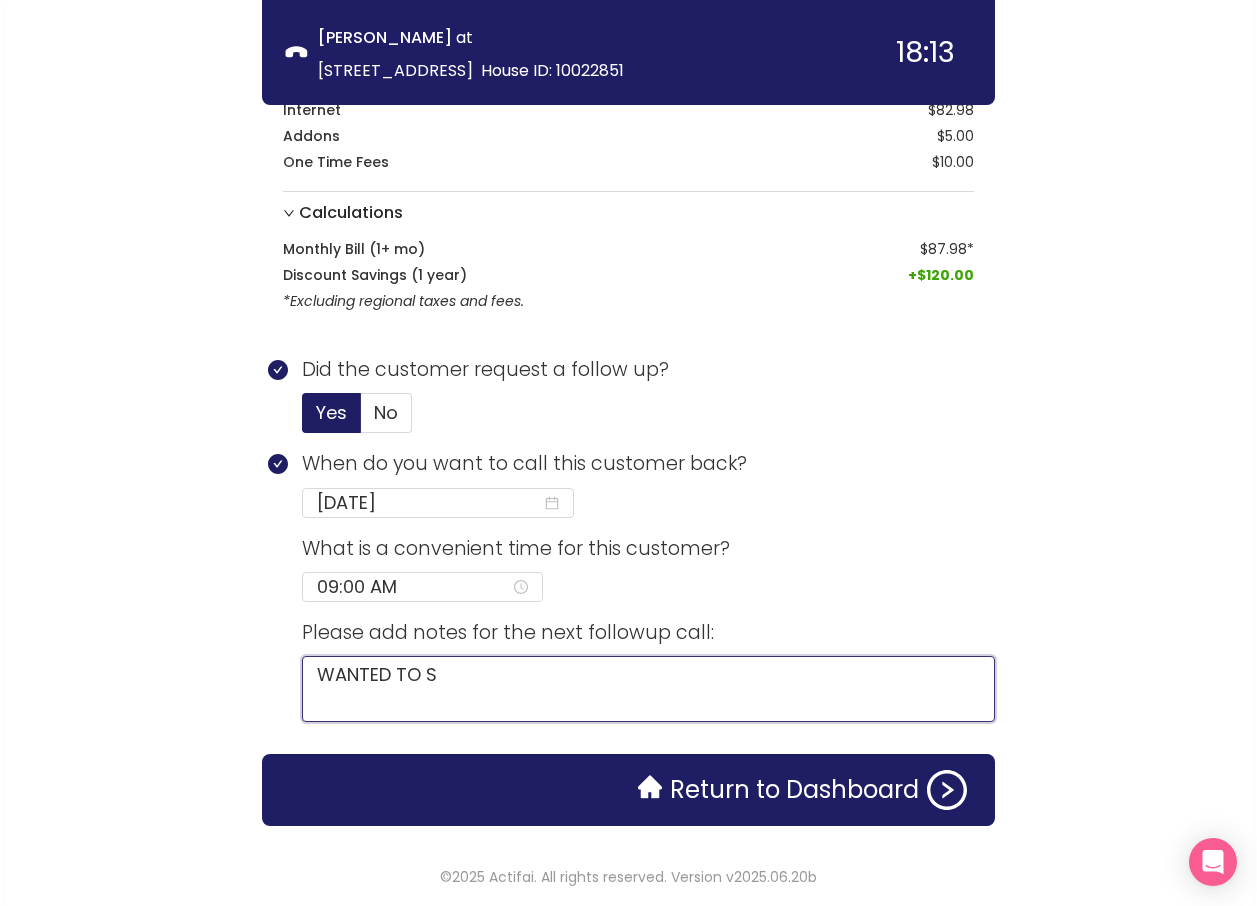 type on "WANTED TO SP" 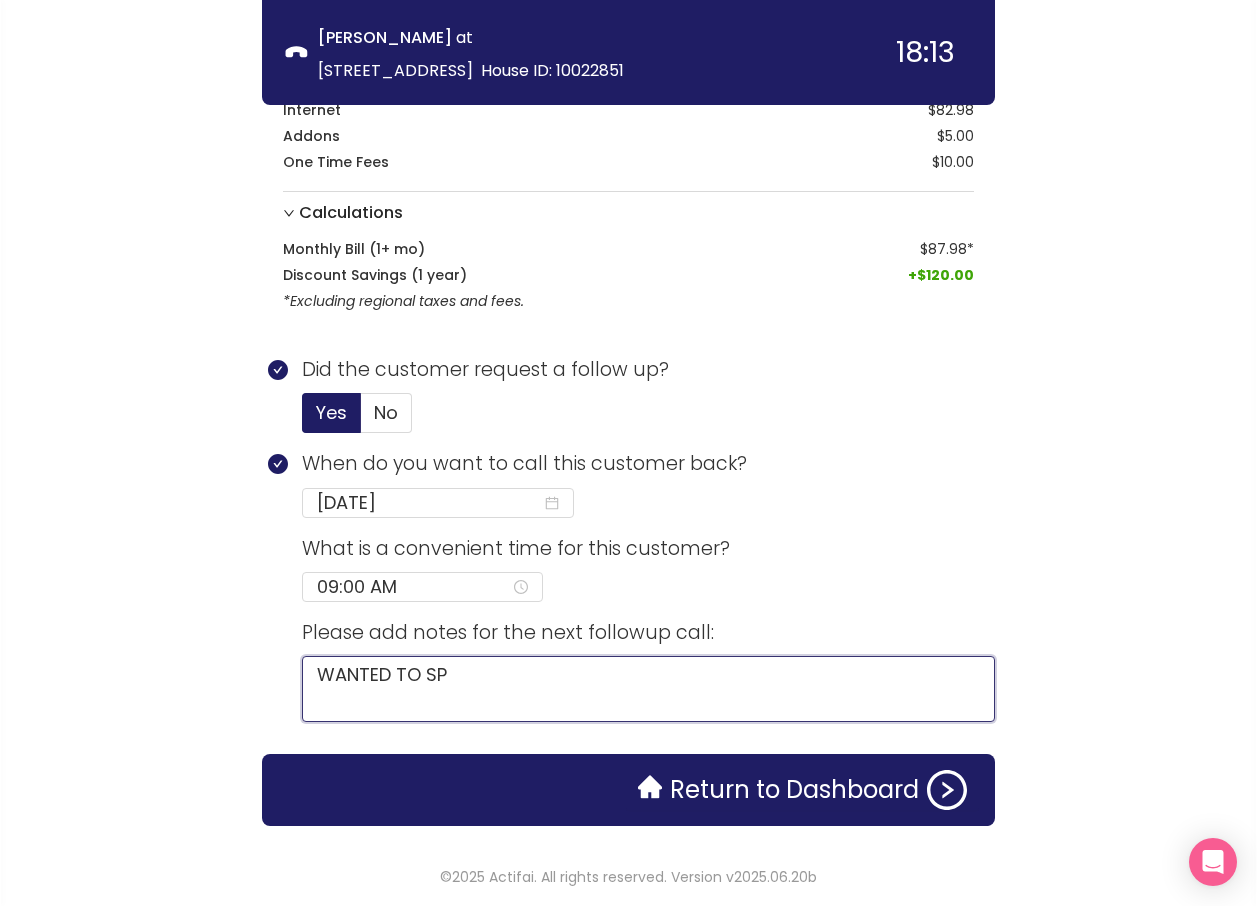 type 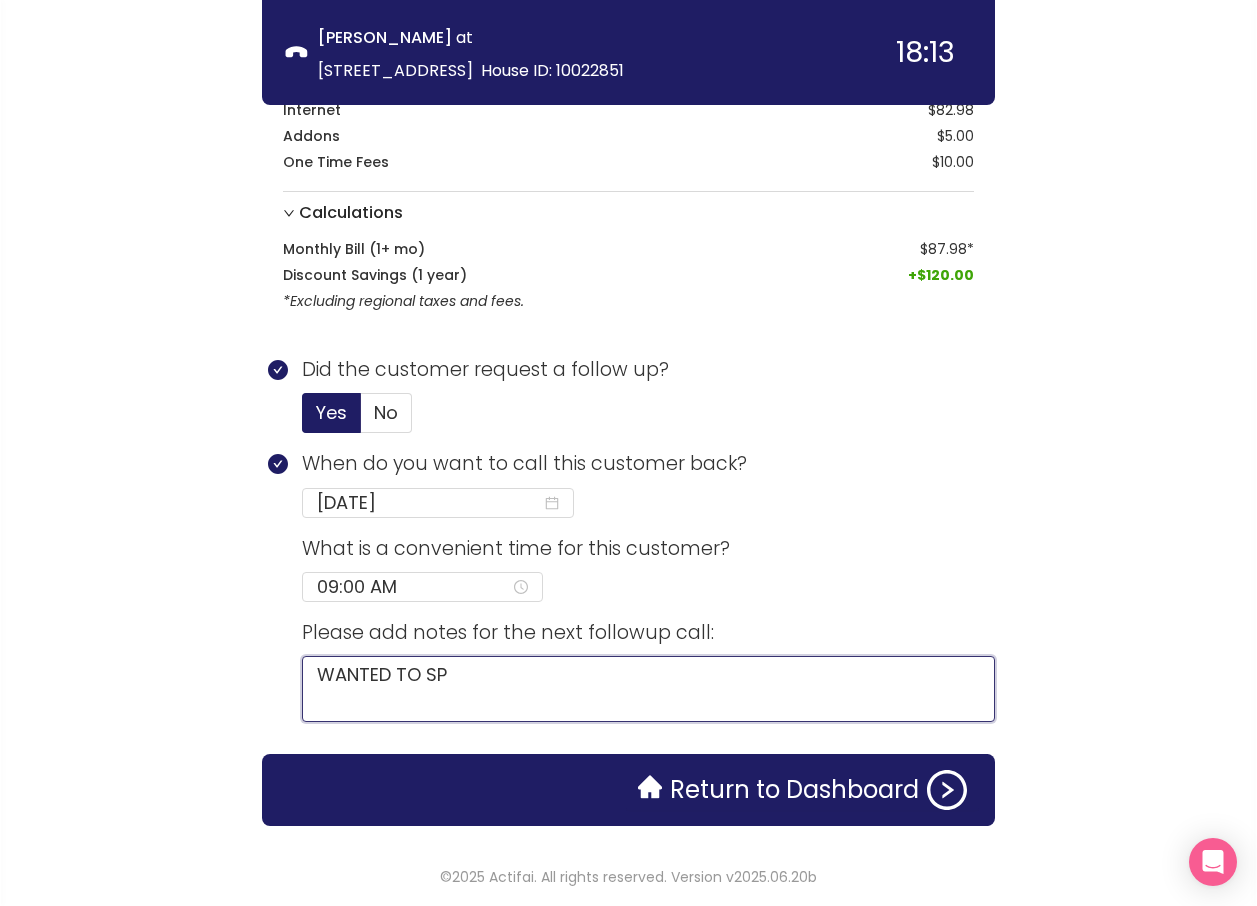 type on "WANTED TO SPE" 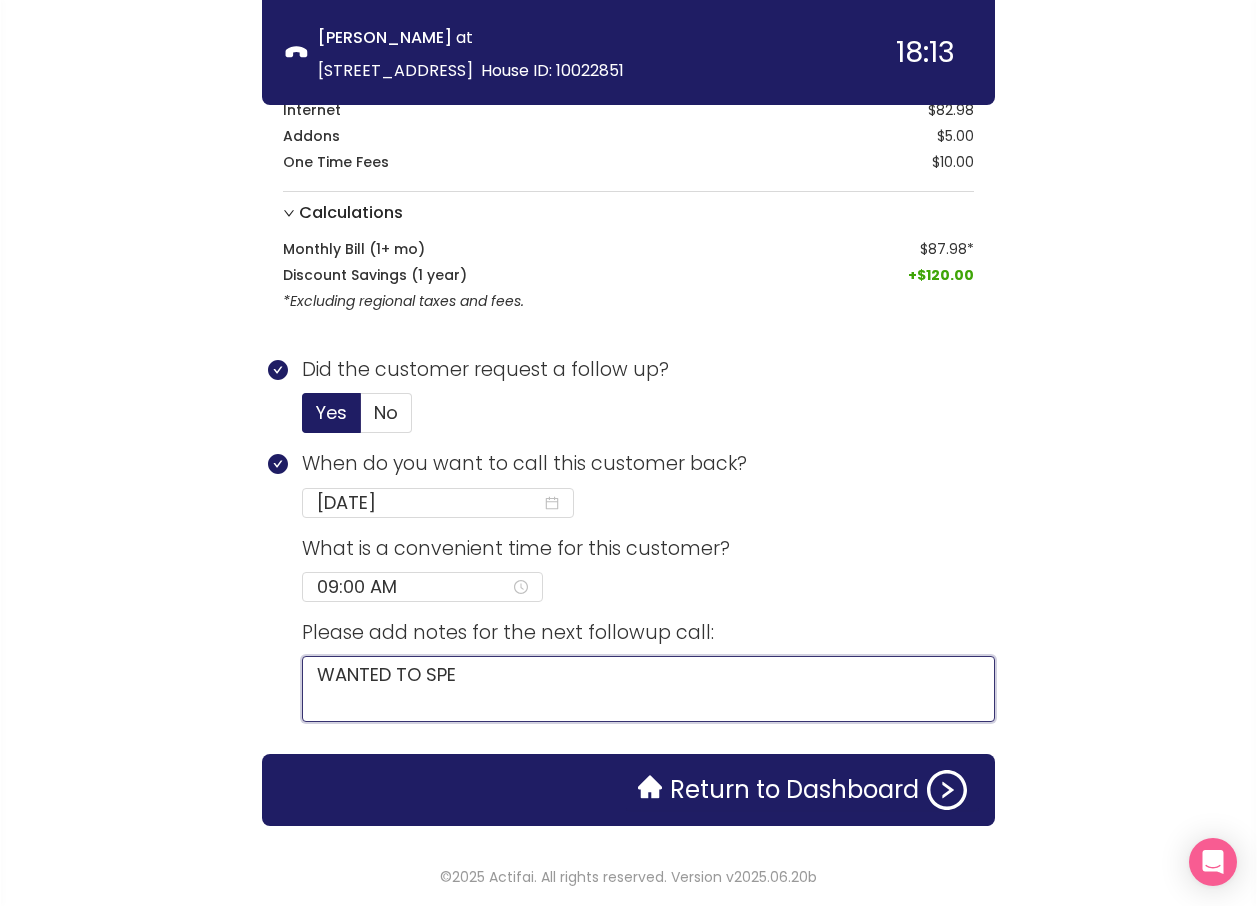 type 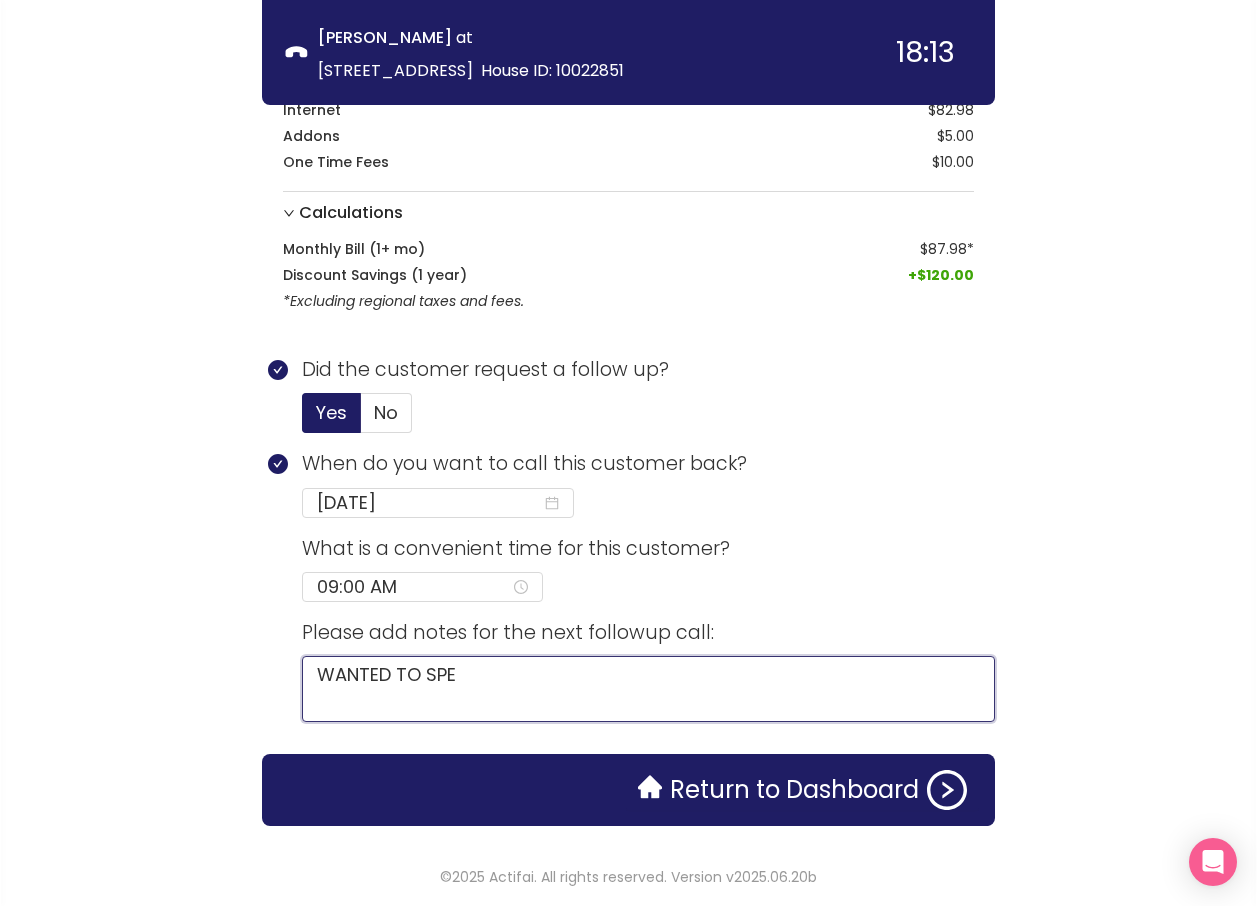 type on "WANTED TO SPEA" 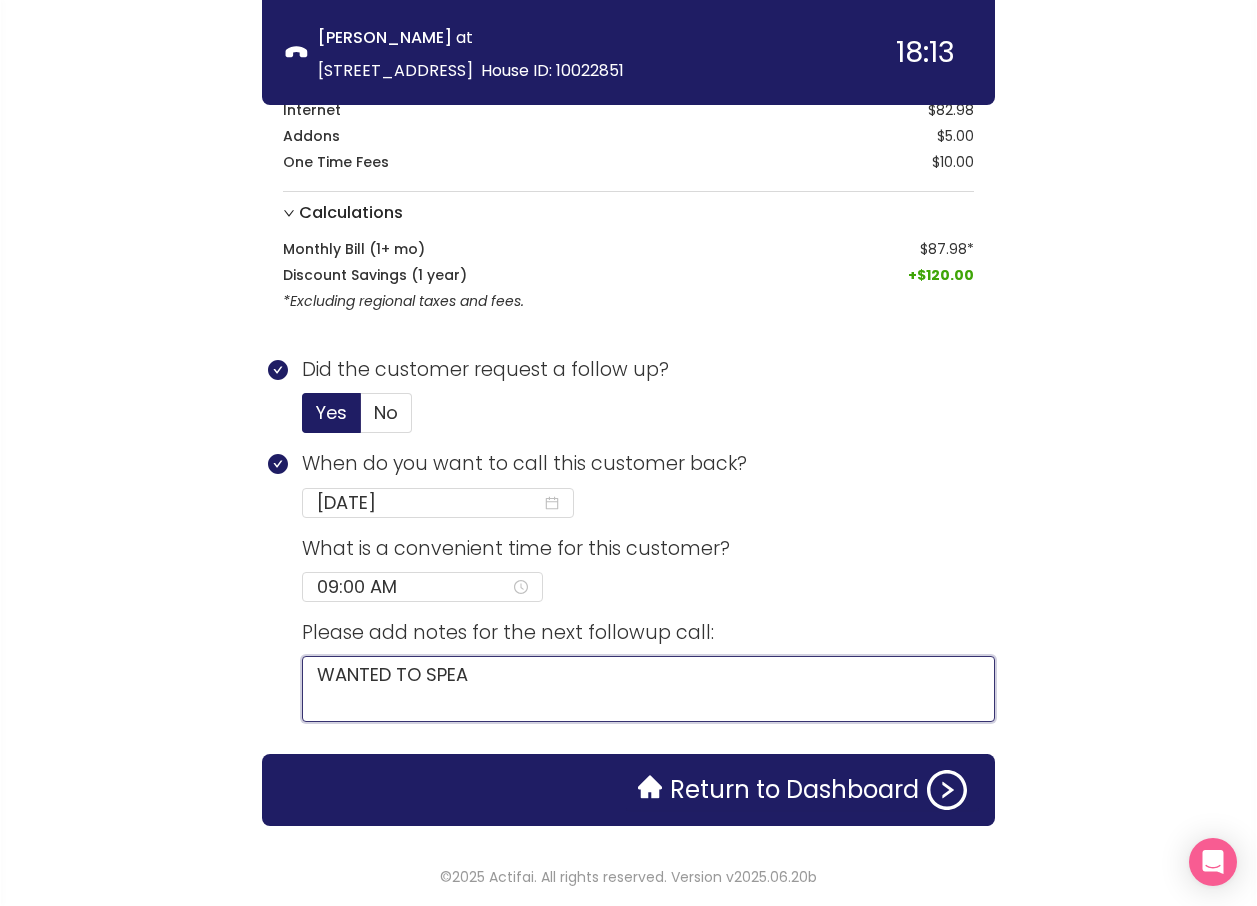 type 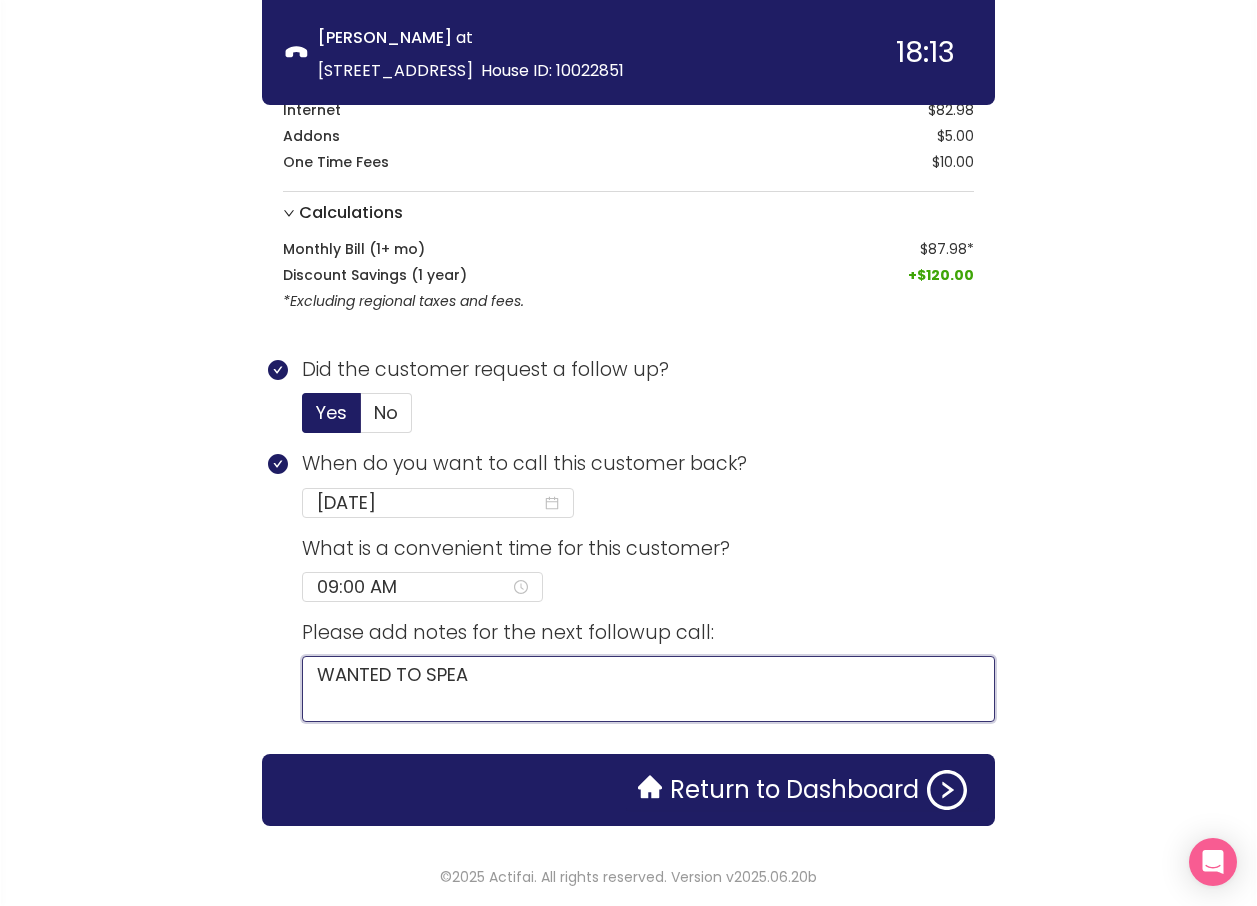 type on "WANTED TO SPEAK" 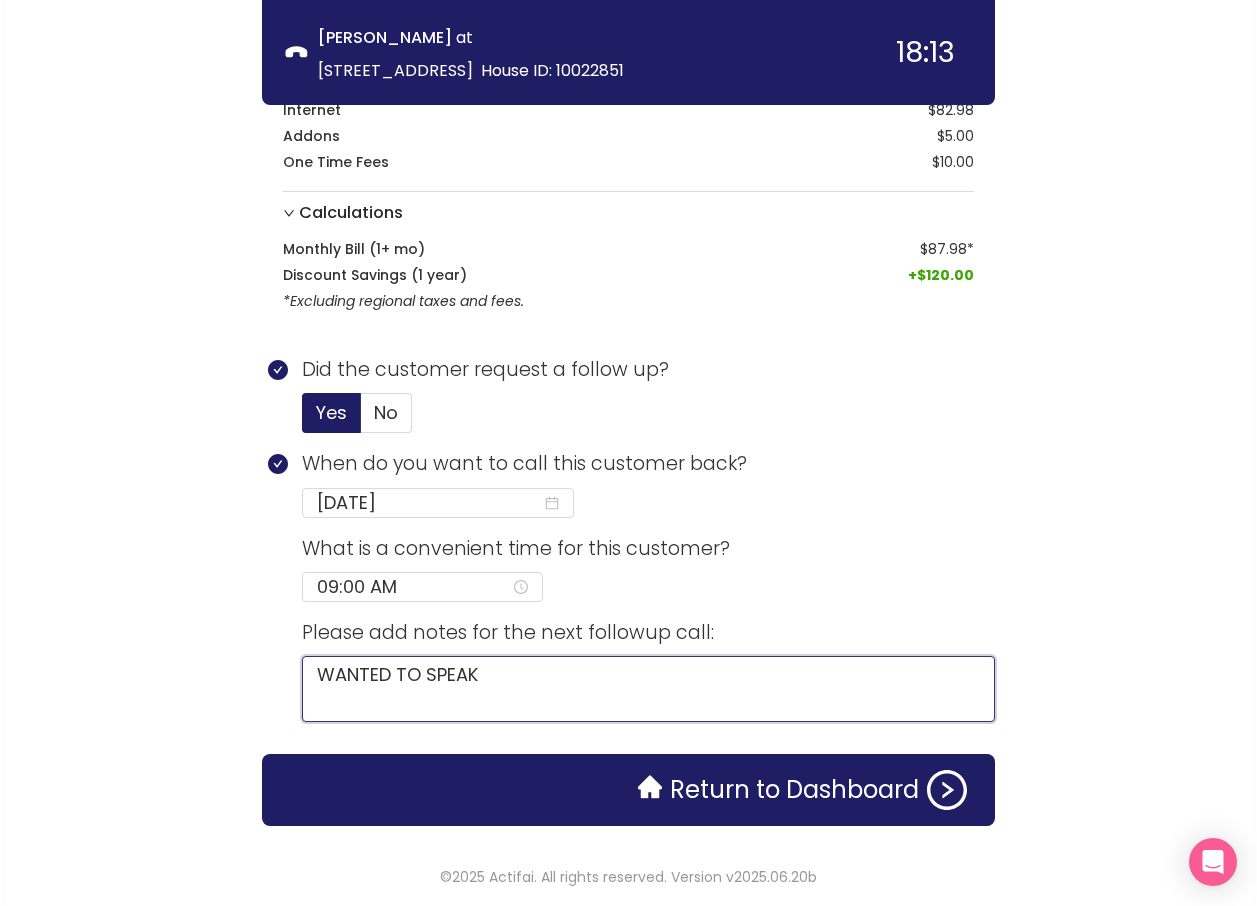 type 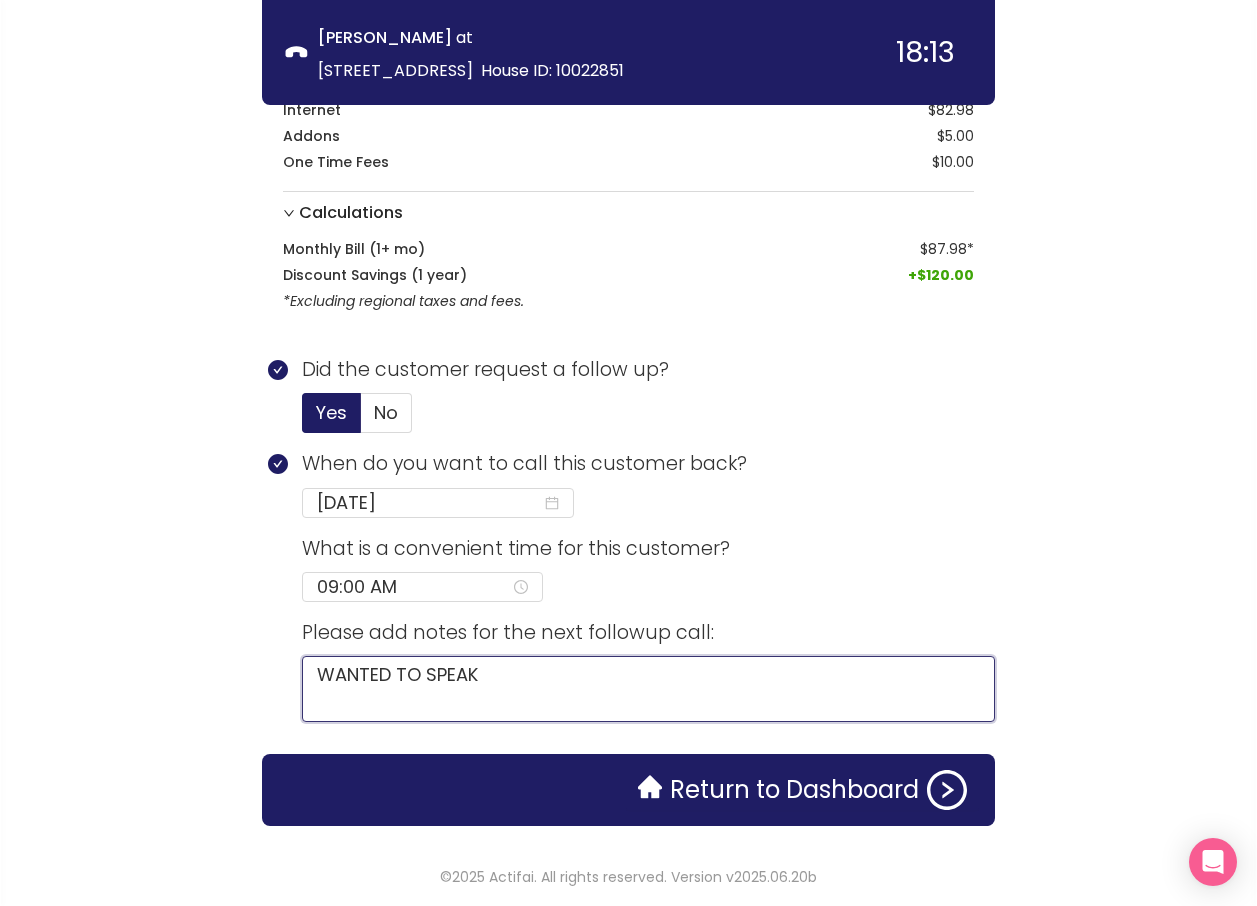 type on "WANTED TO SPEAK" 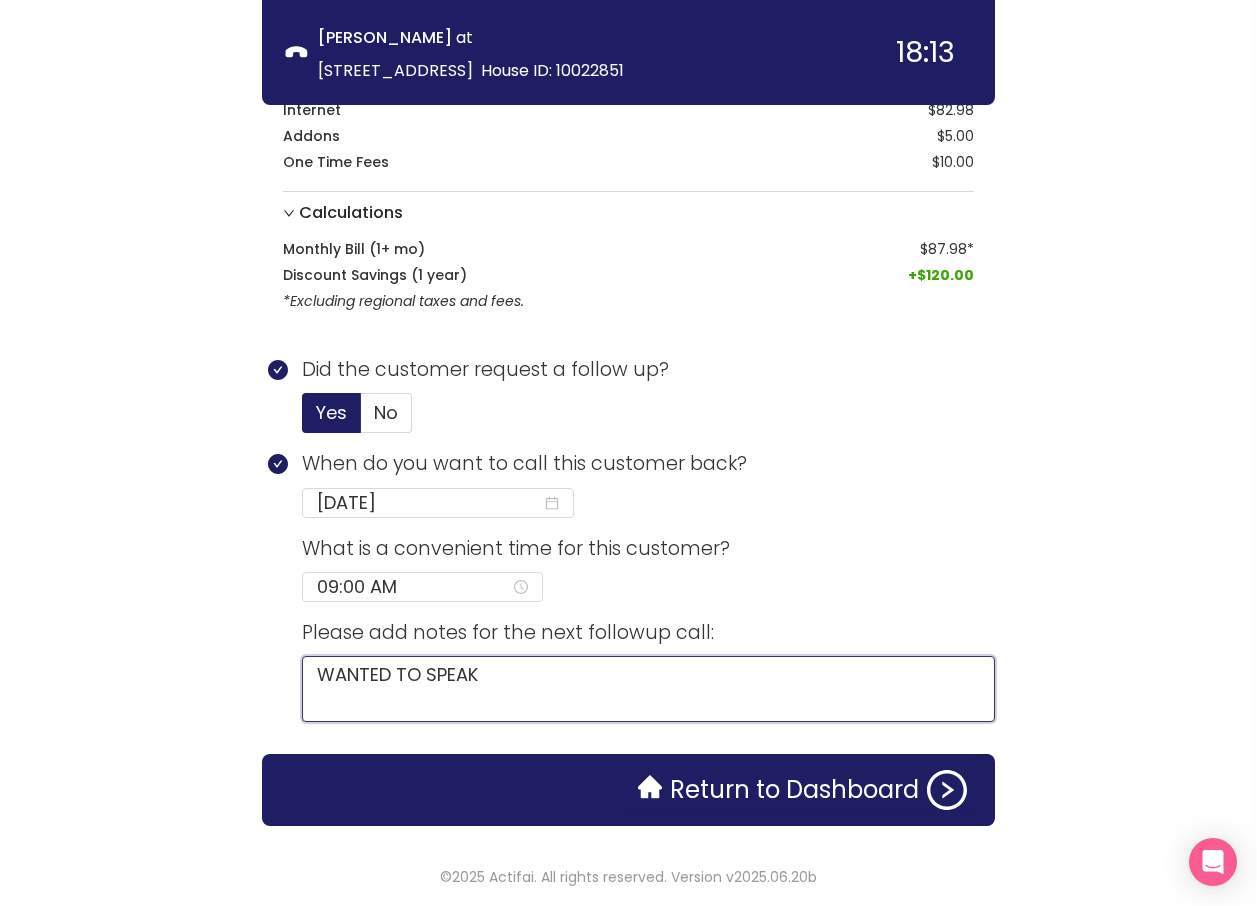 type 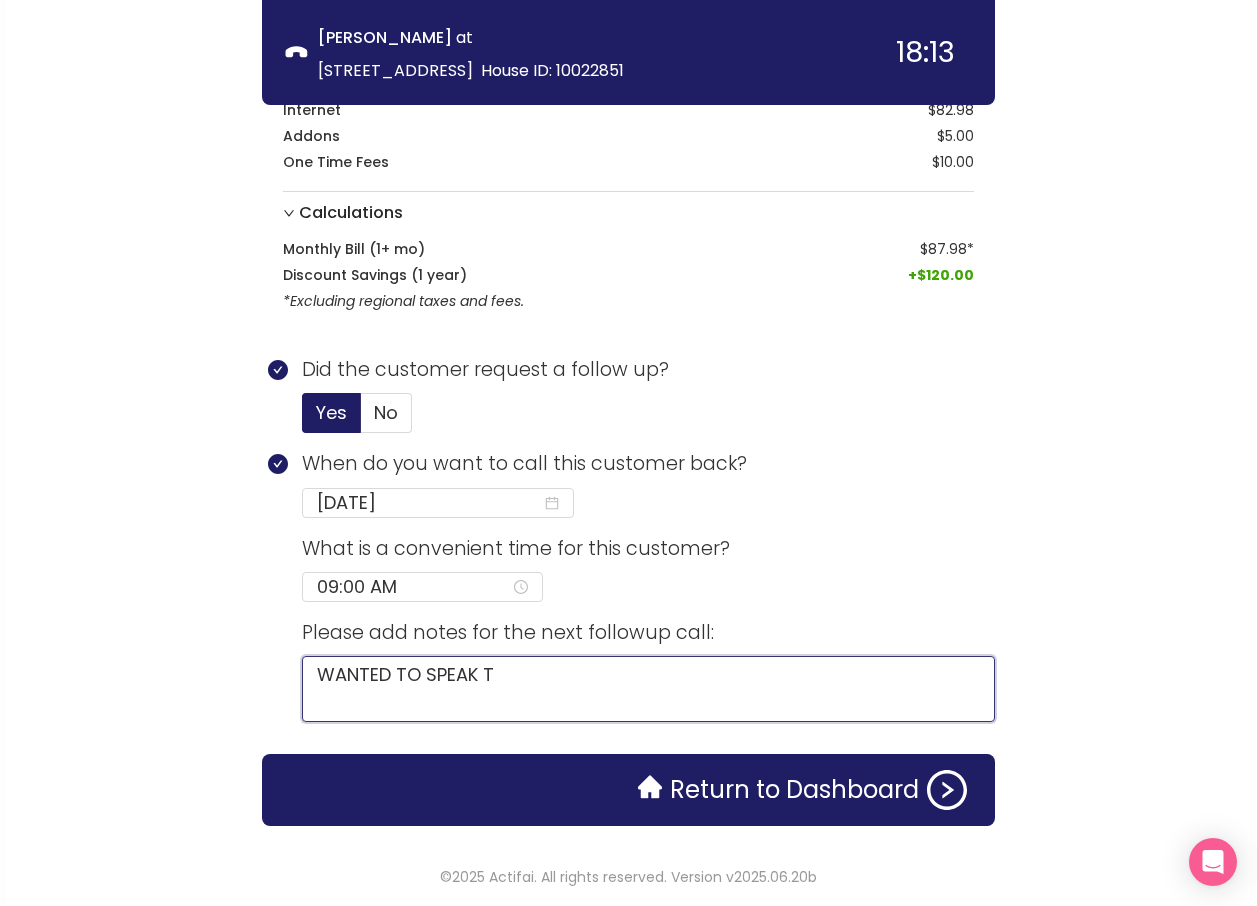 type on "WANTED TO SPEAK TO" 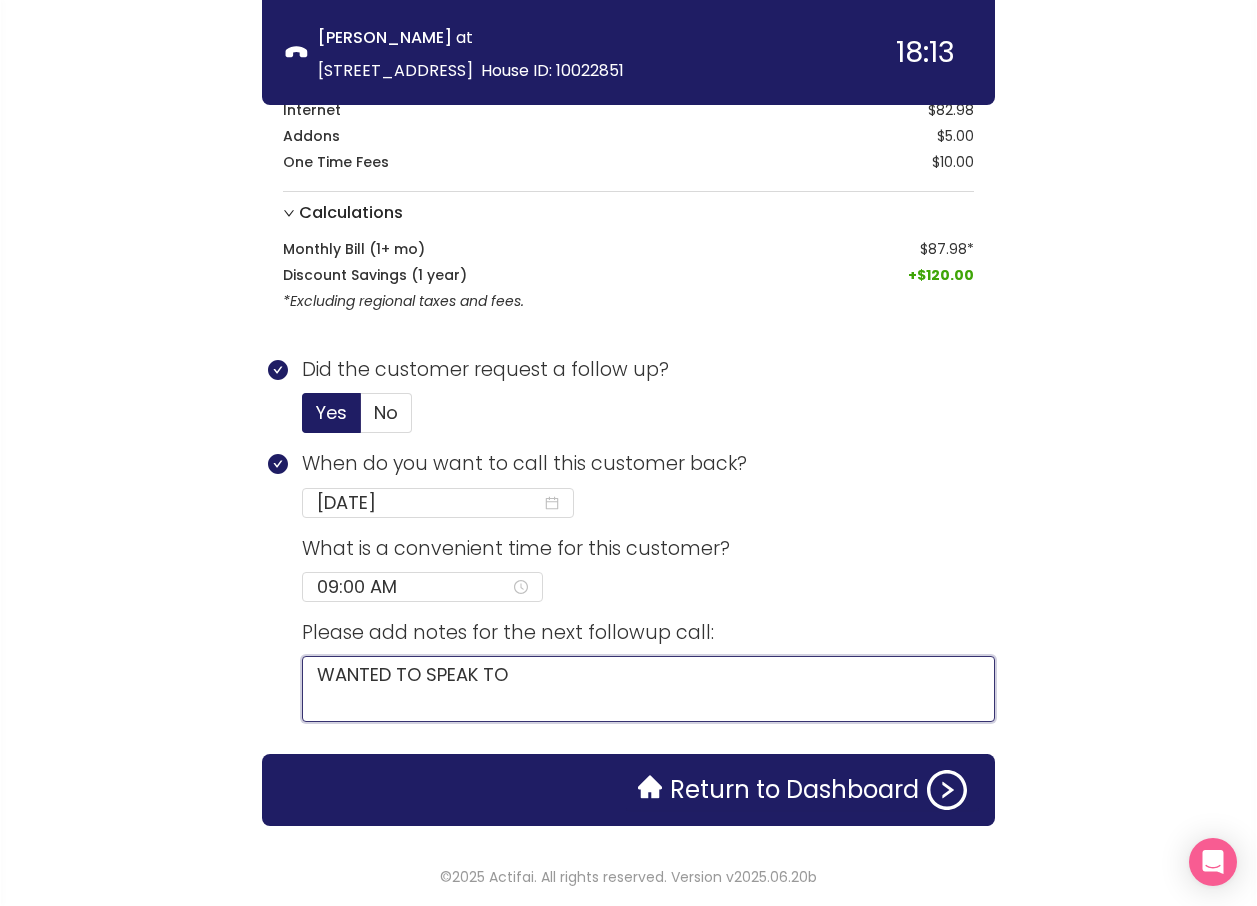 type 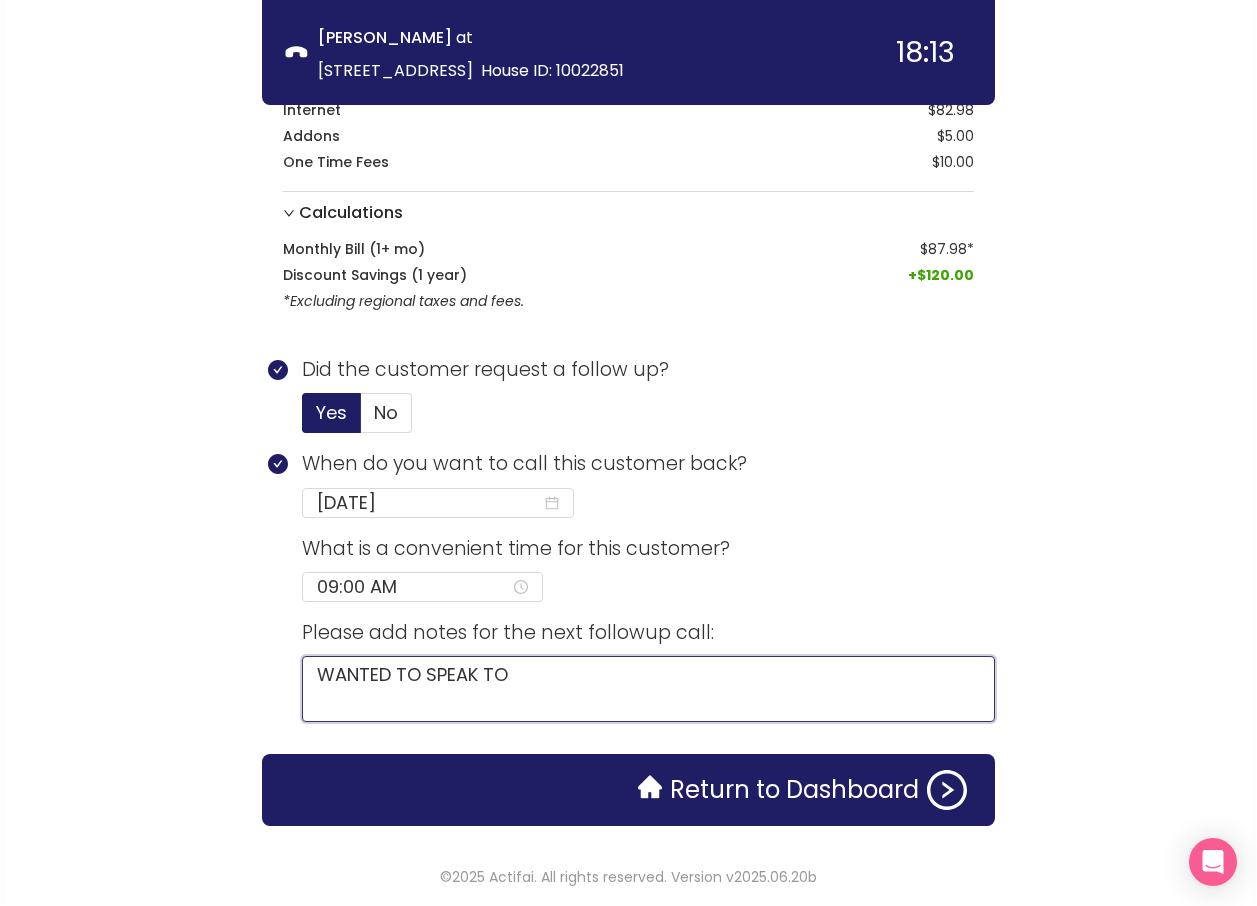 type 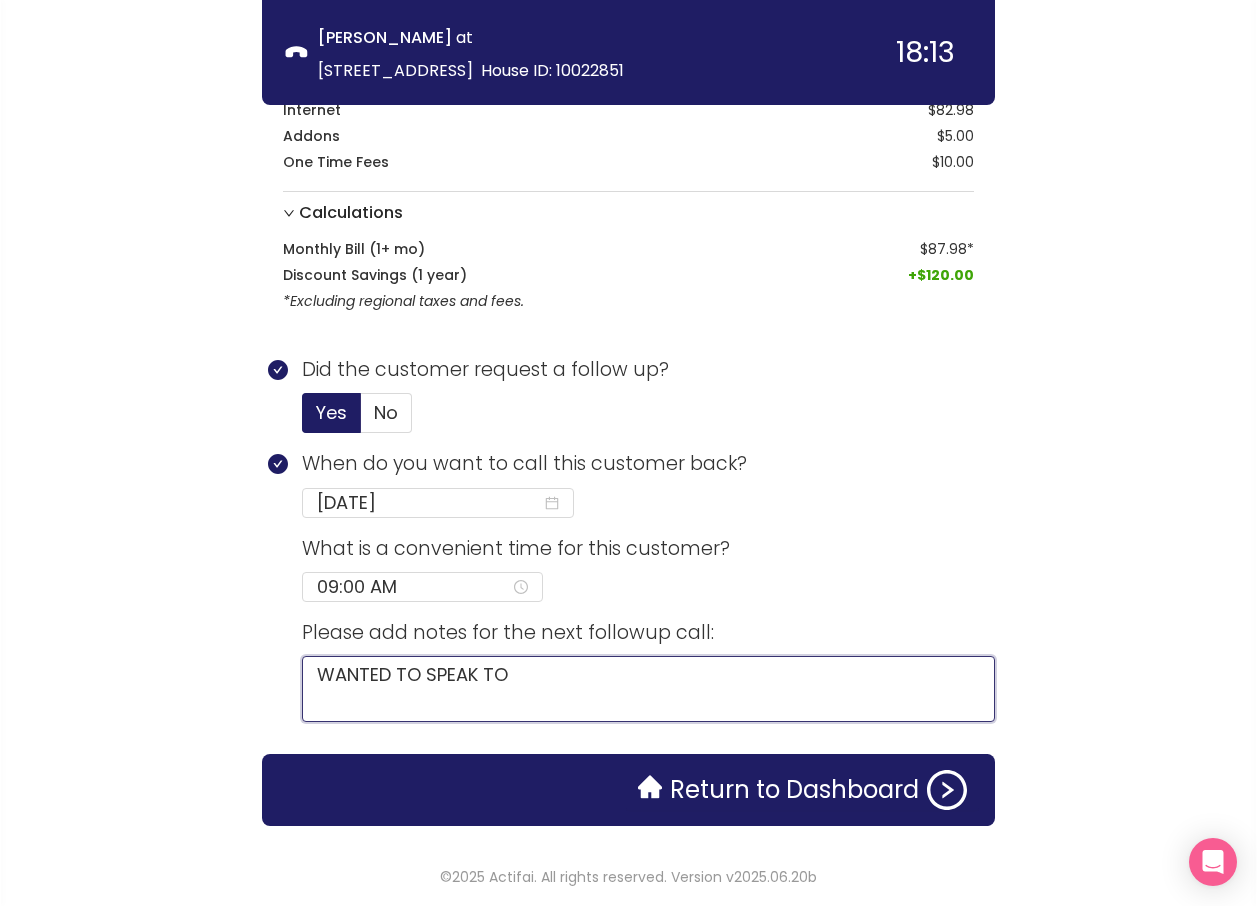 type on "WANTED TO SPEAK TO M" 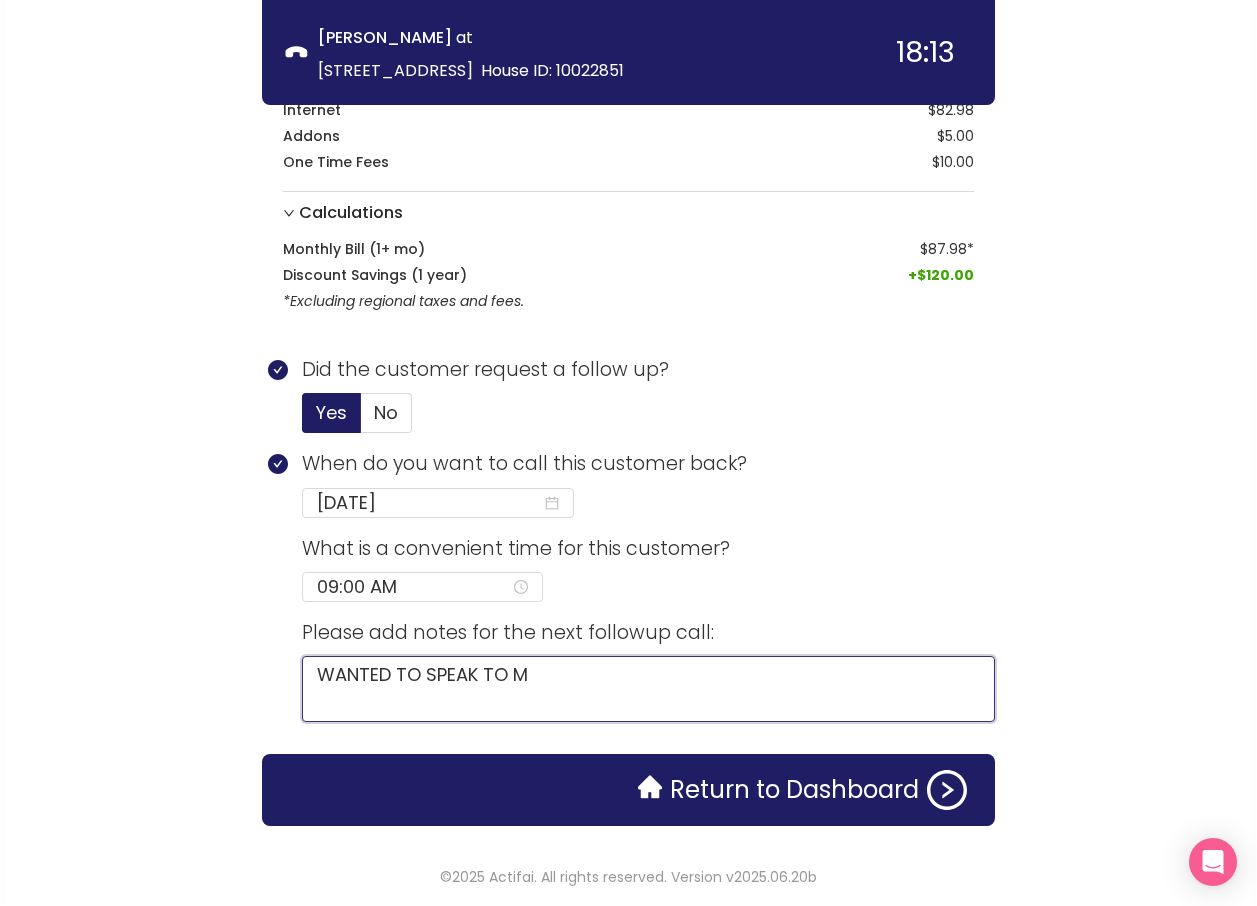 type 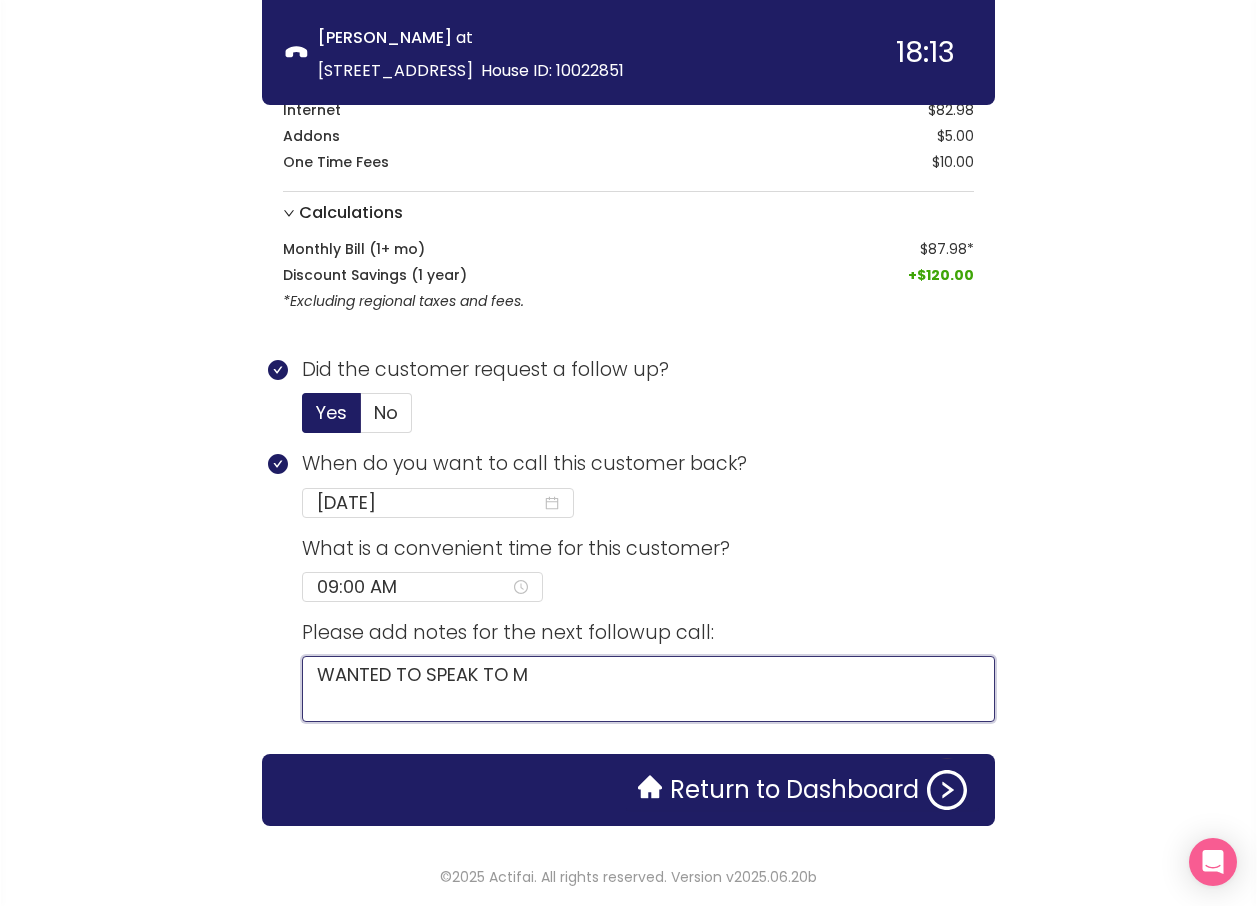 type on "WANTED TO SPEAK TO MO" 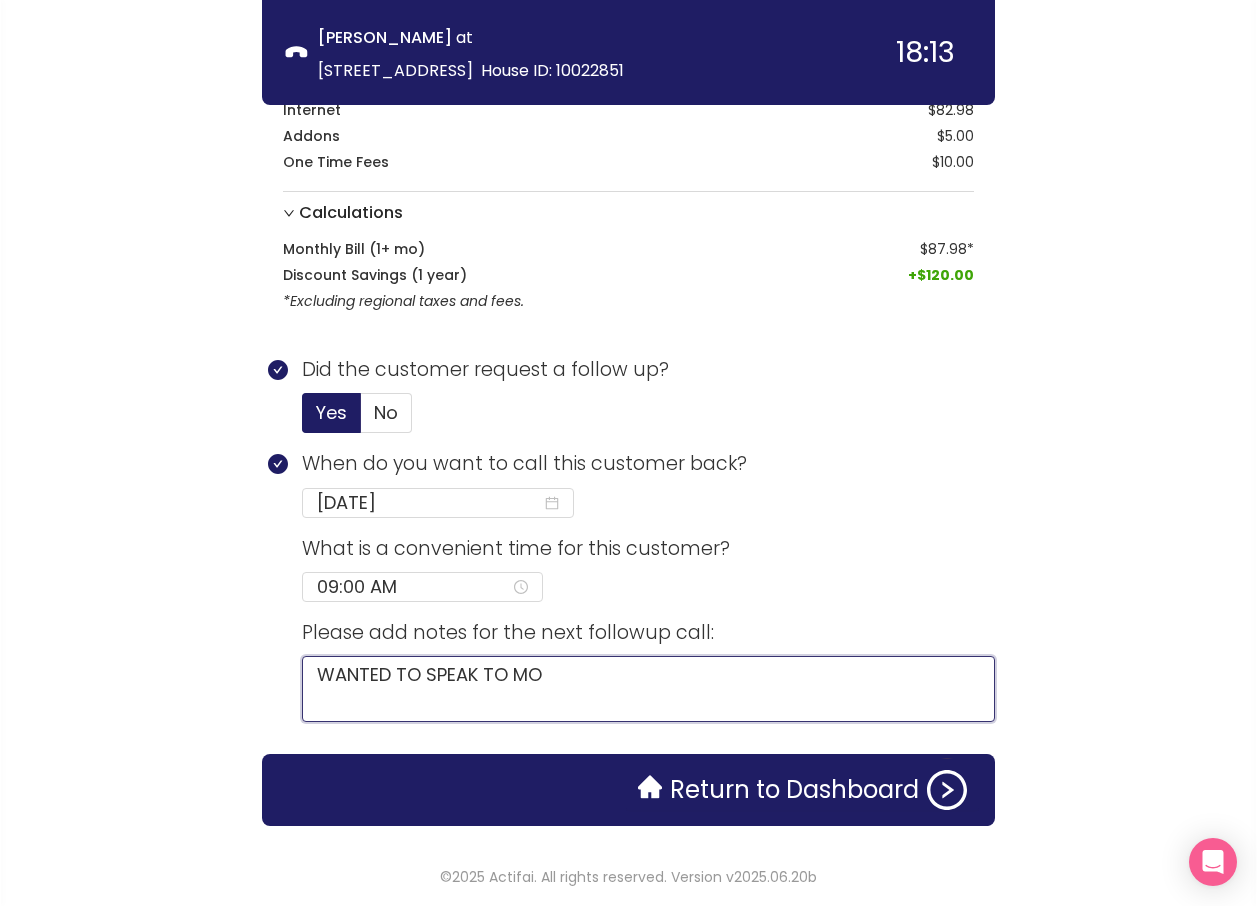 type 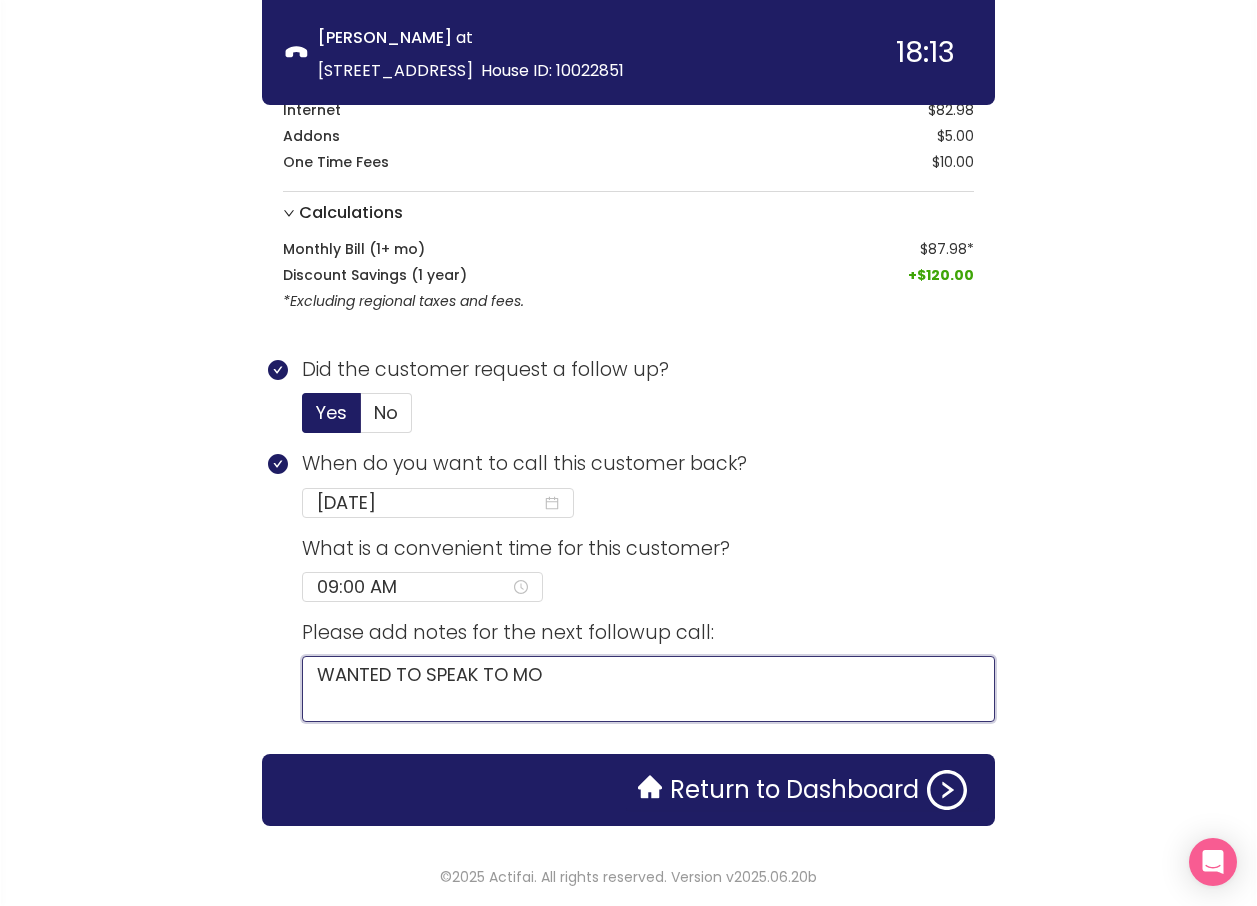 type on "WANTED TO SPEAK TO MOT" 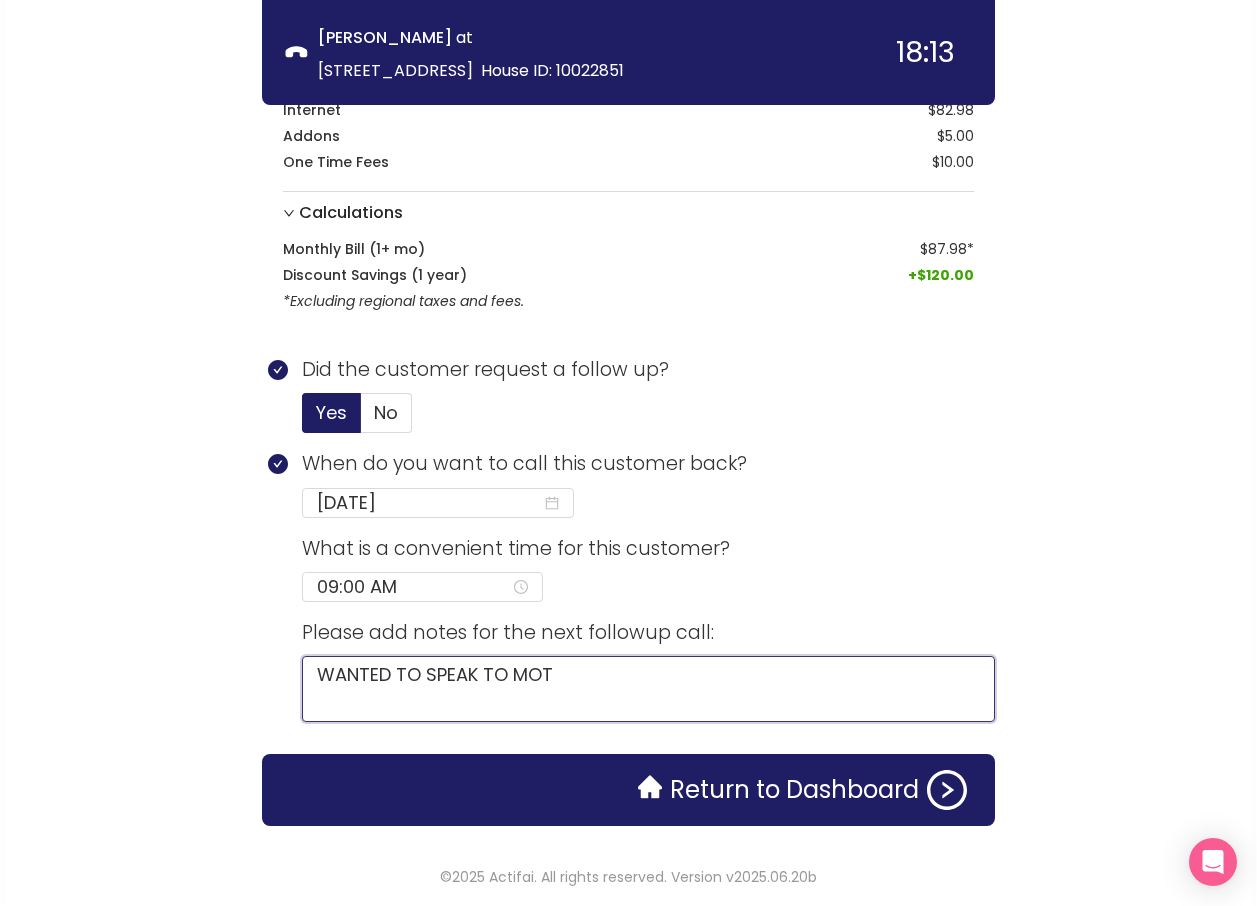 type 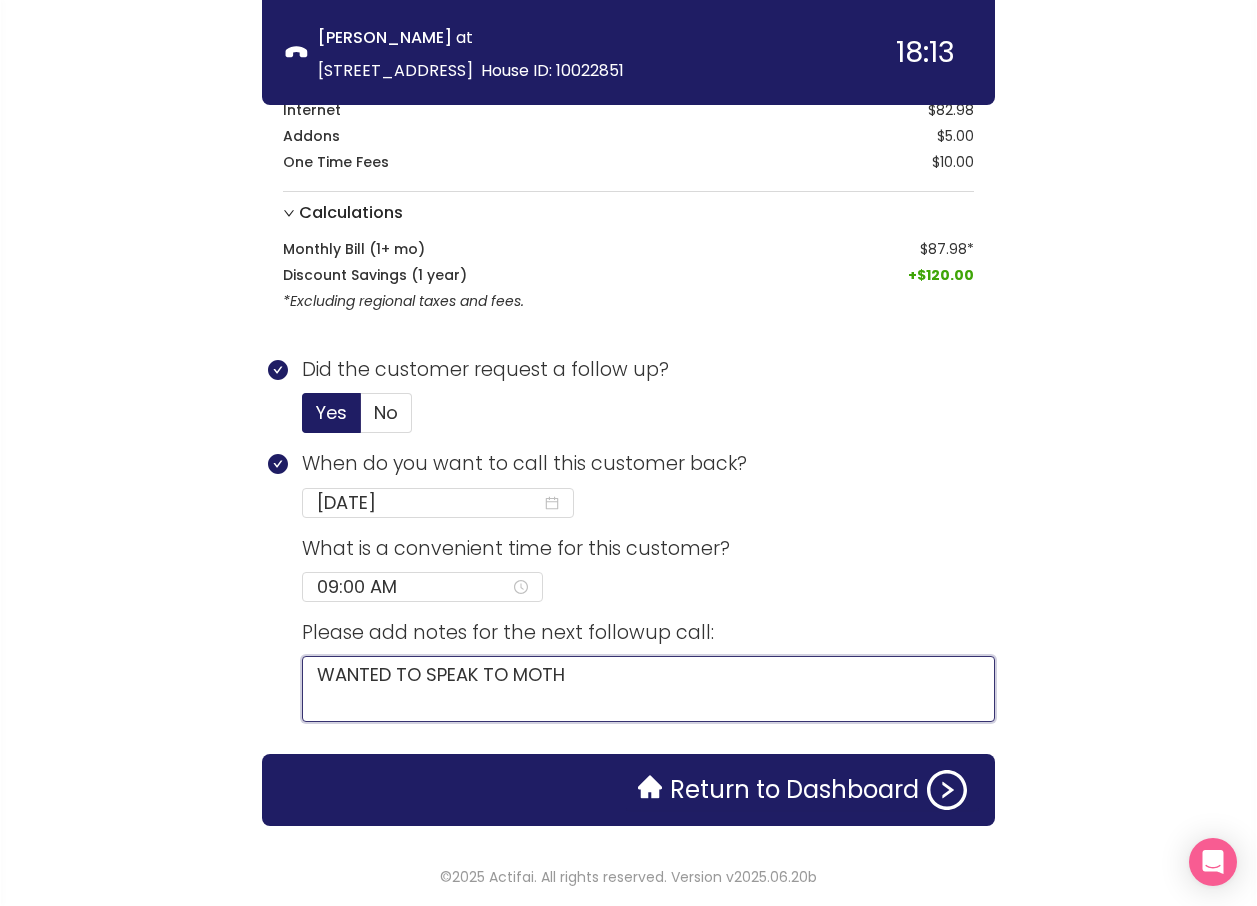 type 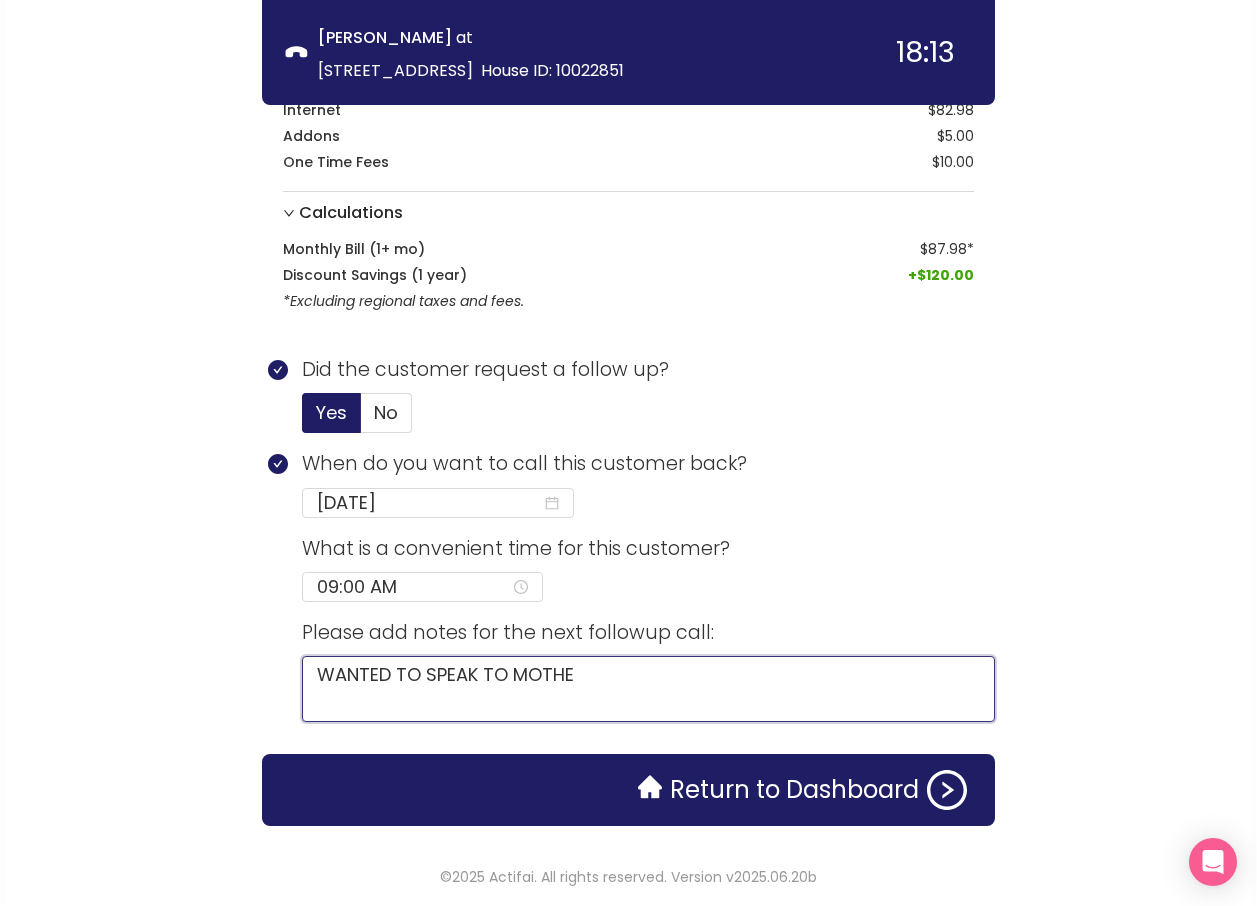 type 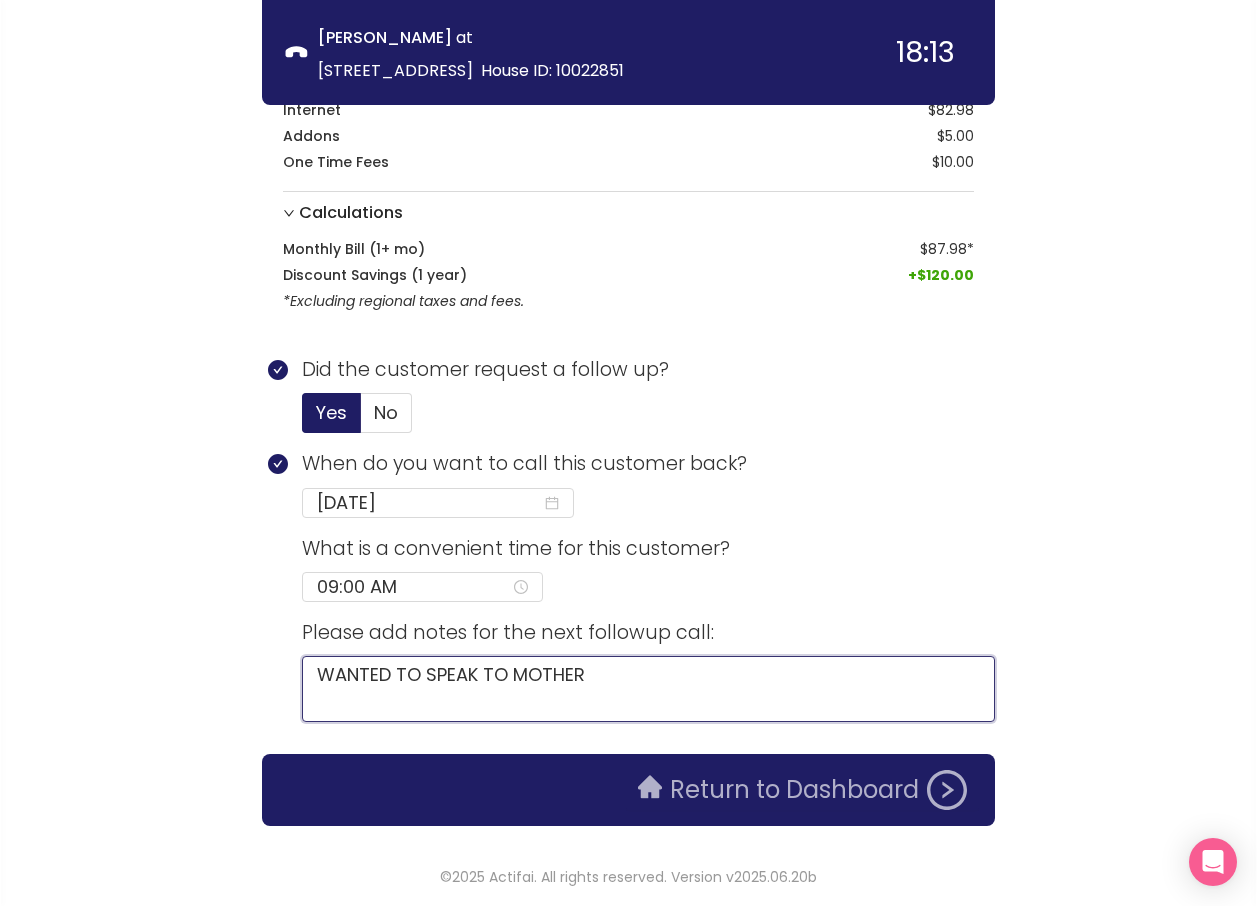 type on "WANTED TO SPEAK TO MOTHER" 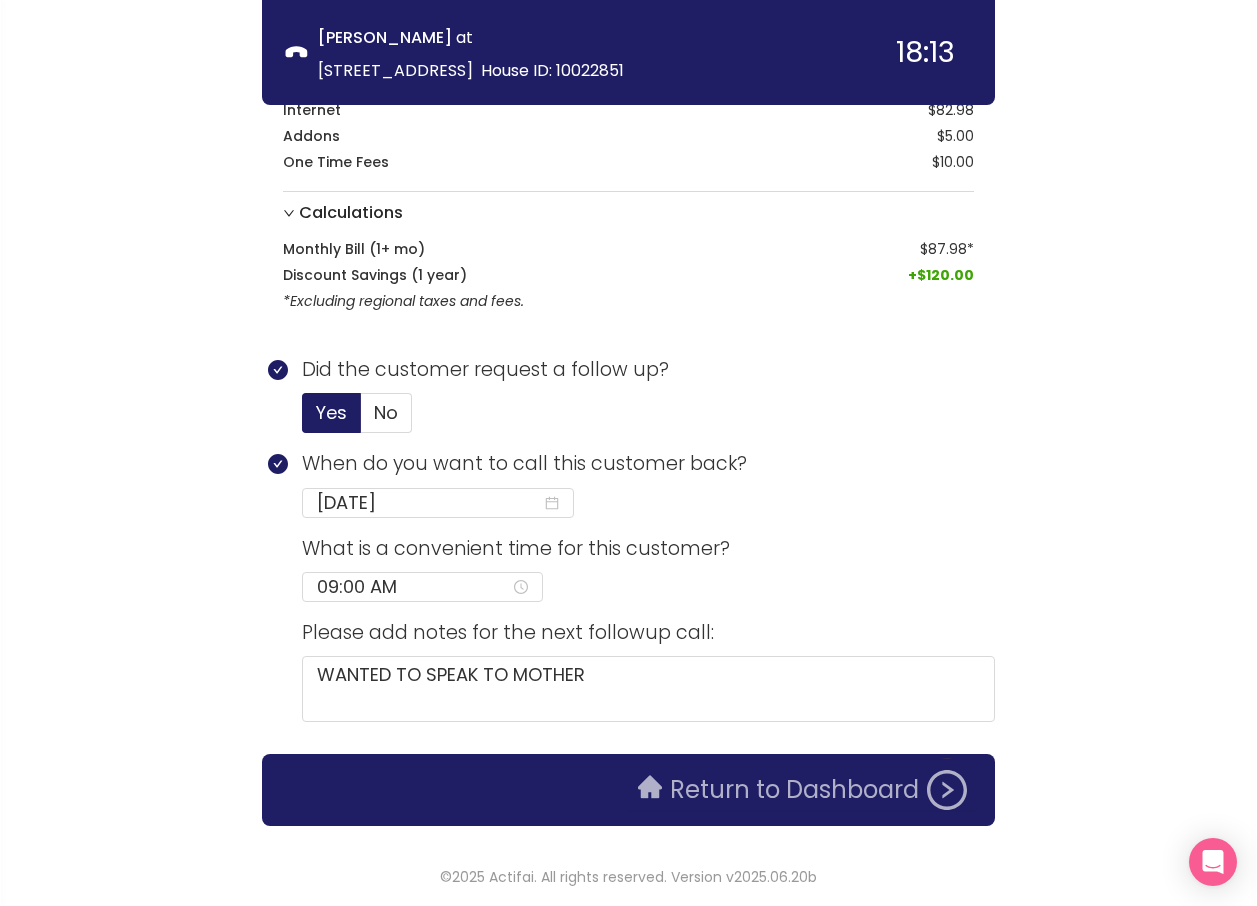 click on "Return to Dashboard" 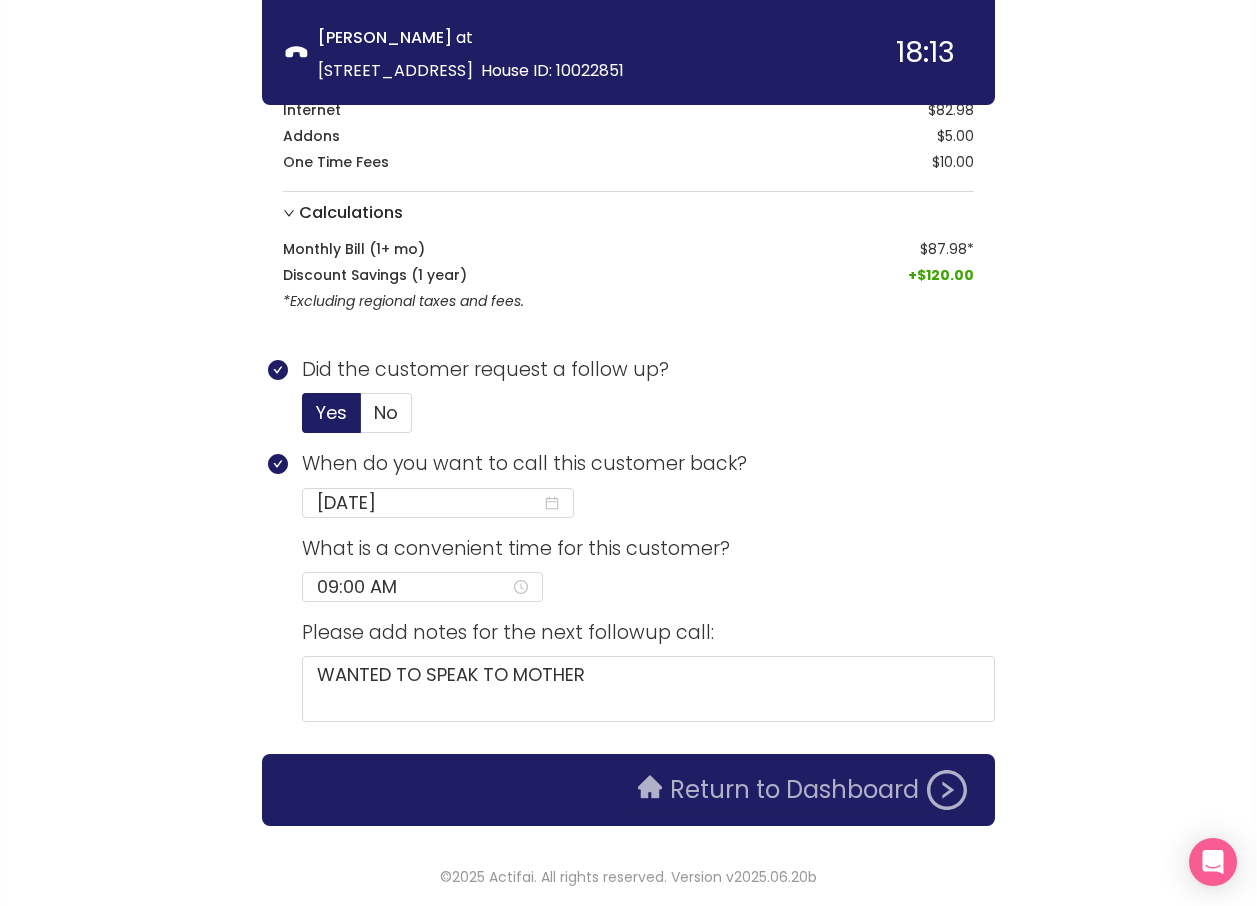 scroll, scrollTop: 0, scrollLeft: 0, axis: both 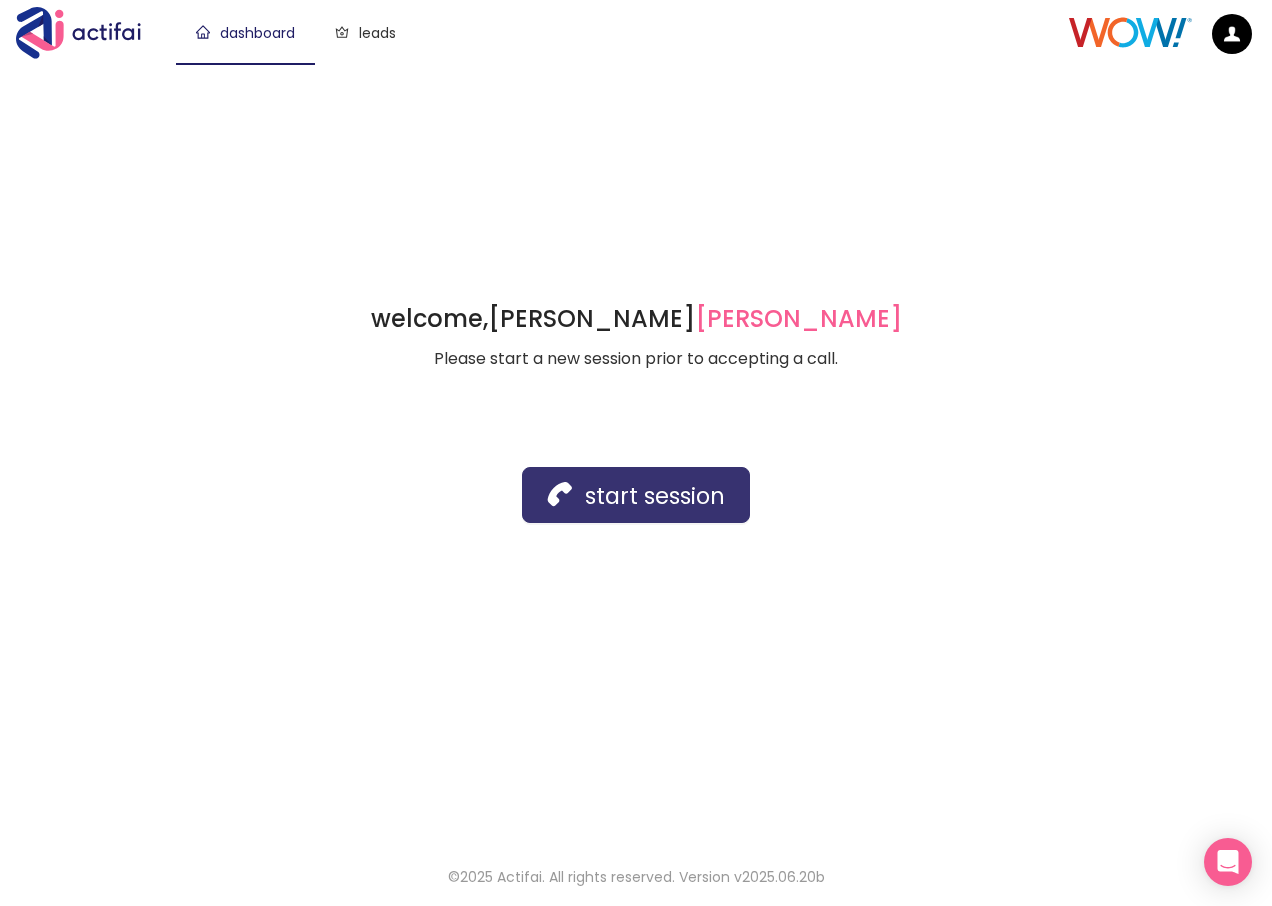 click on "start session" at bounding box center [636, 495] 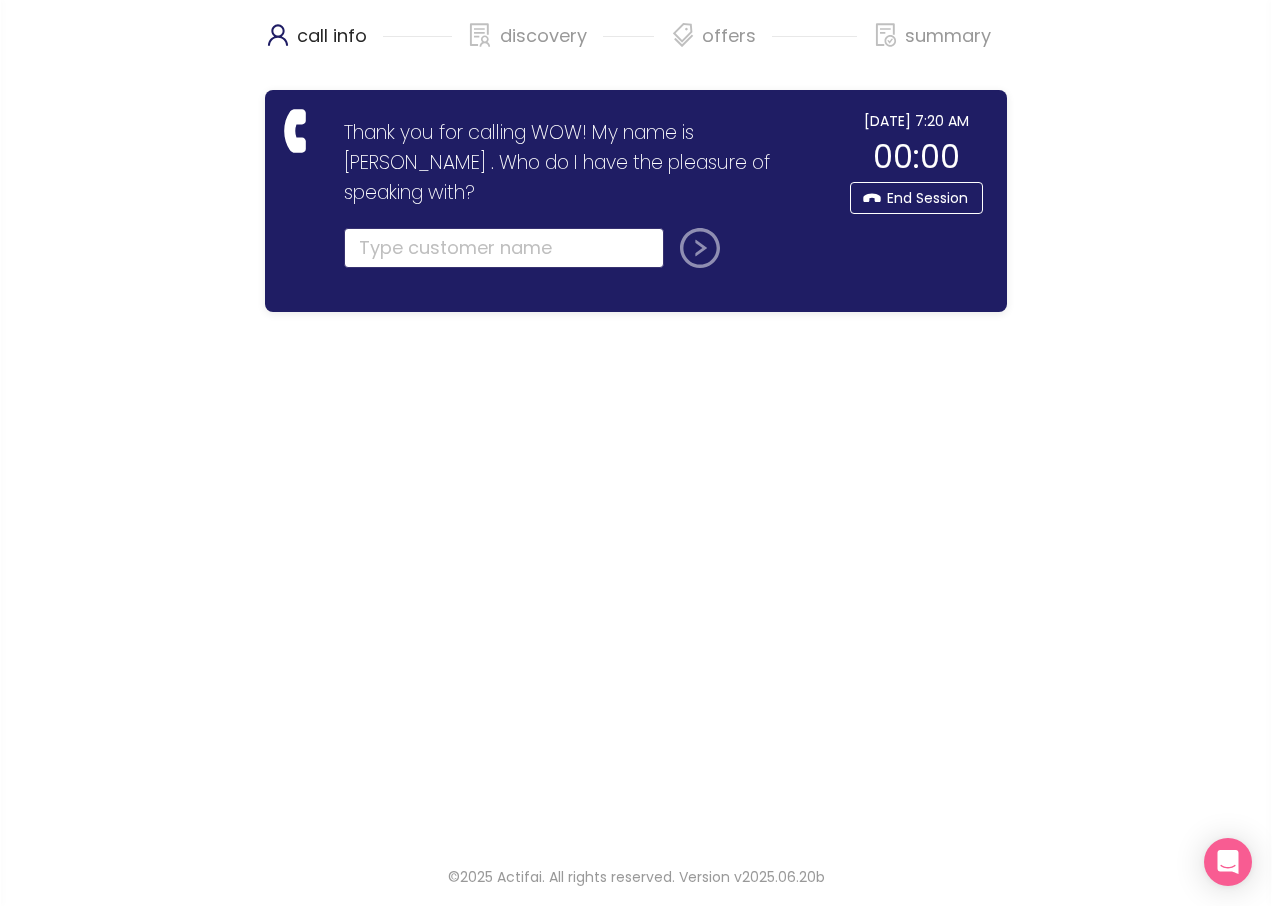 click 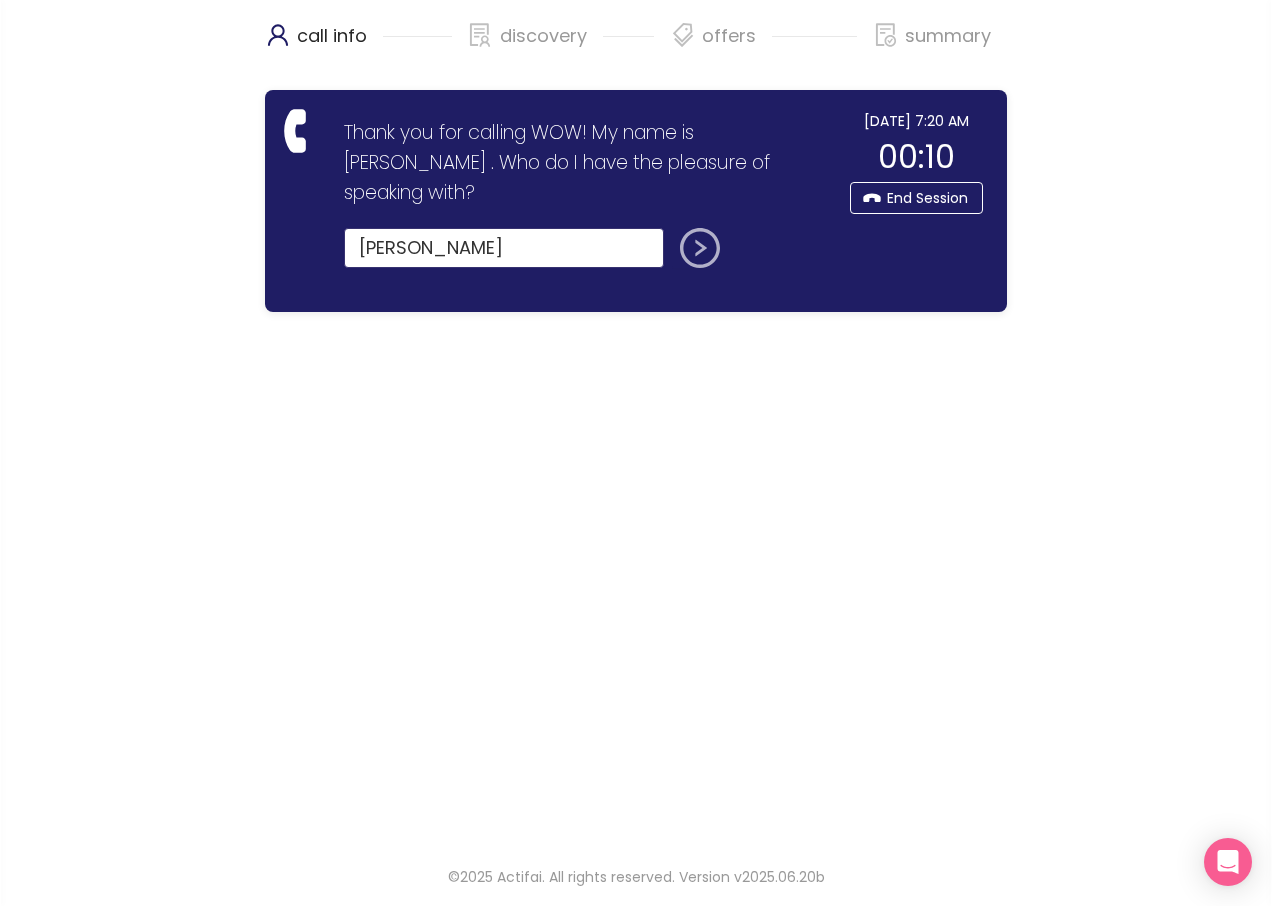 type on "[PERSON_NAME]" 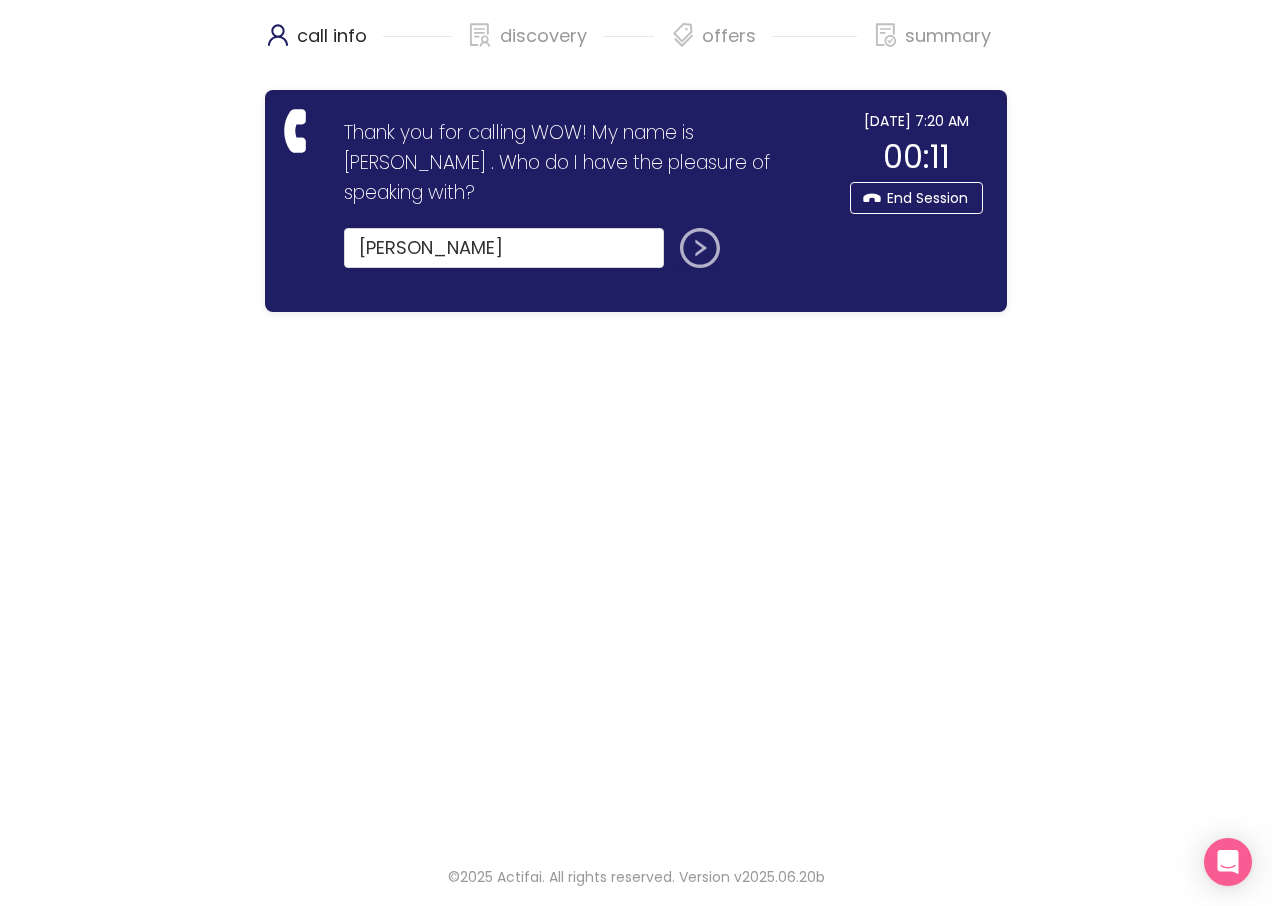 click 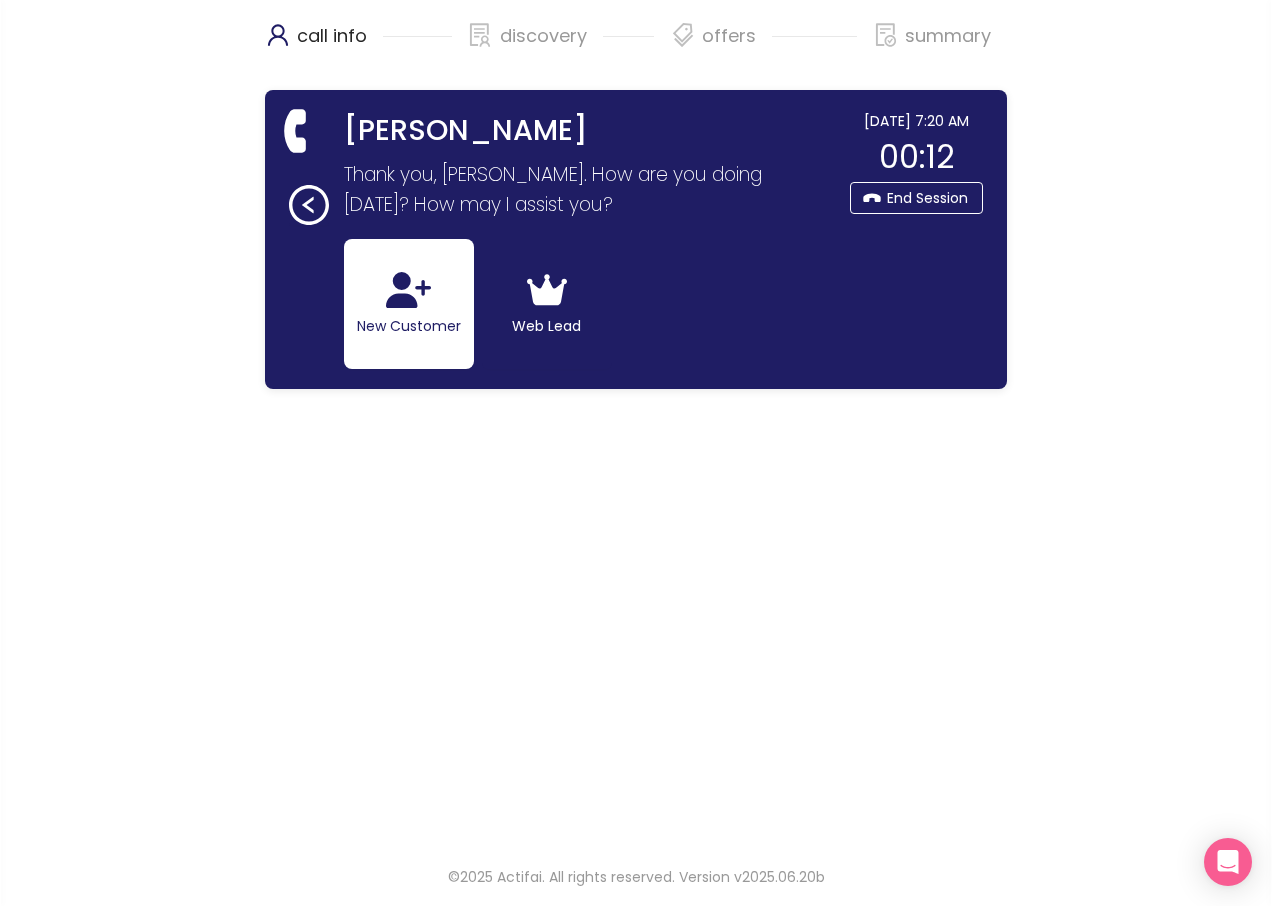 drag, startPoint x: 423, startPoint y: 303, endPoint x: 420, endPoint y: 345, distance: 42.107006 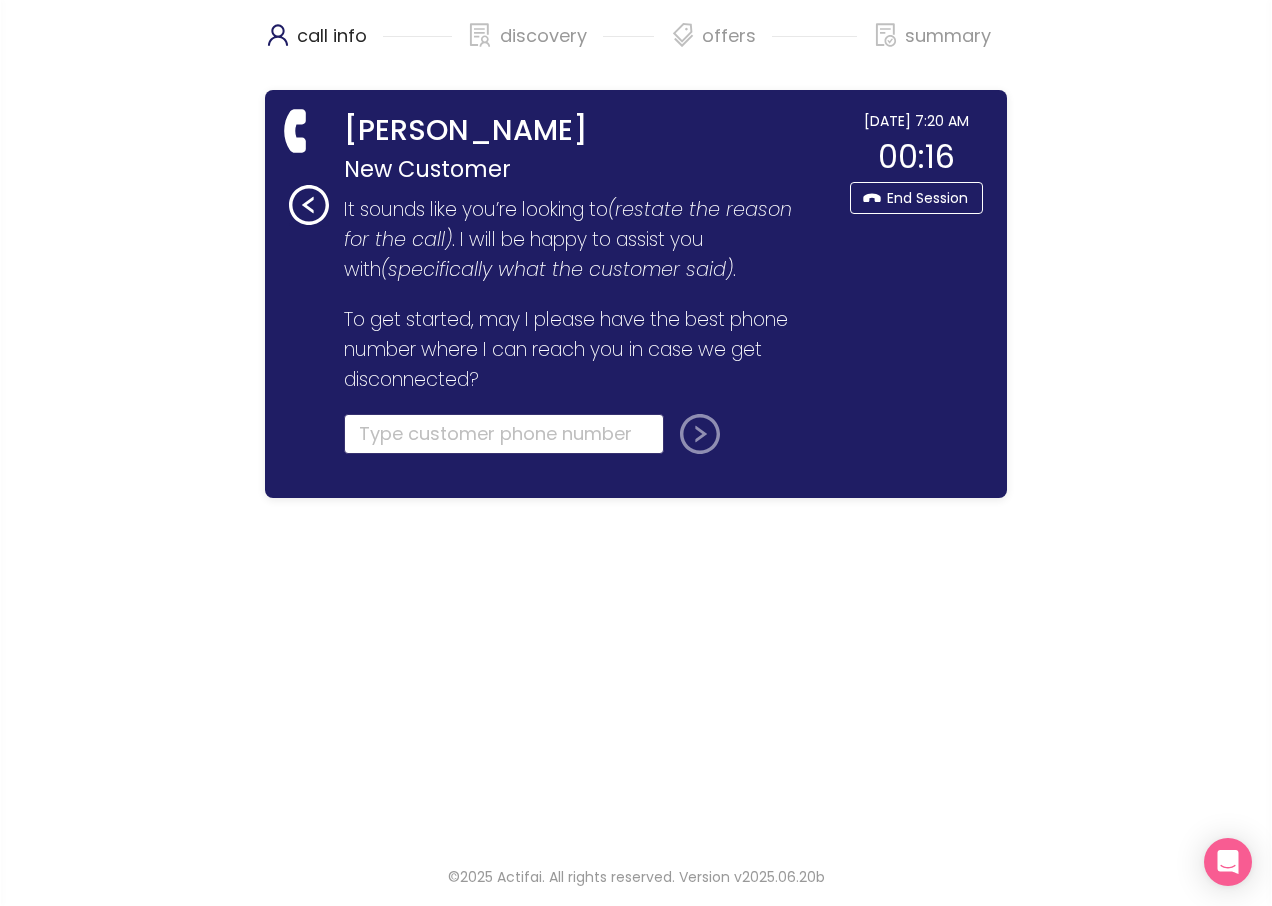 click 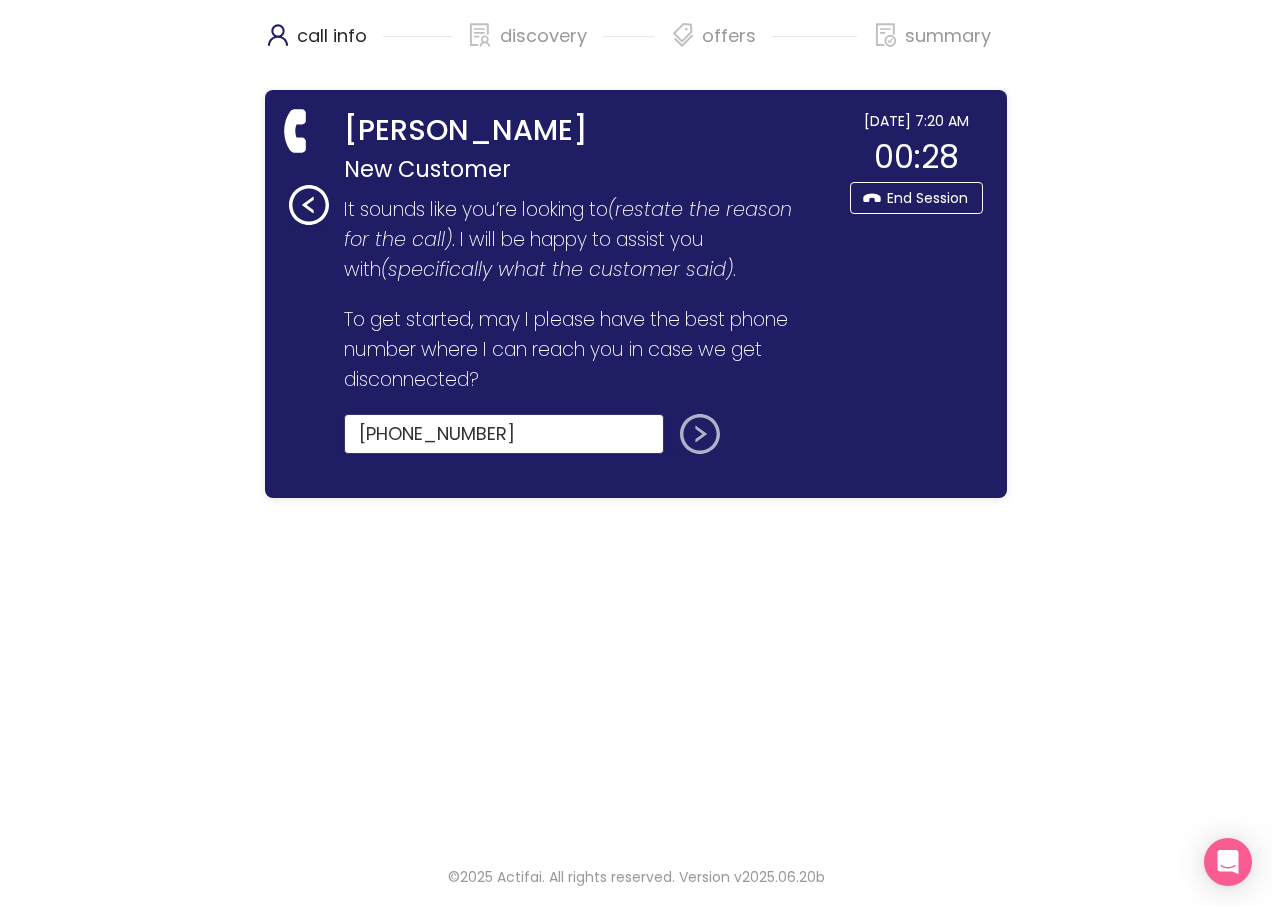 type on "[PHONE_NUMBER]" 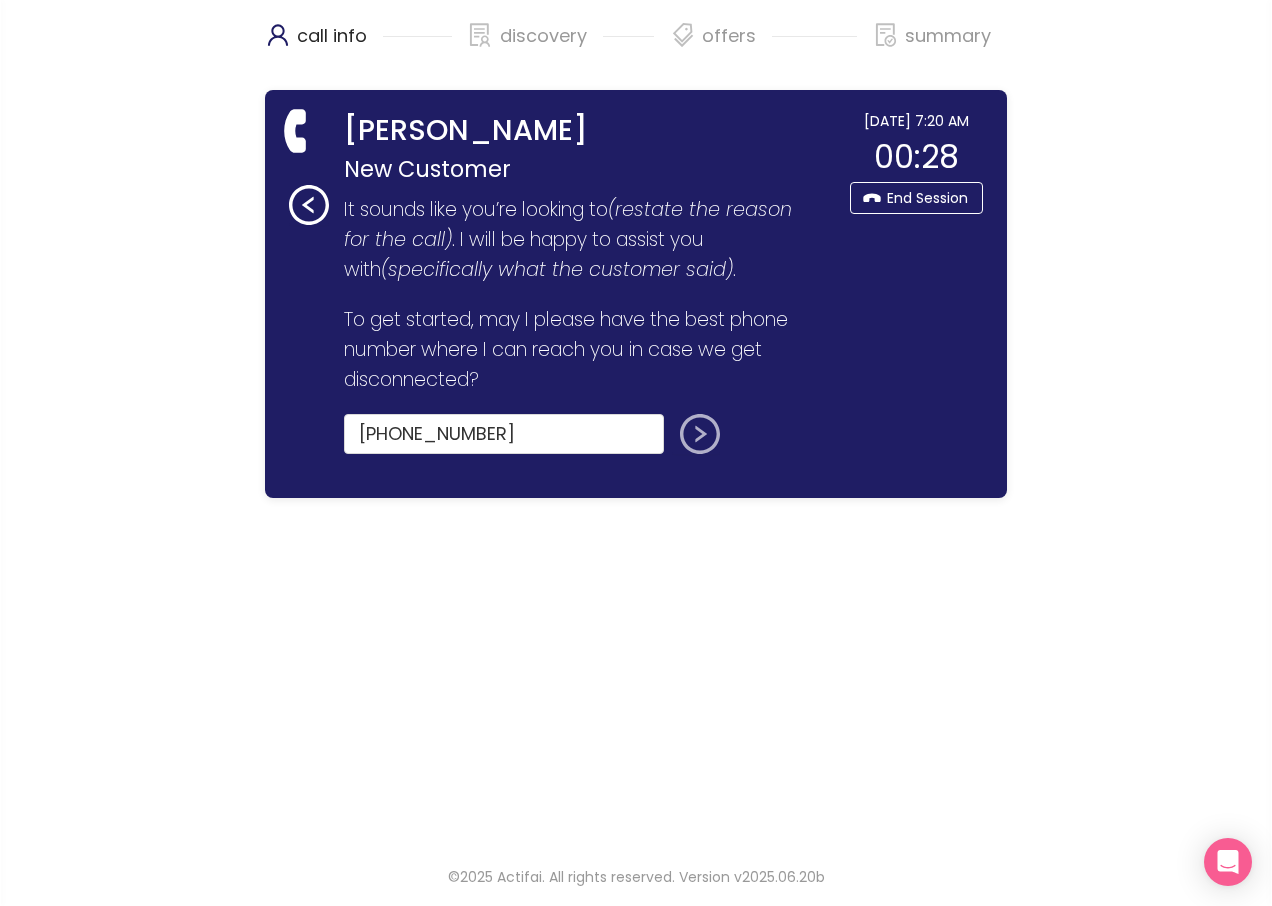 click 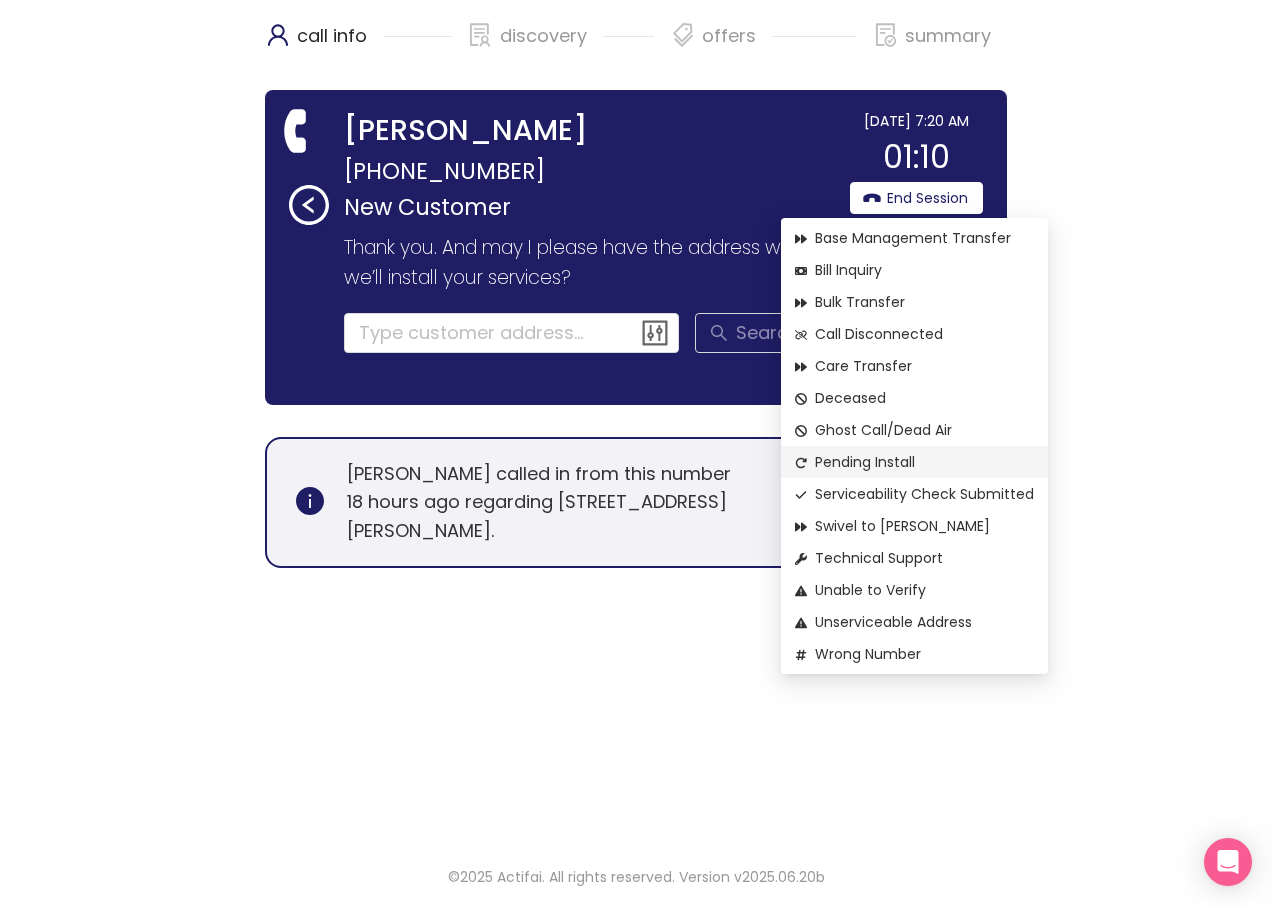 click on "Pending Install" 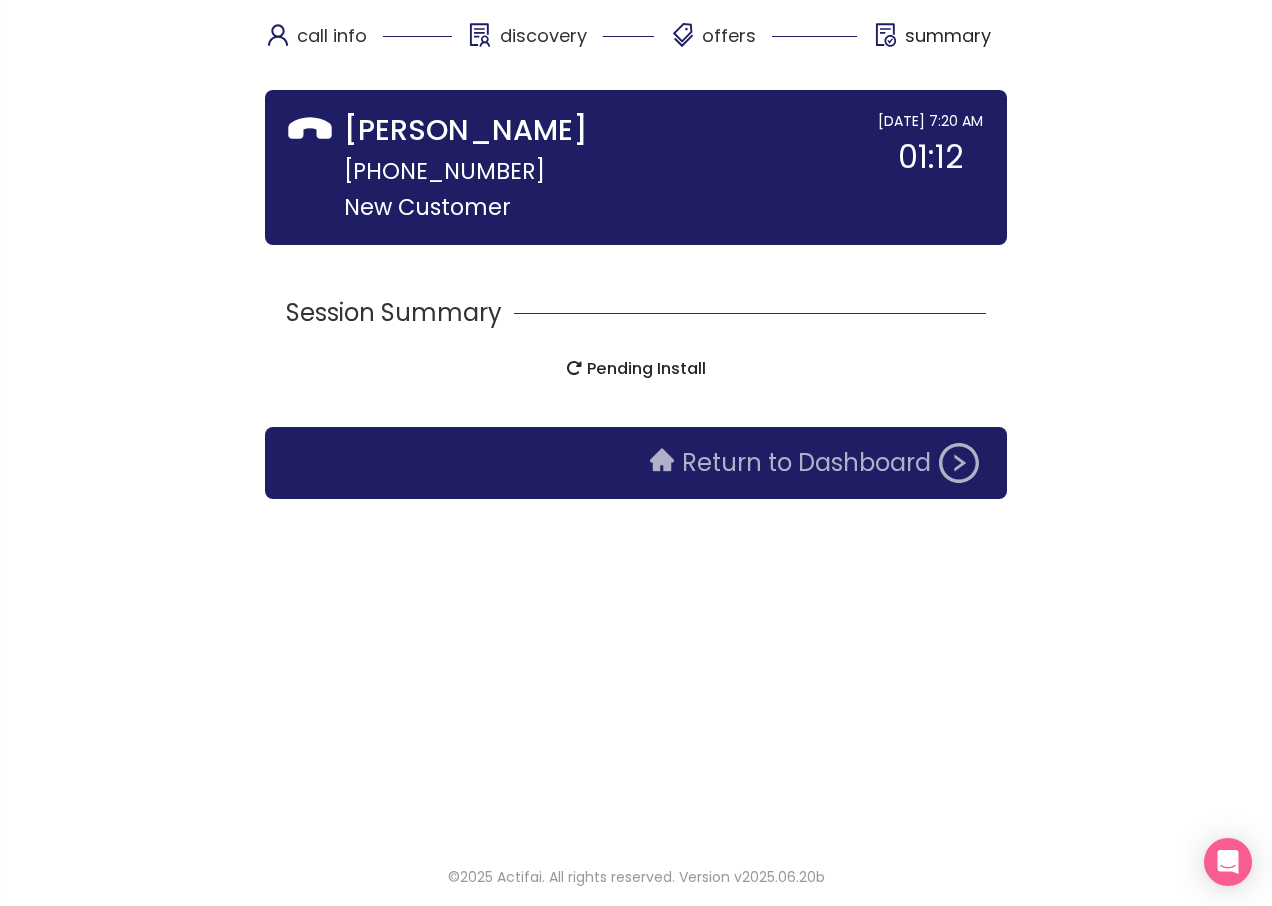 click on "Return to Dashboard" 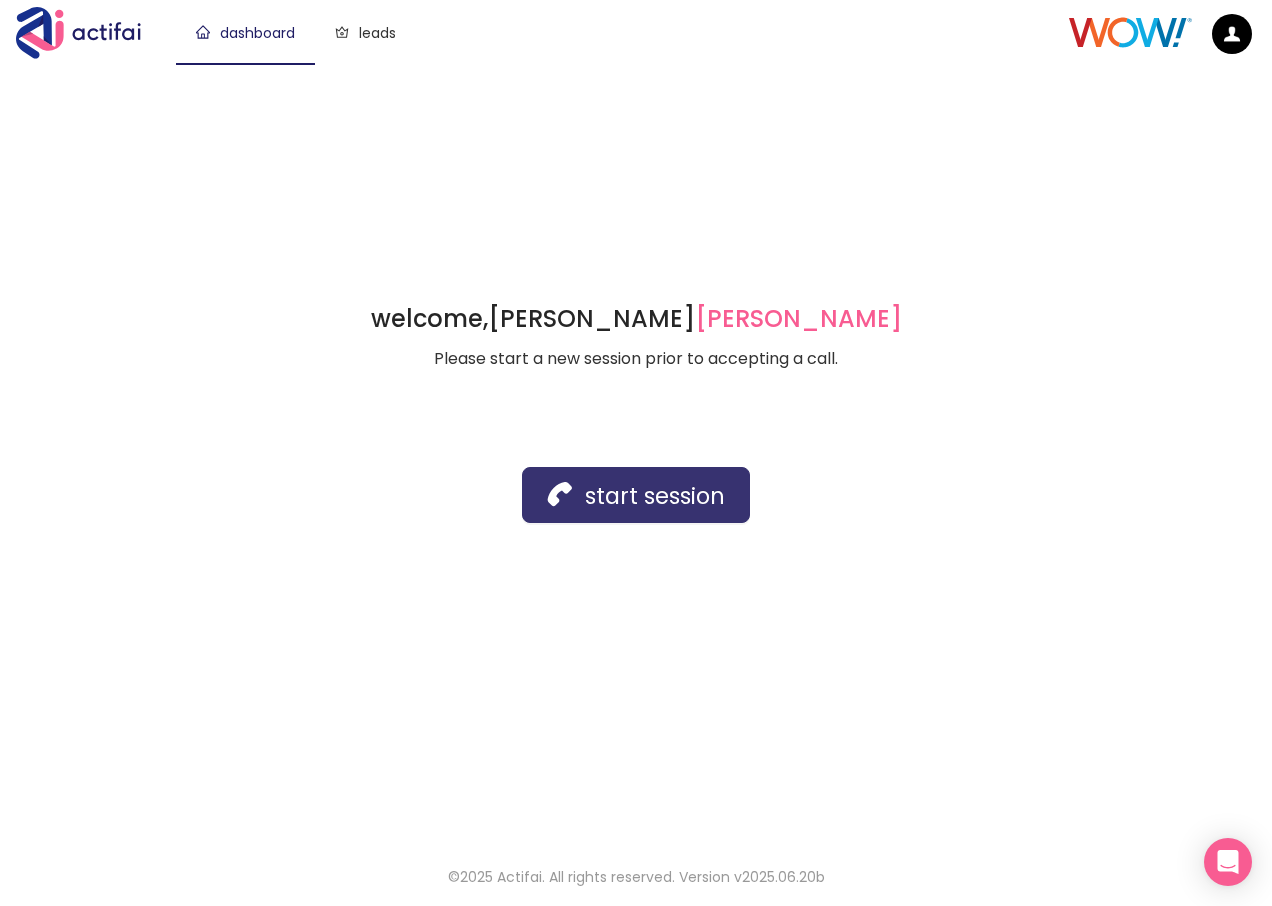 click on "start session" at bounding box center (636, 495) 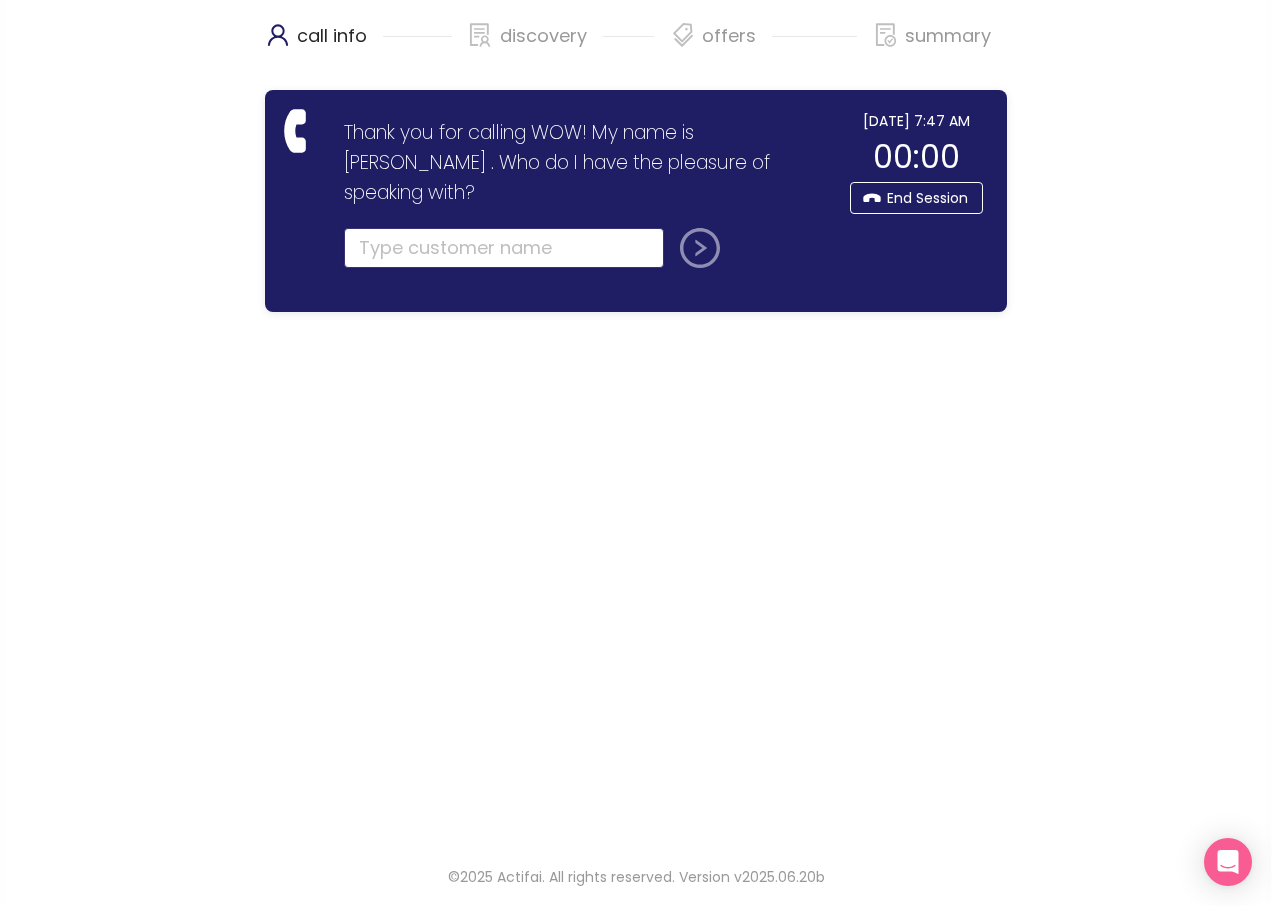 click 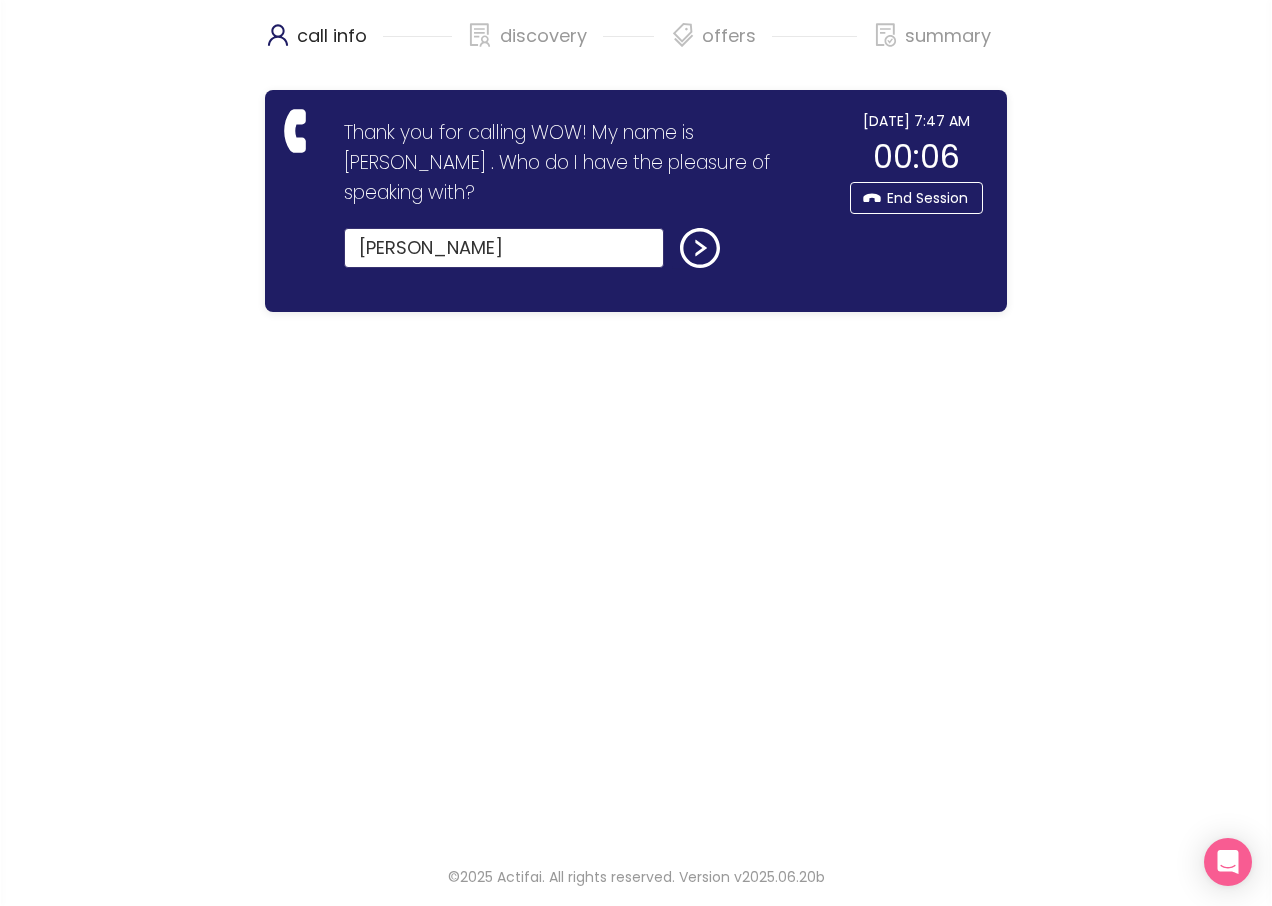 type on "[PERSON_NAME]" 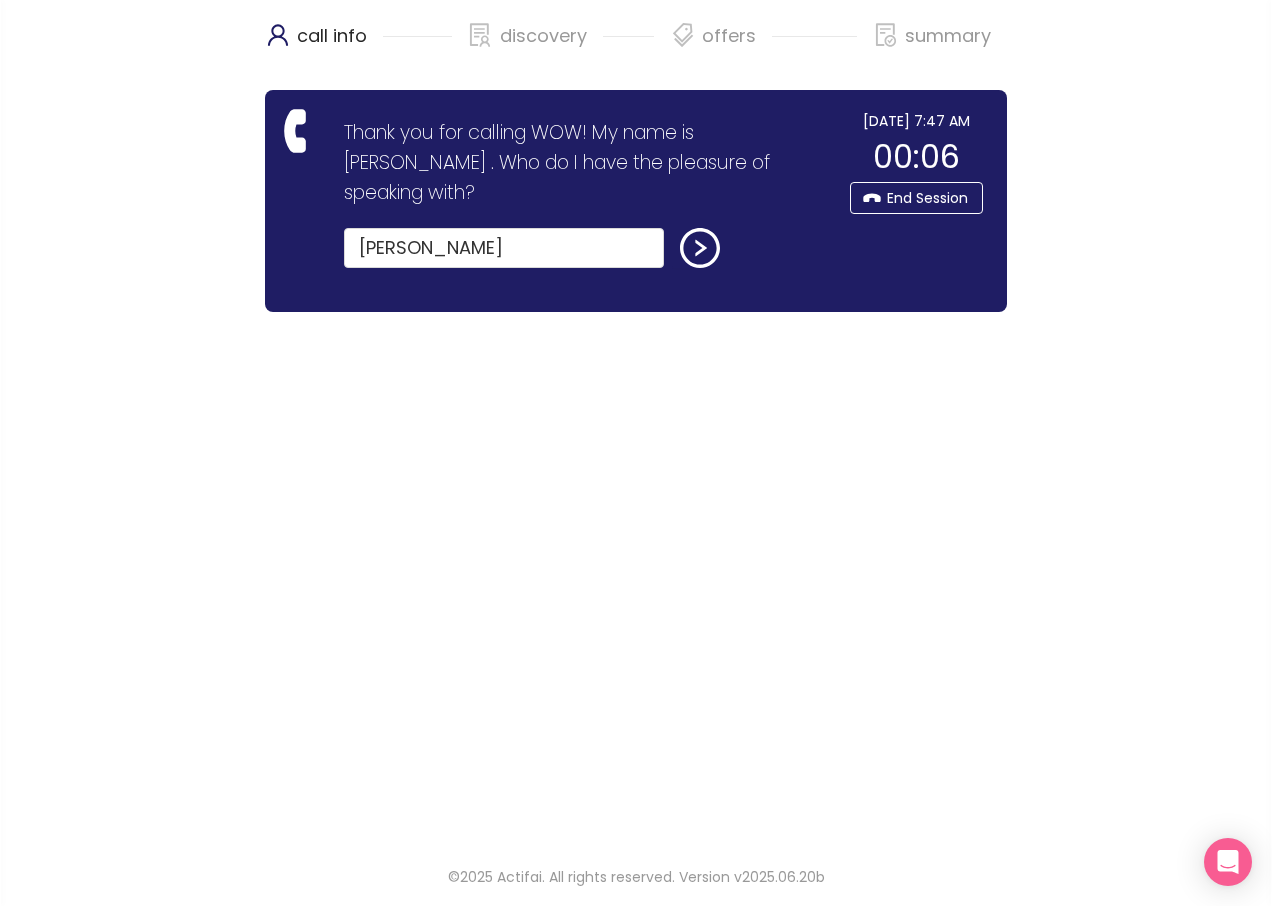 drag, startPoint x: 383, startPoint y: 196, endPoint x: 245, endPoint y: 140, distance: 148.92952 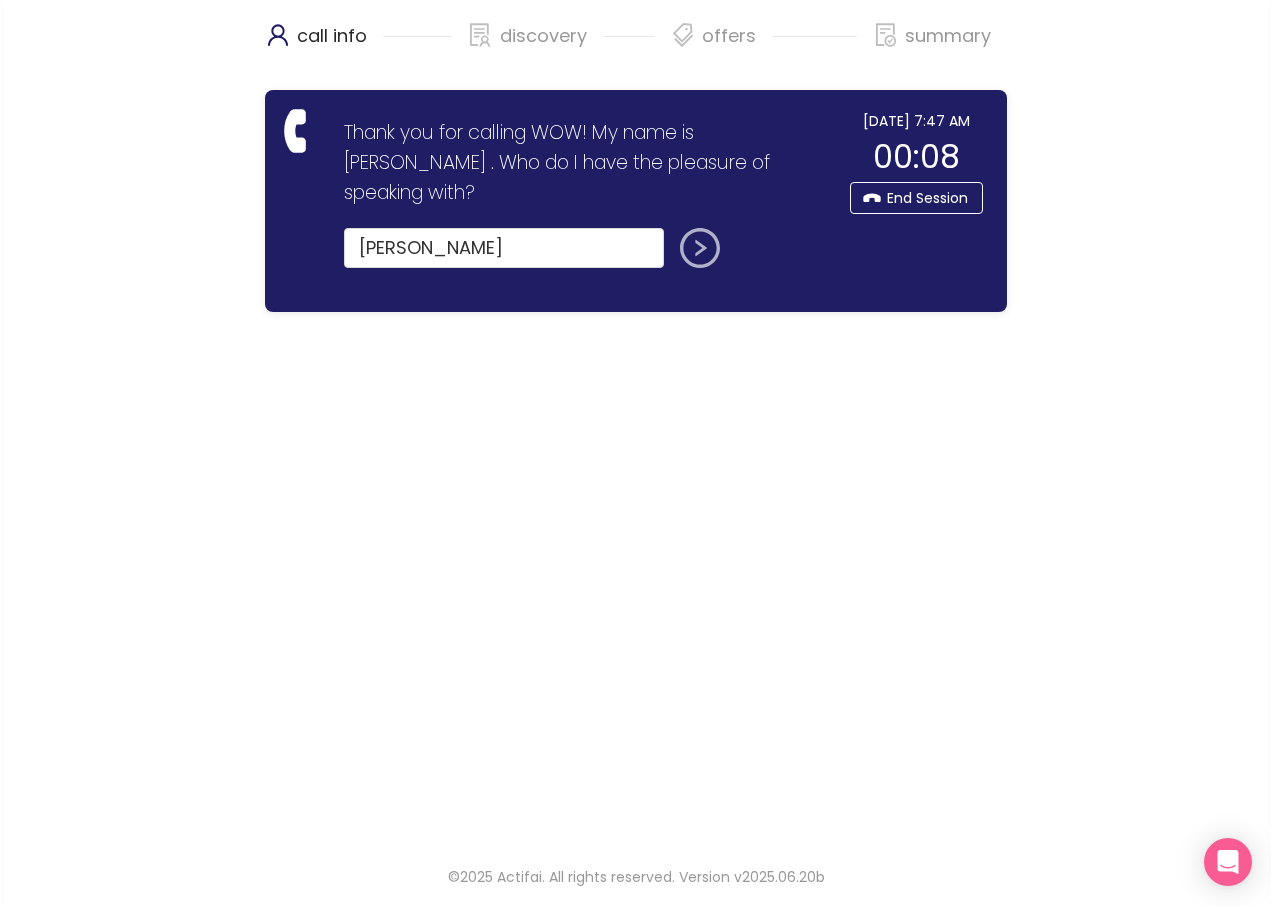 drag, startPoint x: 245, startPoint y: 140, endPoint x: 689, endPoint y: 218, distance: 450.7993 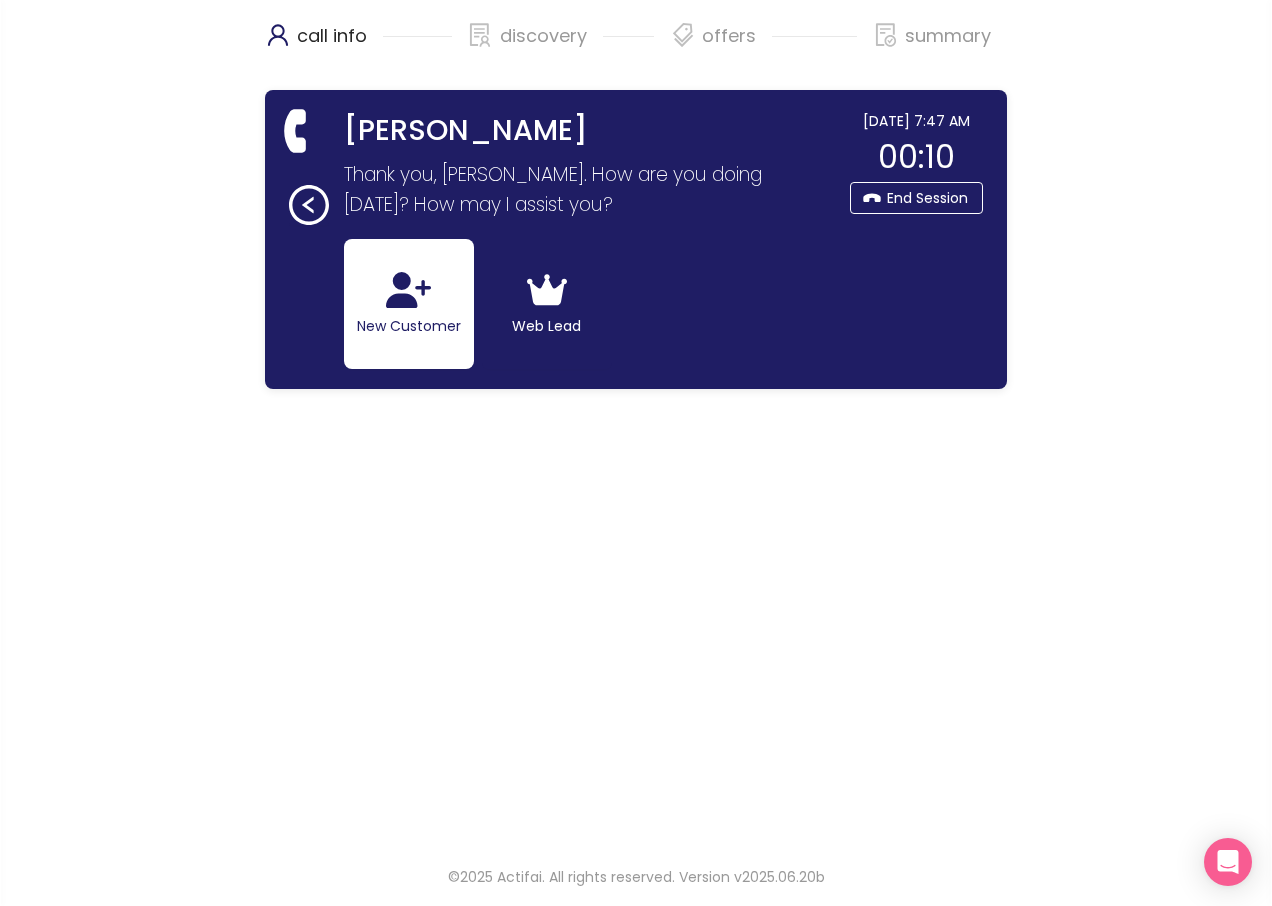 click on "New Customer" 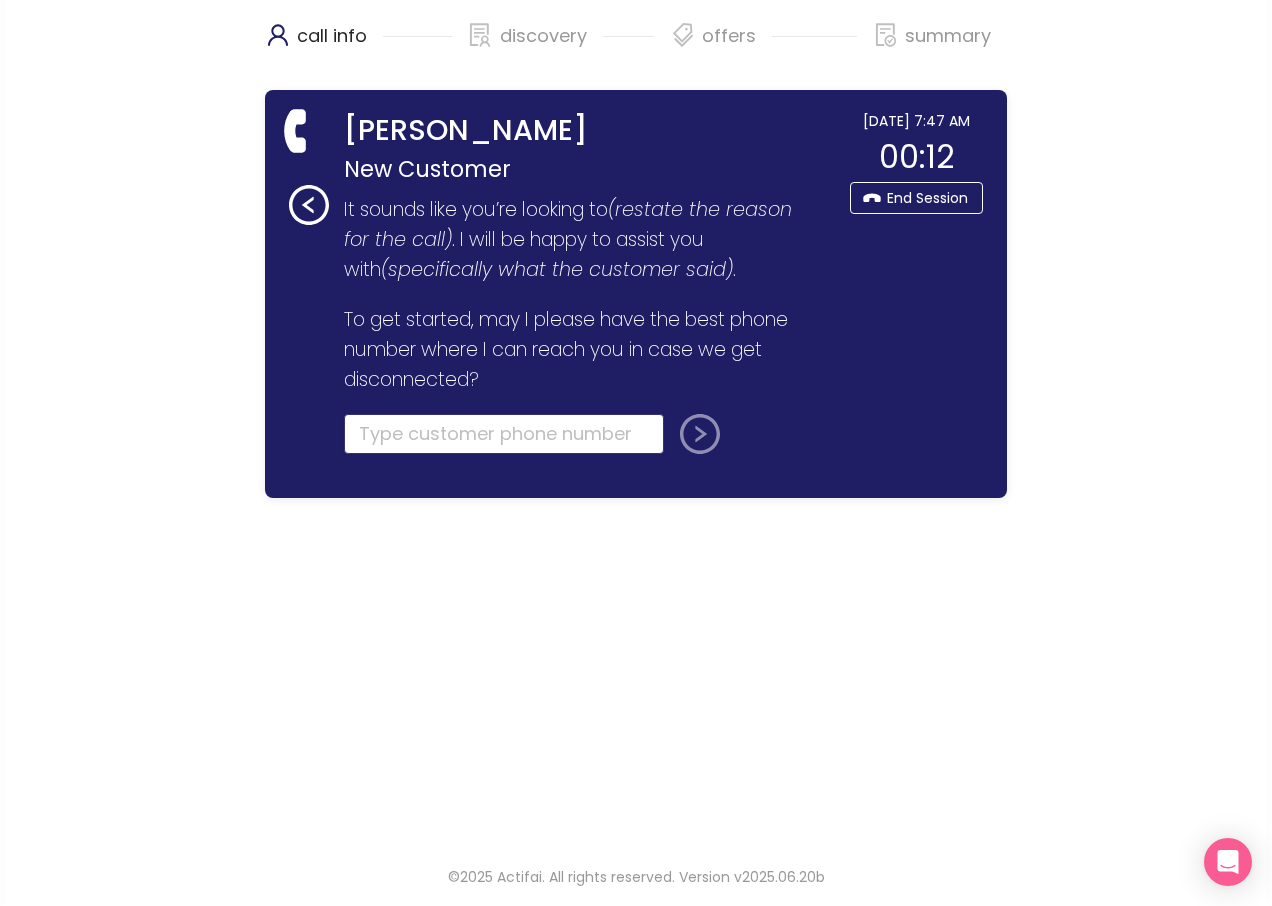 click 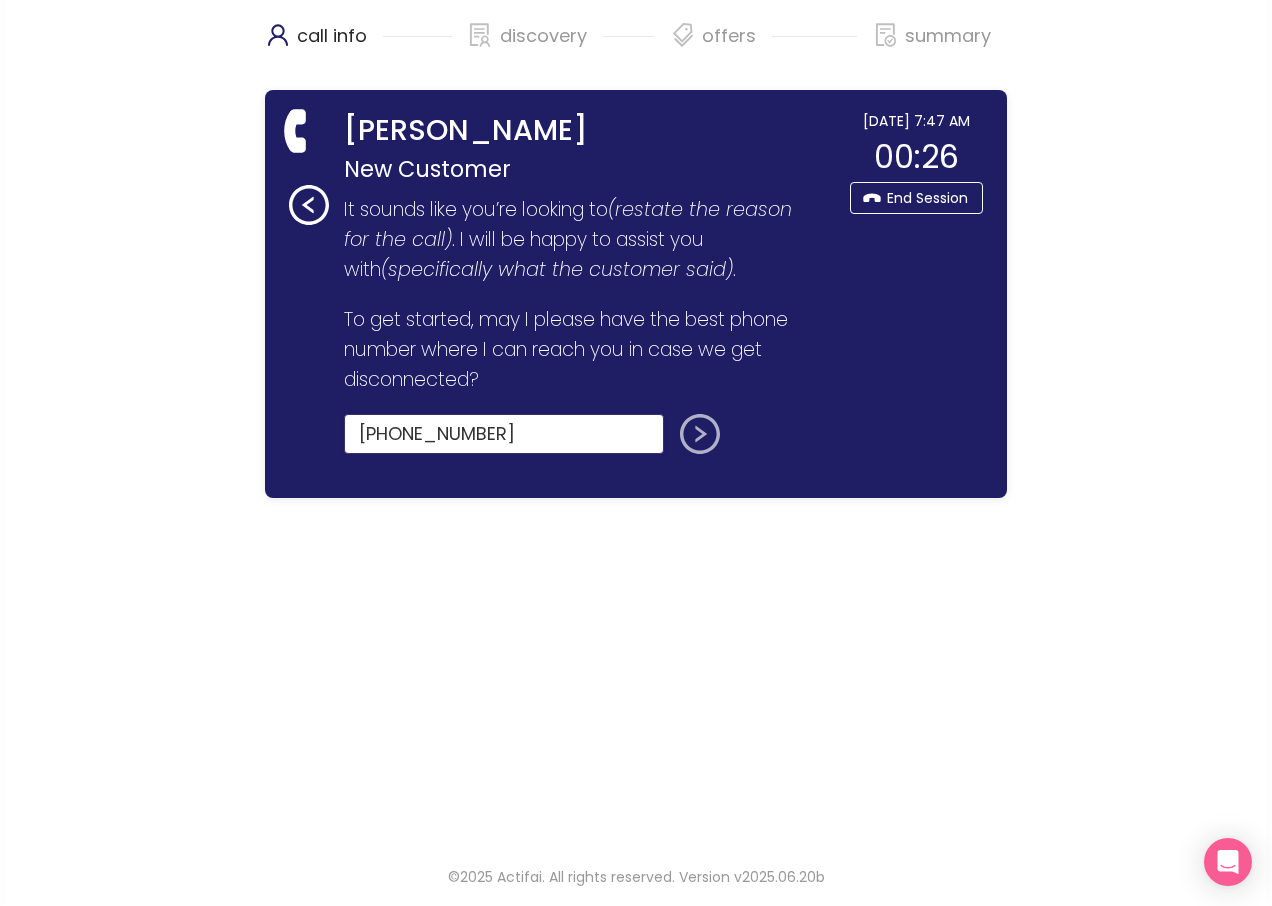 type on "[PHONE_NUMBER]" 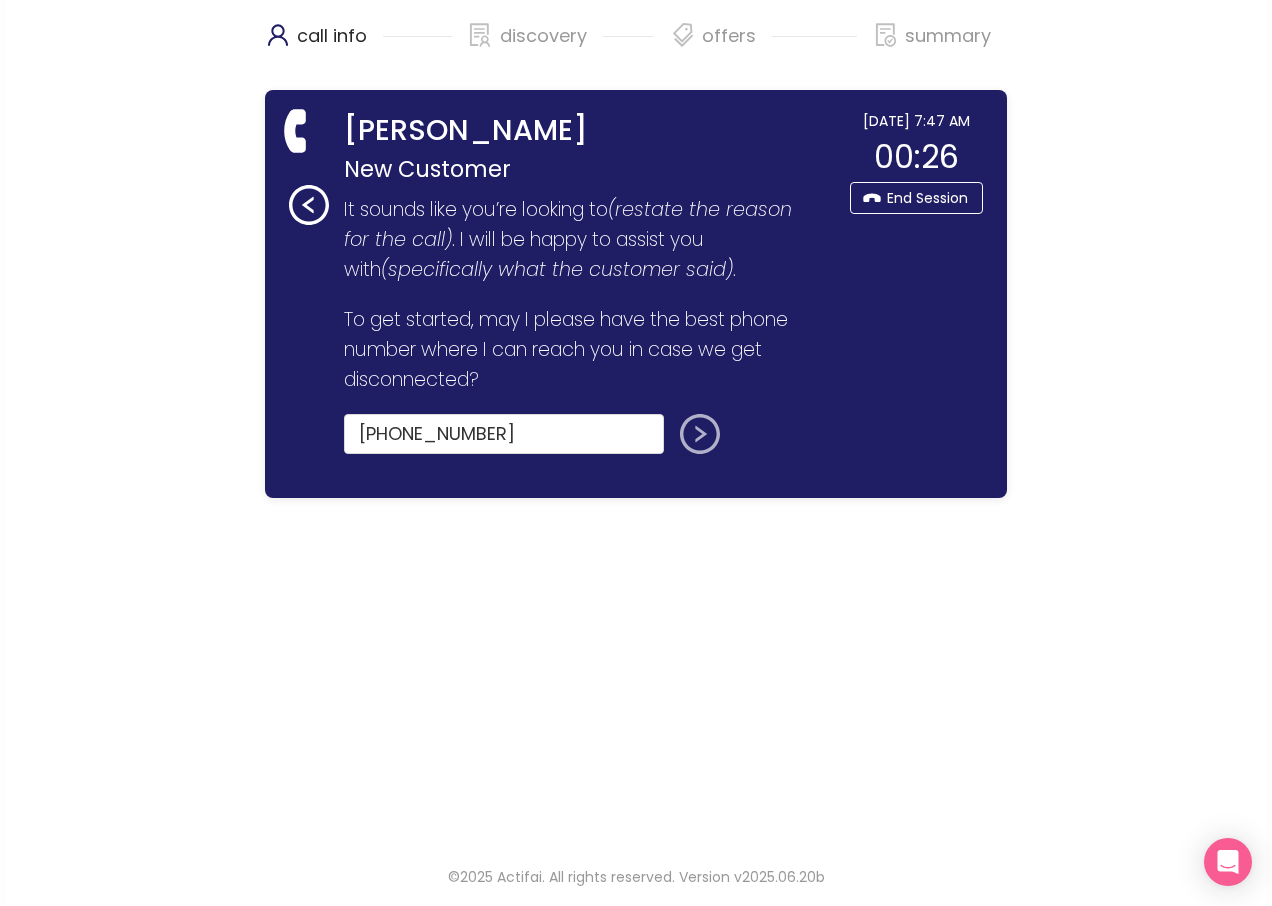 click 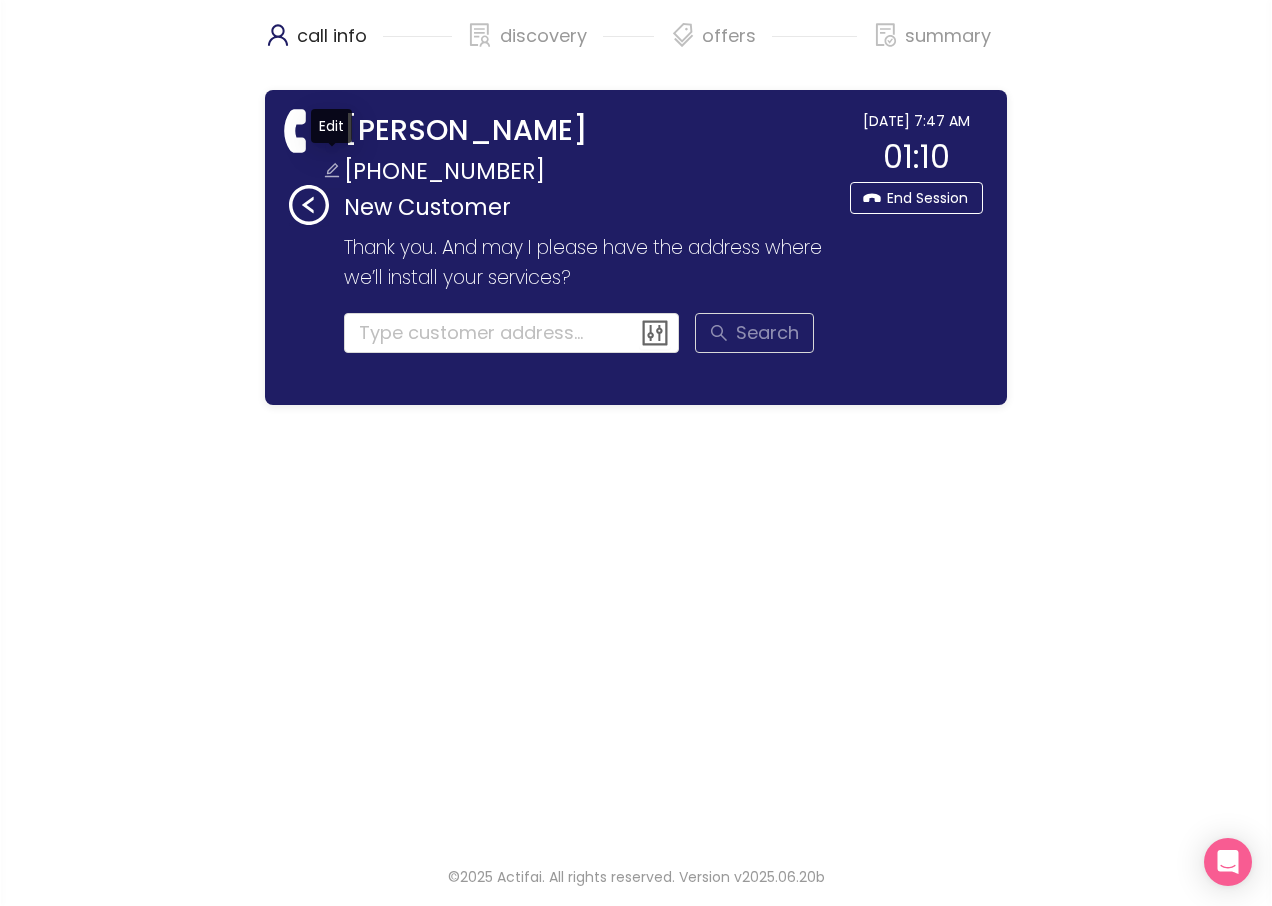 click 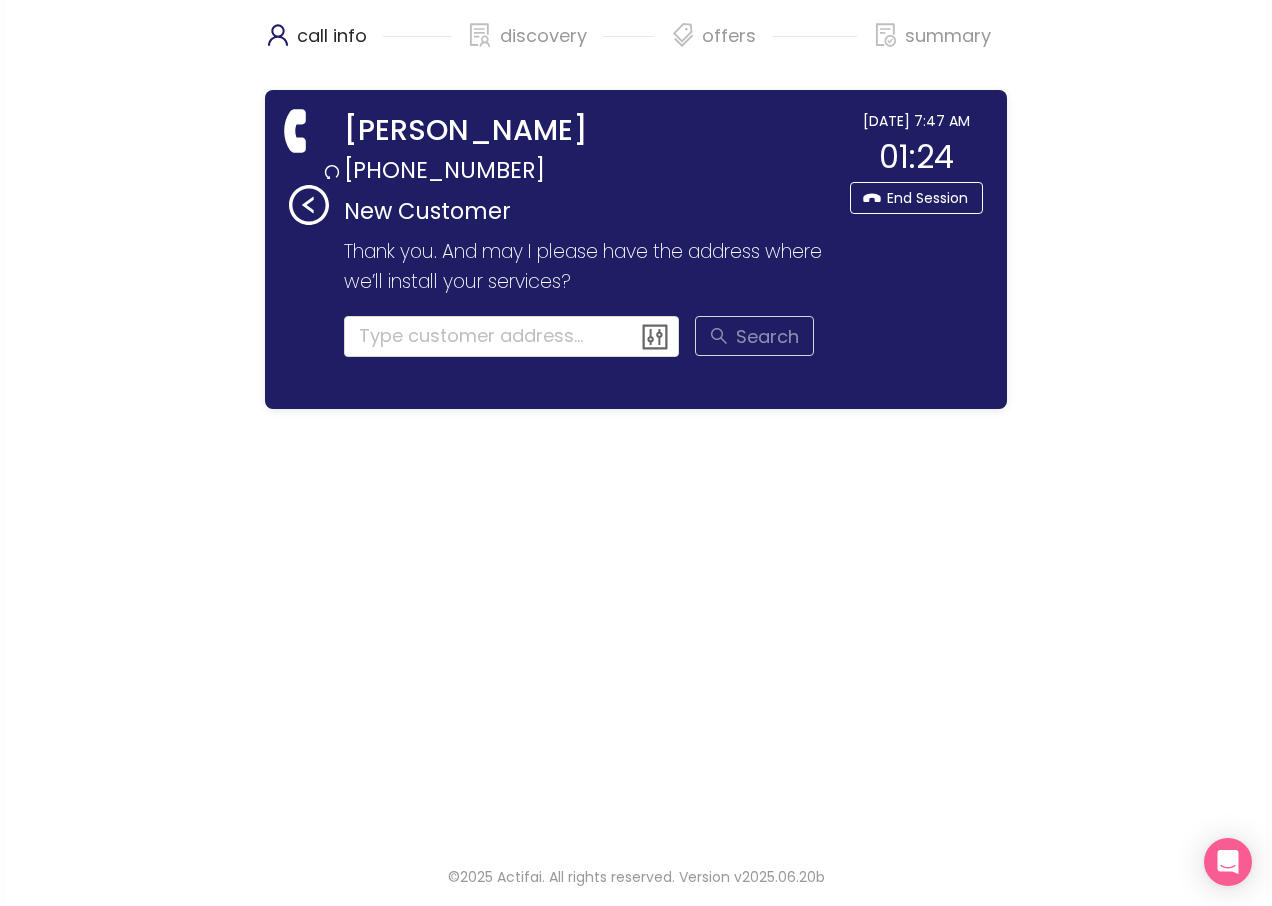 type on "[PHONE_NUMBER]" 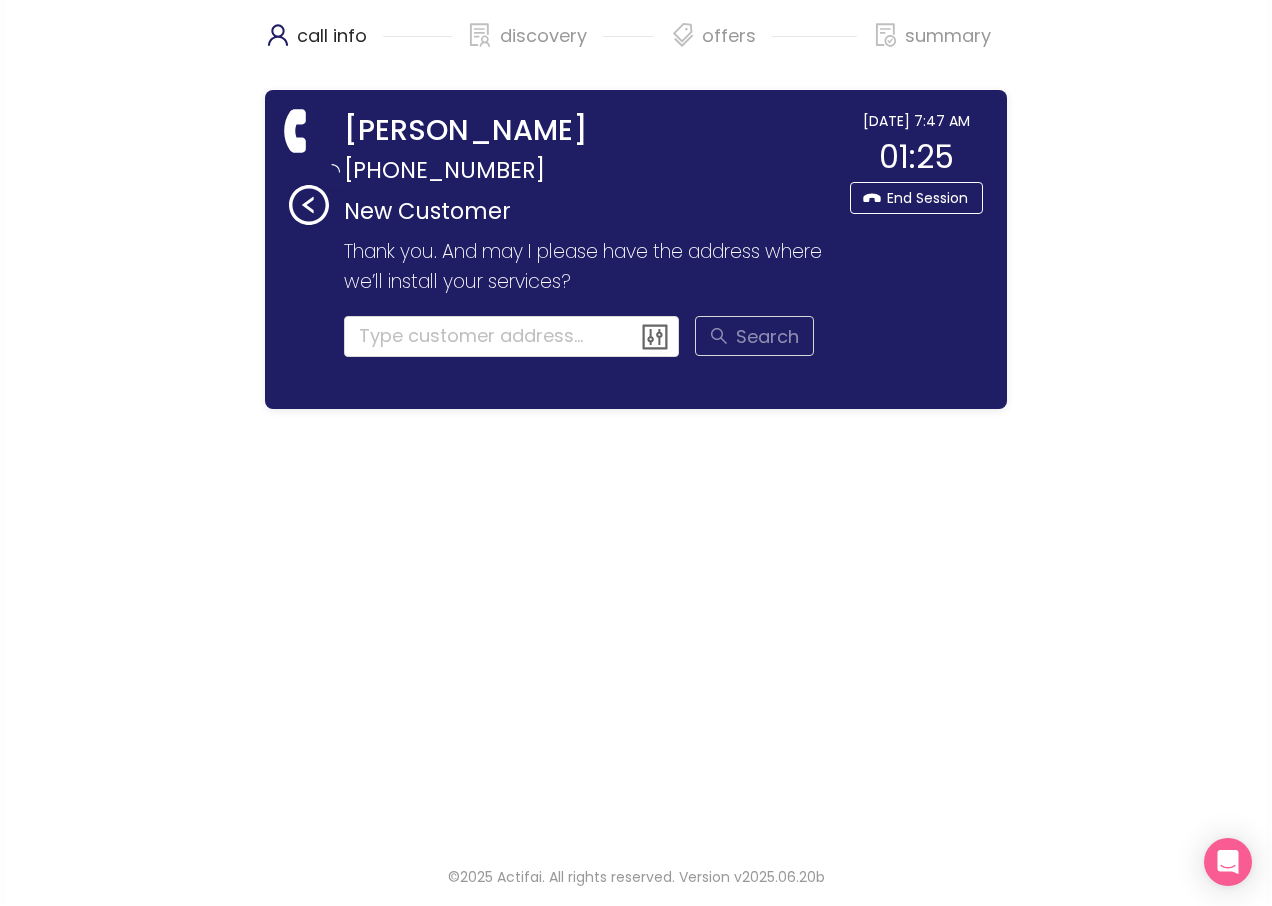 click on "[PHONE_NUMBER]" 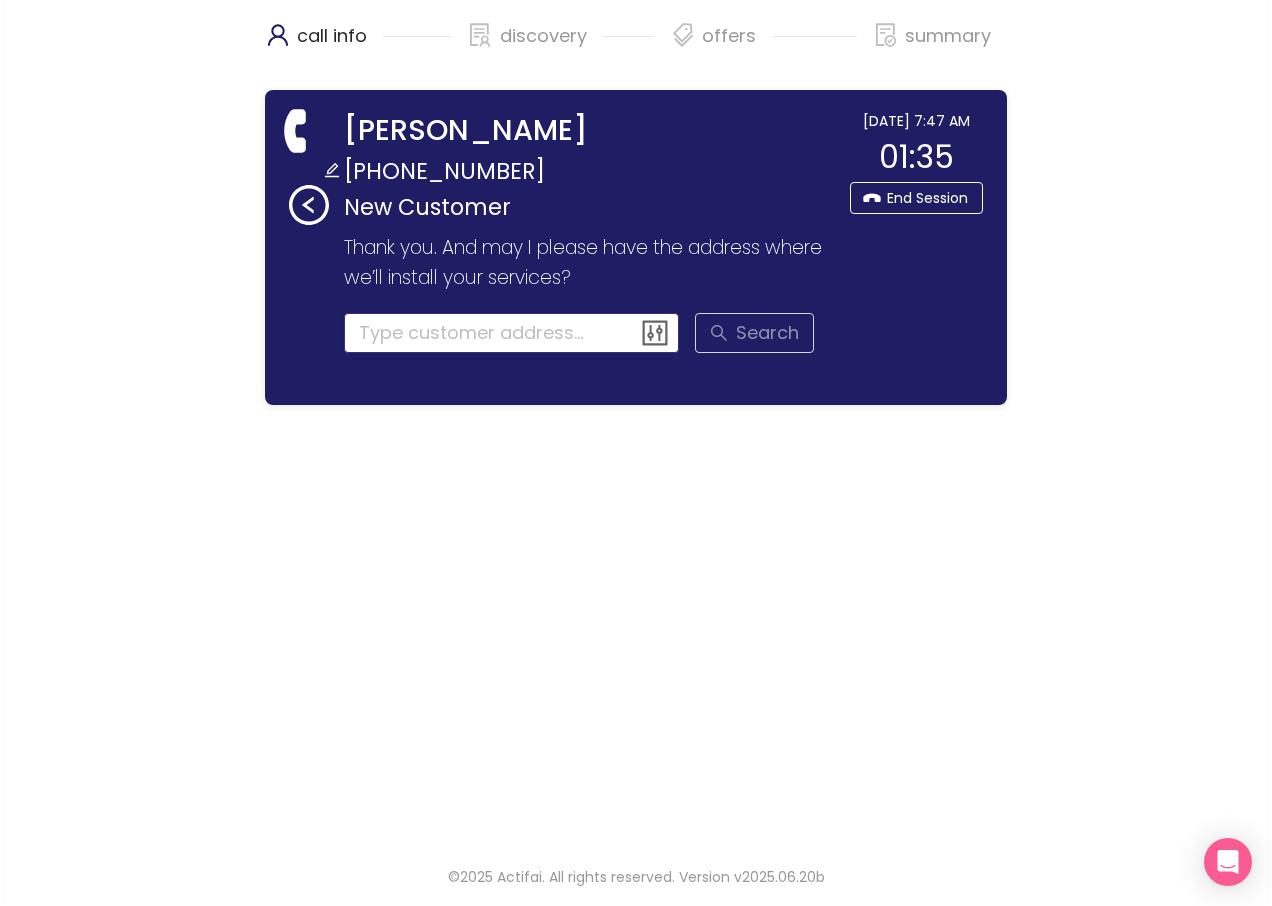 click at bounding box center (512, 333) 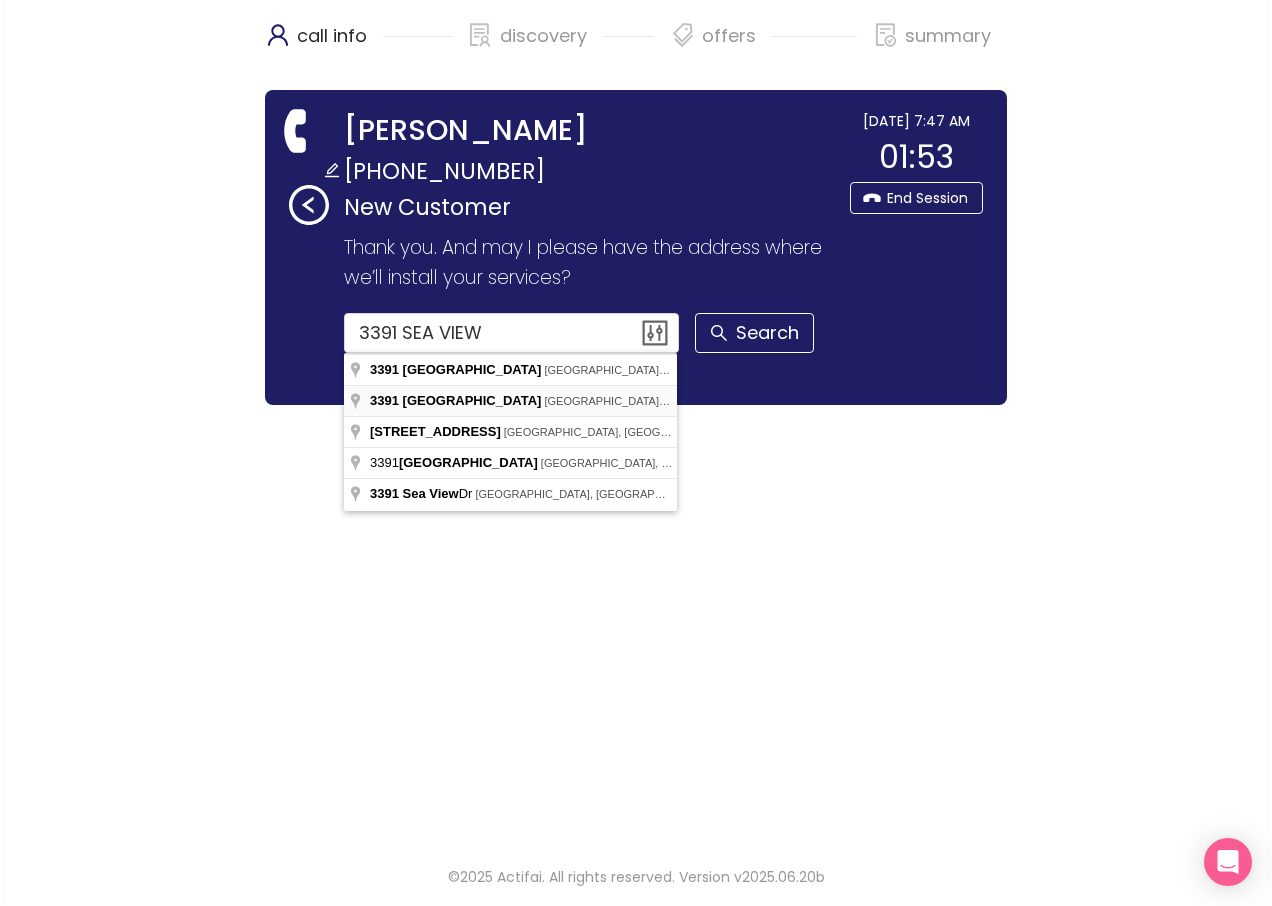 type on "[STREET_ADDRESS]" 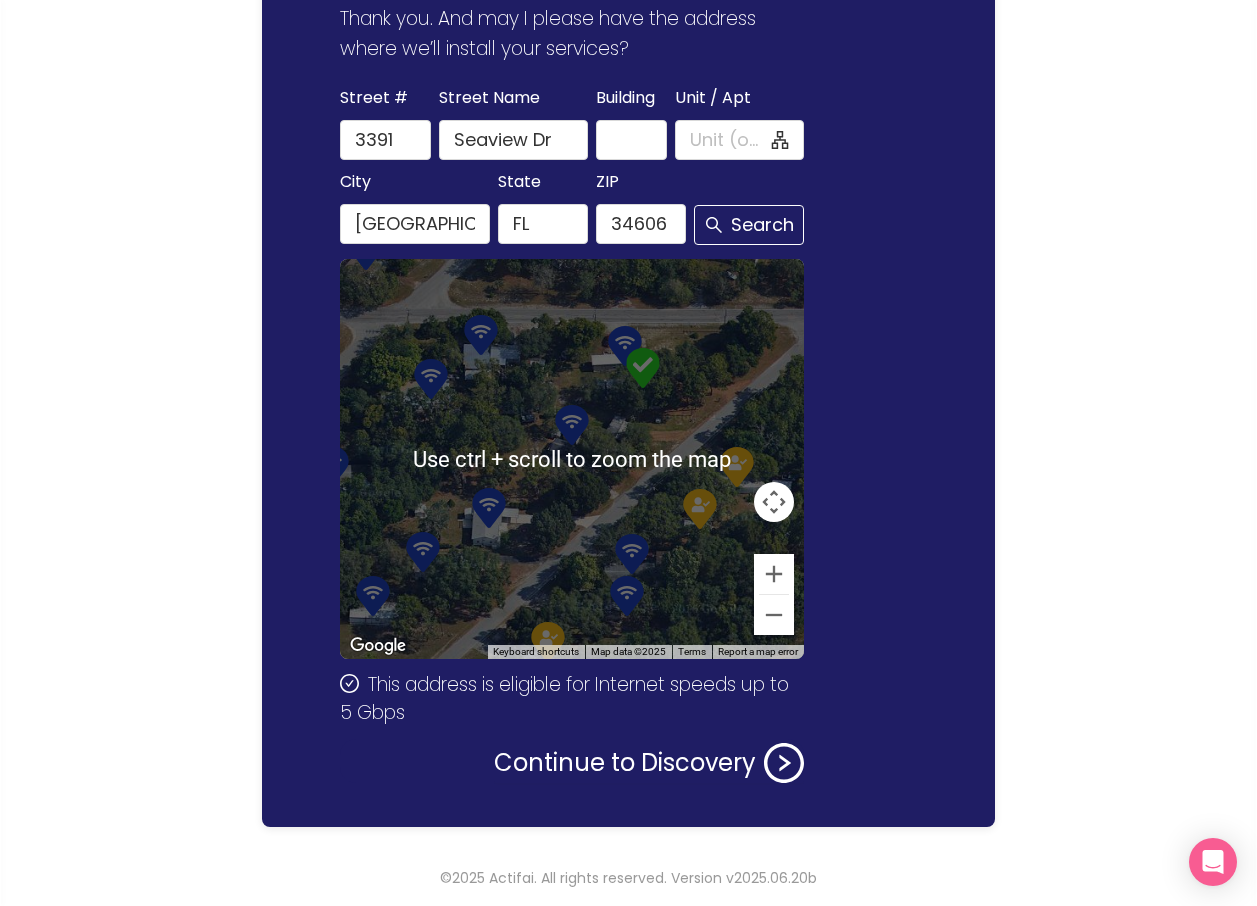 scroll, scrollTop: 230, scrollLeft: 0, axis: vertical 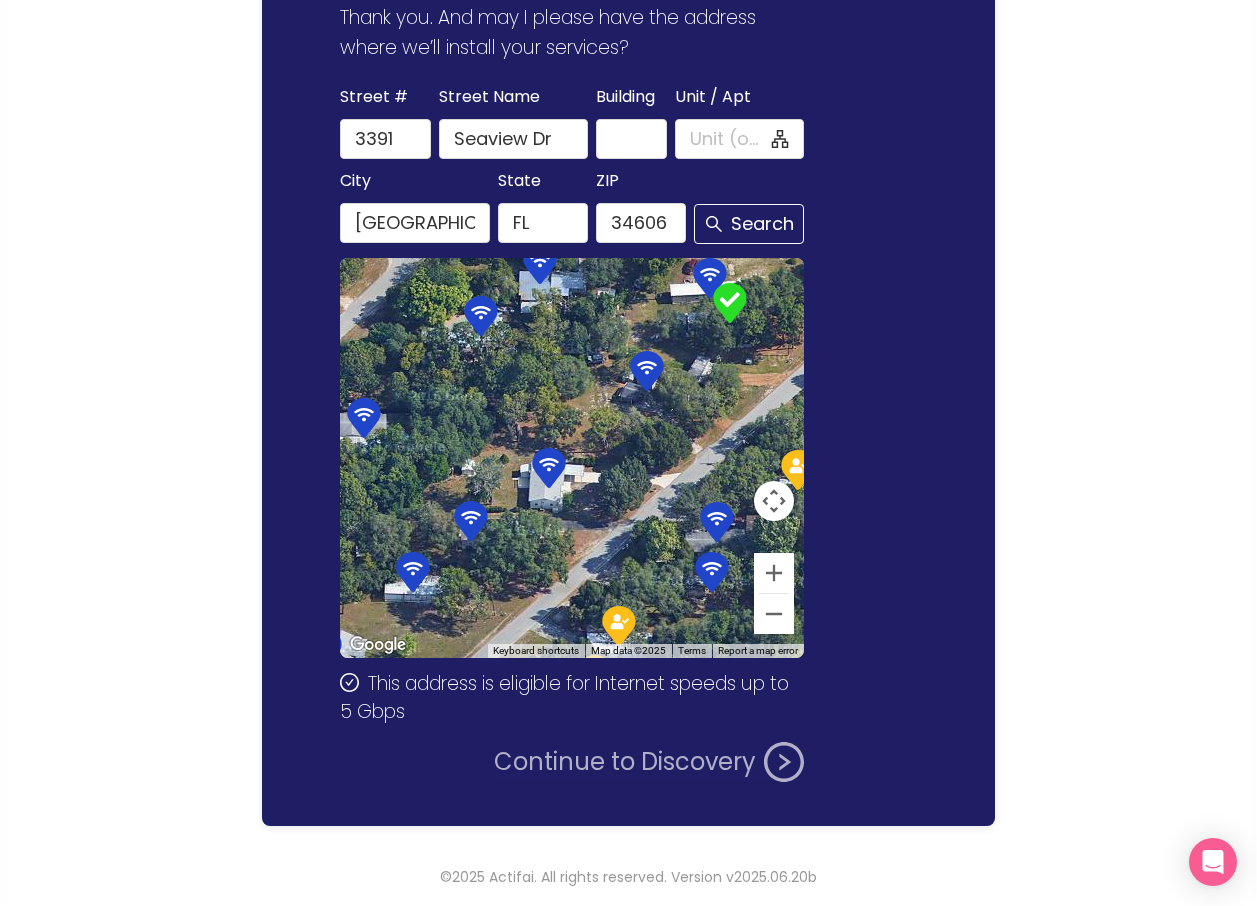 click on "Continue to Discovery" 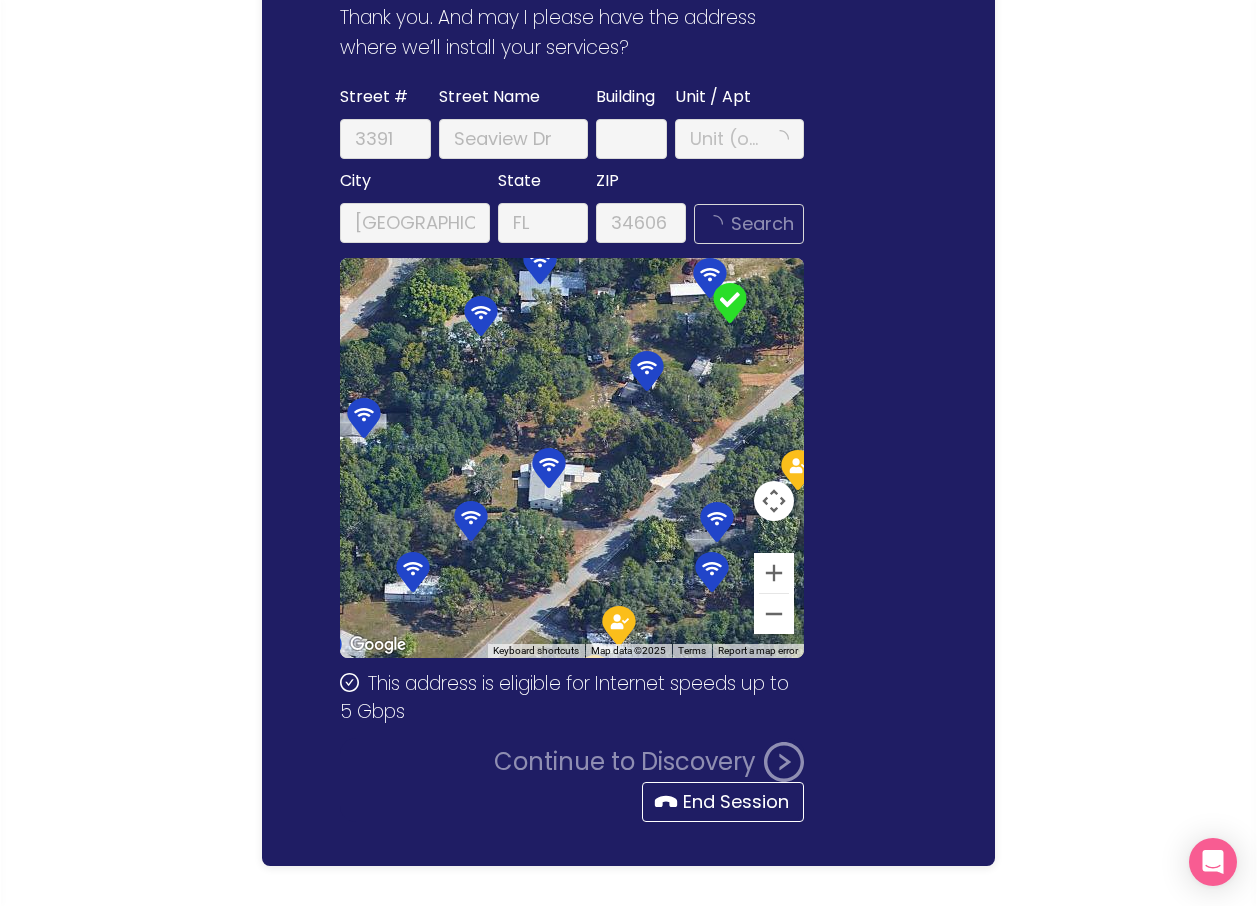 scroll, scrollTop: 0, scrollLeft: 0, axis: both 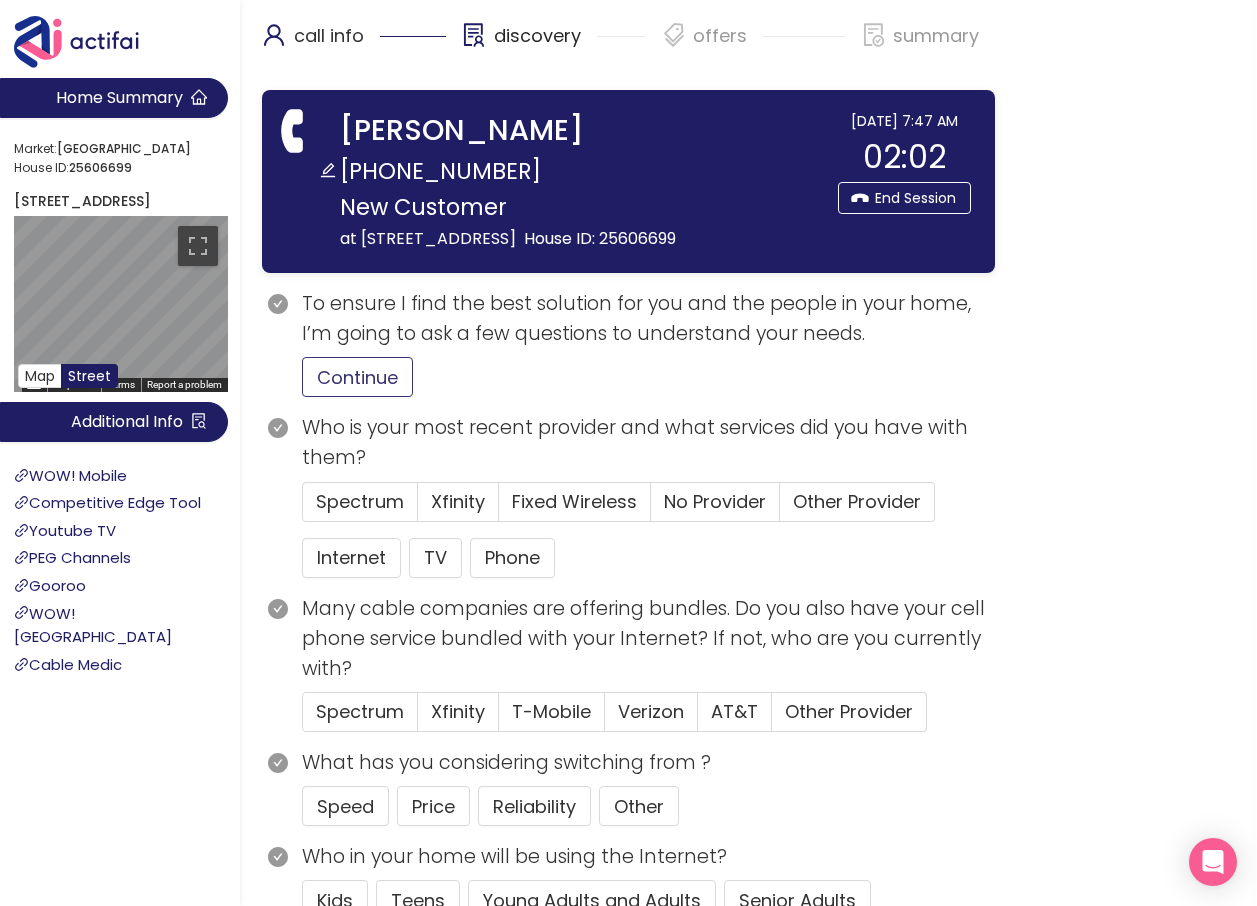 click on "Continue" at bounding box center [357, 377] 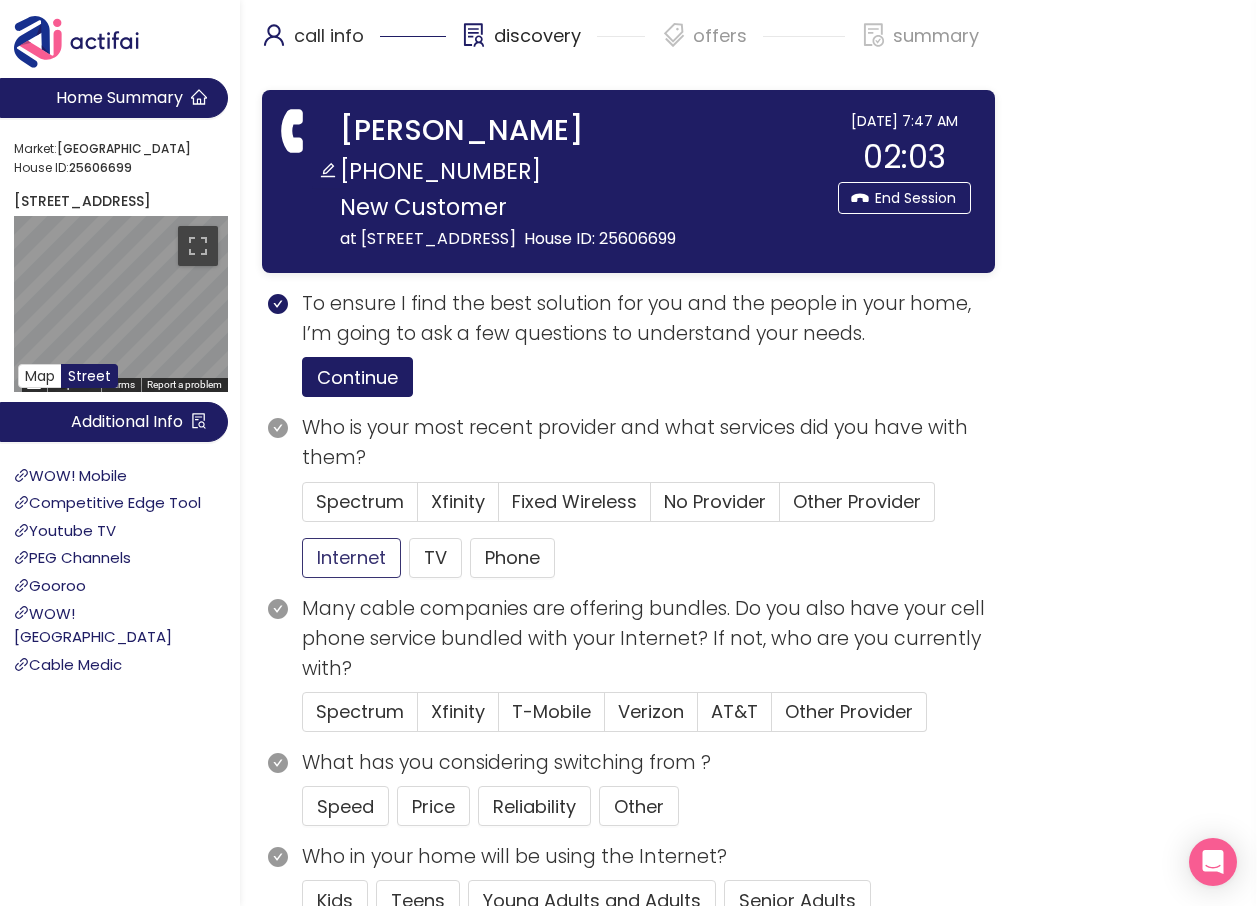 drag, startPoint x: 385, startPoint y: 504, endPoint x: 369, endPoint y: 549, distance: 47.759815 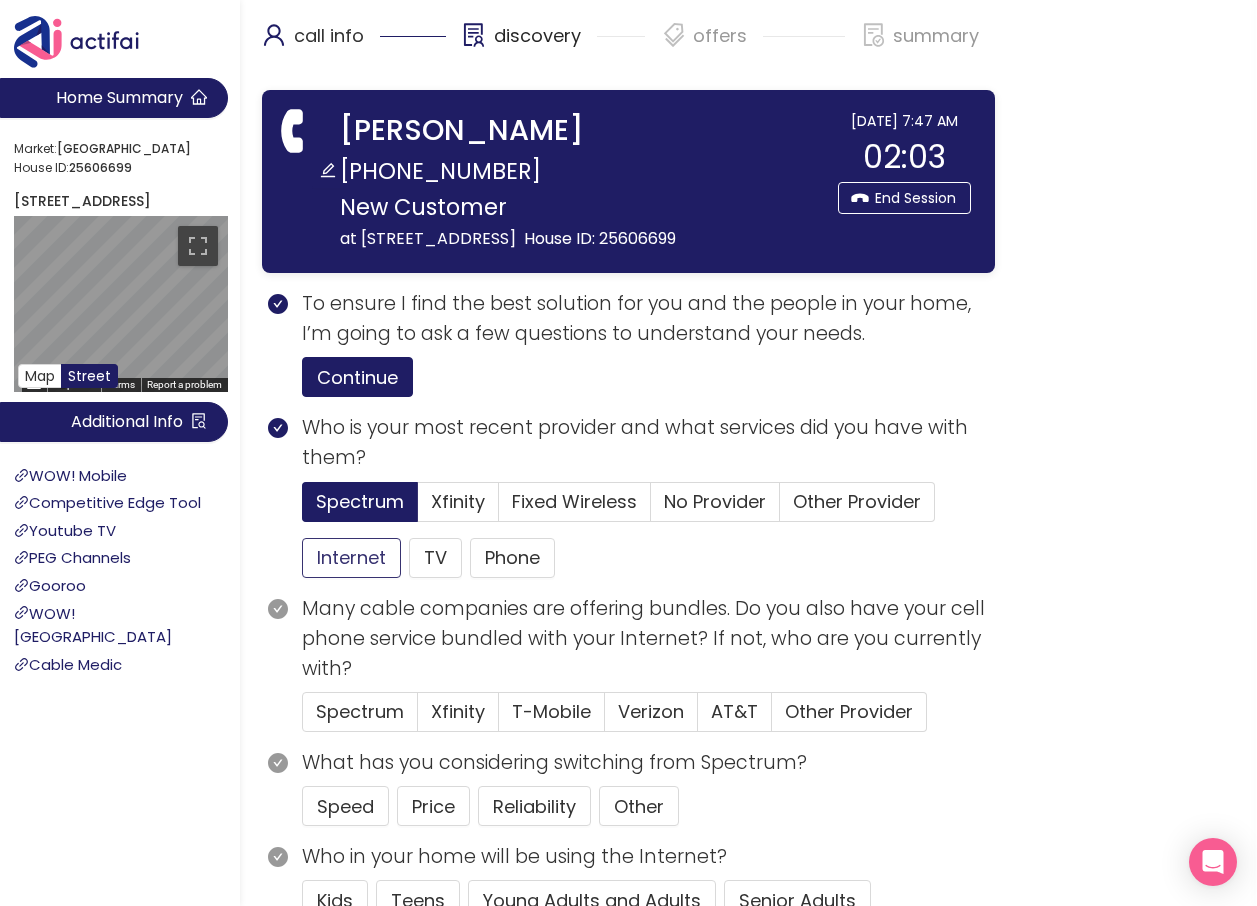 click on "Internet" 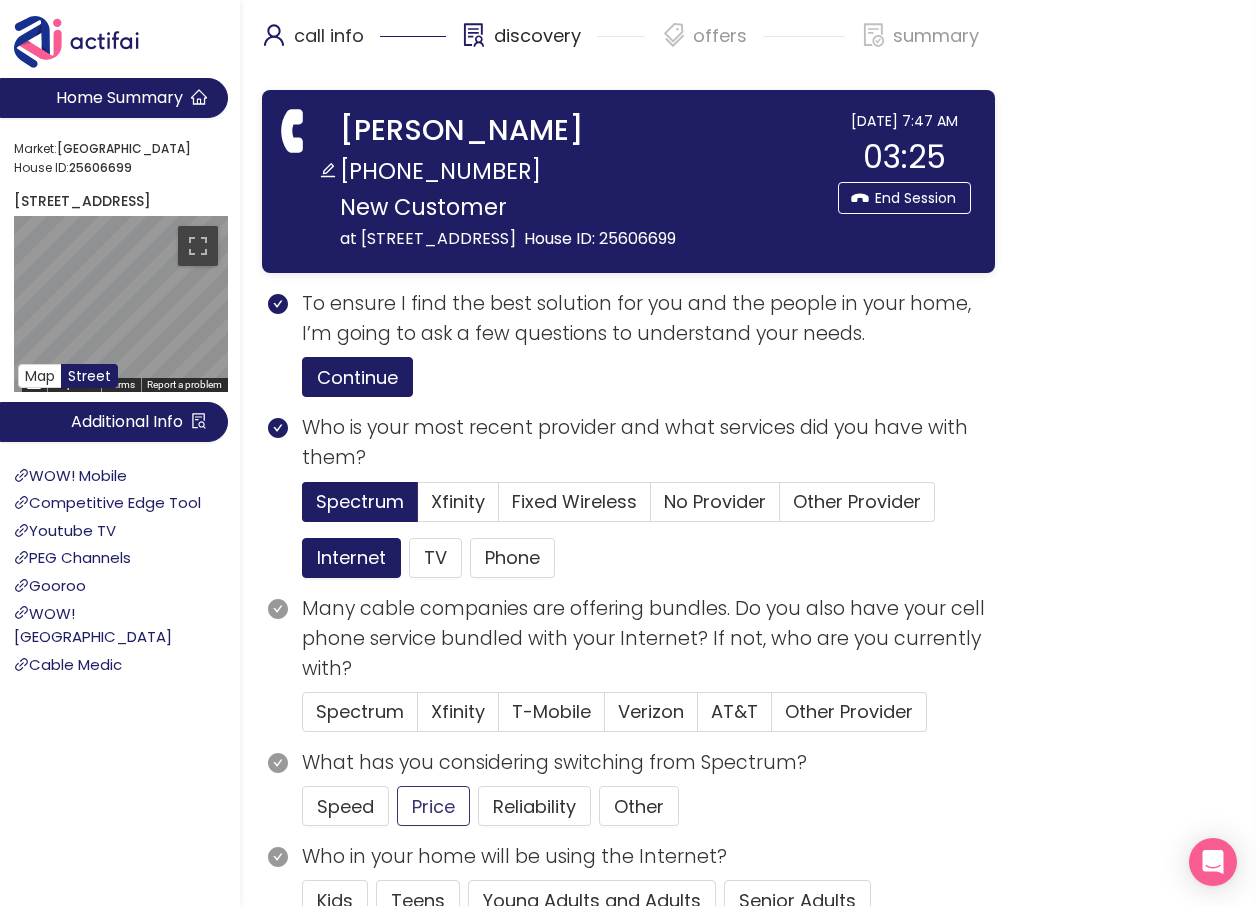 click on "Price" 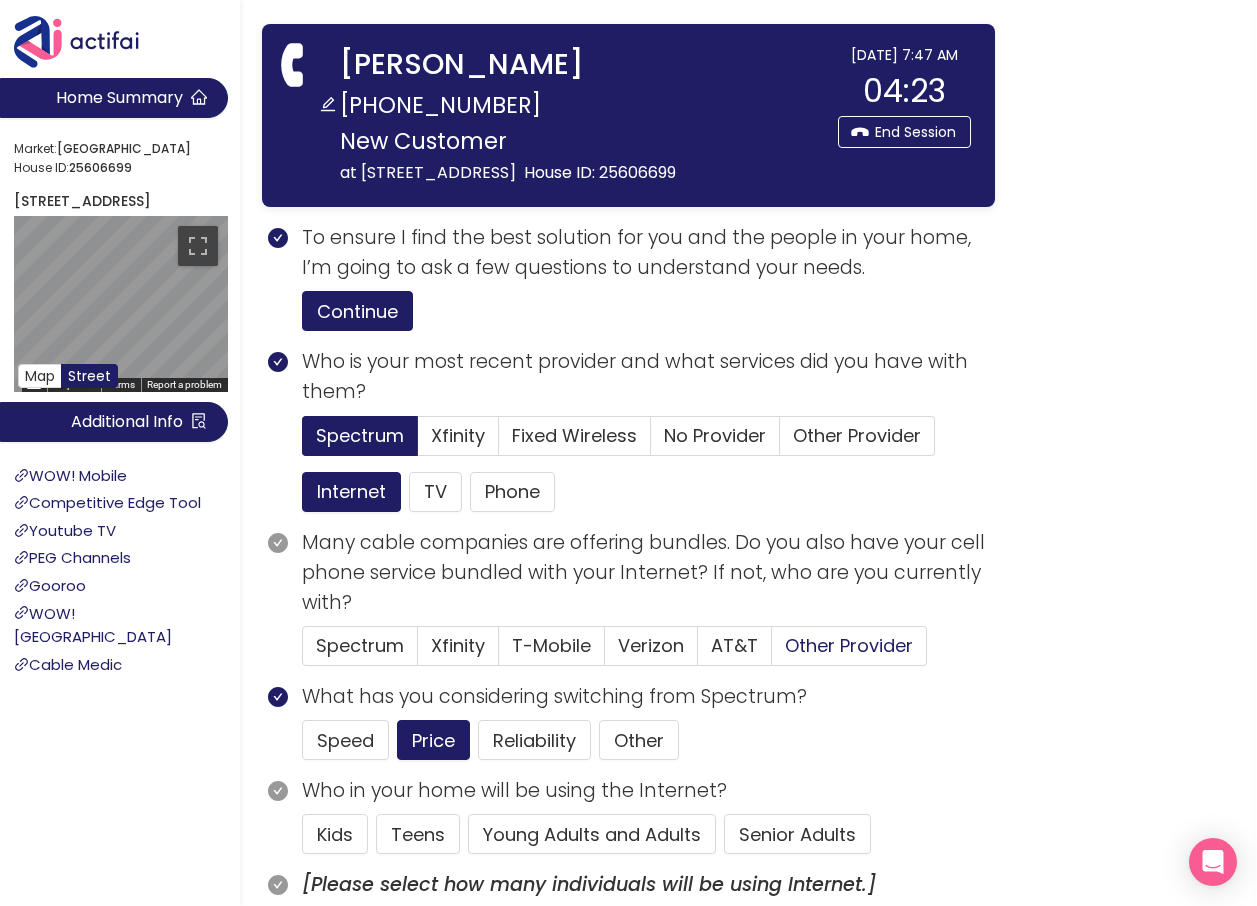 scroll, scrollTop: 100, scrollLeft: 0, axis: vertical 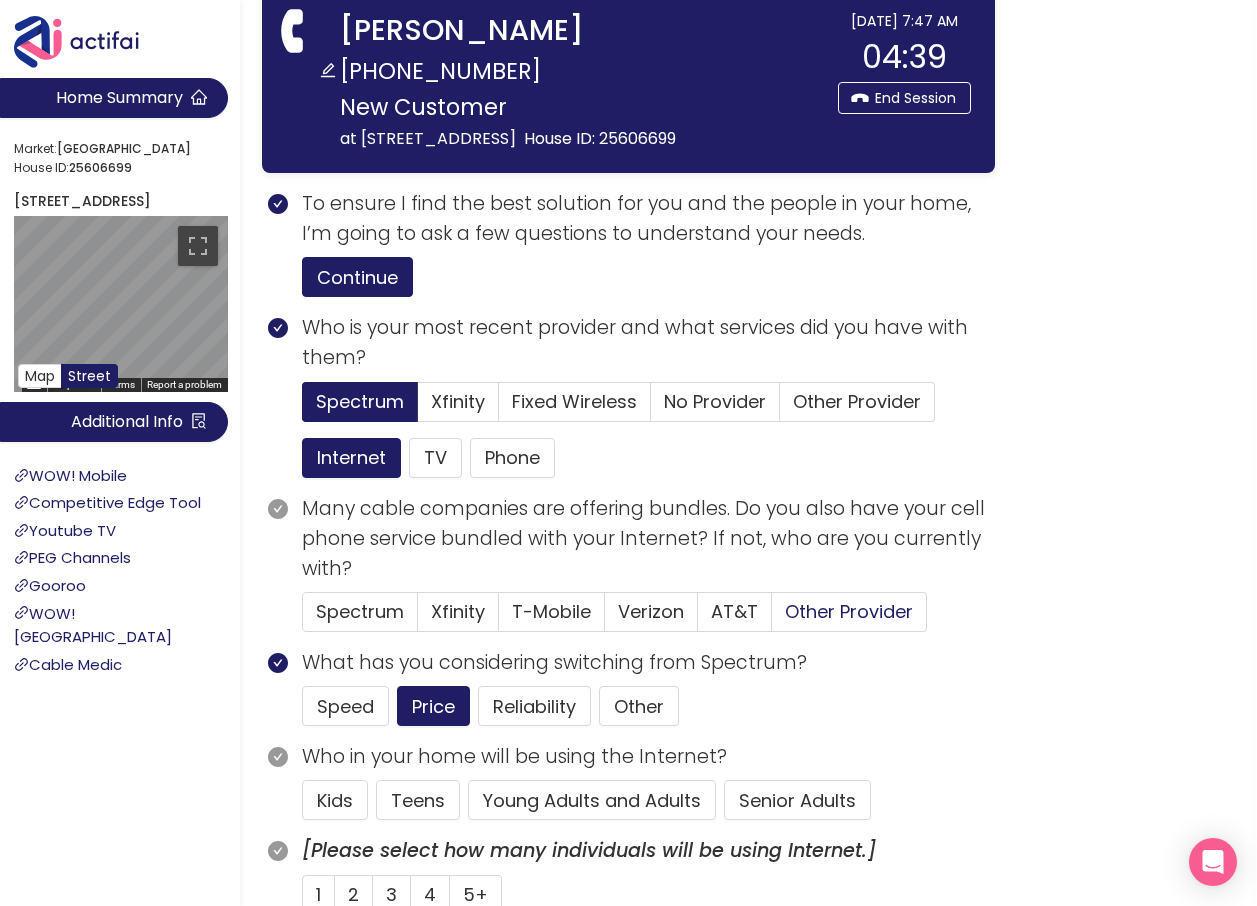 click on "Other Provider" at bounding box center (849, 611) 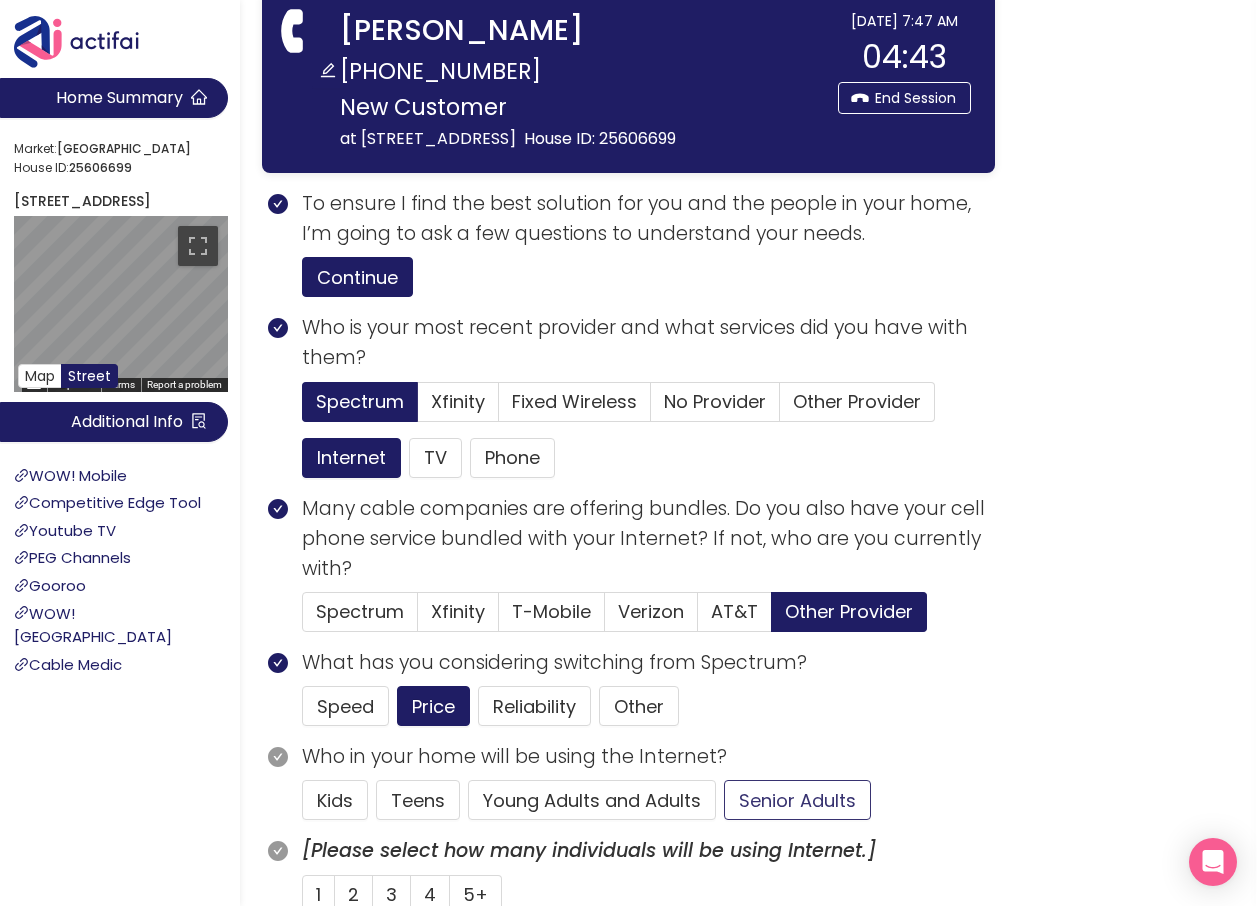 click on "Senior Adults" 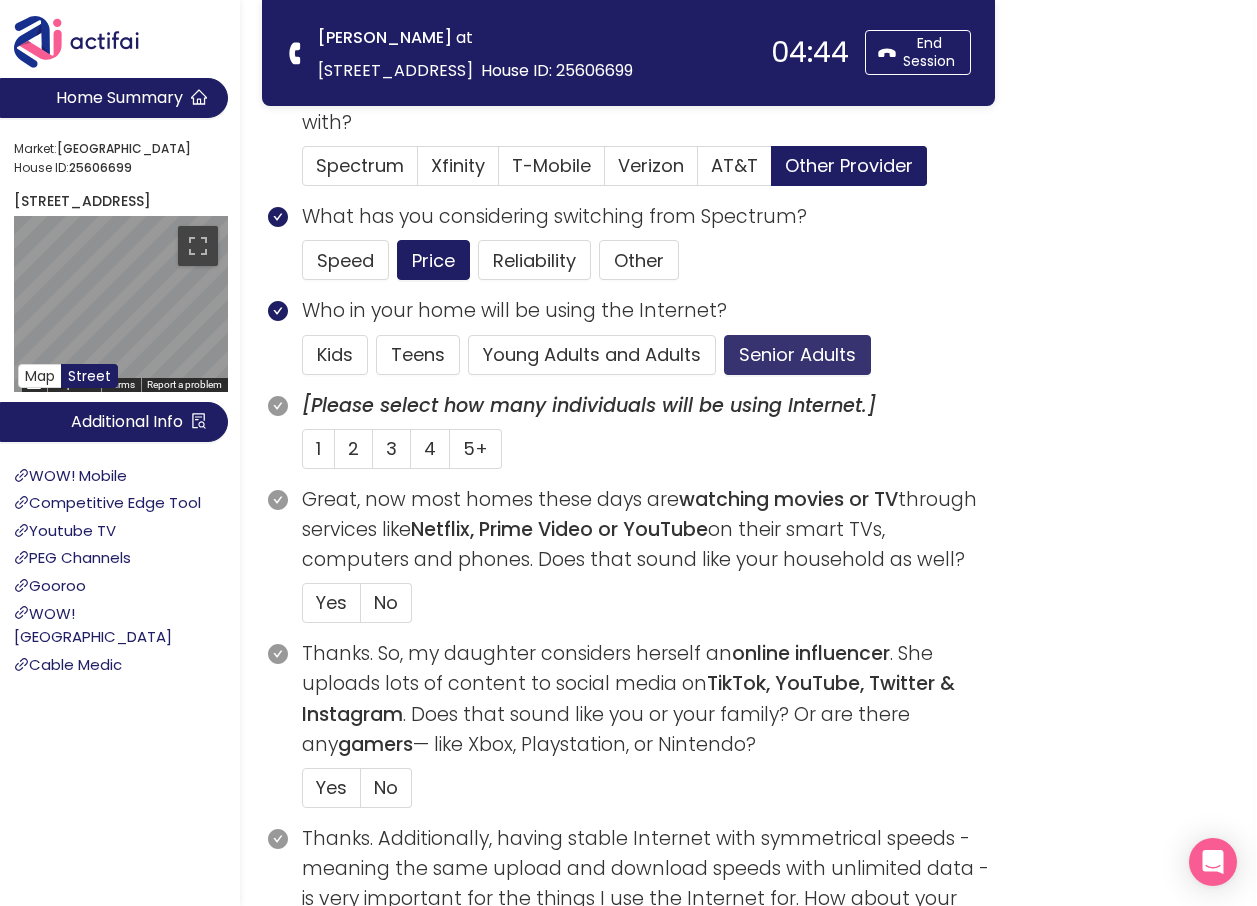 scroll, scrollTop: 400, scrollLeft: 0, axis: vertical 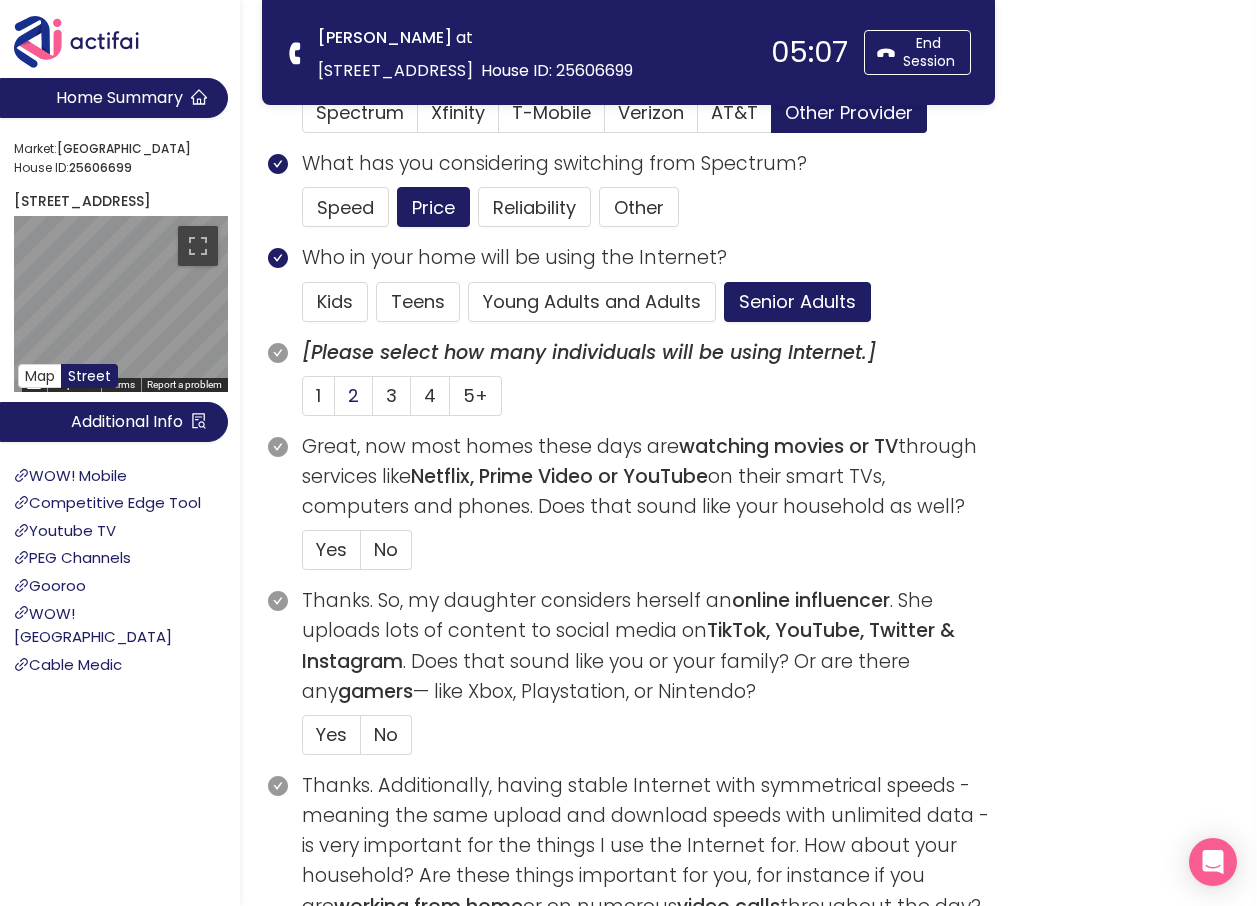click on "2" at bounding box center [353, 395] 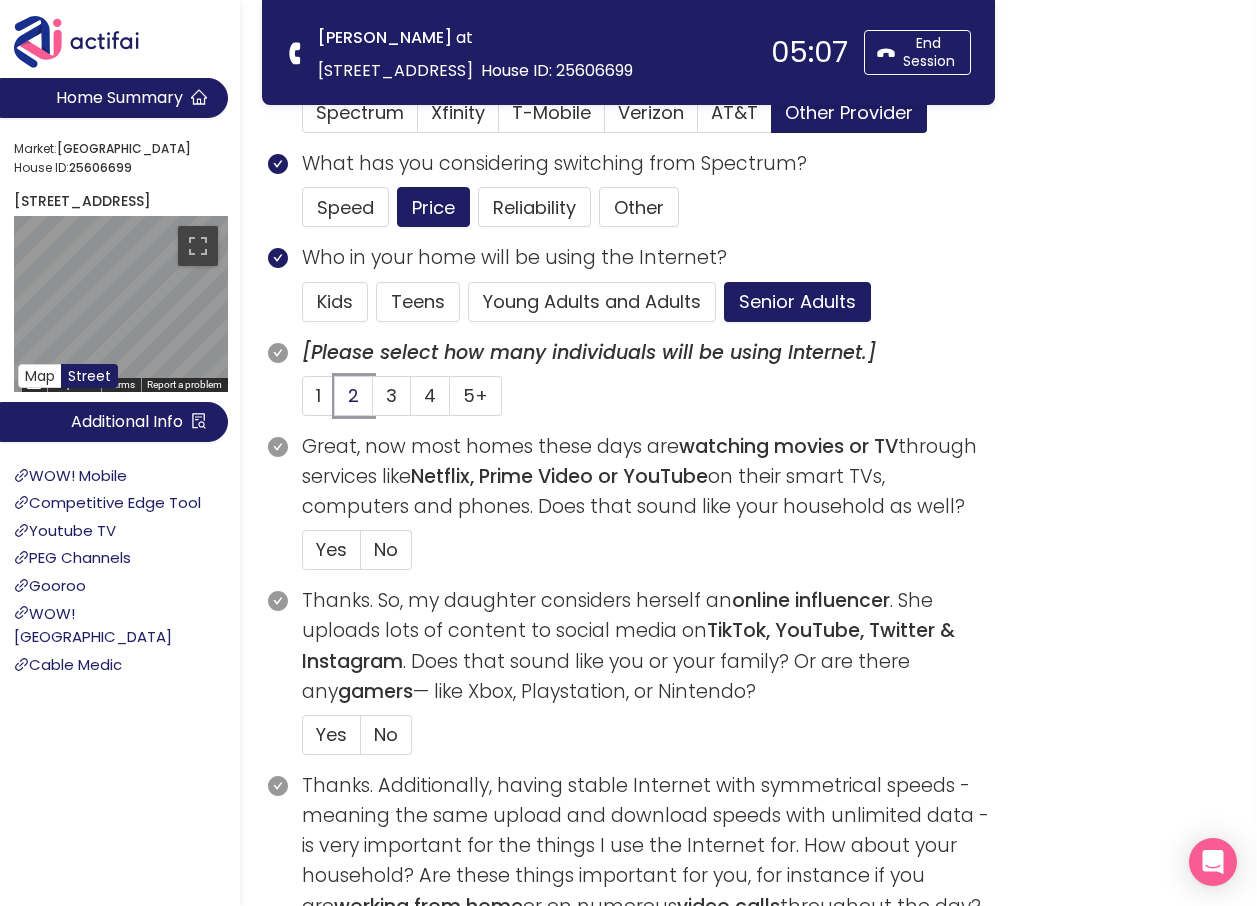 click on "2" at bounding box center [335, 402] 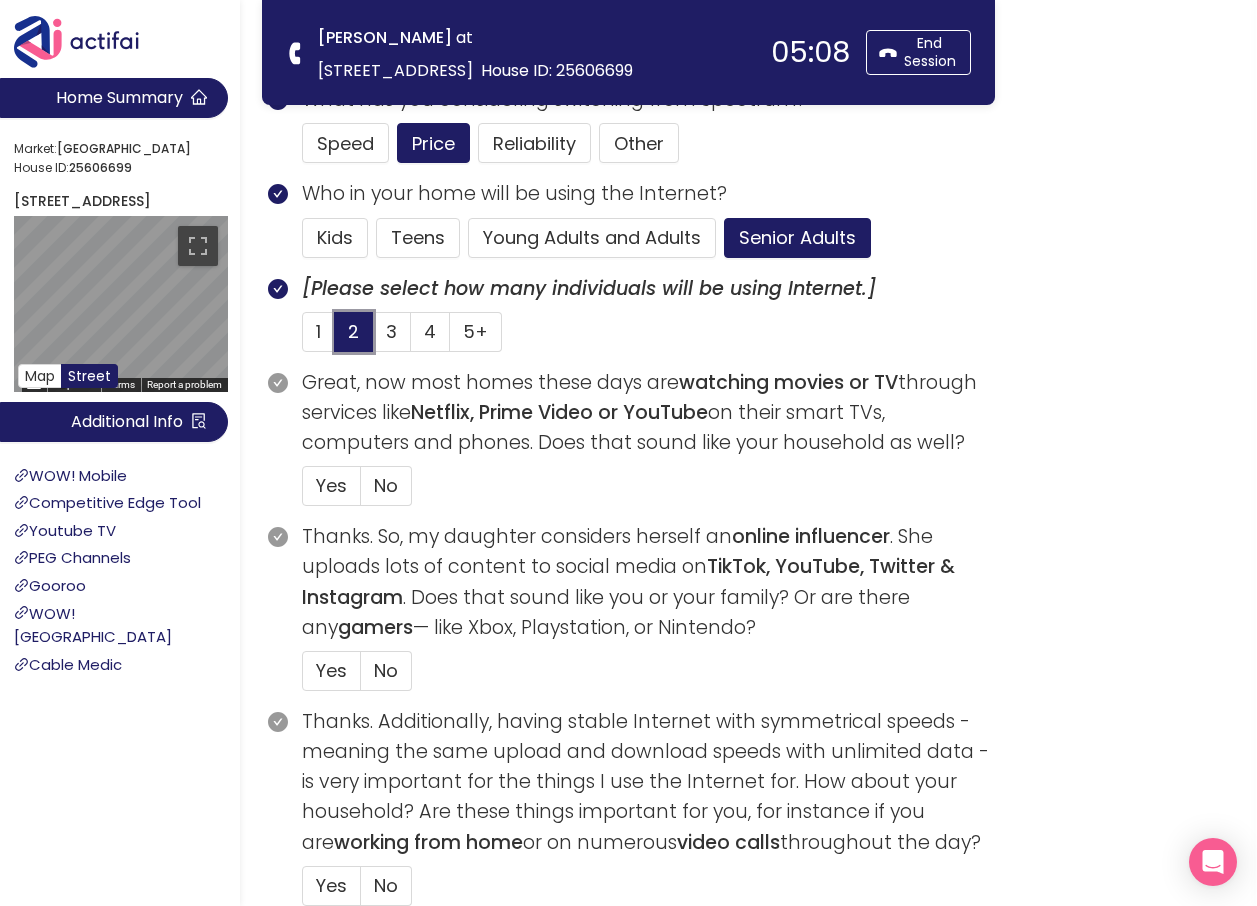 scroll, scrollTop: 500, scrollLeft: 0, axis: vertical 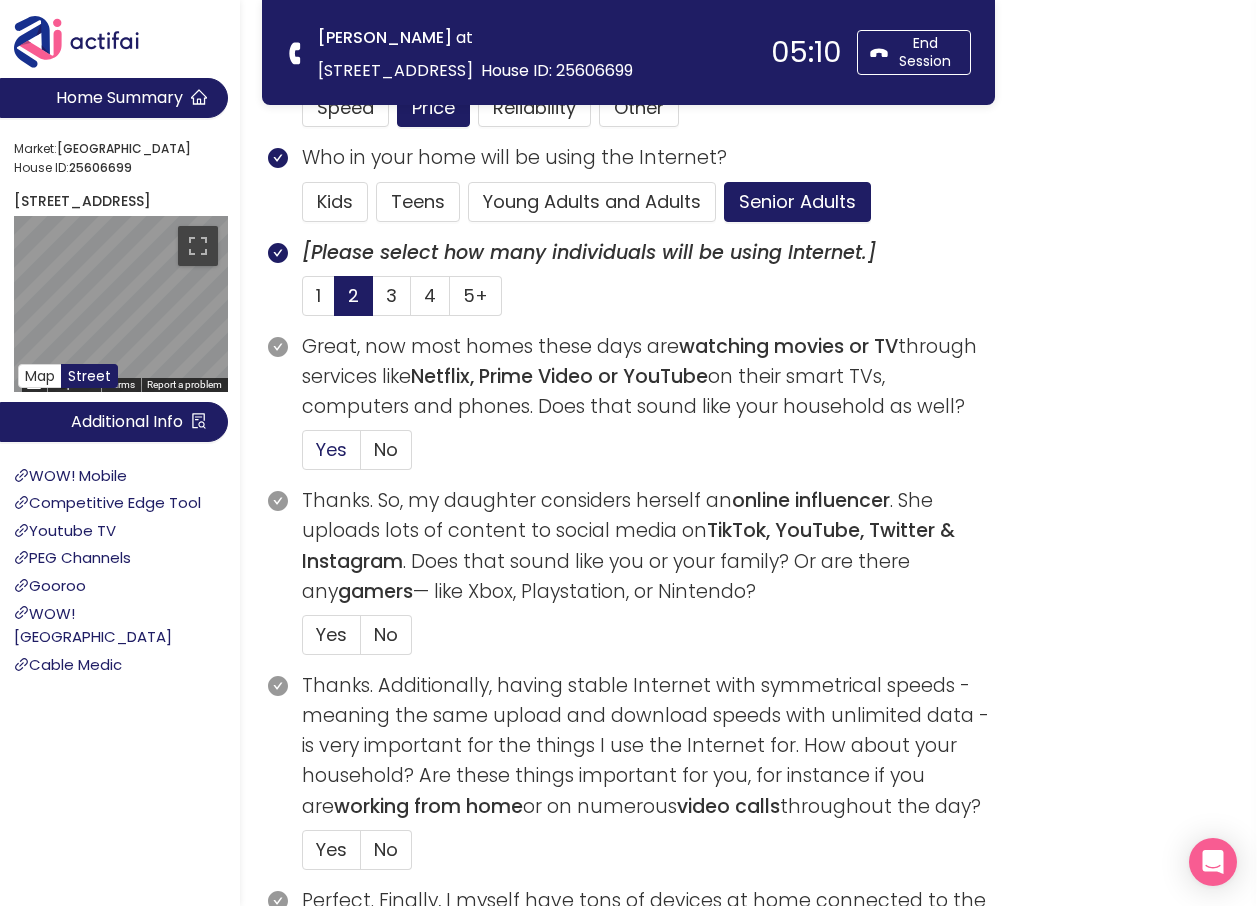 click on "Yes" at bounding box center [331, 449] 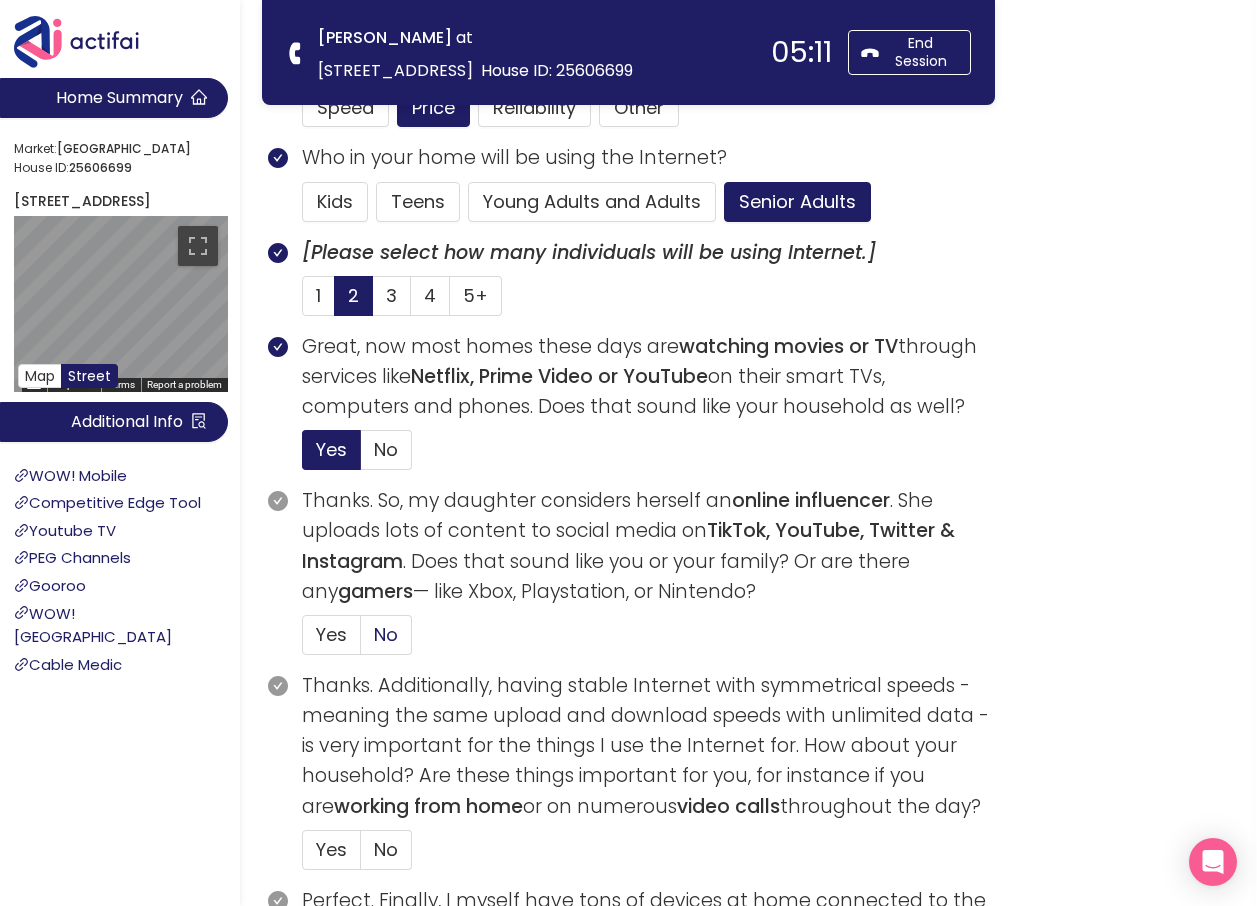 click on "No" at bounding box center [386, 634] 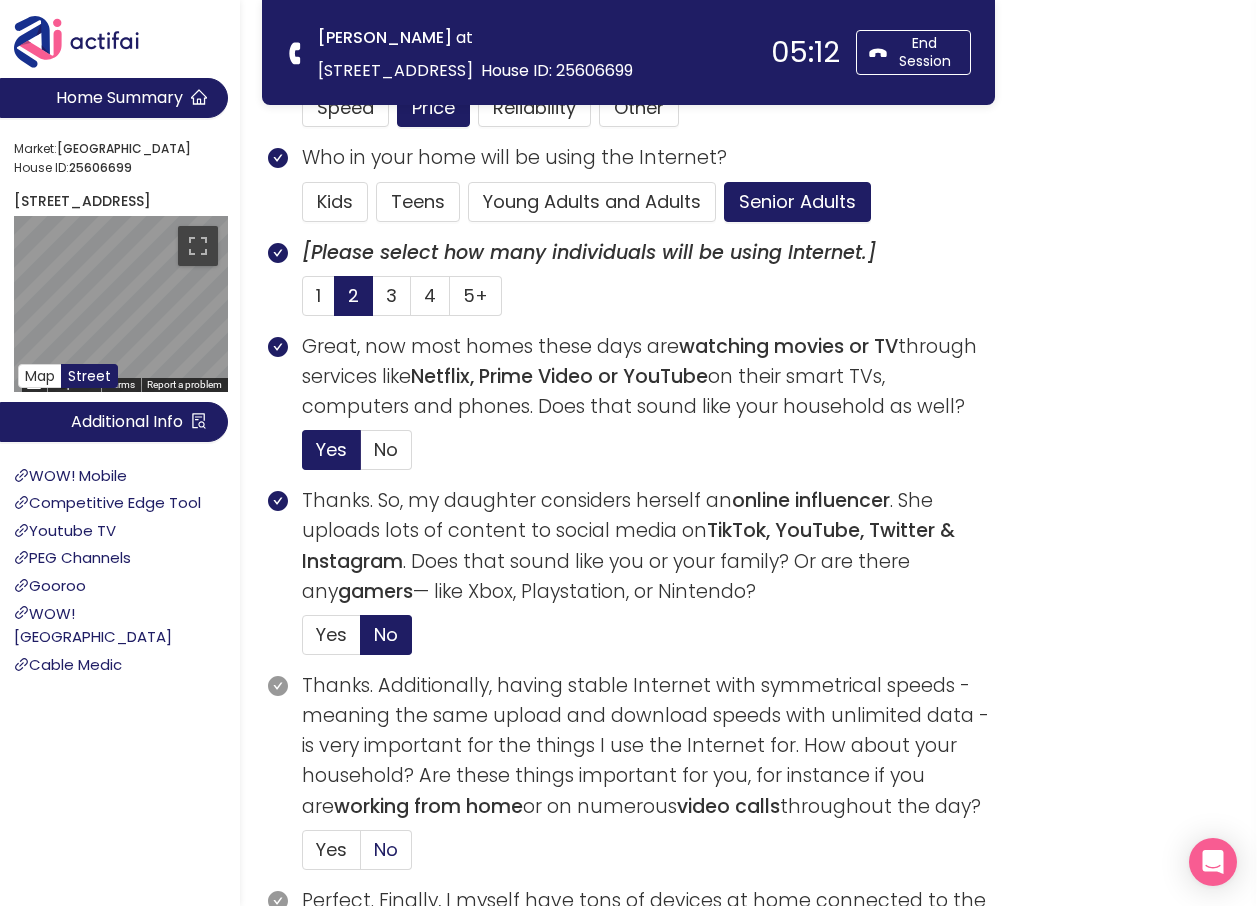 drag, startPoint x: 390, startPoint y: 852, endPoint x: 591, endPoint y: 732, distance: 234.09613 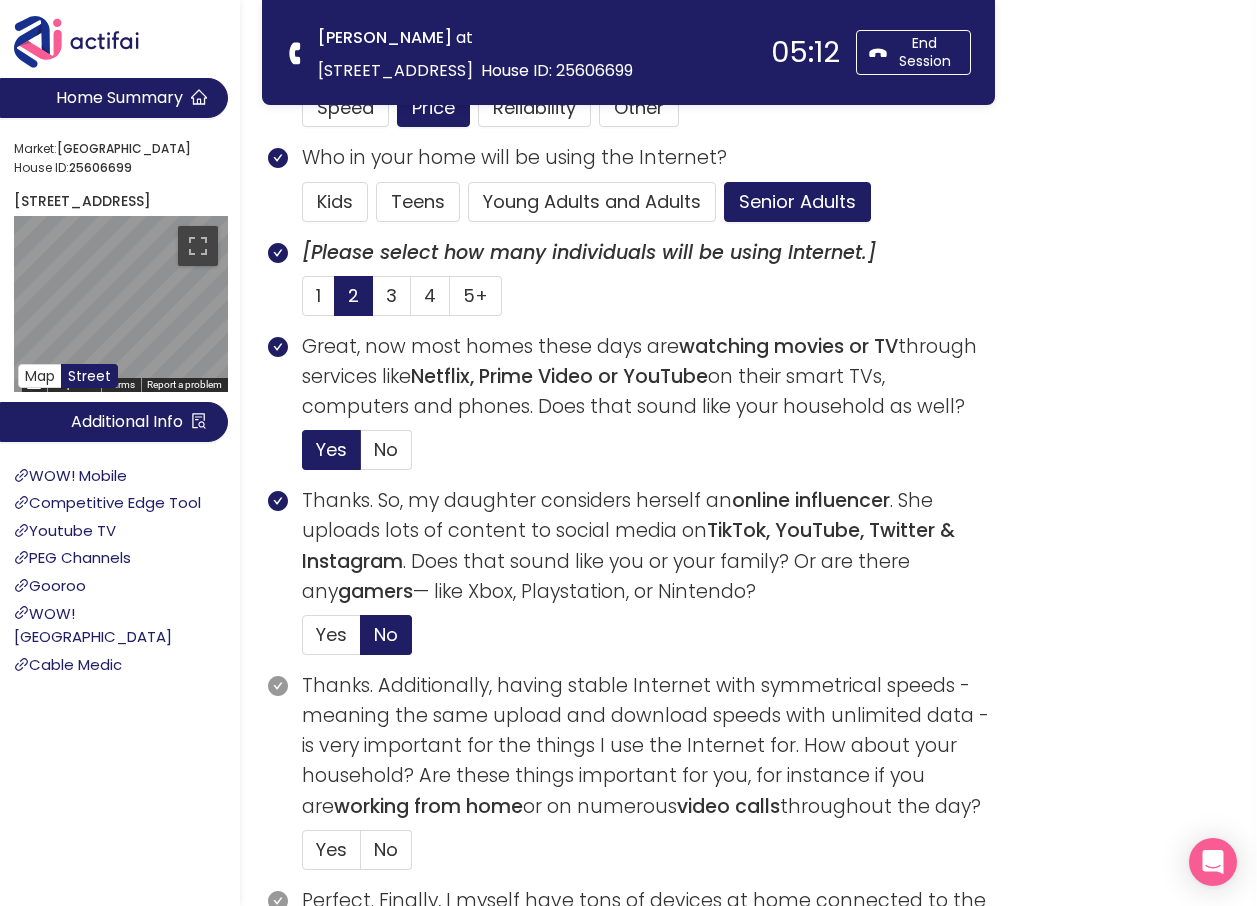 click on "No" at bounding box center [361, 856] 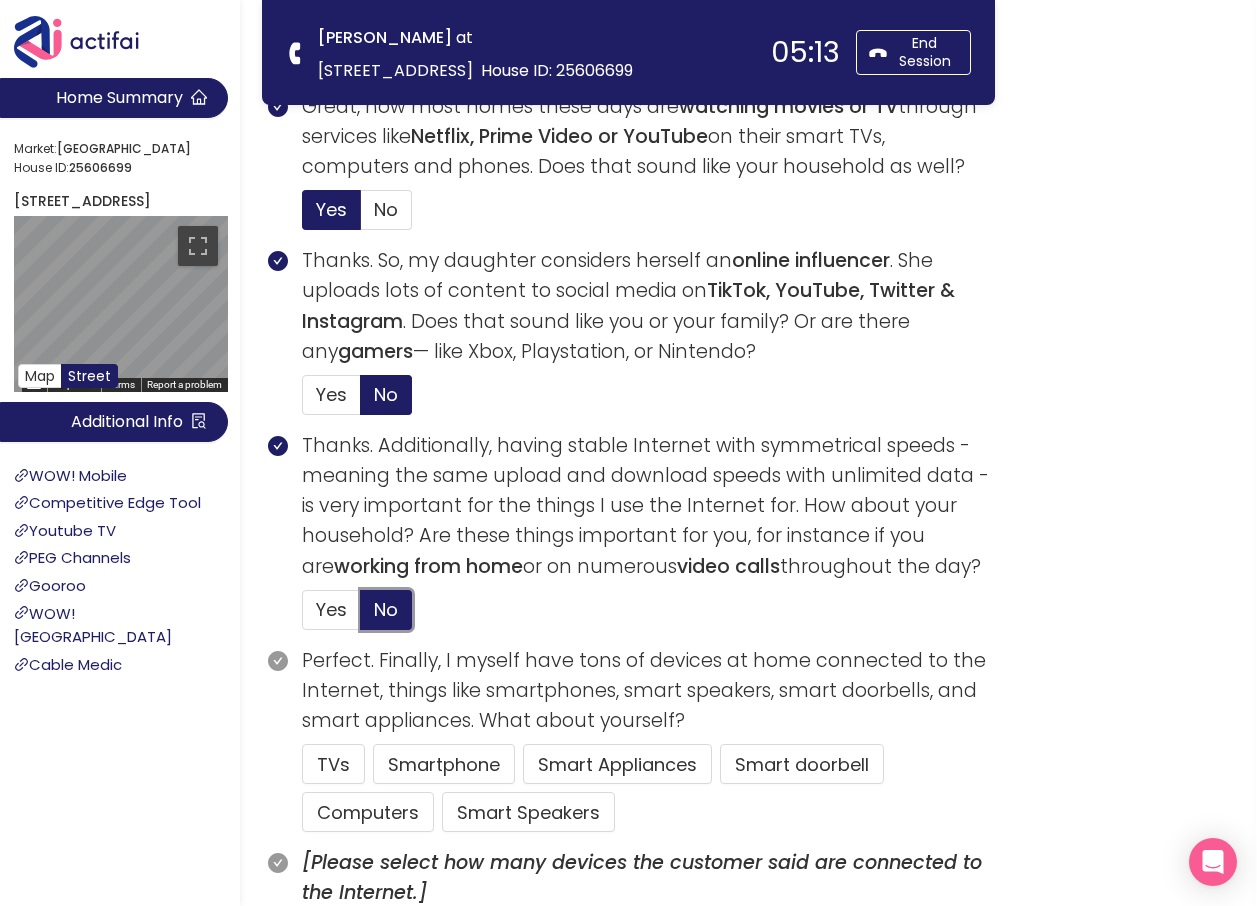 scroll, scrollTop: 800, scrollLeft: 0, axis: vertical 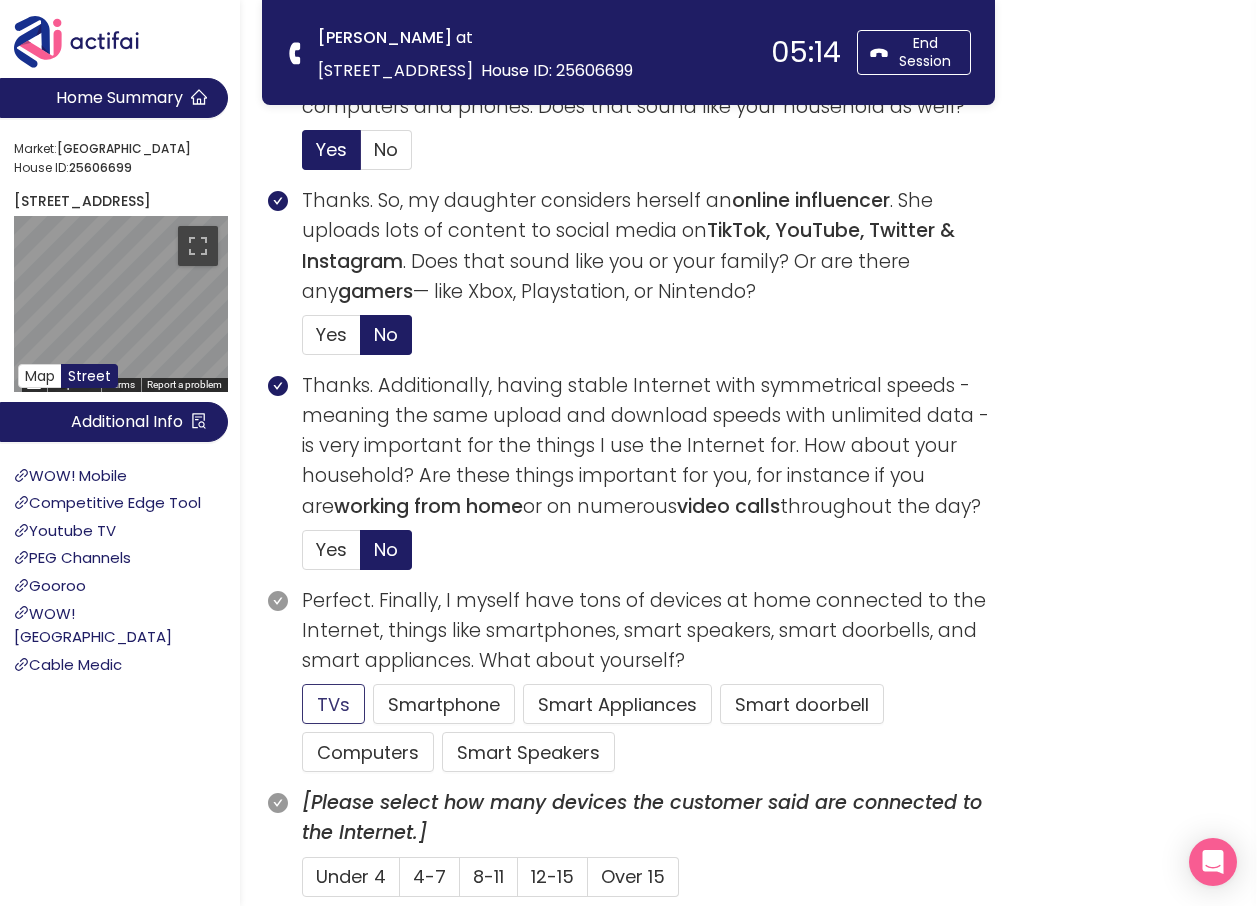 click on "TVs" 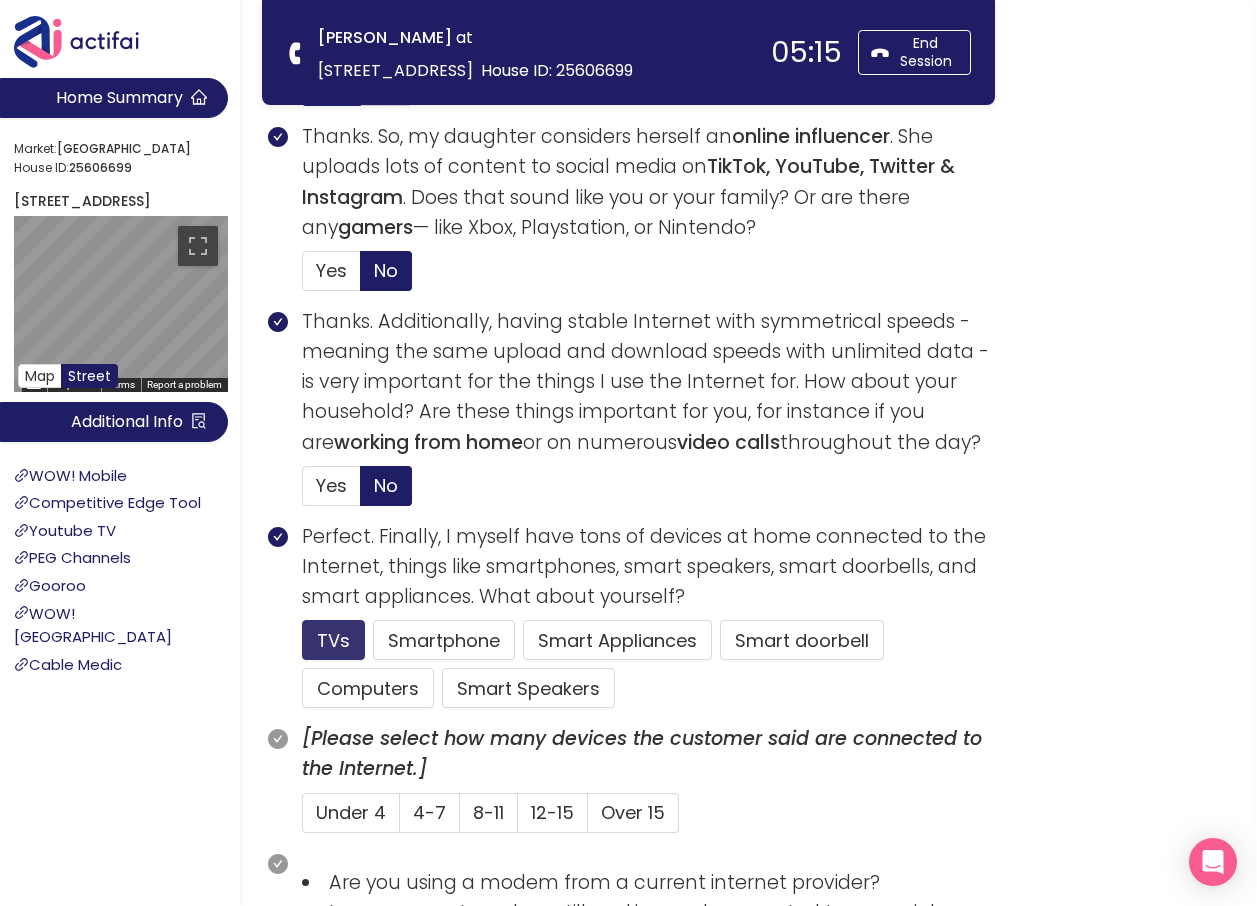 scroll, scrollTop: 900, scrollLeft: 0, axis: vertical 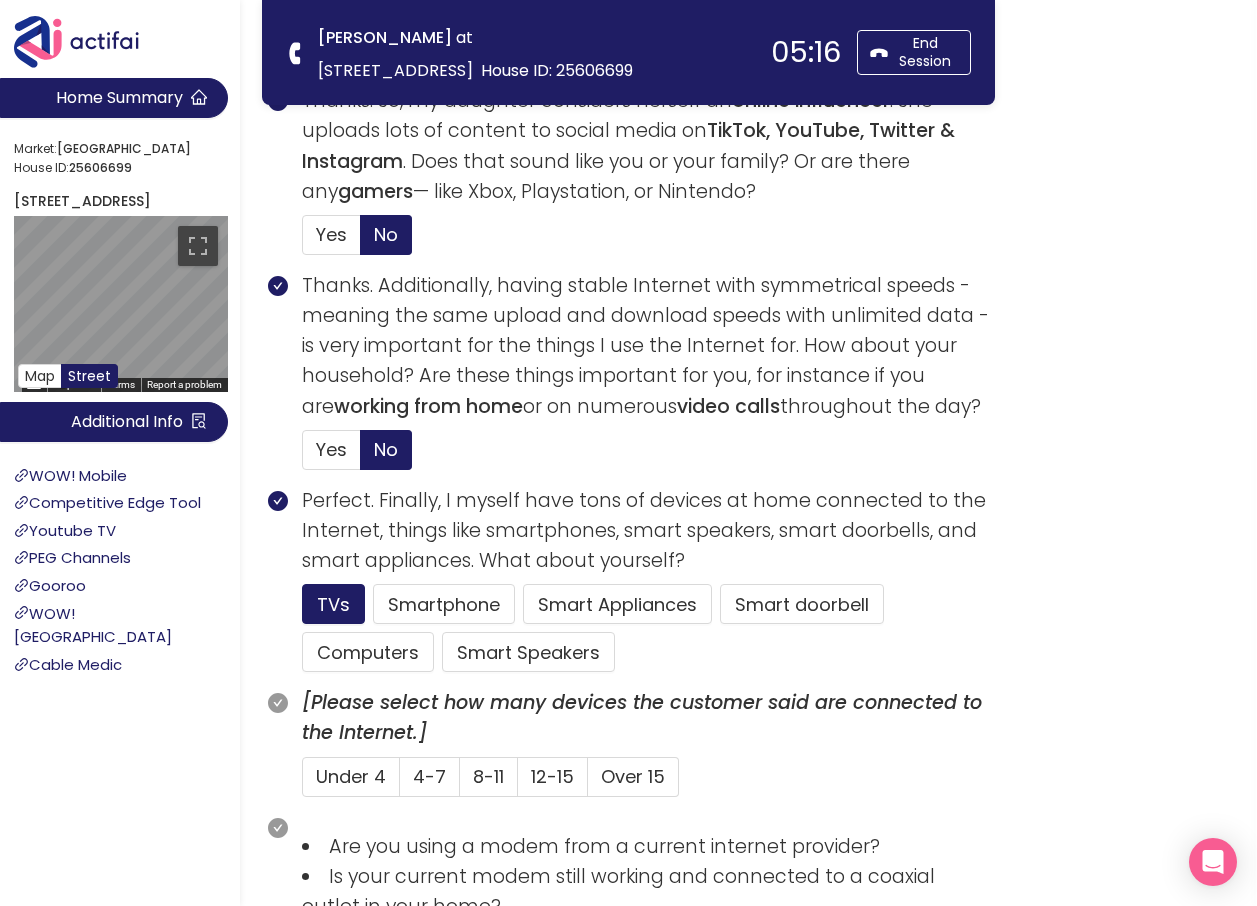drag, startPoint x: 421, startPoint y: 786, endPoint x: 468, endPoint y: 741, distance: 65.06919 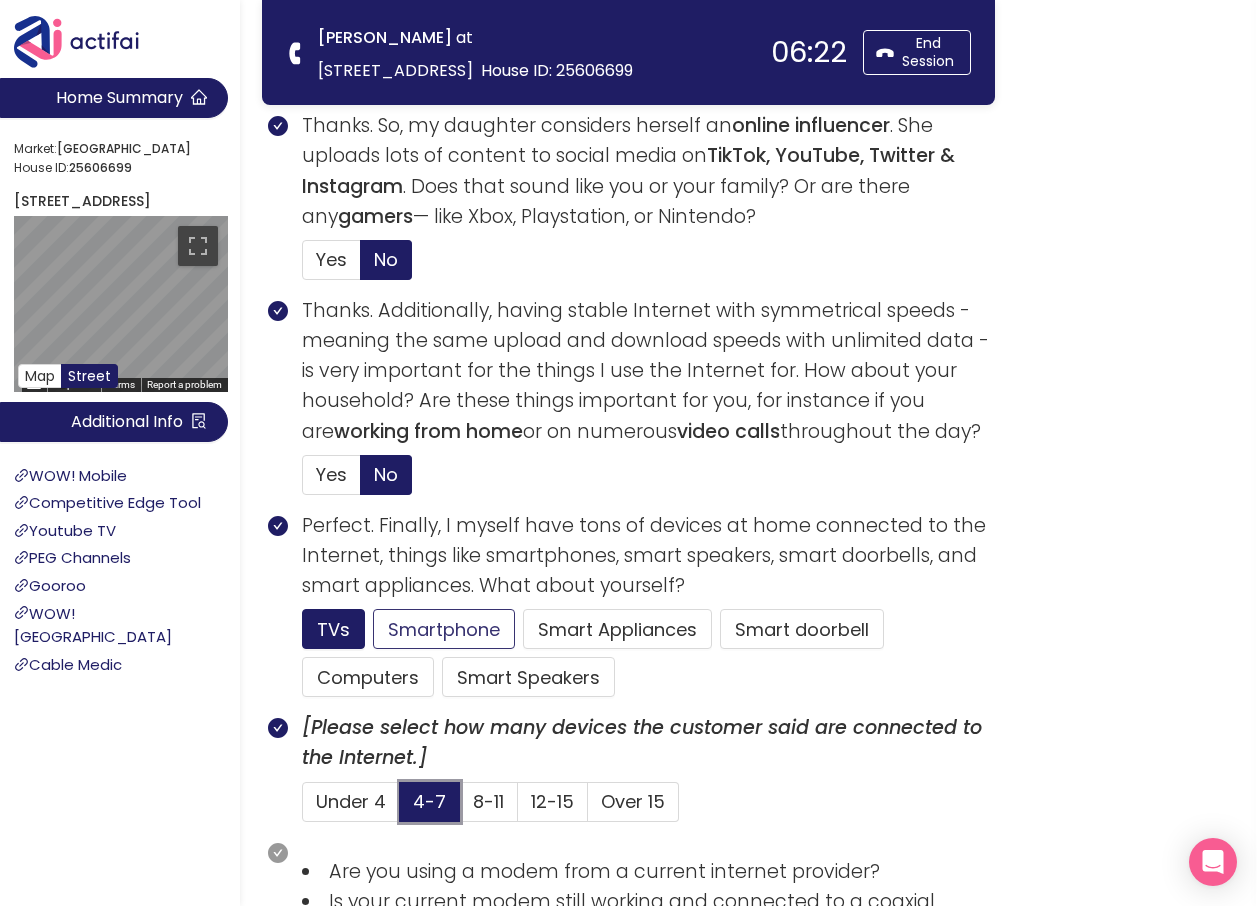 scroll, scrollTop: 1000, scrollLeft: 0, axis: vertical 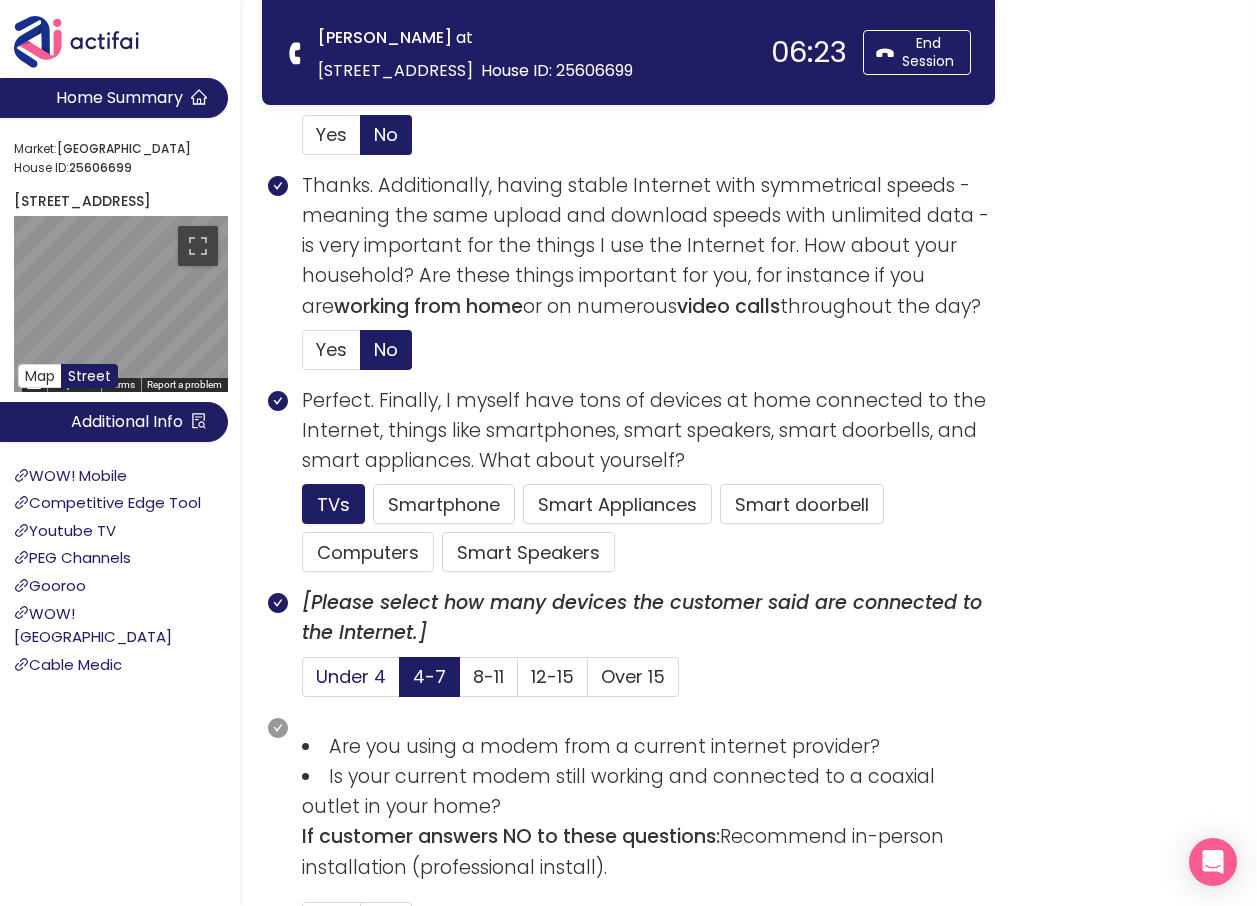 click on "Under 4" at bounding box center [351, 676] 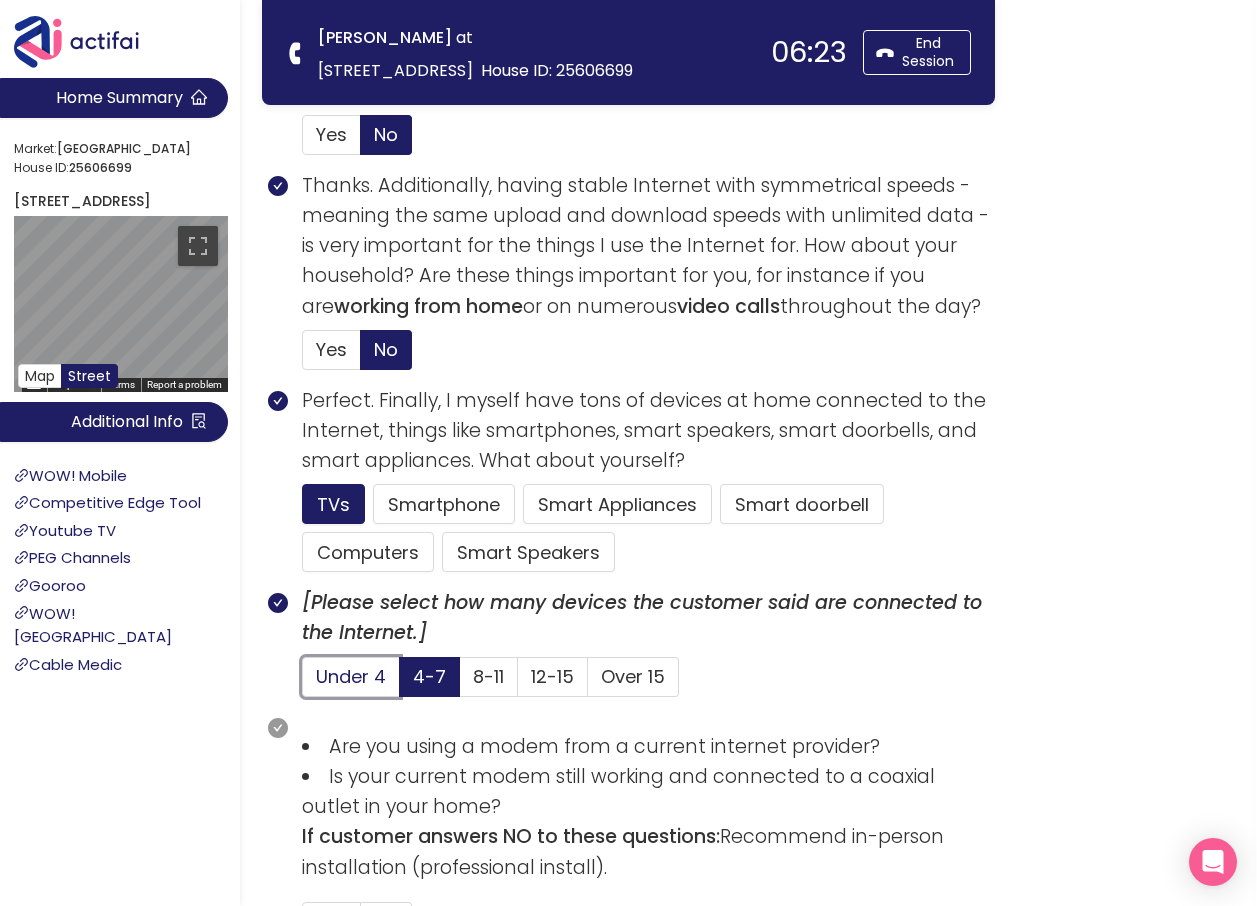 click on "Under 4" at bounding box center [303, 683] 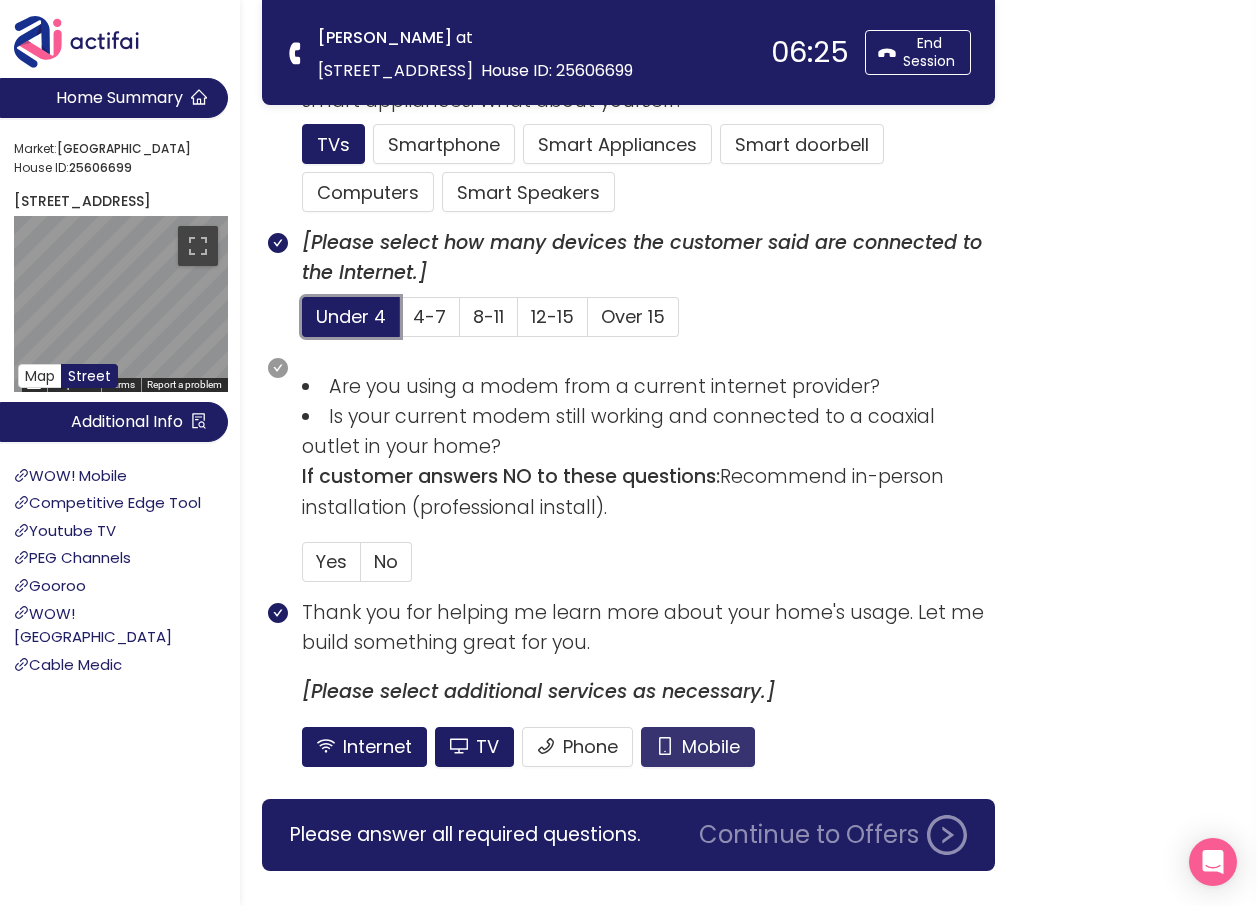 scroll, scrollTop: 1405, scrollLeft: 0, axis: vertical 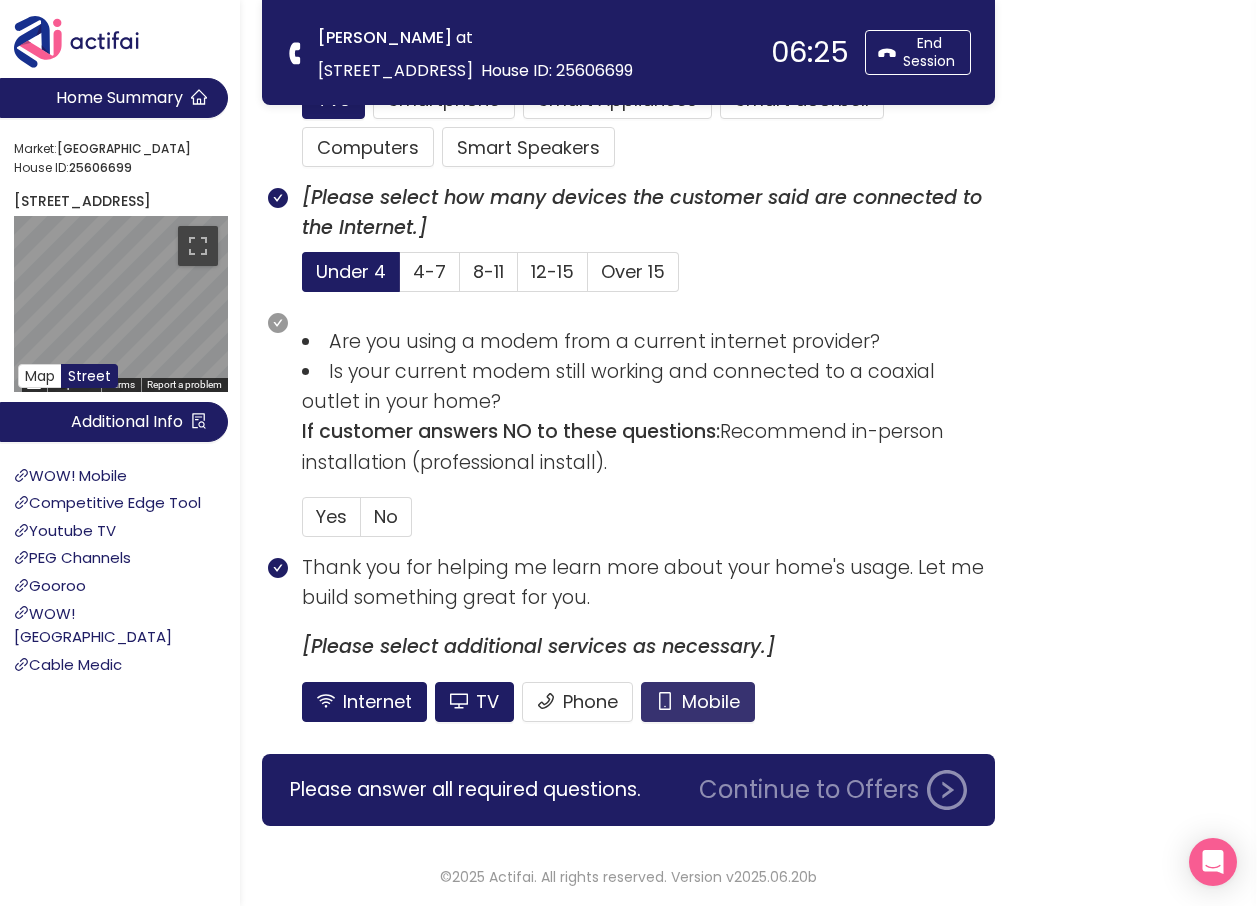 click on "Mobile" 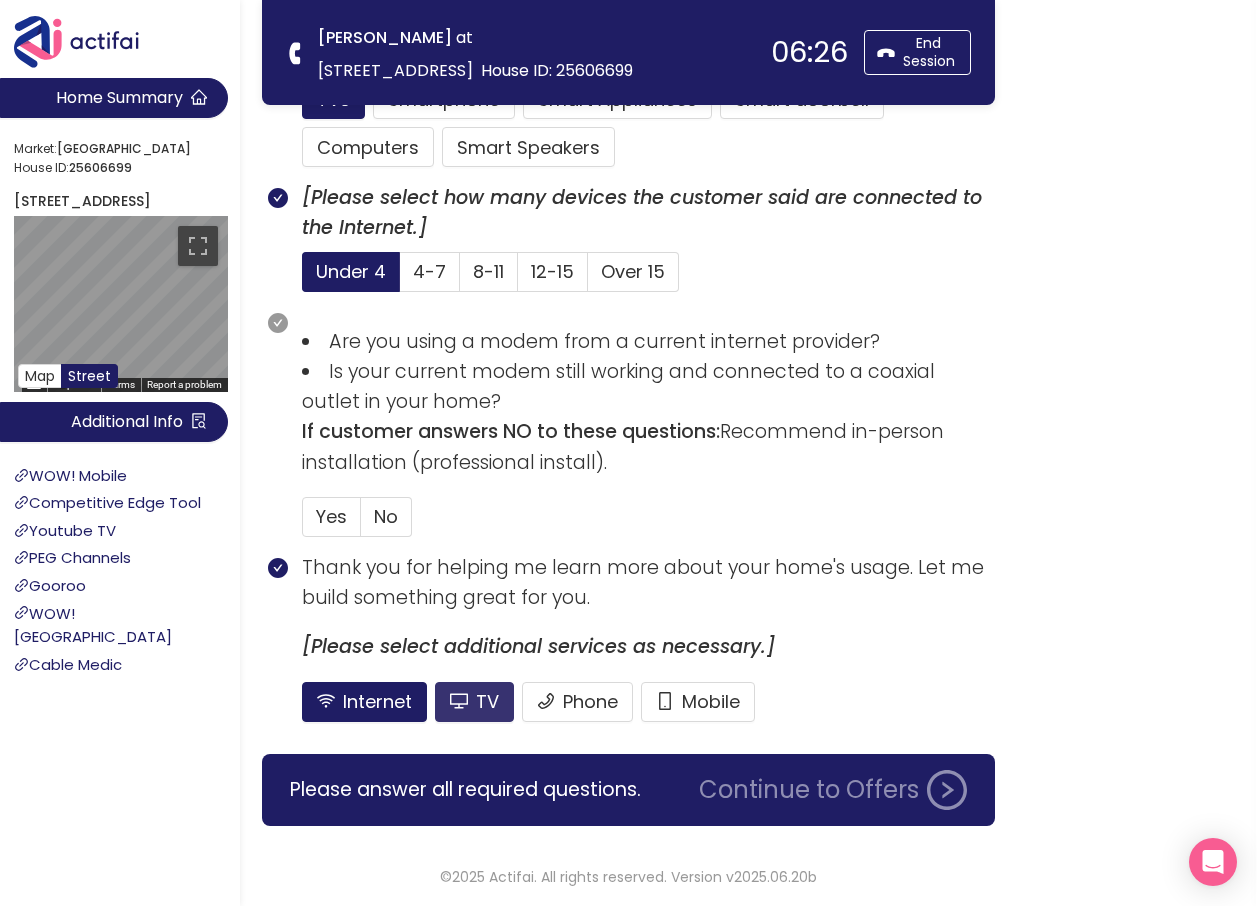 click on "TV" 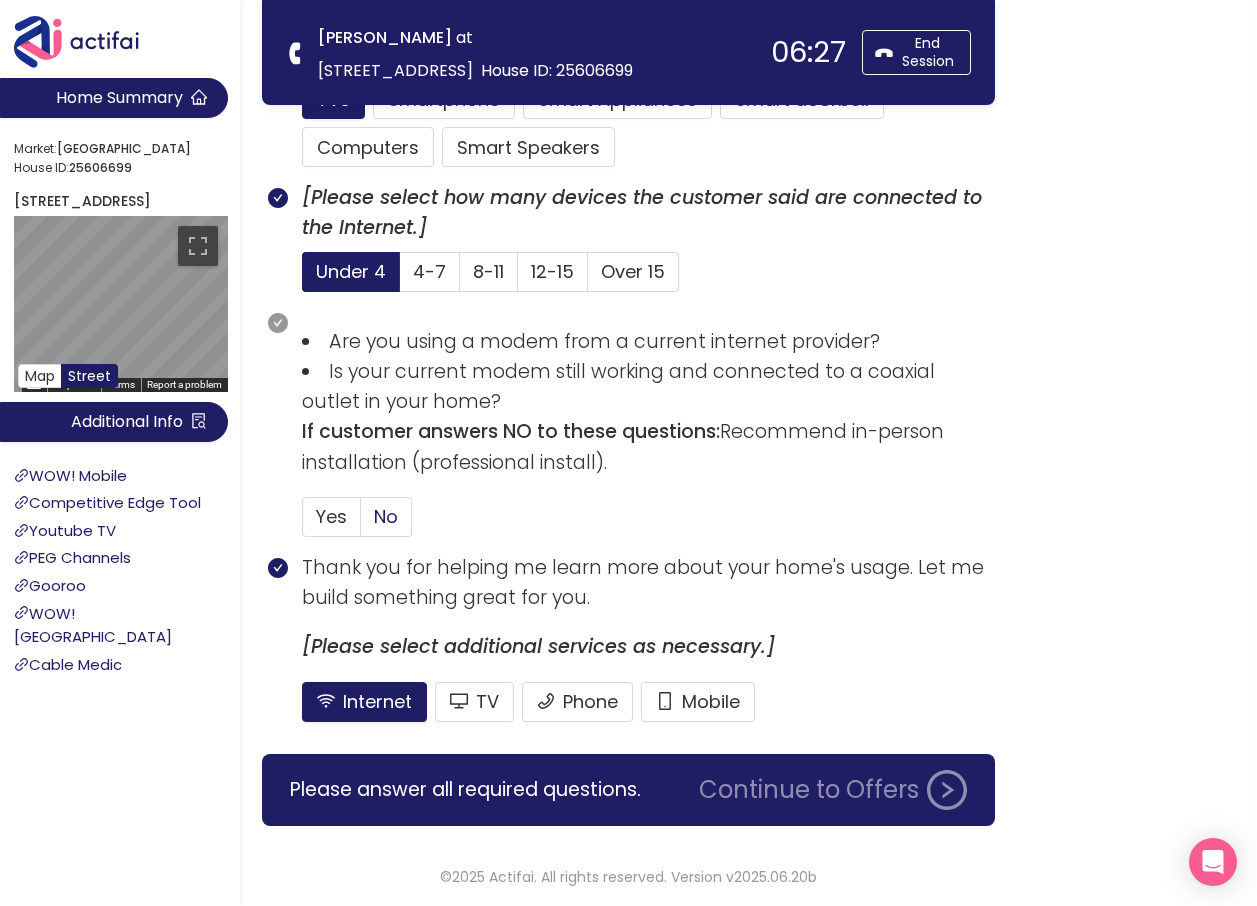 click on "No" at bounding box center (386, 516) 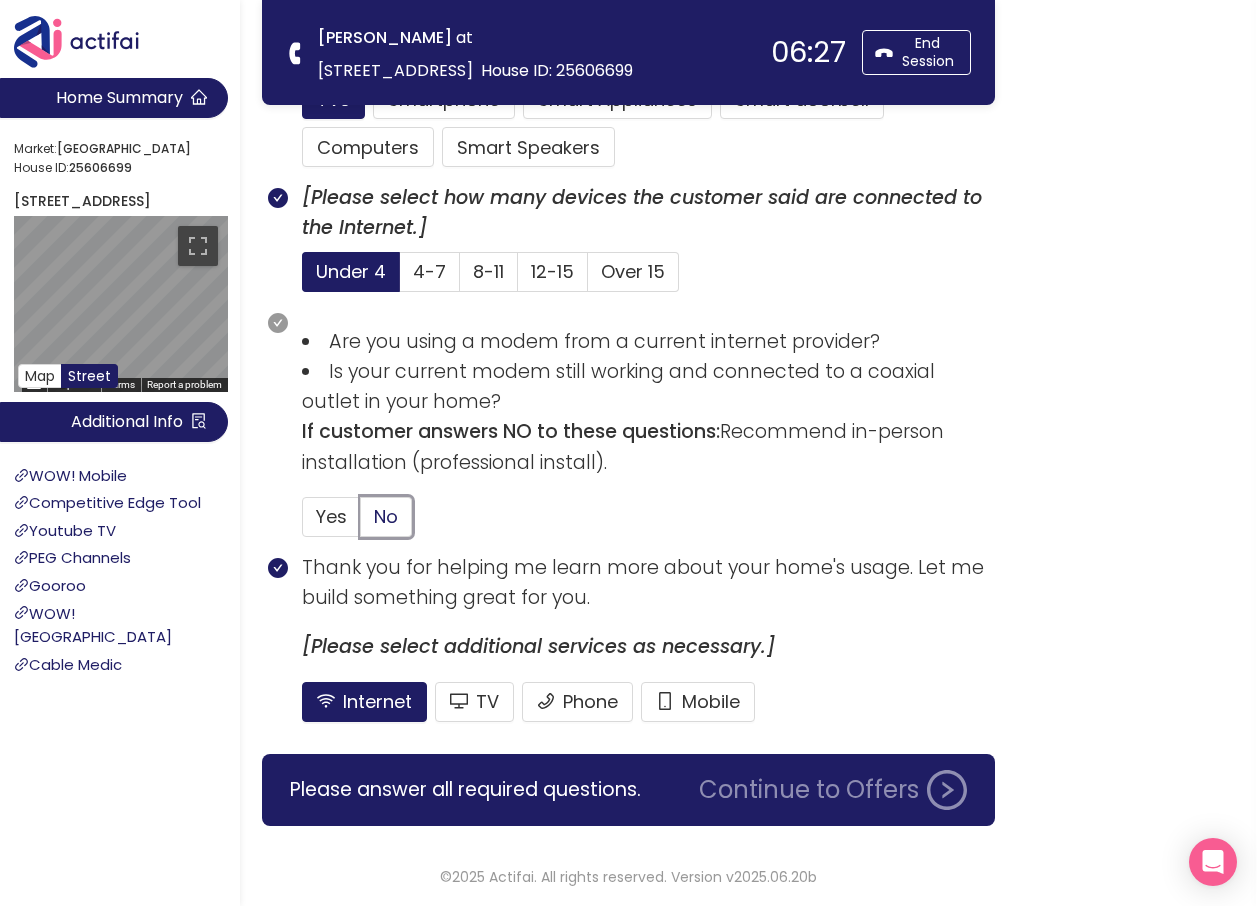 click on "No" at bounding box center [361, 523] 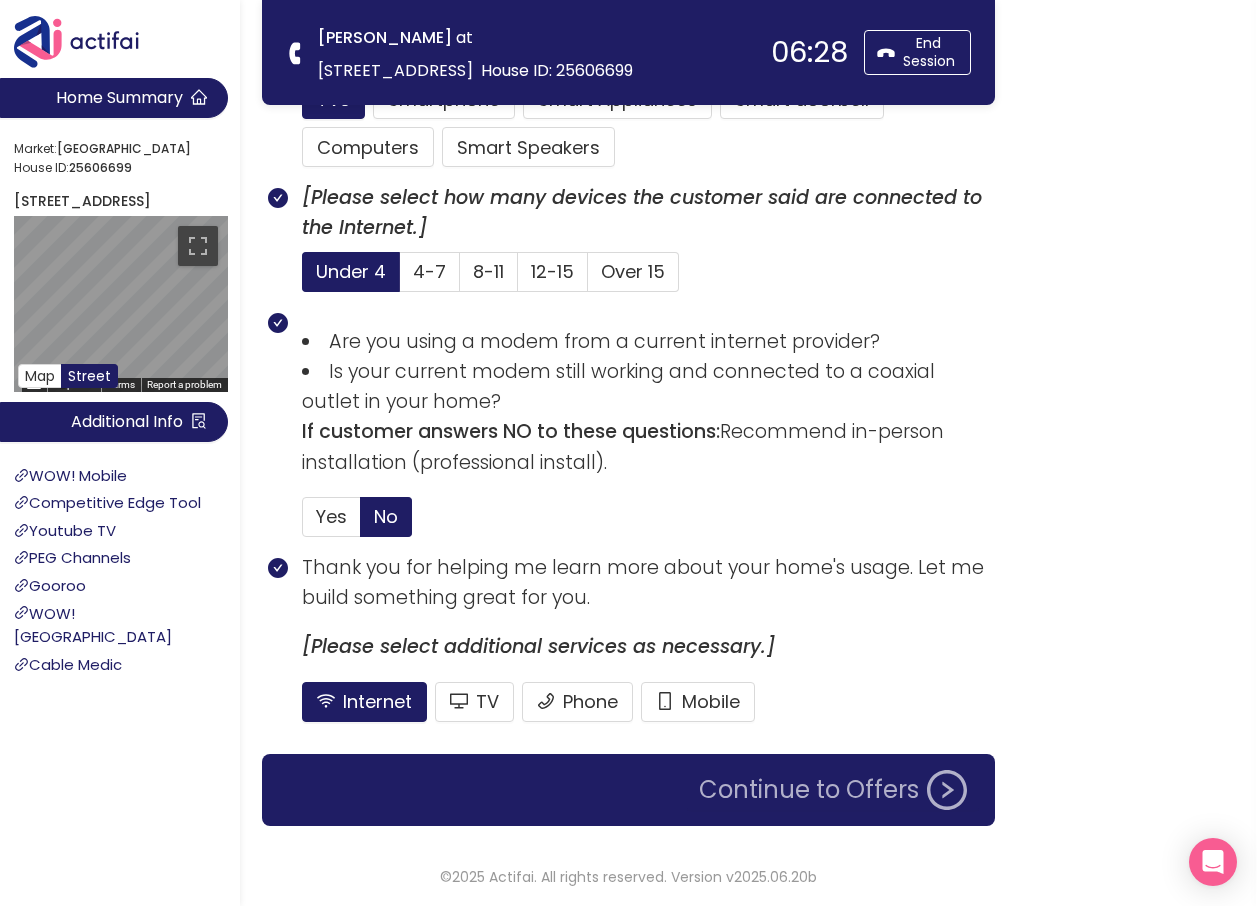 click on "Continue to Offers" 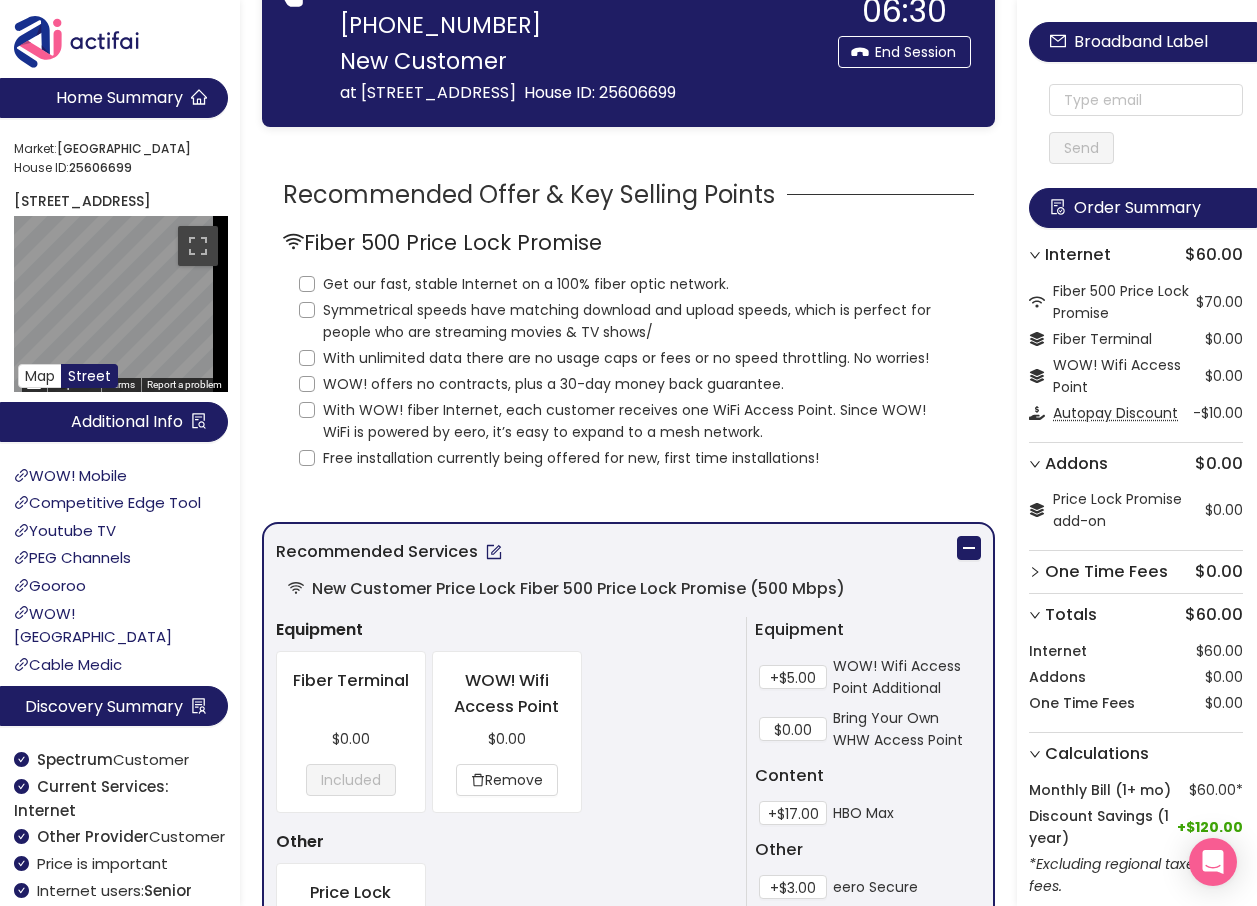 scroll, scrollTop: 0, scrollLeft: 0, axis: both 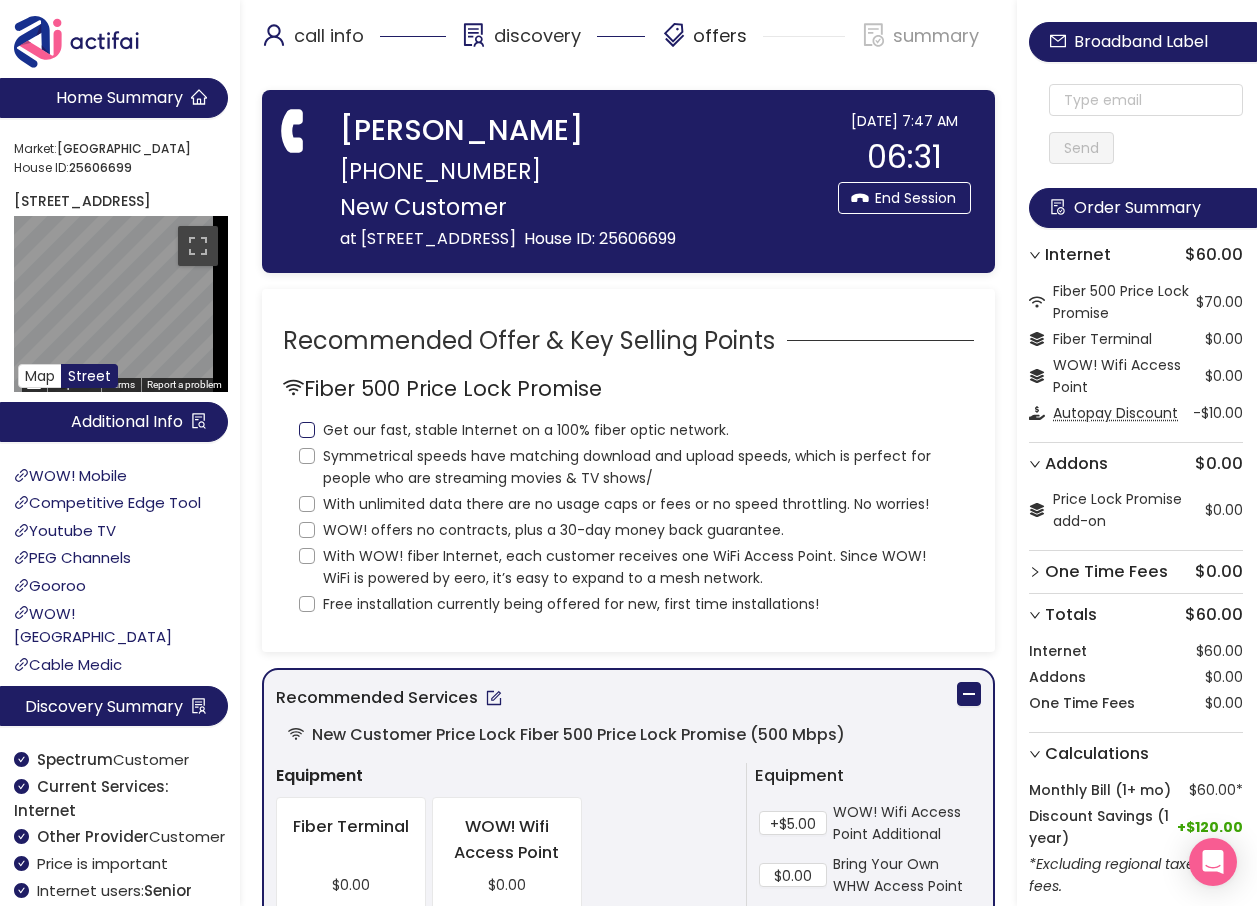 click on "Get our fast, stable Internet on a 100% fiber optic network." at bounding box center (307, 430) 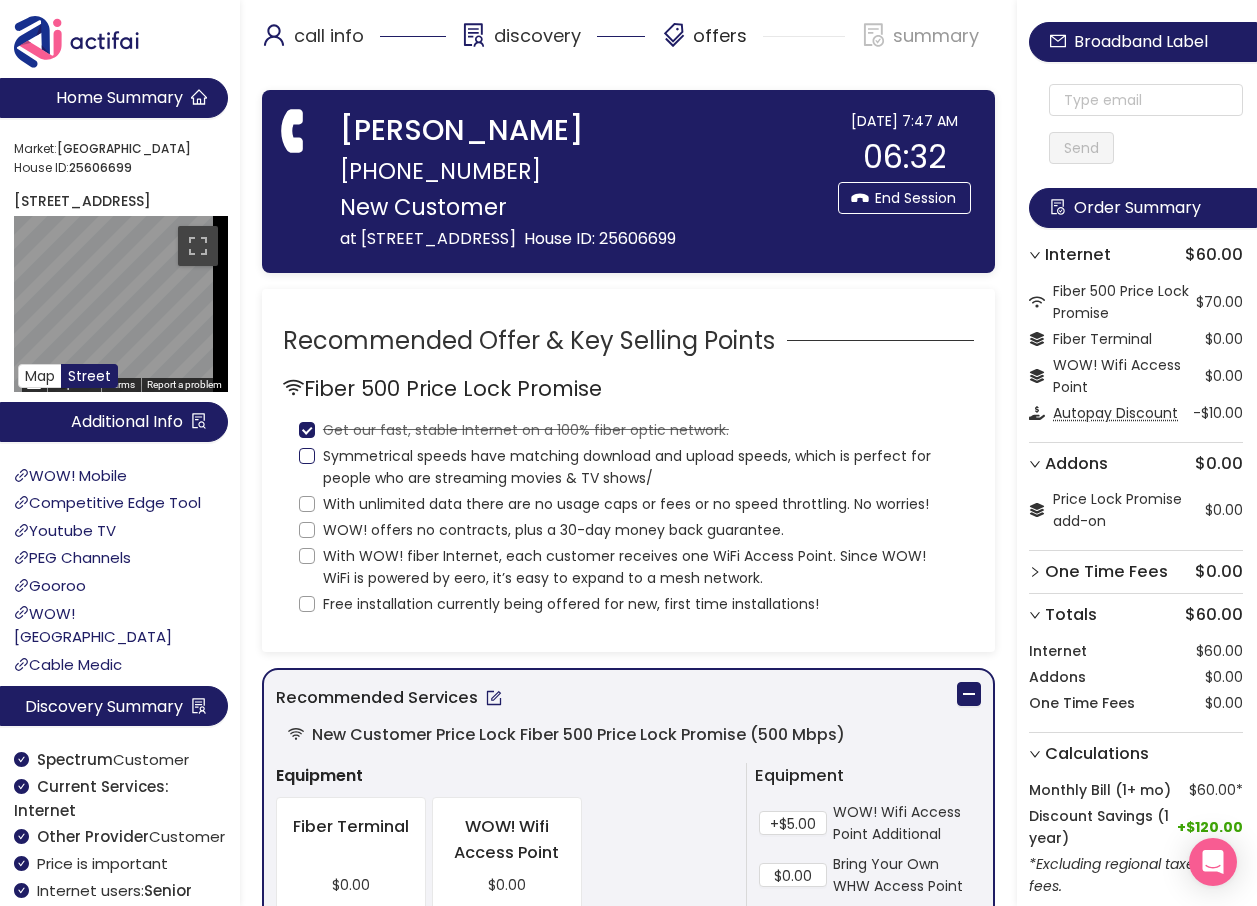 click on "Symmetrical speeds have matching download and upload speeds, which is perfect for people who are streaming movies & TV shows/" at bounding box center (307, 456) 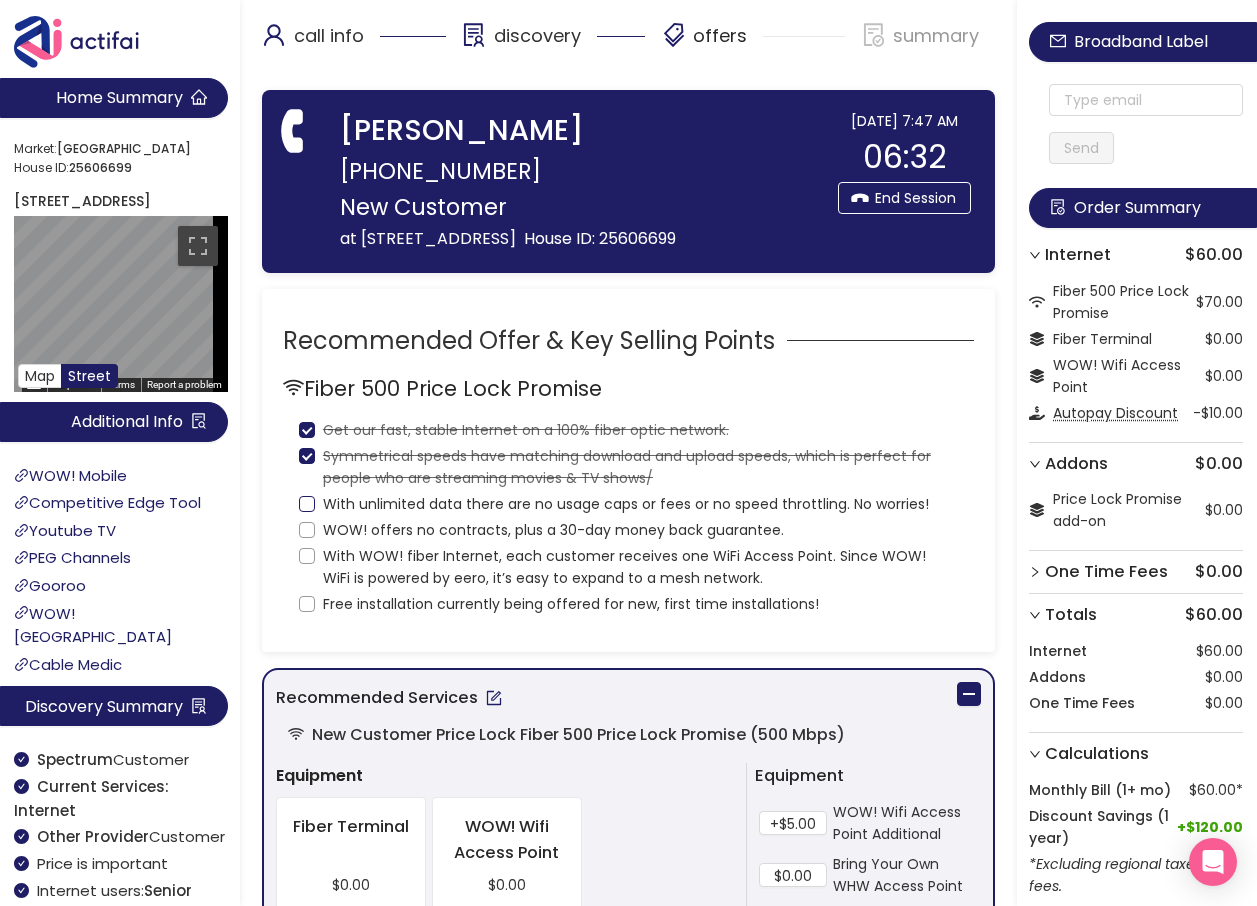 click on "With unlimited data there are no usage caps or fees or no speed throttling. No worries!" at bounding box center [307, 504] 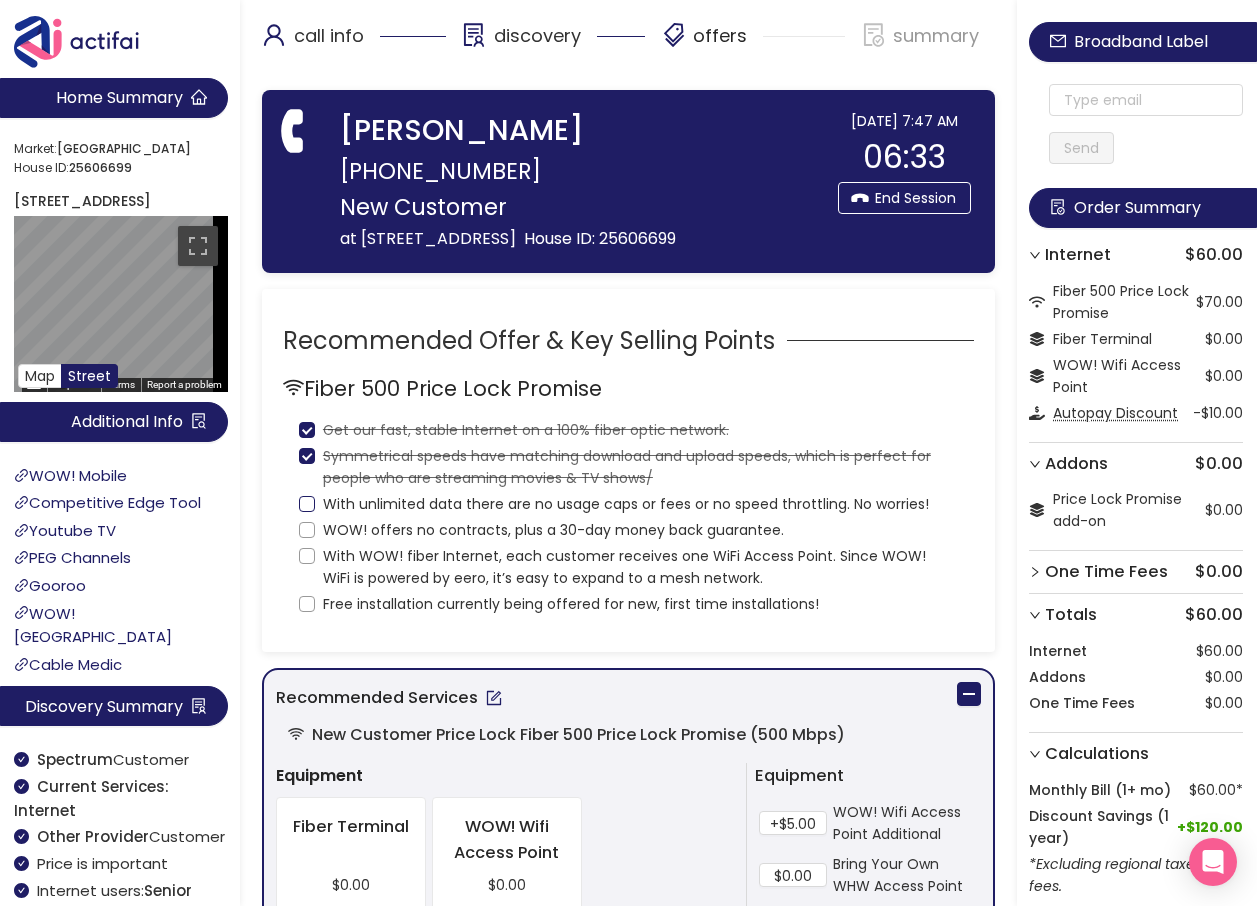 checkbox on "true" 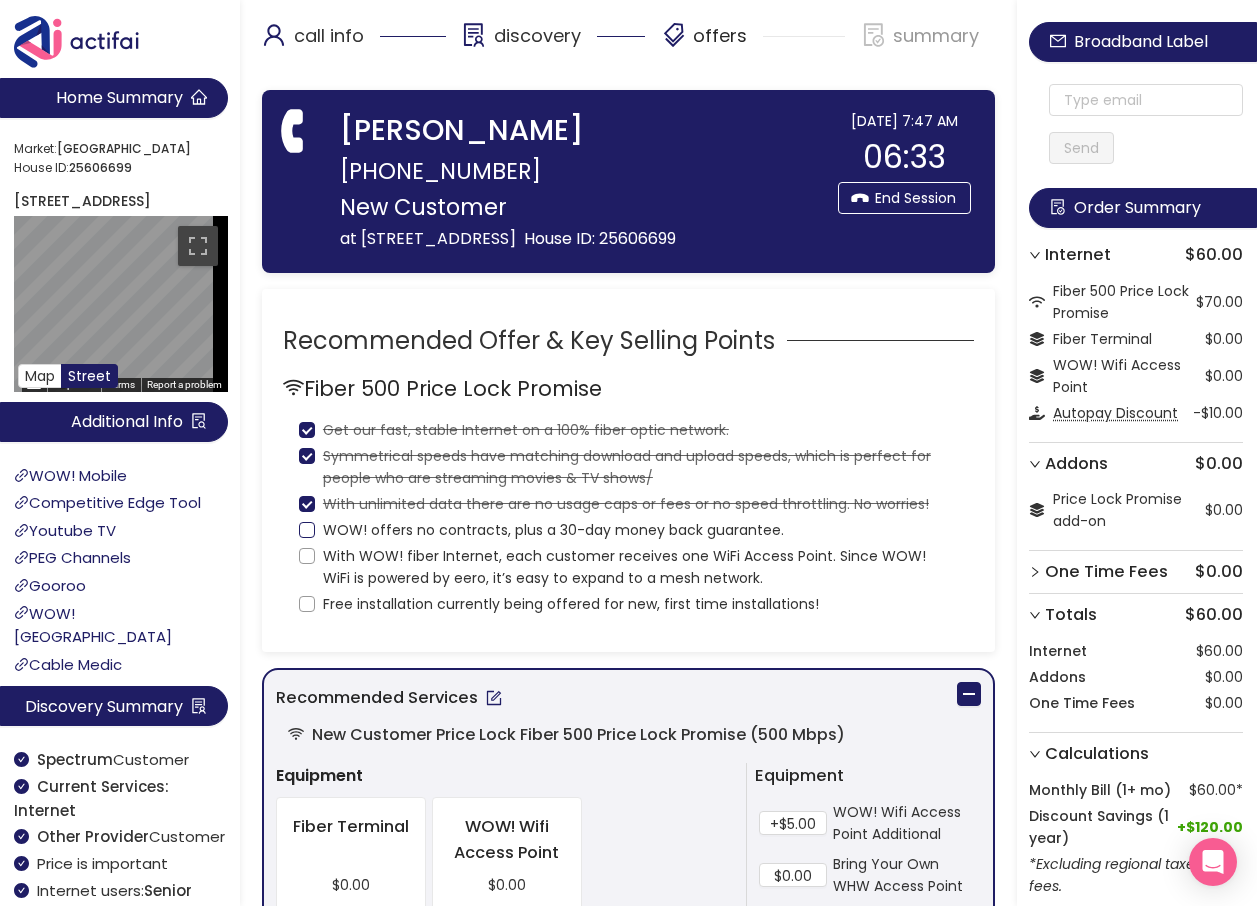 click on "WOW! offers no contracts, plus a 30-day money back guarantee." at bounding box center [307, 530] 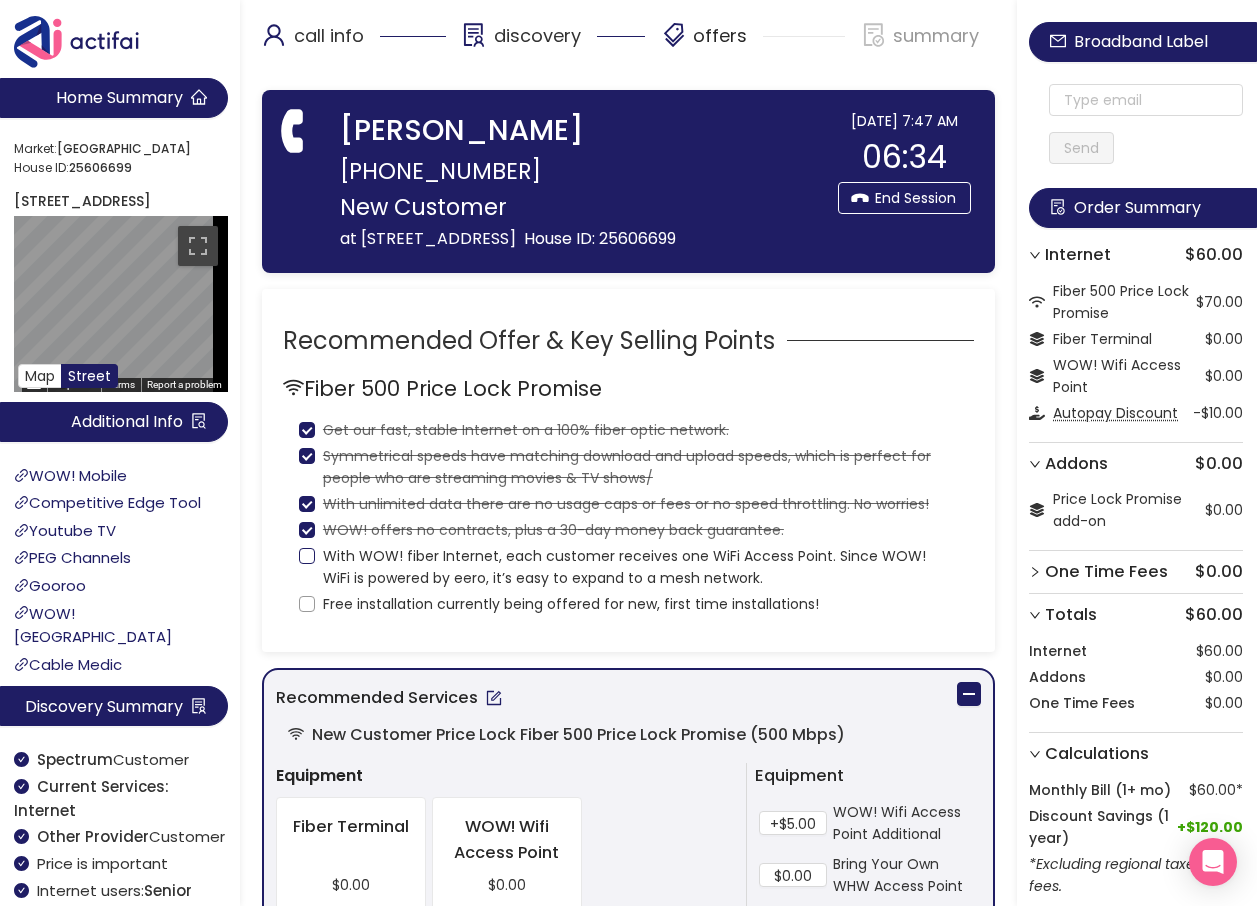 click on "With WOW! fiber Internet, each customer receives one WiFi Access Point. Since WOW! WiFi is powered by eero, it’s easy to expand to a mesh network." at bounding box center (307, 556) 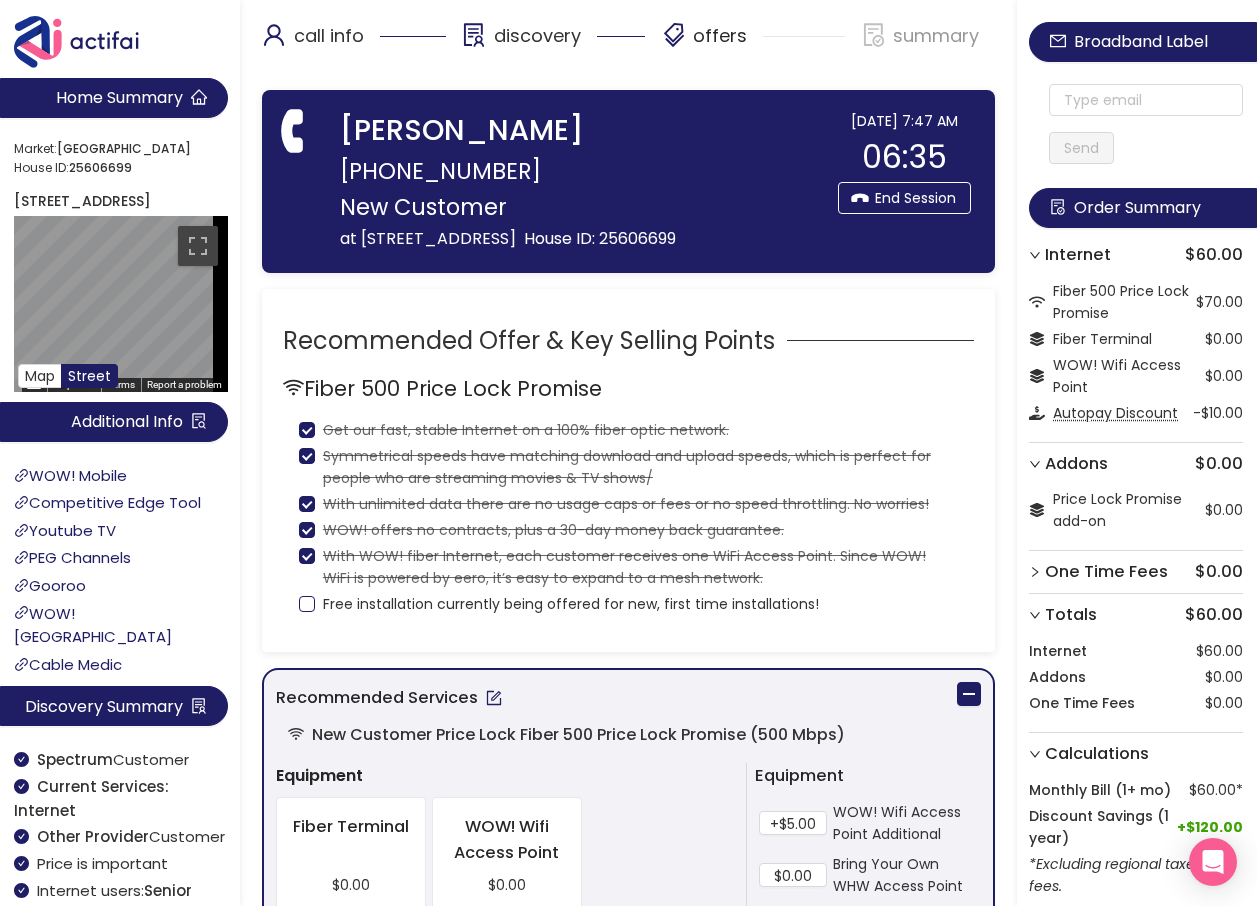 click on "Free installation currently being offered for new, first time installations!" at bounding box center (307, 604) 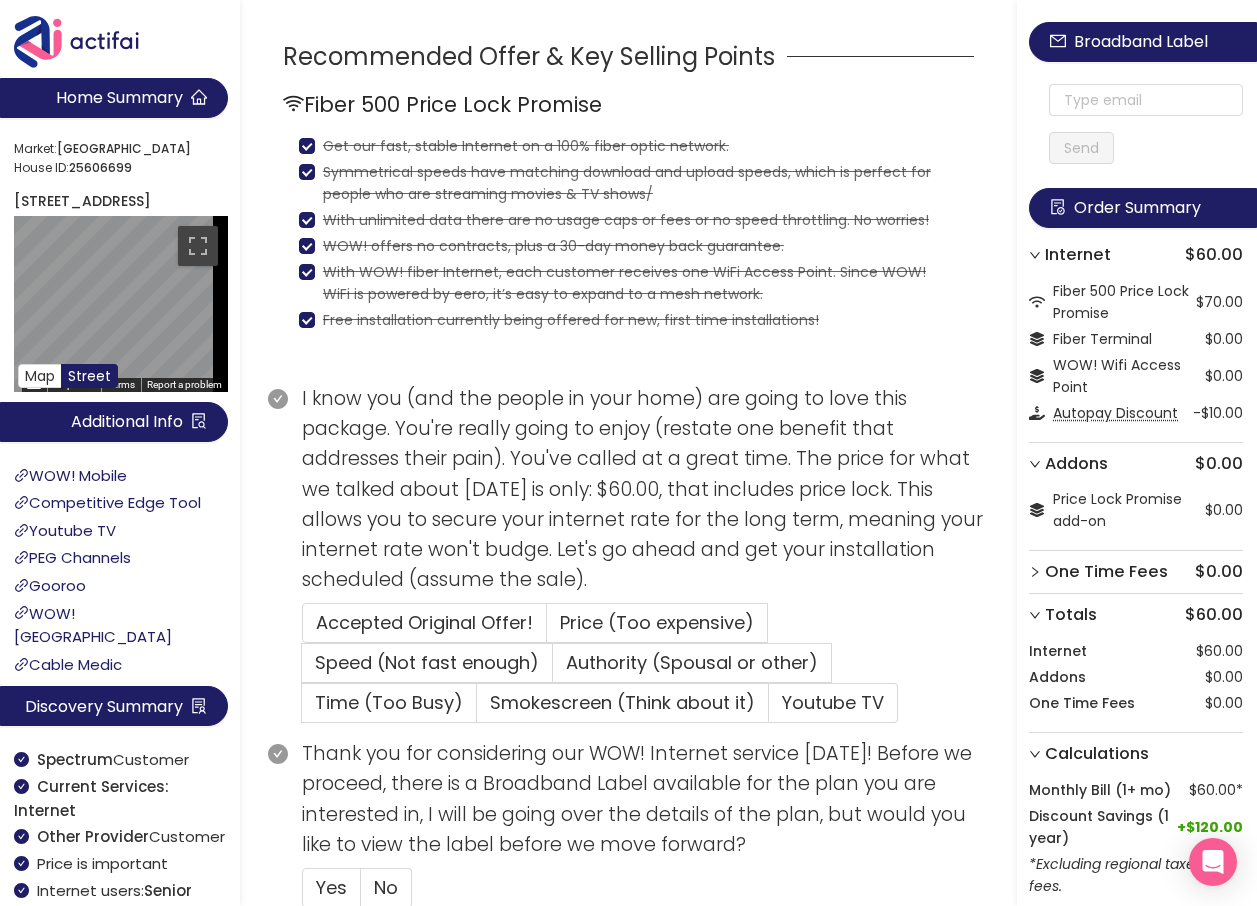 scroll, scrollTop: 400, scrollLeft: 0, axis: vertical 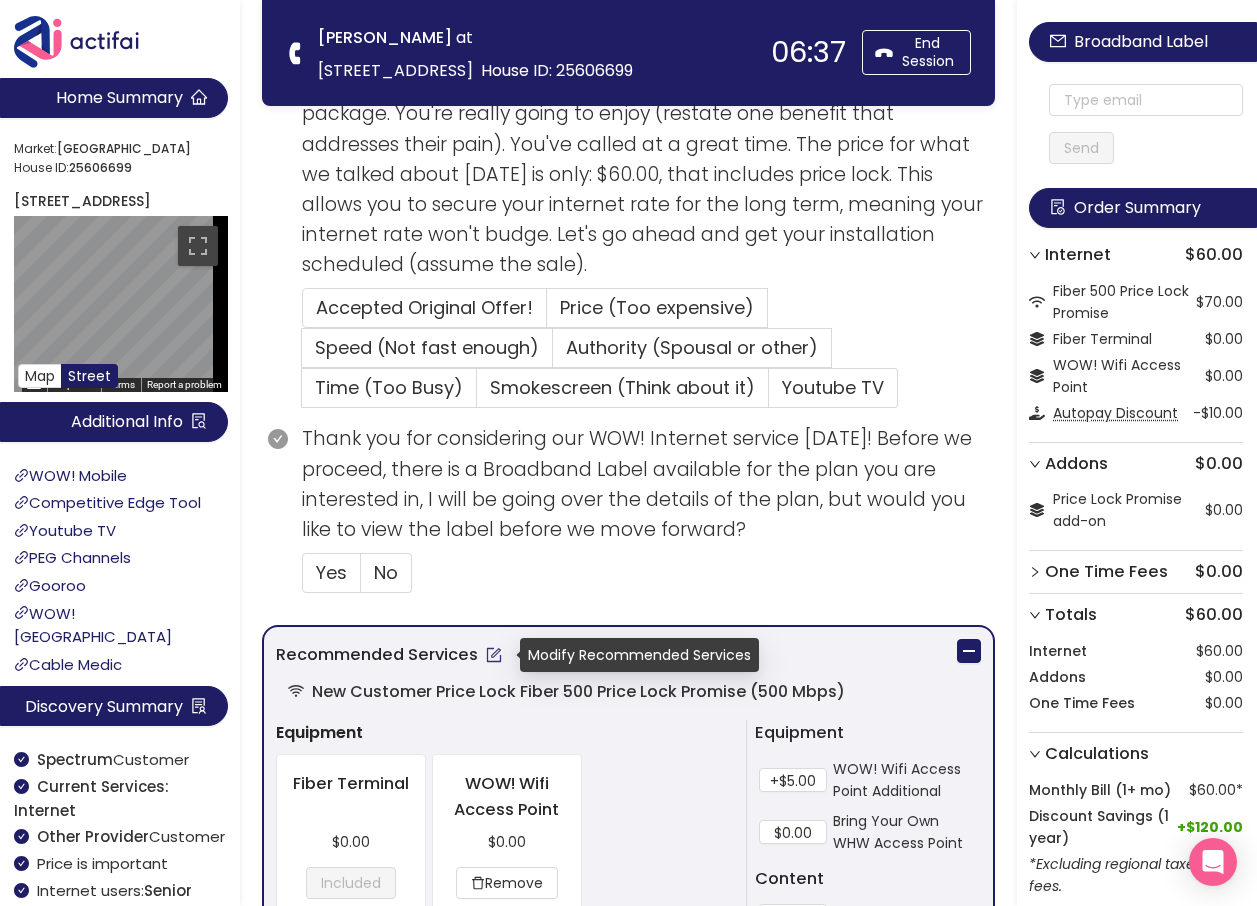 click 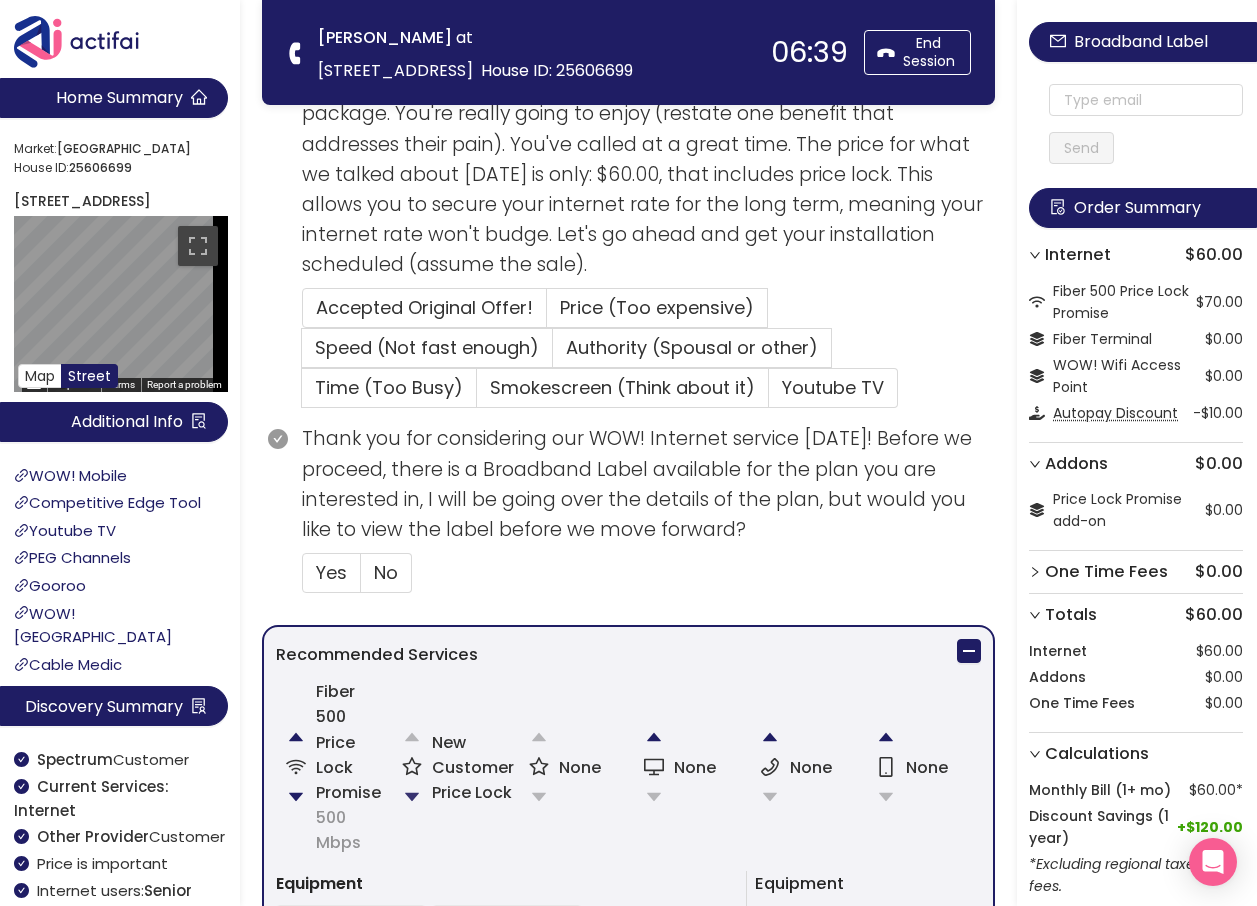 click 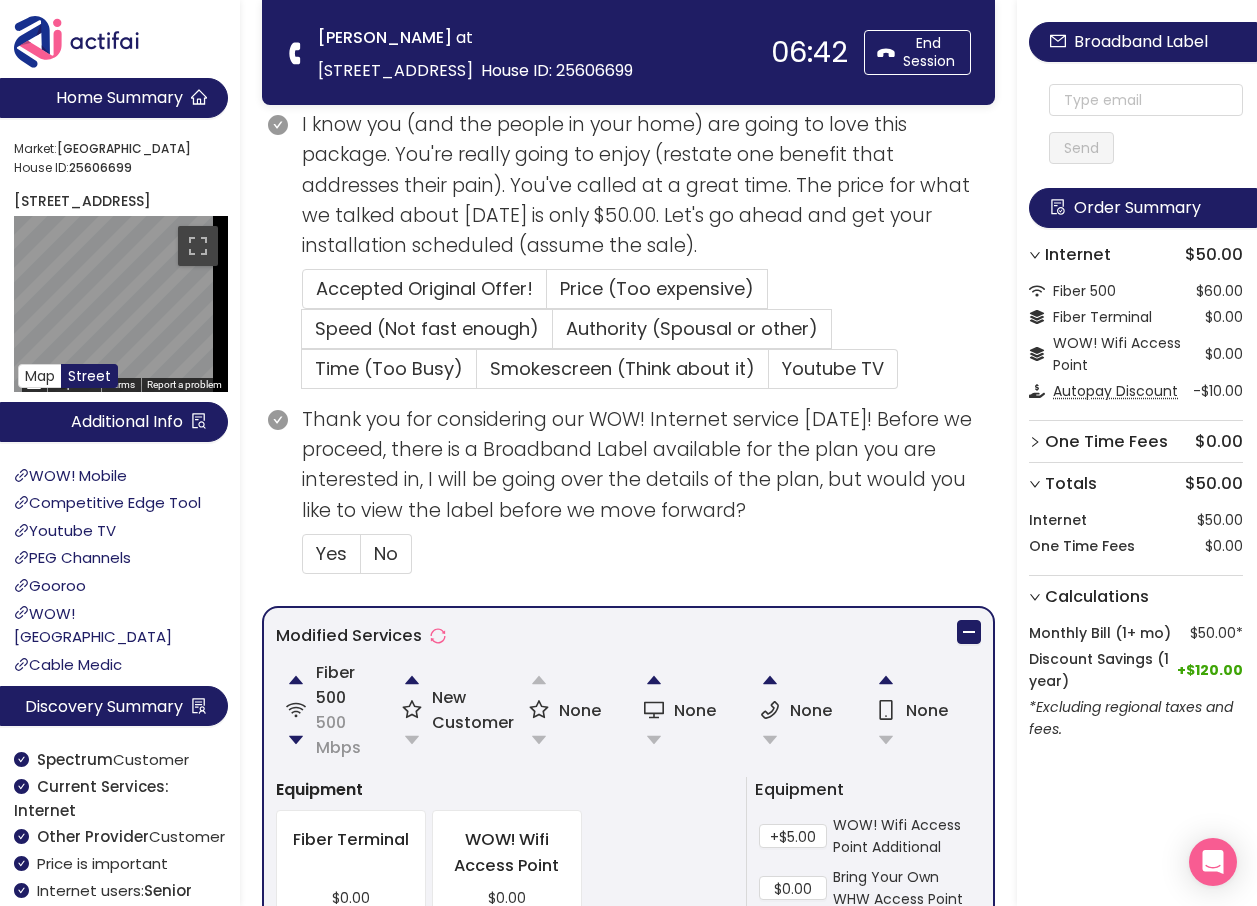 scroll, scrollTop: 400, scrollLeft: 0, axis: vertical 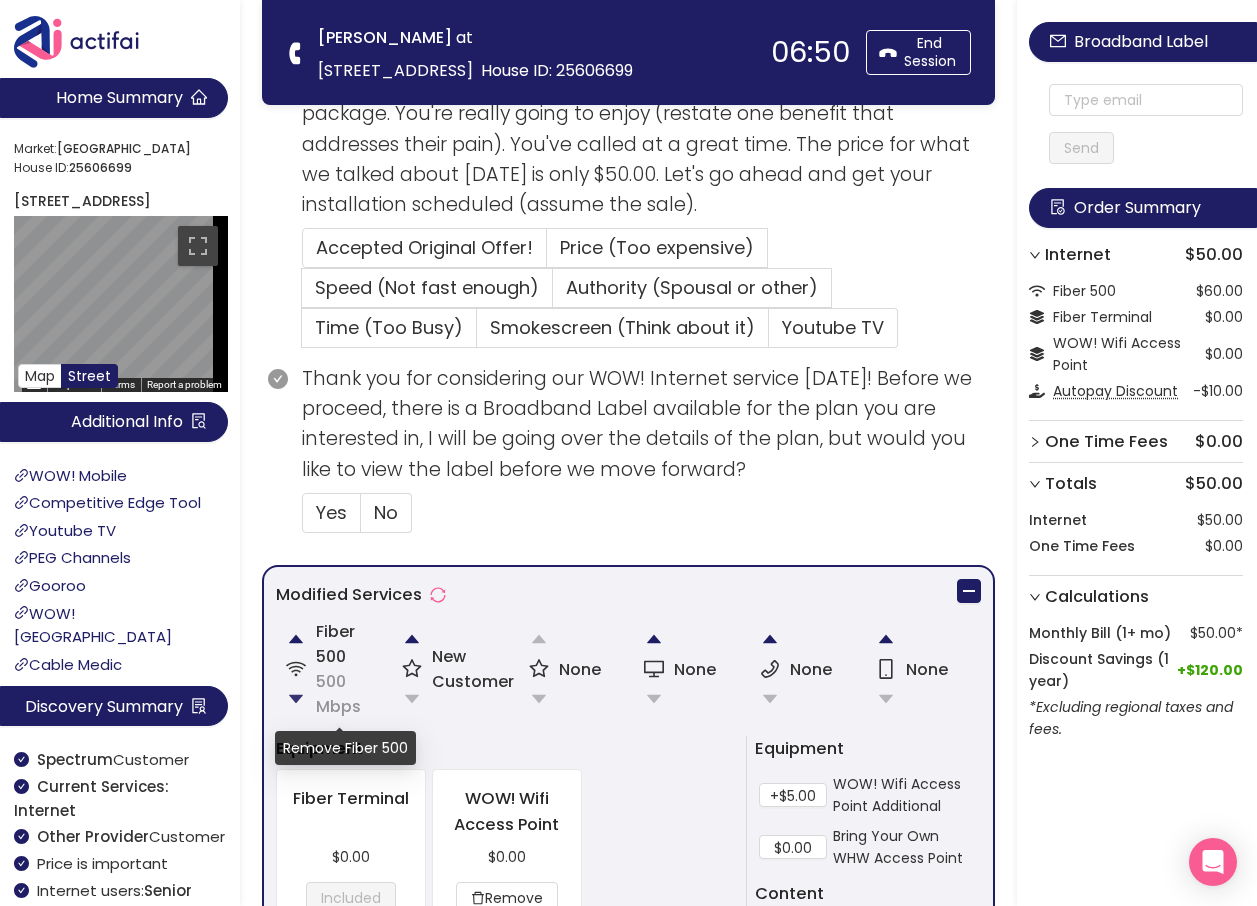 click 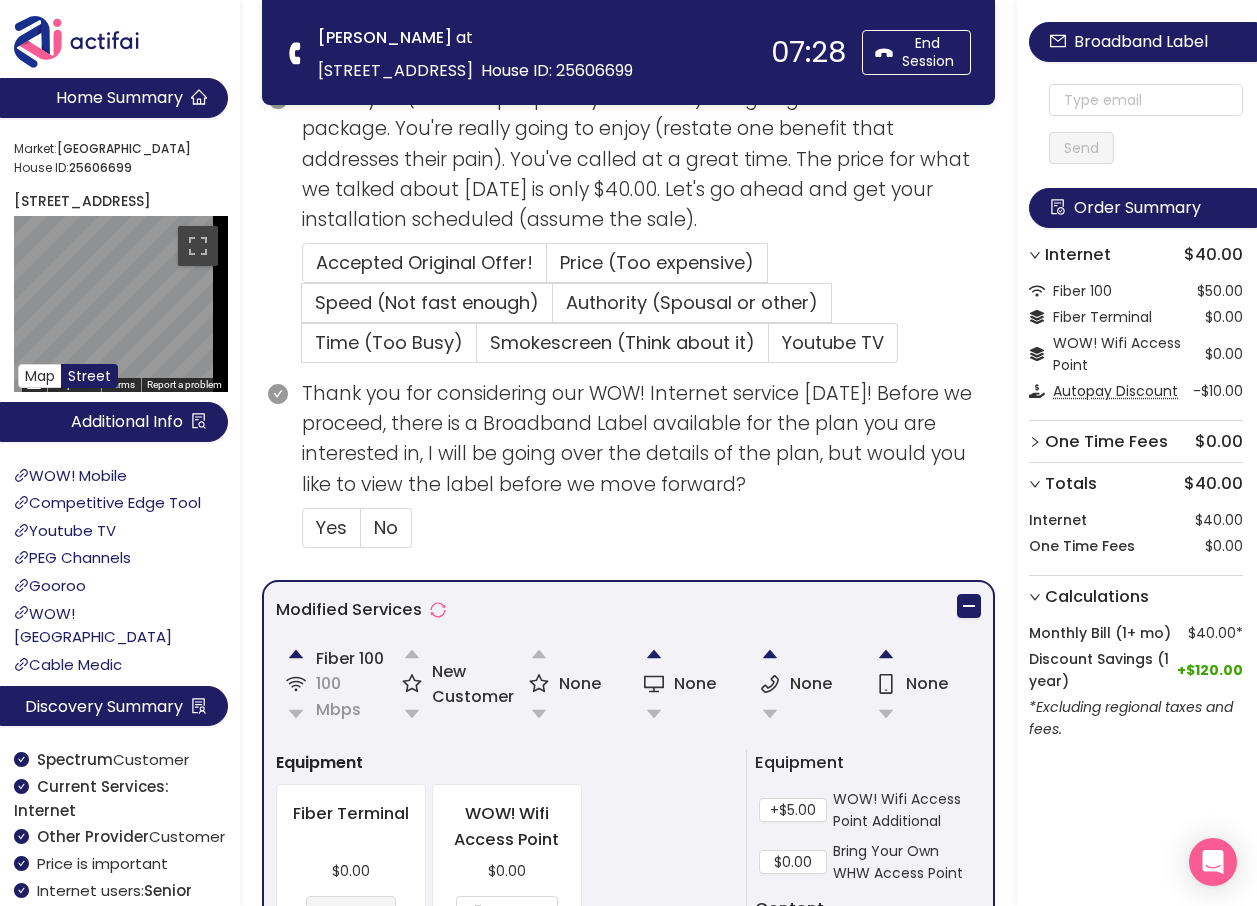 scroll, scrollTop: 400, scrollLeft: 0, axis: vertical 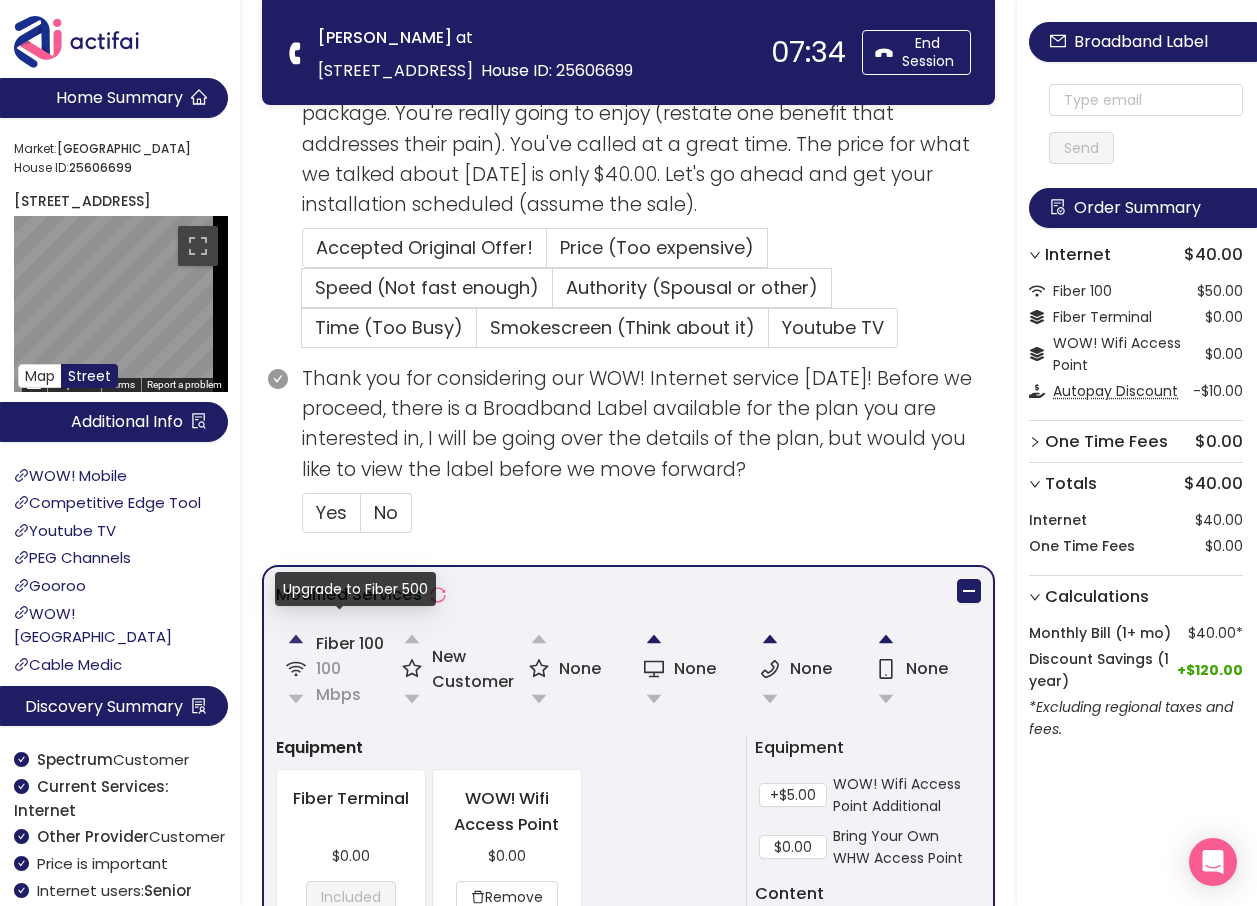 click 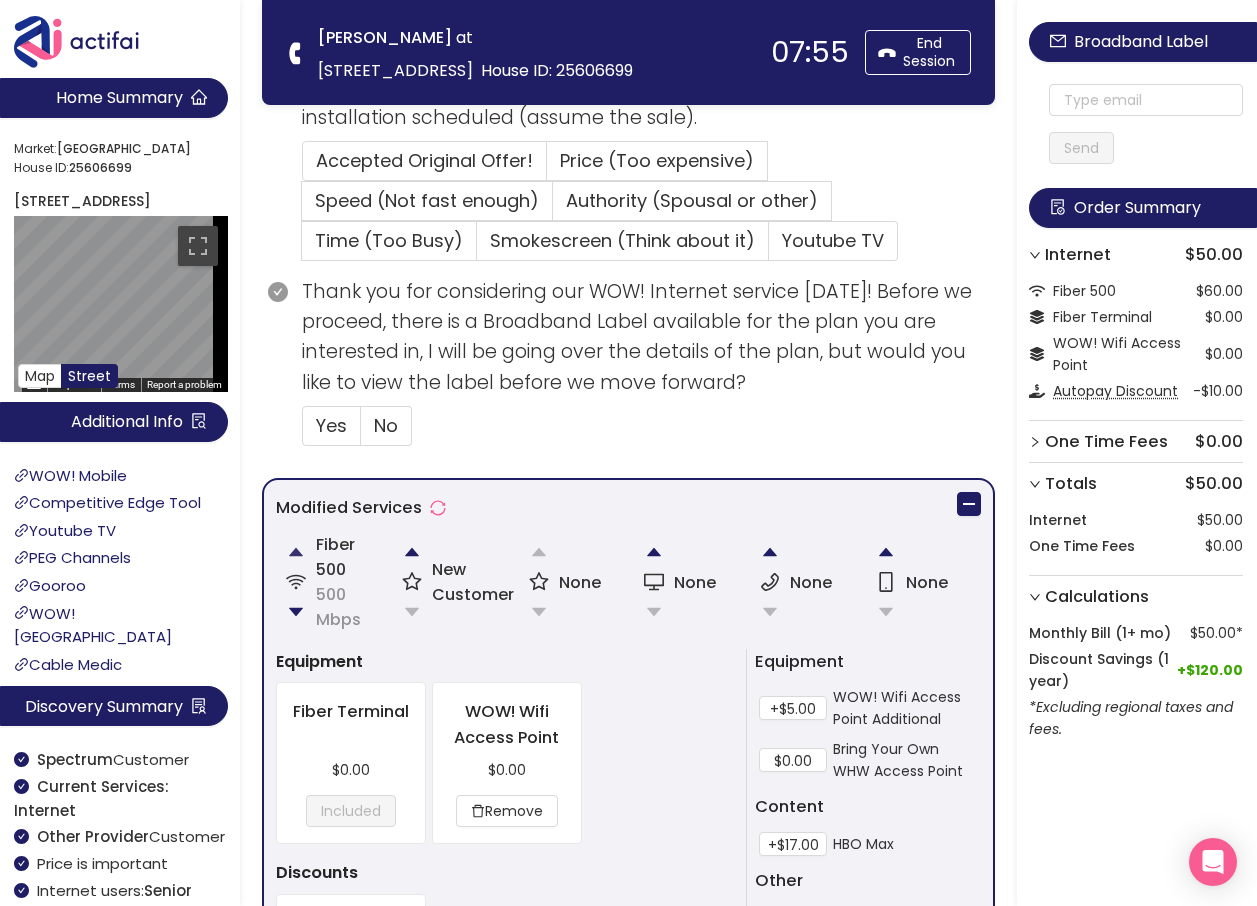 scroll, scrollTop: 500, scrollLeft: 0, axis: vertical 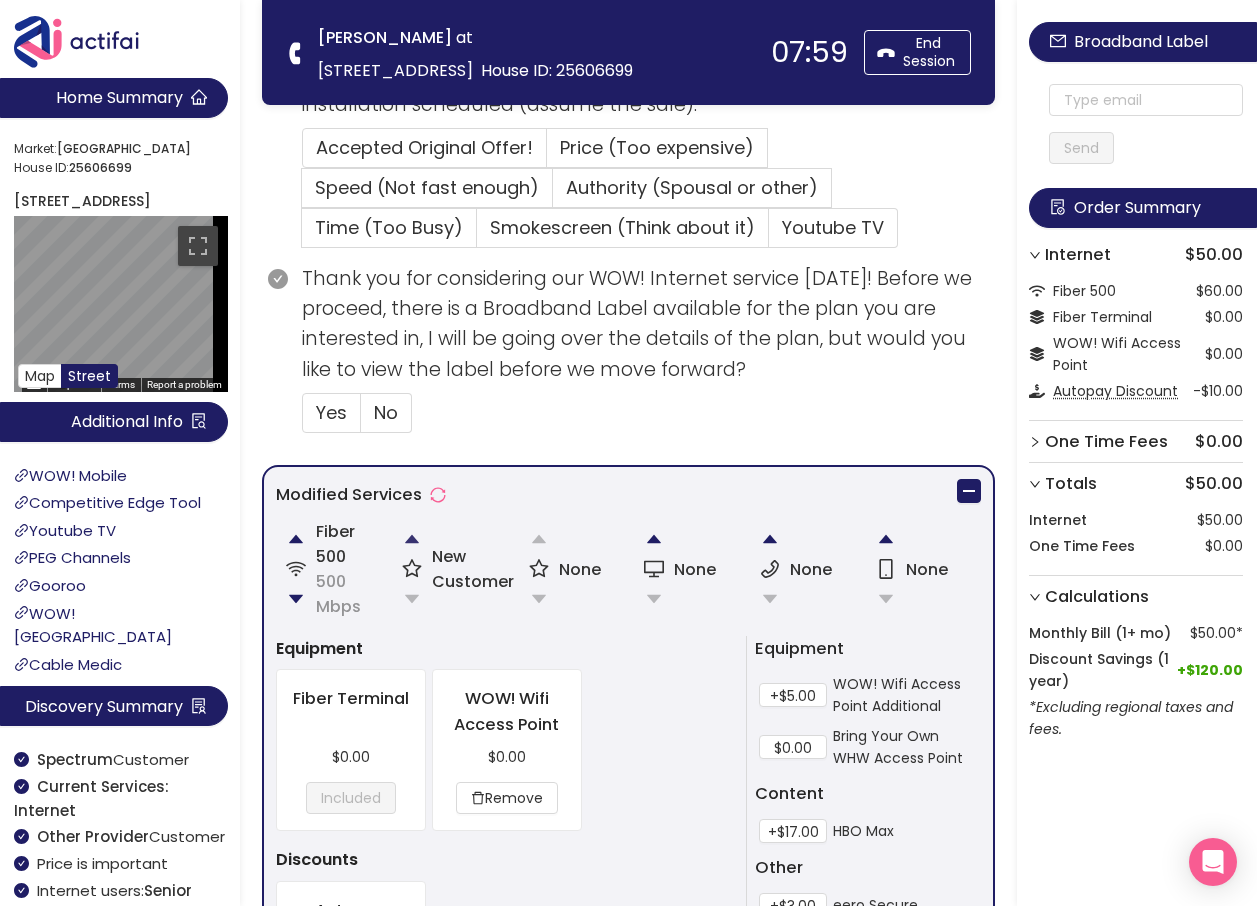 click 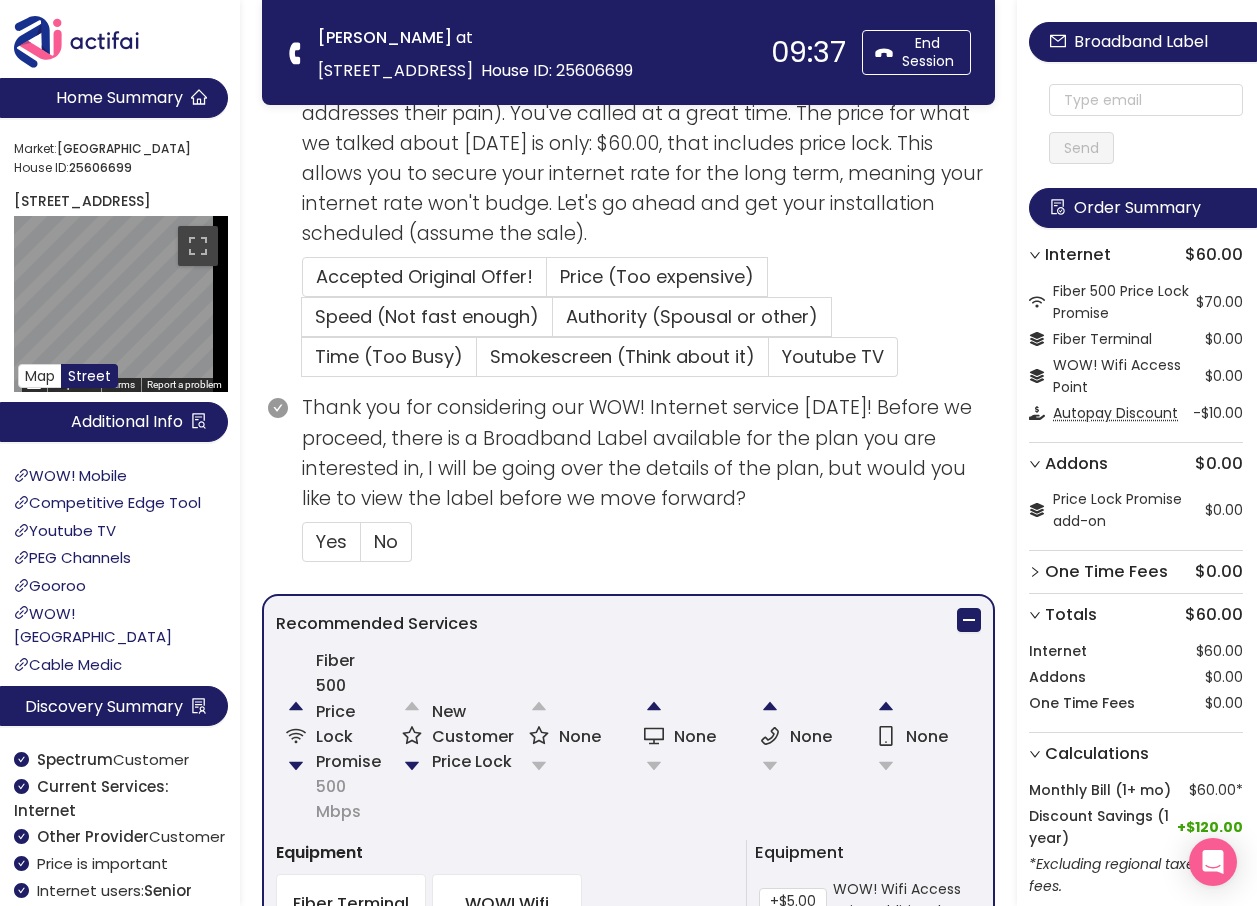 scroll, scrollTop: 660, scrollLeft: 0, axis: vertical 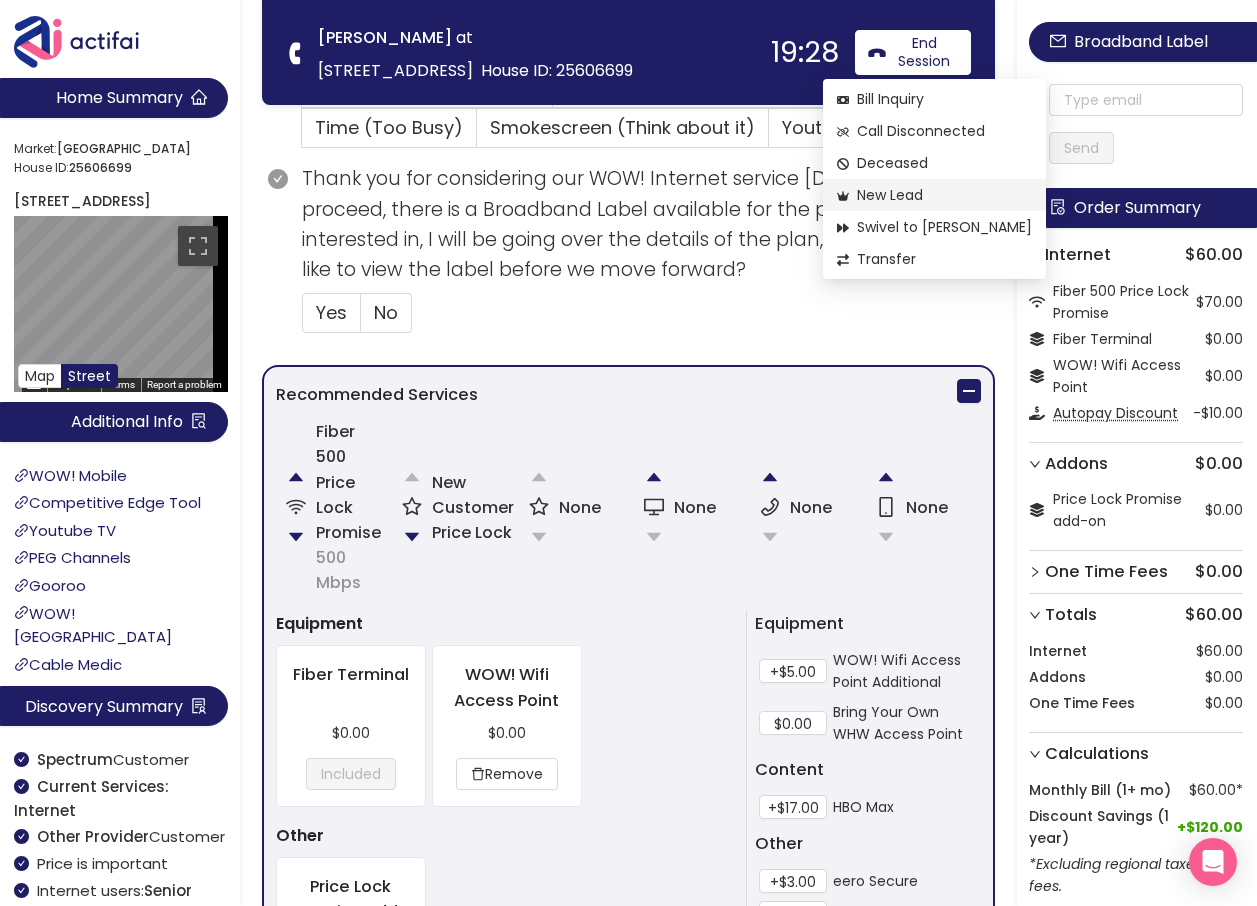 click on "New Lead" 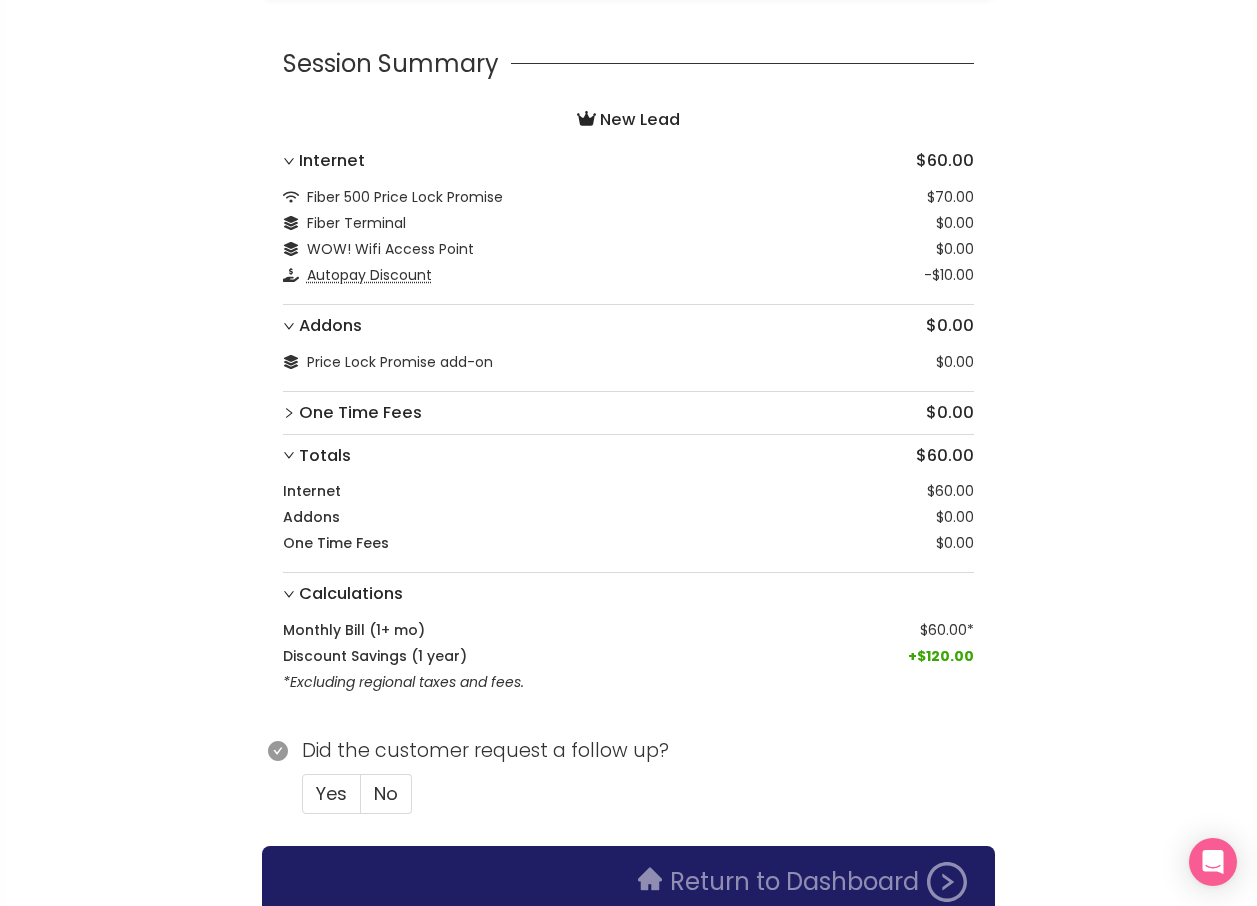 scroll, scrollTop: 170, scrollLeft: 0, axis: vertical 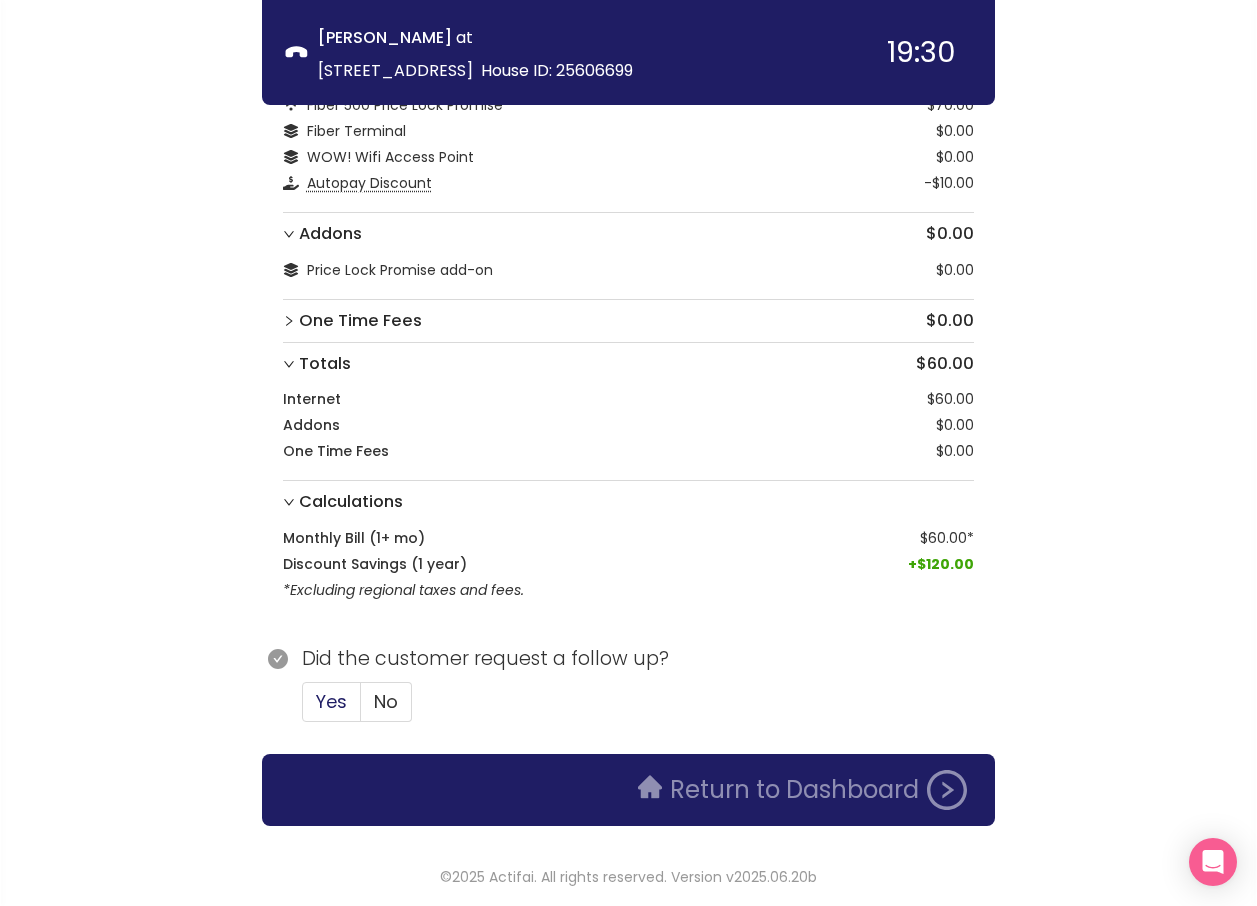 click on "Yes" at bounding box center (331, 701) 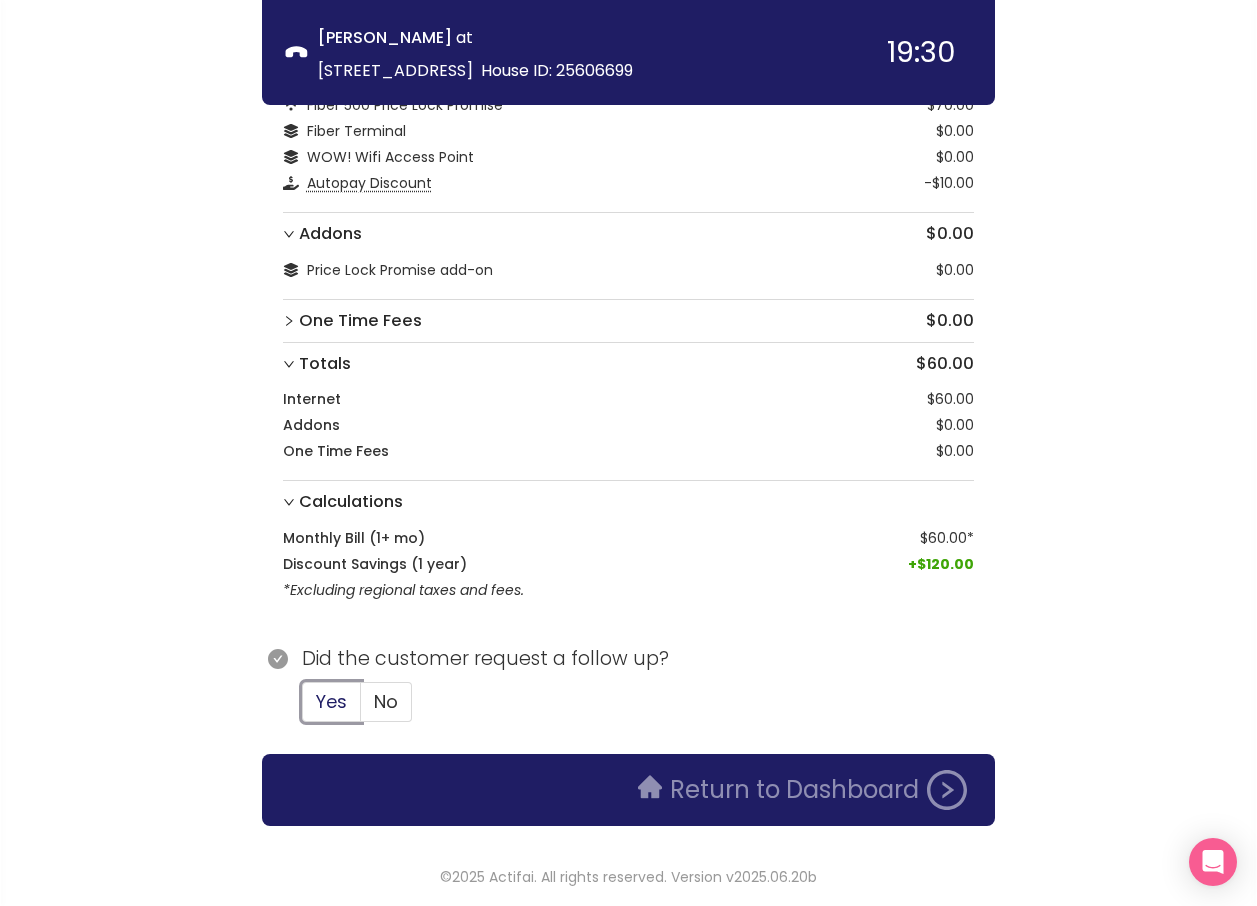 type 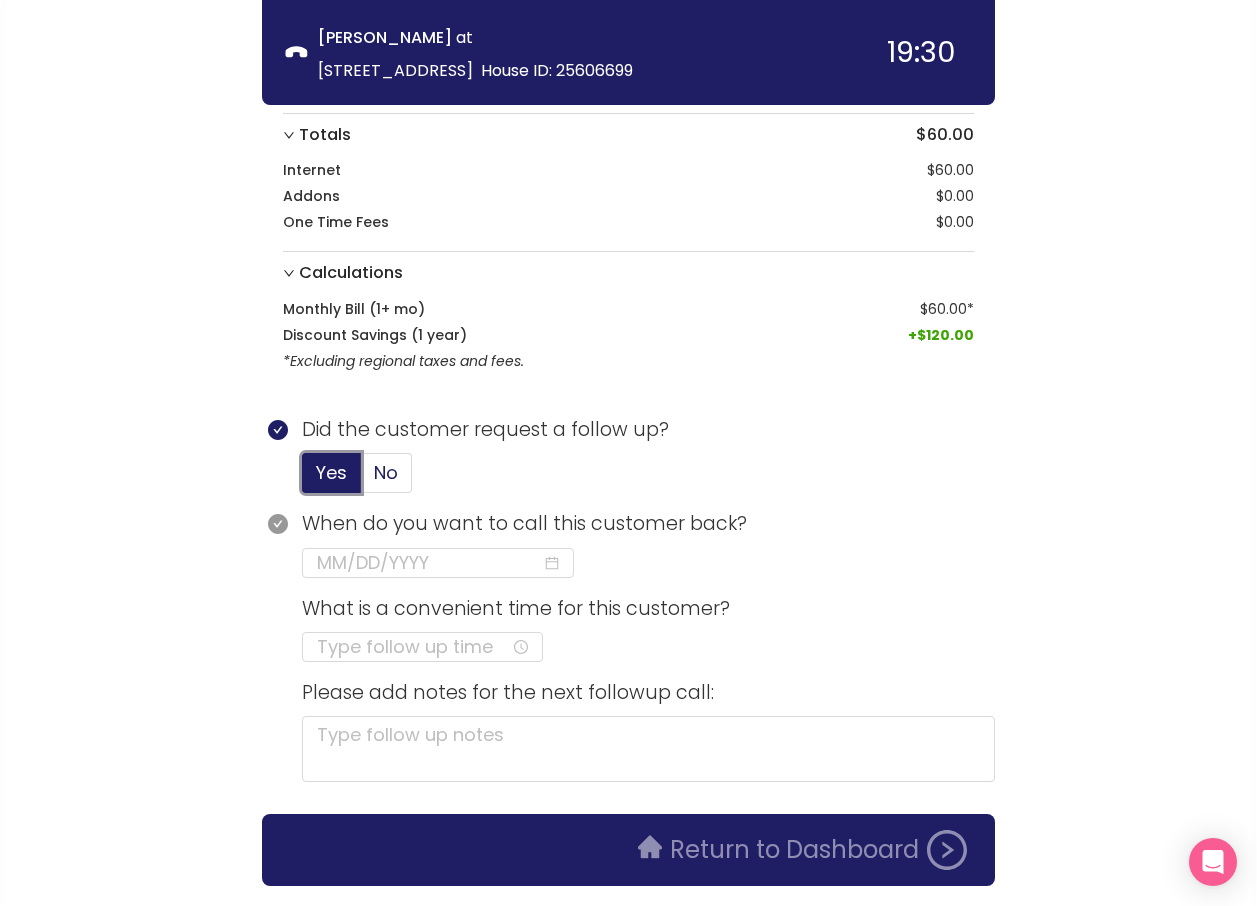 scroll, scrollTop: 459, scrollLeft: 0, axis: vertical 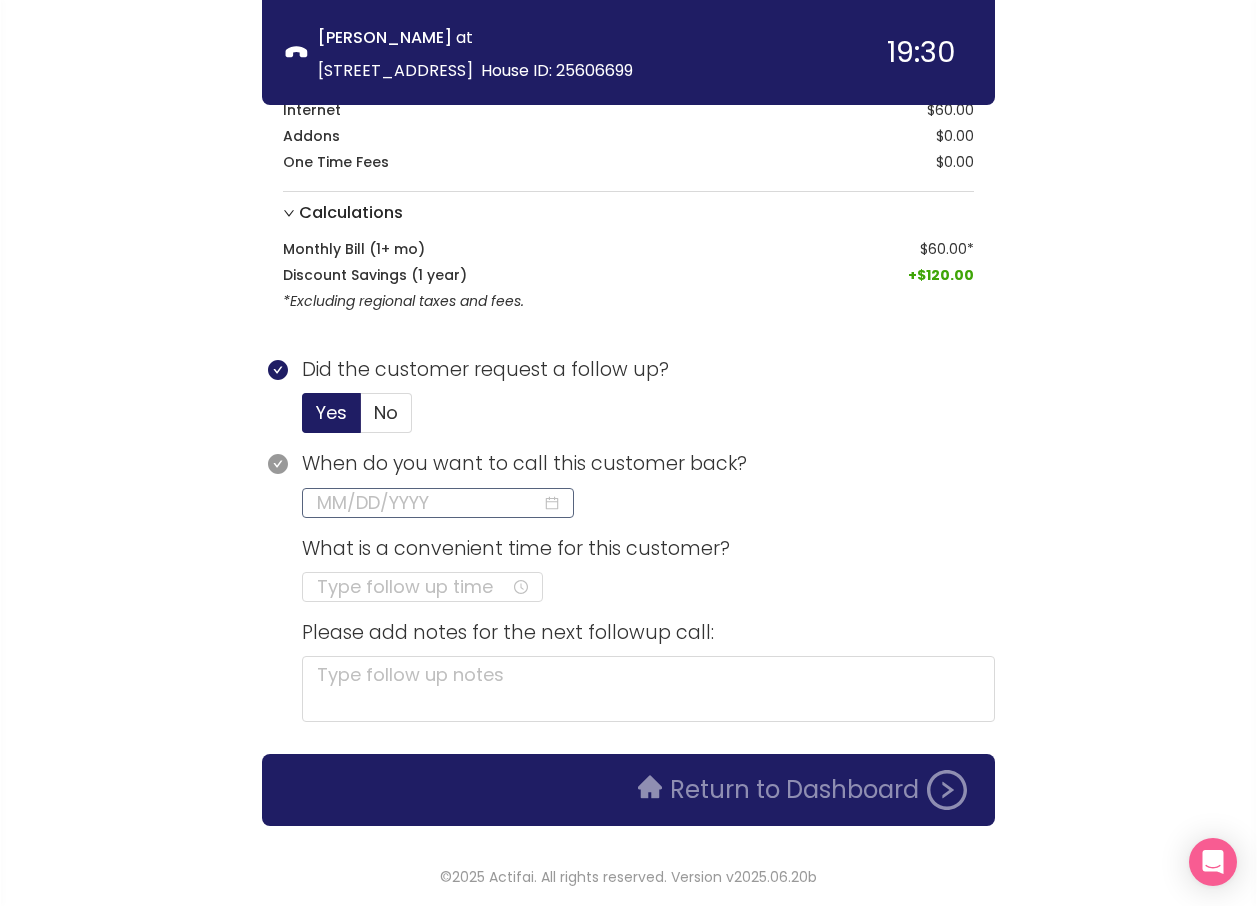 click at bounding box center [429, 503] 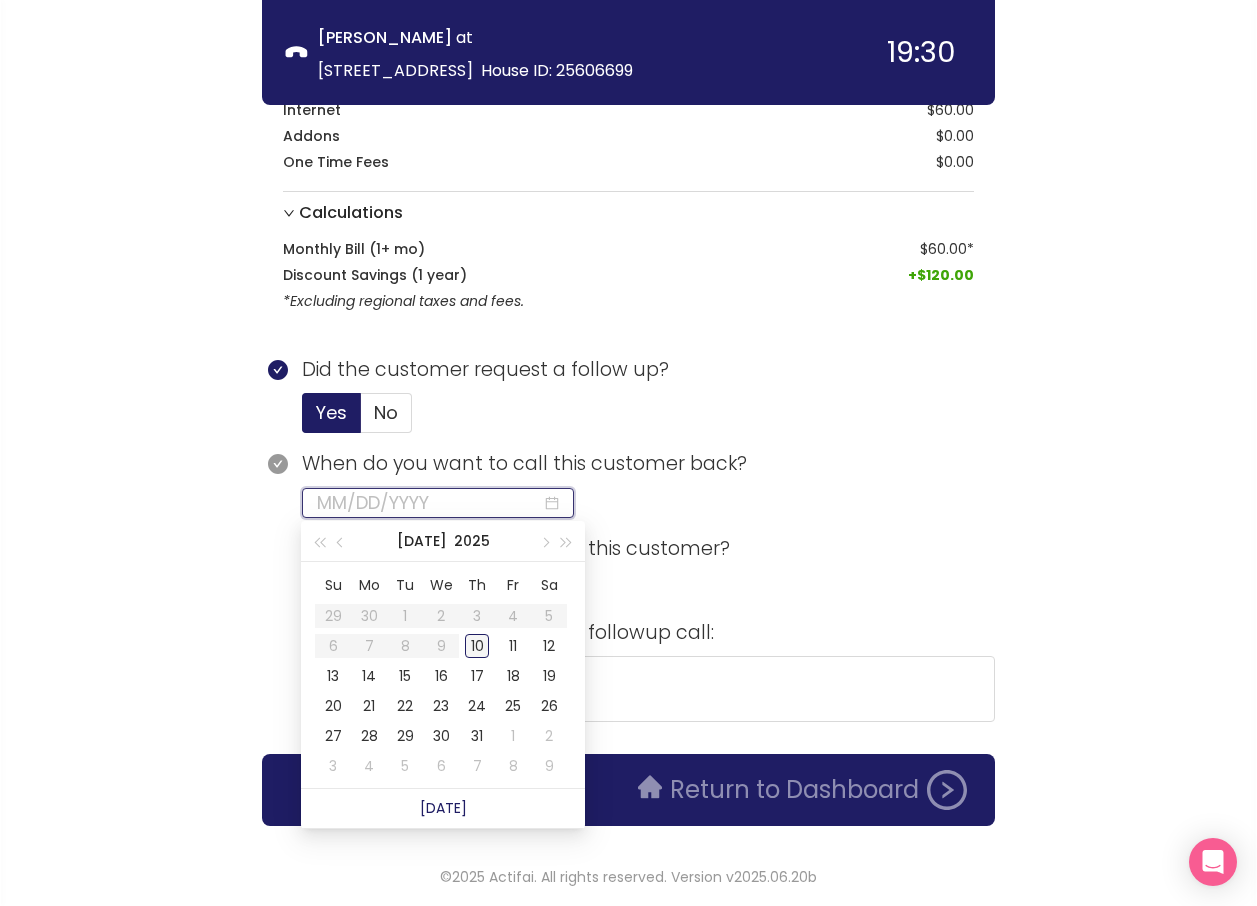 type on "[DATE]" 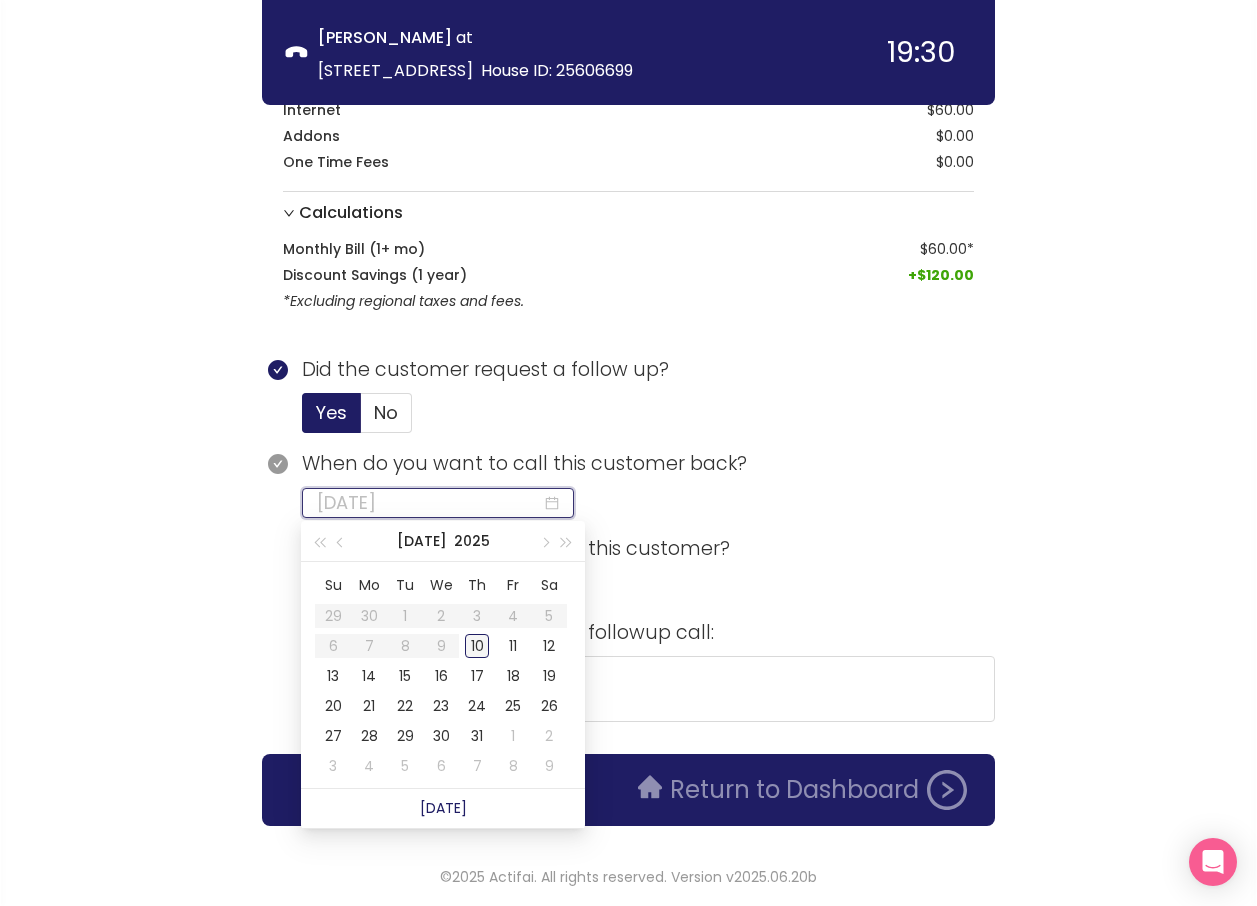 click on "10" at bounding box center [477, 646] 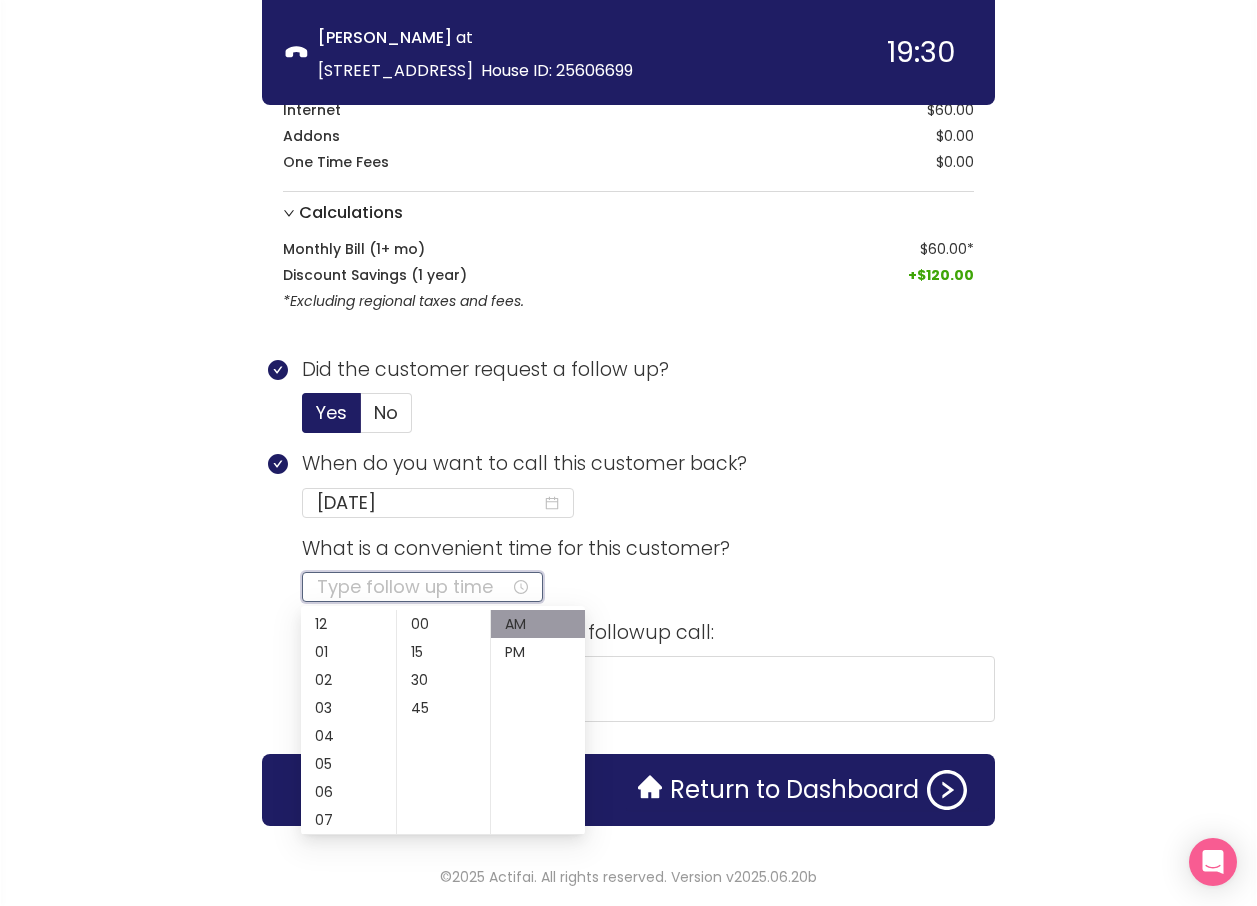 click at bounding box center [414, 587] 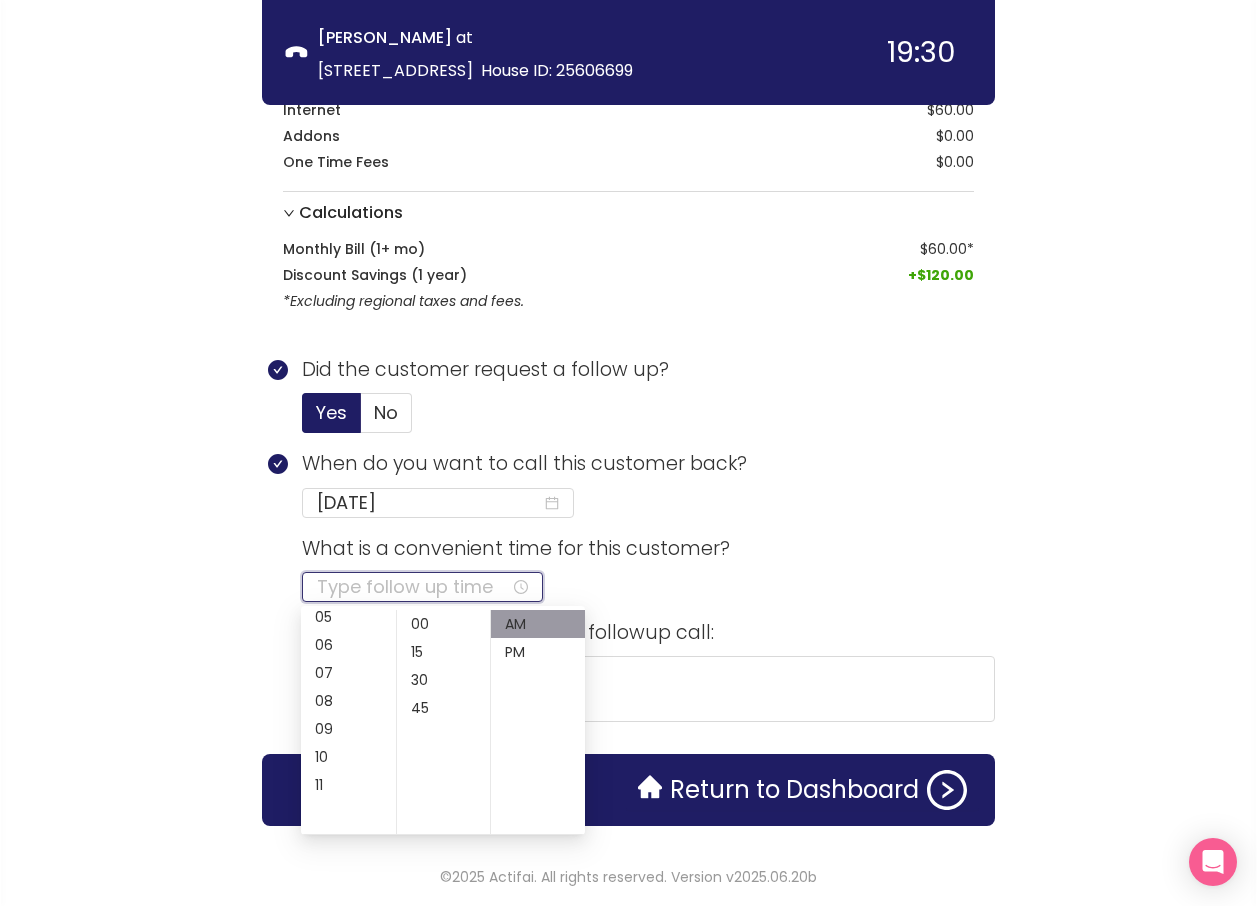 scroll, scrollTop: 160, scrollLeft: 0, axis: vertical 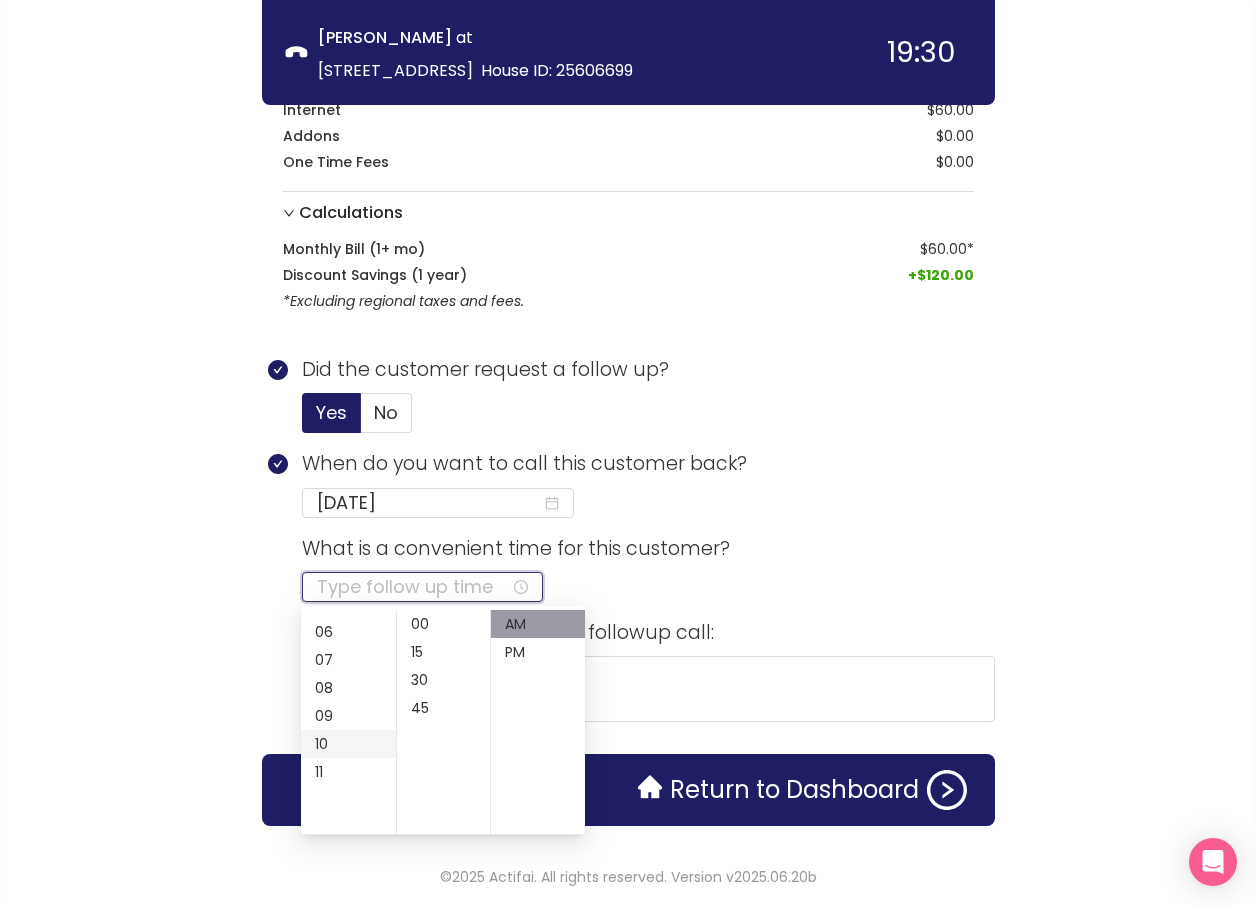 click on "10" at bounding box center [348, 744] 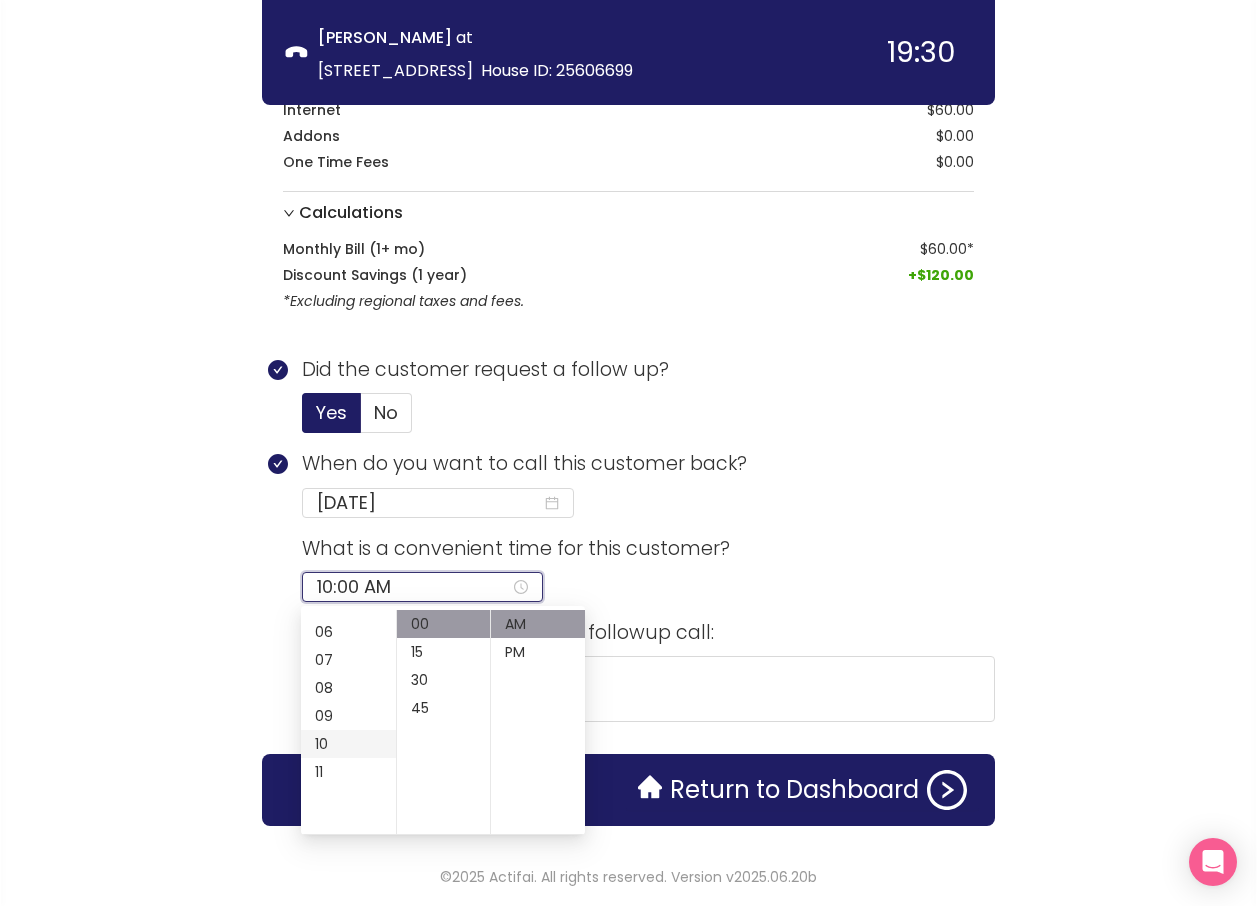 scroll, scrollTop: 280, scrollLeft: 0, axis: vertical 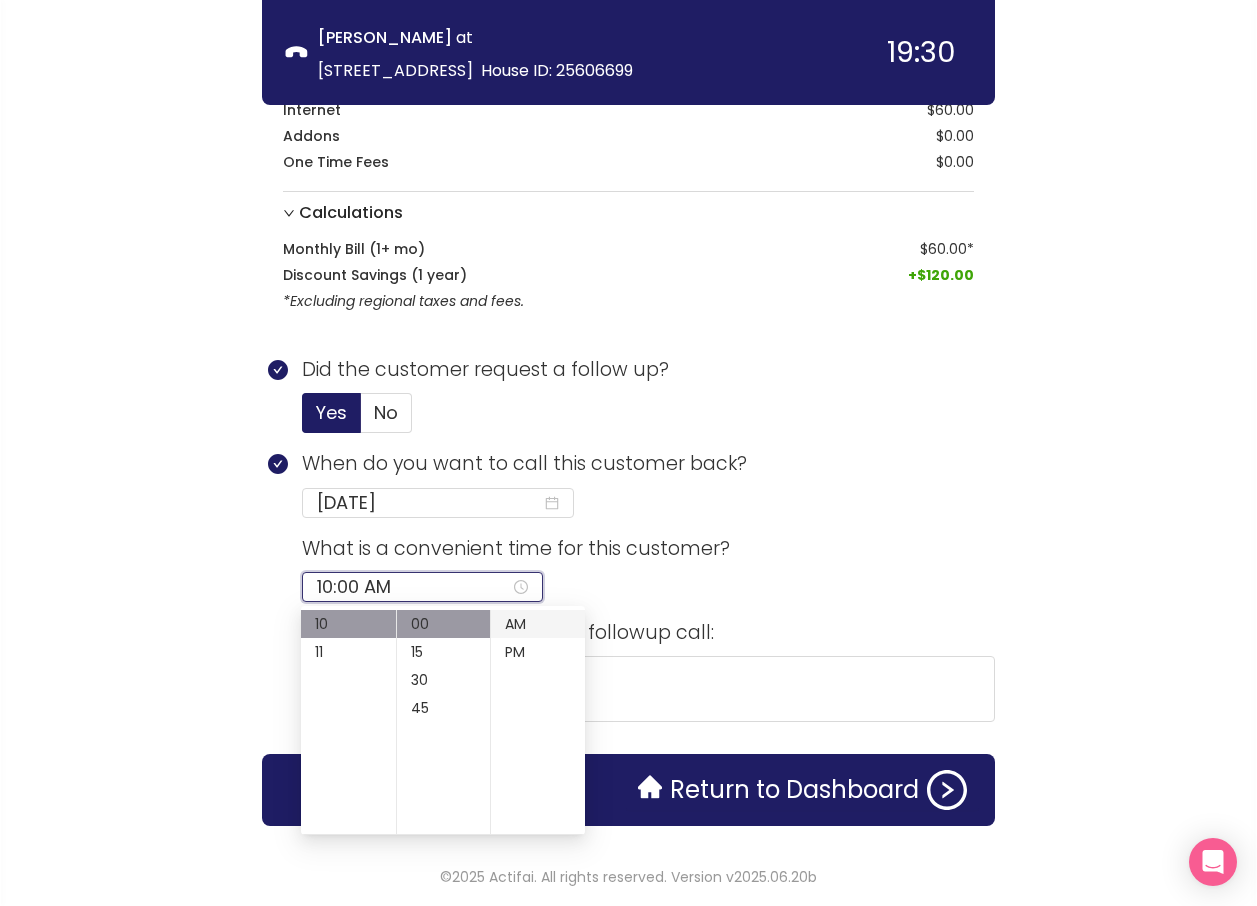 click on "AM" at bounding box center (538, 624) 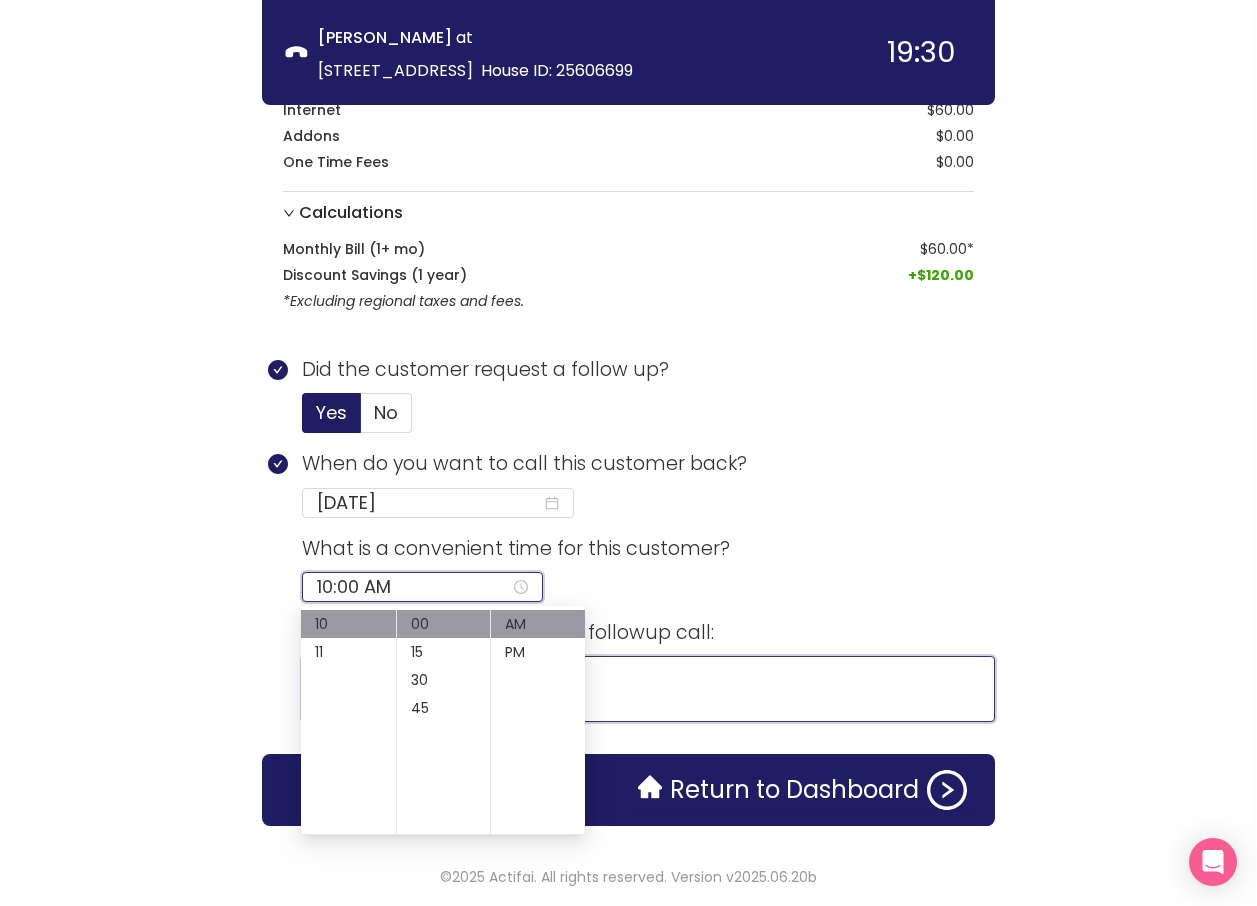 click 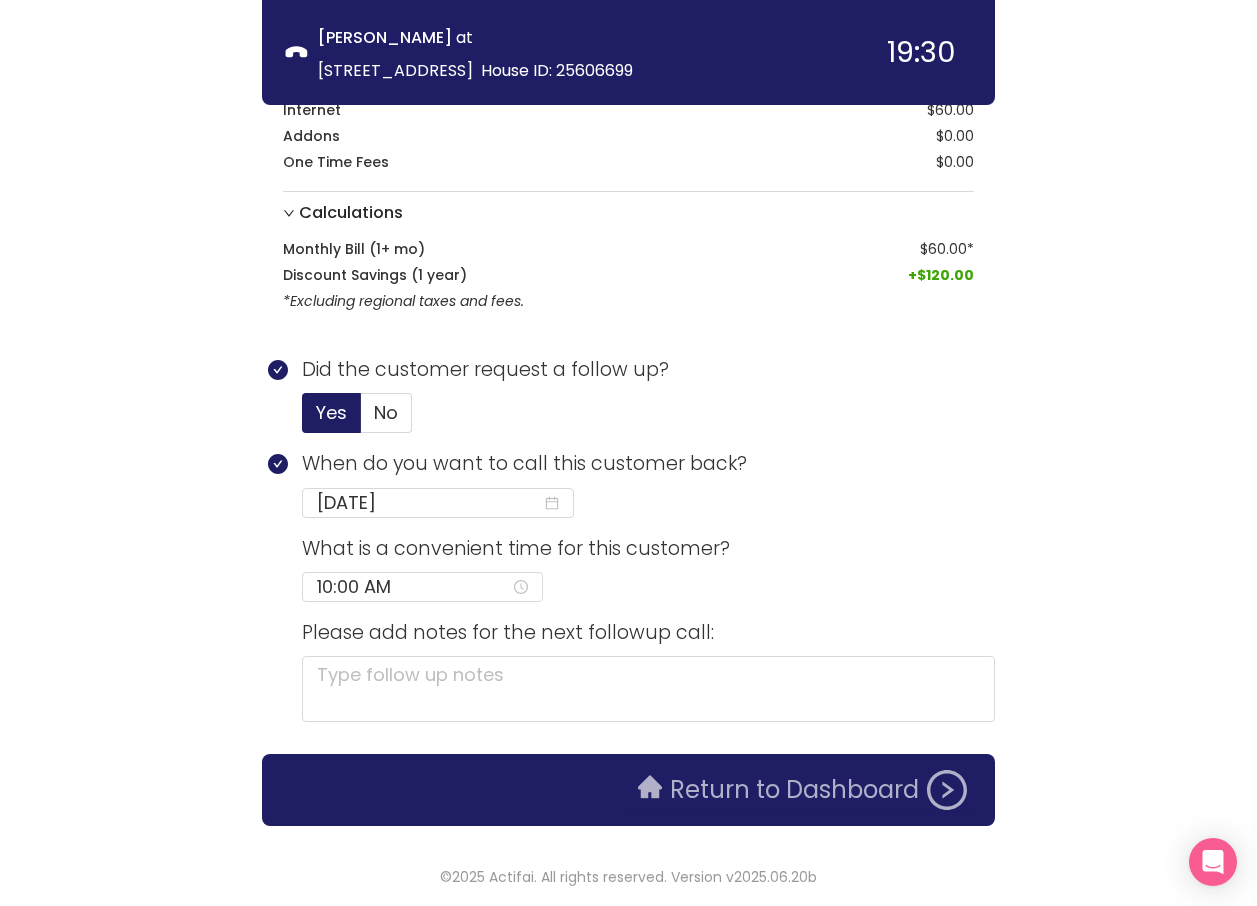 click on "Return to Dashboard" 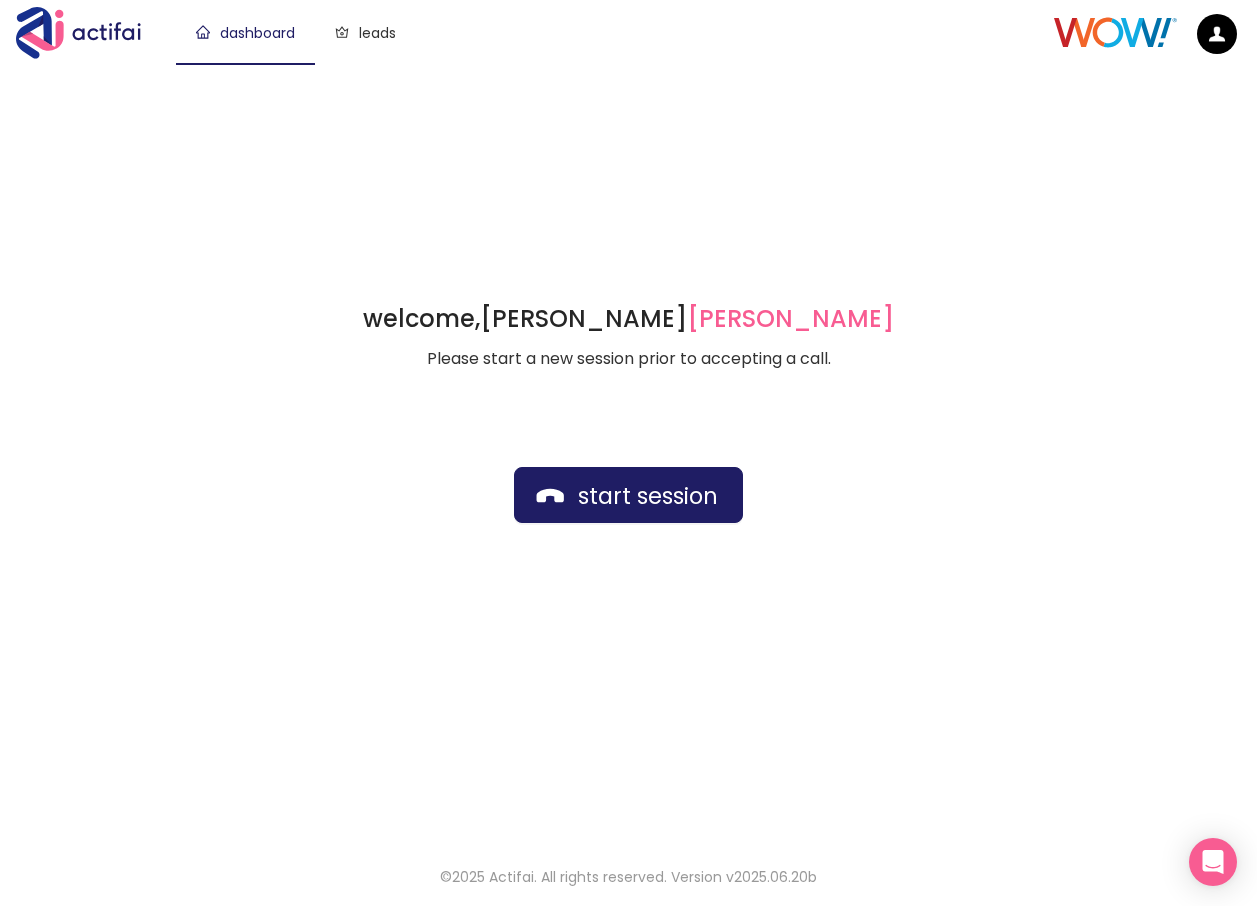 scroll, scrollTop: 0, scrollLeft: 0, axis: both 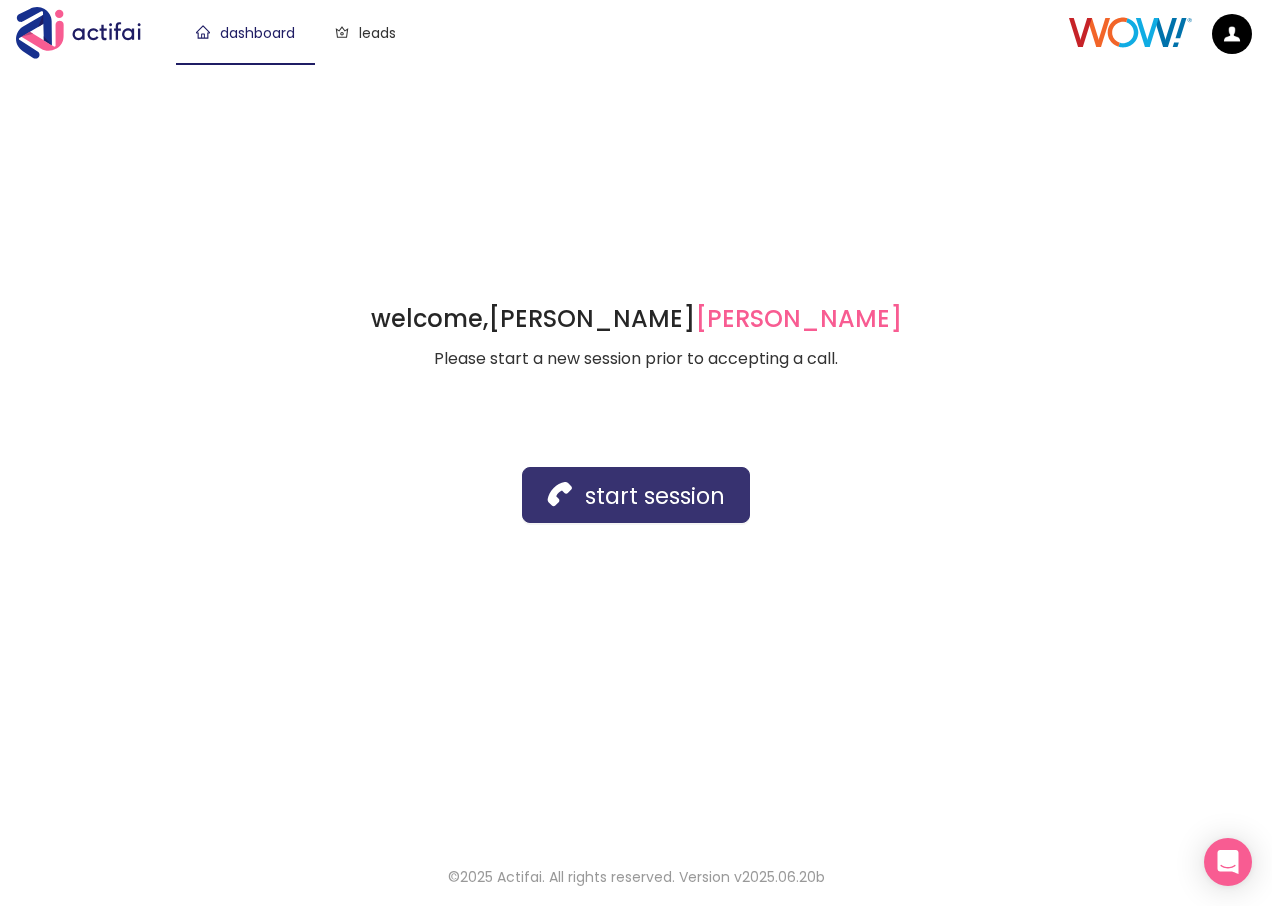 click on "start session" at bounding box center (636, 495) 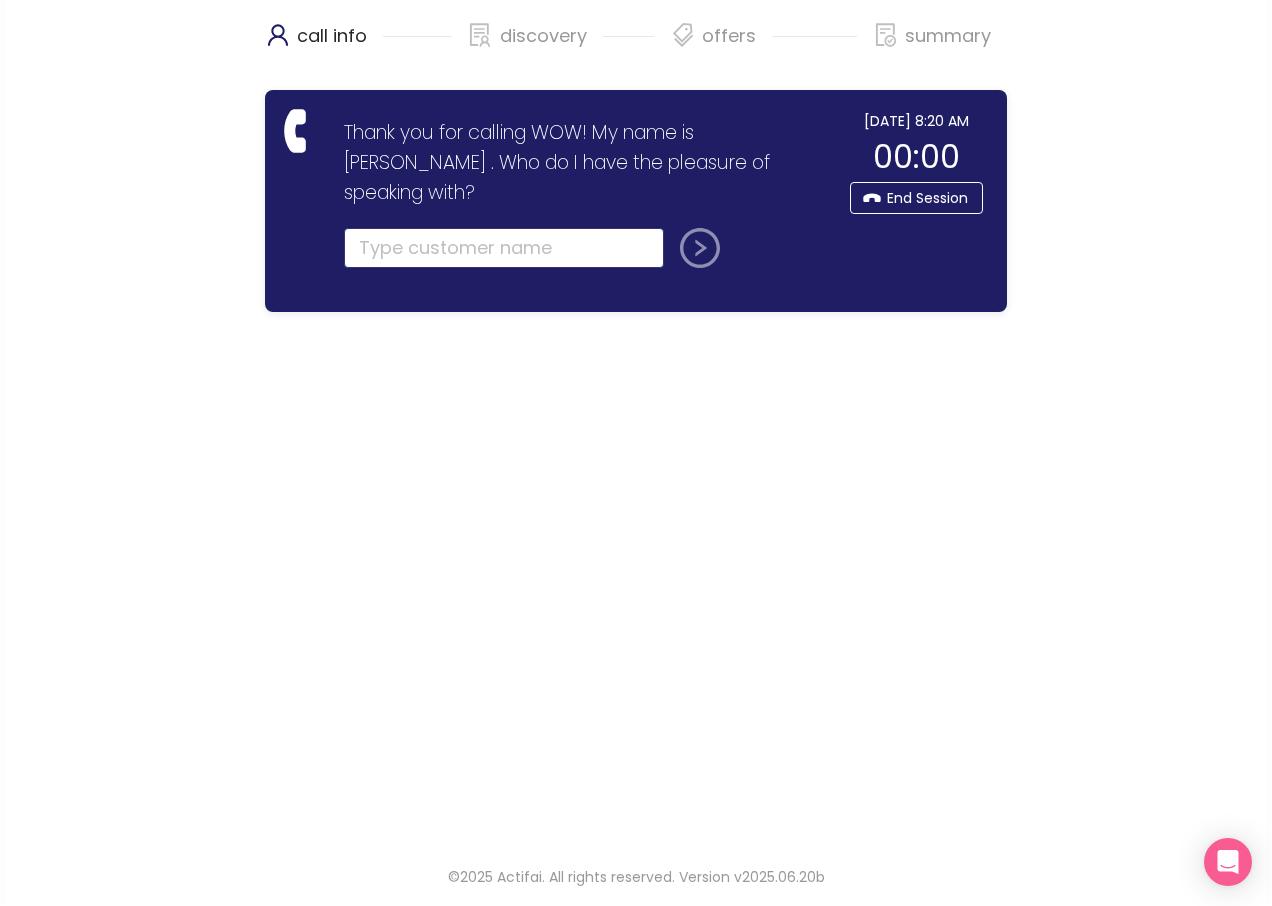 click 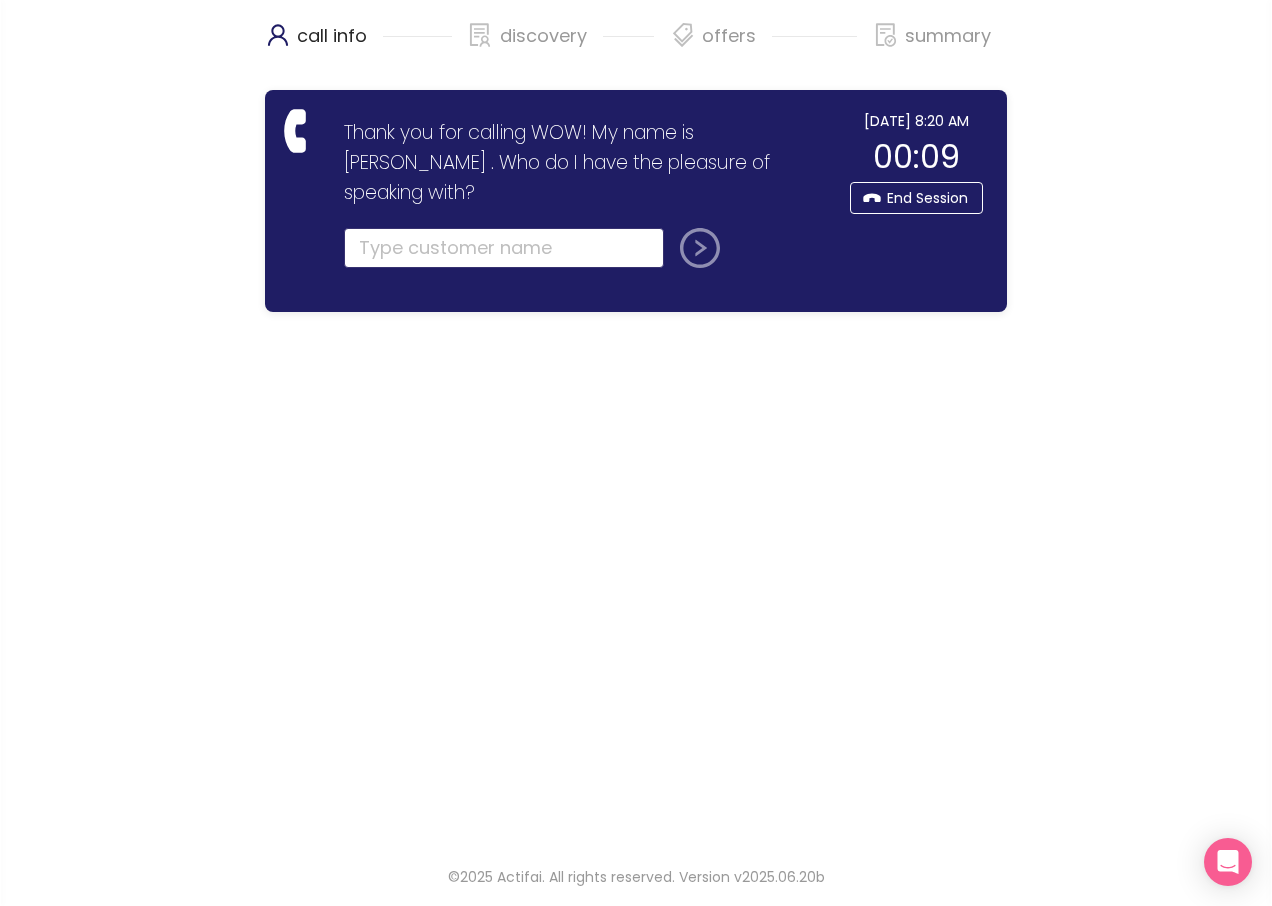 click 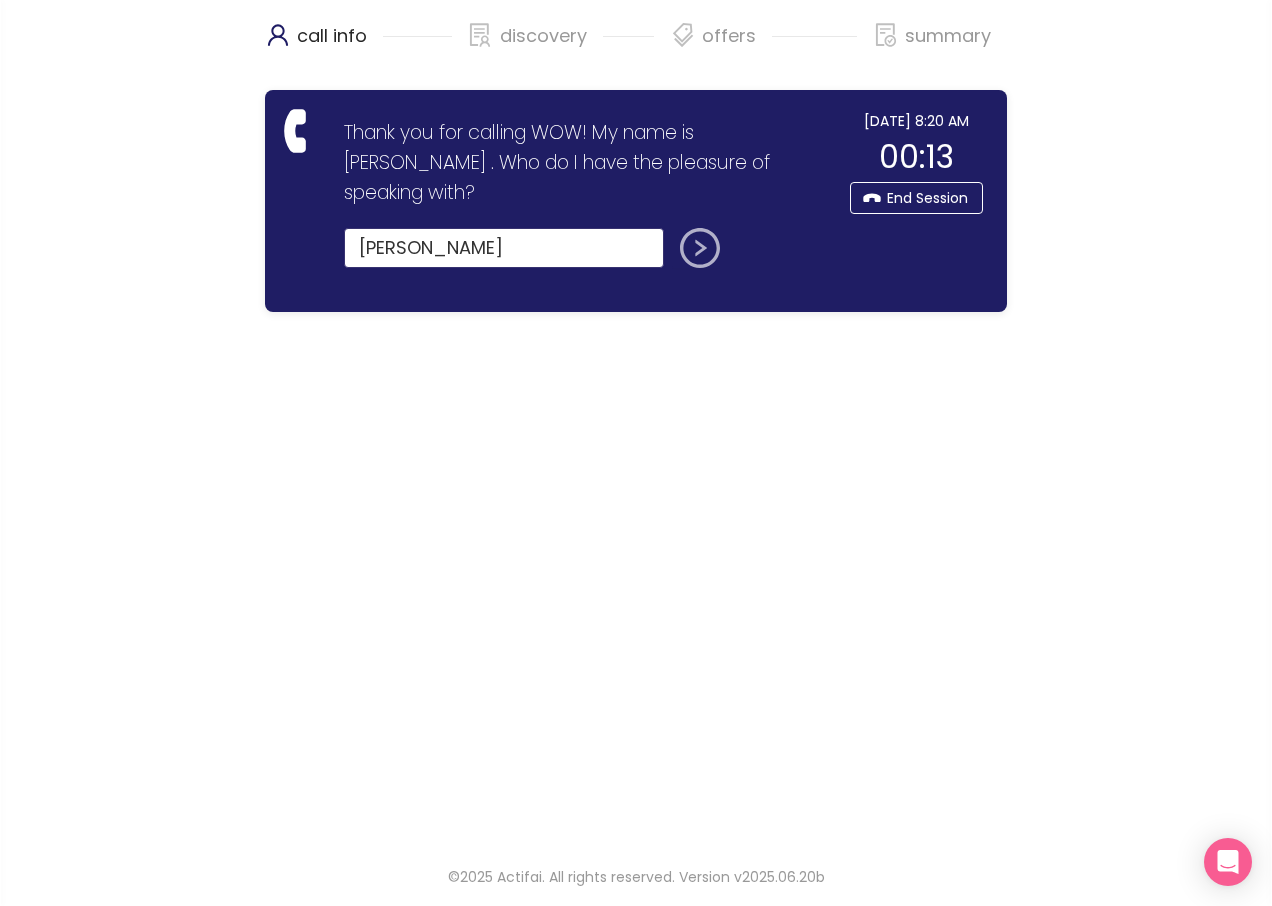 type on "[PERSON_NAME]" 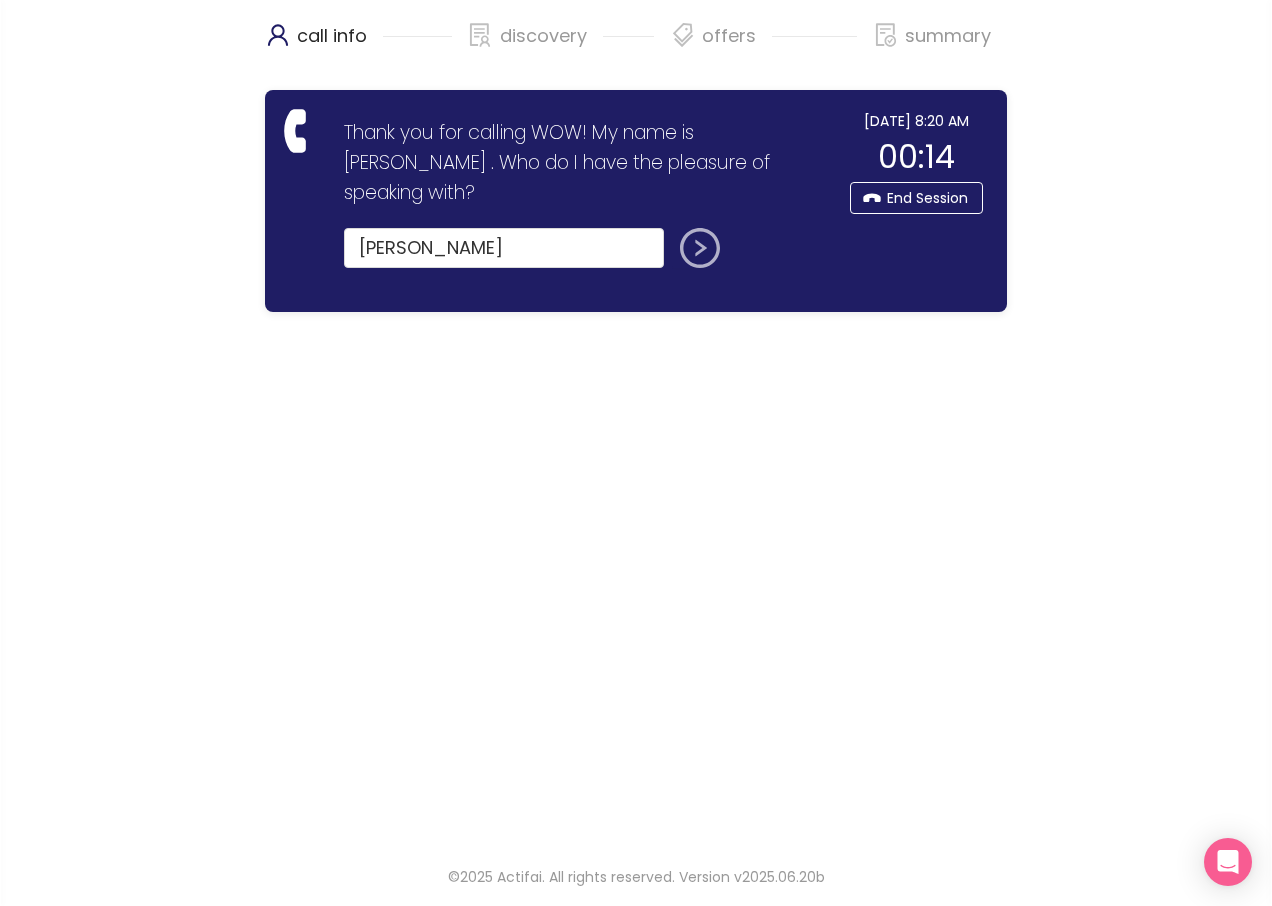 click 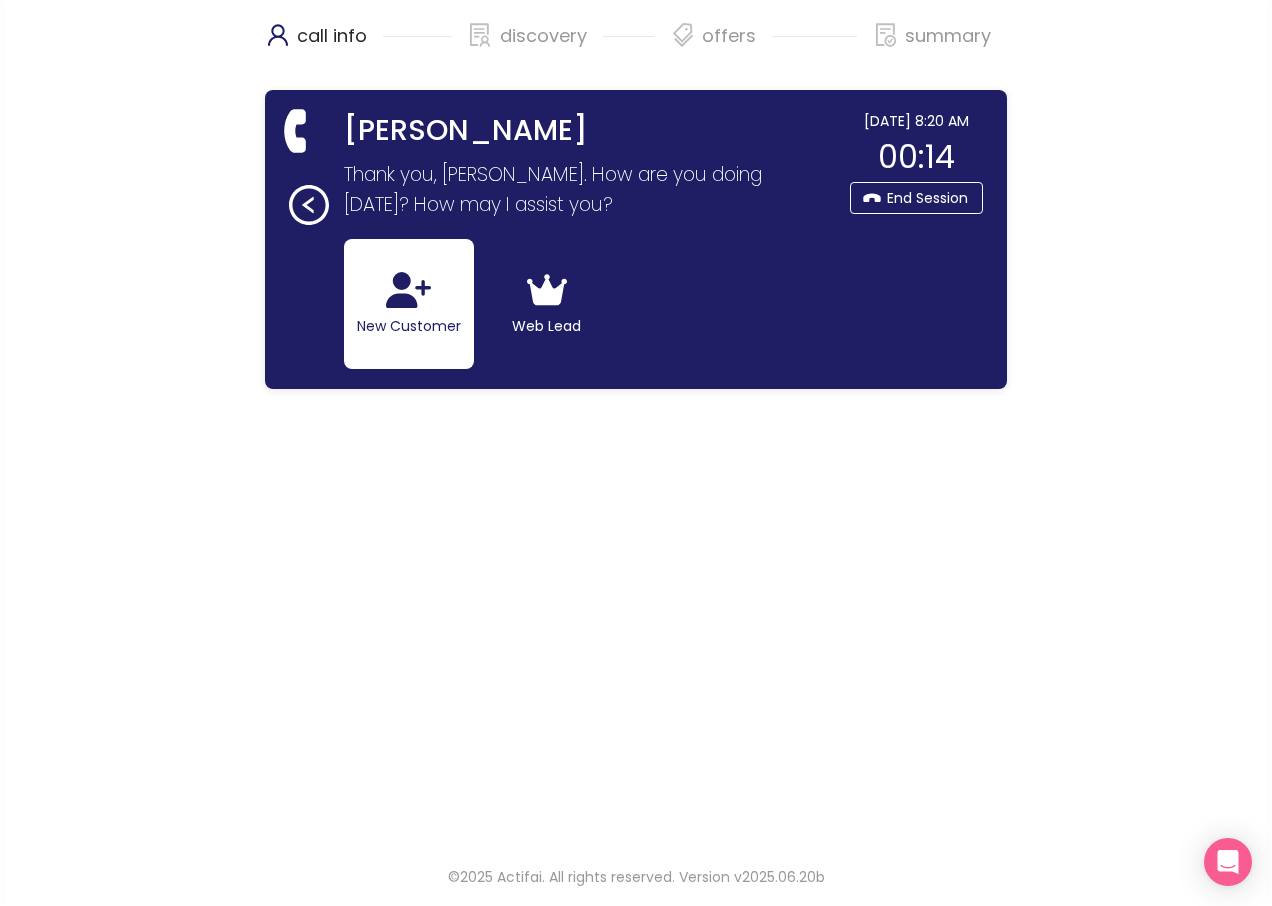 click 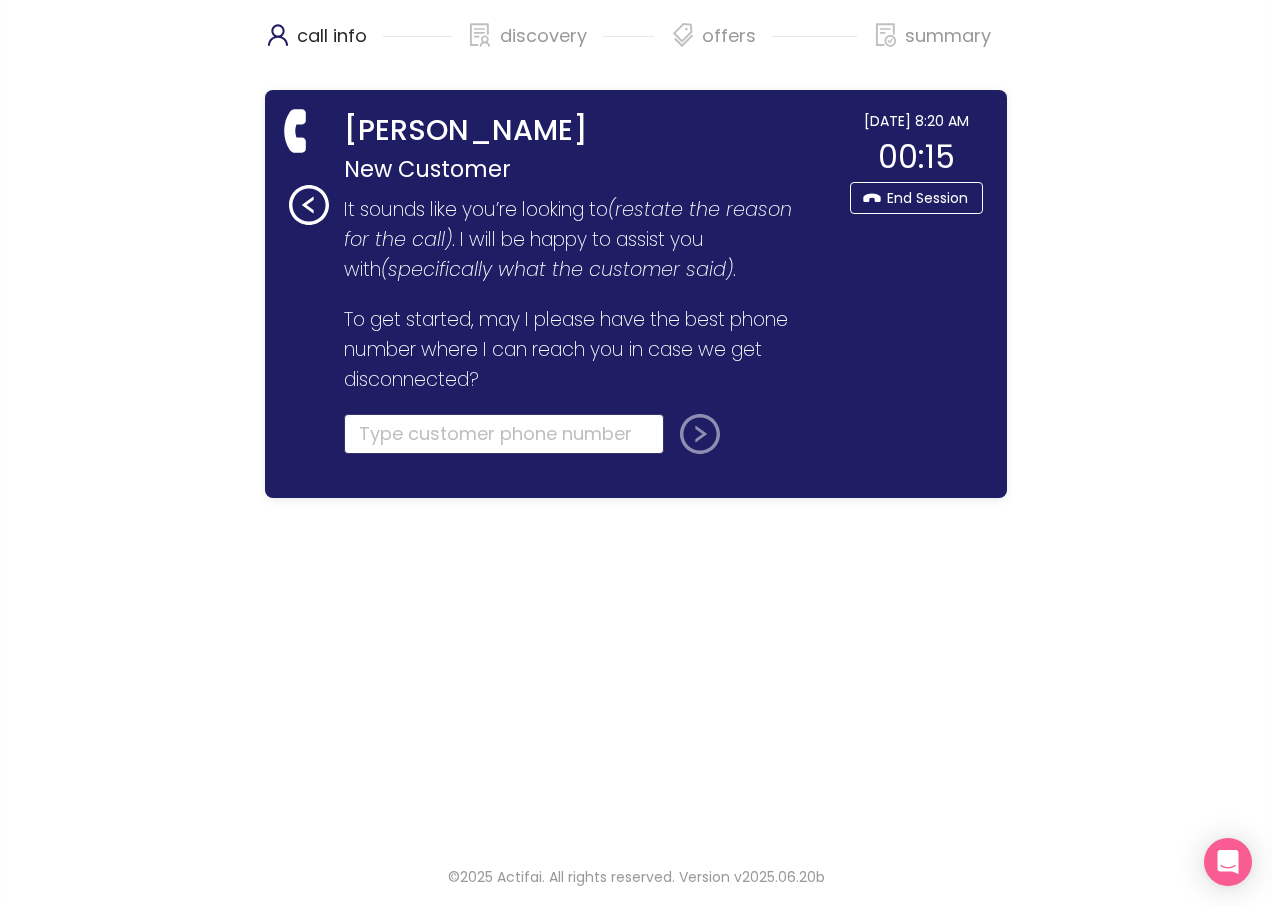 click 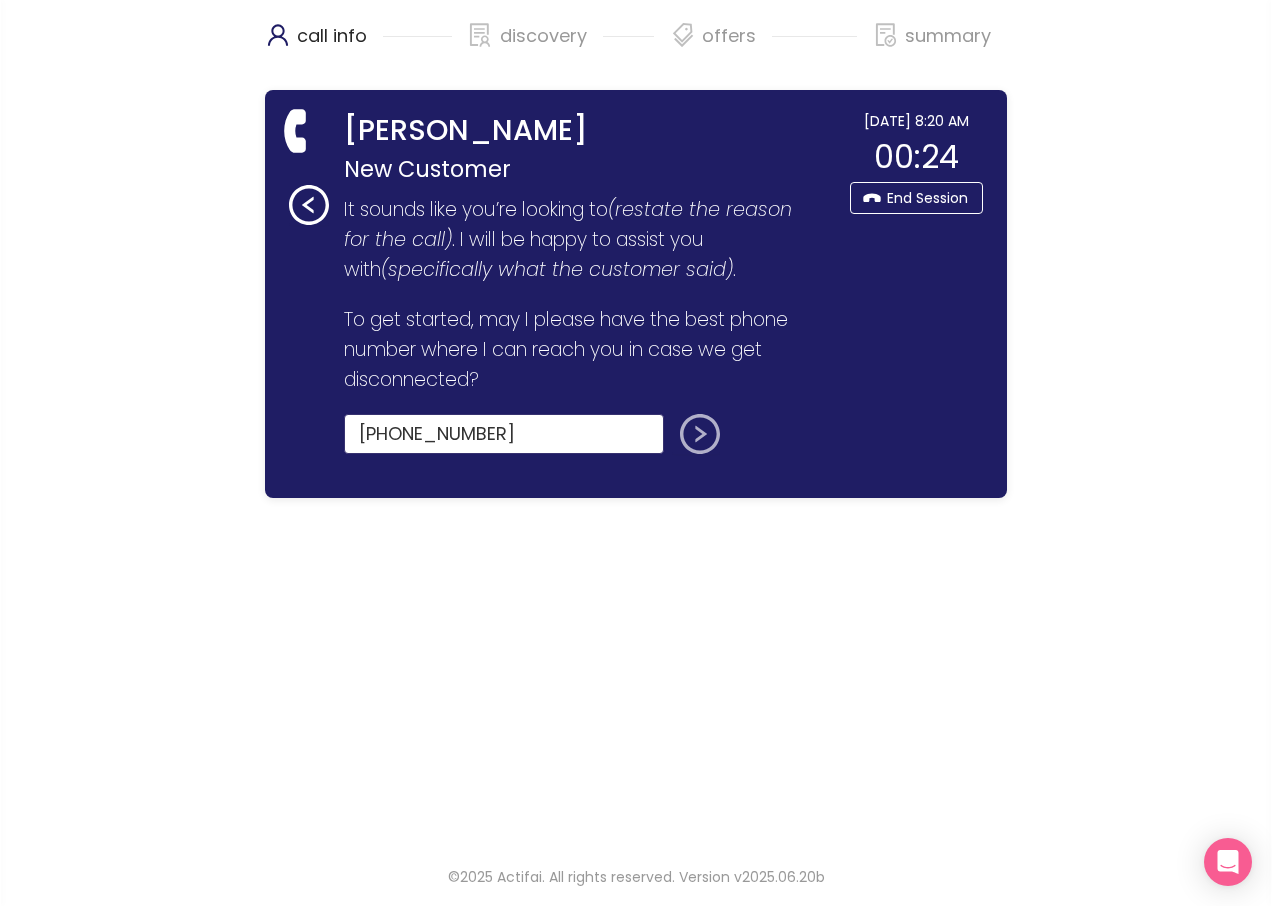 type on "[PHONE_NUMBER]" 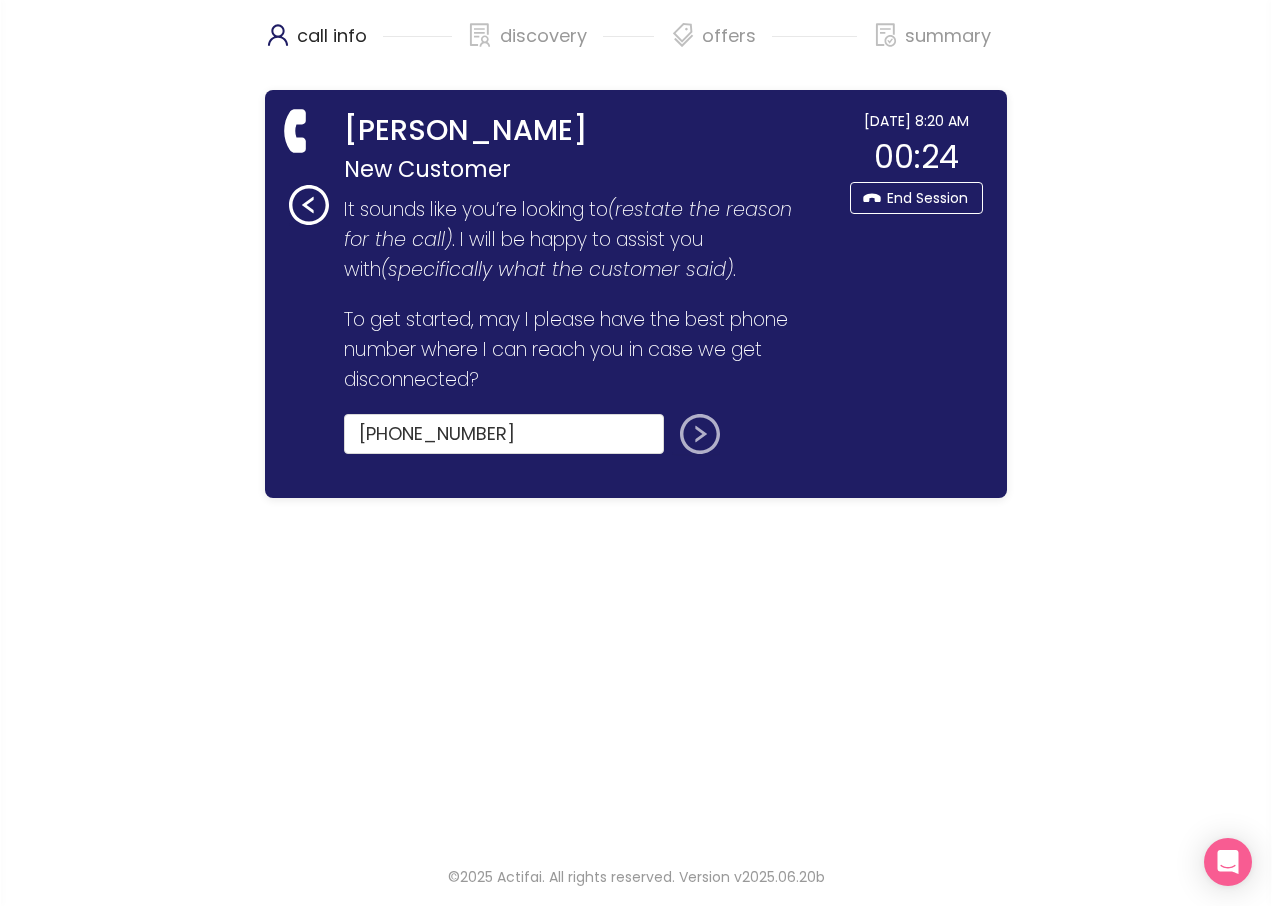 click 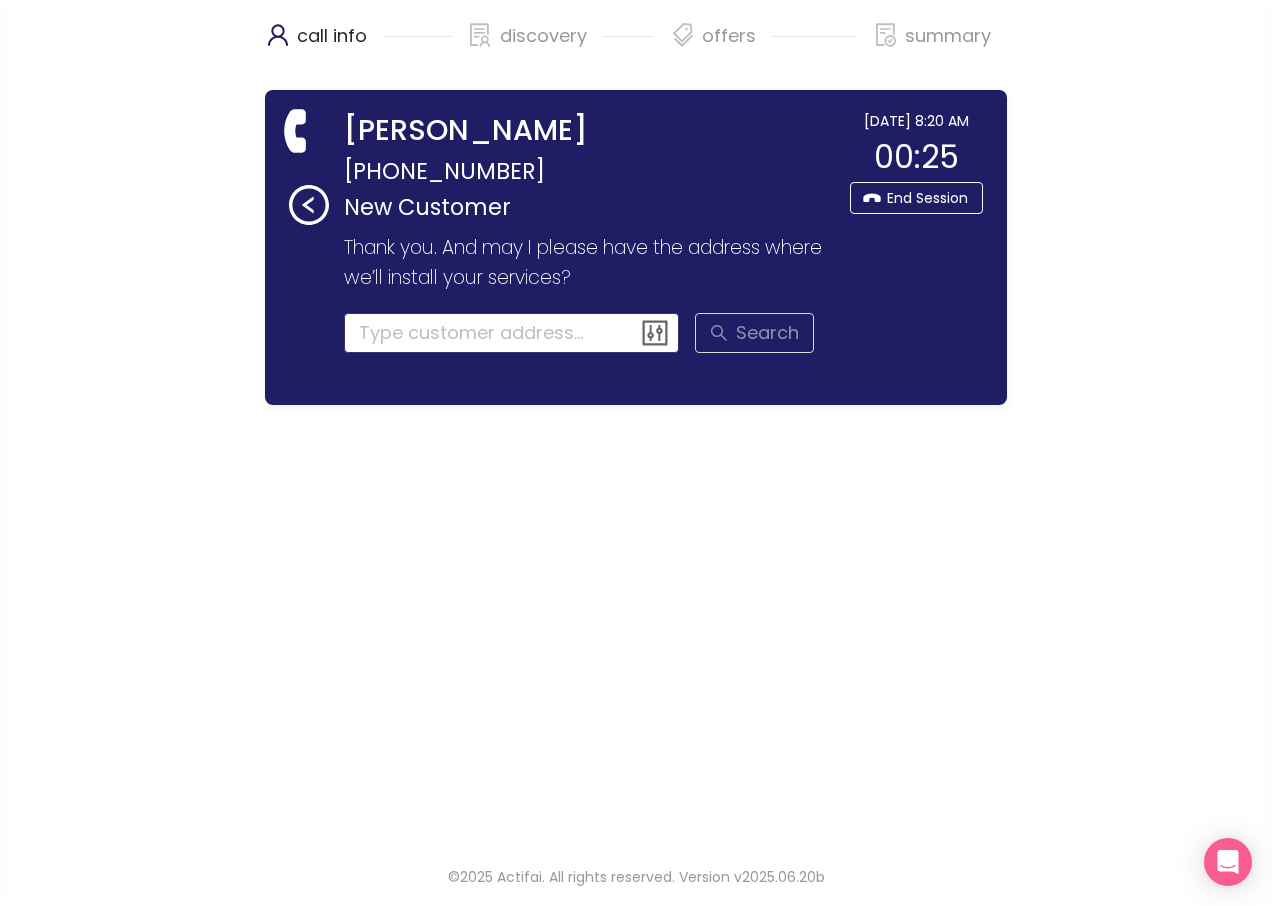 click at bounding box center (512, 333) 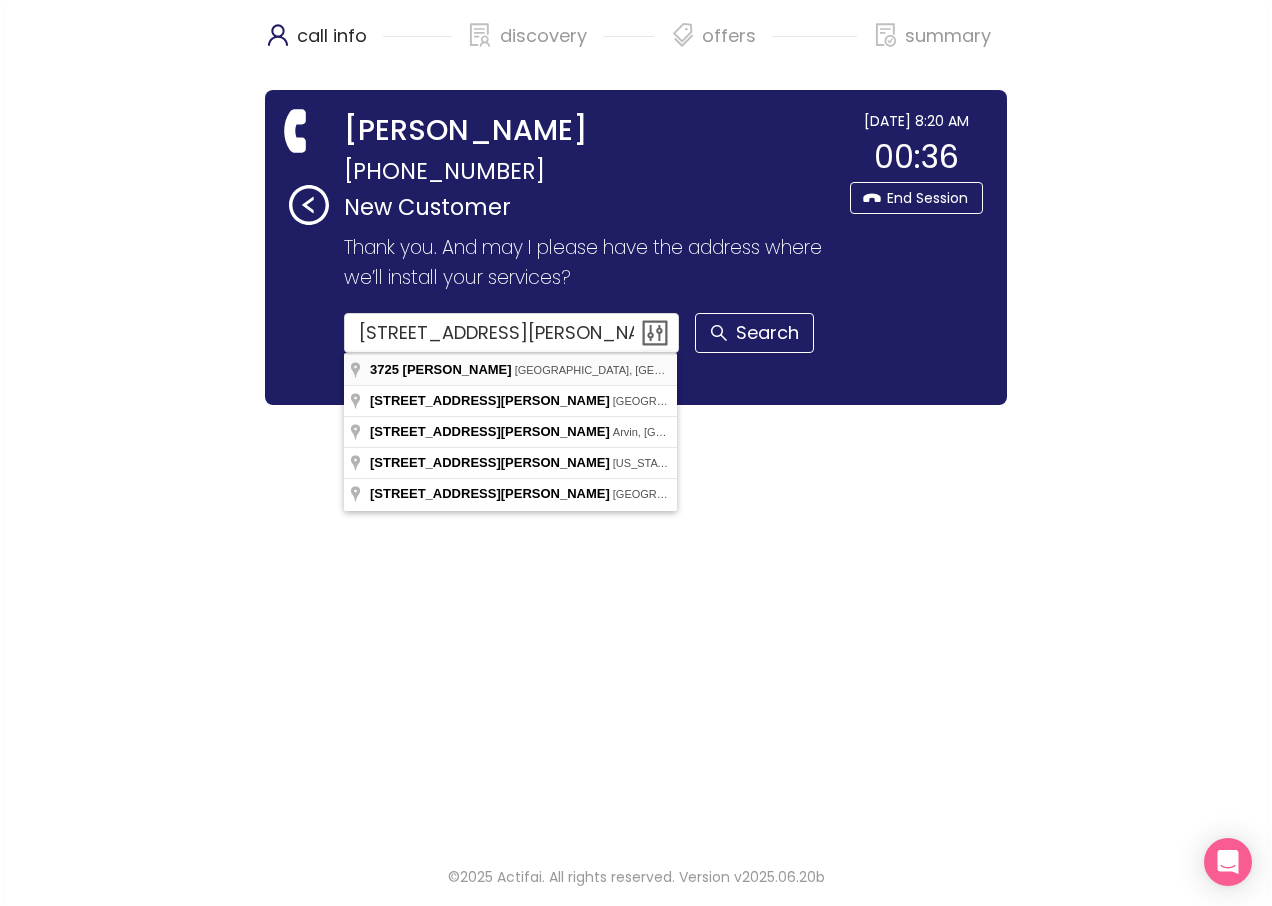 type on "[STREET_ADDRESS][PERSON_NAME]" 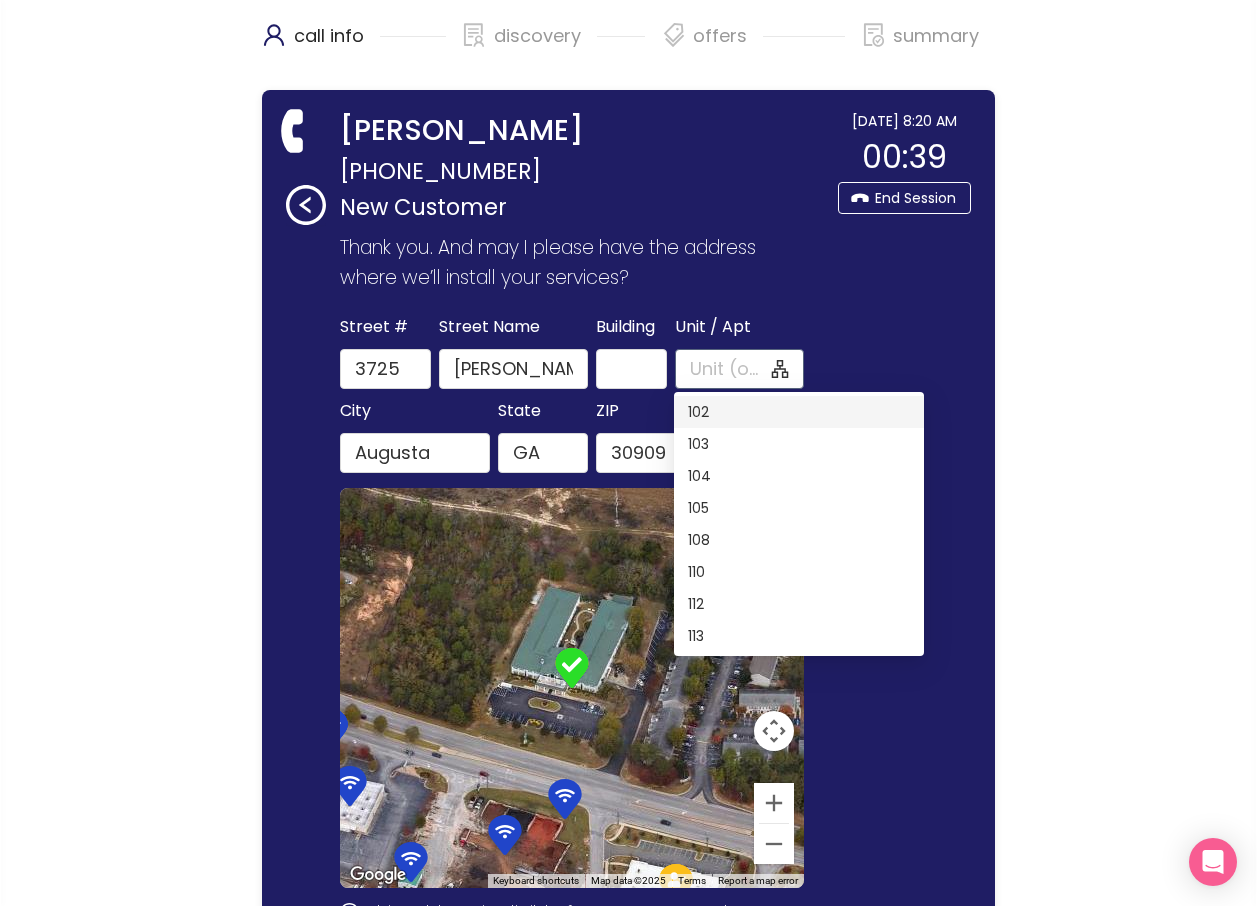 click on "Unit / Apt" at bounding box center [729, 369] 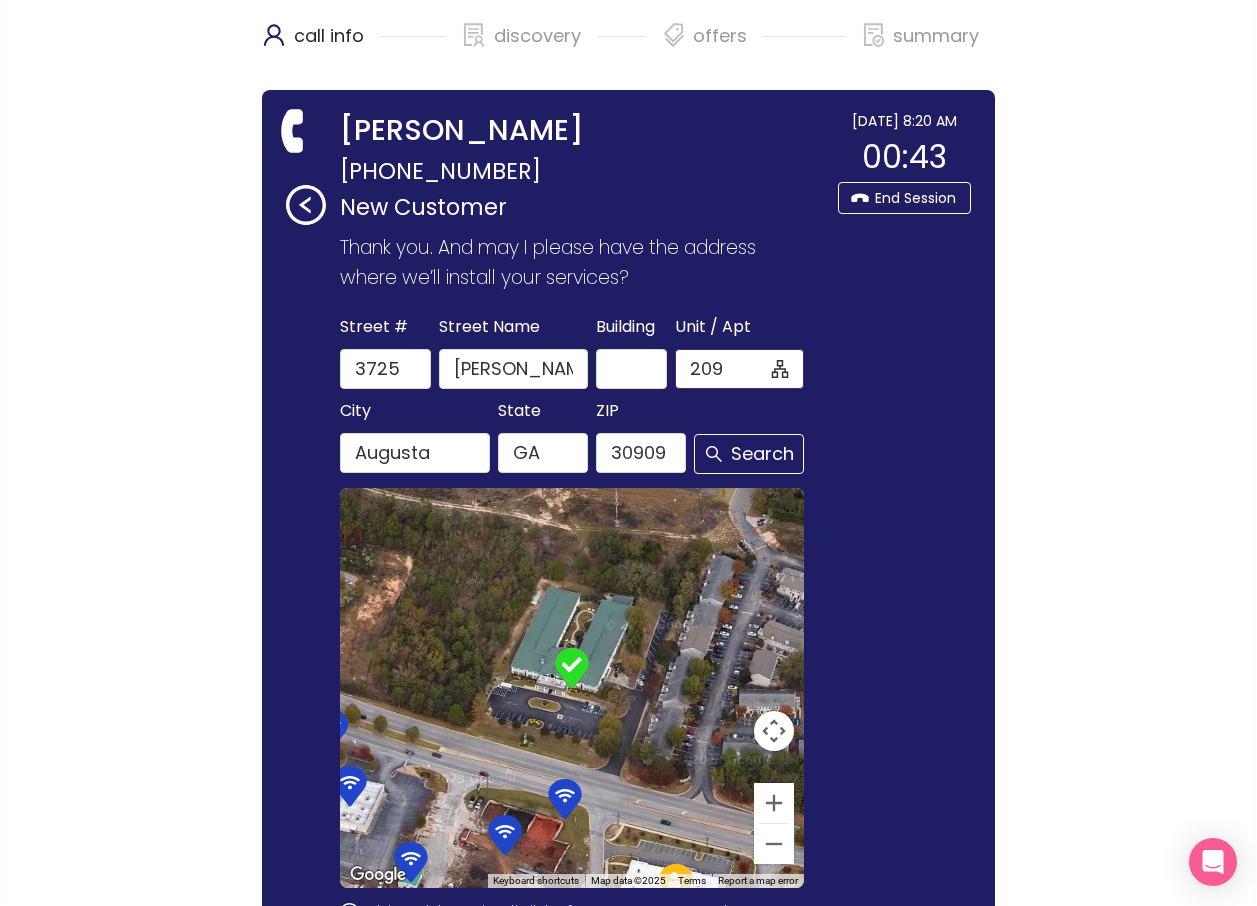 type on "209" 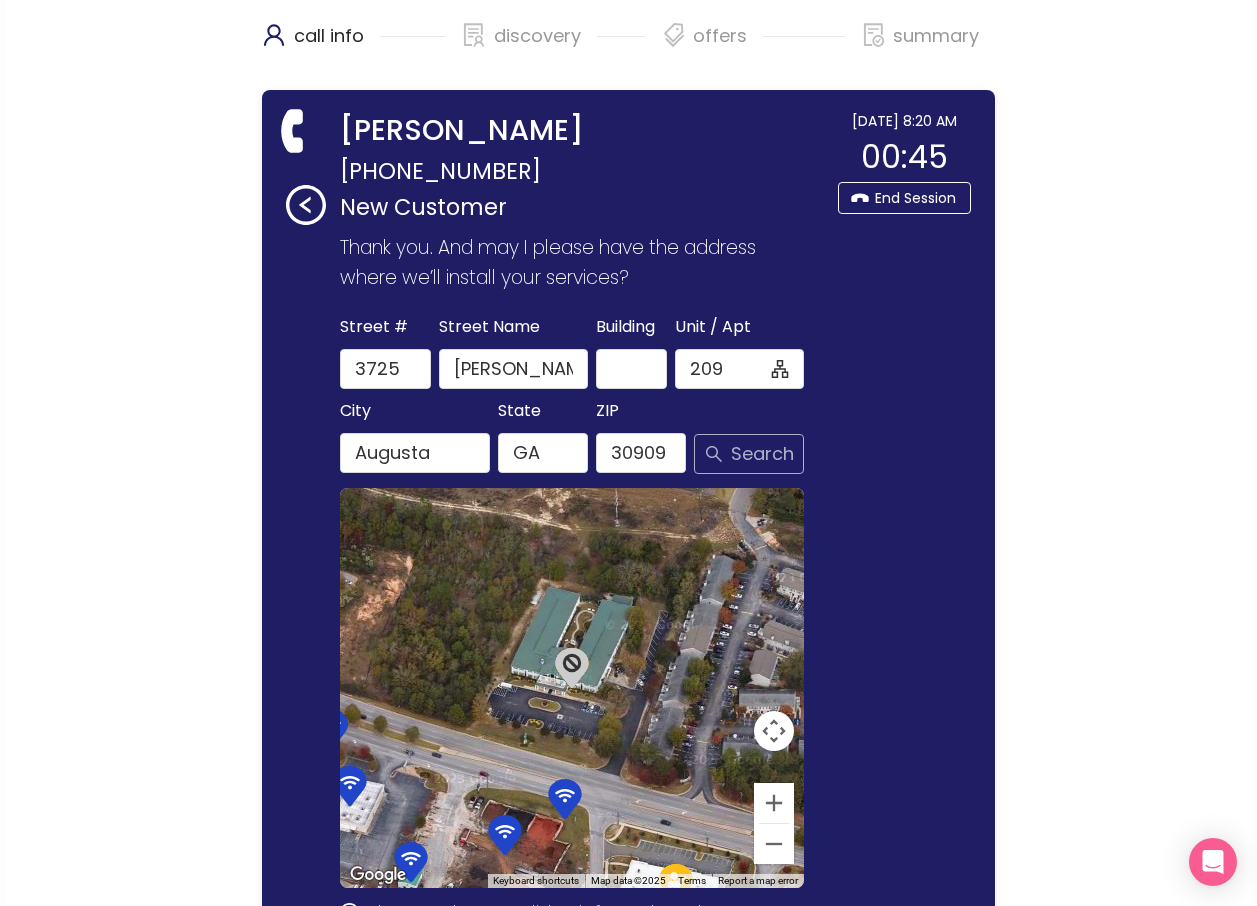 click on "Search" 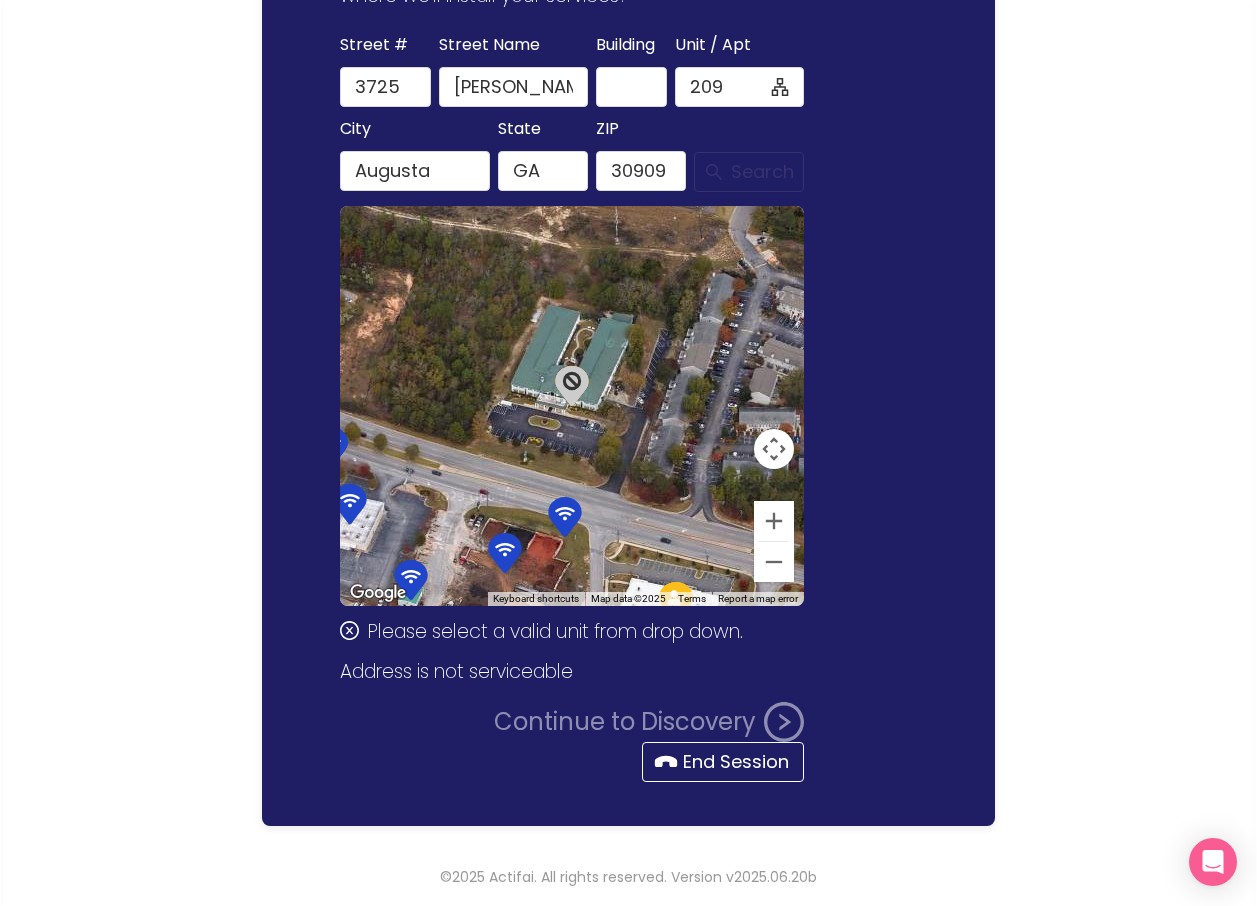 scroll, scrollTop: 0, scrollLeft: 0, axis: both 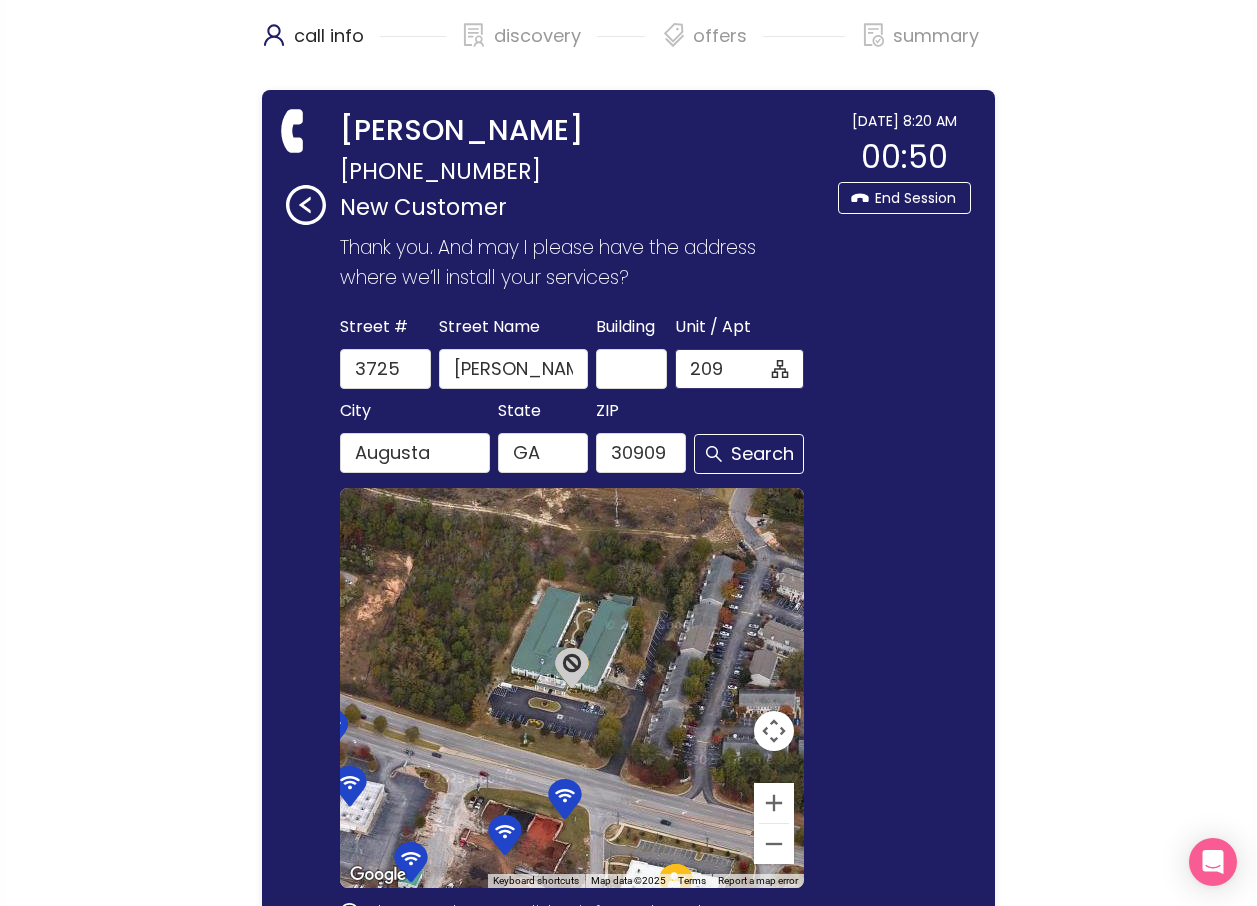 drag, startPoint x: 736, startPoint y: 367, endPoint x: 668, endPoint y: 373, distance: 68.26419 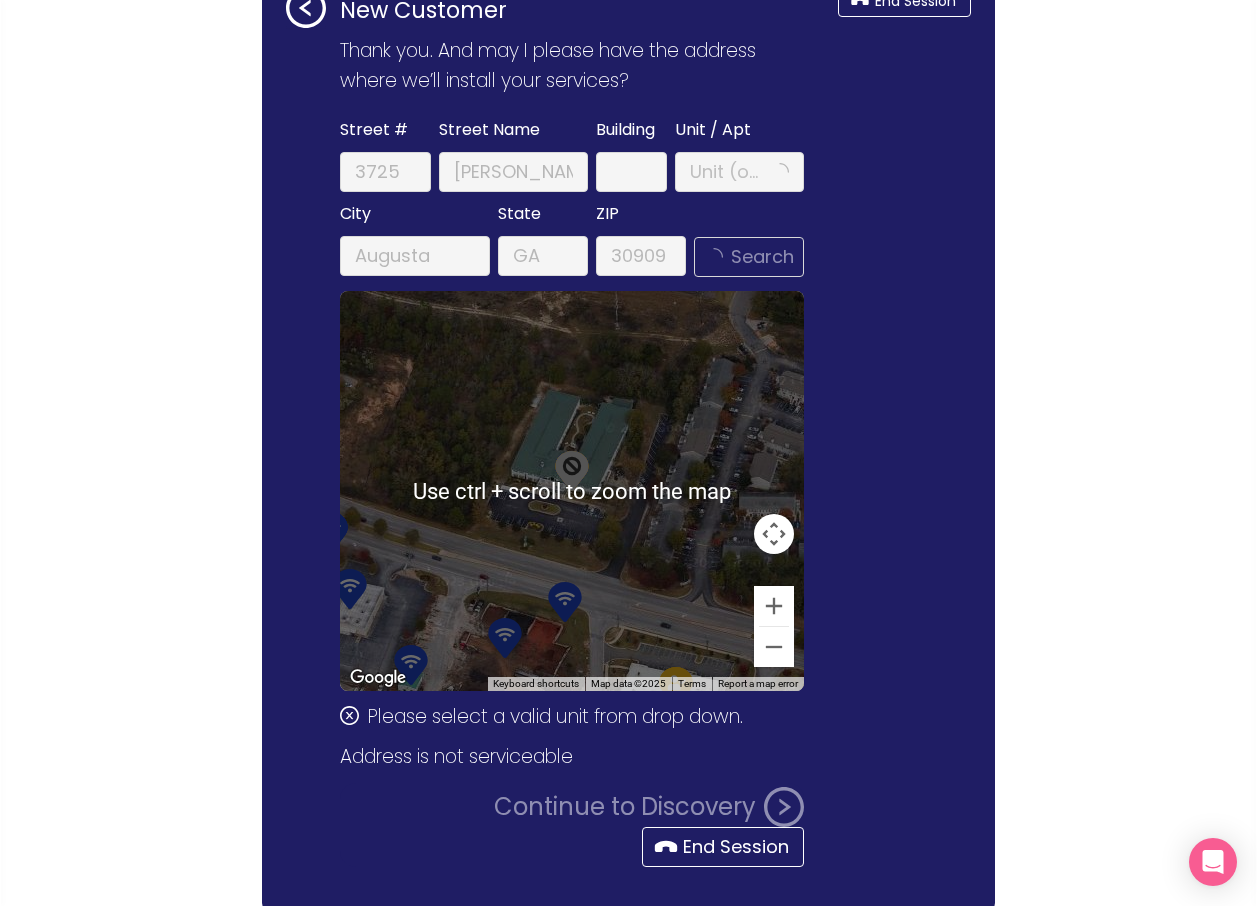 scroll, scrollTop: 200, scrollLeft: 0, axis: vertical 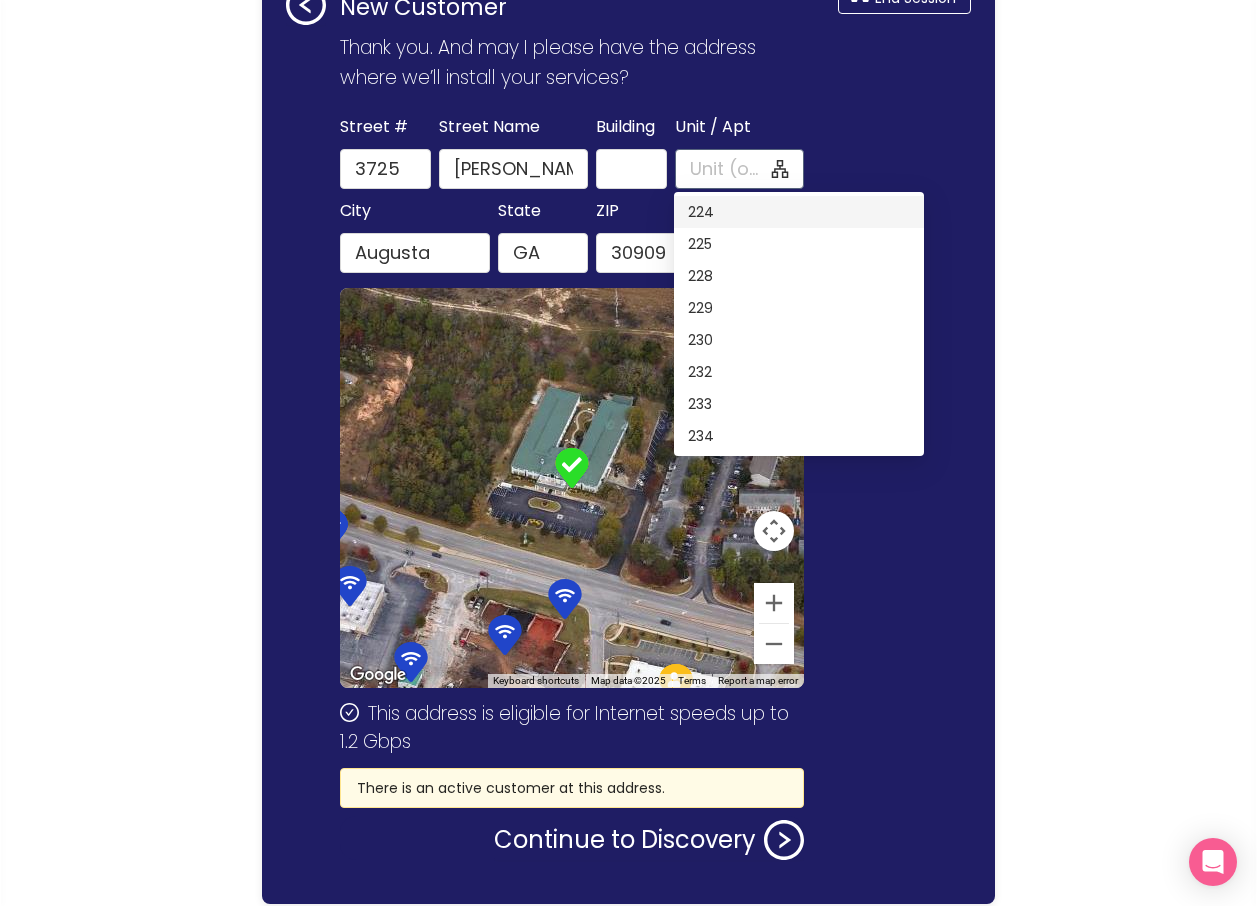 click on "Unit / Apt" at bounding box center [729, 169] 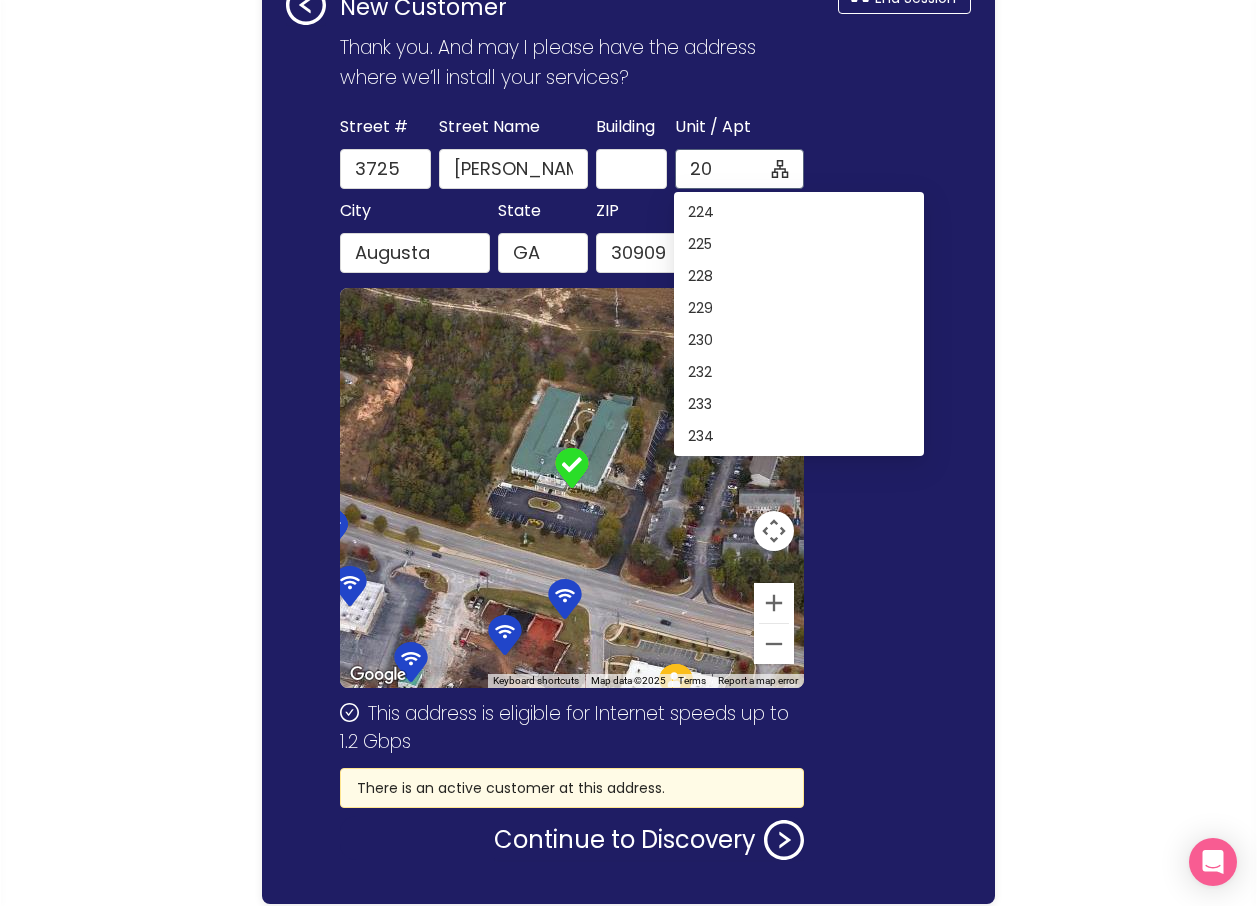 scroll, scrollTop: 0, scrollLeft: 0, axis: both 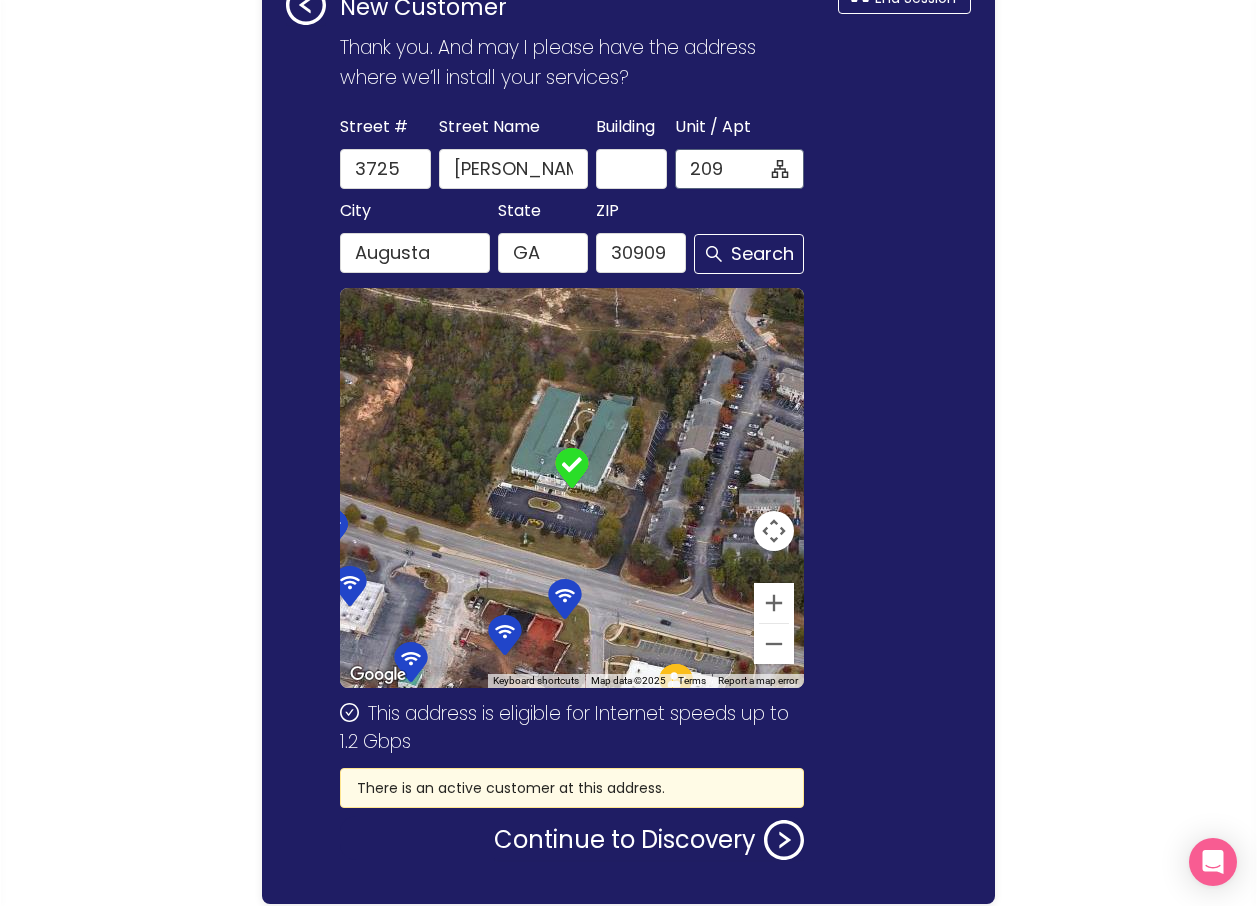 type on "209" 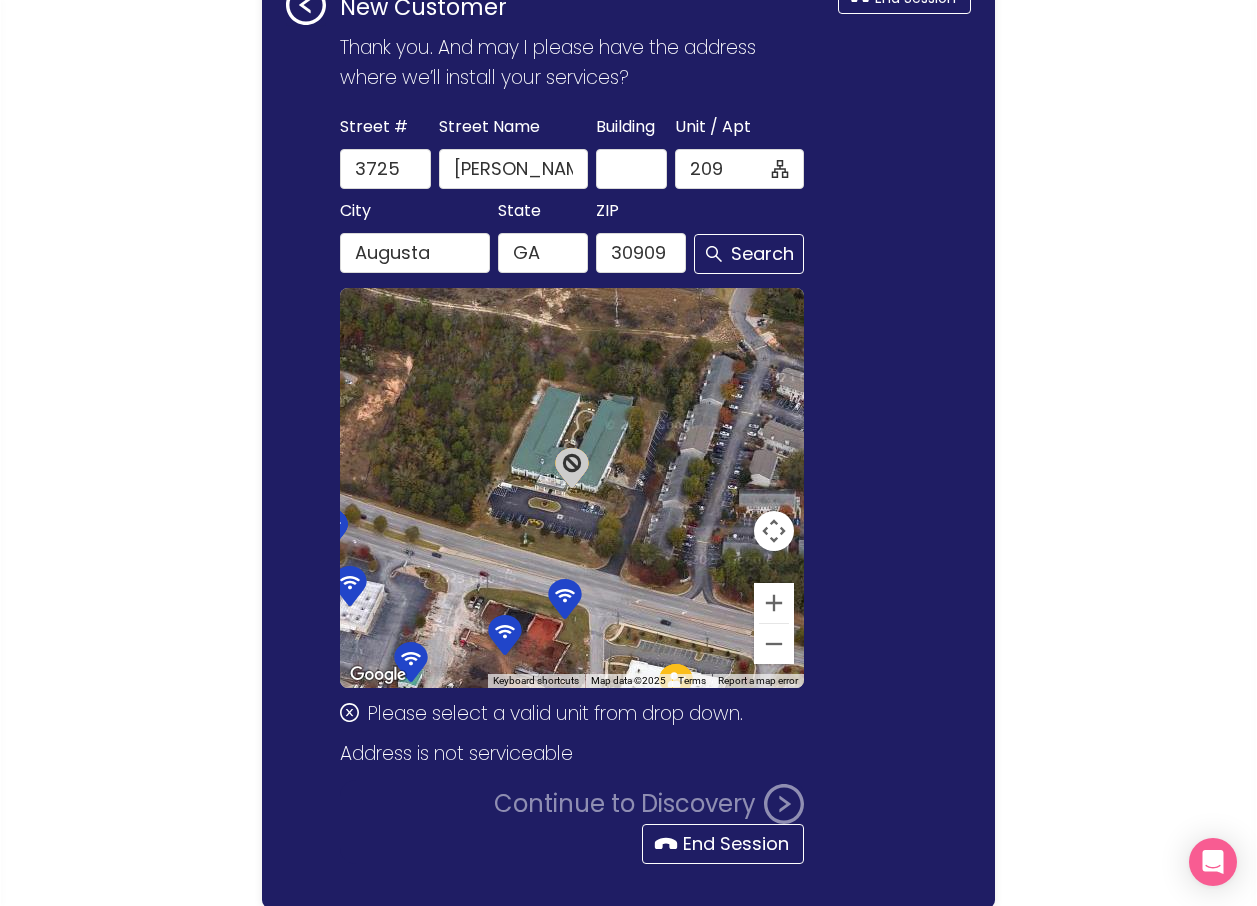 click on "Thank you. And may I please have the address where we’ll install your services?" 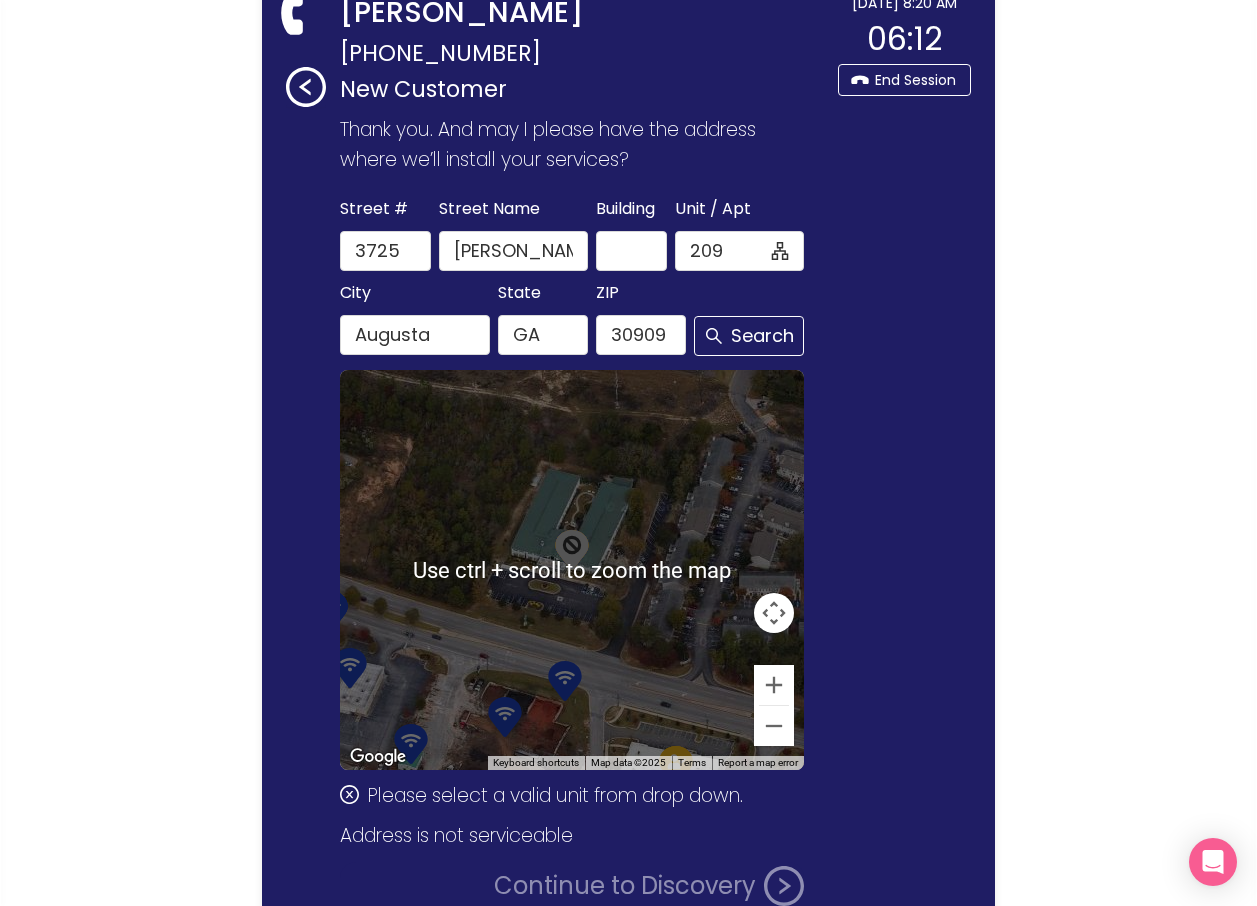 scroll, scrollTop: 100, scrollLeft: 0, axis: vertical 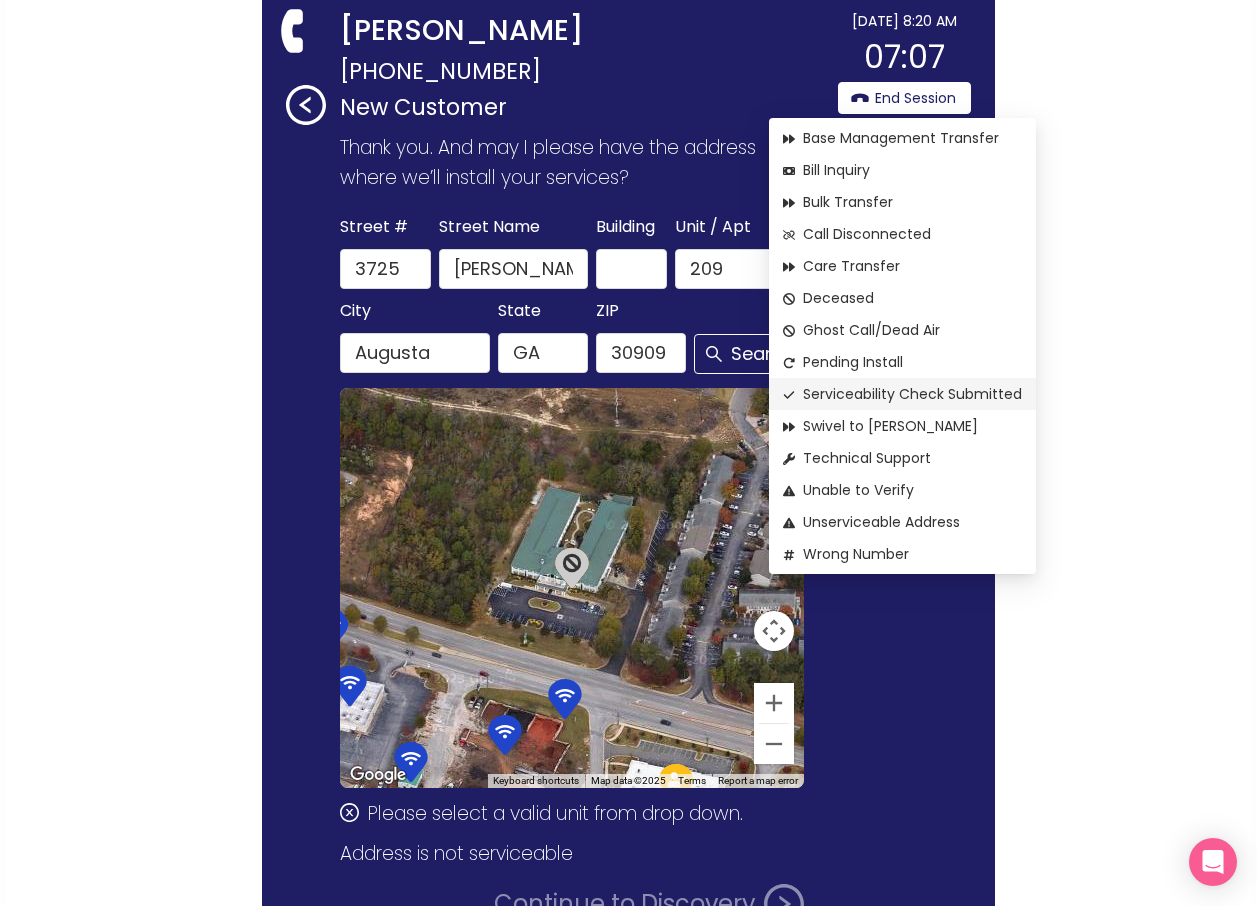 click on "Serviceability Check Submitted" 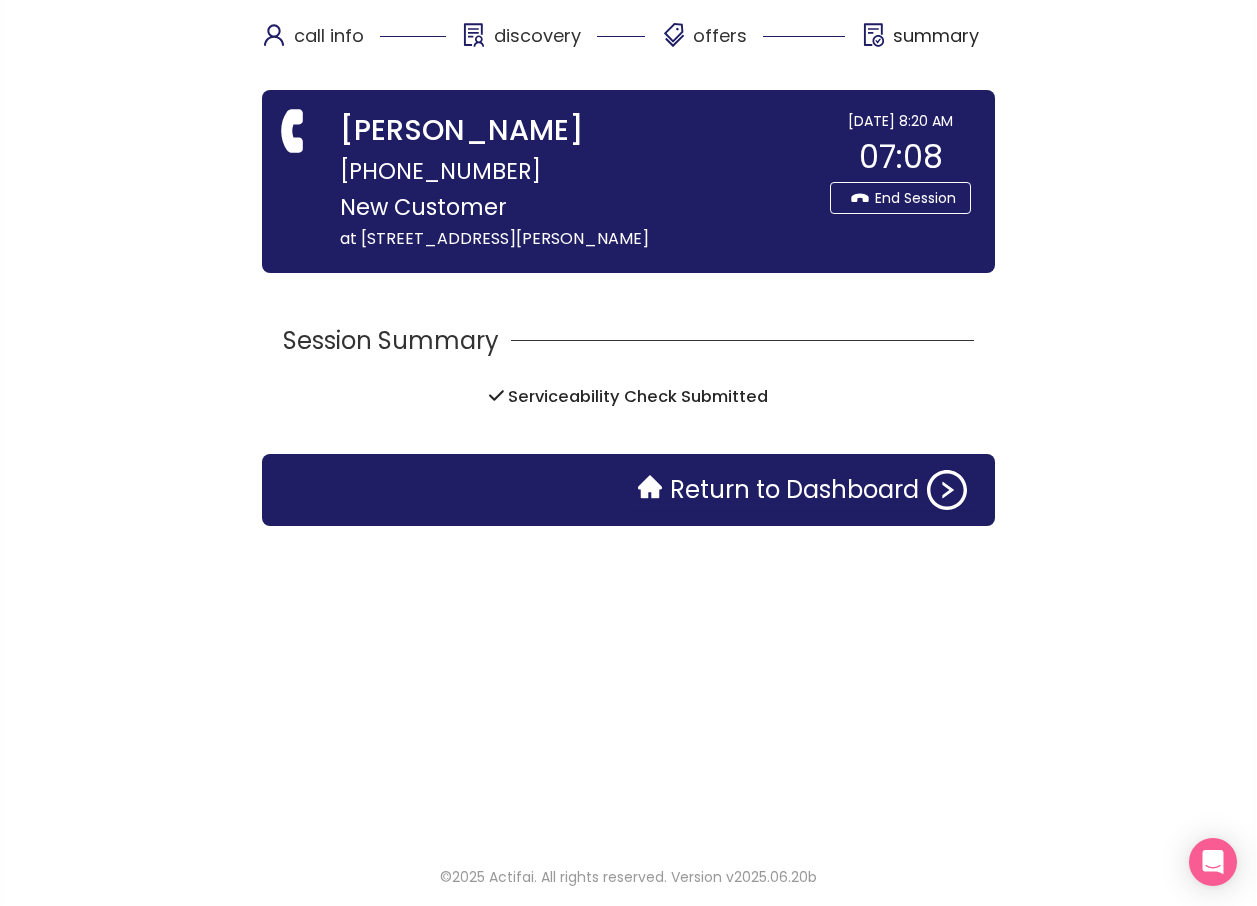 scroll, scrollTop: 0, scrollLeft: 0, axis: both 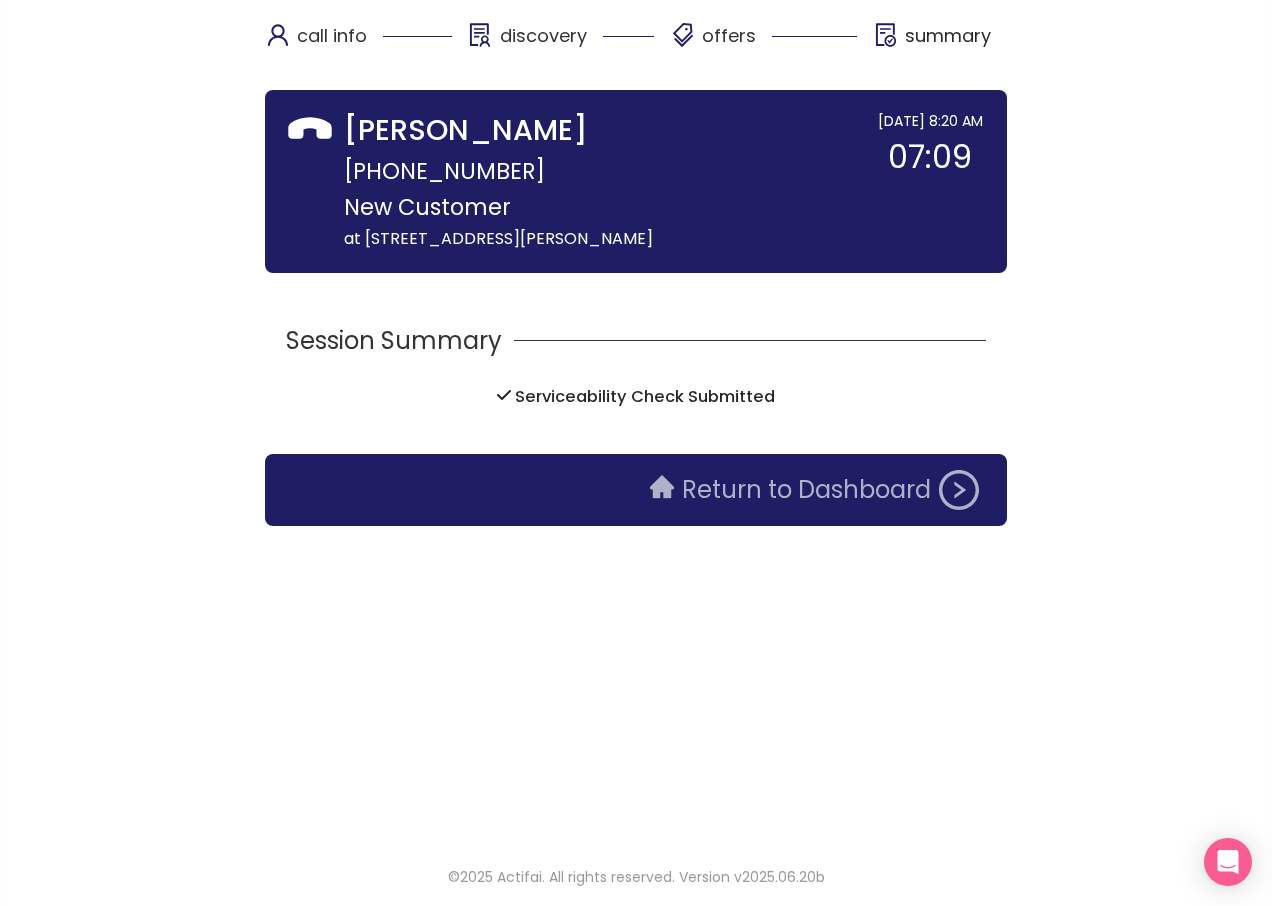 click on "Return to Dashboard" 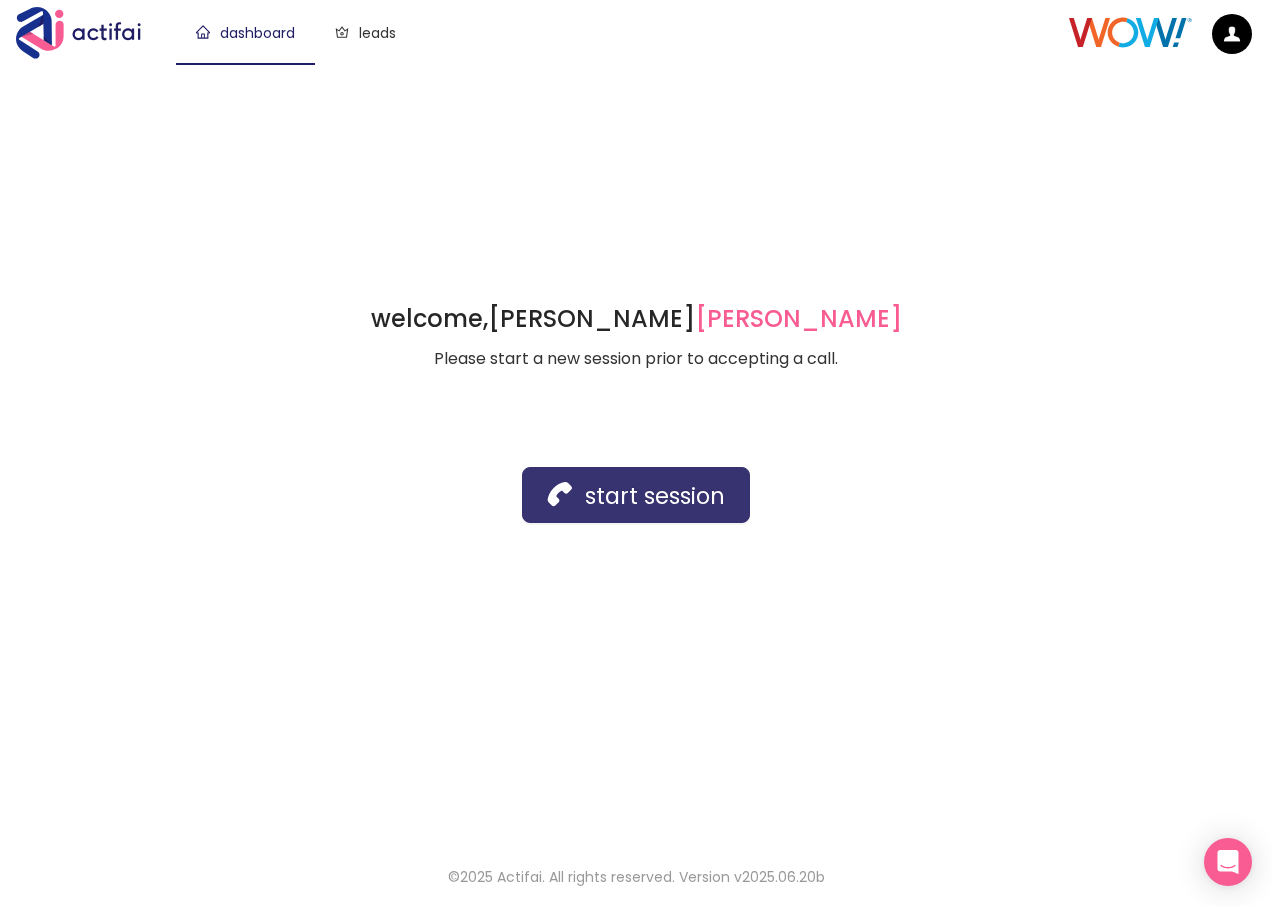 click on "start session" at bounding box center [636, 495] 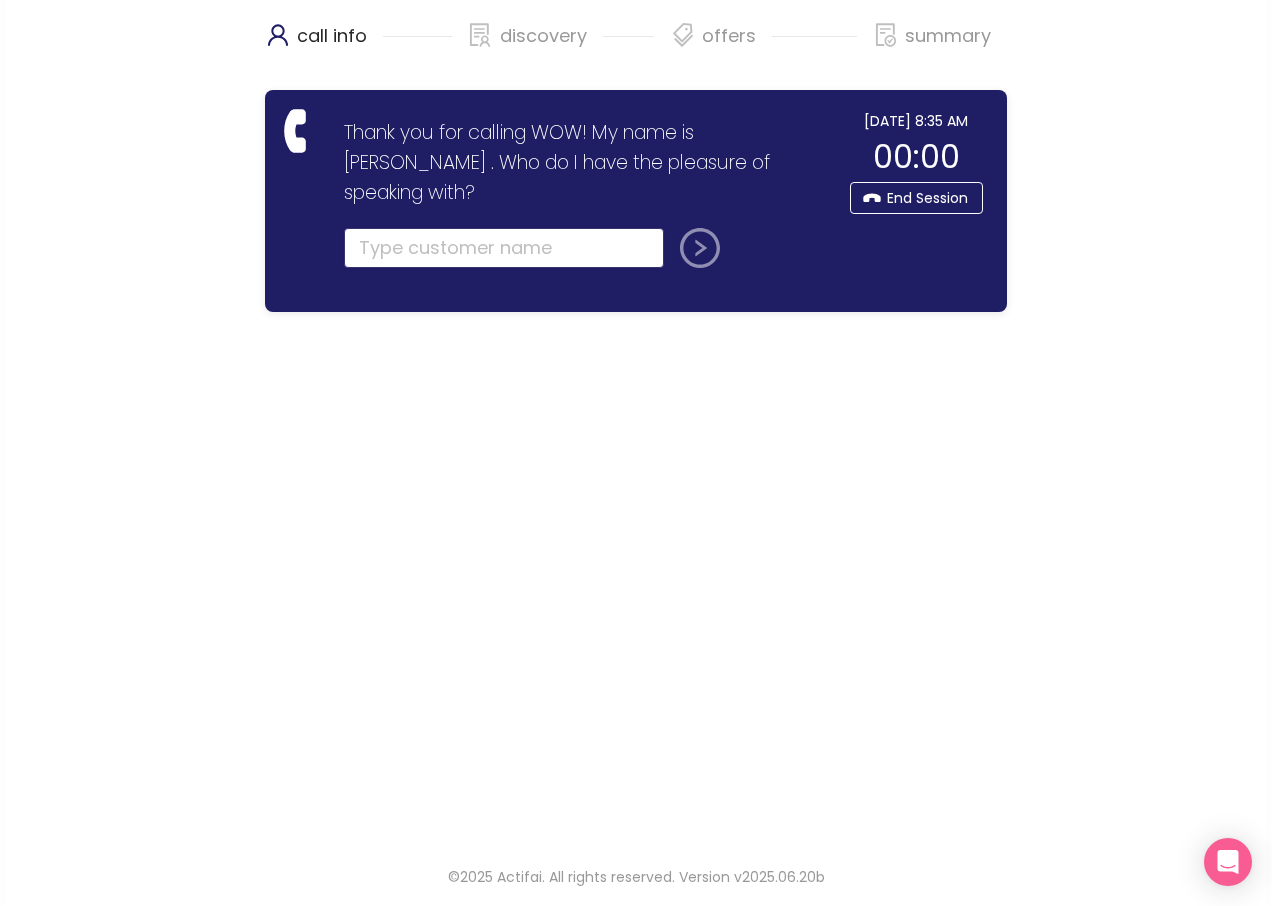 click 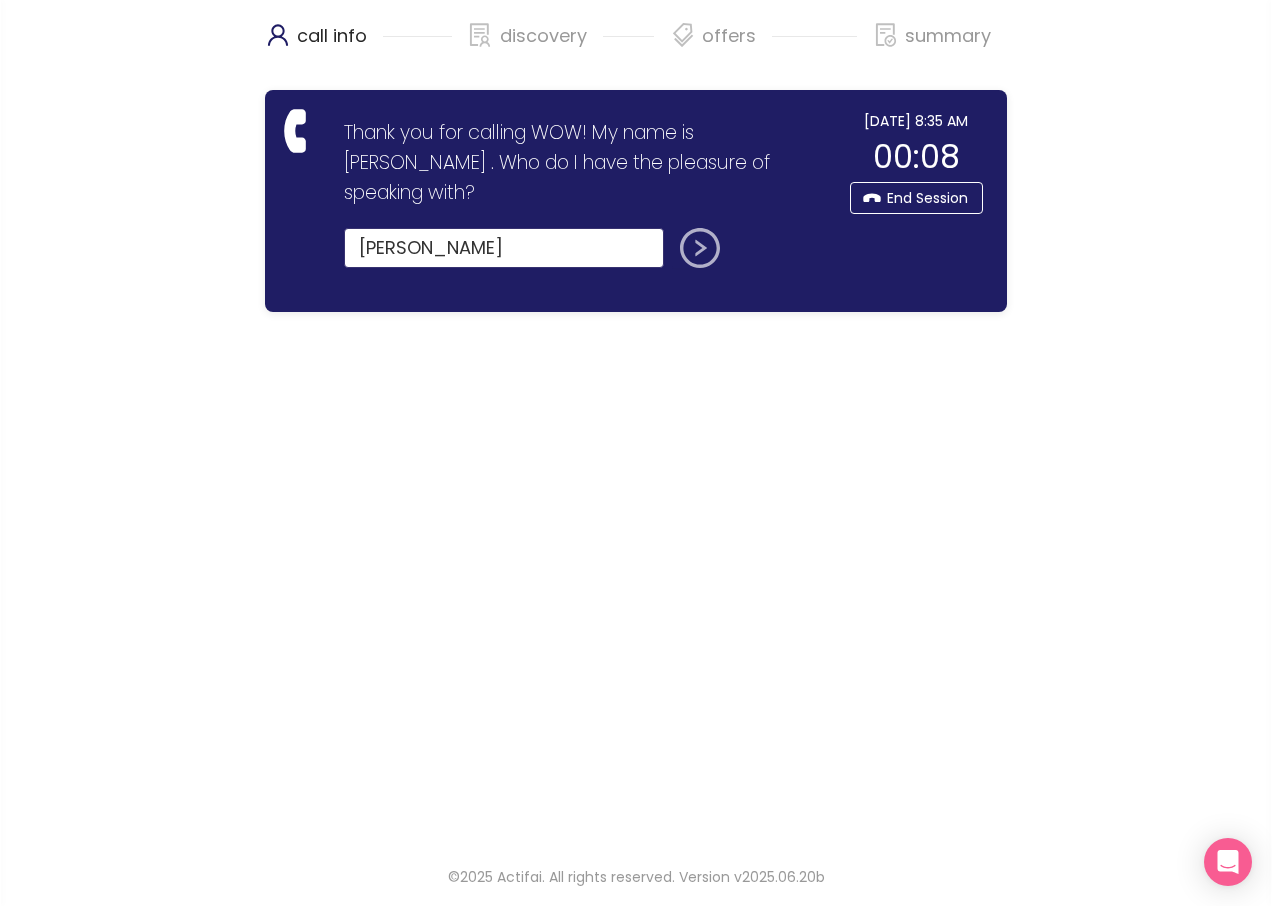 type on "[PERSON_NAME]" 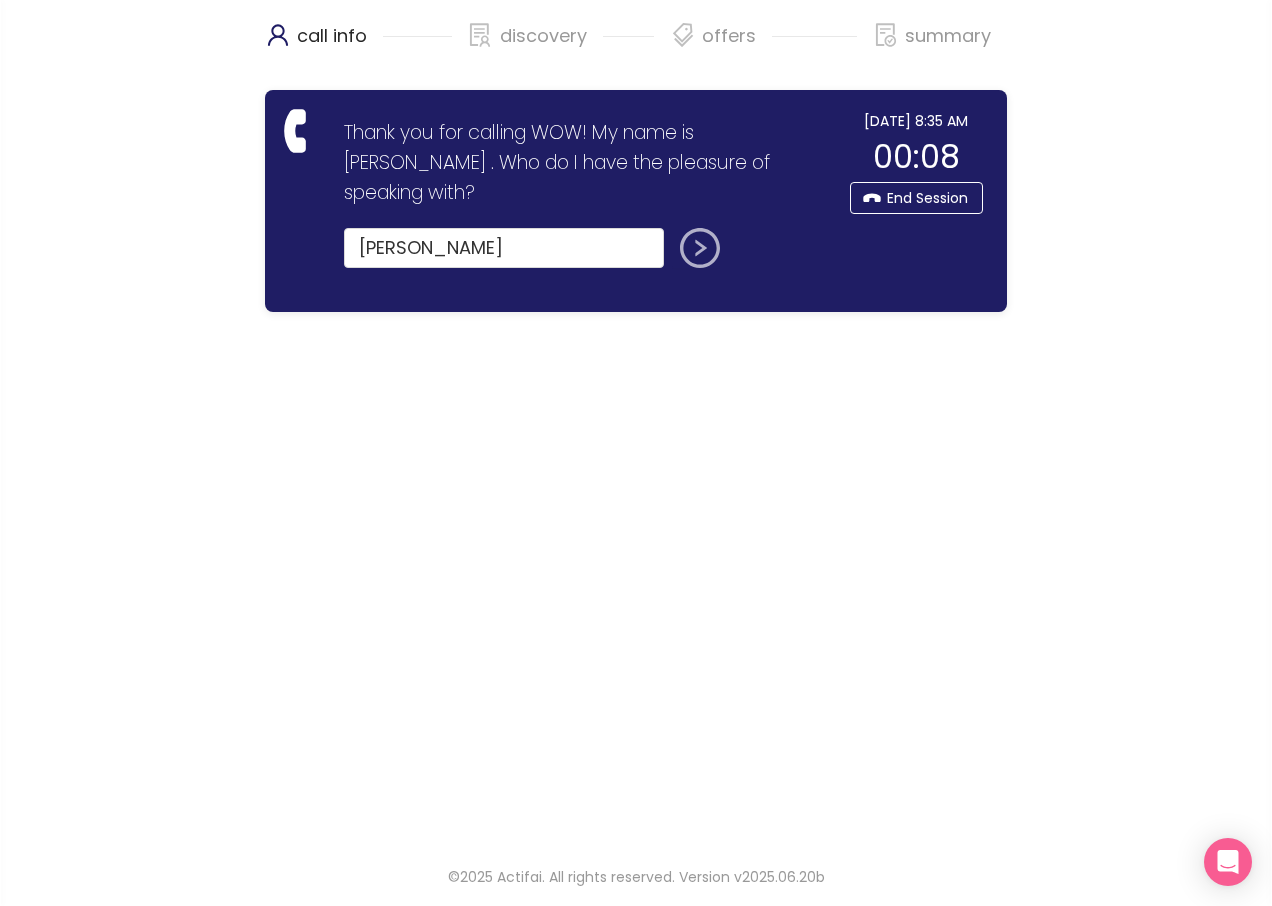 click 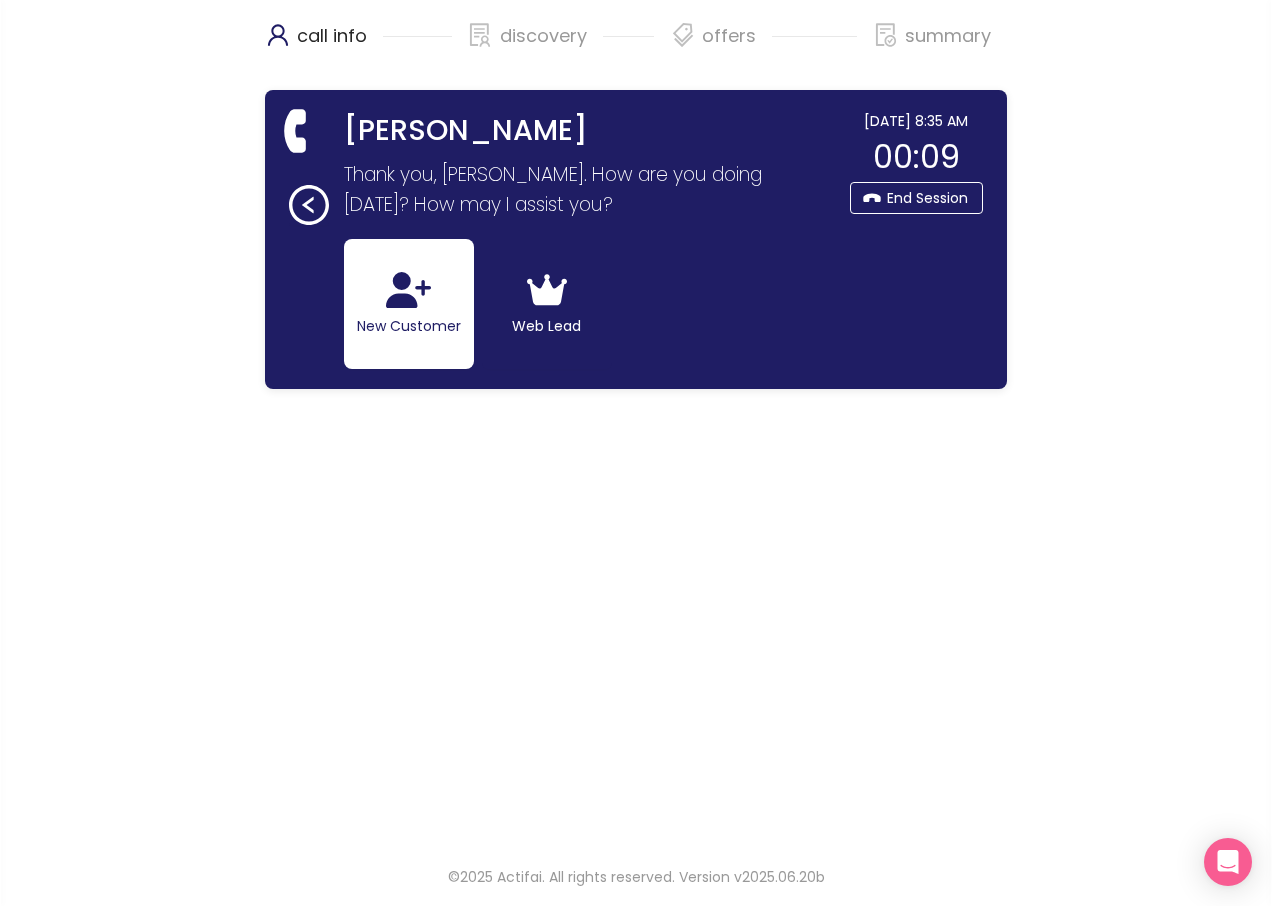 click 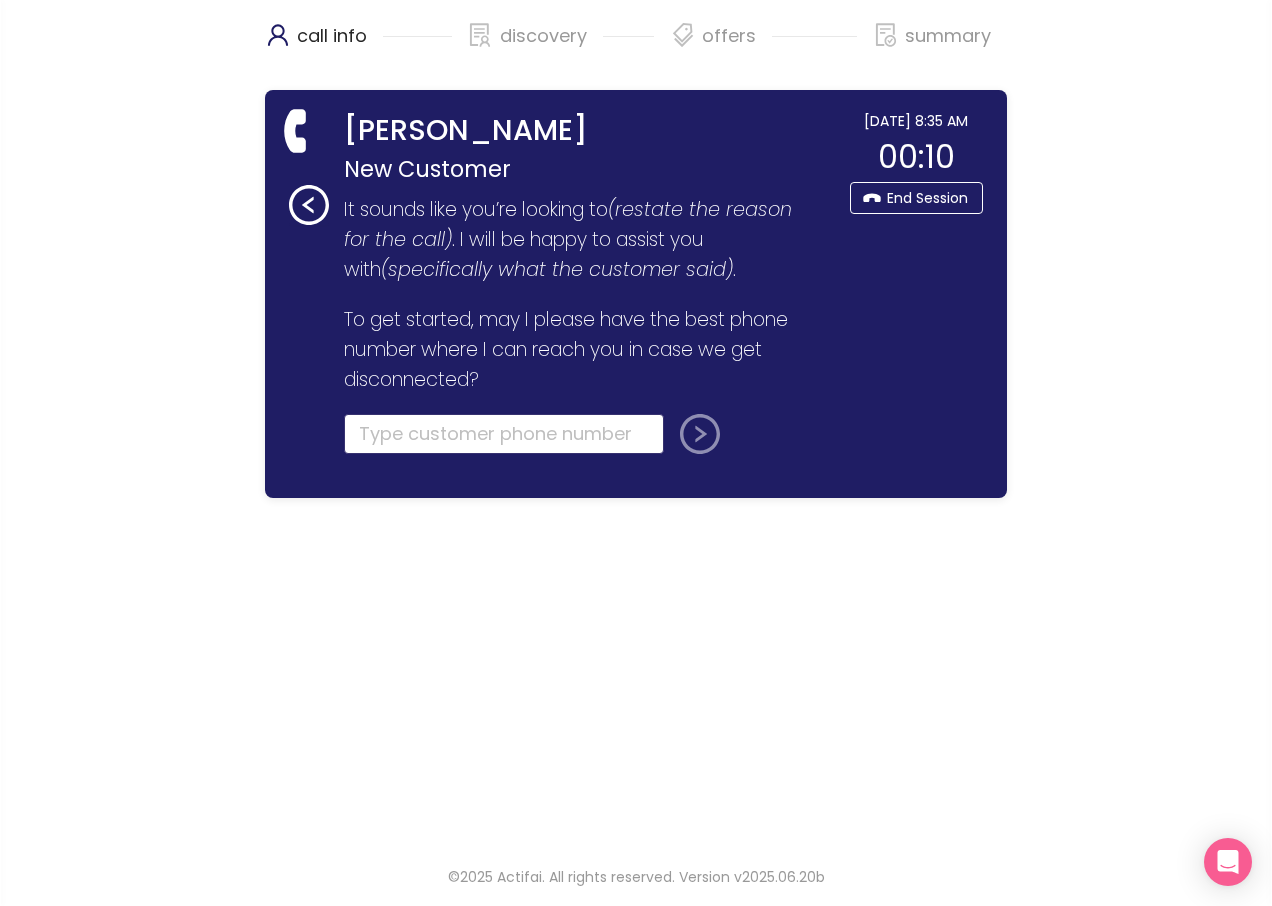 click 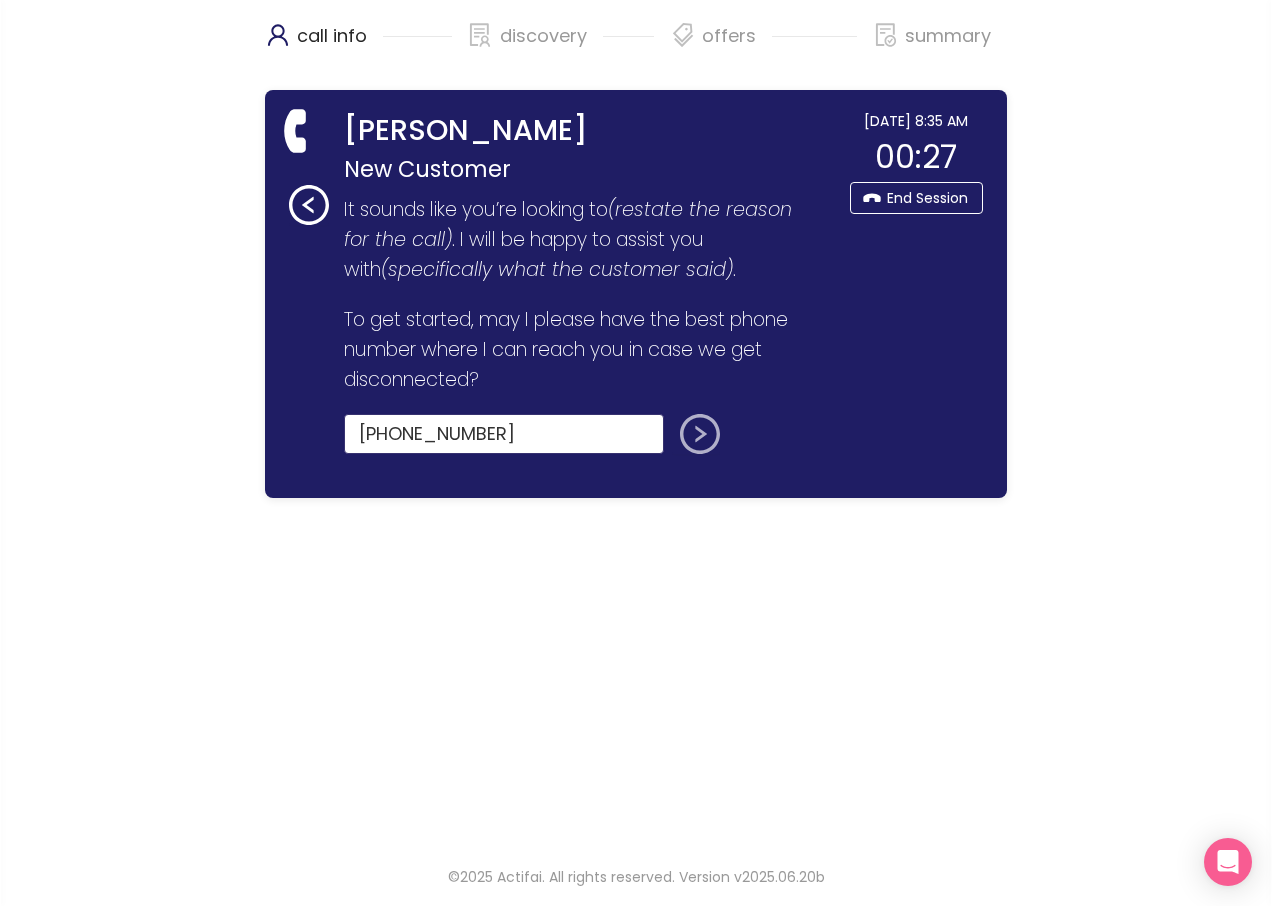 type on "[PHONE_NUMBER]" 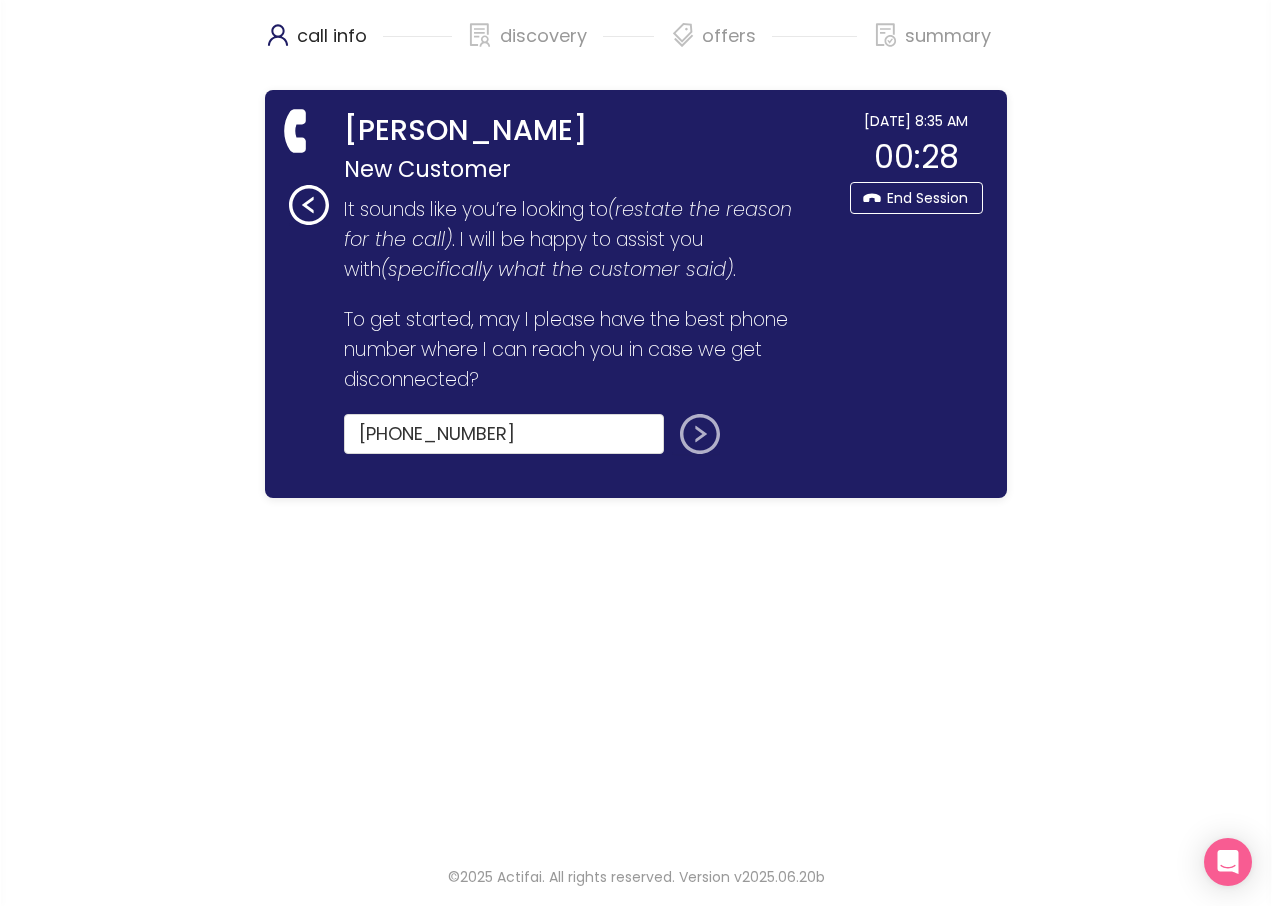 click 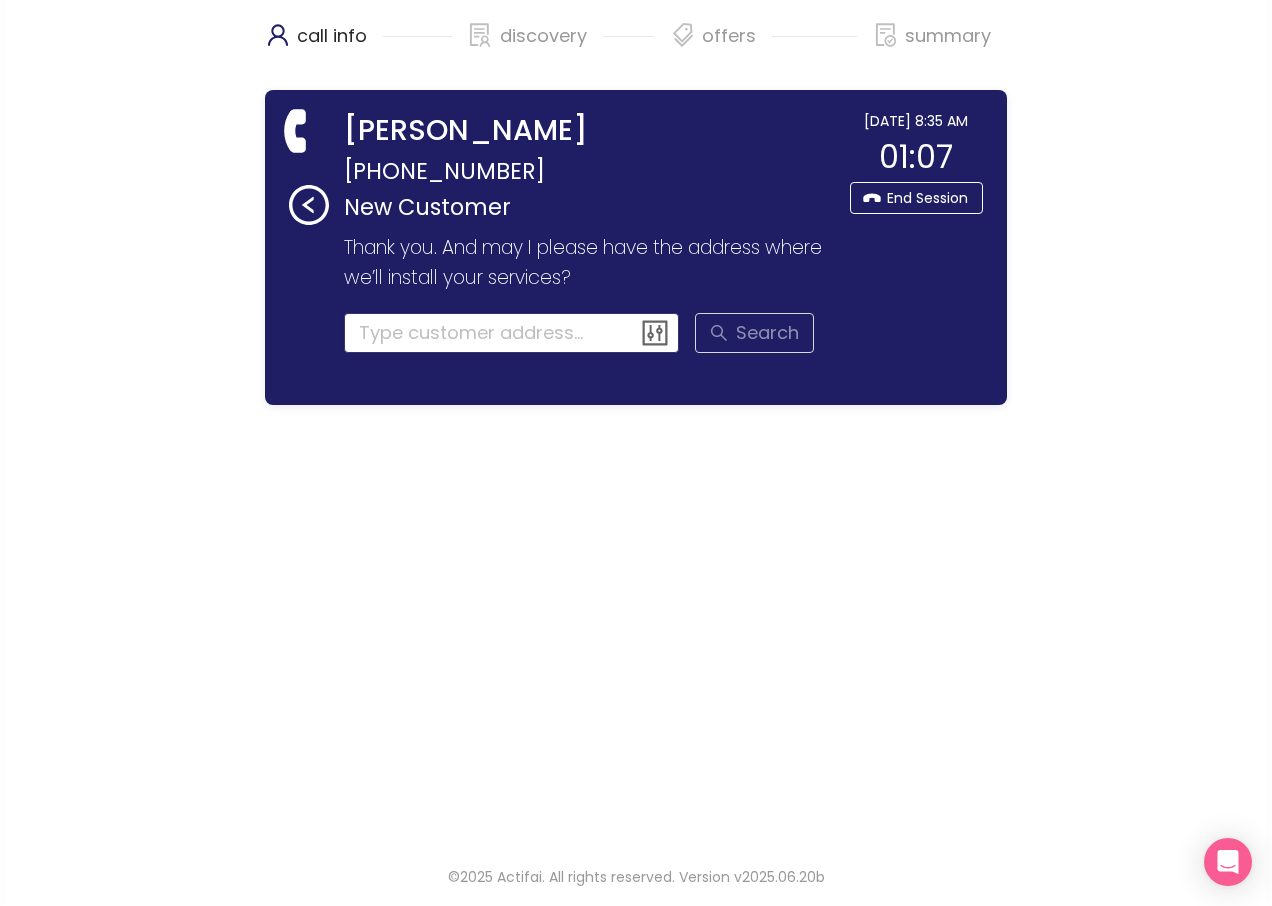 click at bounding box center [512, 333] 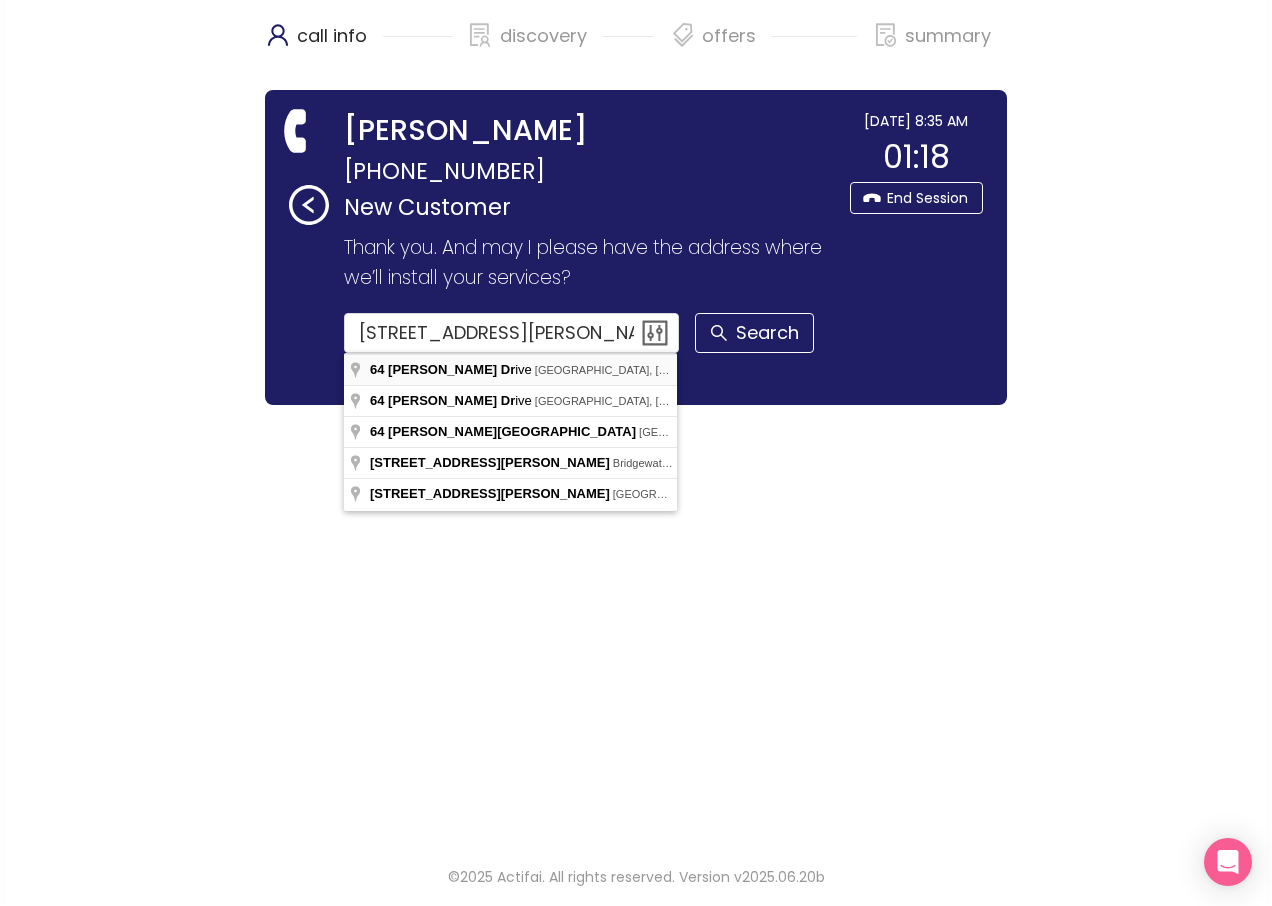 type on "[STREET_ADDRESS][PERSON_NAME]" 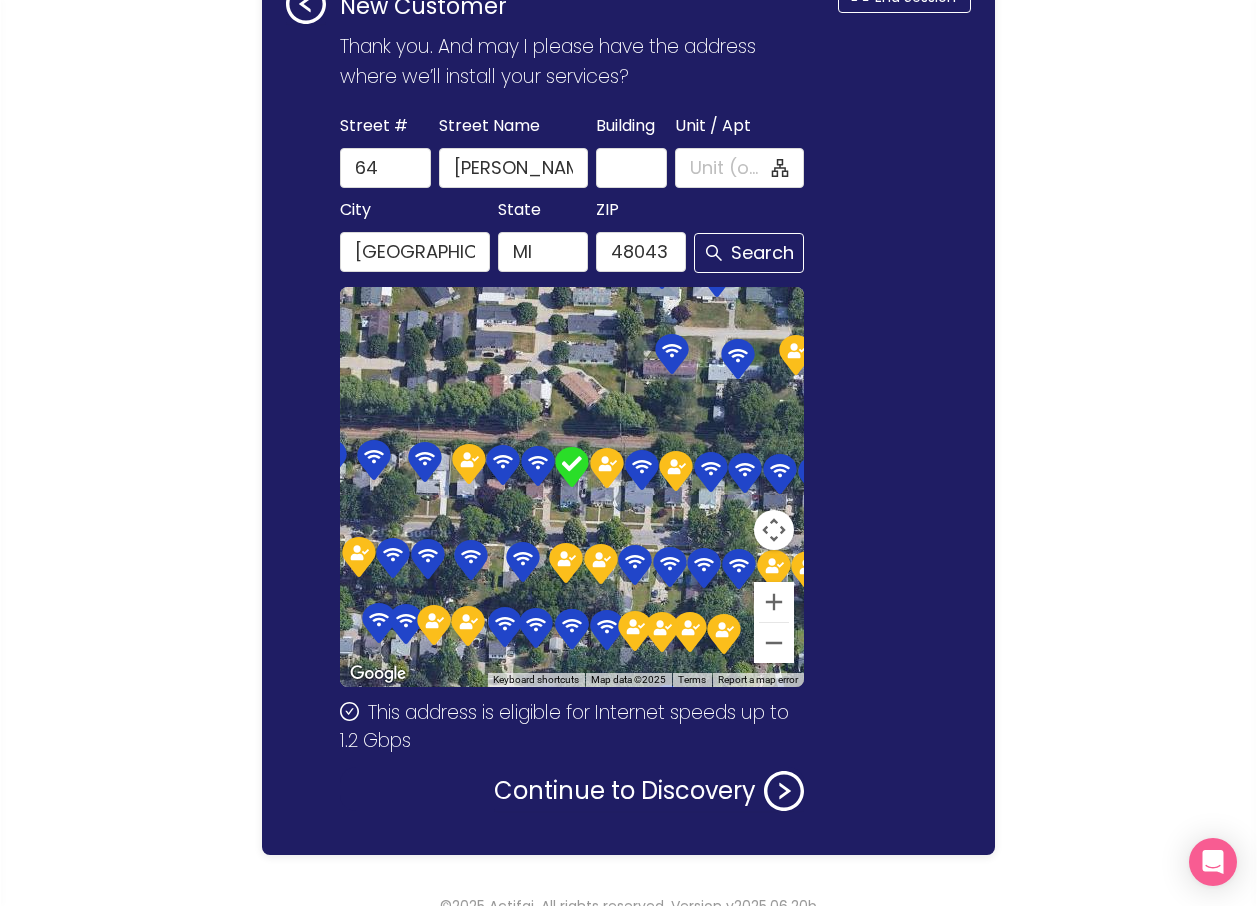 scroll, scrollTop: 230, scrollLeft: 0, axis: vertical 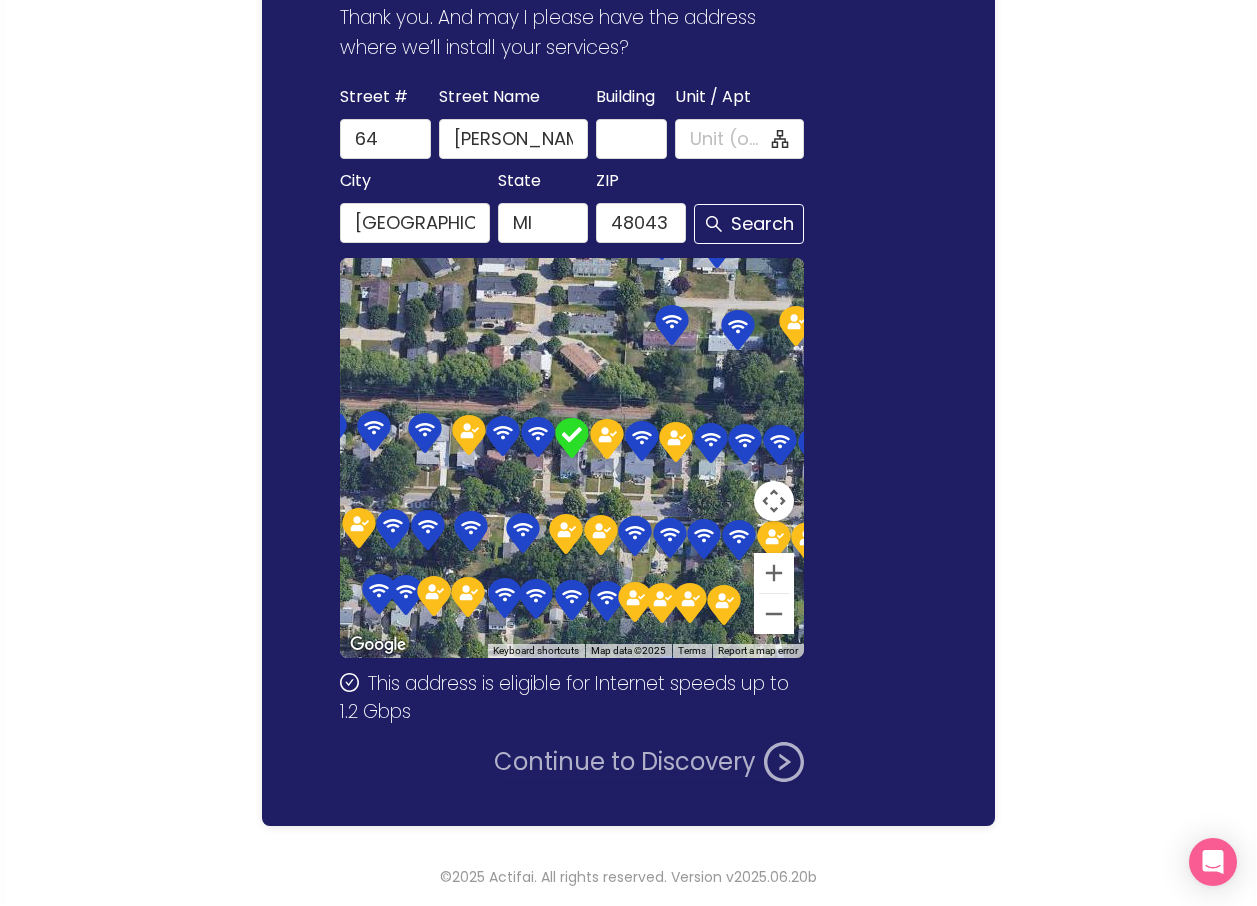 click on "Continue to Discovery" 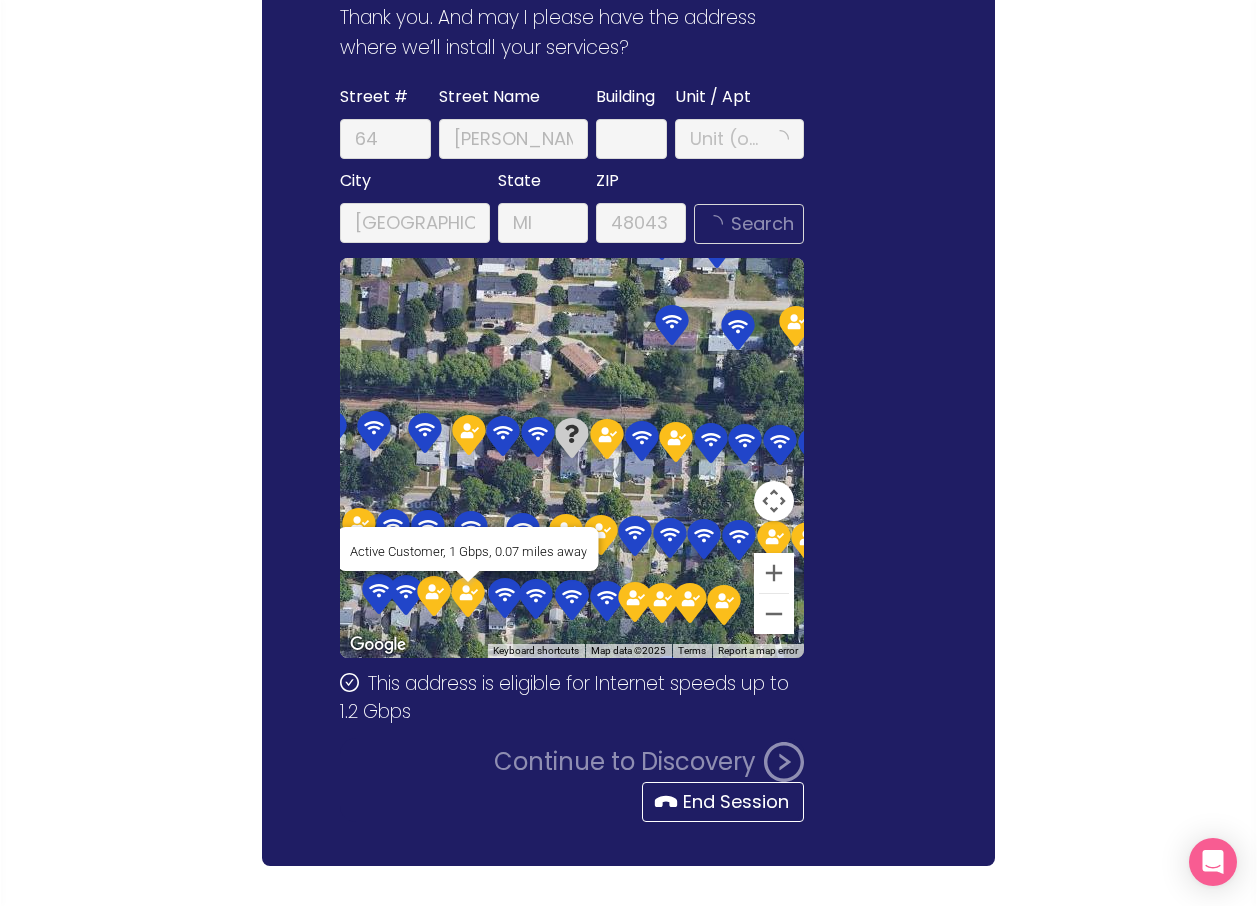 scroll, scrollTop: 0, scrollLeft: 0, axis: both 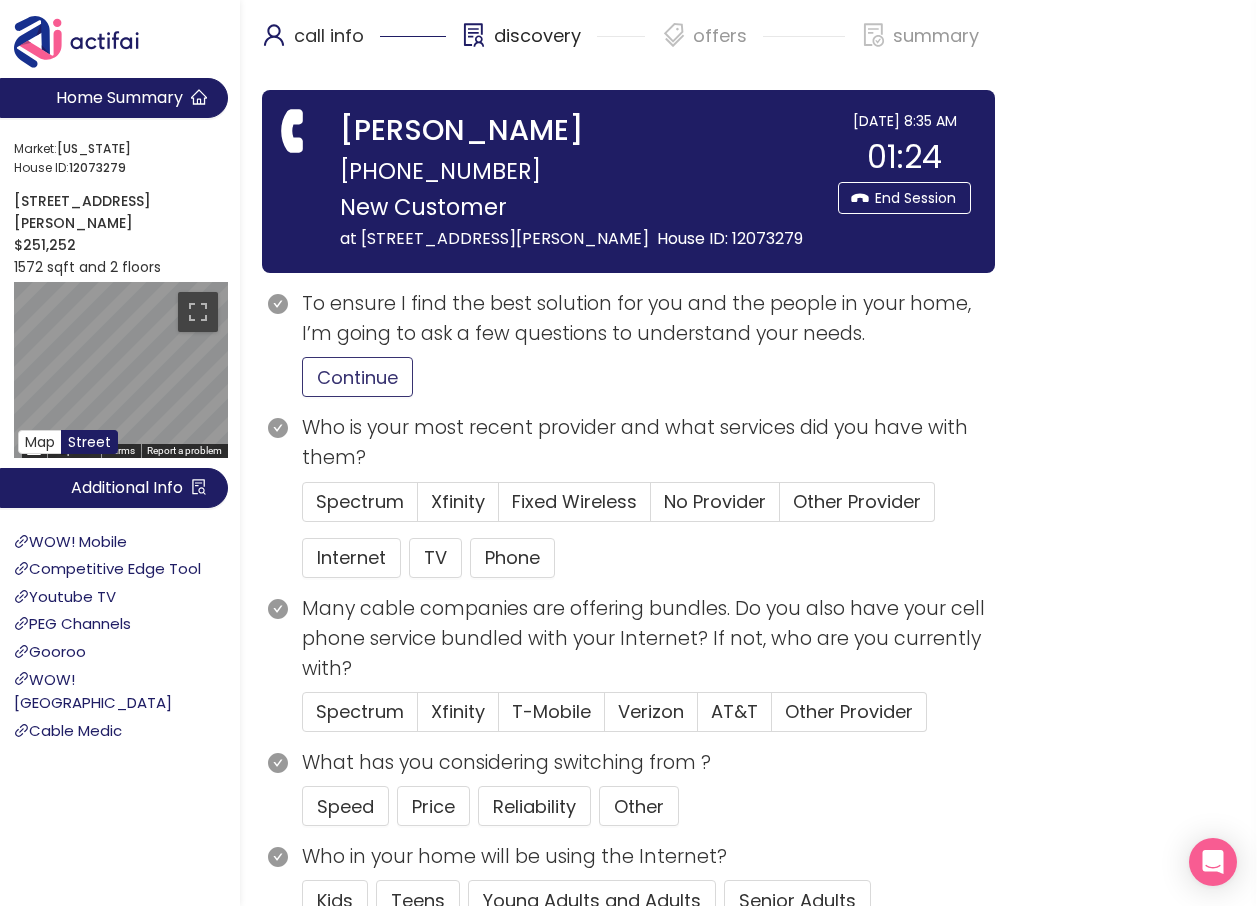 click on "Continue" at bounding box center (357, 377) 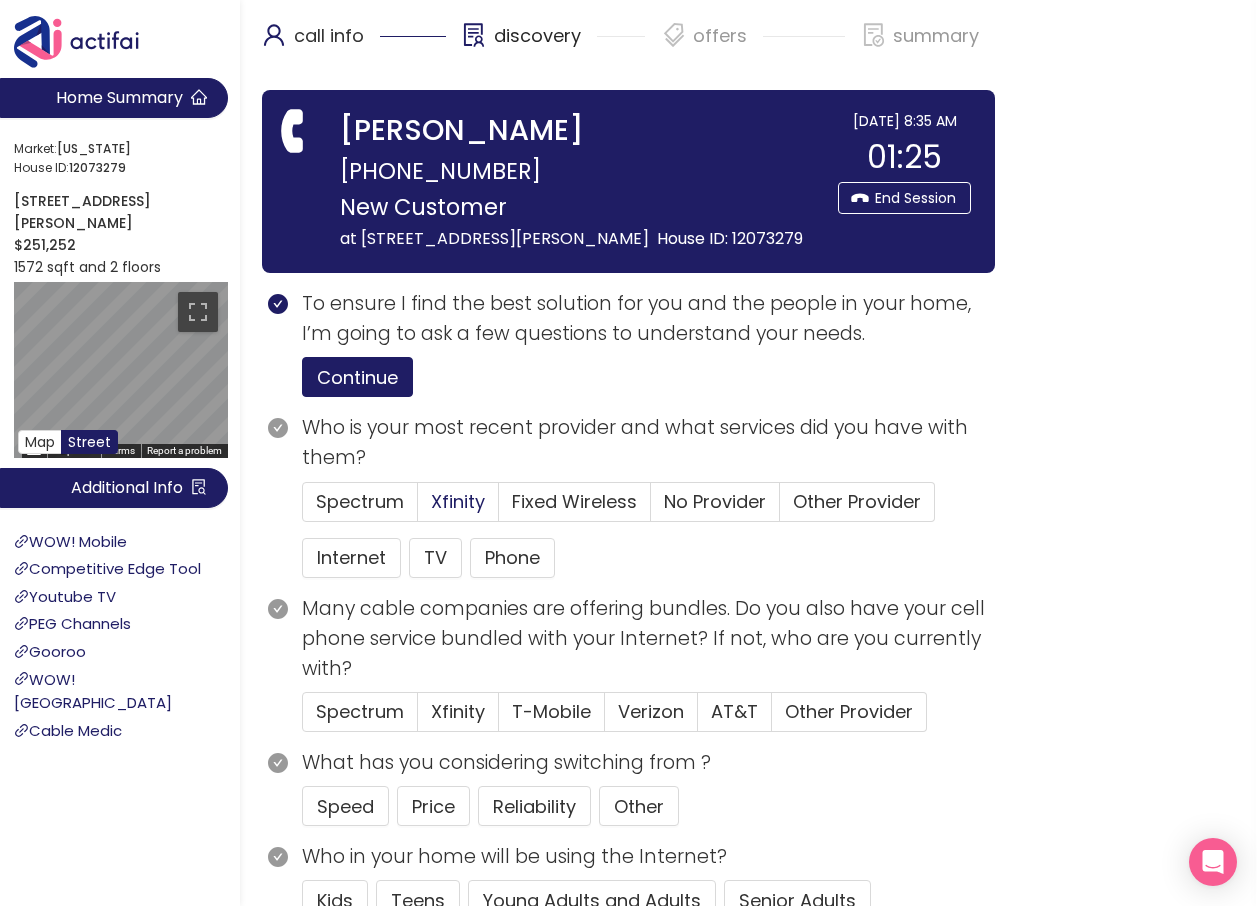 click on "Xfinity" at bounding box center (458, 501) 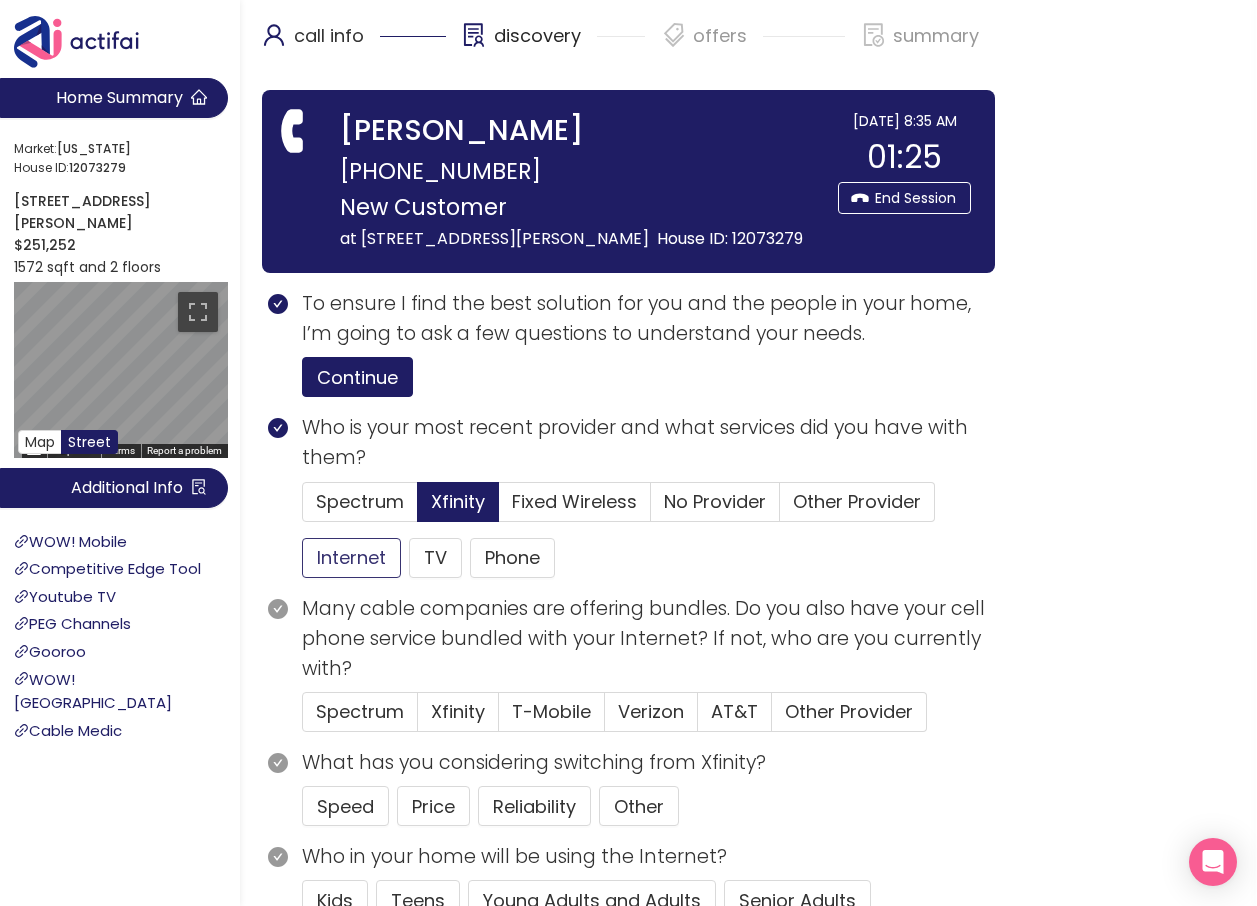 click on "Internet" 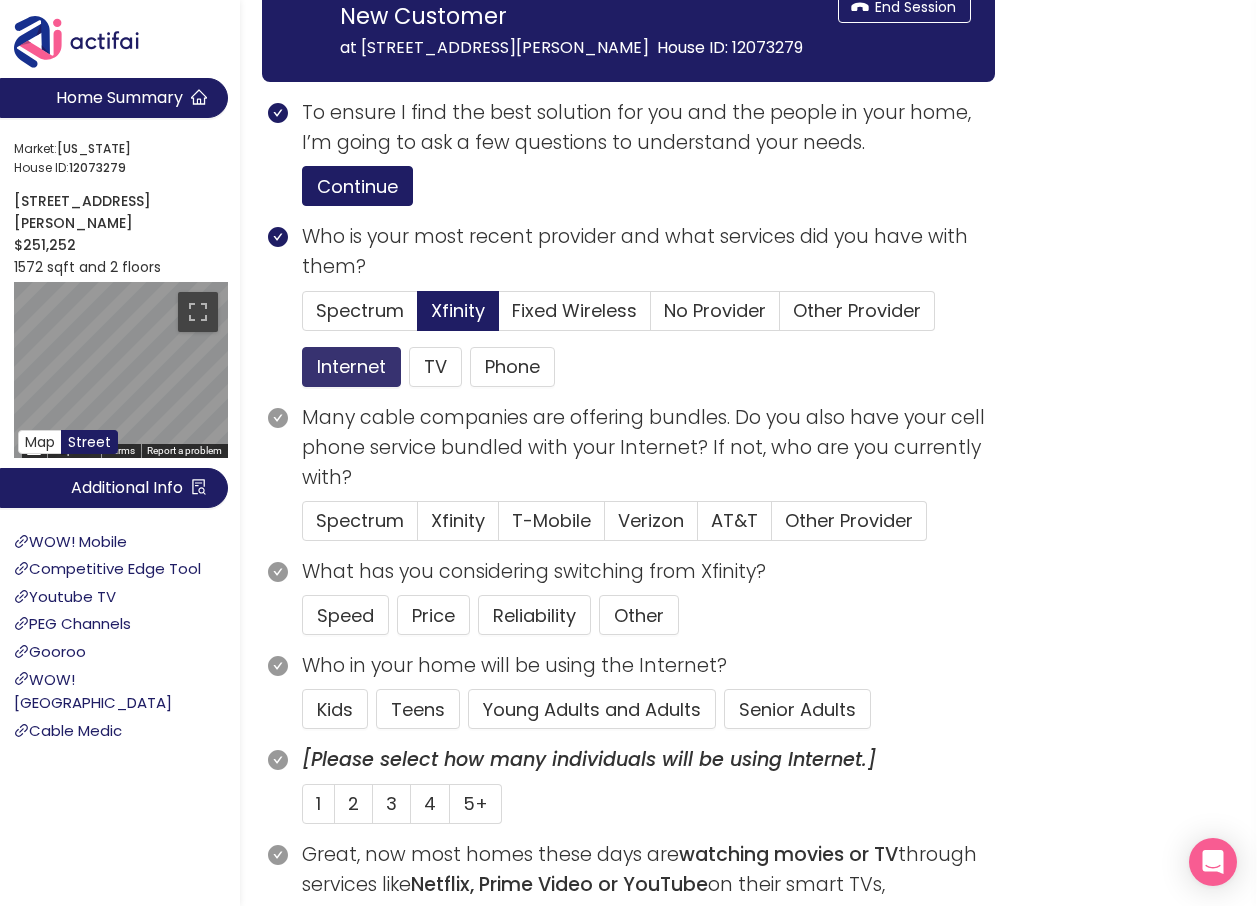 scroll, scrollTop: 200, scrollLeft: 0, axis: vertical 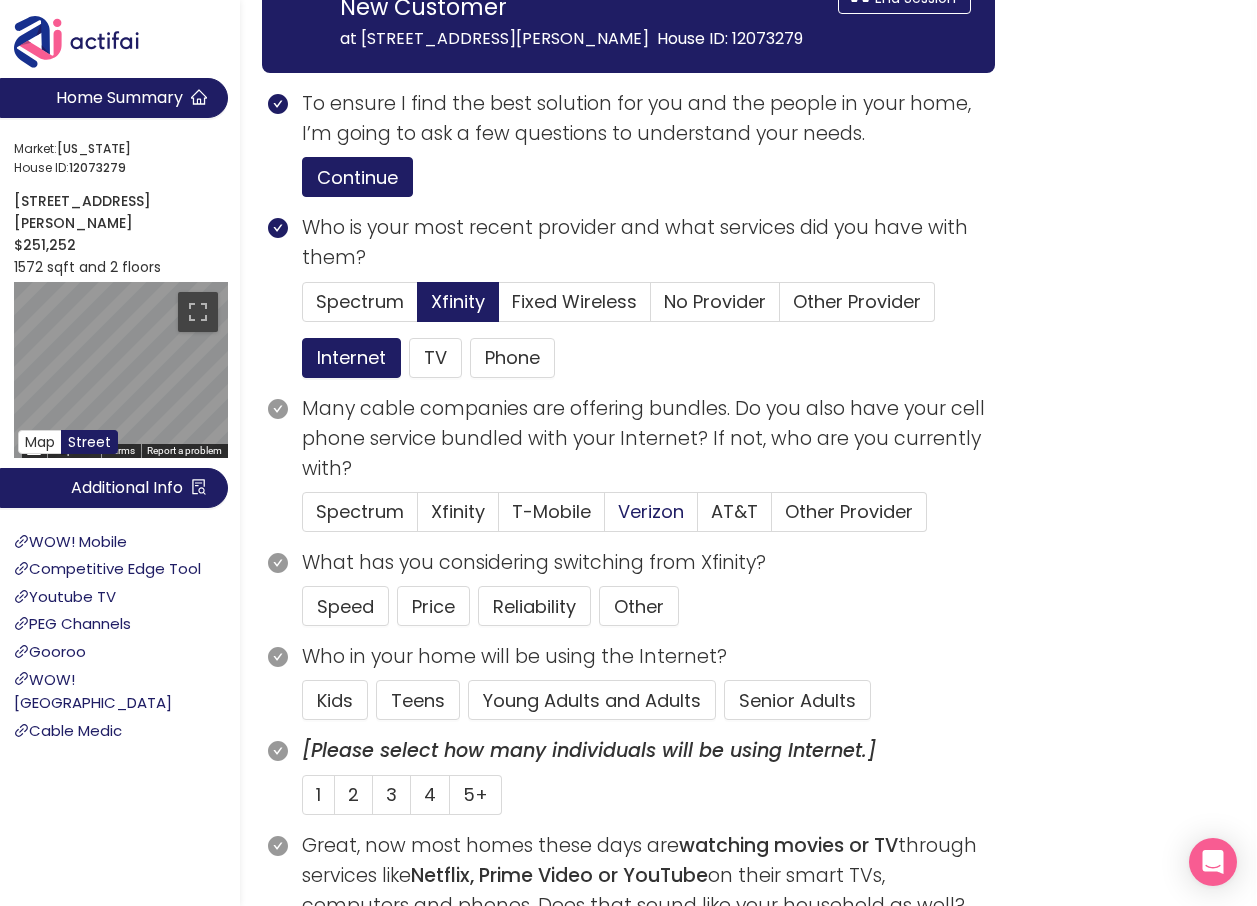 click on "Verizon" at bounding box center (651, 511) 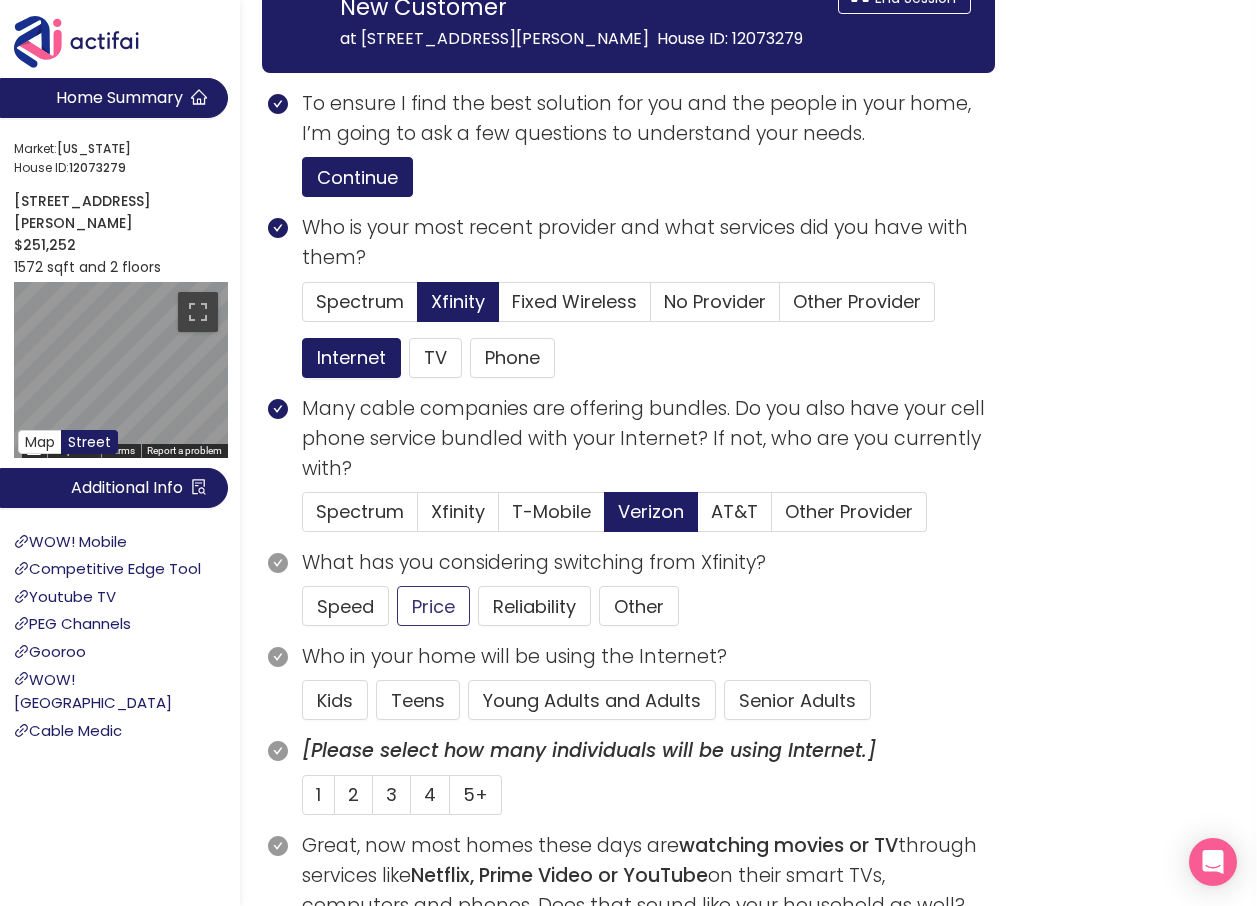 click on "Price" 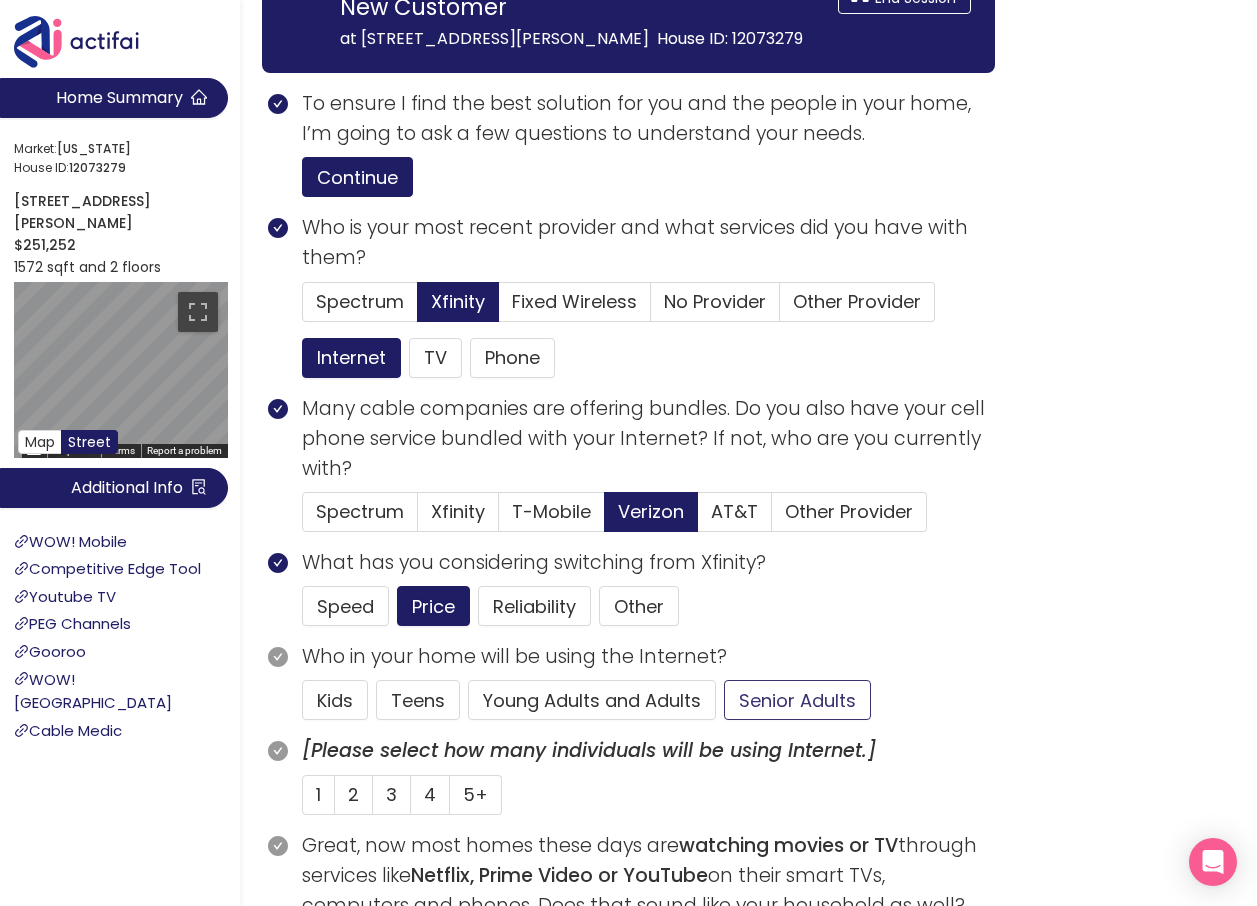 click on "Senior Adults" 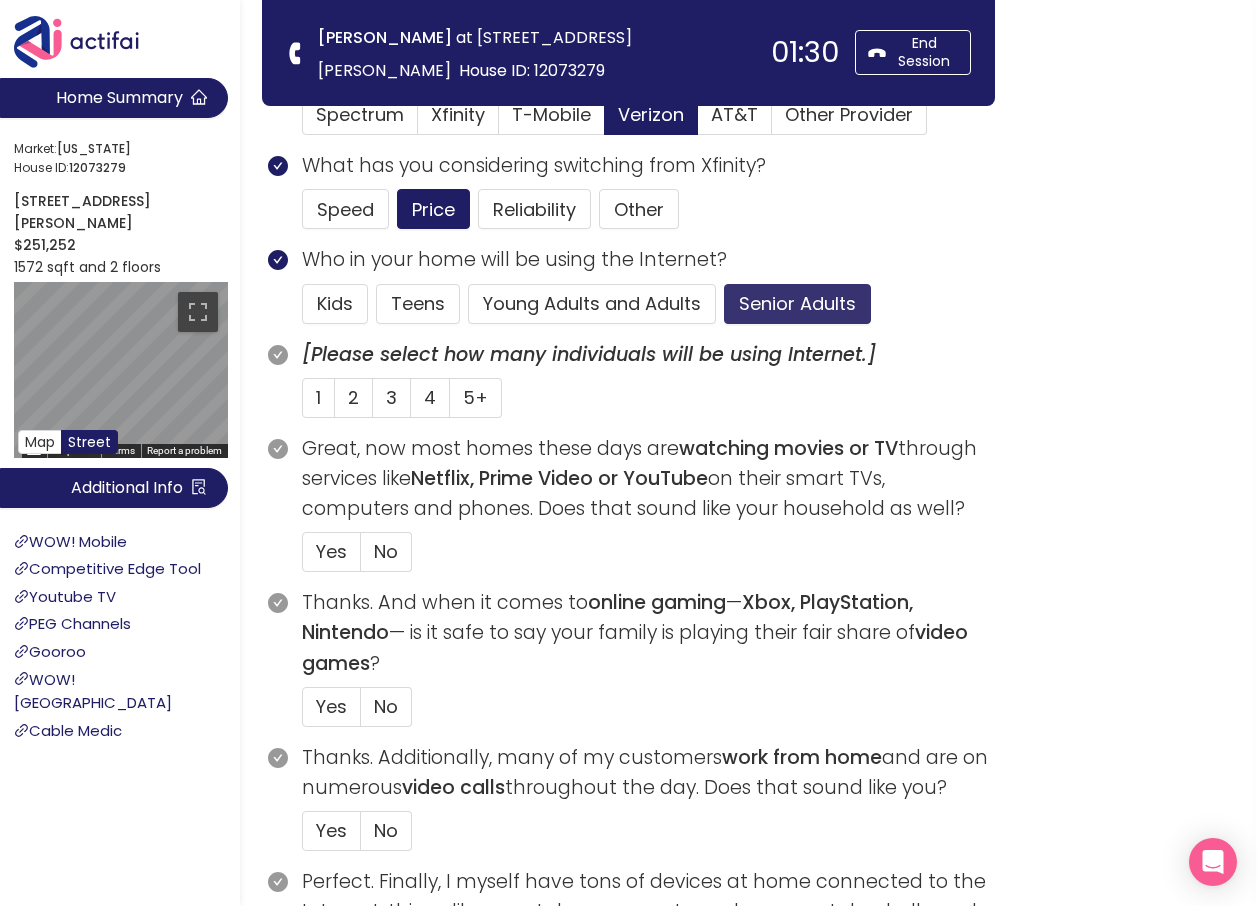 scroll, scrollTop: 400, scrollLeft: 0, axis: vertical 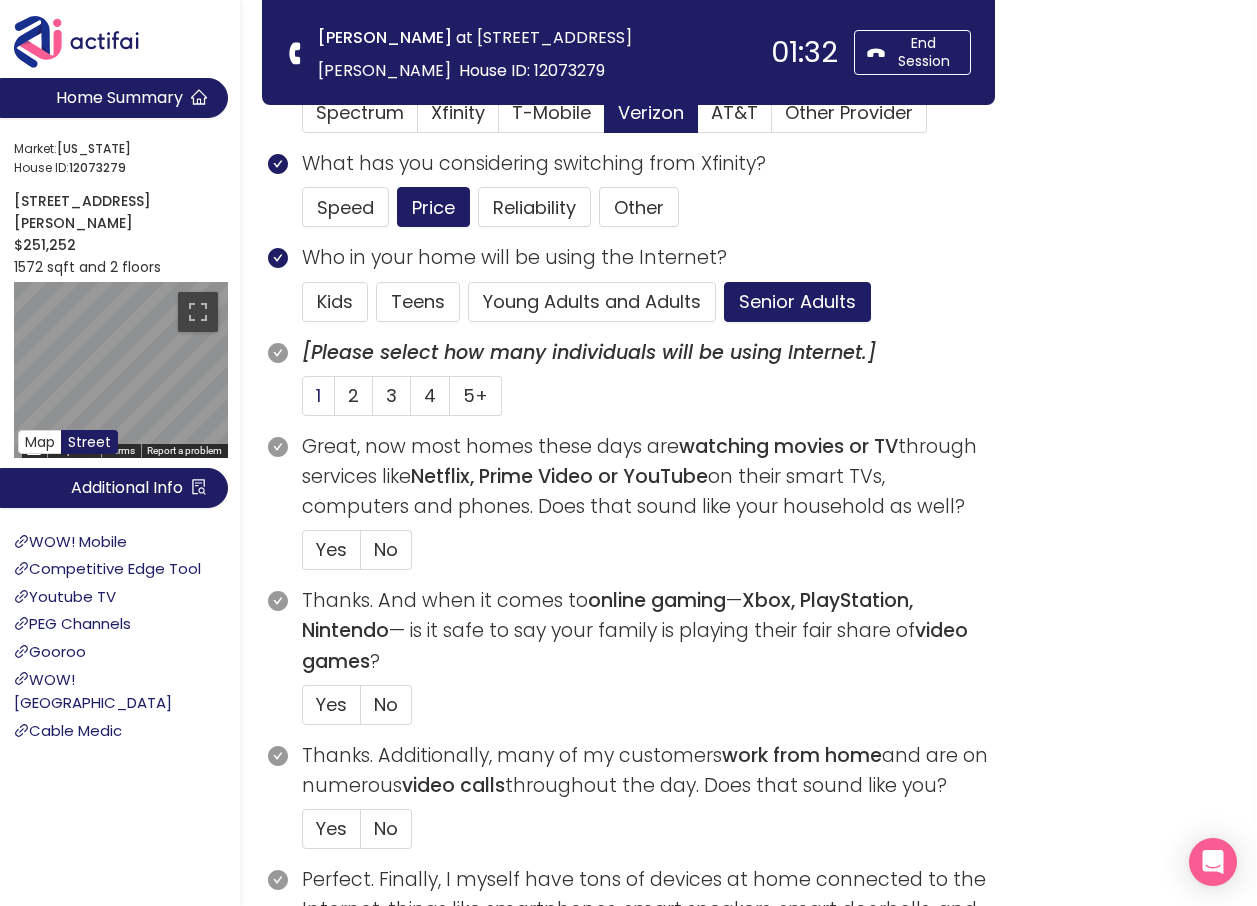 click on "1" at bounding box center (318, 395) 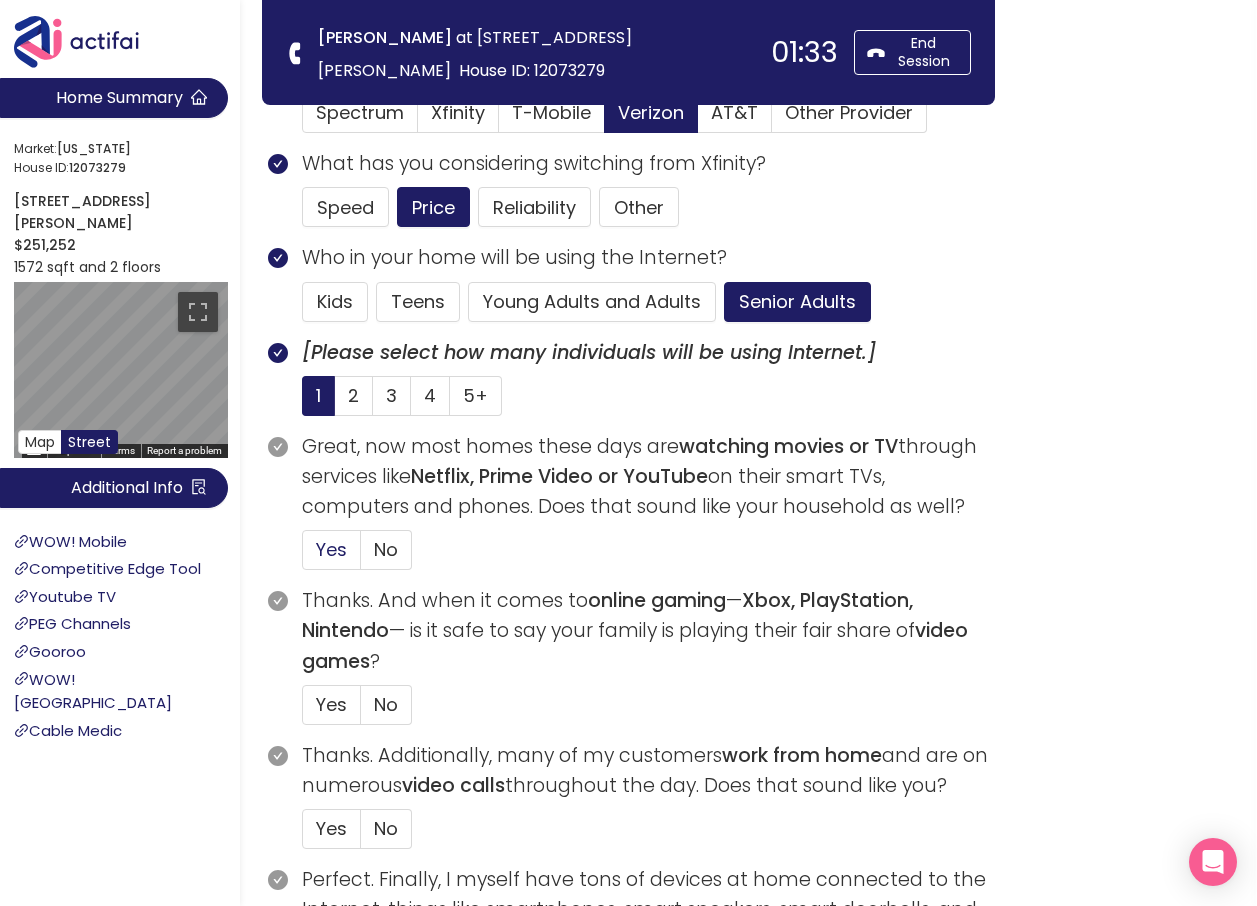 click on "Yes" at bounding box center (331, 549) 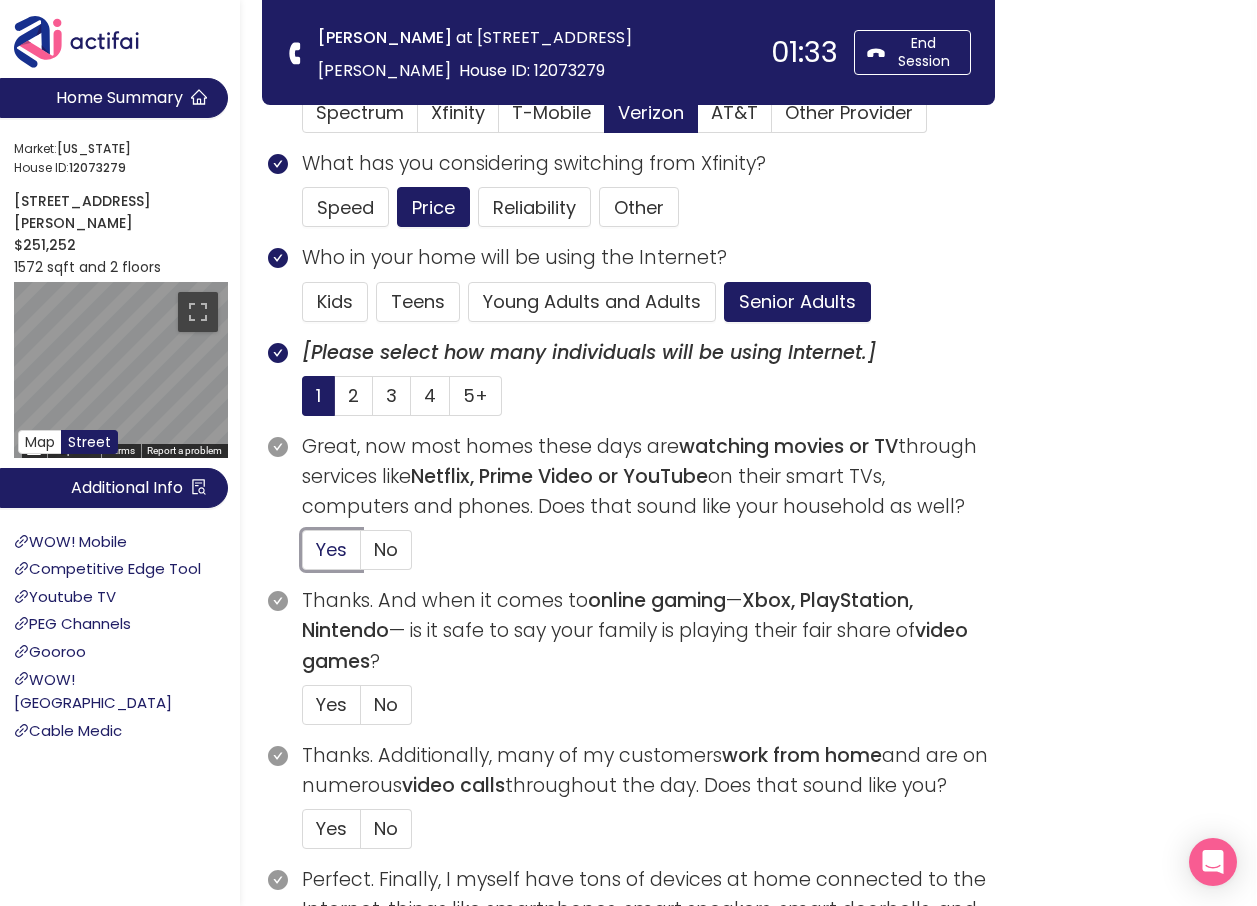 click on "Yes" at bounding box center (303, 556) 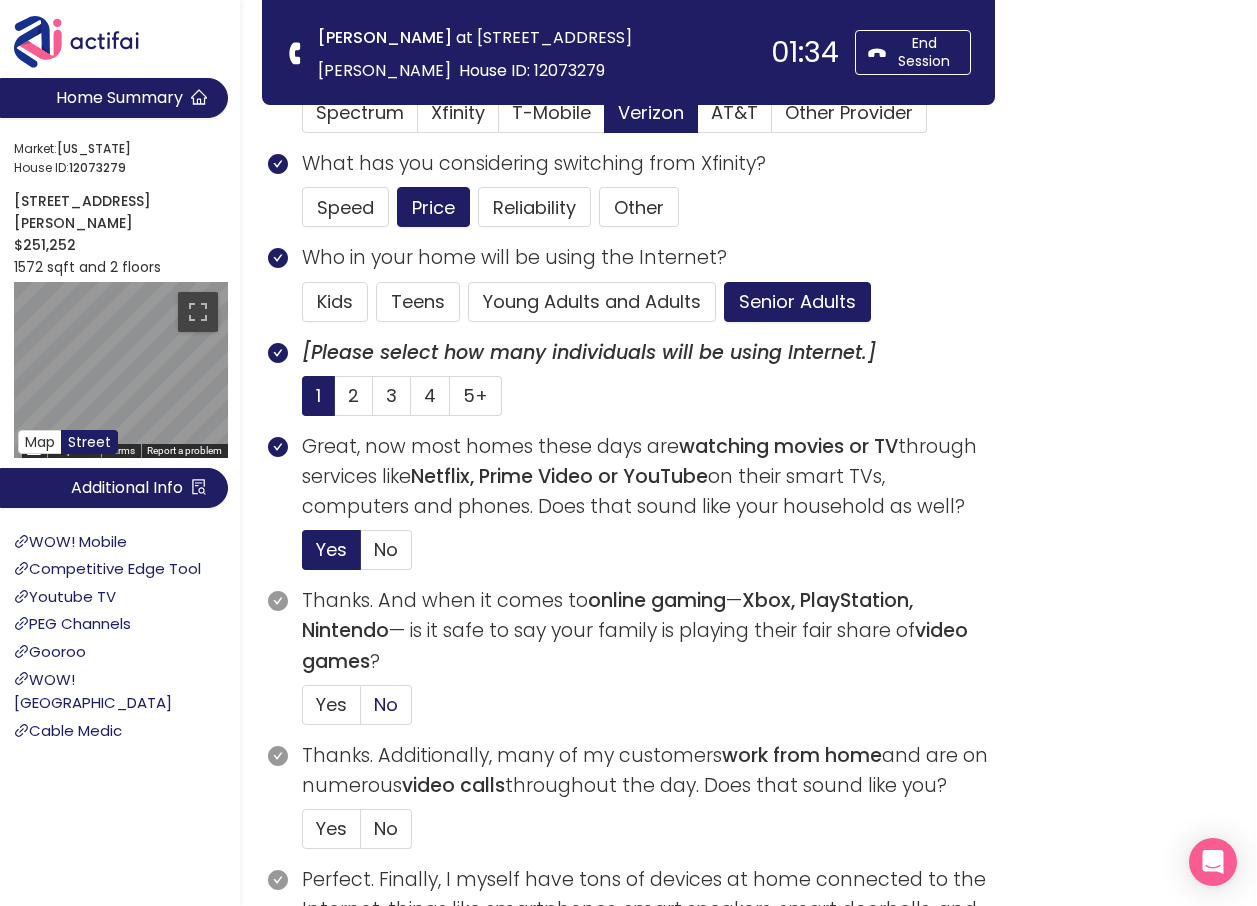 click on "No" at bounding box center (386, 704) 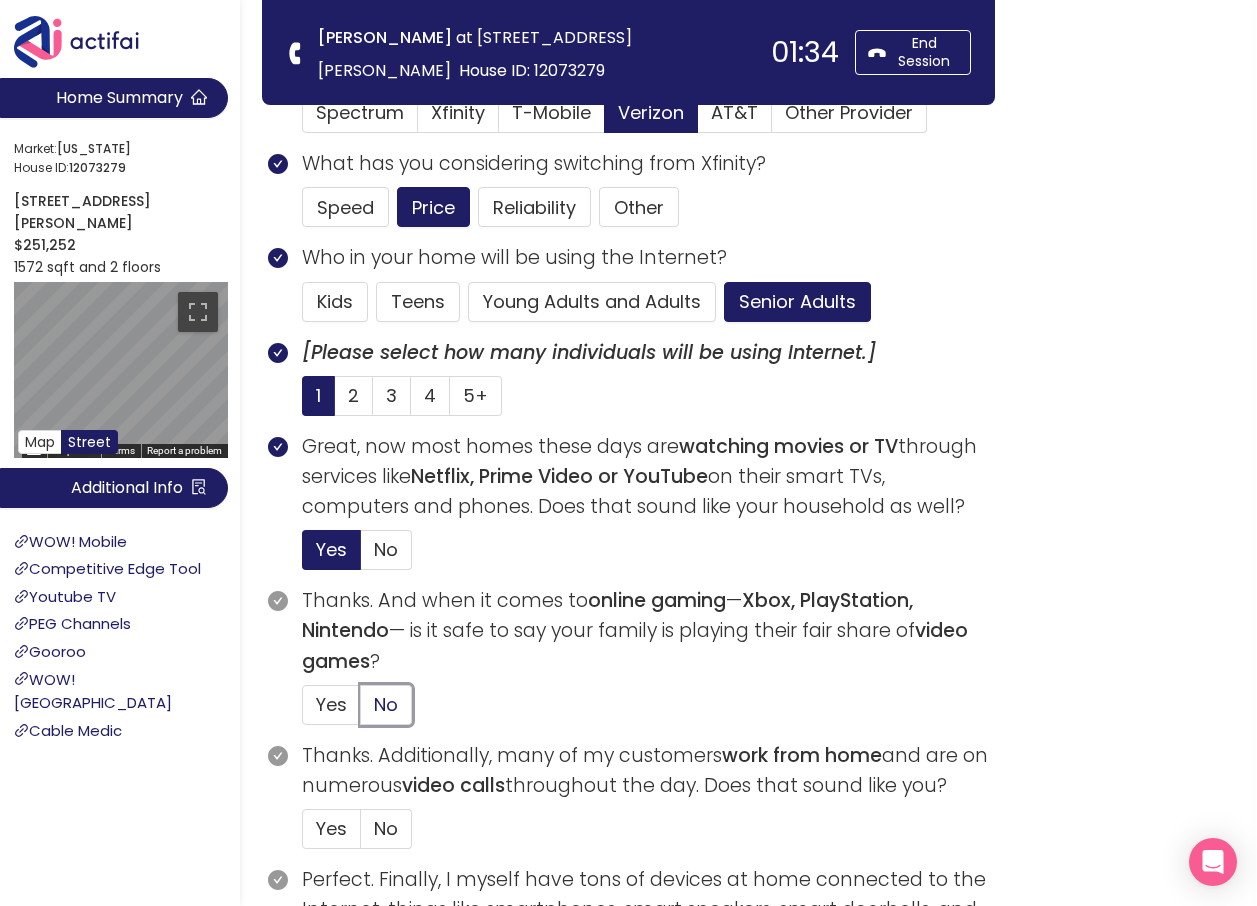 click on "No" at bounding box center [361, 711] 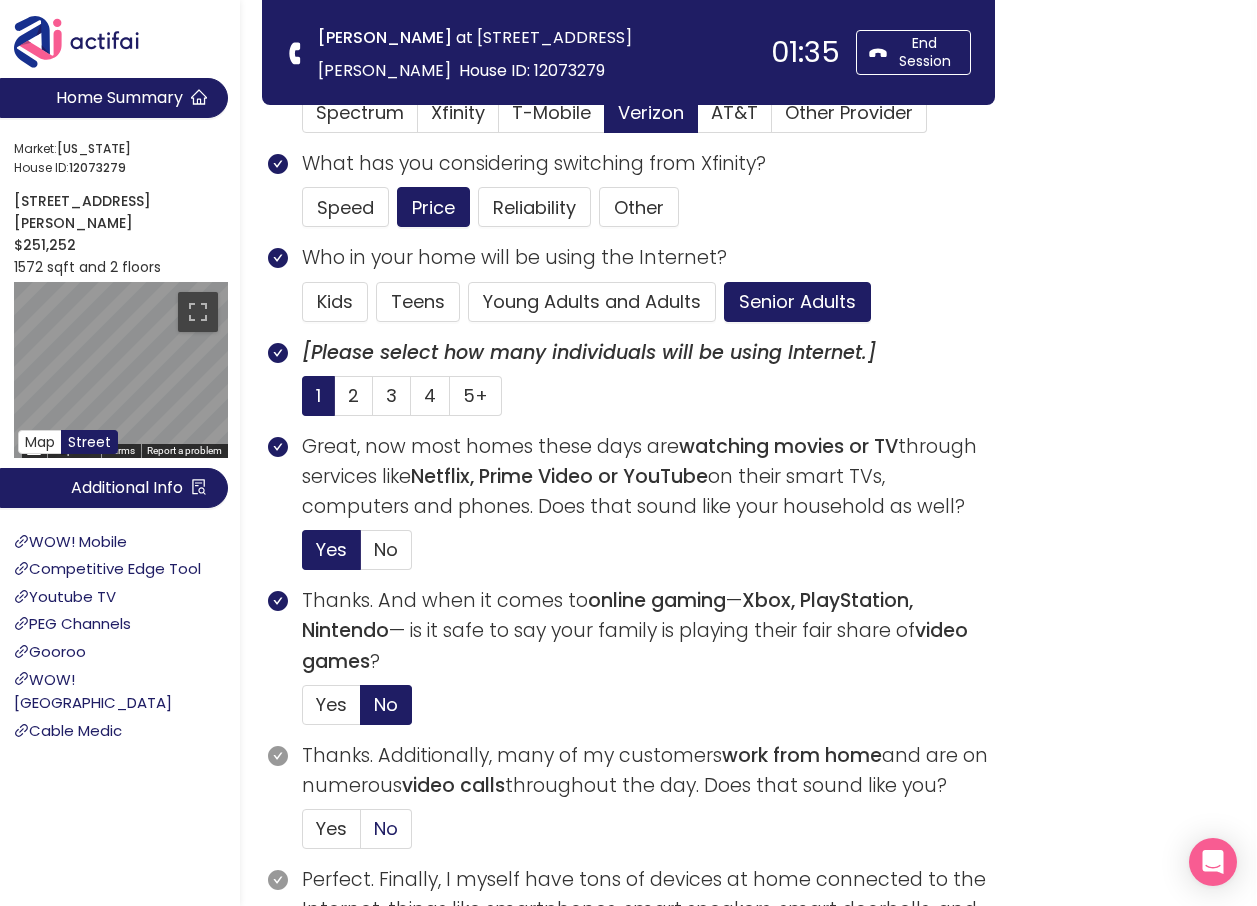 click on "No" at bounding box center (386, 828) 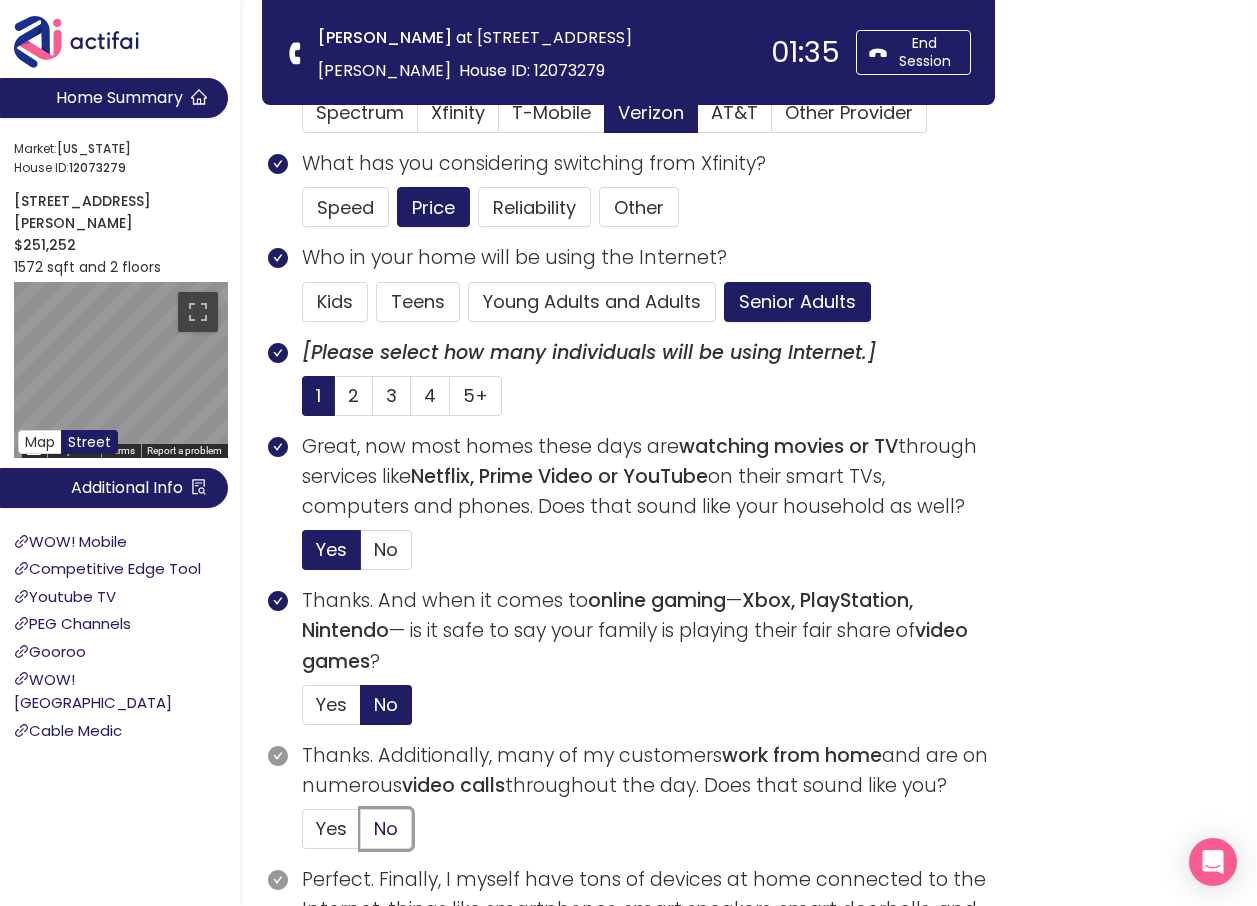 click on "No" at bounding box center (361, 835) 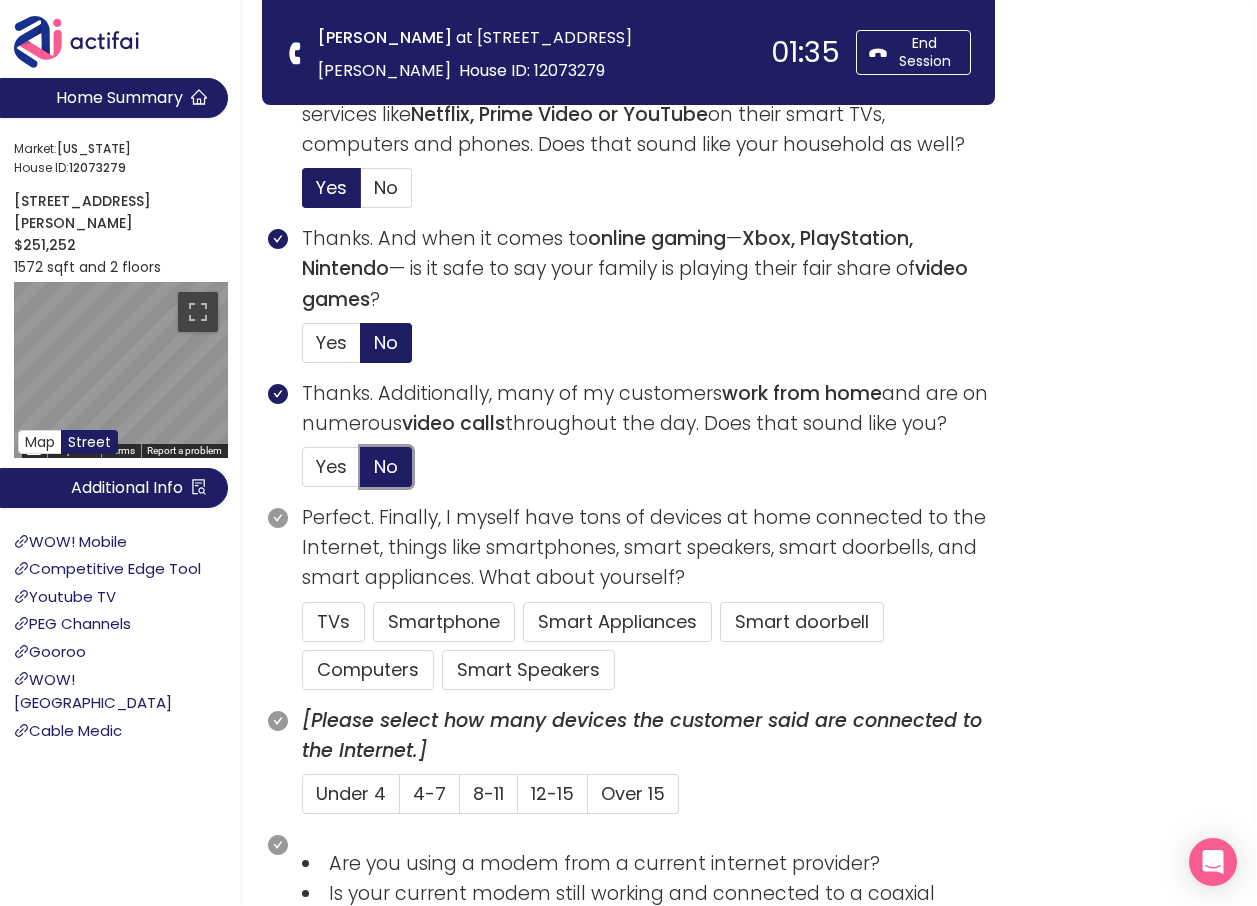 scroll, scrollTop: 800, scrollLeft: 0, axis: vertical 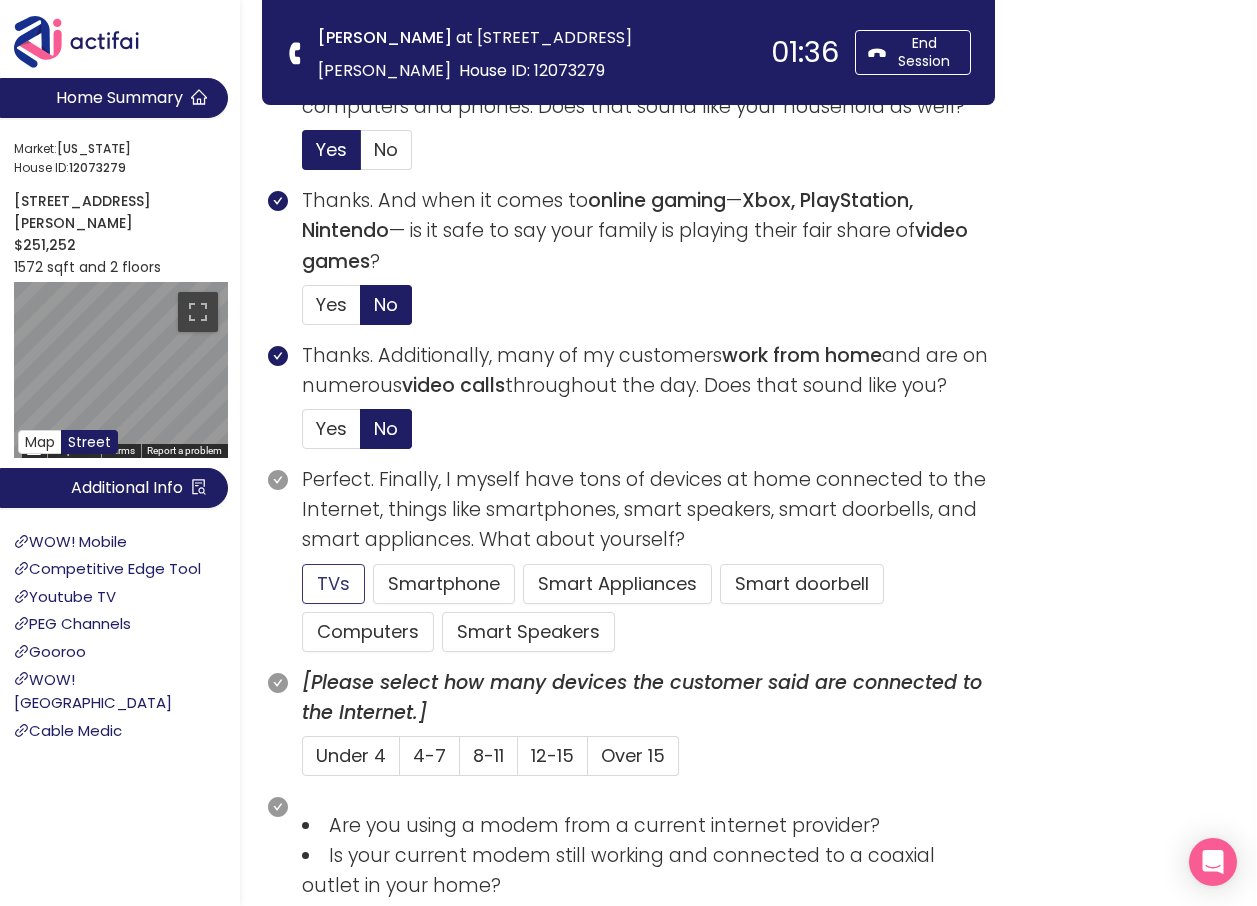 click on "TVs" 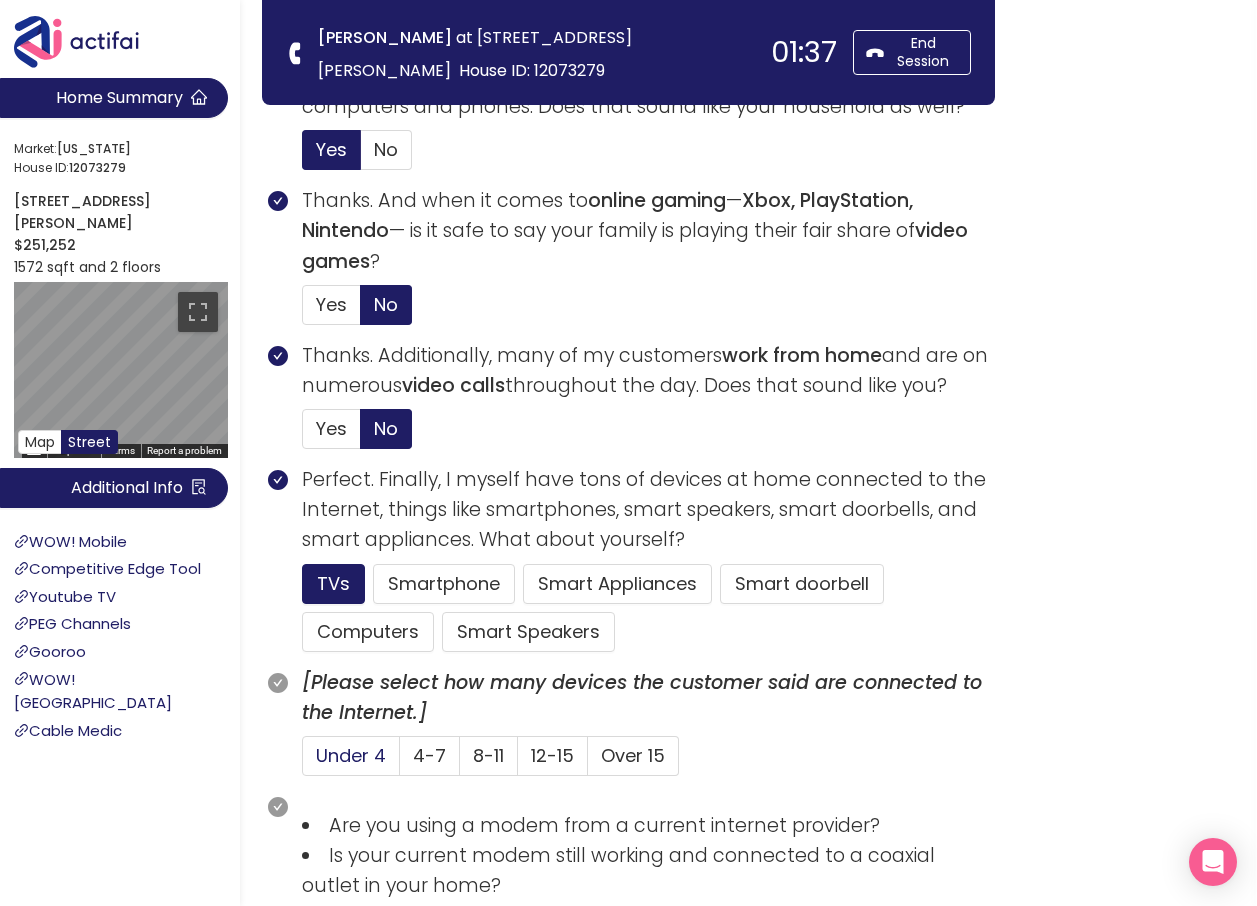 click on "Under 4" at bounding box center [351, 755] 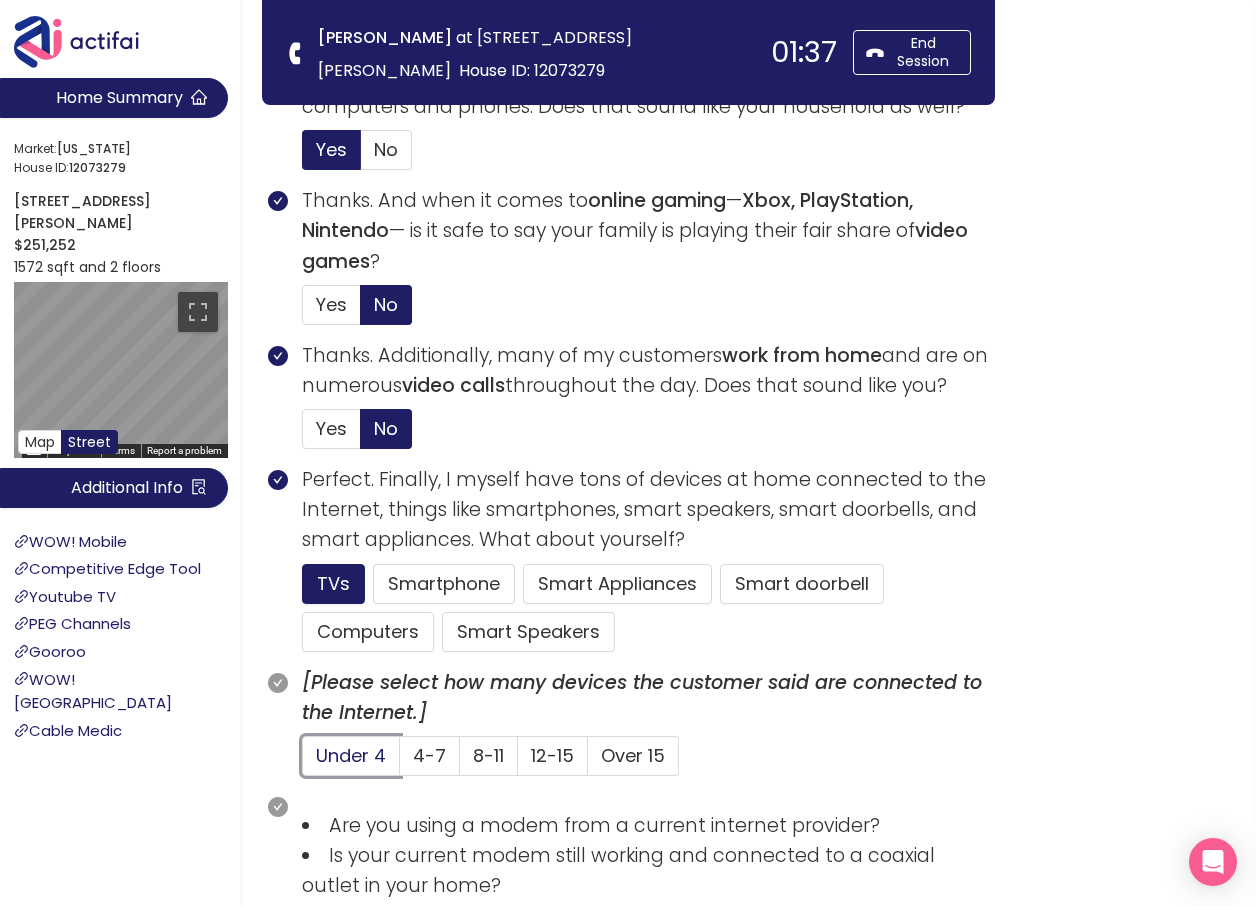click on "Under 4" at bounding box center (303, 762) 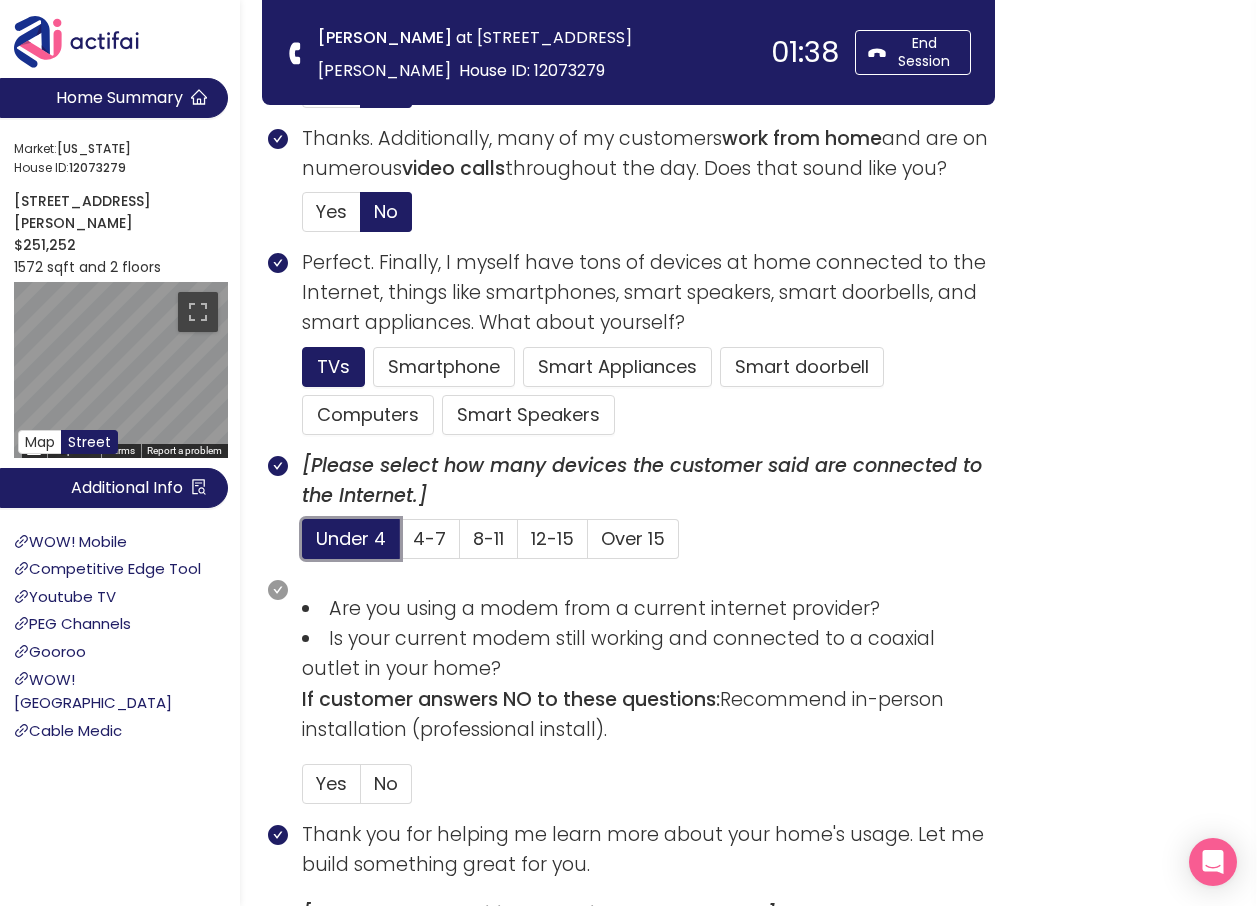 scroll, scrollTop: 1100, scrollLeft: 0, axis: vertical 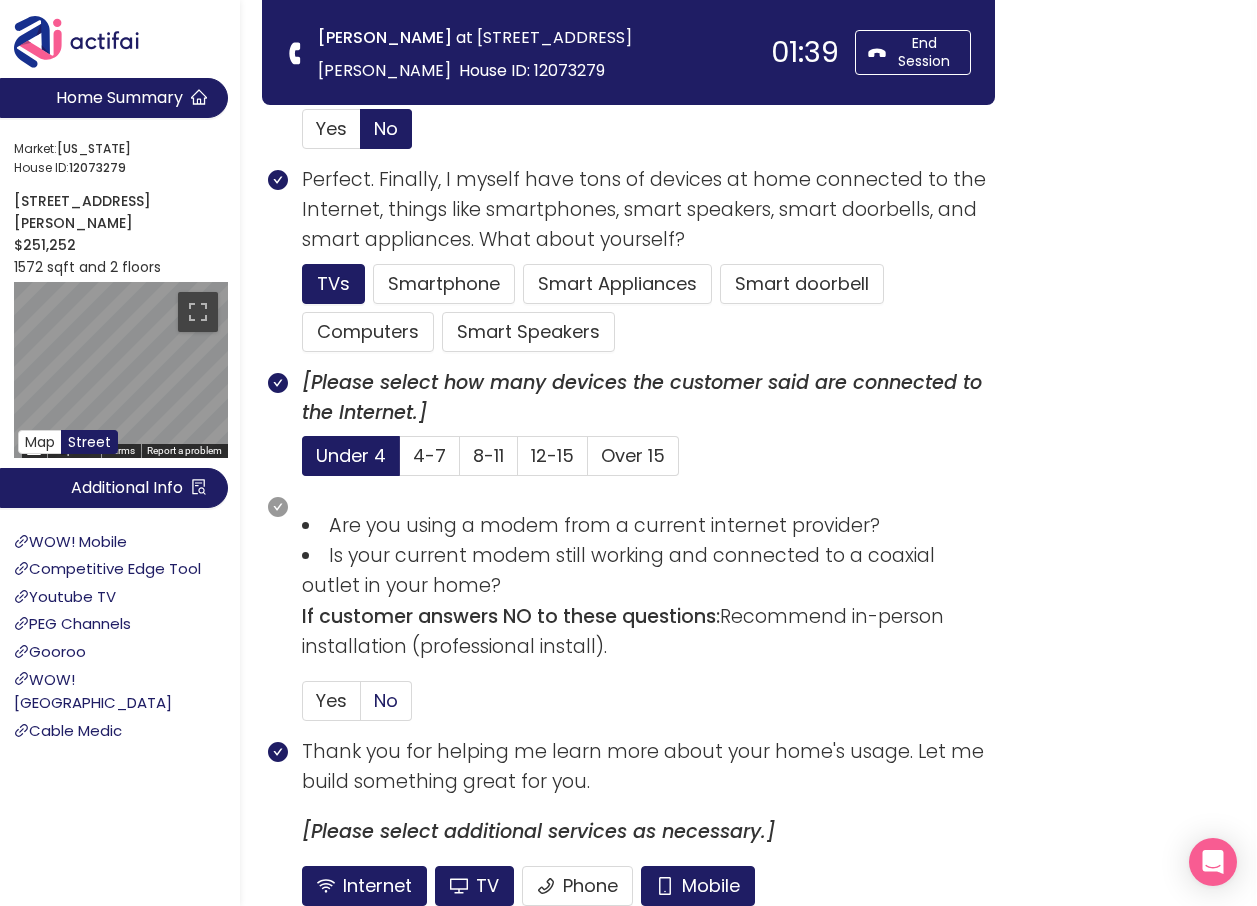 click on "No" 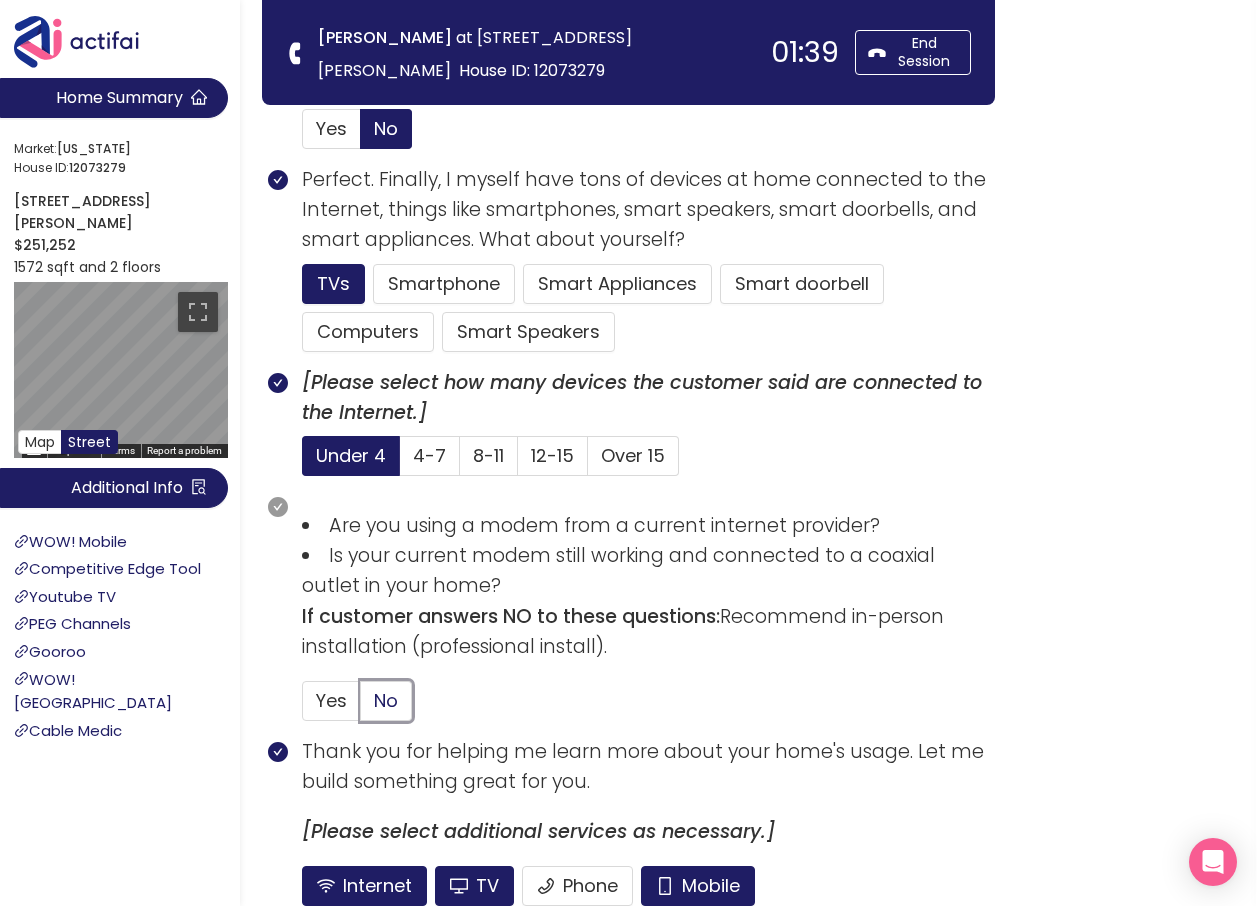 click on "No" at bounding box center (361, 707) 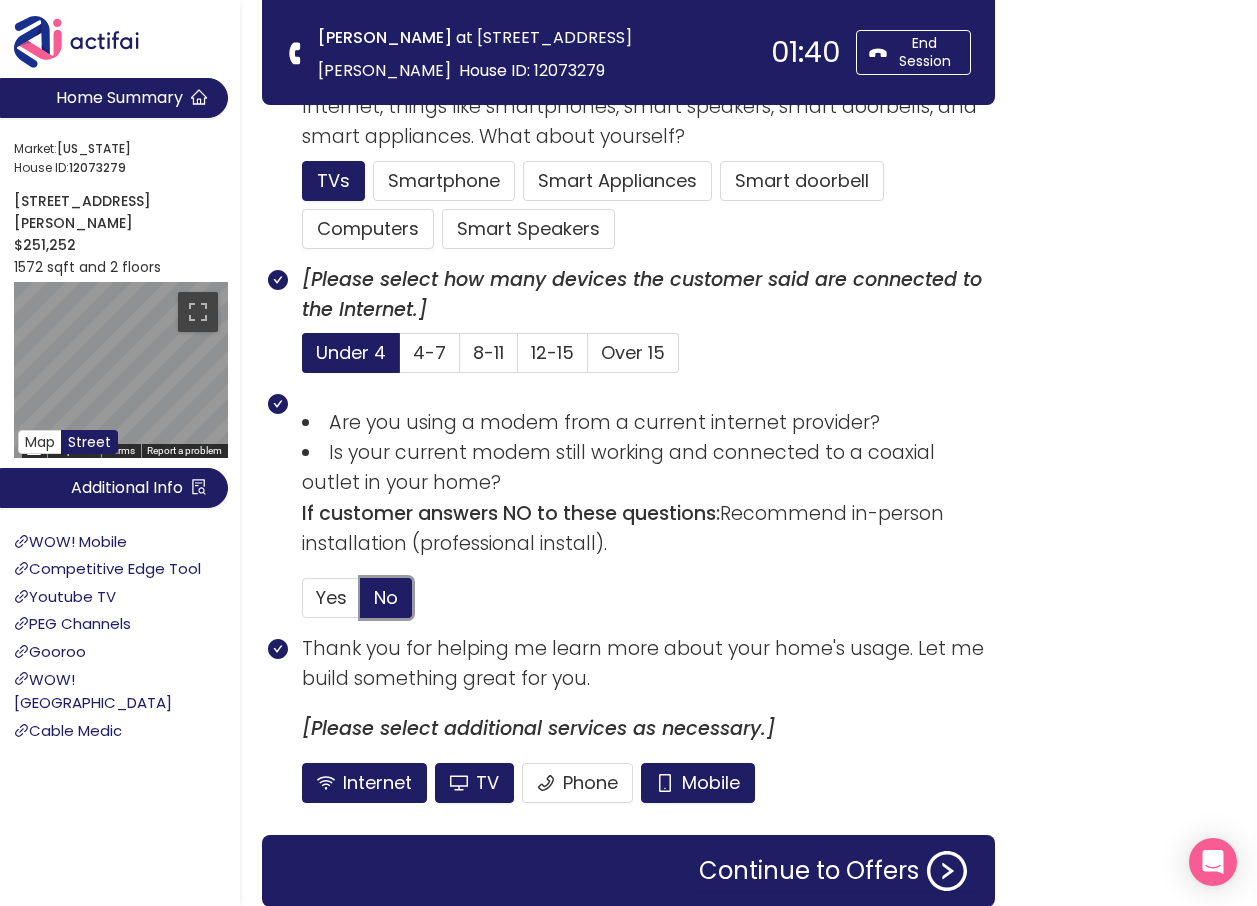 scroll, scrollTop: 1284, scrollLeft: 0, axis: vertical 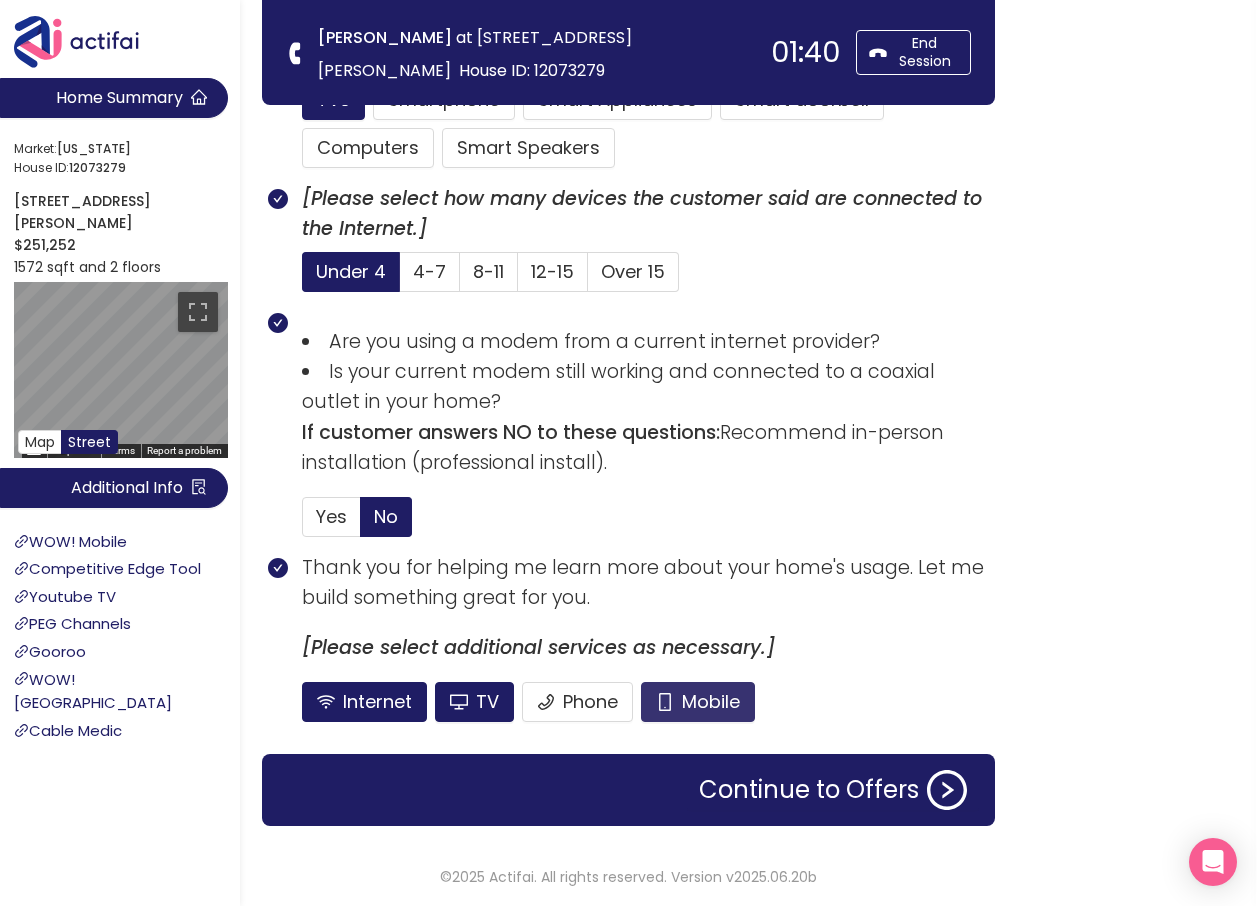 click on "Mobile" 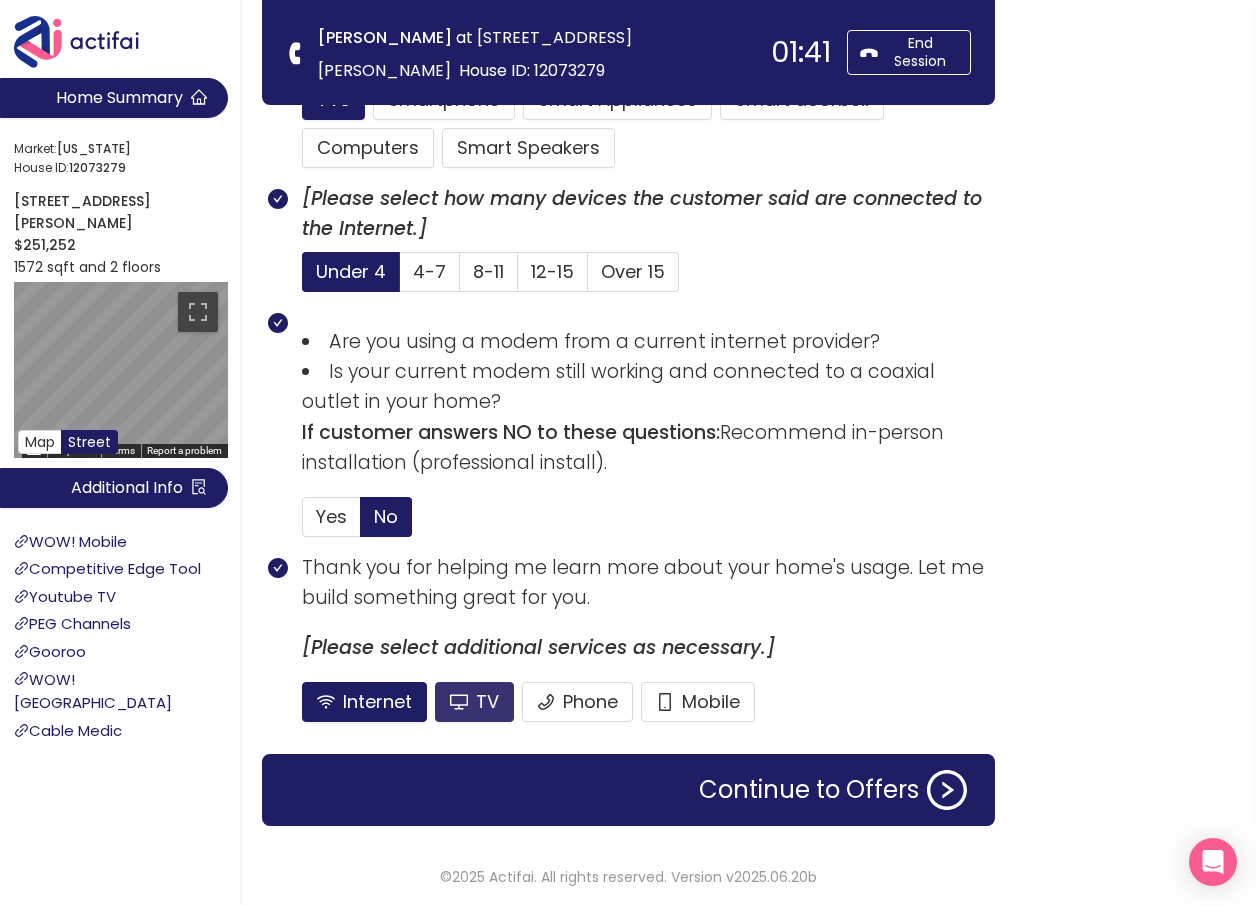 click on "TV" 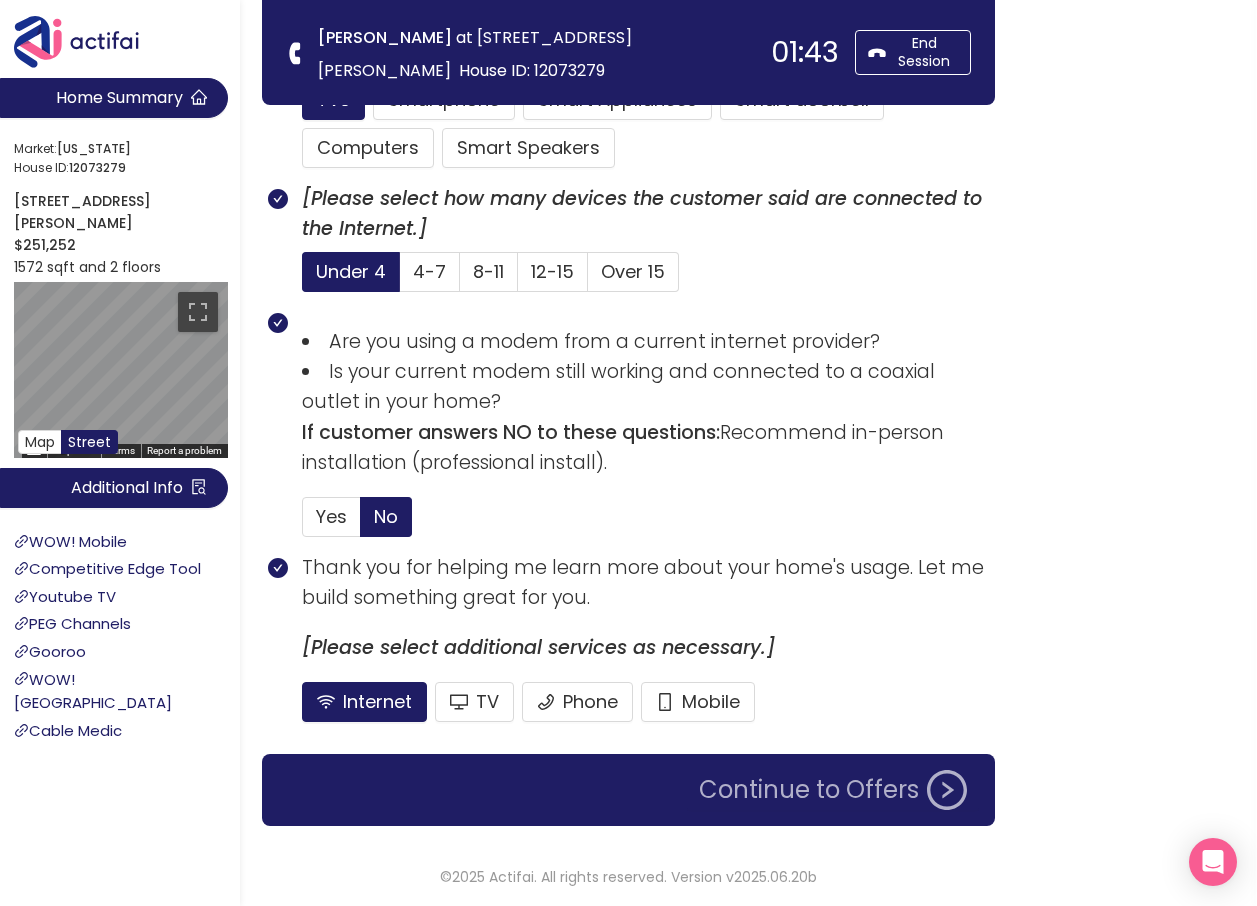 click on "Continue to Offers" 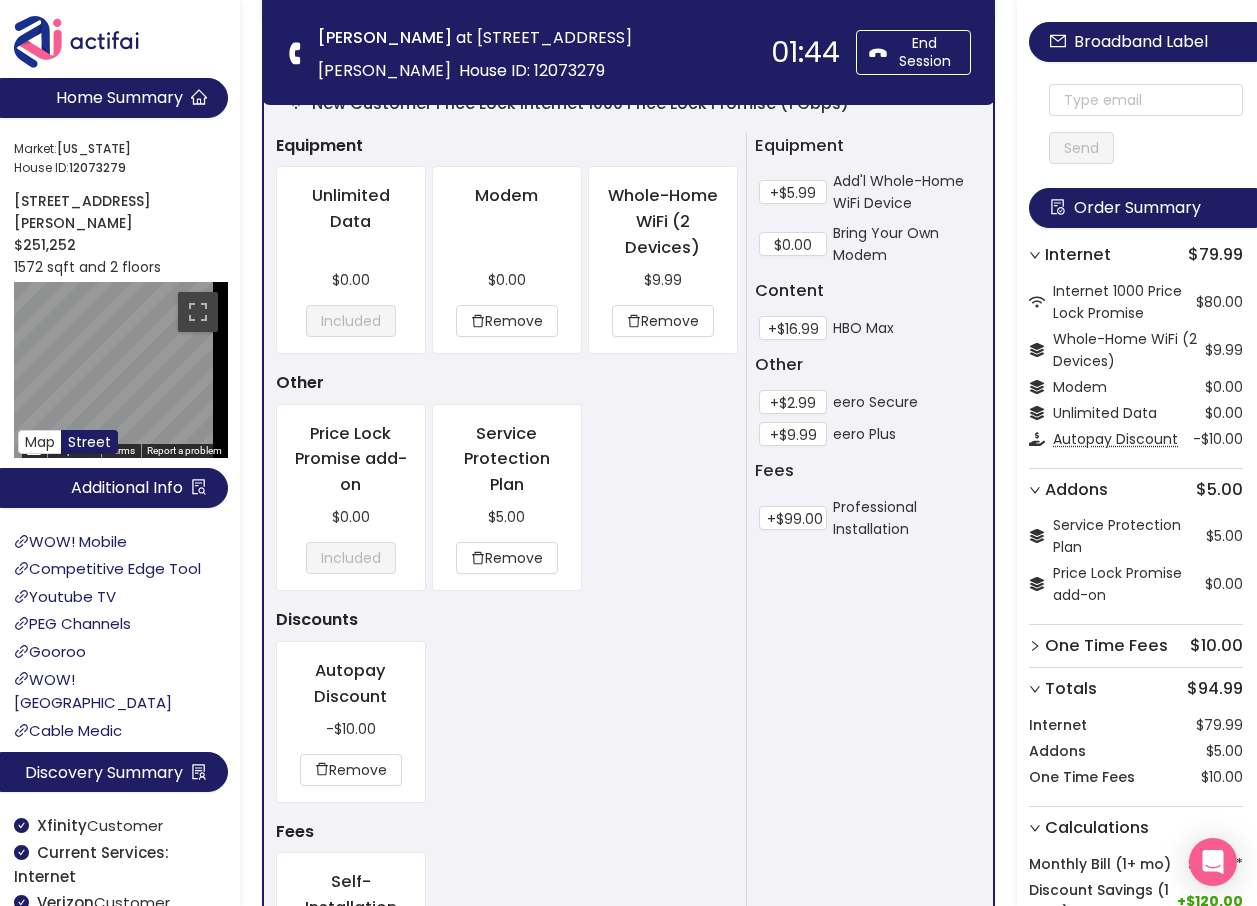 scroll, scrollTop: 0, scrollLeft: 0, axis: both 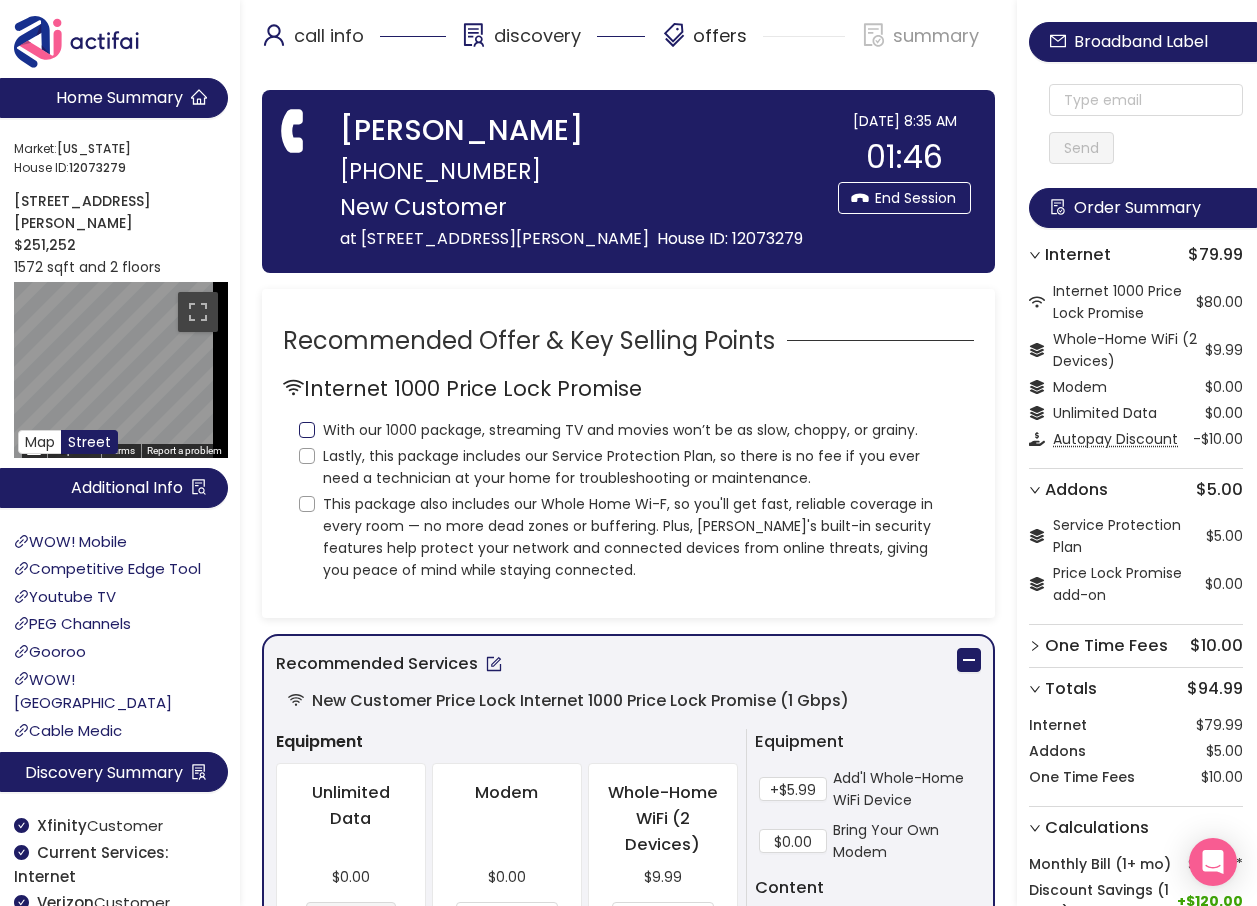 click on "With our 1000 package, streaming TV and movies won’t be as slow, choppy, or grainy." at bounding box center (307, 430) 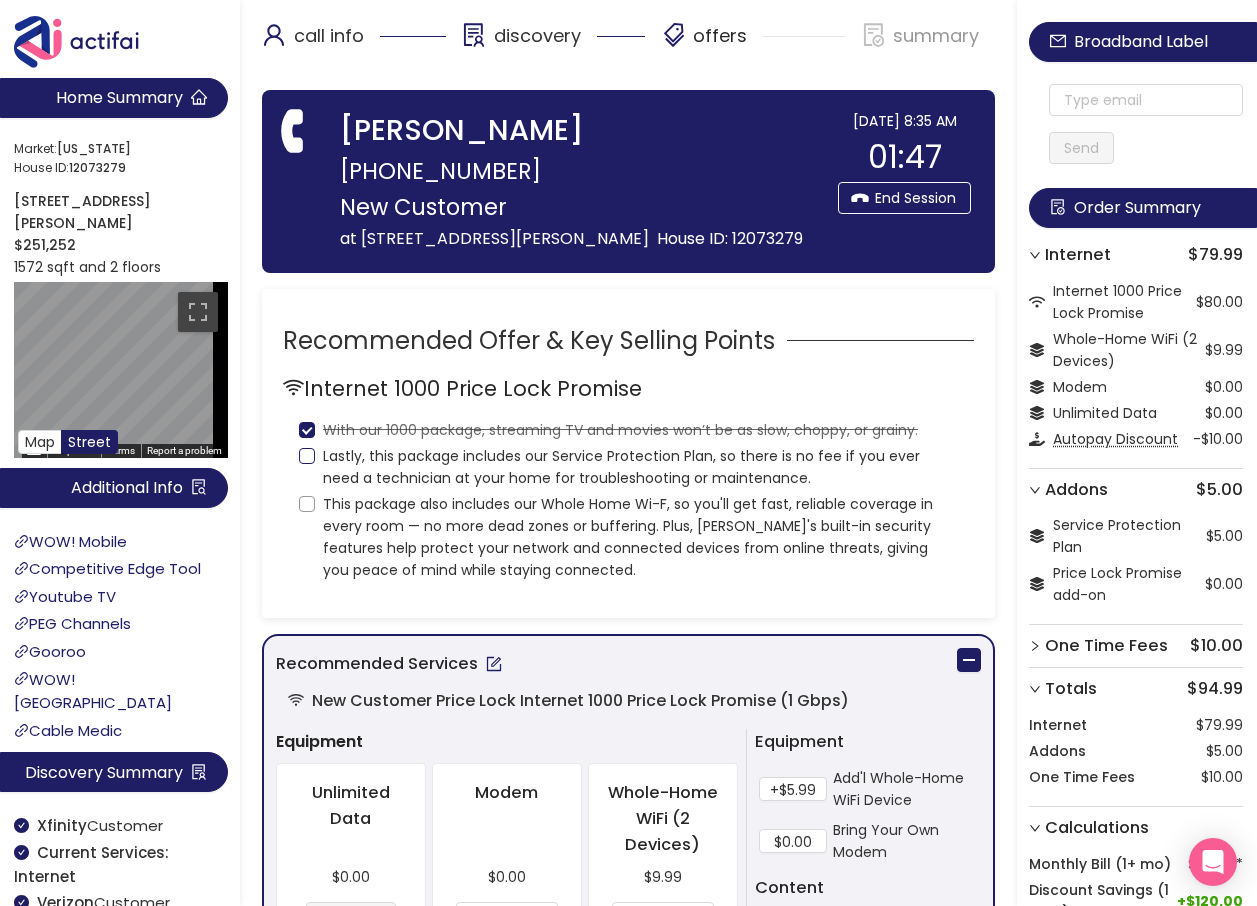 click on "Lastly, this package includes our Service Protection Plan, so there is no fee if you ever need a technician at your home for troubleshooting or maintenance." at bounding box center (307, 456) 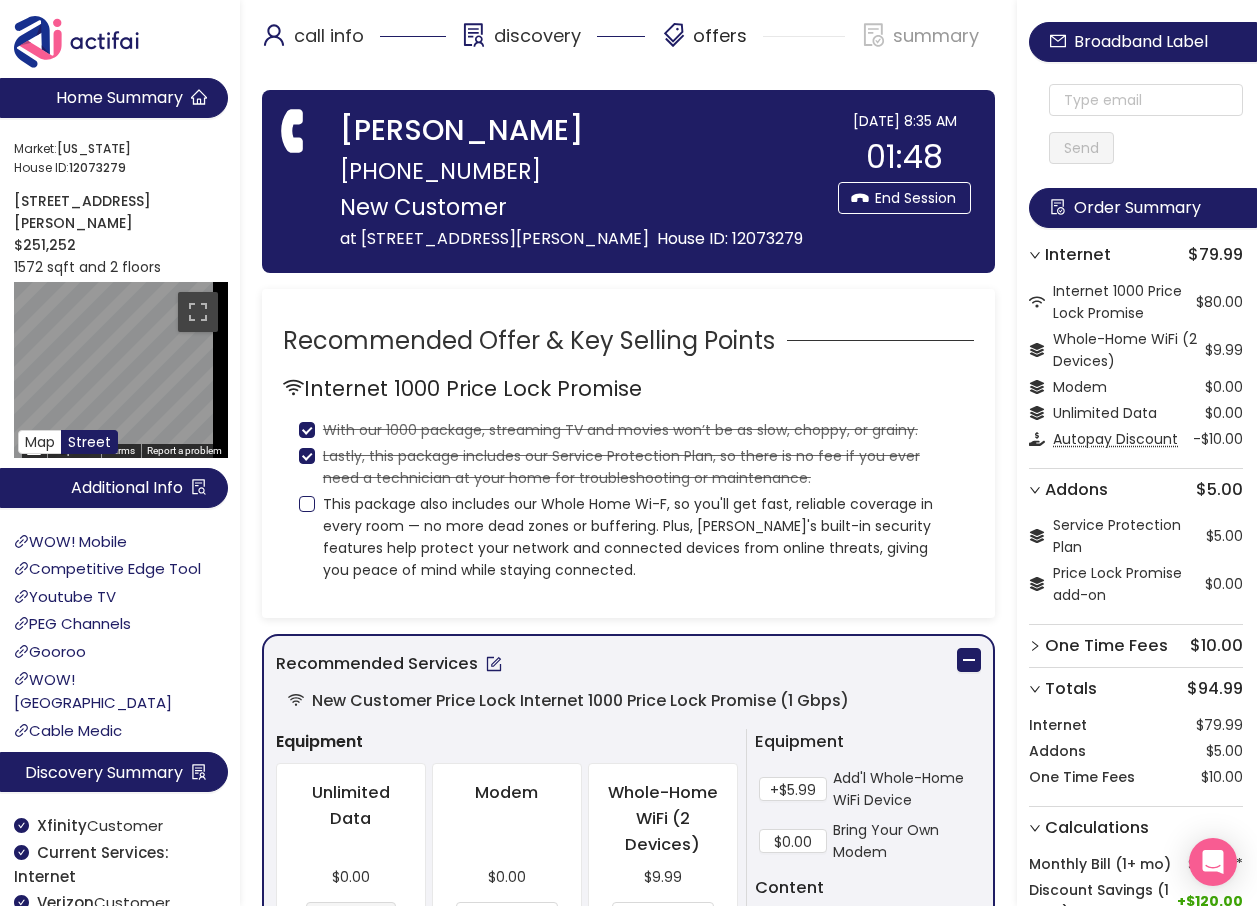 drag, startPoint x: 309, startPoint y: 525, endPoint x: 324, endPoint y: 529, distance: 15.524175 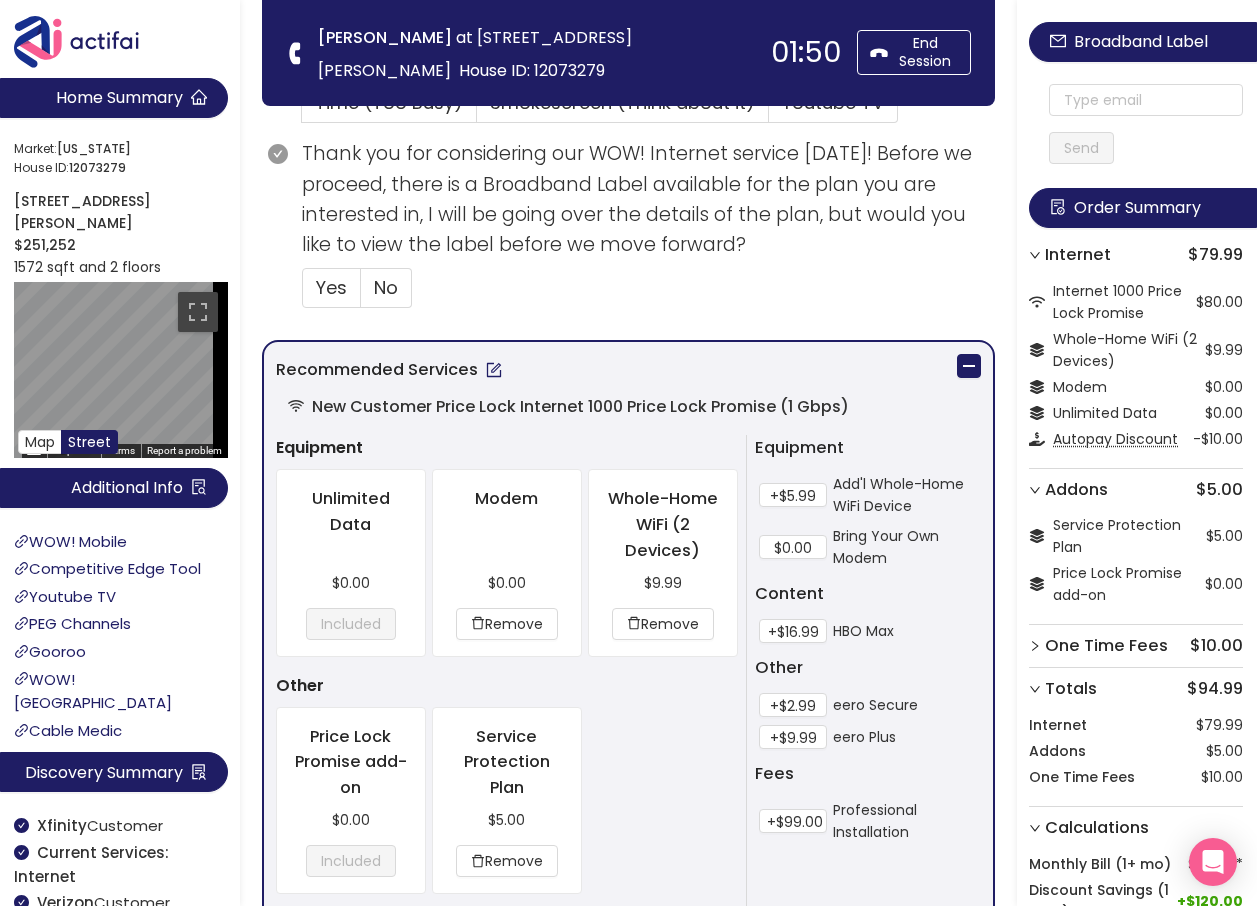 scroll, scrollTop: 500, scrollLeft: 0, axis: vertical 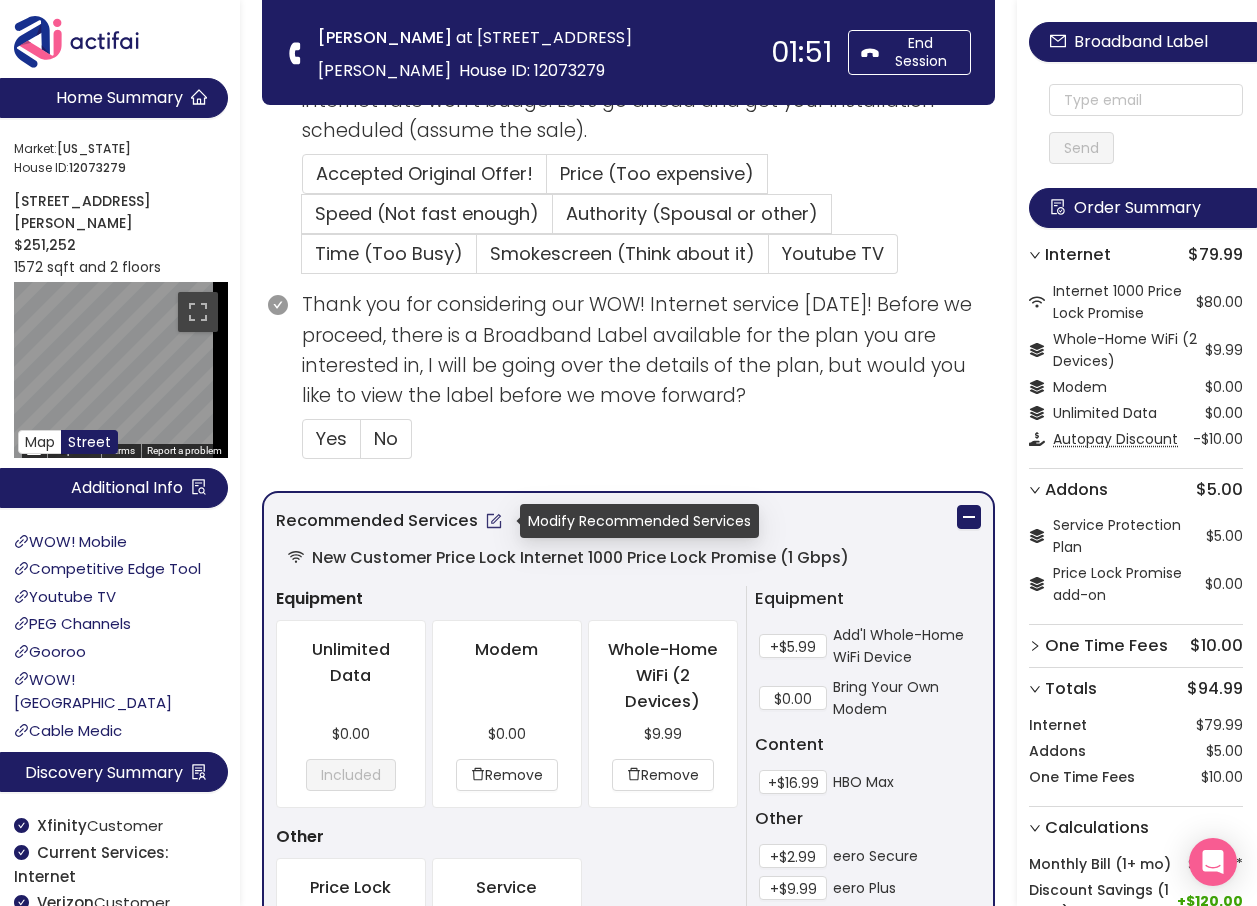 click 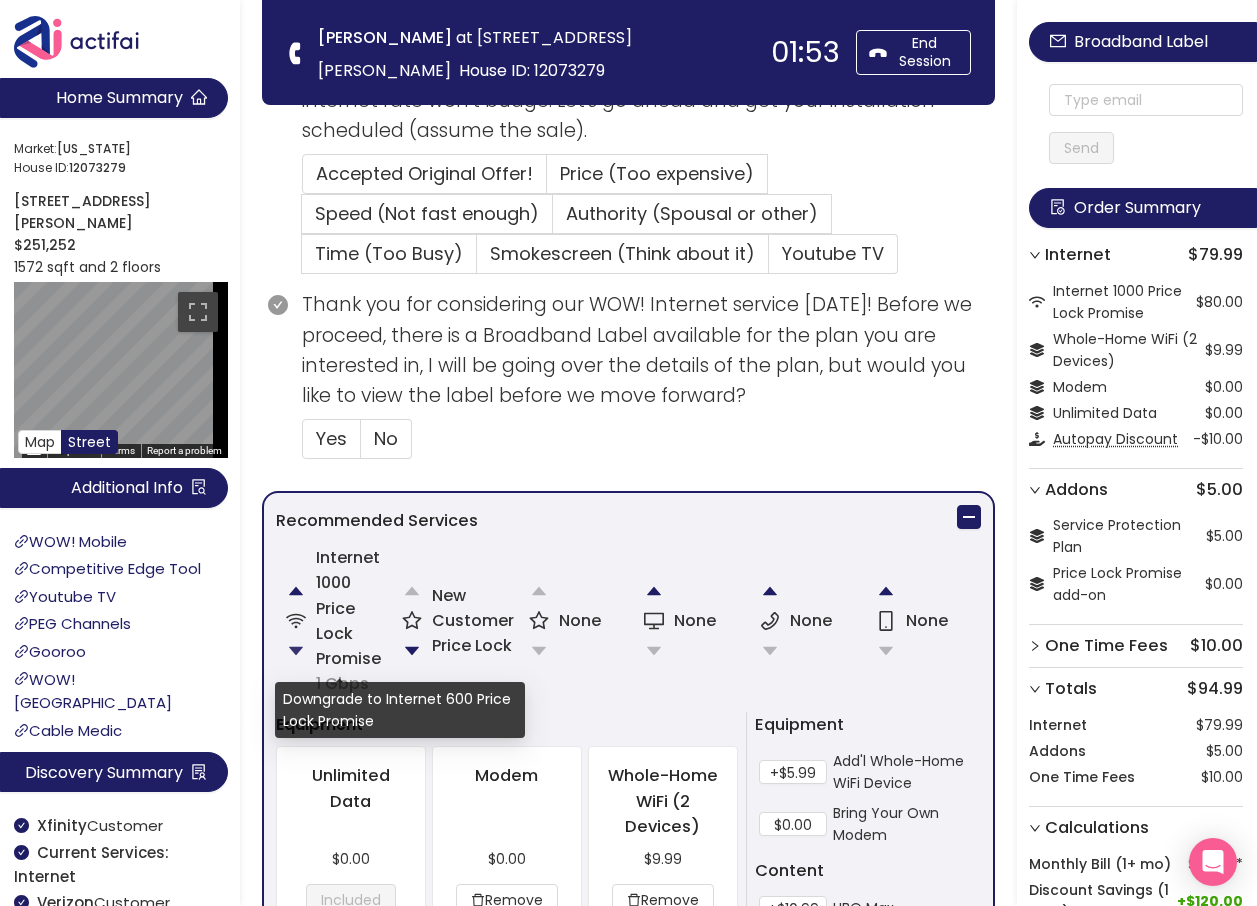 click 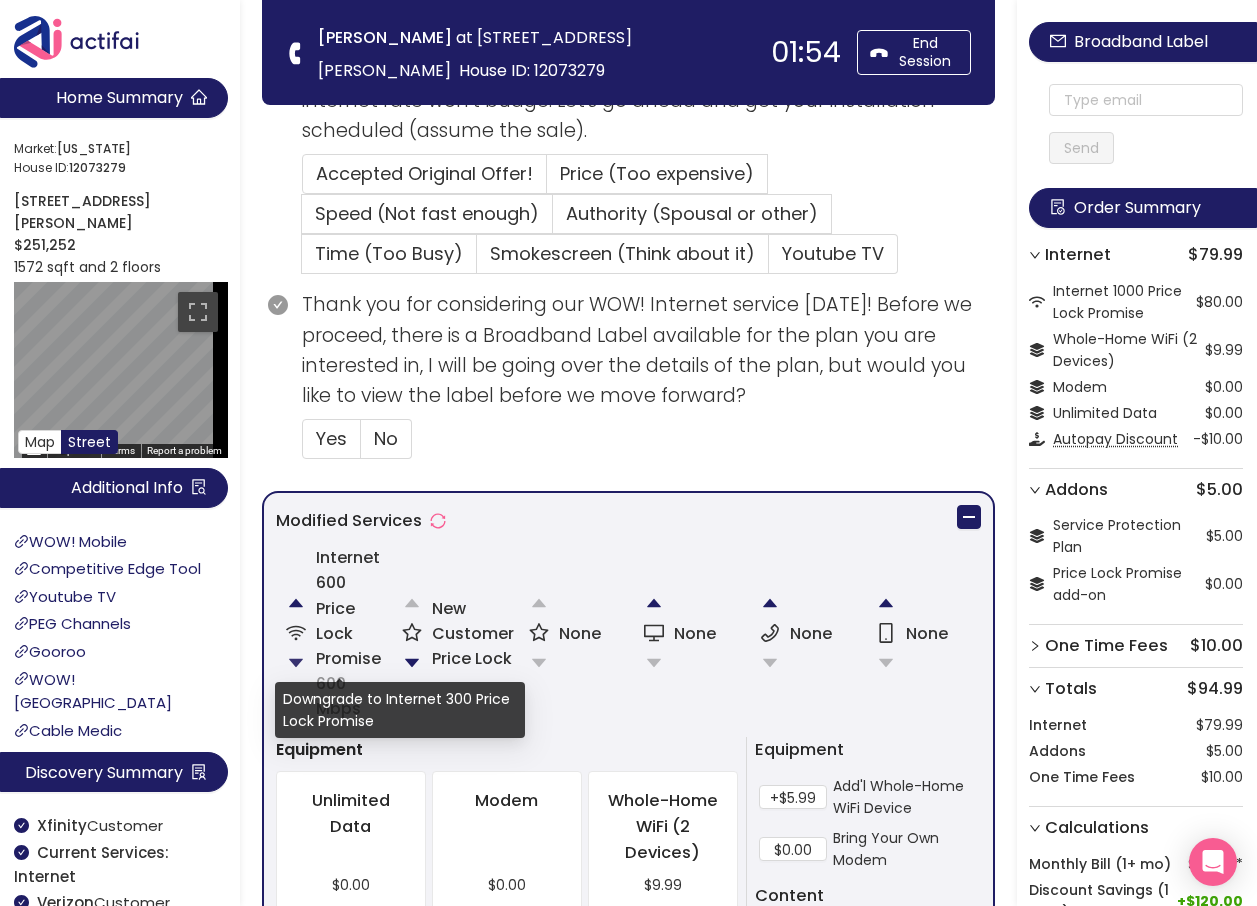 click 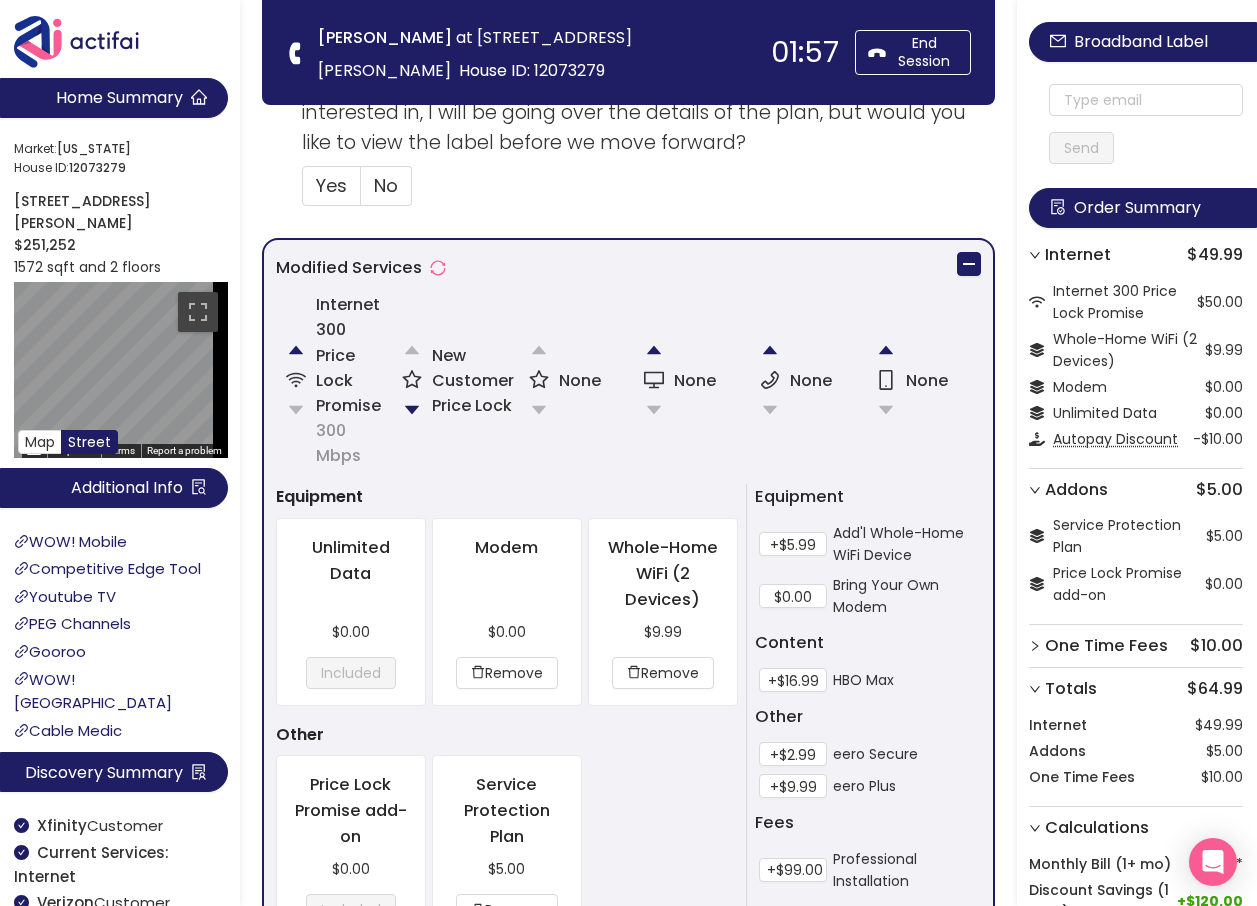 scroll, scrollTop: 1000, scrollLeft: 0, axis: vertical 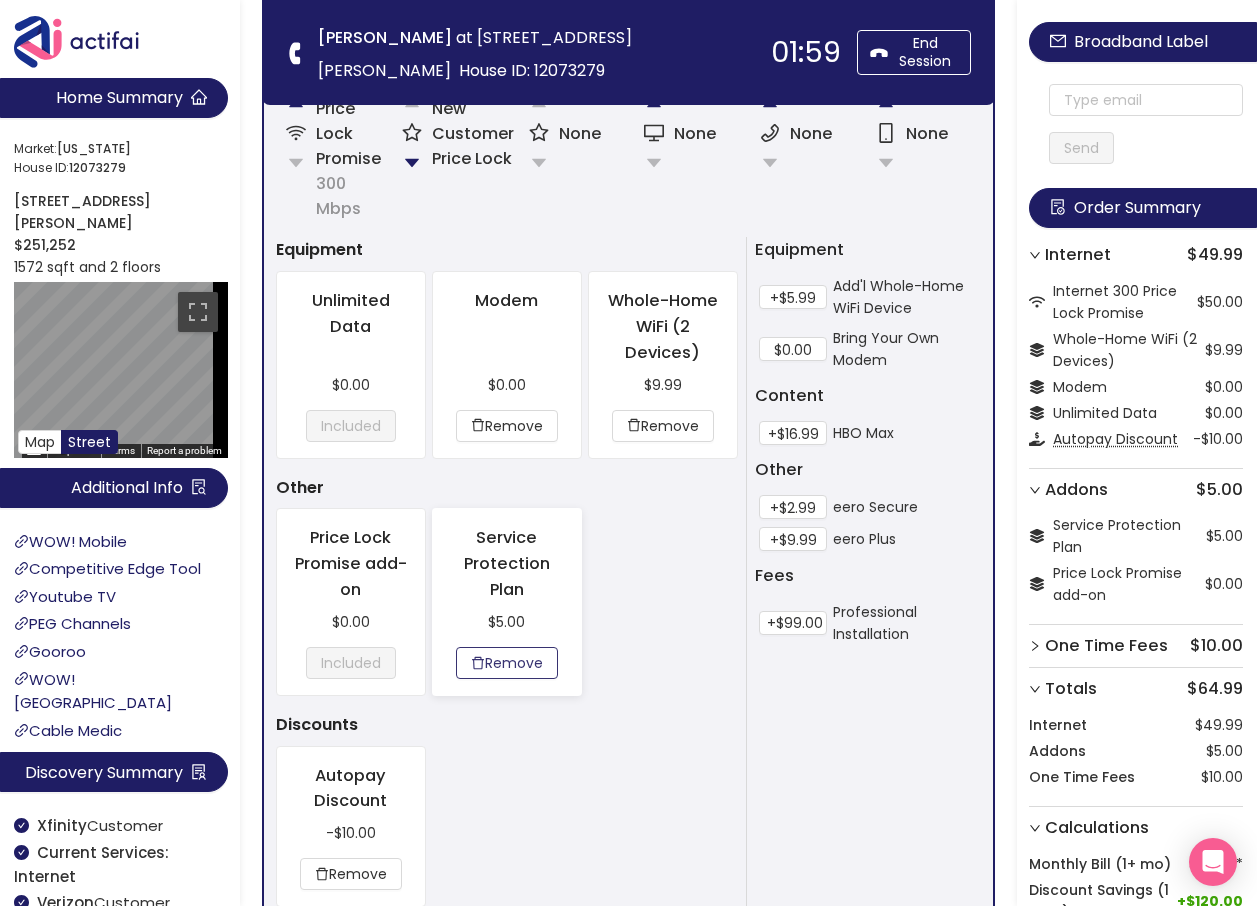 click on "Remove" at bounding box center [507, 663] 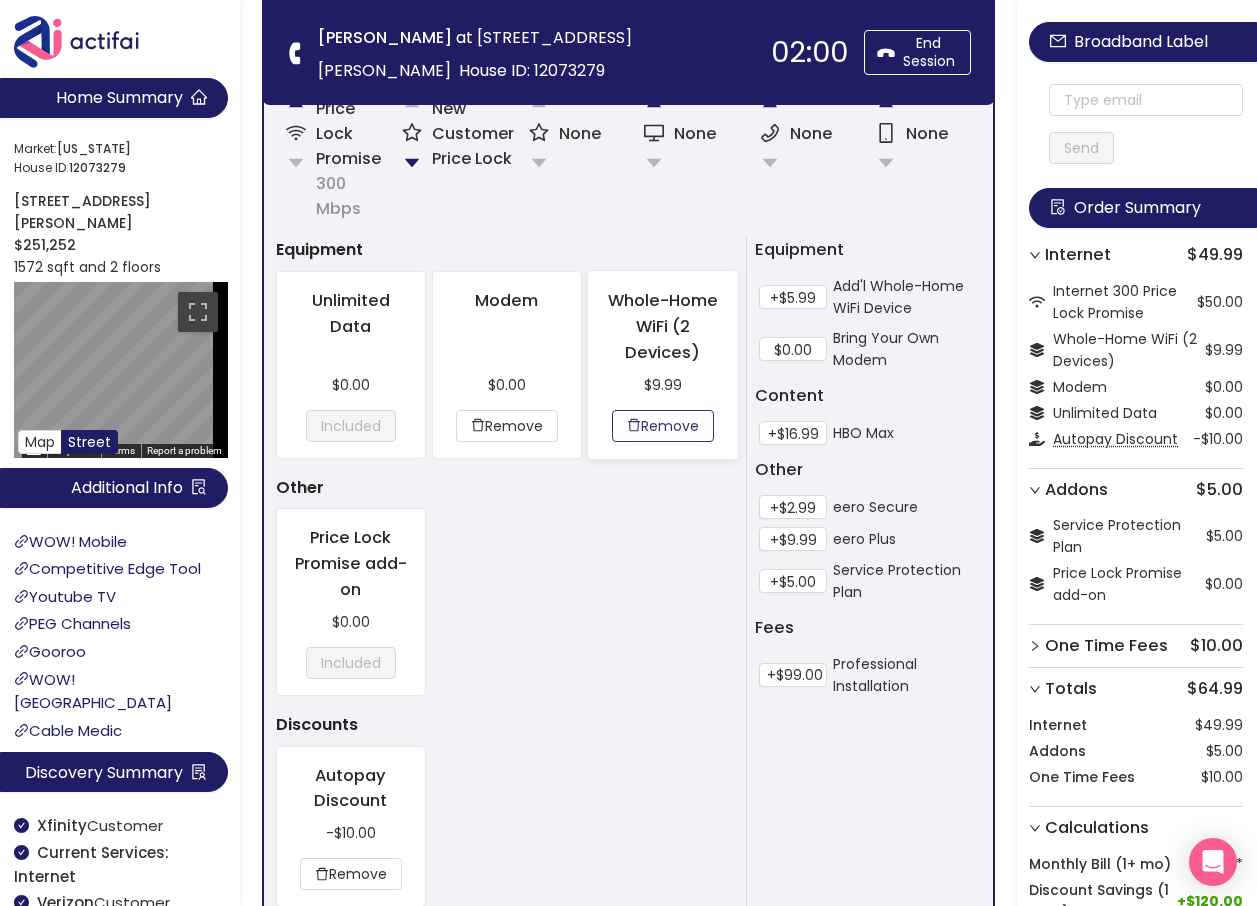 click on "Remove" at bounding box center (663, 426) 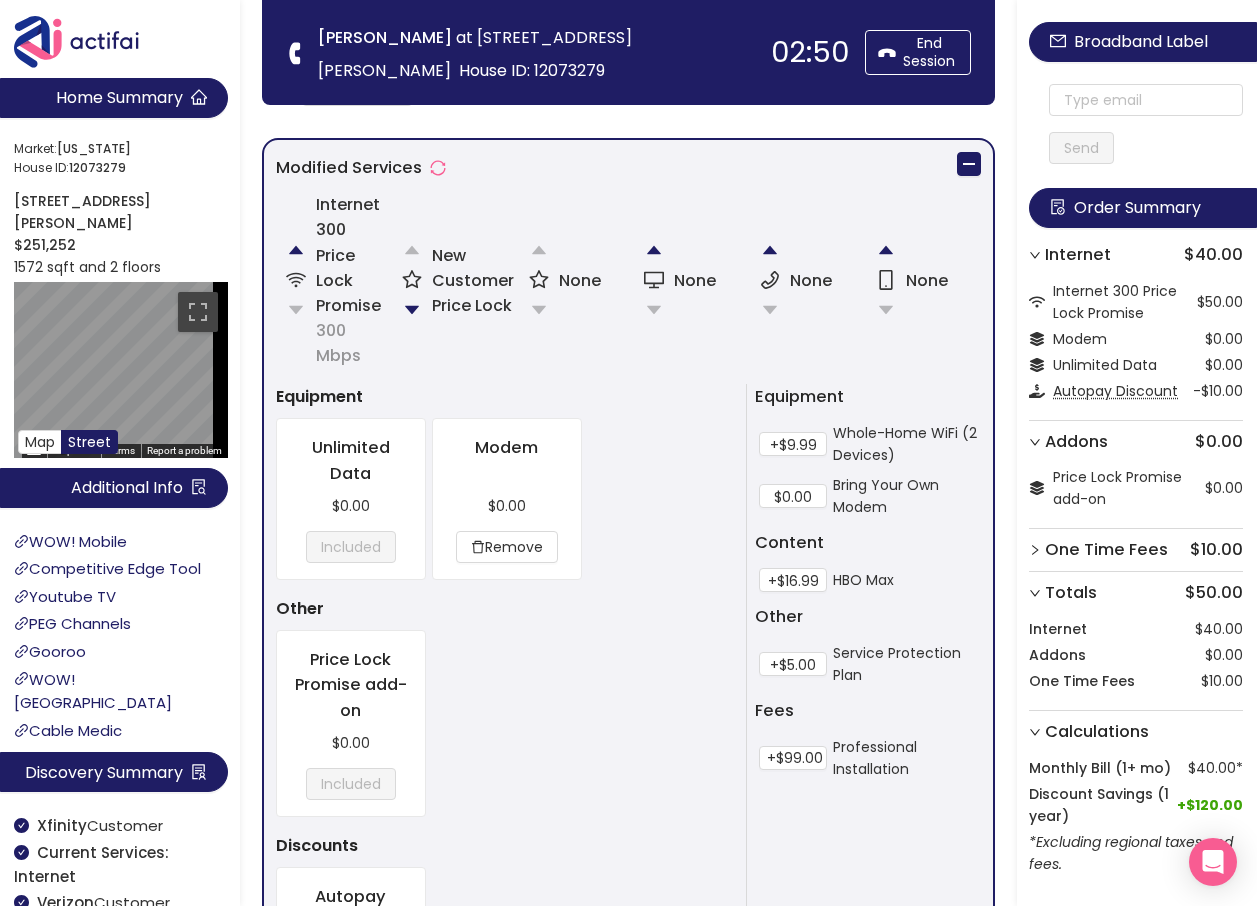 scroll, scrollTop: 900, scrollLeft: 0, axis: vertical 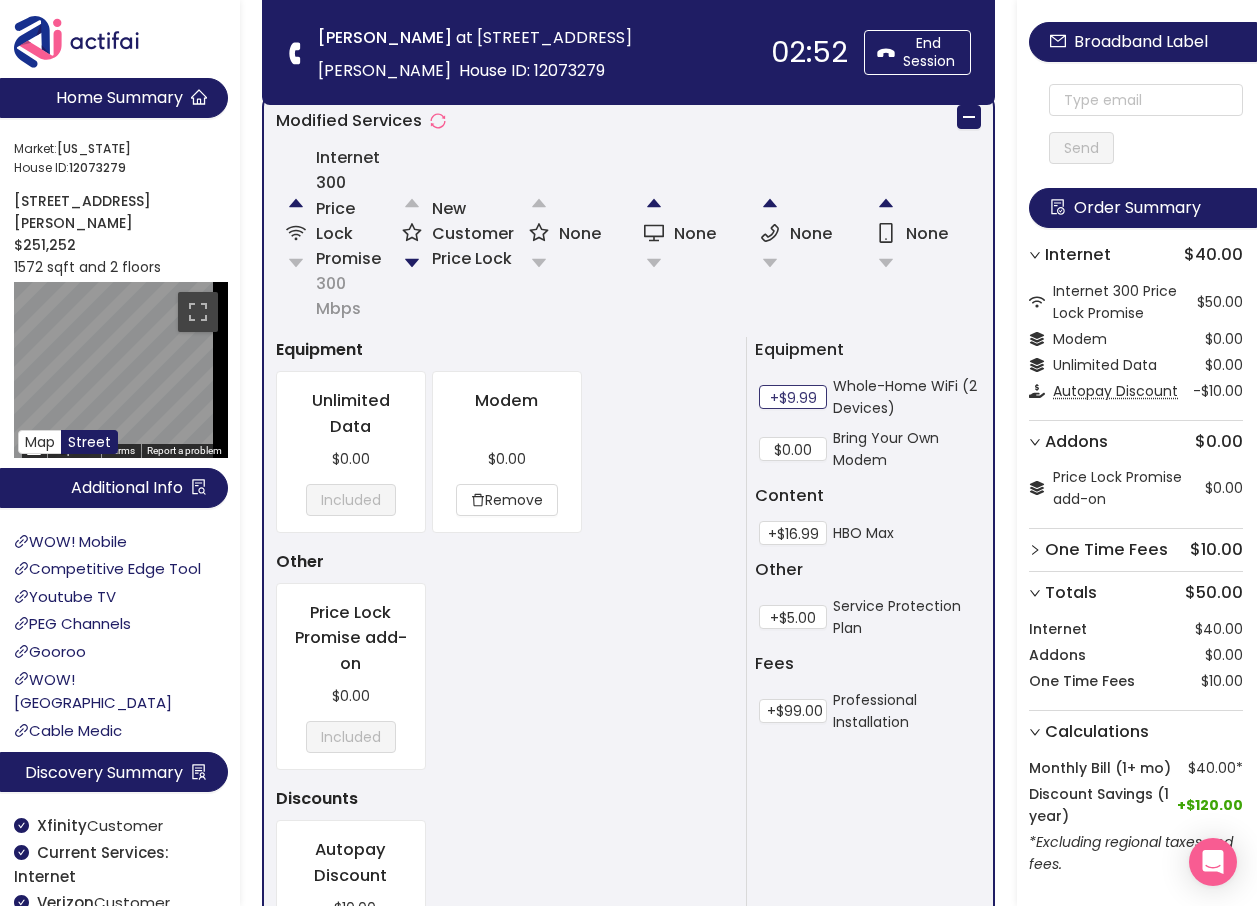click on "+$9.99" at bounding box center (793, 397) 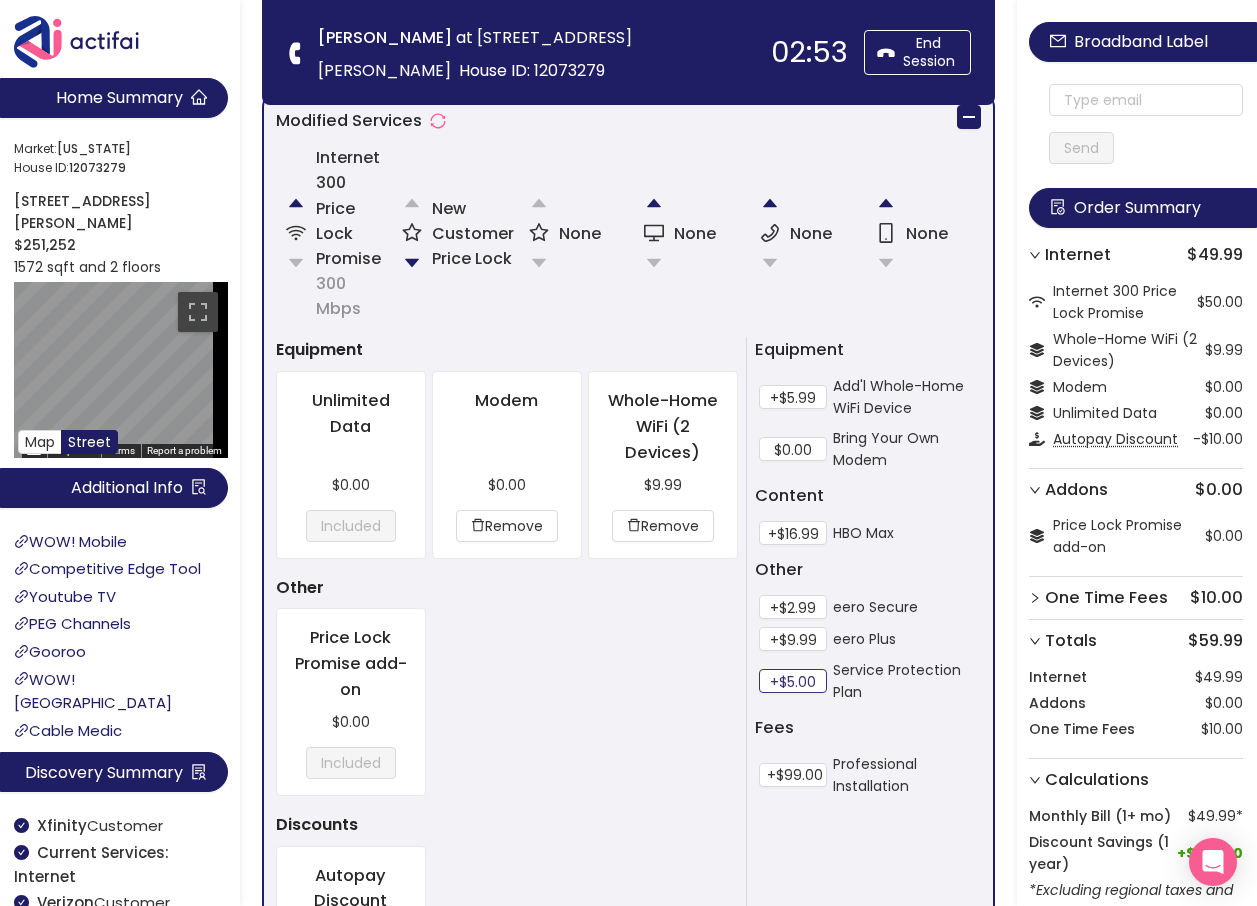 click on "Other +$2.99 eero Secure  +$9.99 eero Plus  +$5.00 Service Protection Plan" 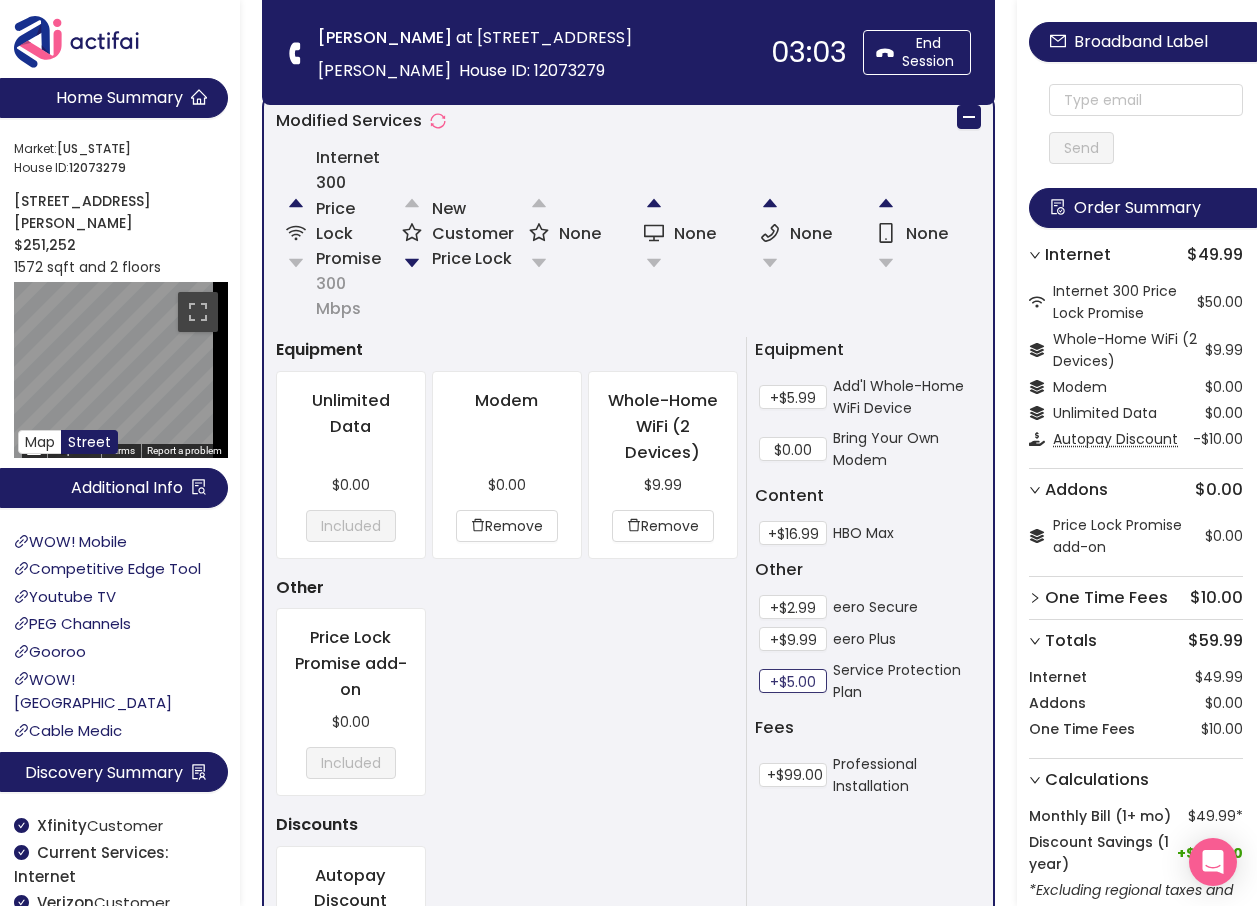 click on "+$5.00" at bounding box center (793, 681) 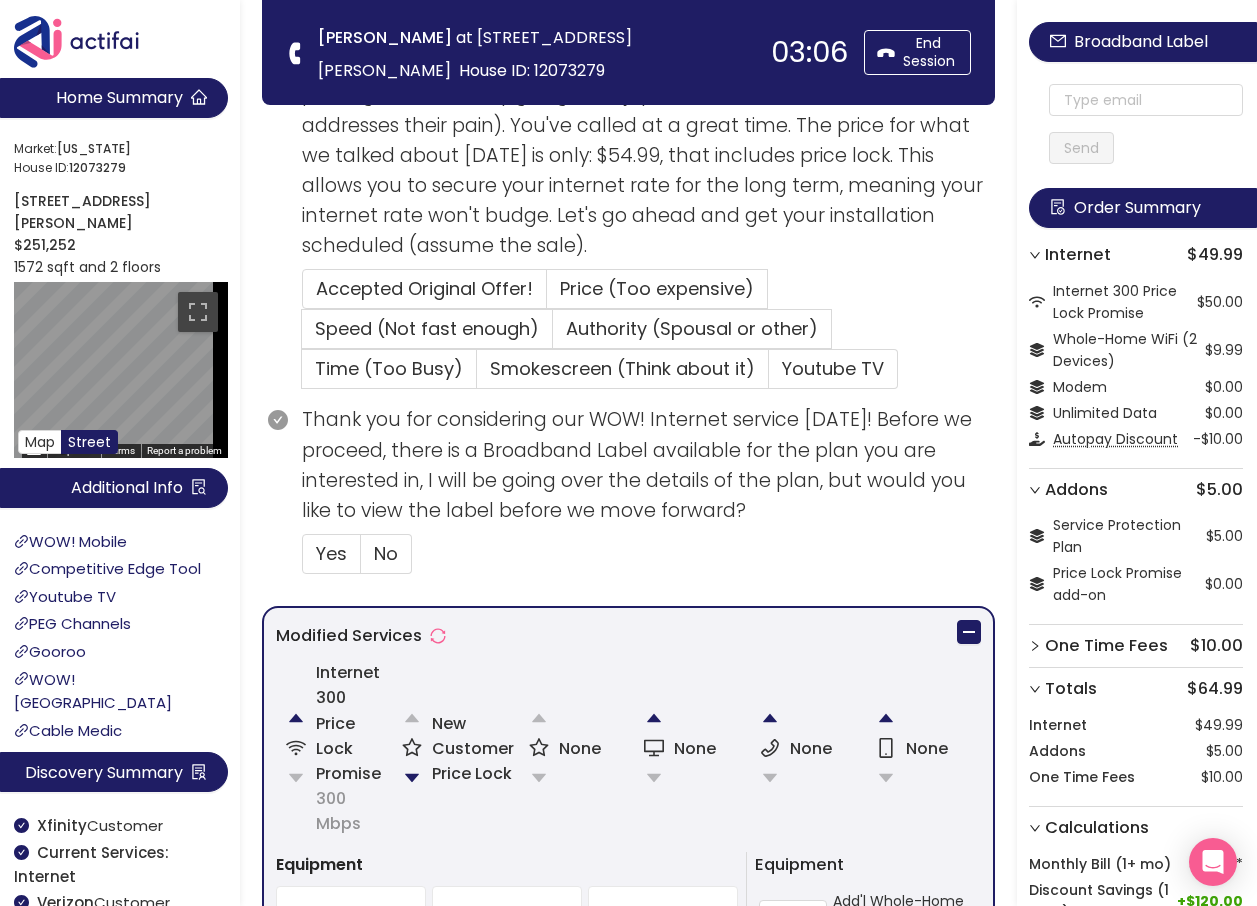 scroll, scrollTop: 400, scrollLeft: 0, axis: vertical 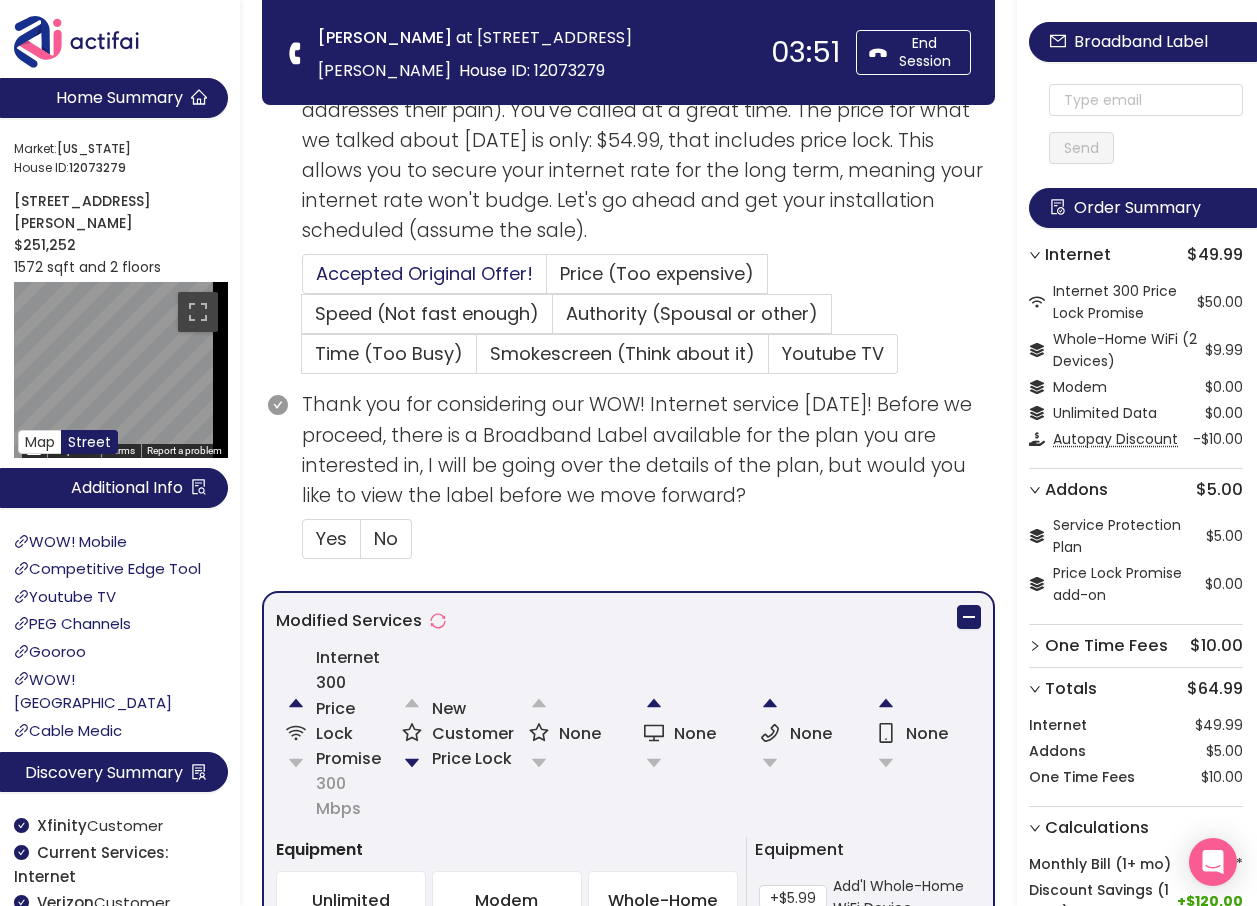 click on "Accepted Original Offer!" at bounding box center (424, 273) 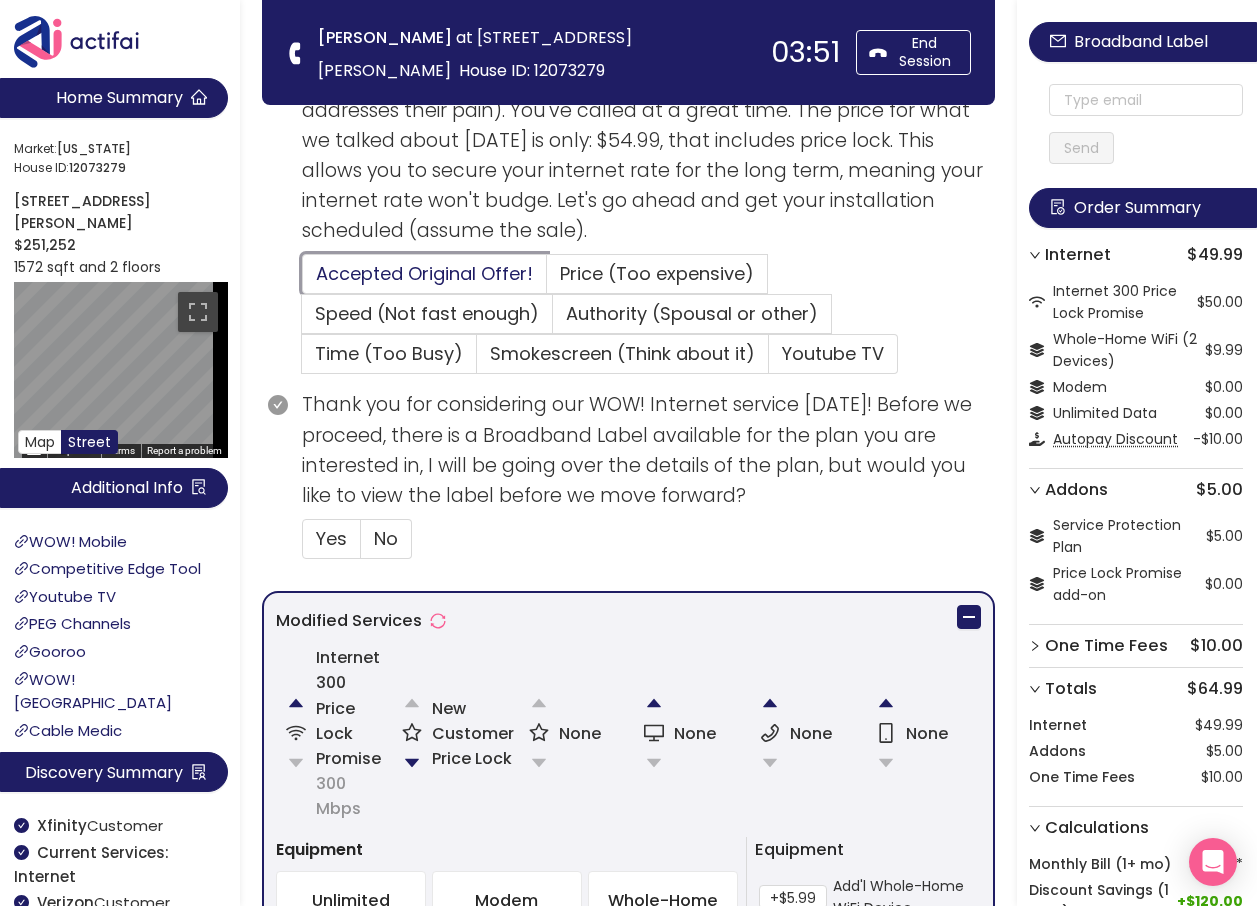 click on "Accepted Original Offer!" at bounding box center [303, 280] 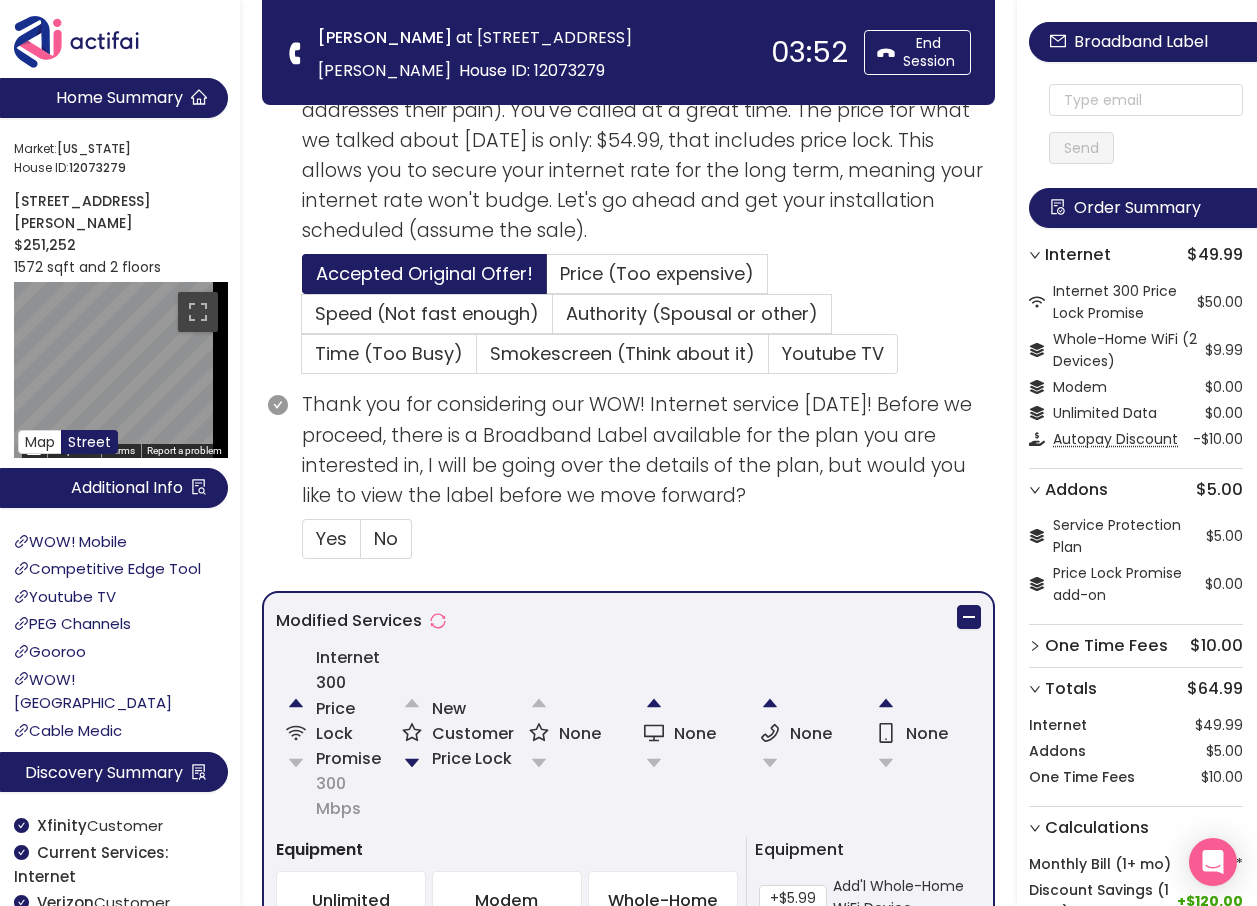 click on "Thank you for considering our WOW! Internet service [DATE]! Before we proceed, there is a Broadband Label available for the plan you are interested in, I will be going over the details of the plan, but would you like to view the label before we move forward?   Yes  No" 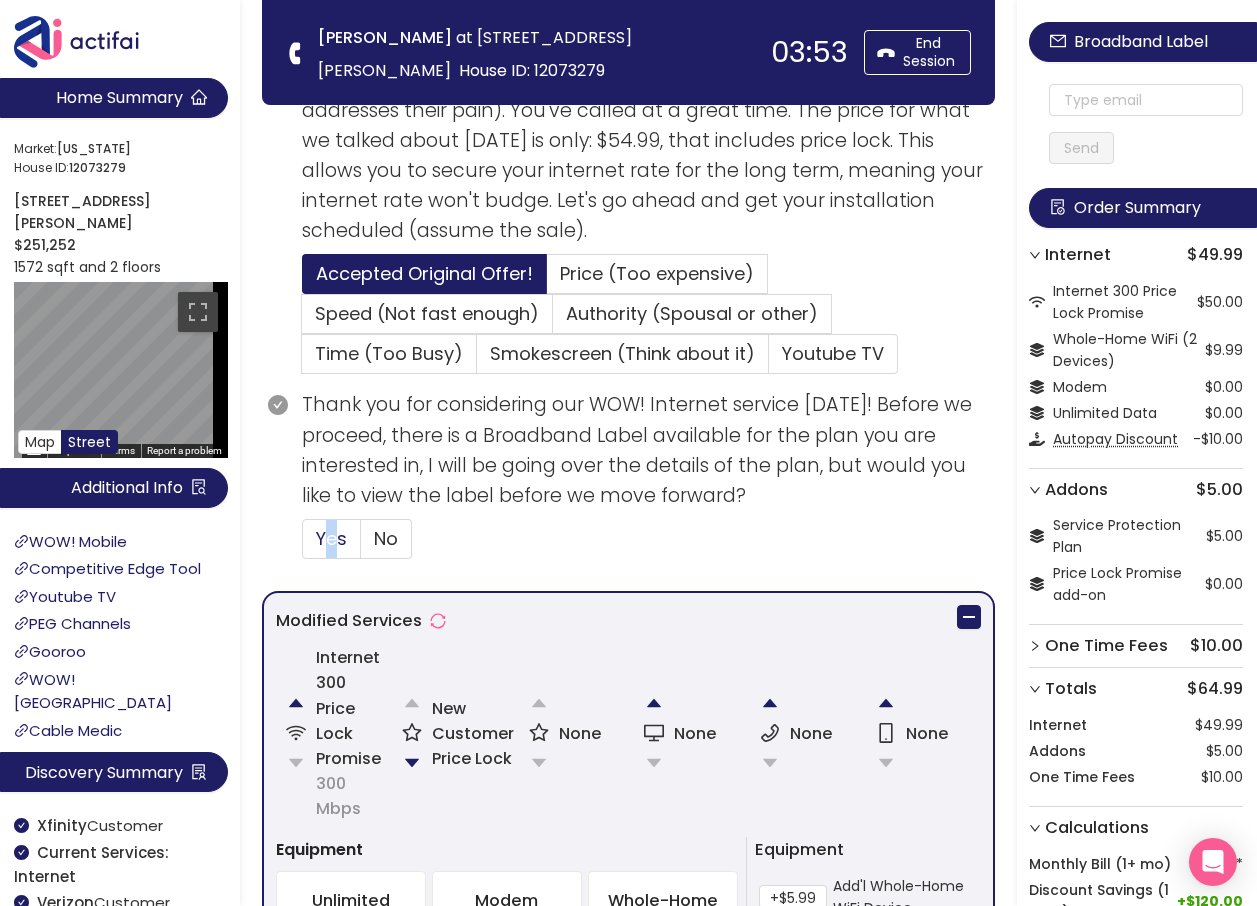 click on "Yes" at bounding box center (331, 538) 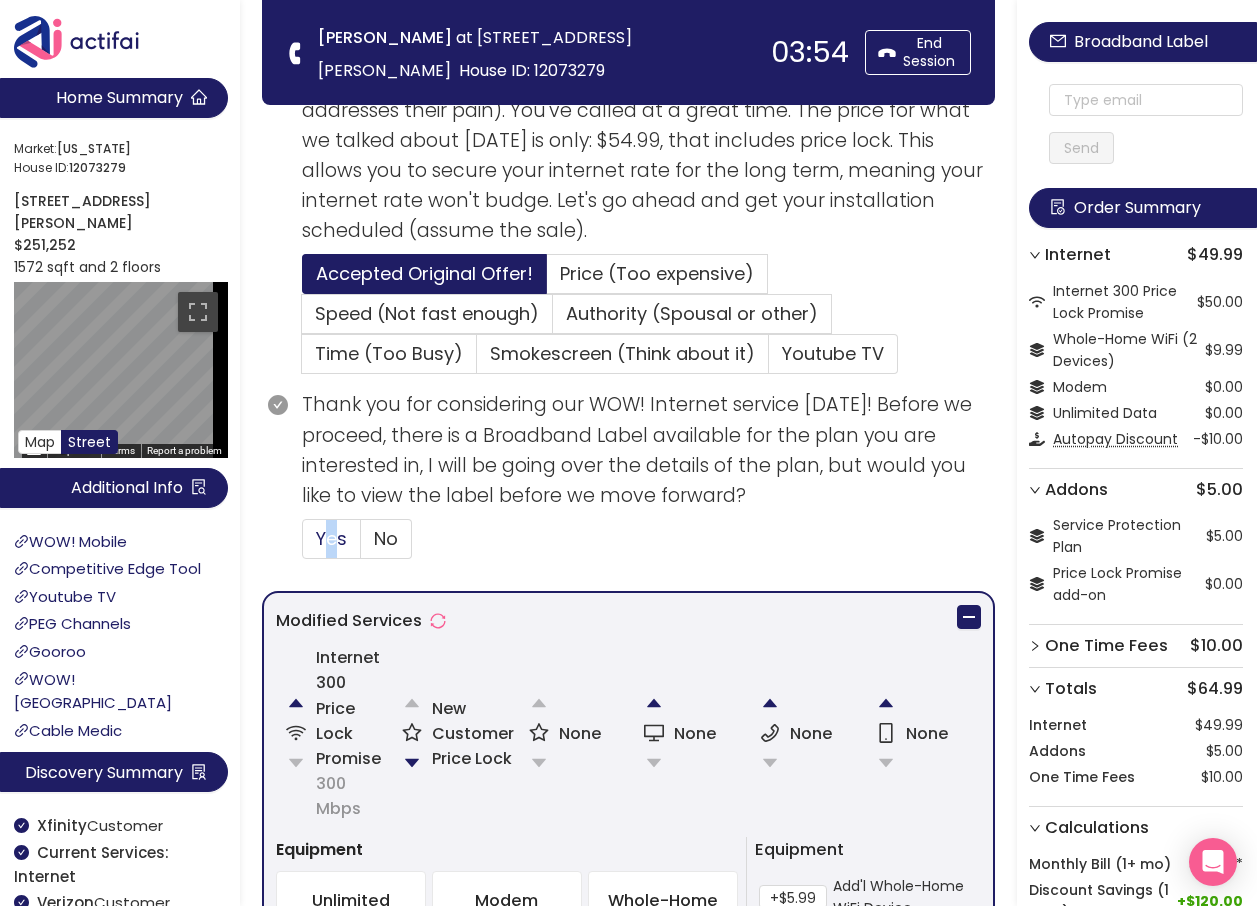 click on "Yes" at bounding box center [331, 538] 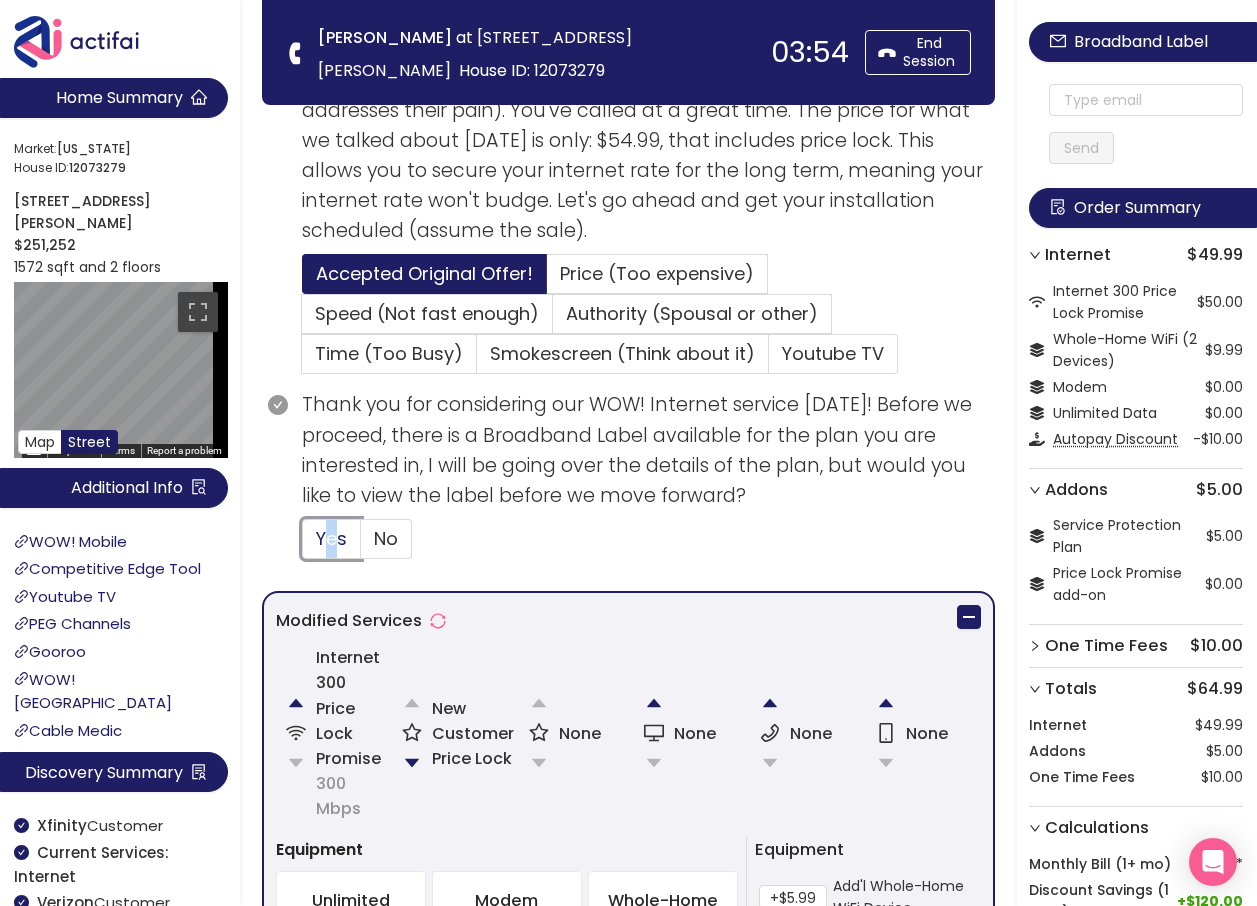 click on "Yes" at bounding box center (303, 545) 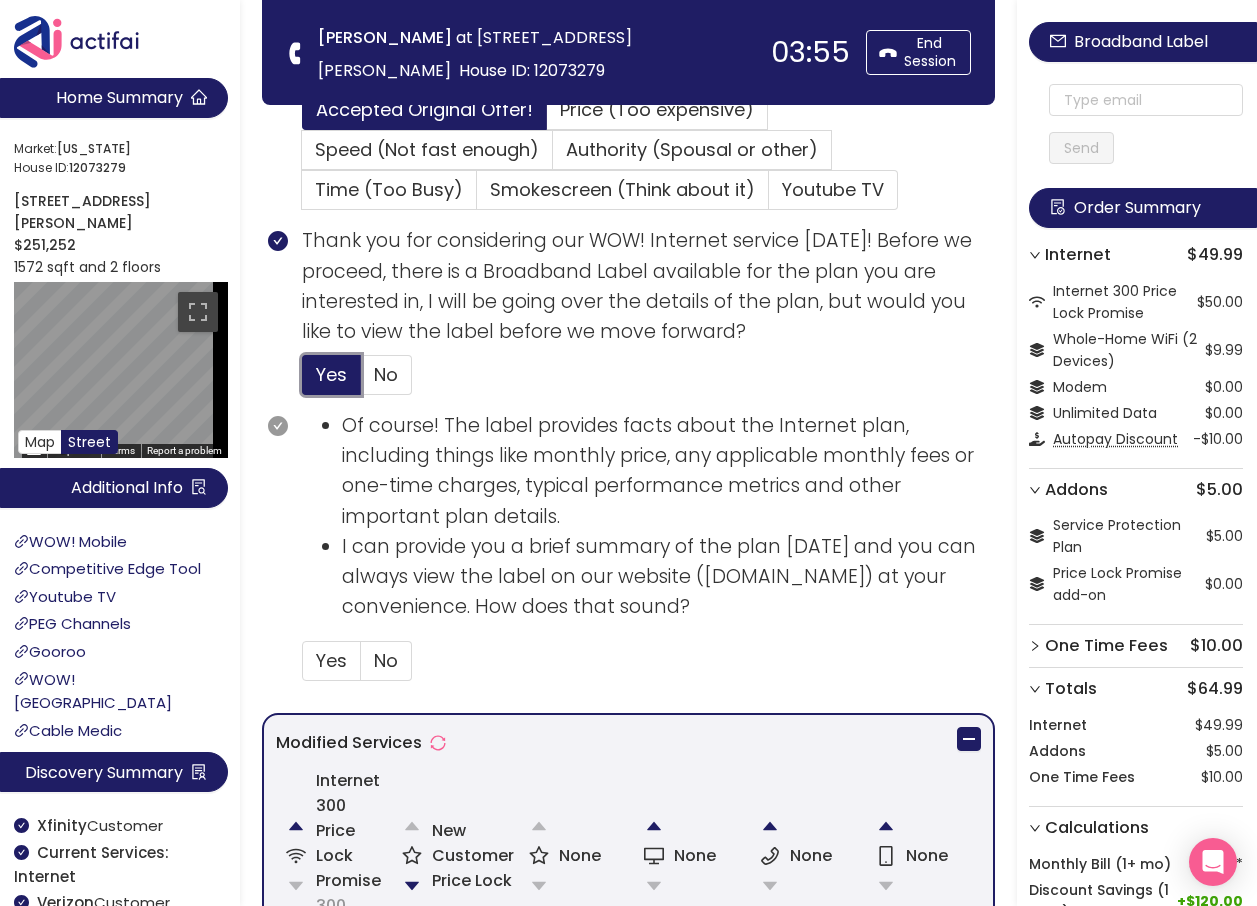 scroll, scrollTop: 600, scrollLeft: 0, axis: vertical 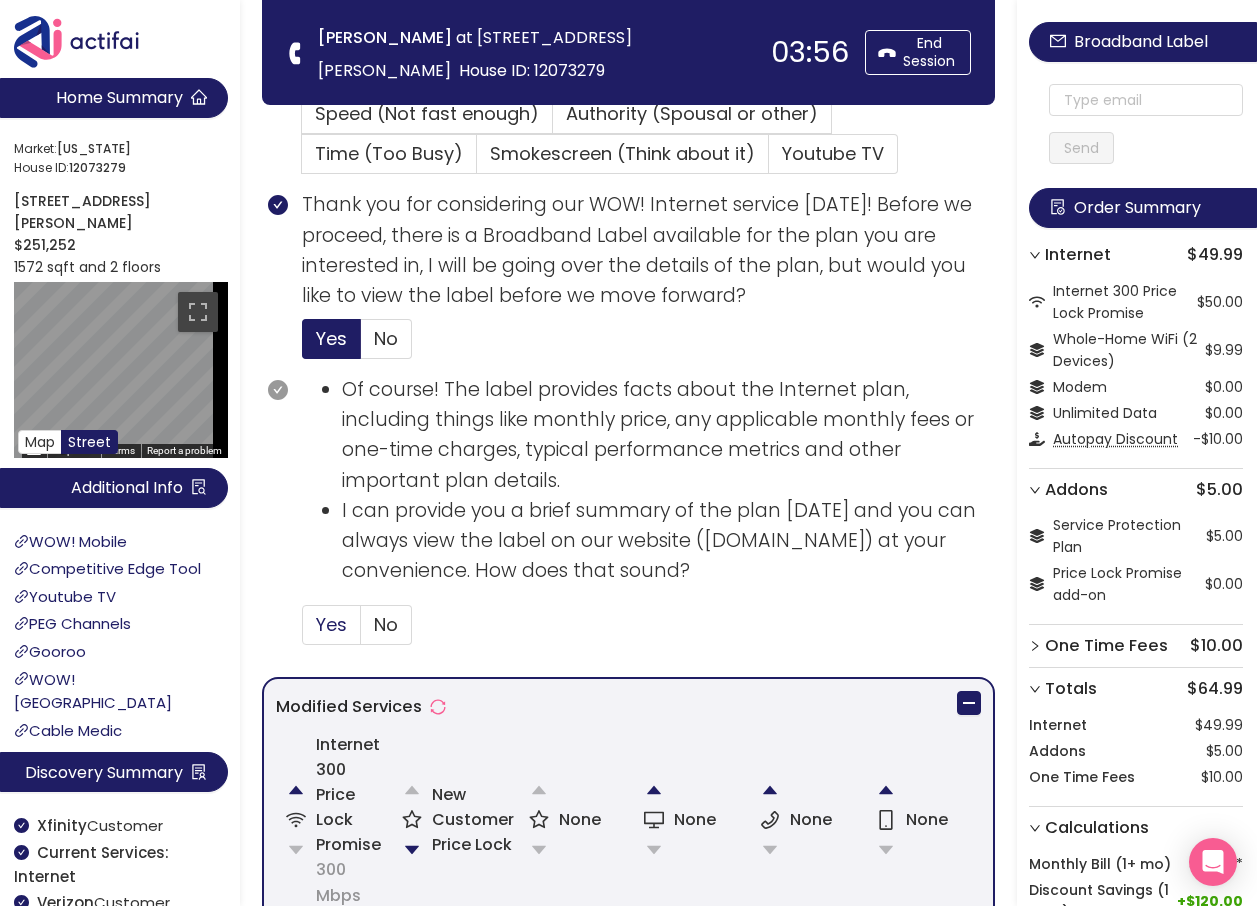 click on "Yes" 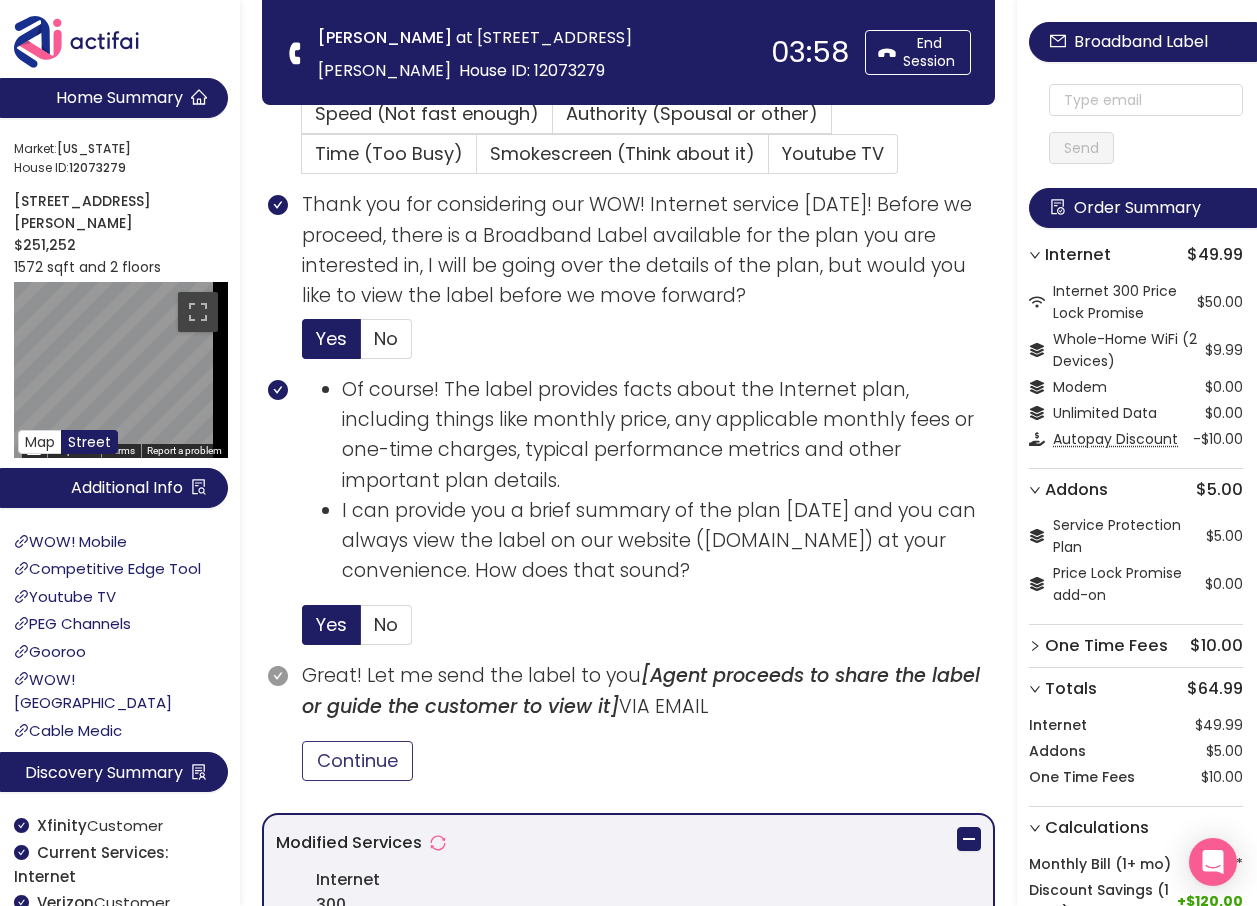 click on "Continue" at bounding box center [357, 761] 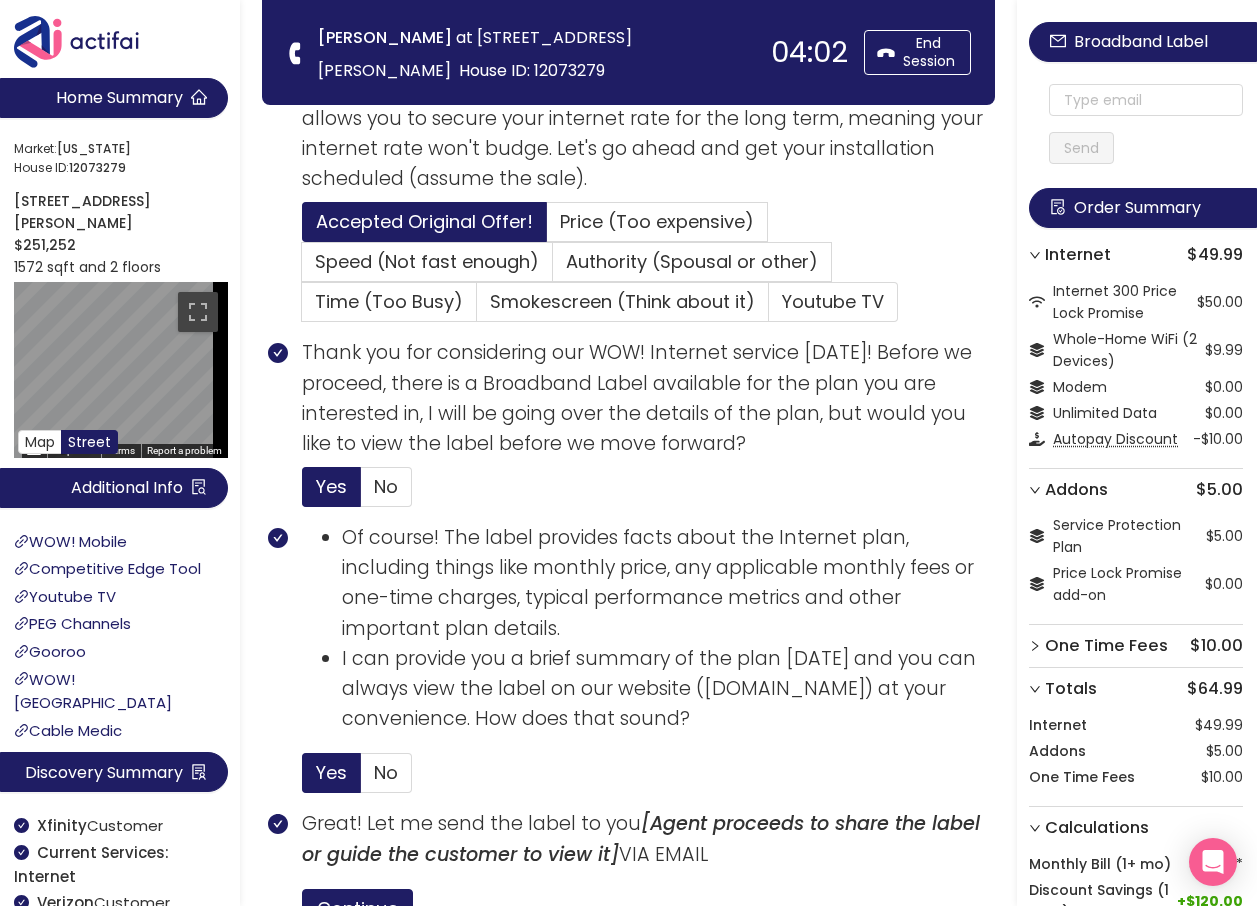 scroll, scrollTop: 0, scrollLeft: 0, axis: both 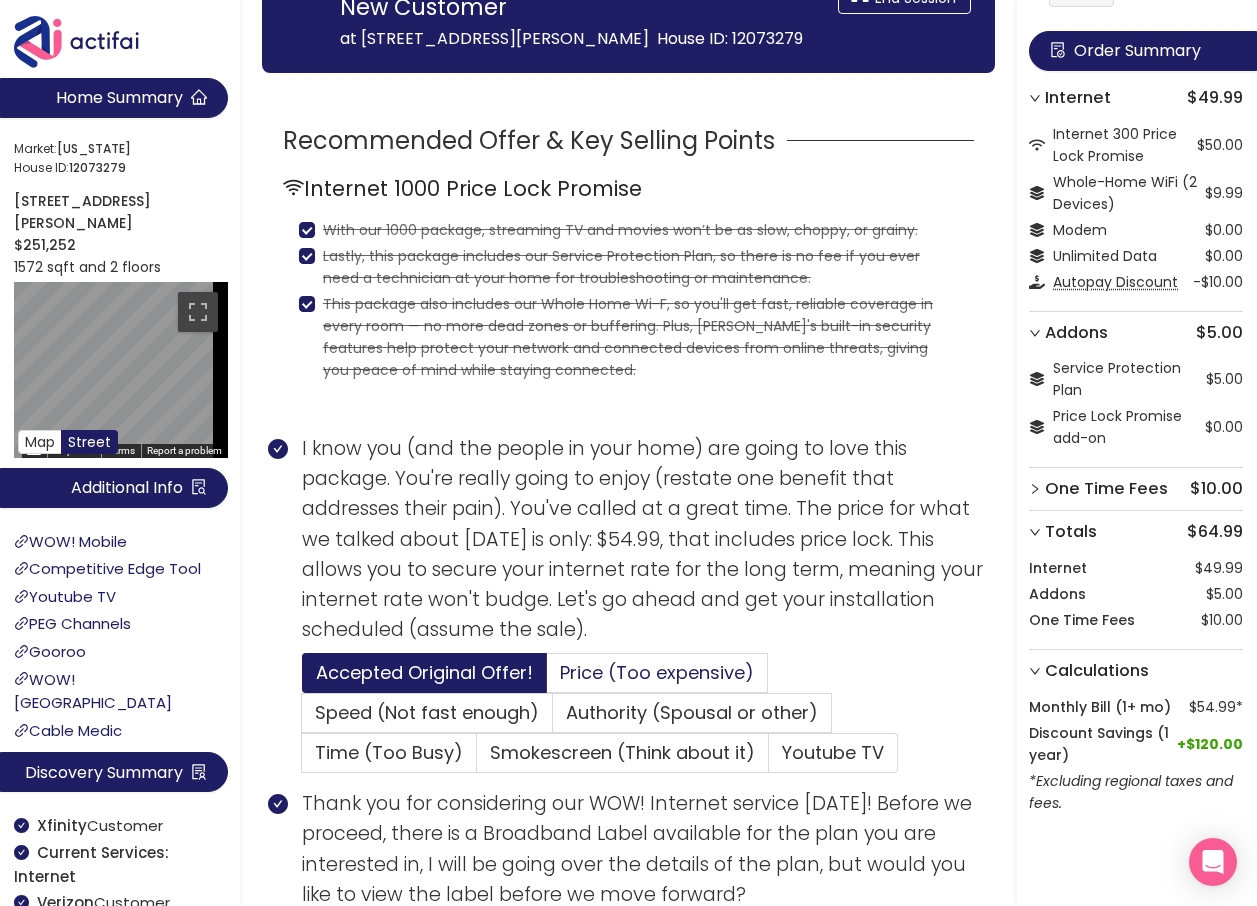 click on "Price (Too expensive)" at bounding box center [657, 672] 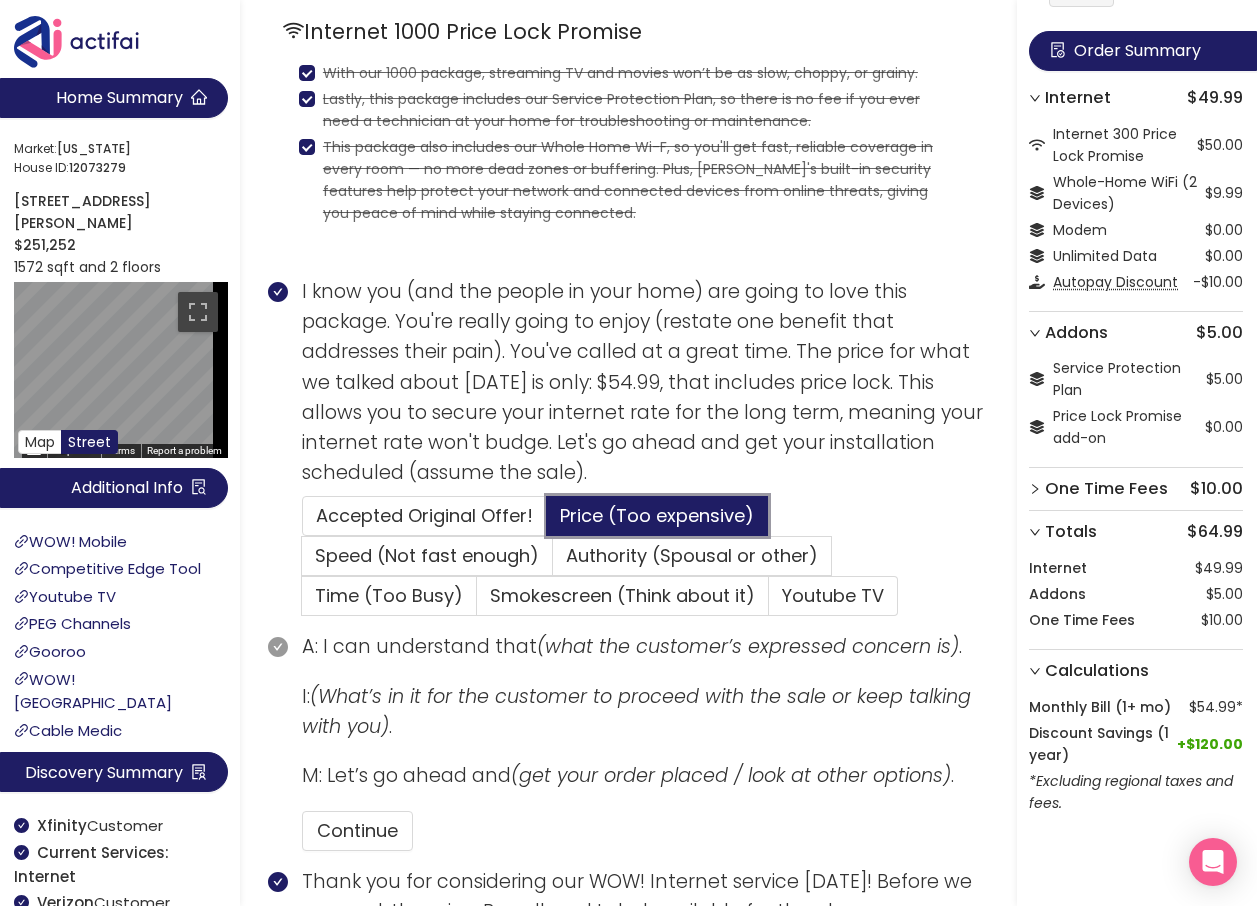 scroll, scrollTop: 700, scrollLeft: 0, axis: vertical 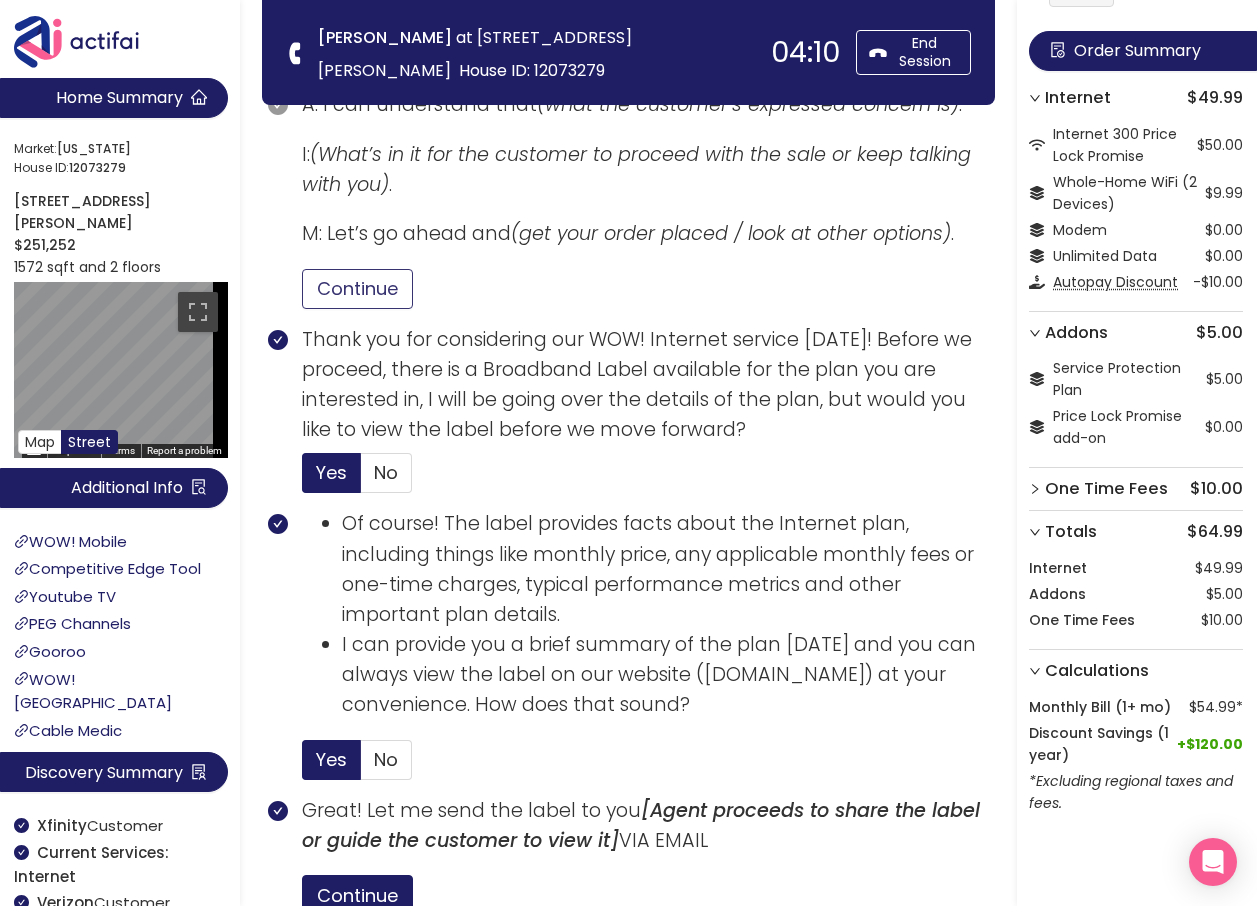 click on "Continue" at bounding box center (357, 289) 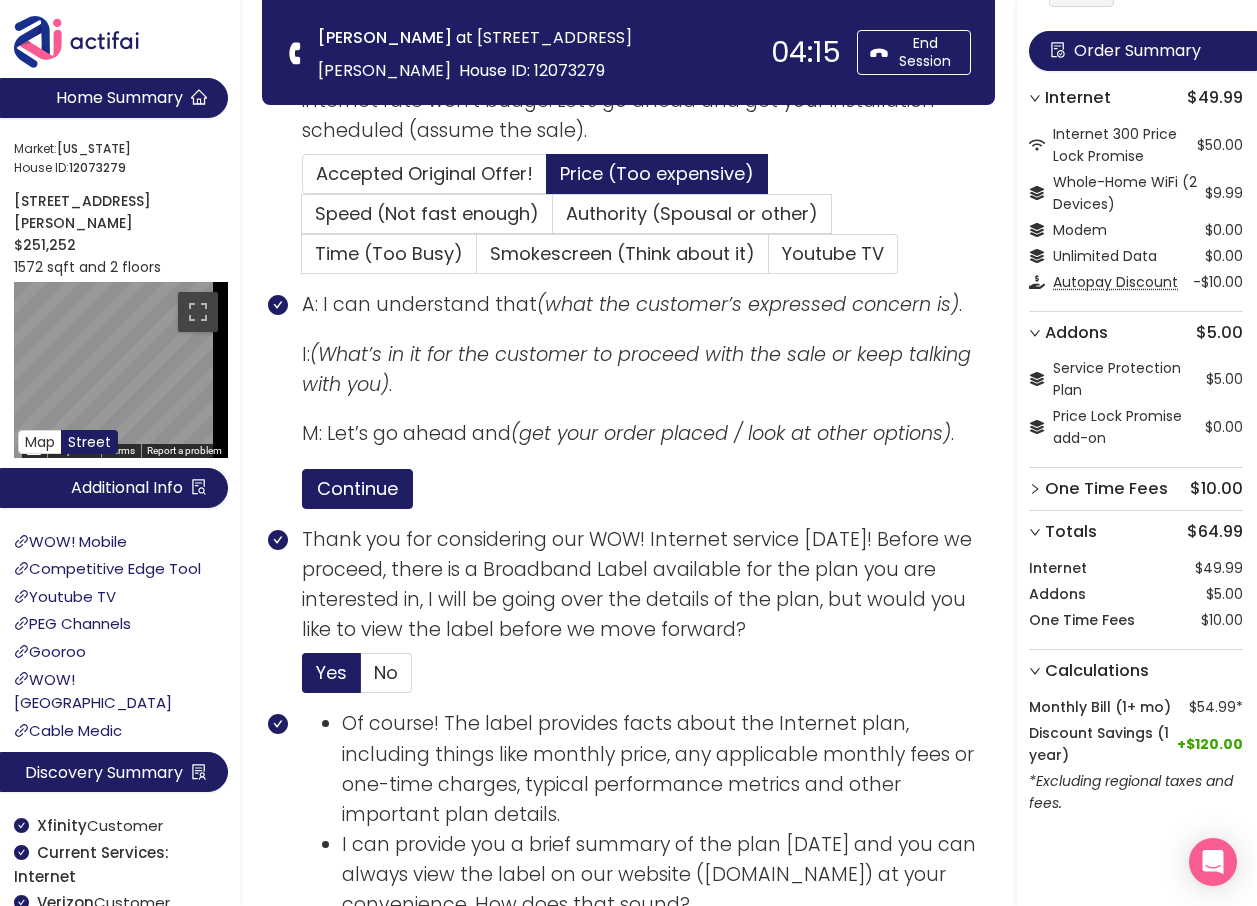 scroll, scrollTop: 0, scrollLeft: 0, axis: both 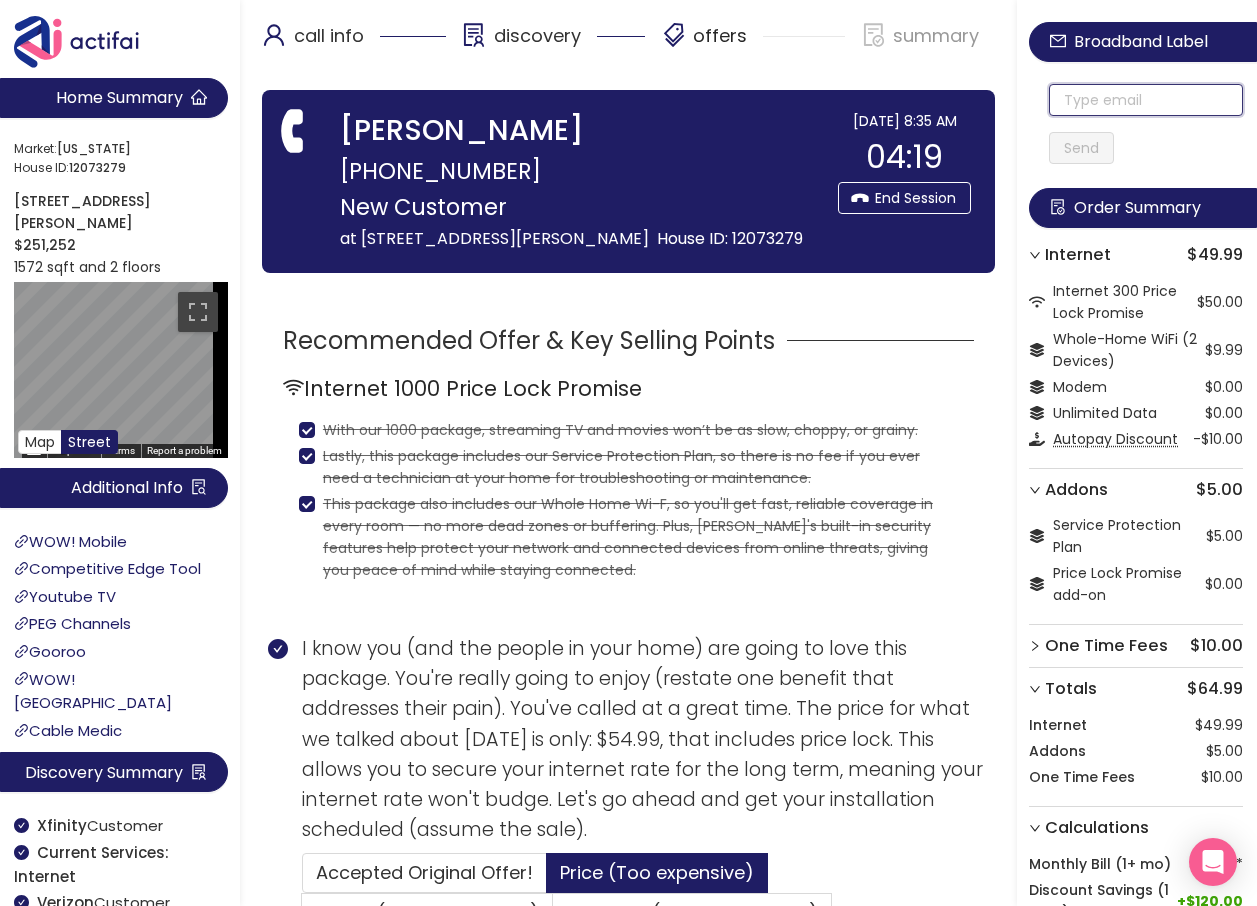 click 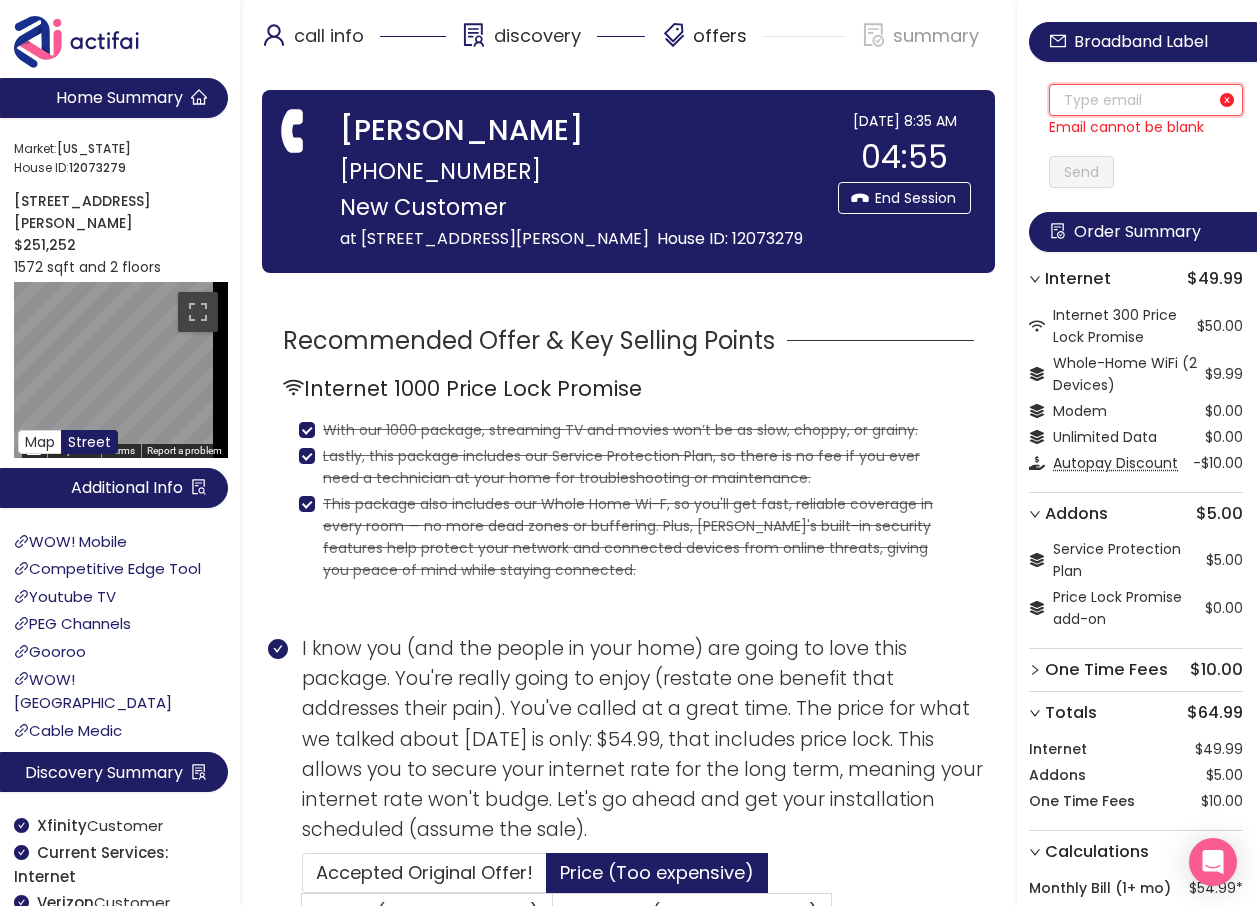 click 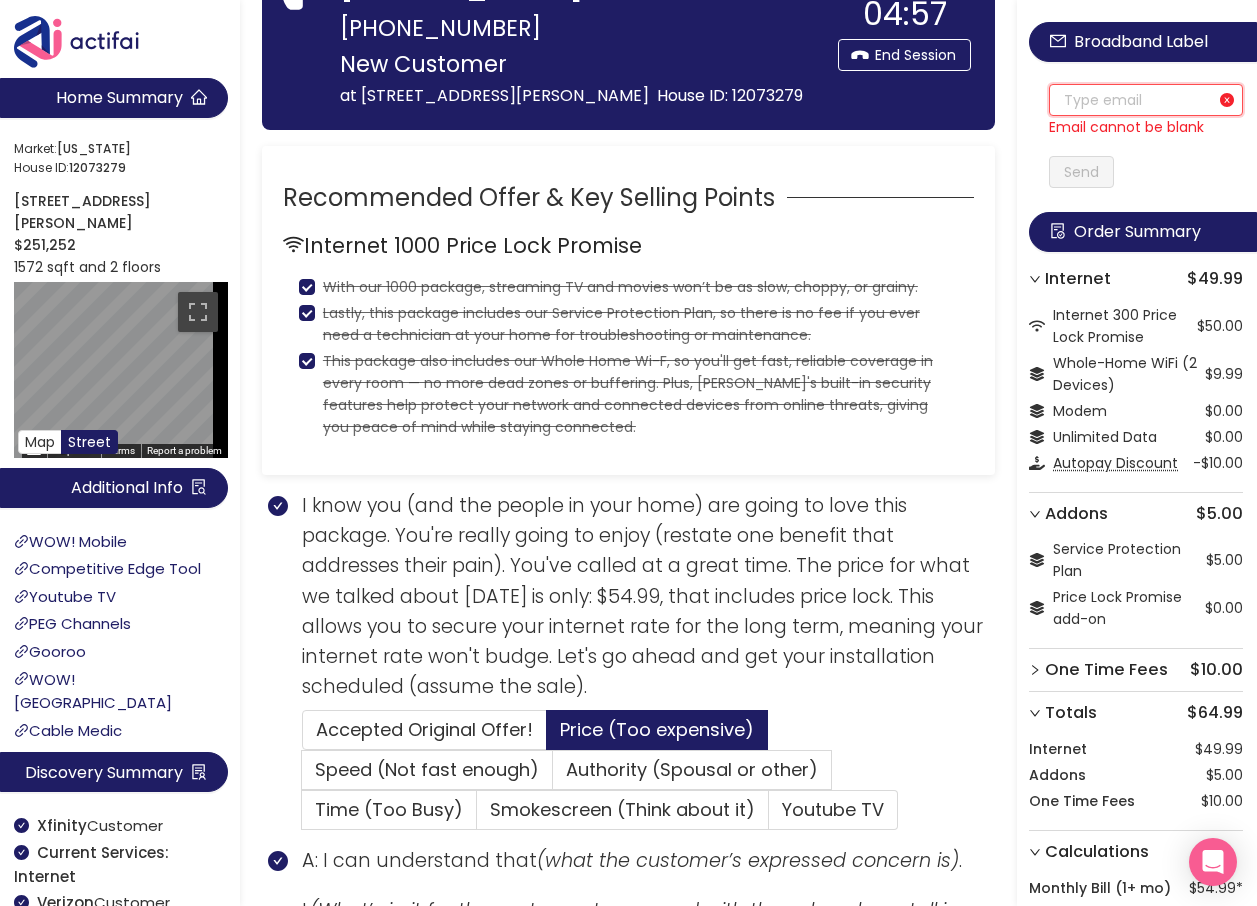 scroll, scrollTop: 500, scrollLeft: 0, axis: vertical 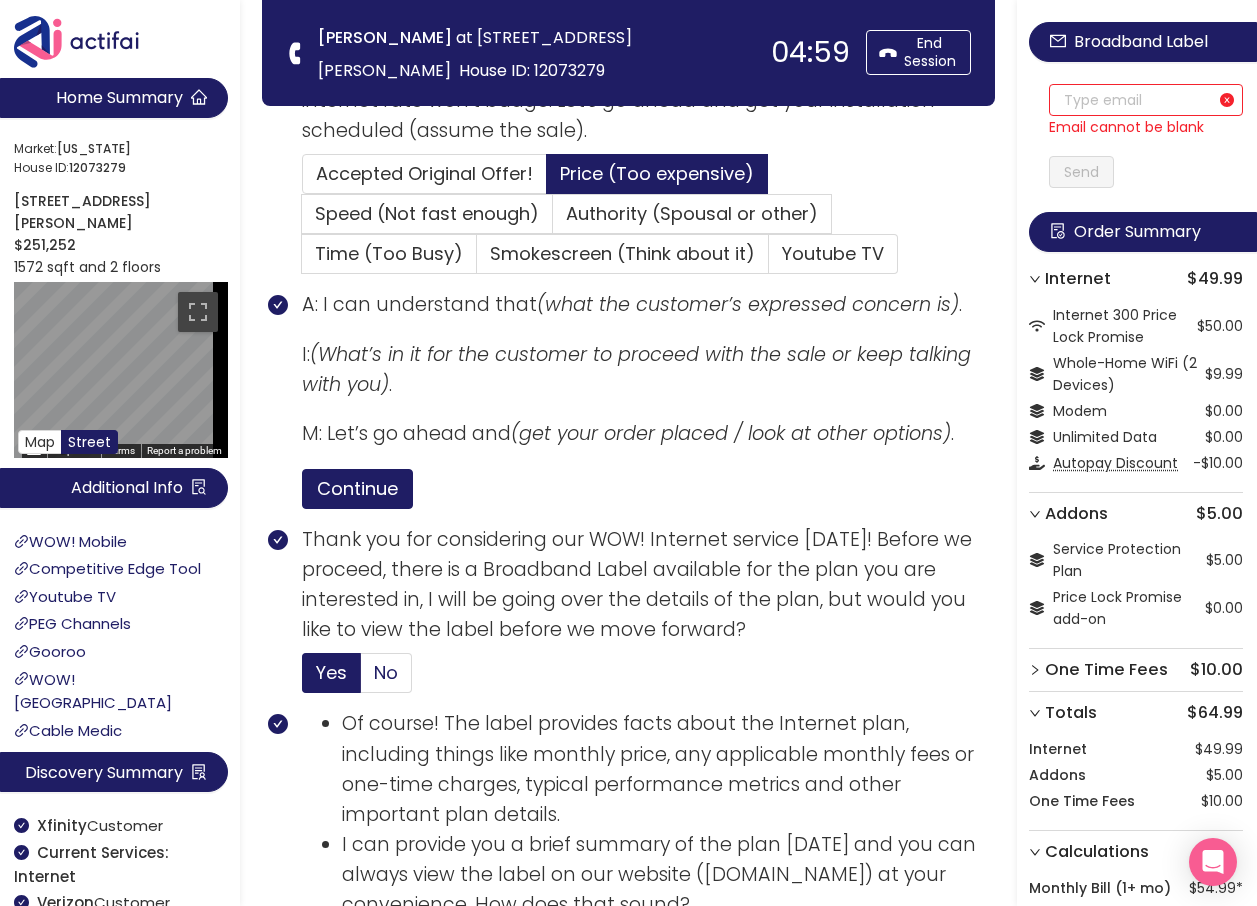 click on "No" at bounding box center (386, 672) 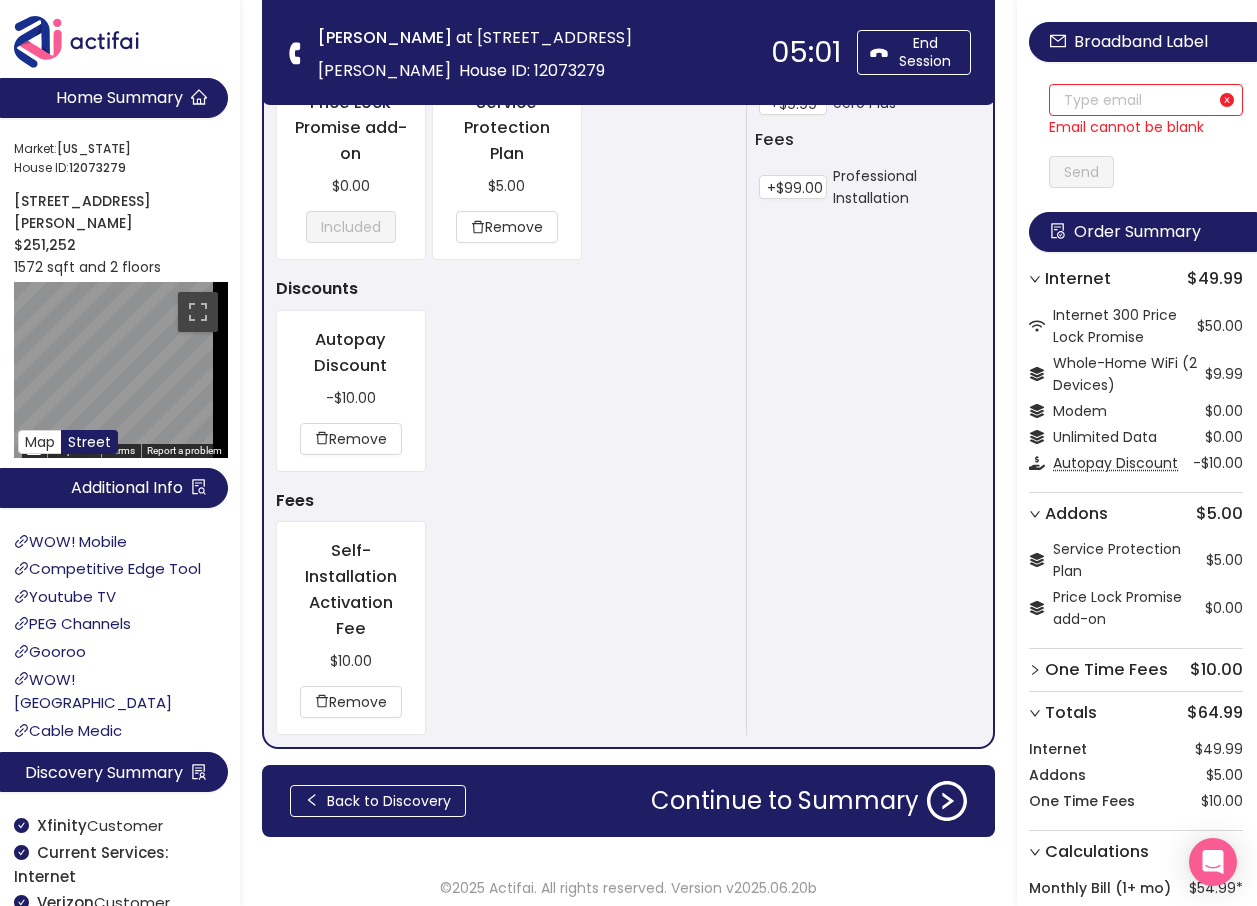 scroll, scrollTop: 1681, scrollLeft: 0, axis: vertical 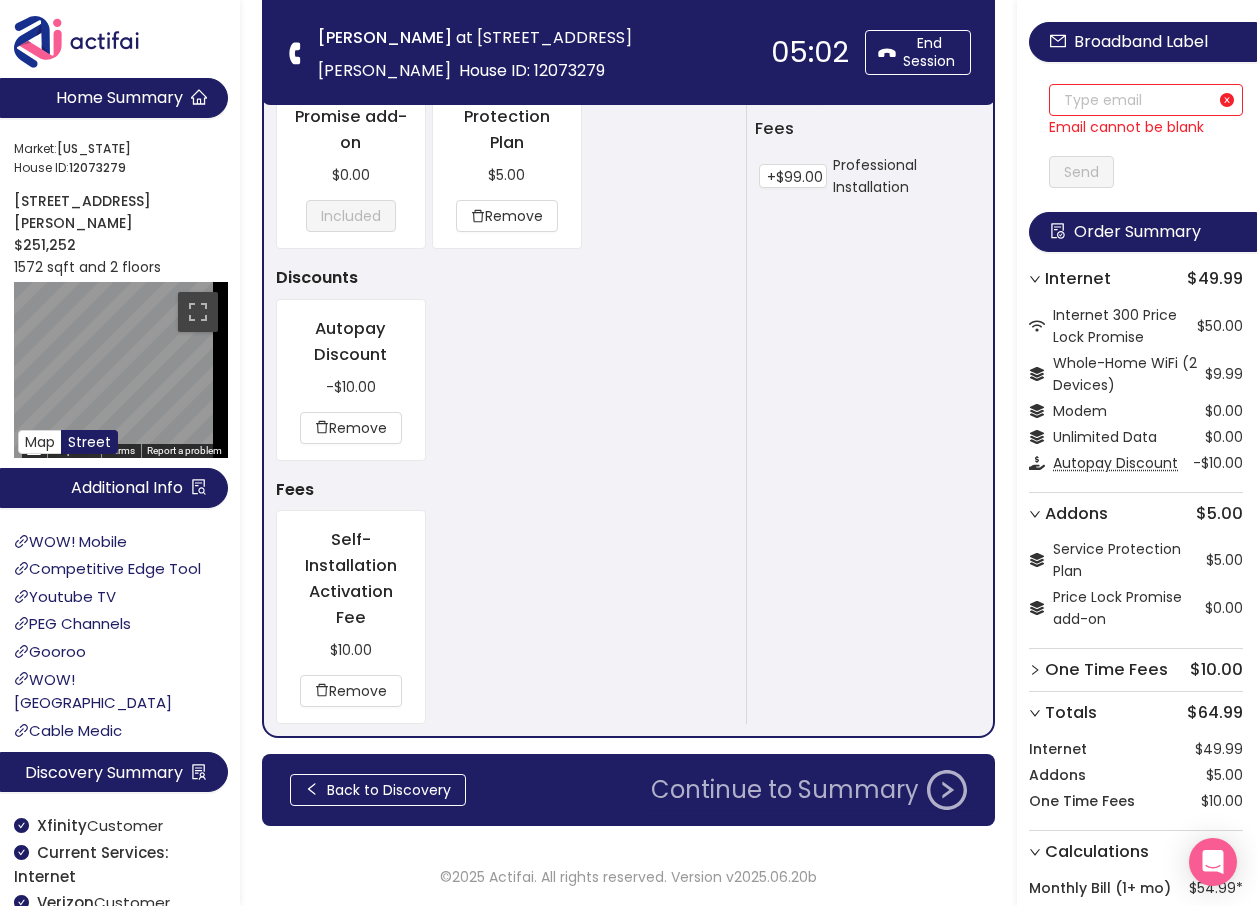 click on "Continue to Summary" 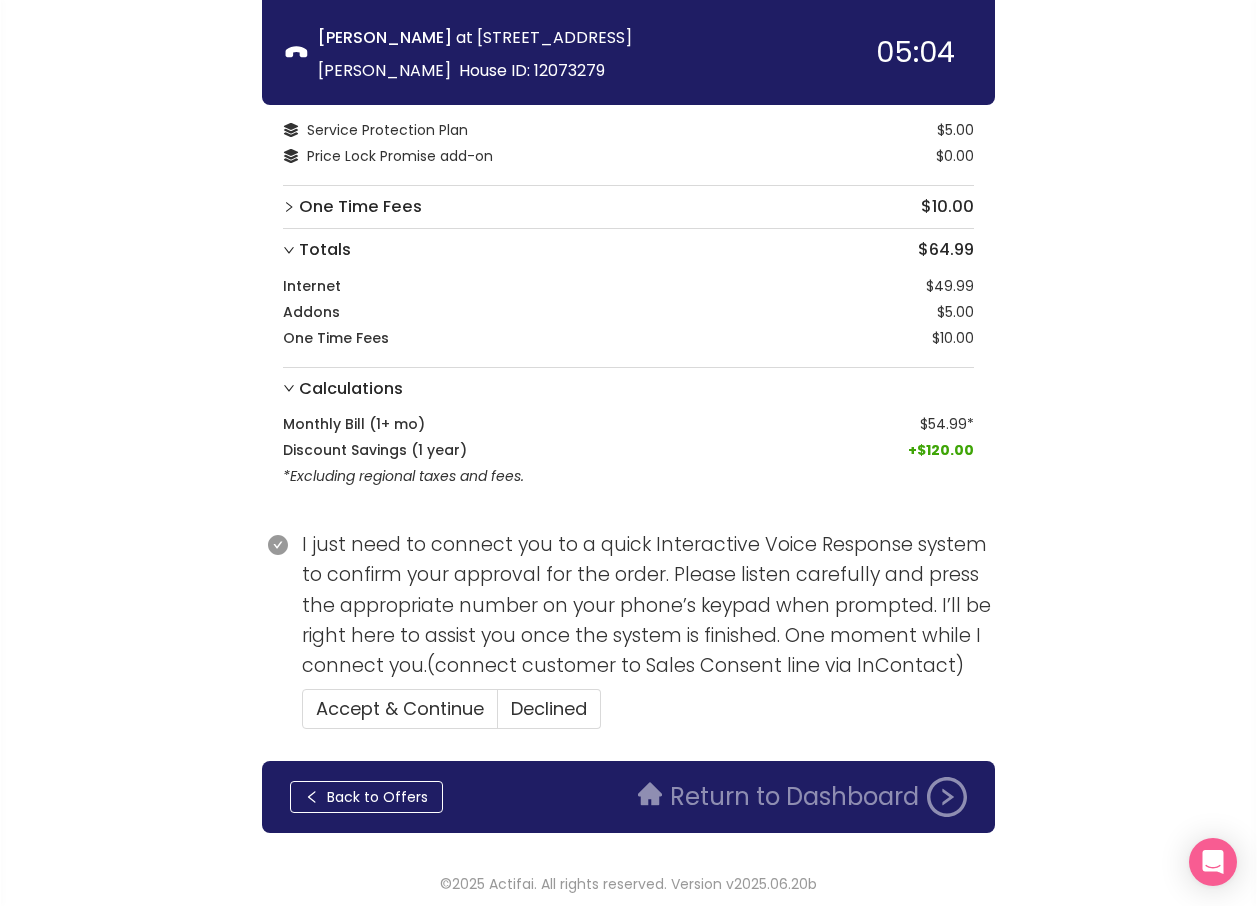 scroll, scrollTop: 297, scrollLeft: 0, axis: vertical 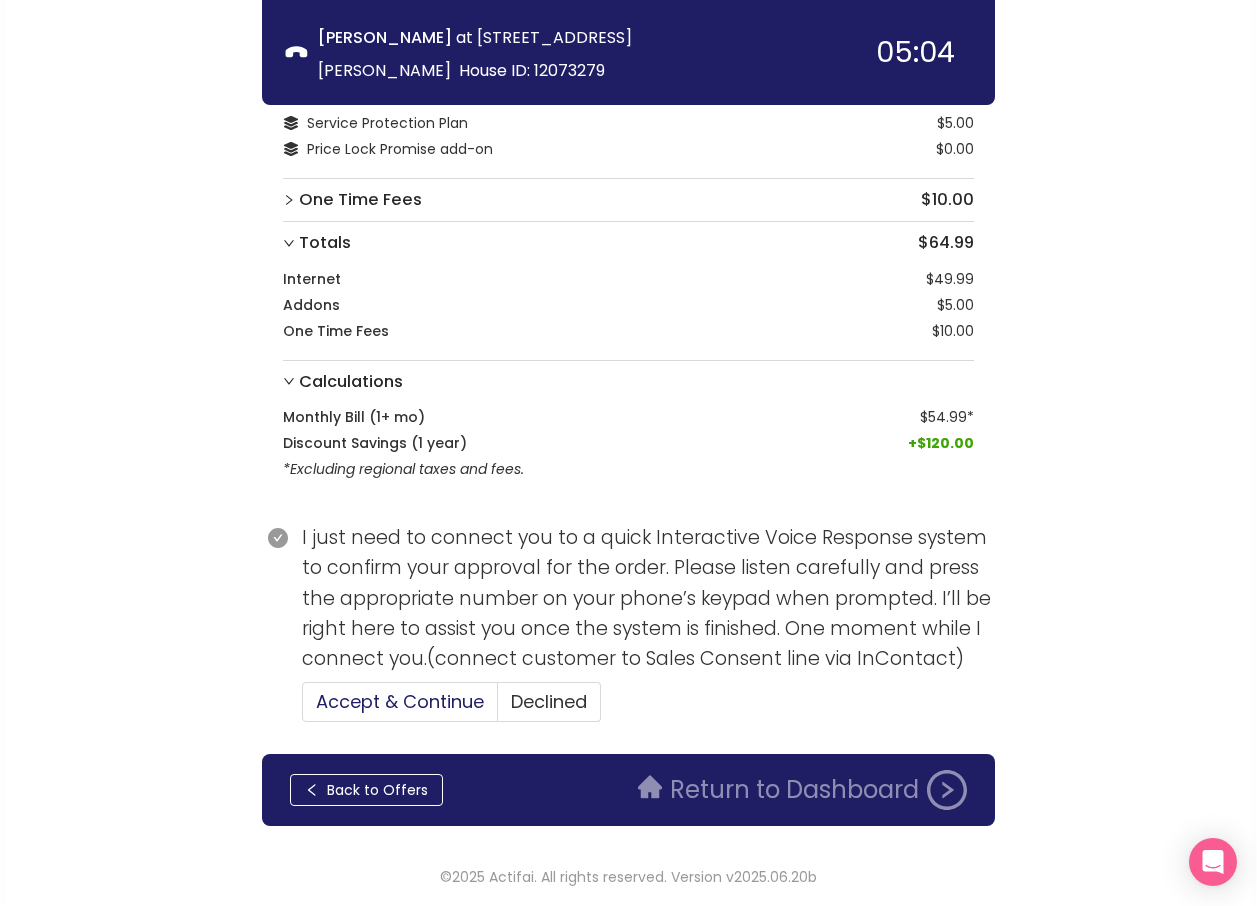 click on "Accept & Continue" at bounding box center [400, 701] 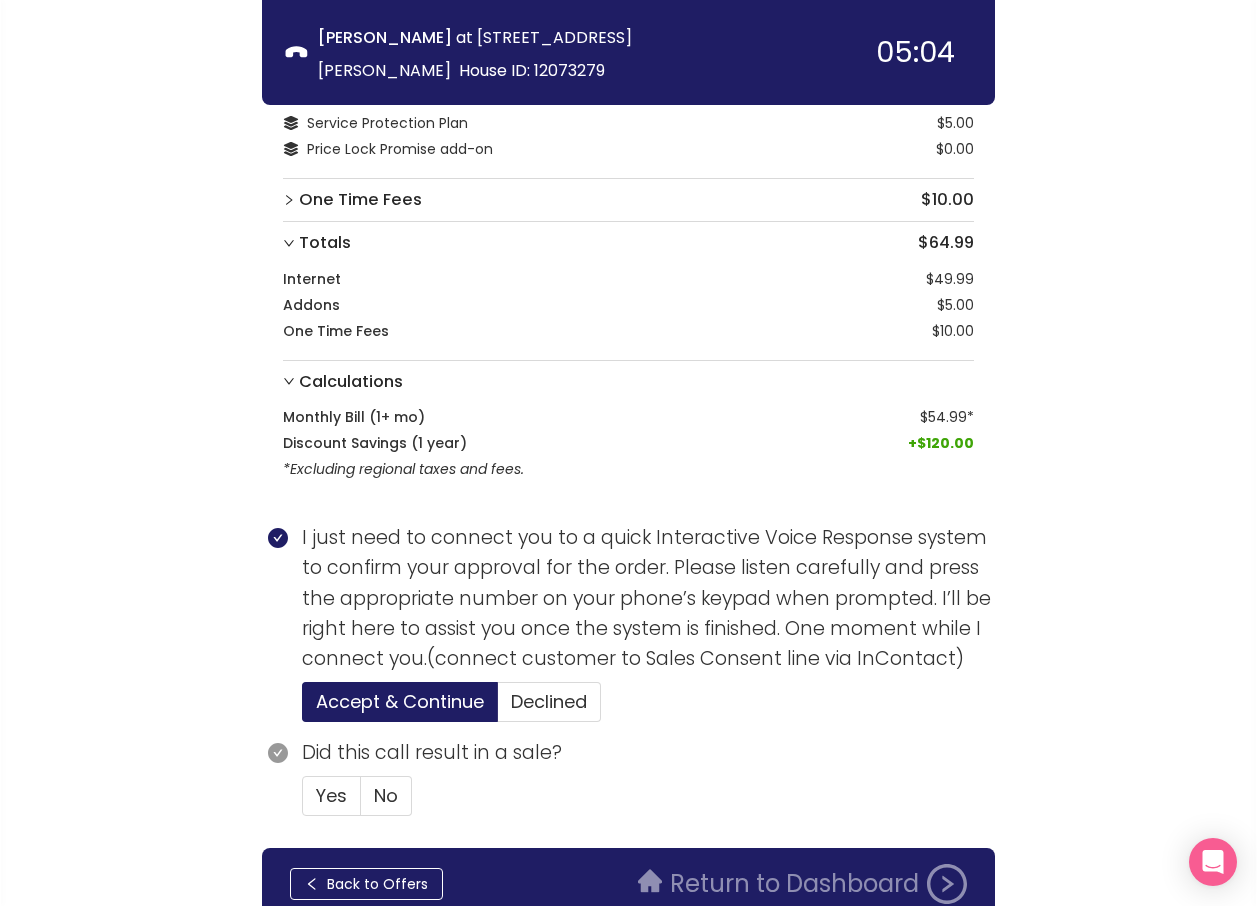 drag, startPoint x: 319, startPoint y: 794, endPoint x: 381, endPoint y: 772, distance: 65.78754 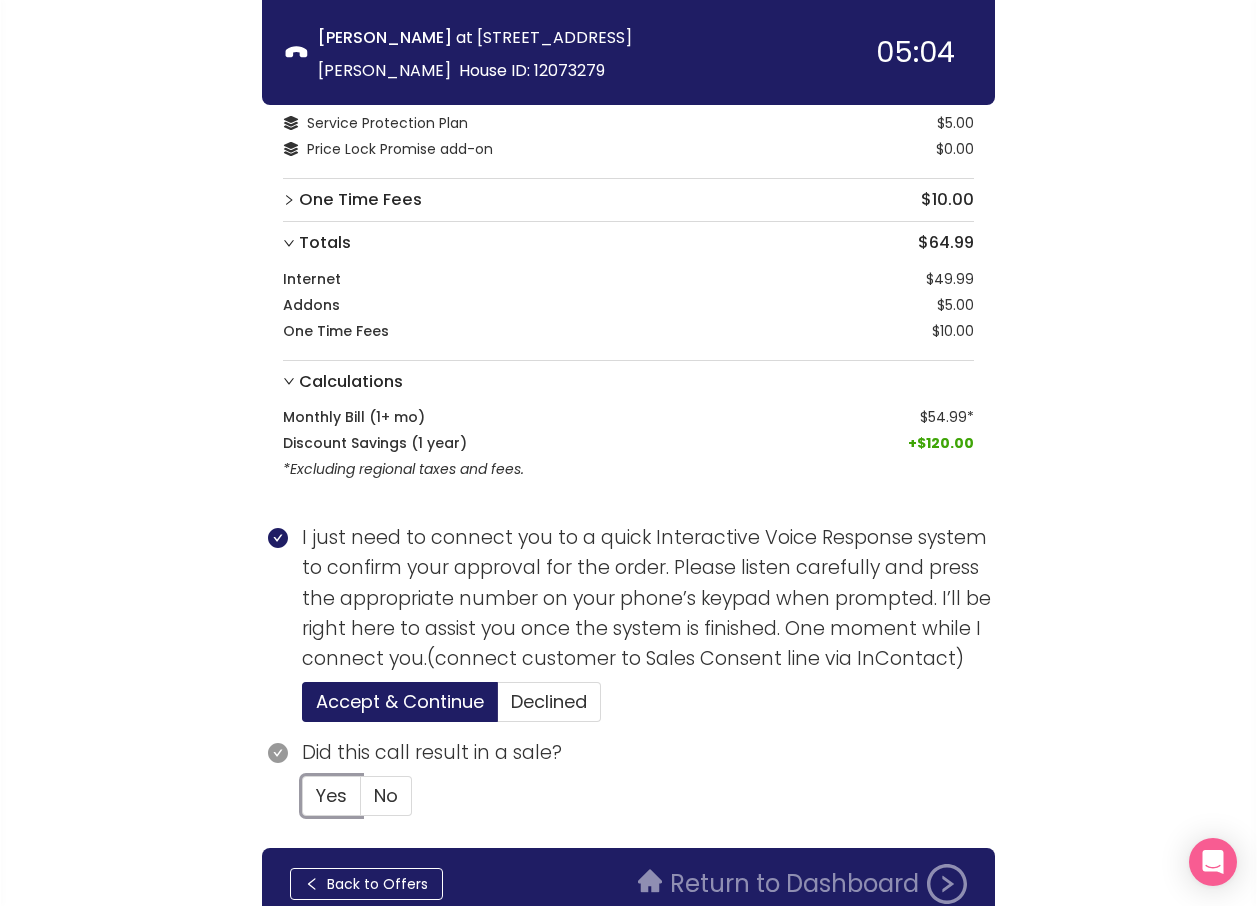 click on "Yes" at bounding box center (303, 802) 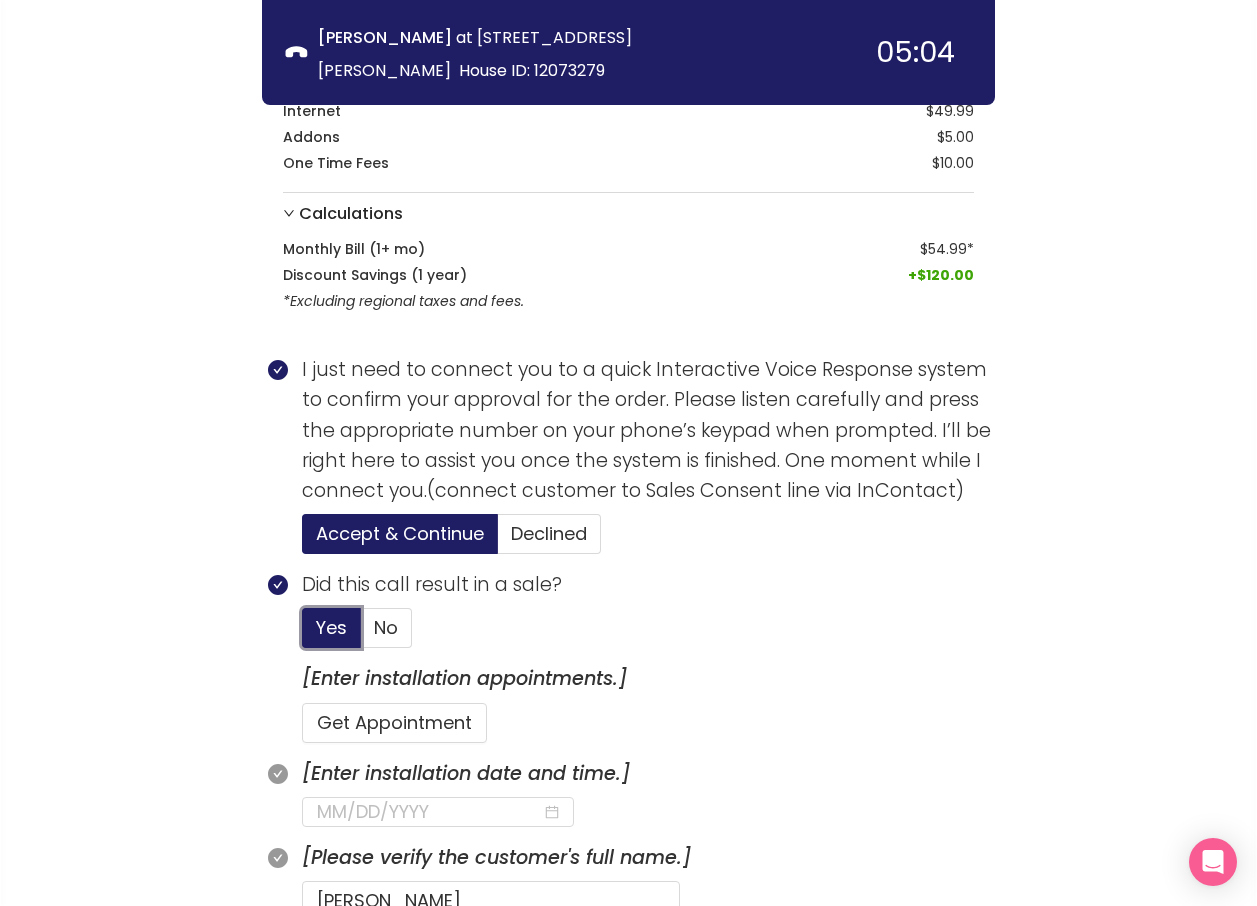scroll, scrollTop: 697, scrollLeft: 0, axis: vertical 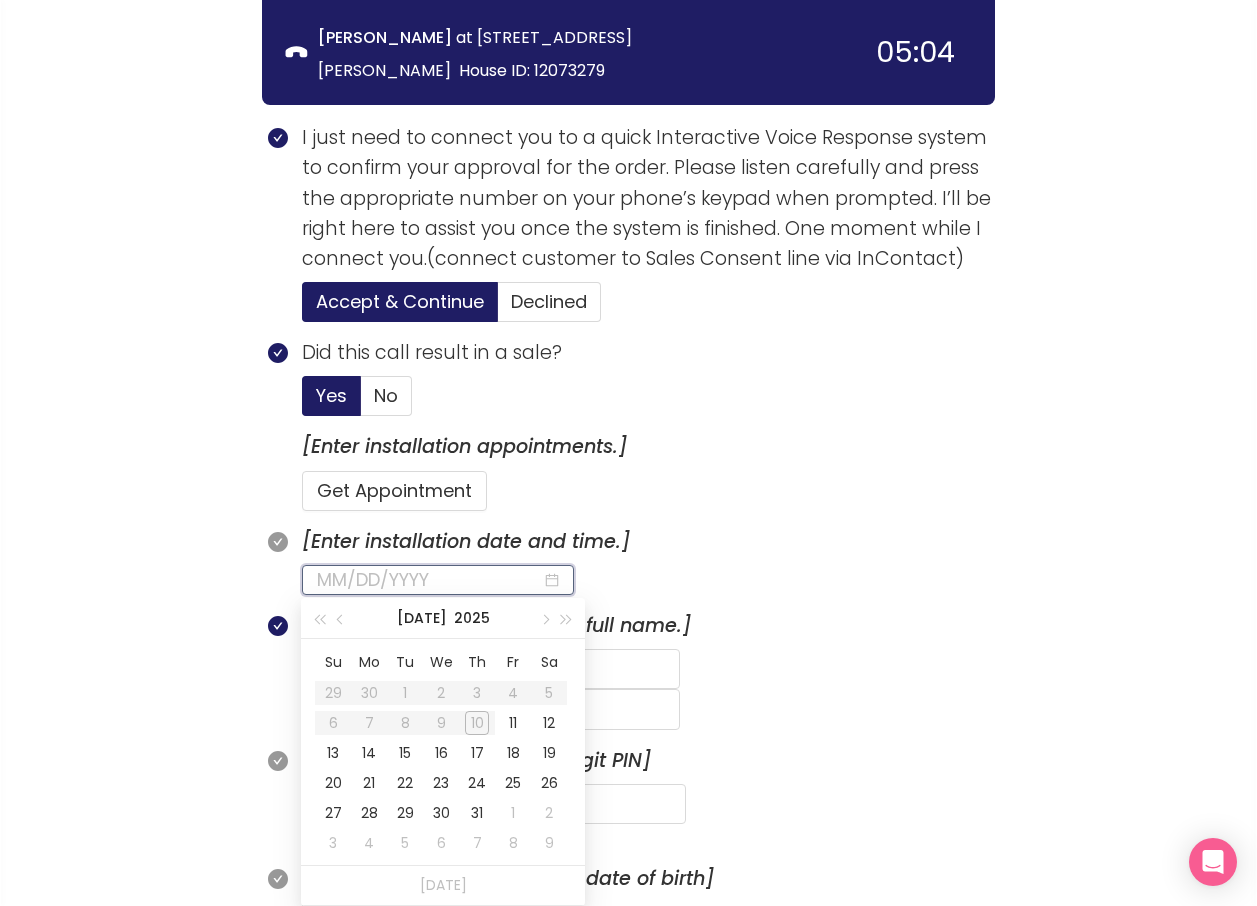 click at bounding box center (429, 580) 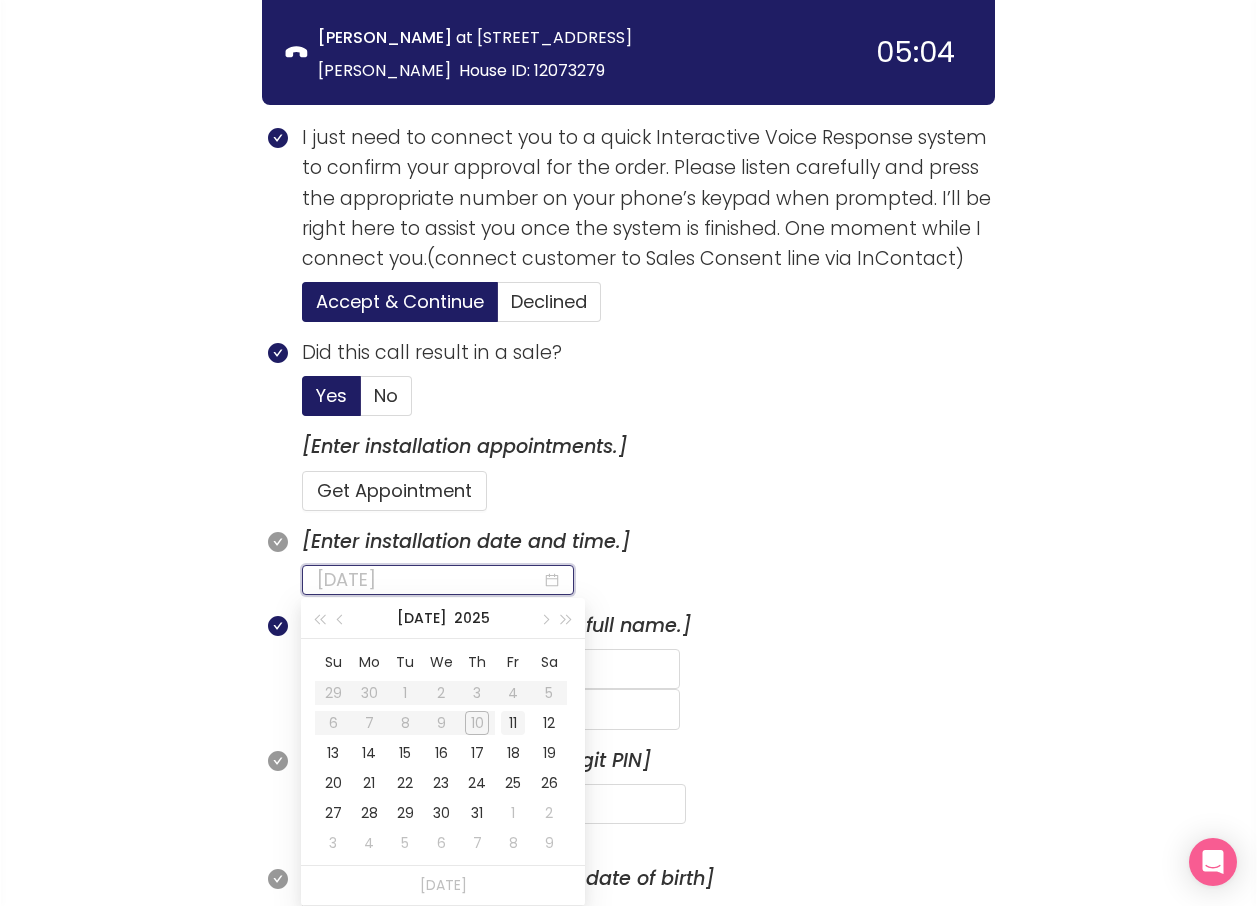type on "[DATE]" 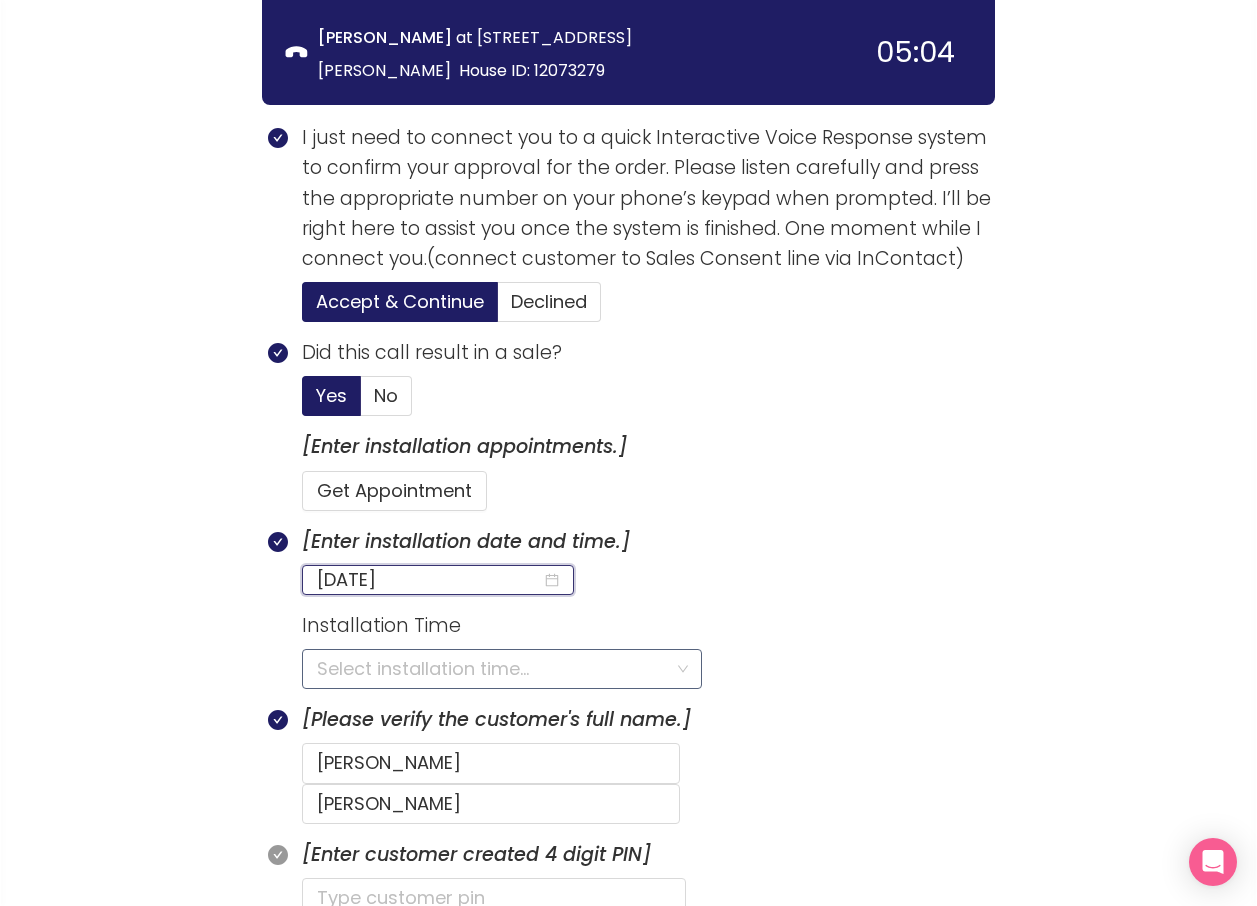 click at bounding box center [495, 669] 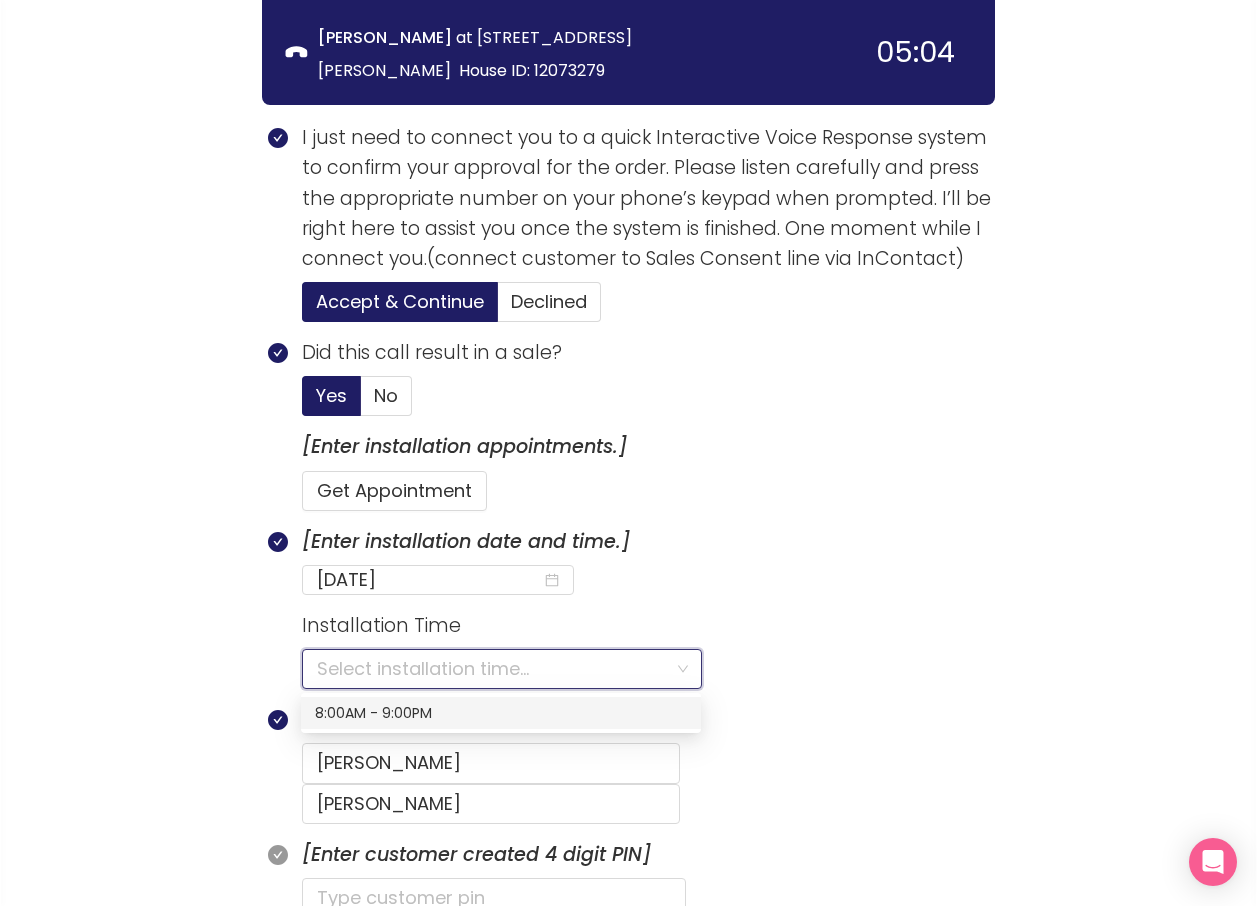 click on "8:00AM - 9:00PM" at bounding box center [501, 713] 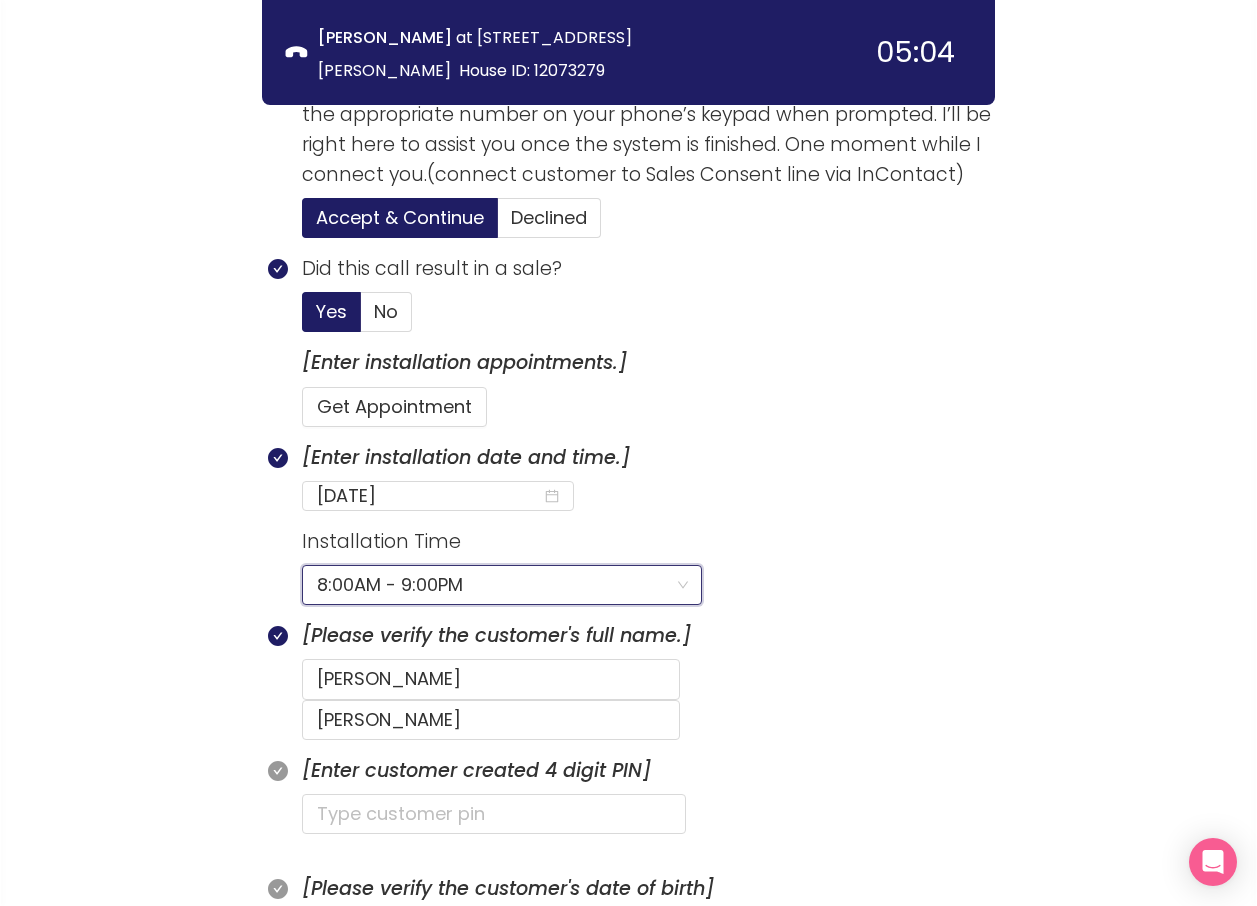 scroll, scrollTop: 897, scrollLeft: 0, axis: vertical 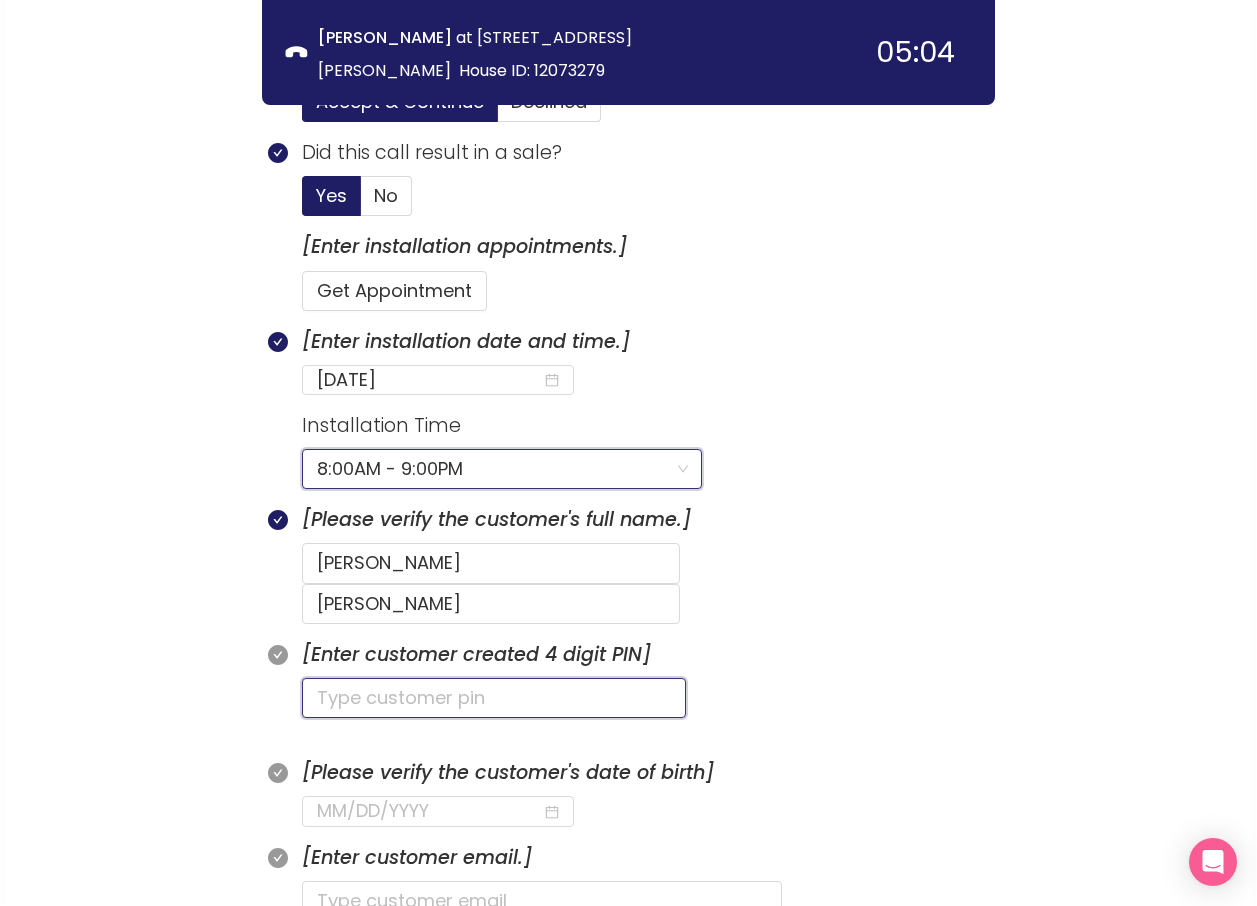 click 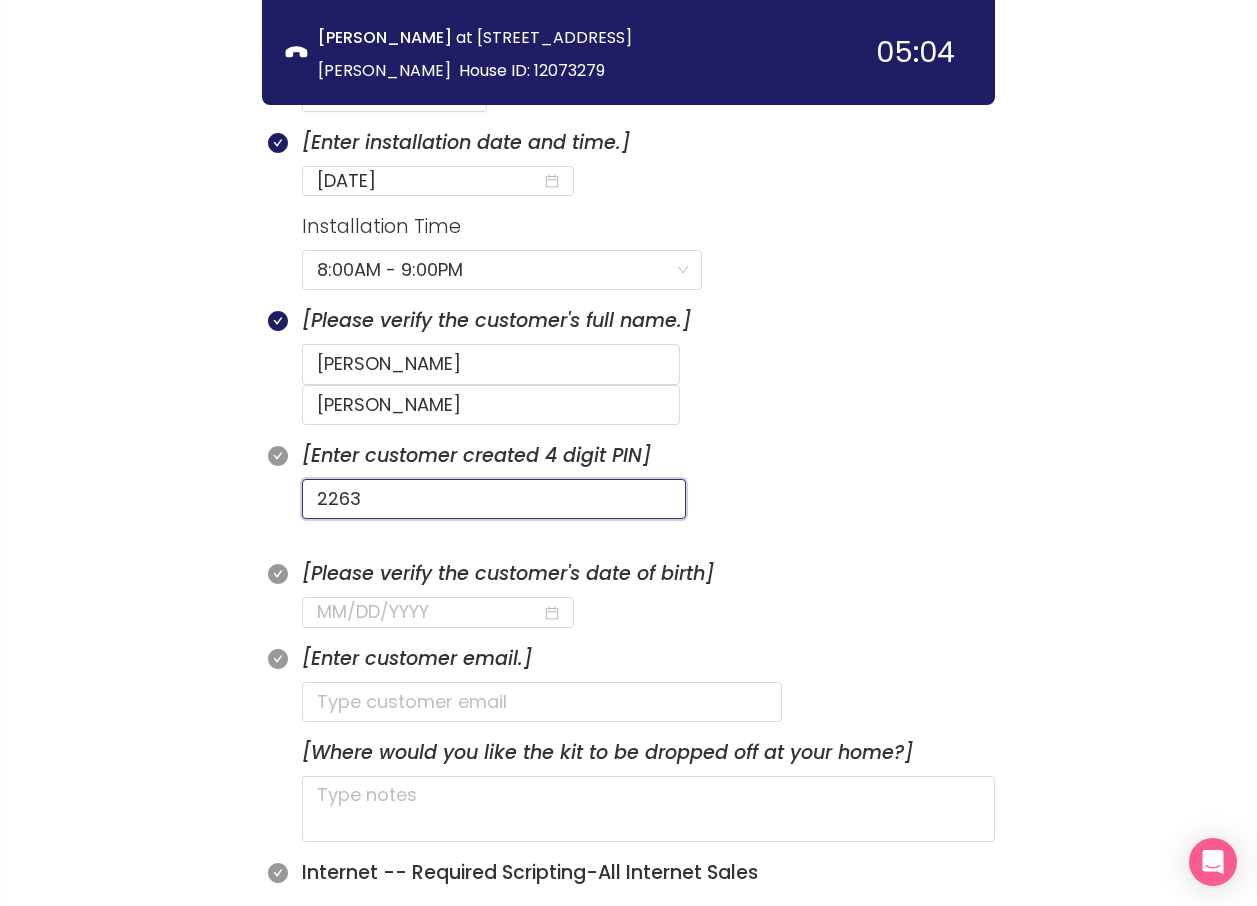 scroll, scrollTop: 1097, scrollLeft: 0, axis: vertical 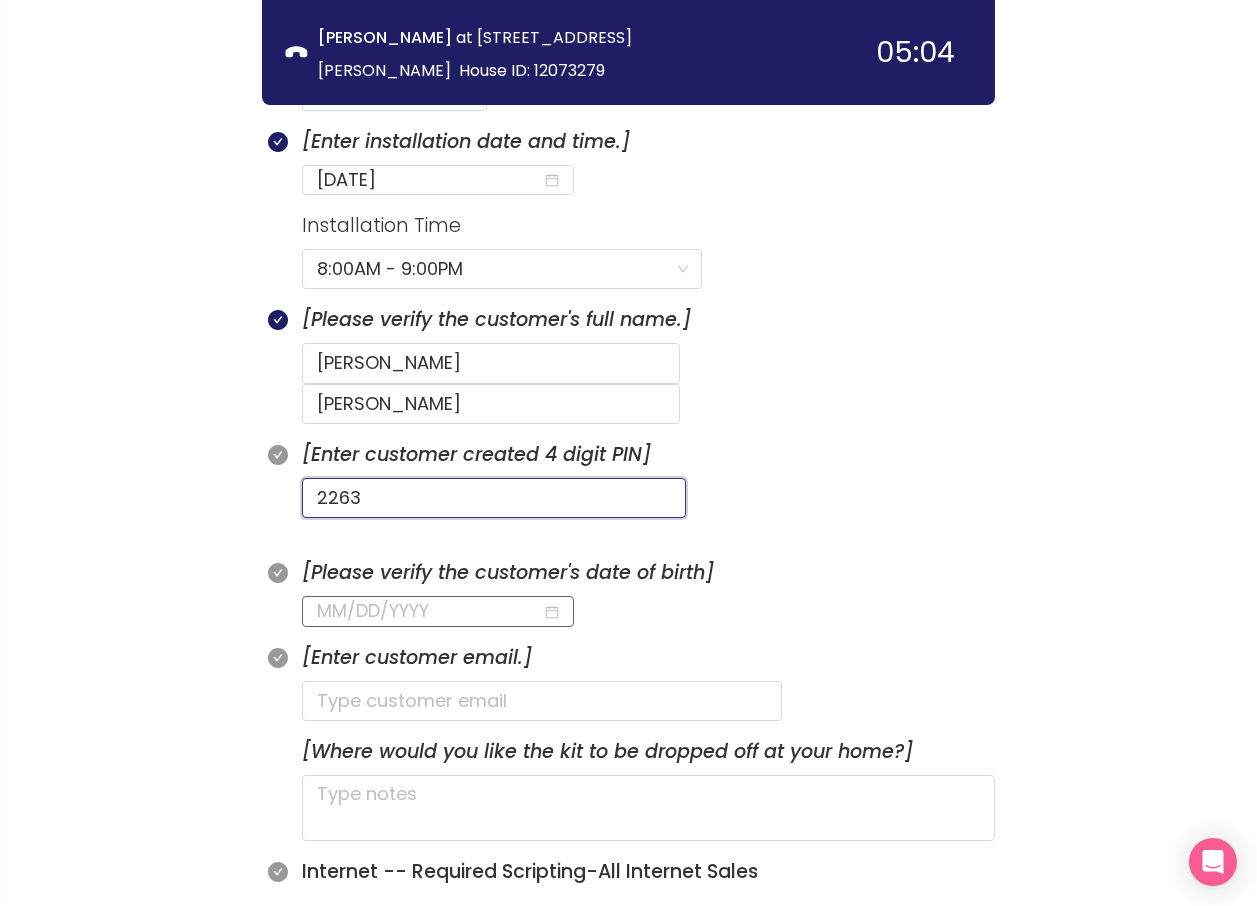 type on "2263" 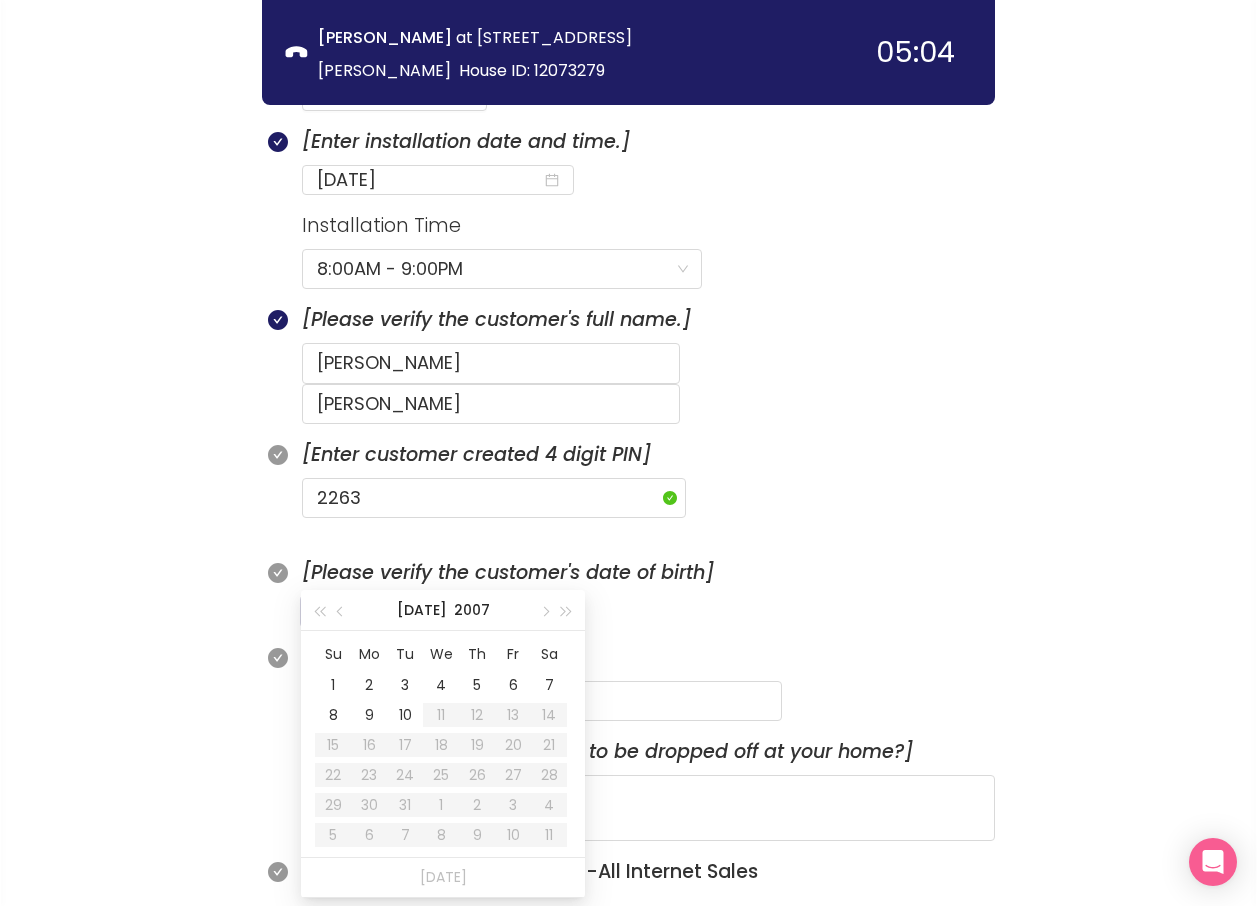 click at bounding box center [429, 611] 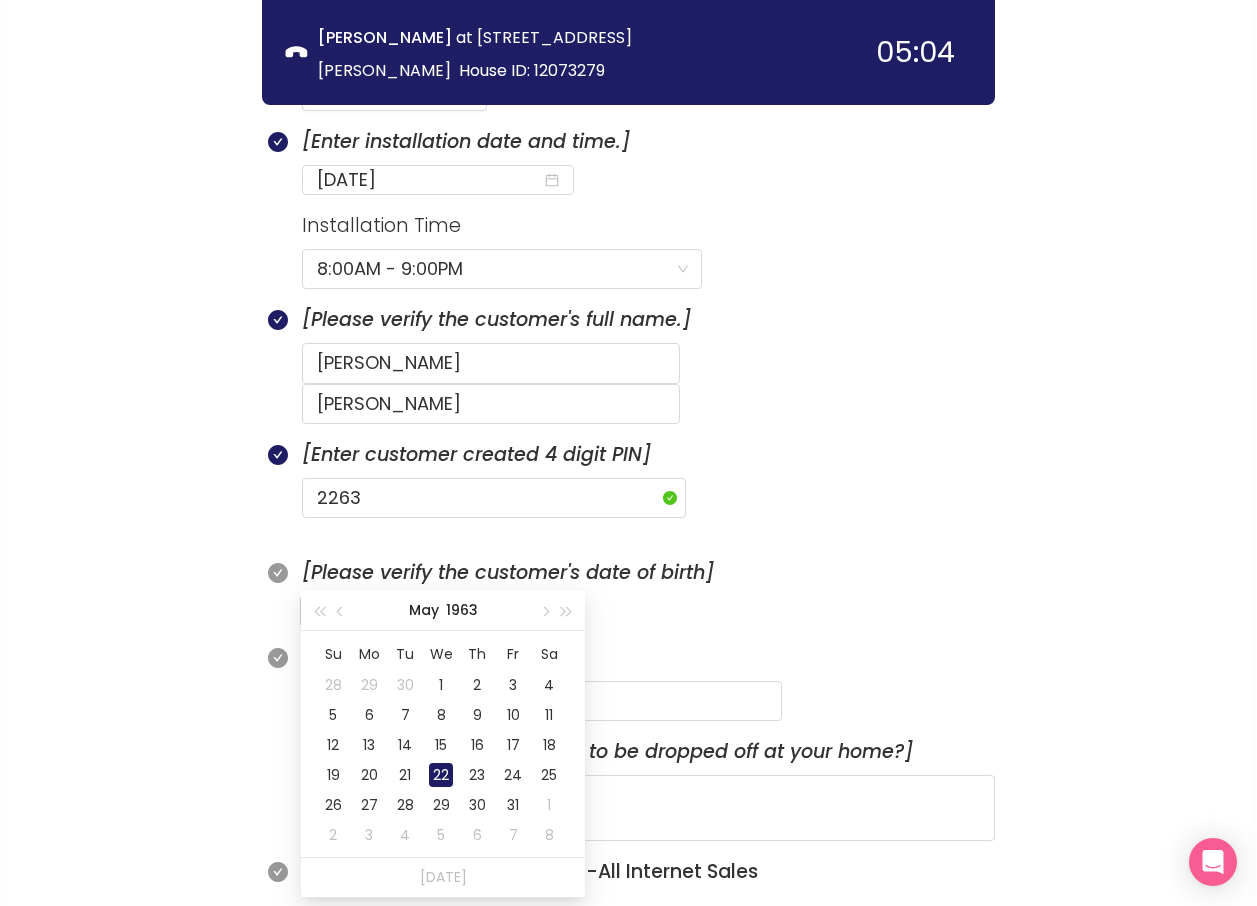 click on "22" at bounding box center (441, 775) 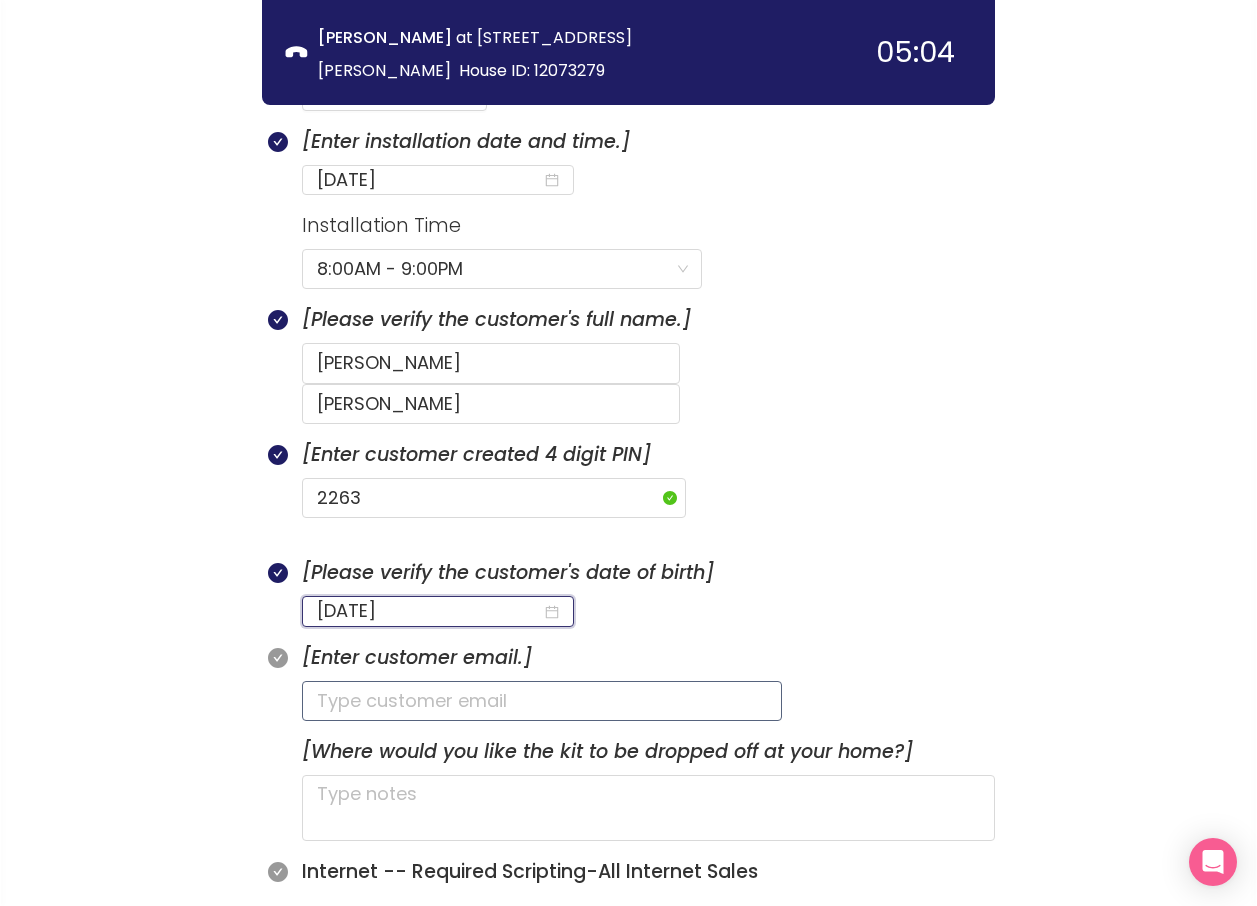 type on "[DATE]" 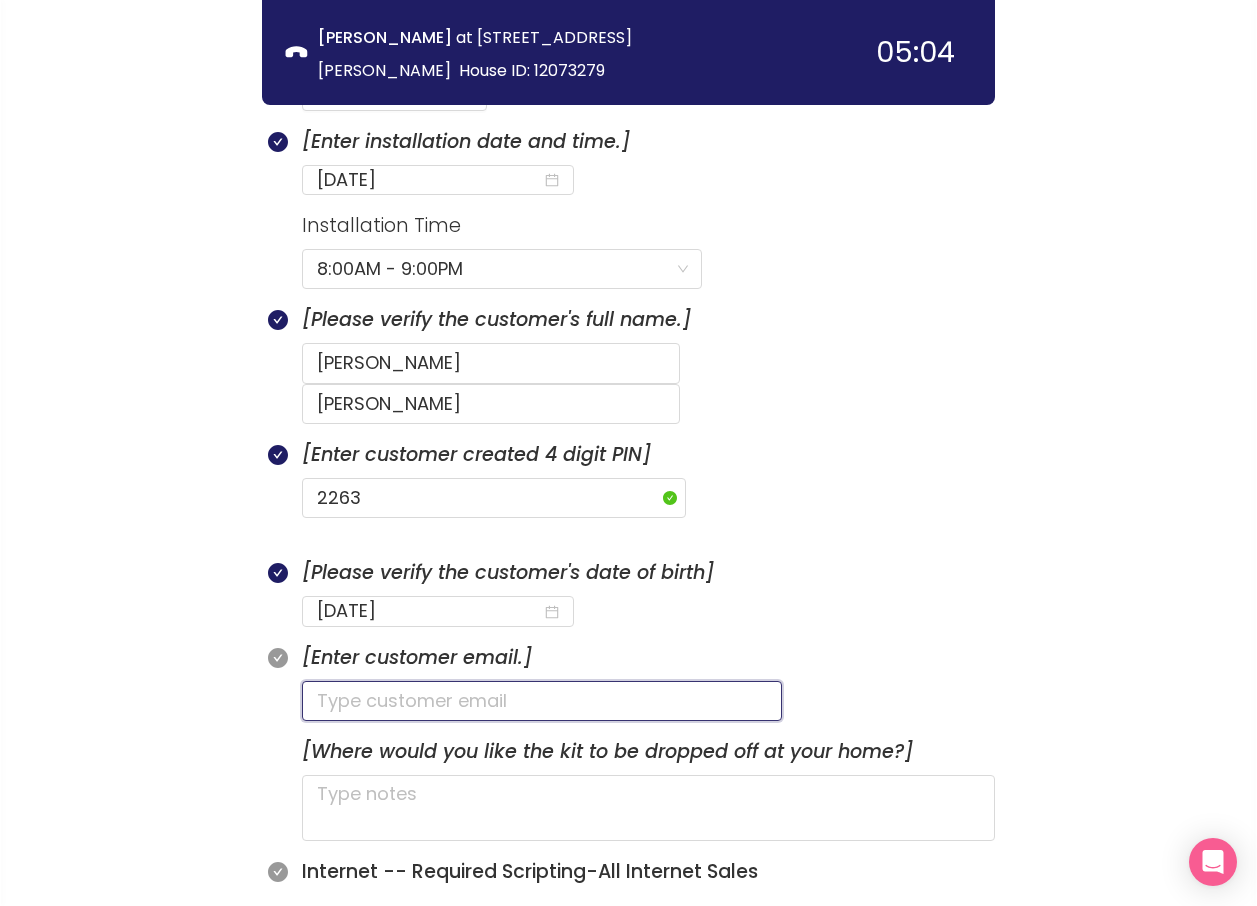 click 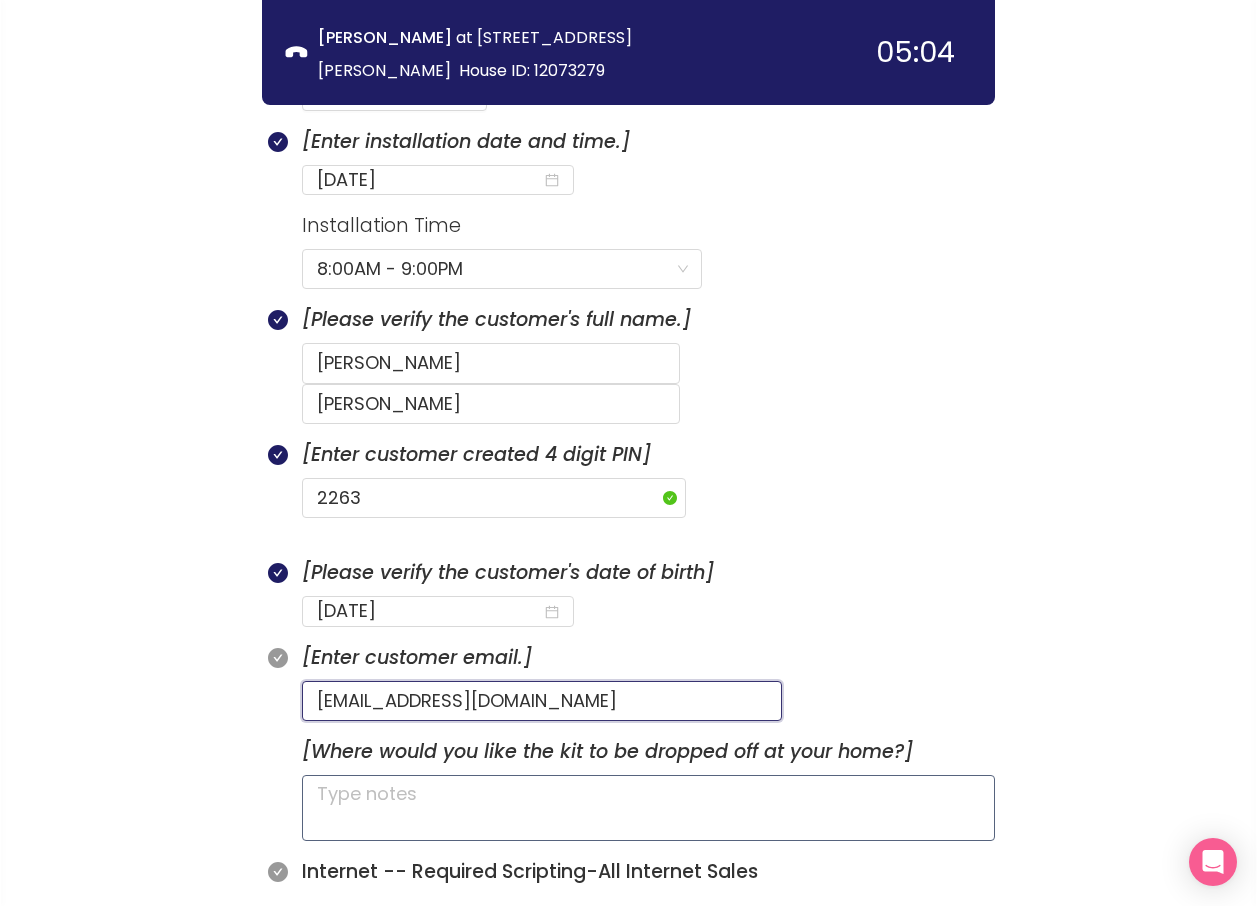 type on "[EMAIL_ADDRESS][DOMAIN_NAME]" 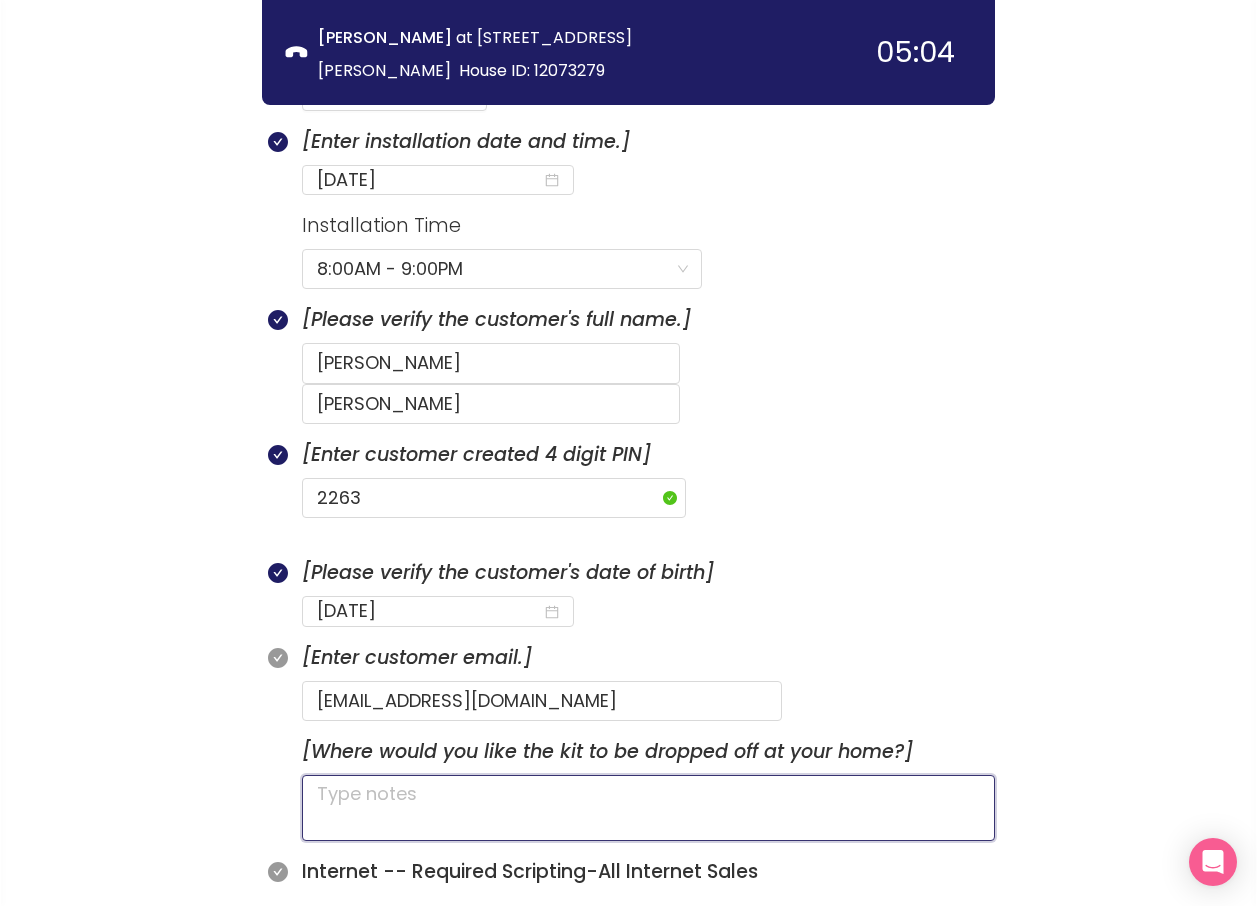 click 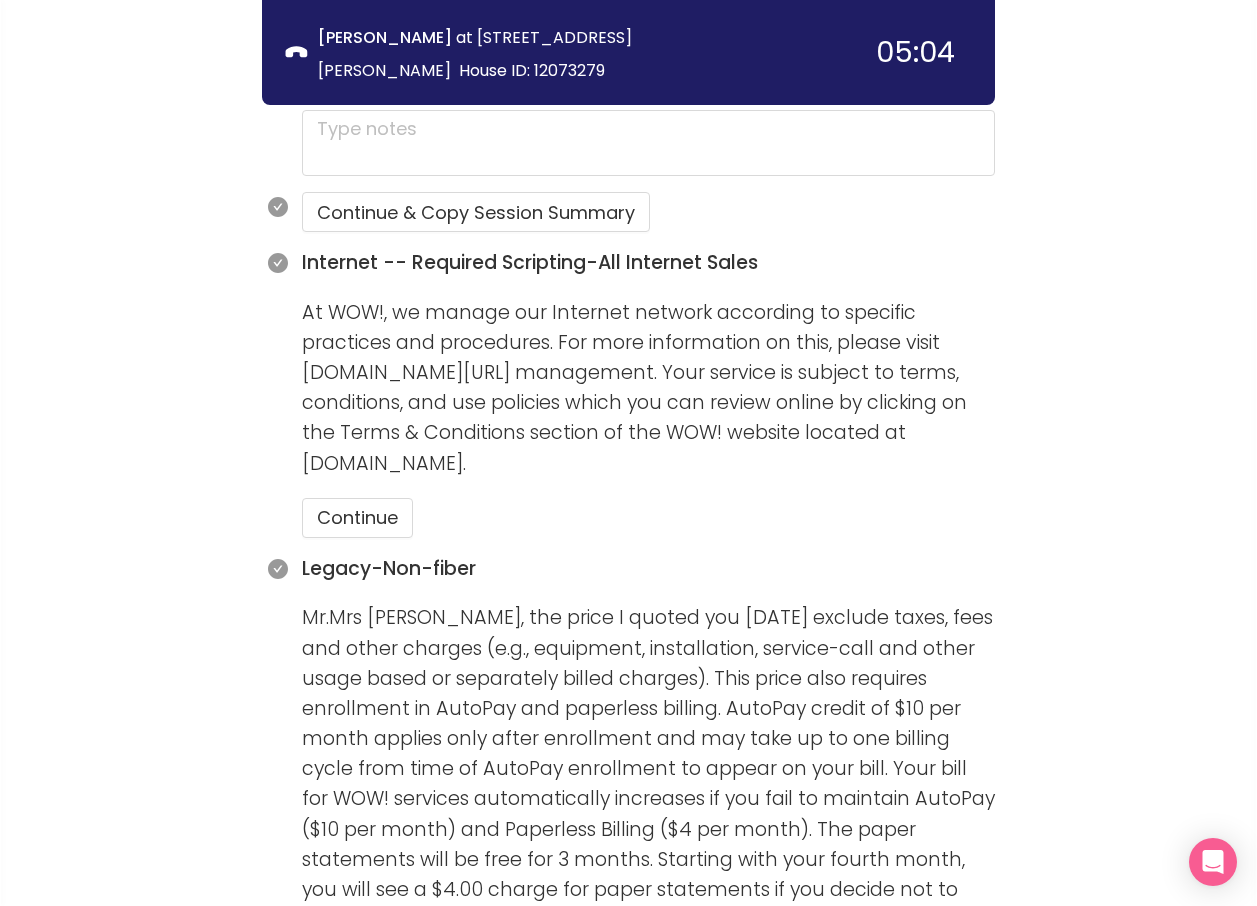 scroll, scrollTop: 1997, scrollLeft: 0, axis: vertical 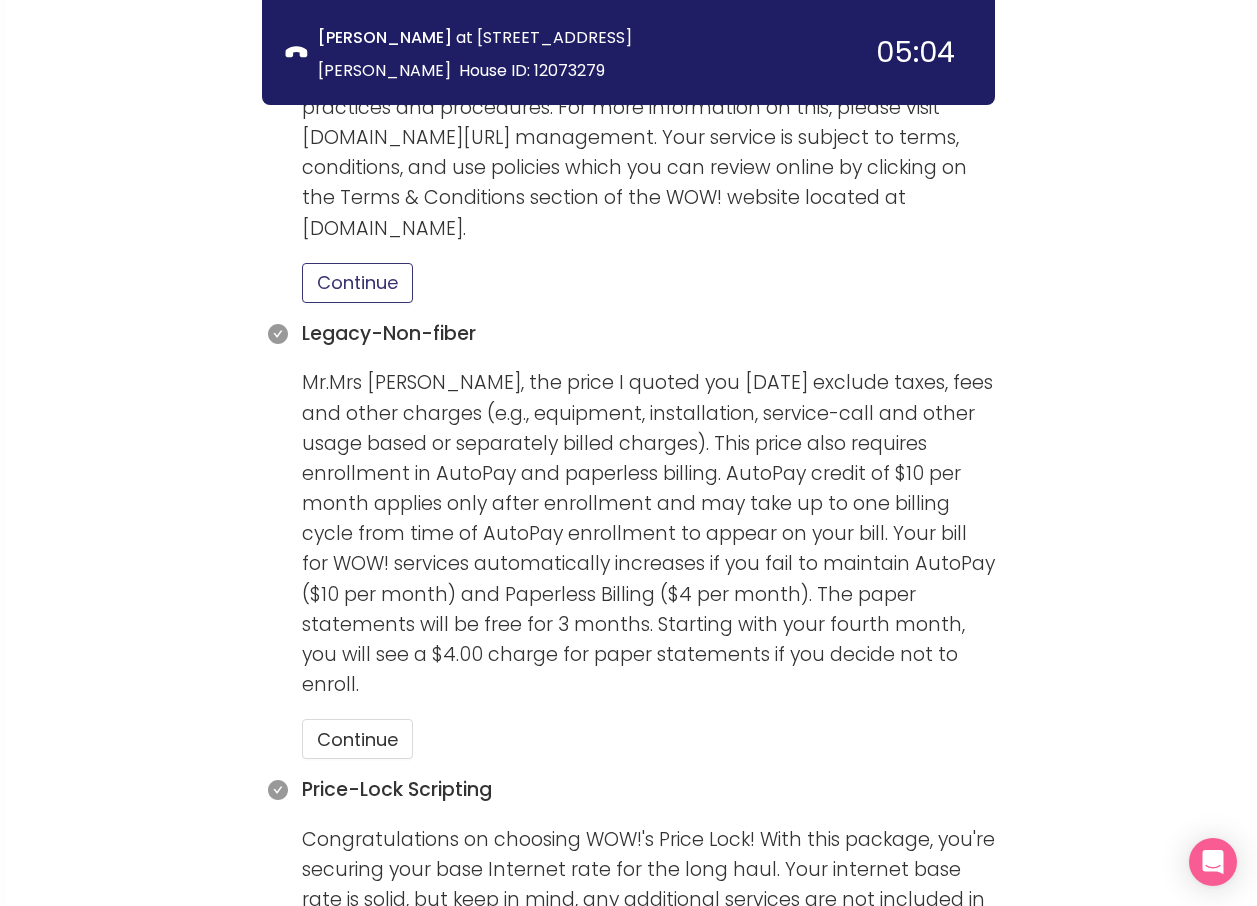 click on "Continue" at bounding box center (357, 283) 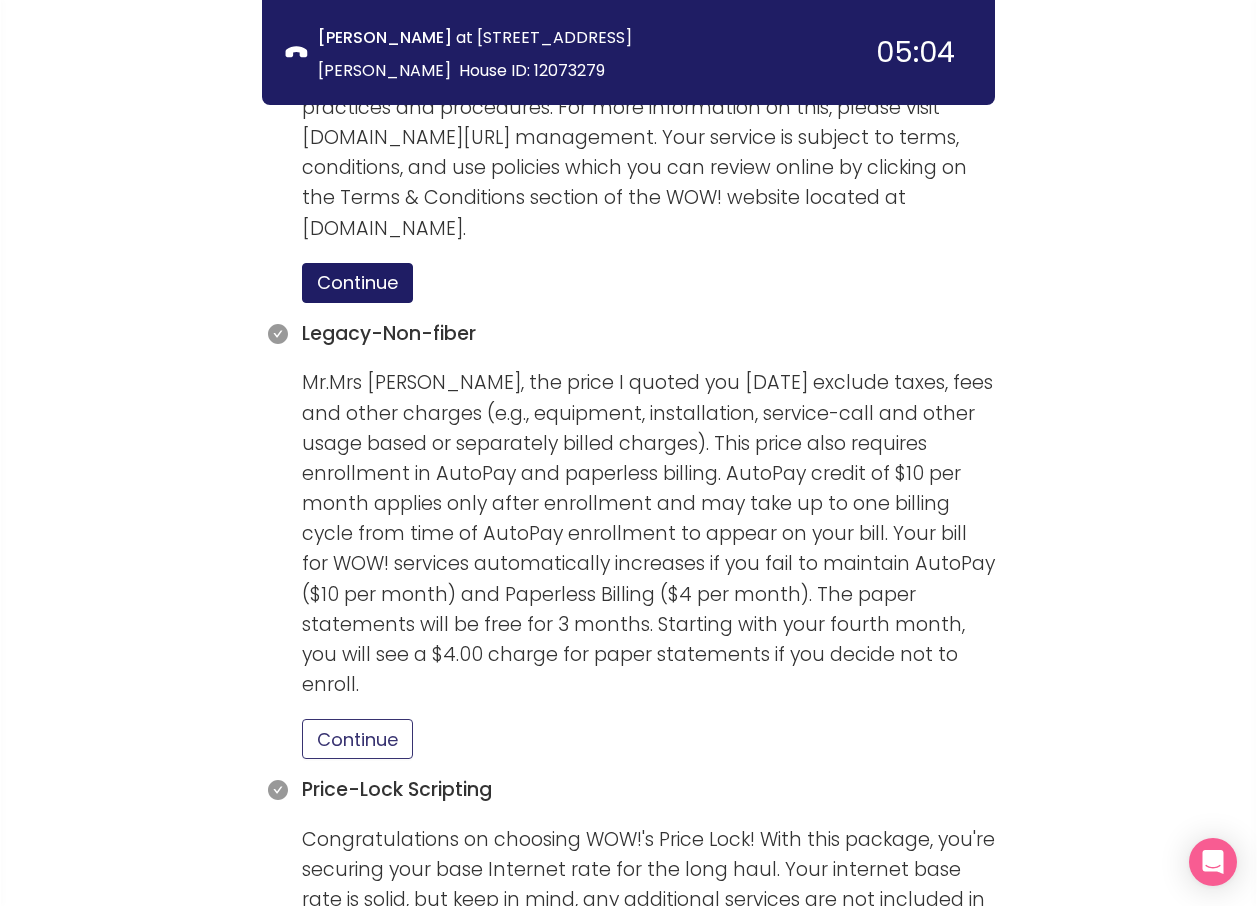 click on "Continue" at bounding box center [357, 739] 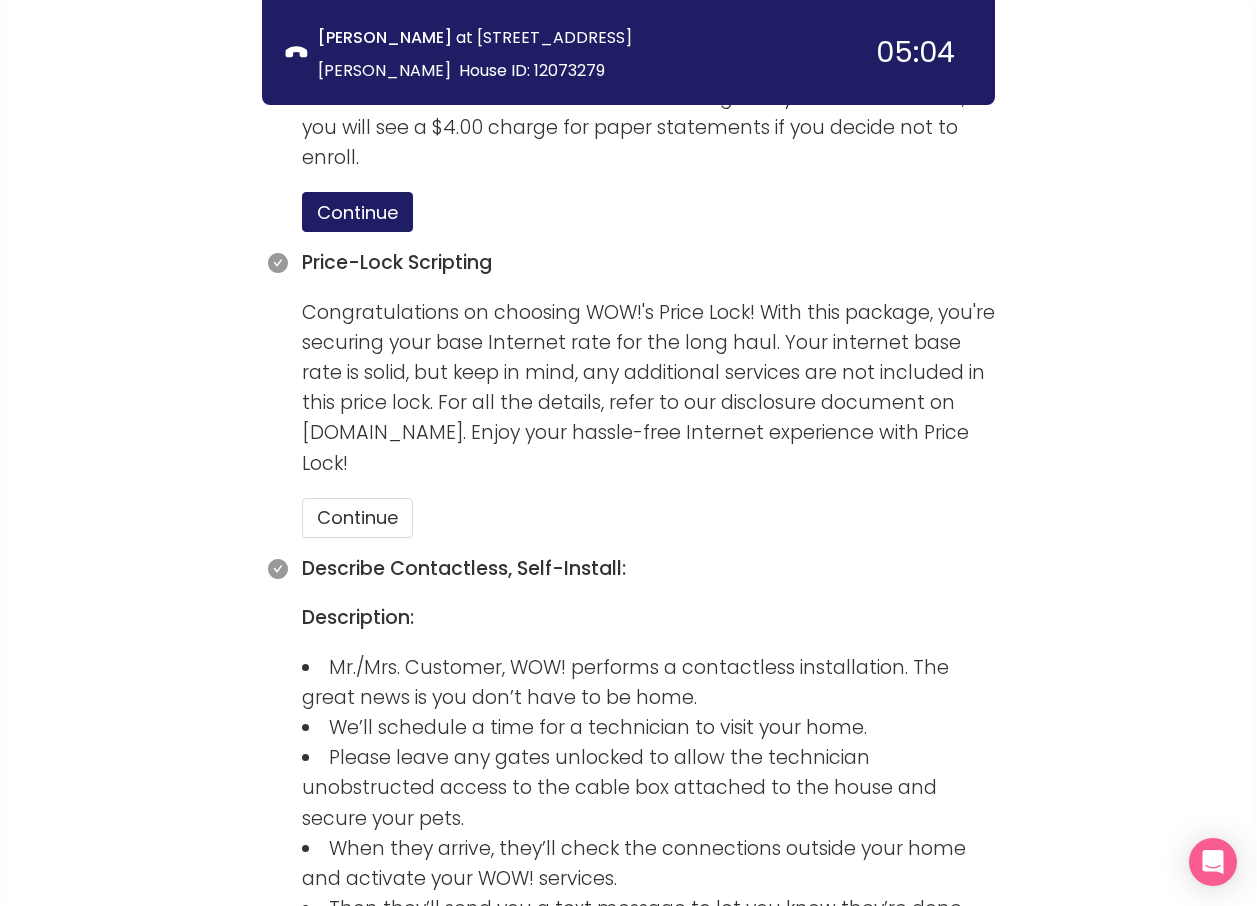 scroll, scrollTop: 2597, scrollLeft: 0, axis: vertical 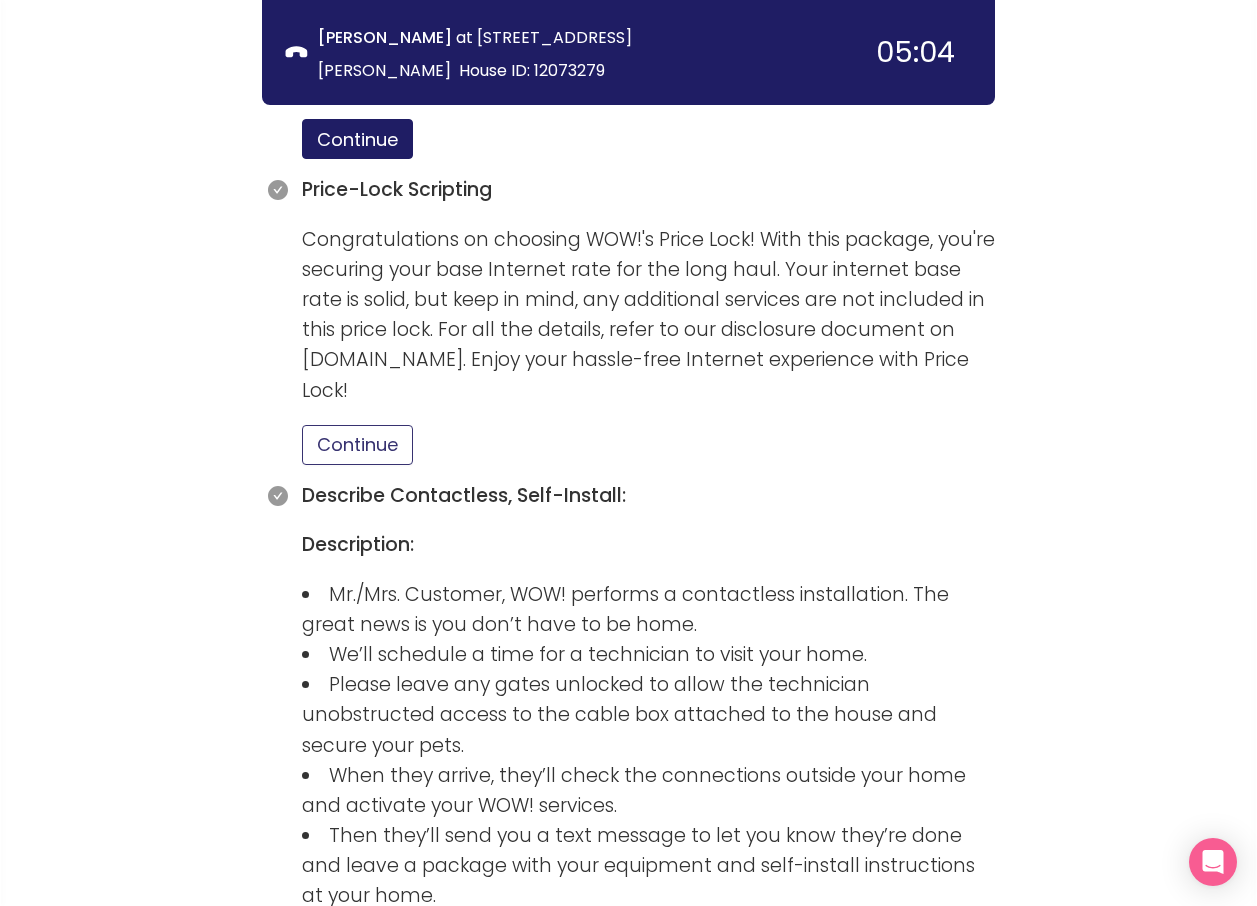 click on "Continue" at bounding box center (357, 445) 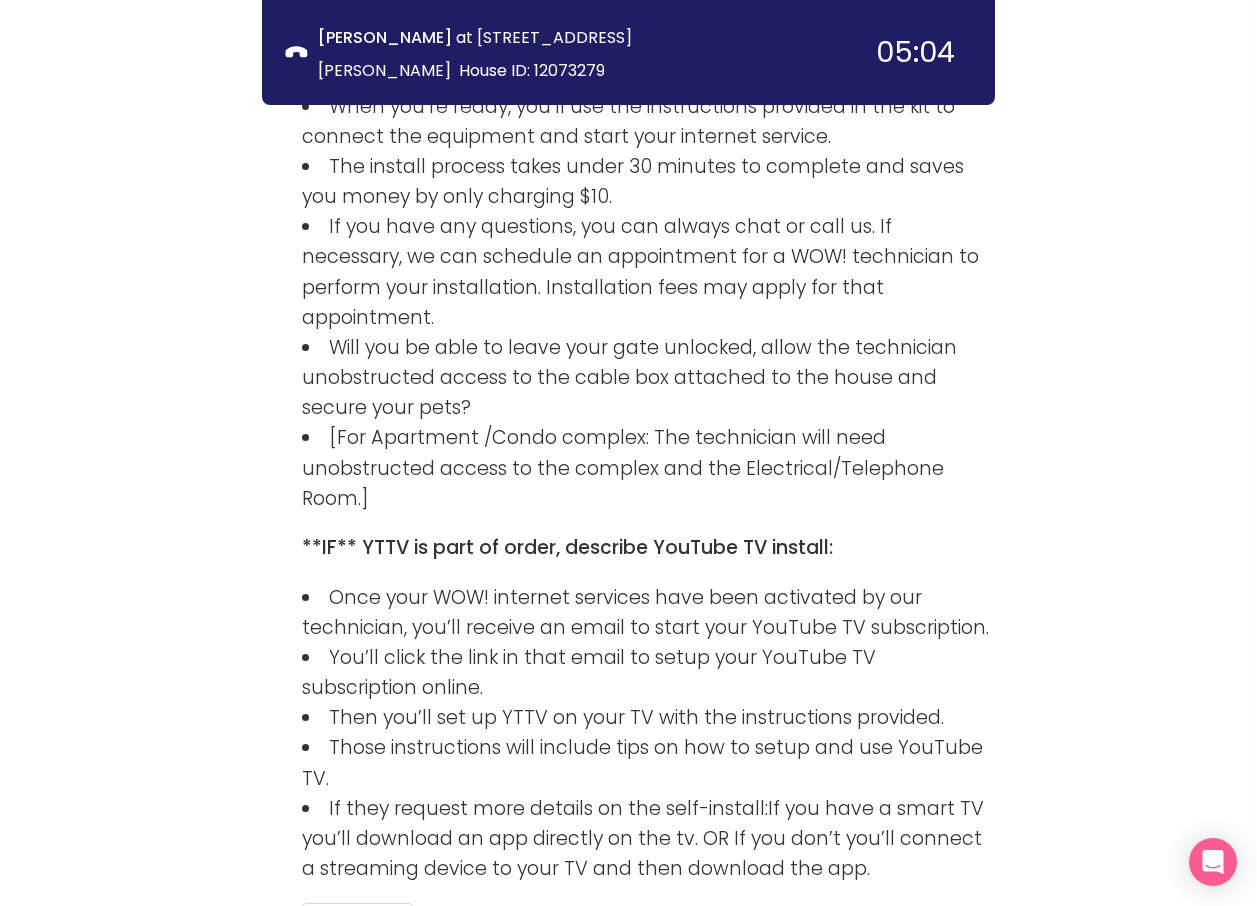 scroll, scrollTop: 3538, scrollLeft: 0, axis: vertical 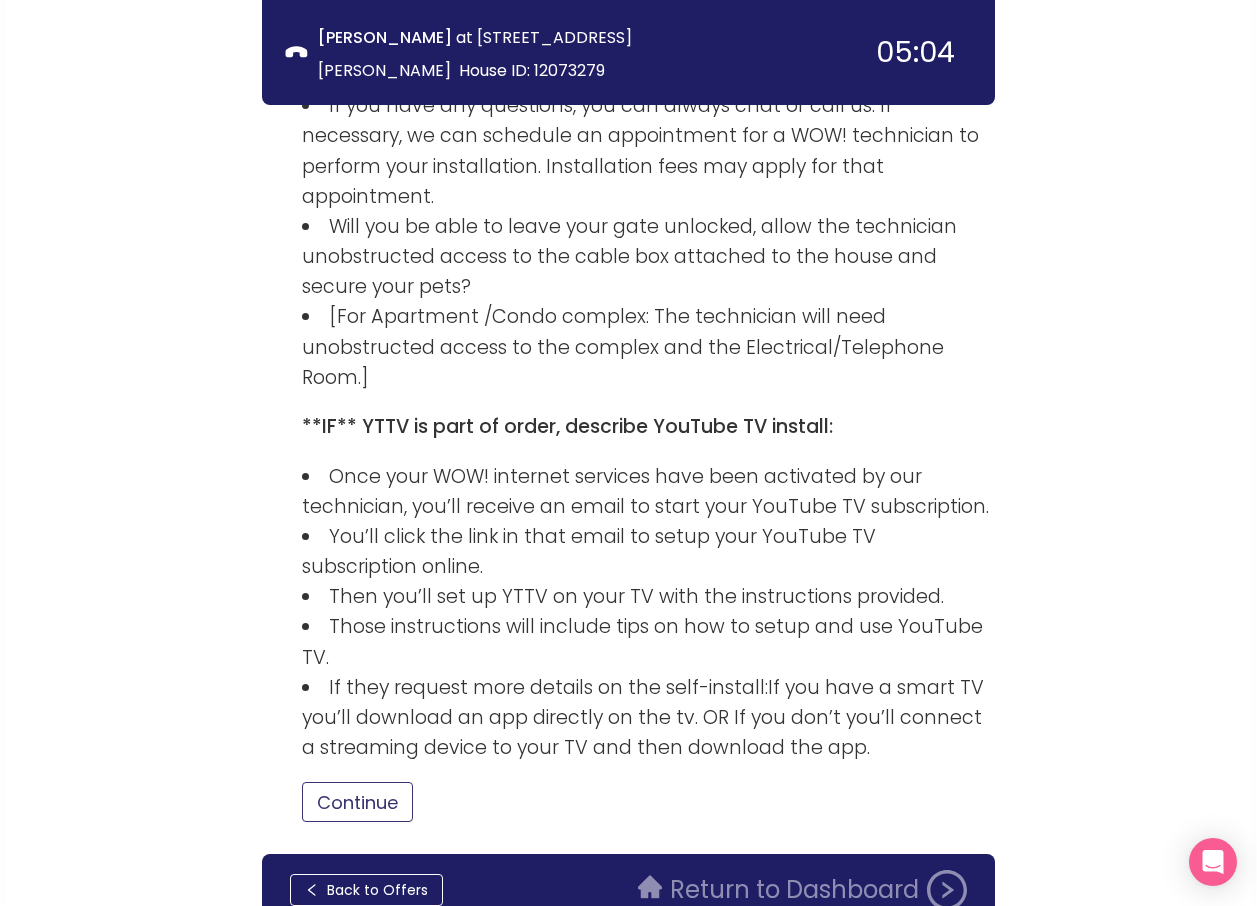 click on "Continue" at bounding box center (357, 802) 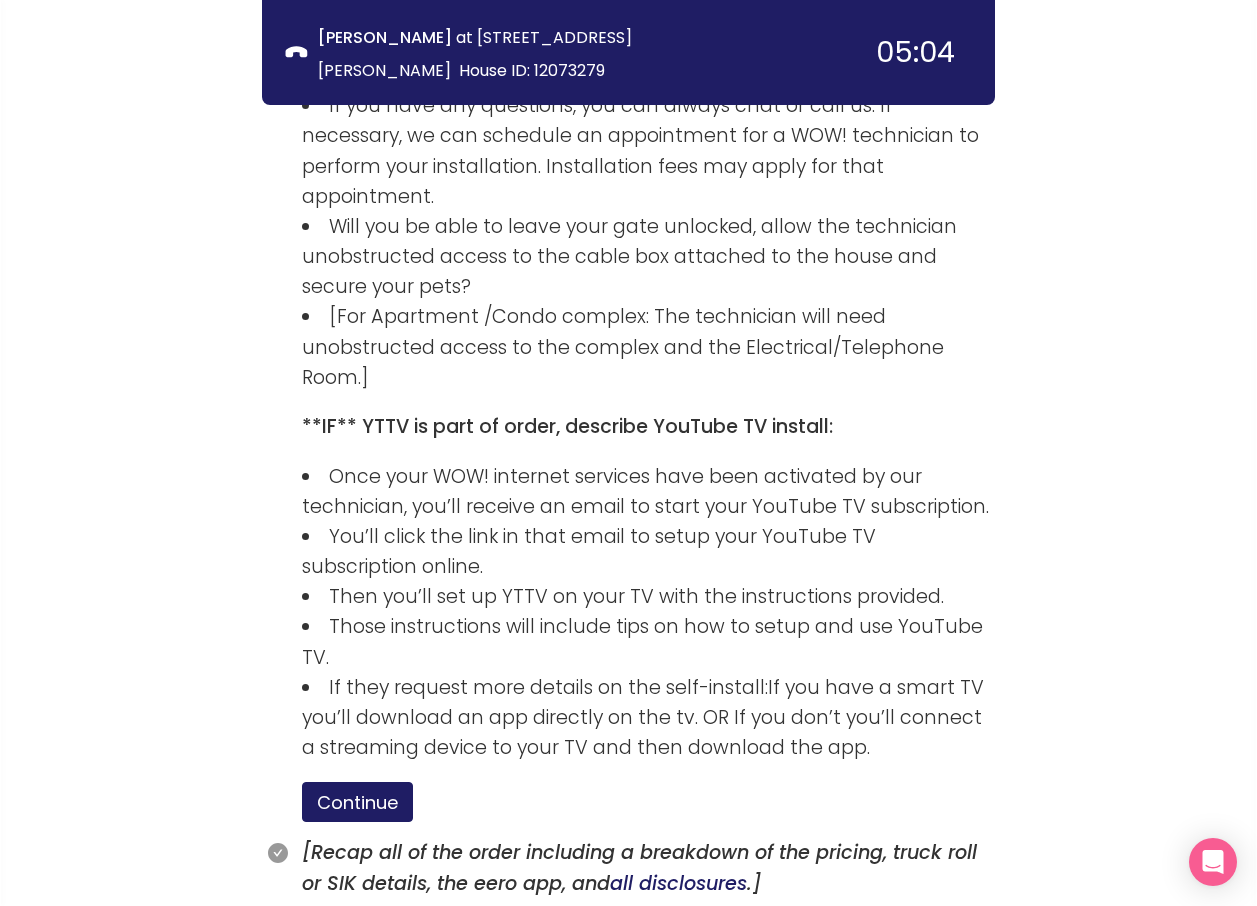 scroll, scrollTop: 3673, scrollLeft: 0, axis: vertical 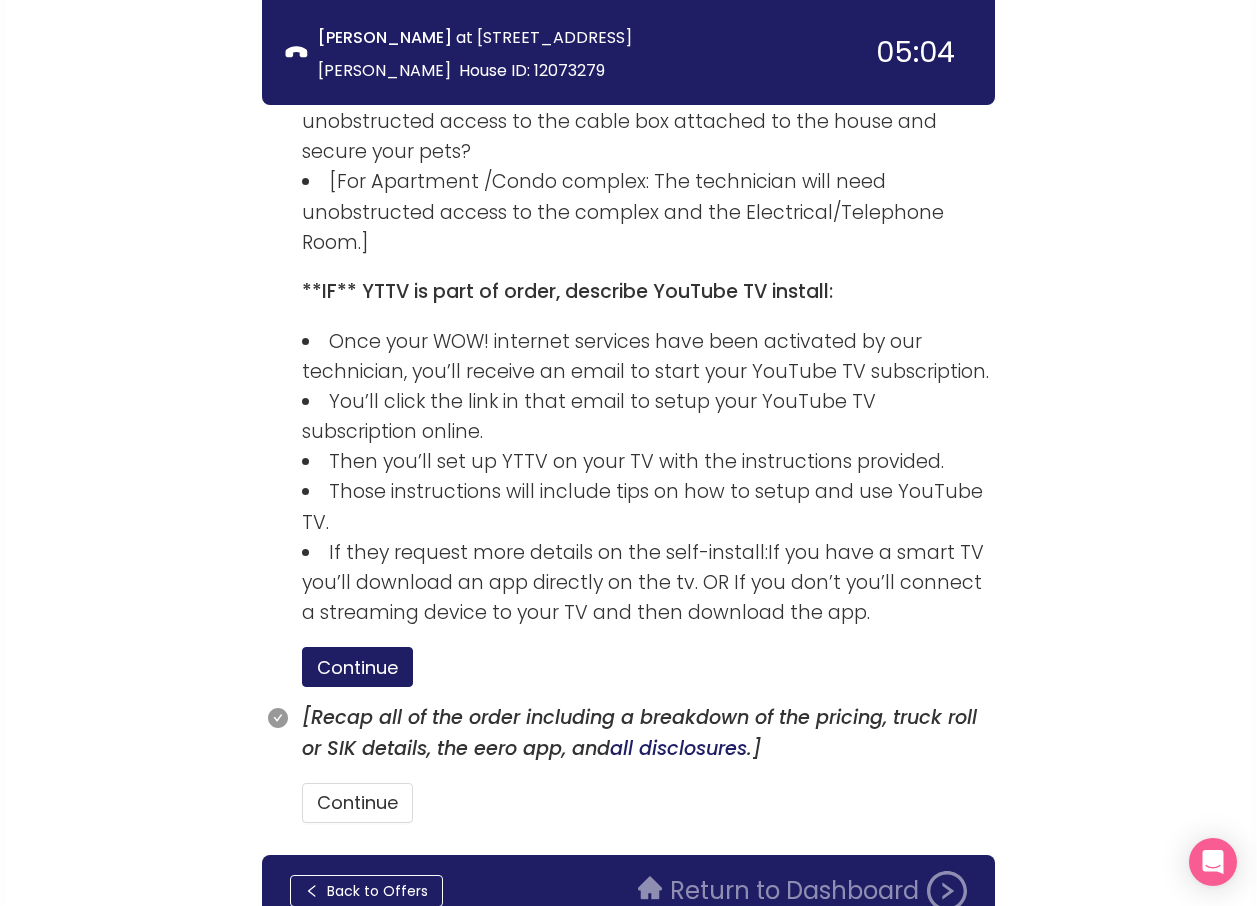 click on "[Recap all of the order including a breakdown of the pricing, truck roll or SIK details, the eero app, and  all disclosures .] Continue" 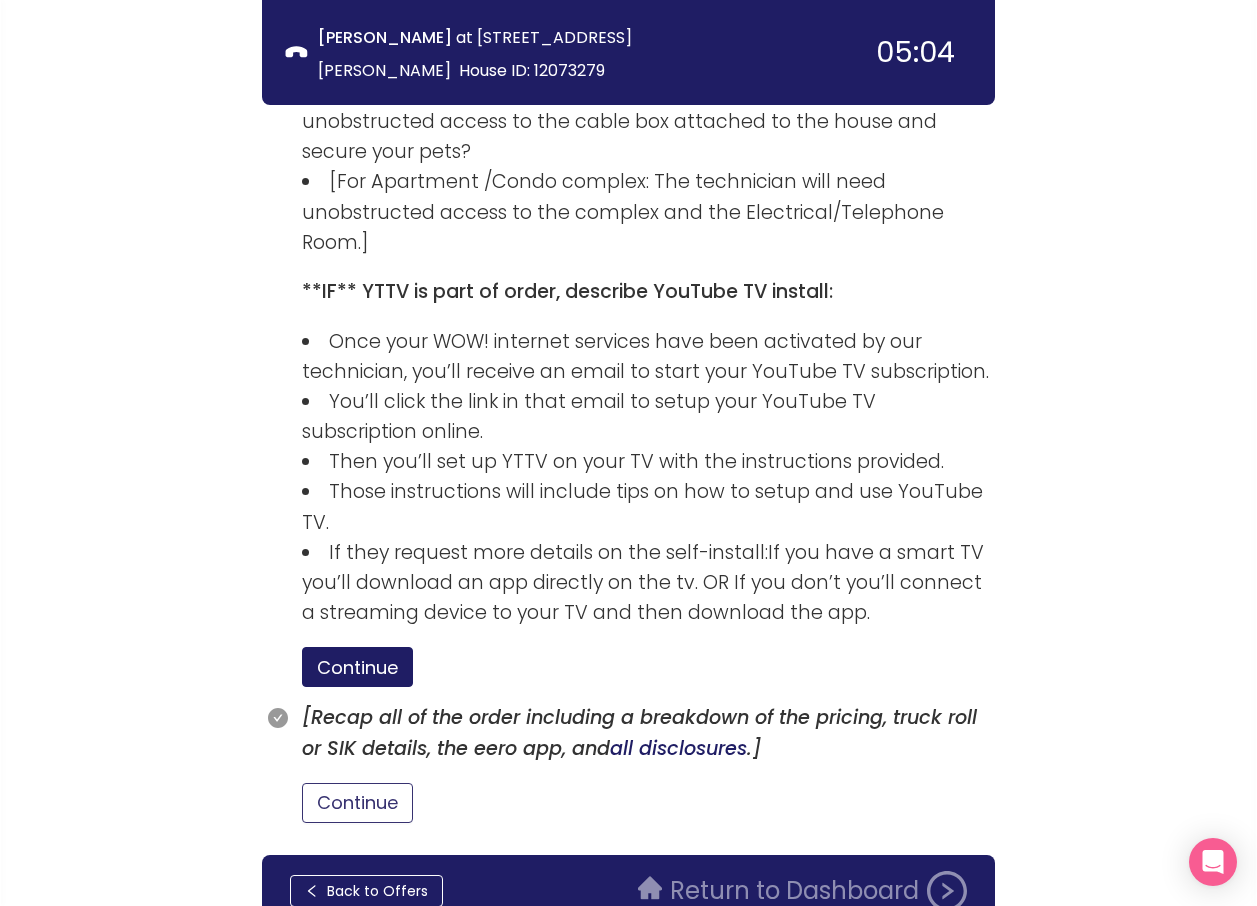click on "Continue" at bounding box center [357, 803] 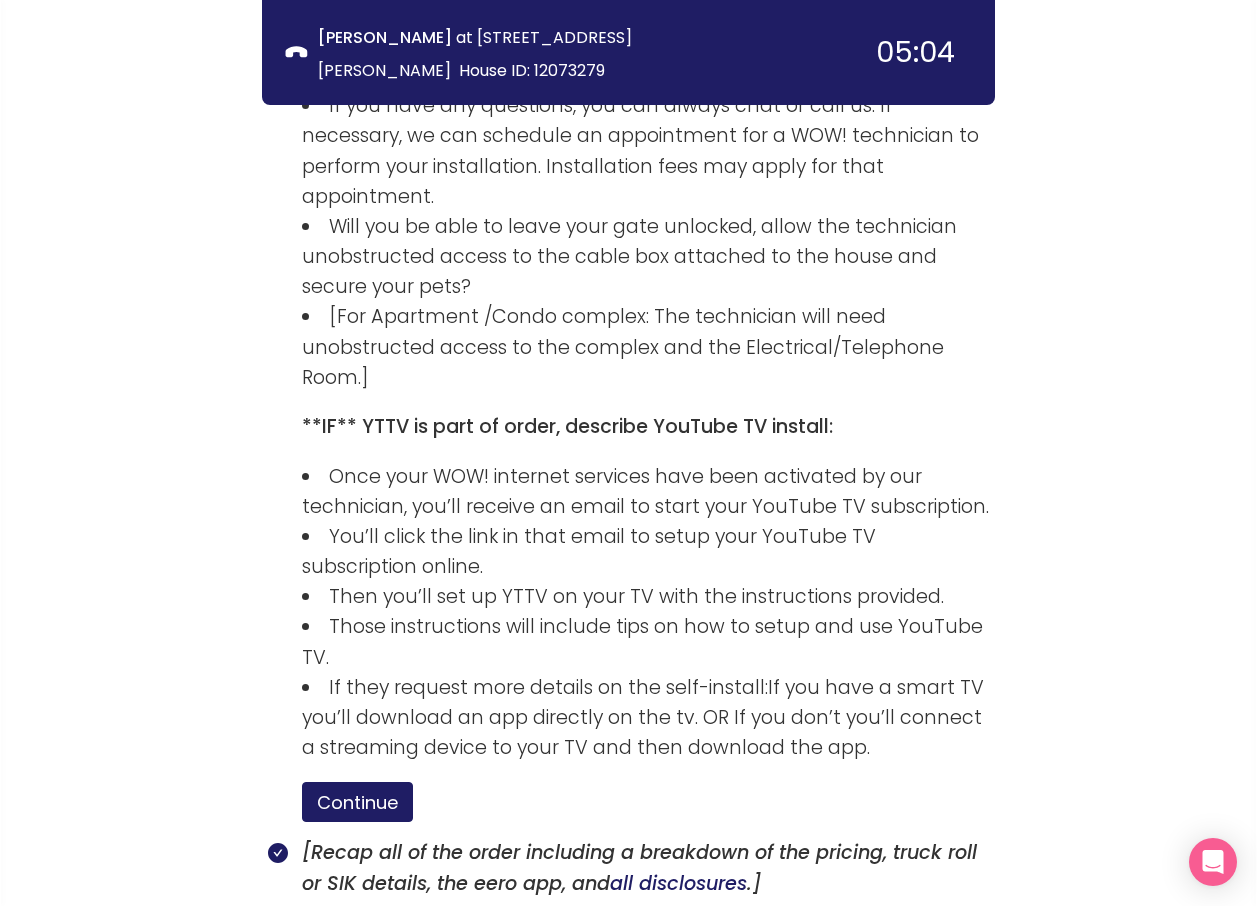 scroll, scrollTop: 3768, scrollLeft: 0, axis: vertical 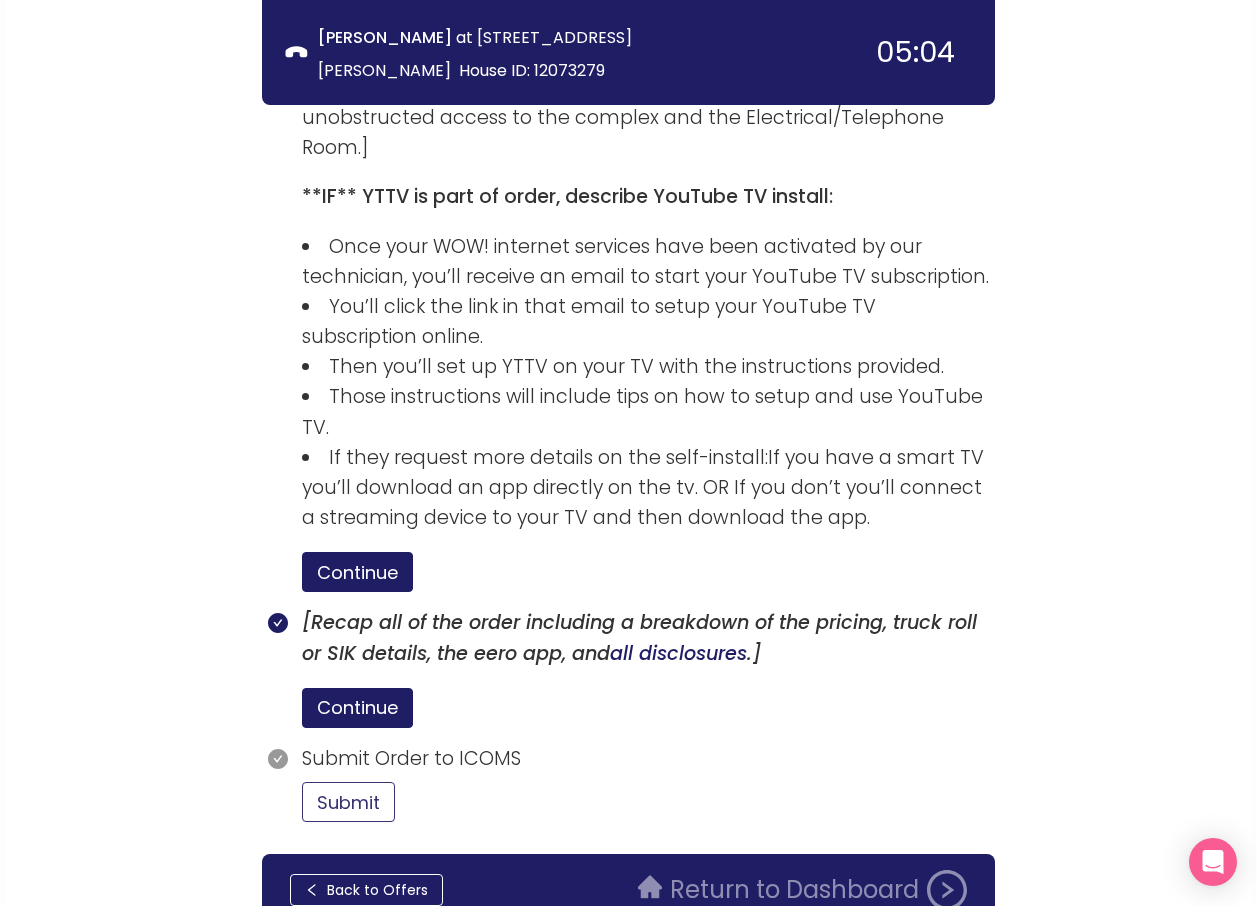 click on "Submit" at bounding box center [348, 802] 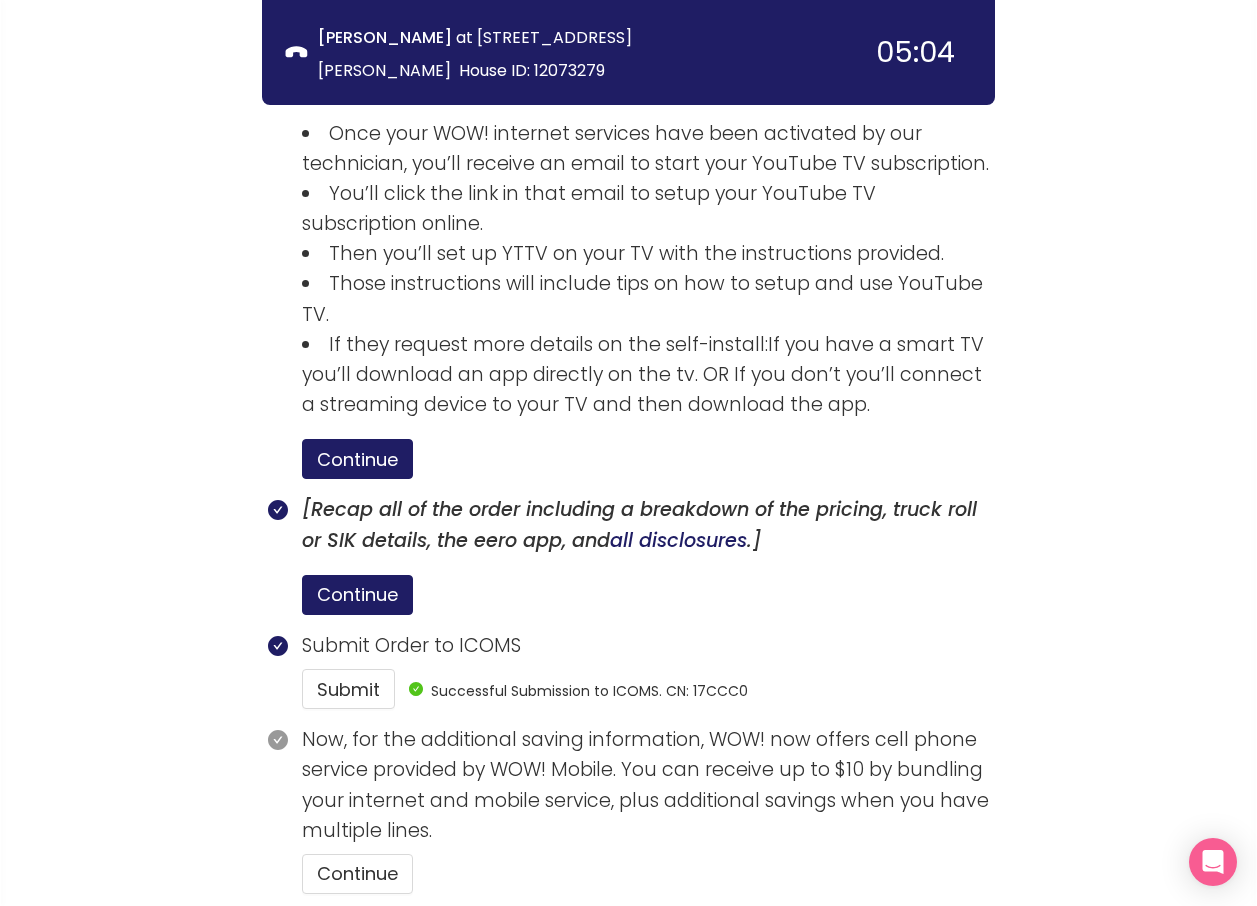 scroll, scrollTop: 3952, scrollLeft: 0, axis: vertical 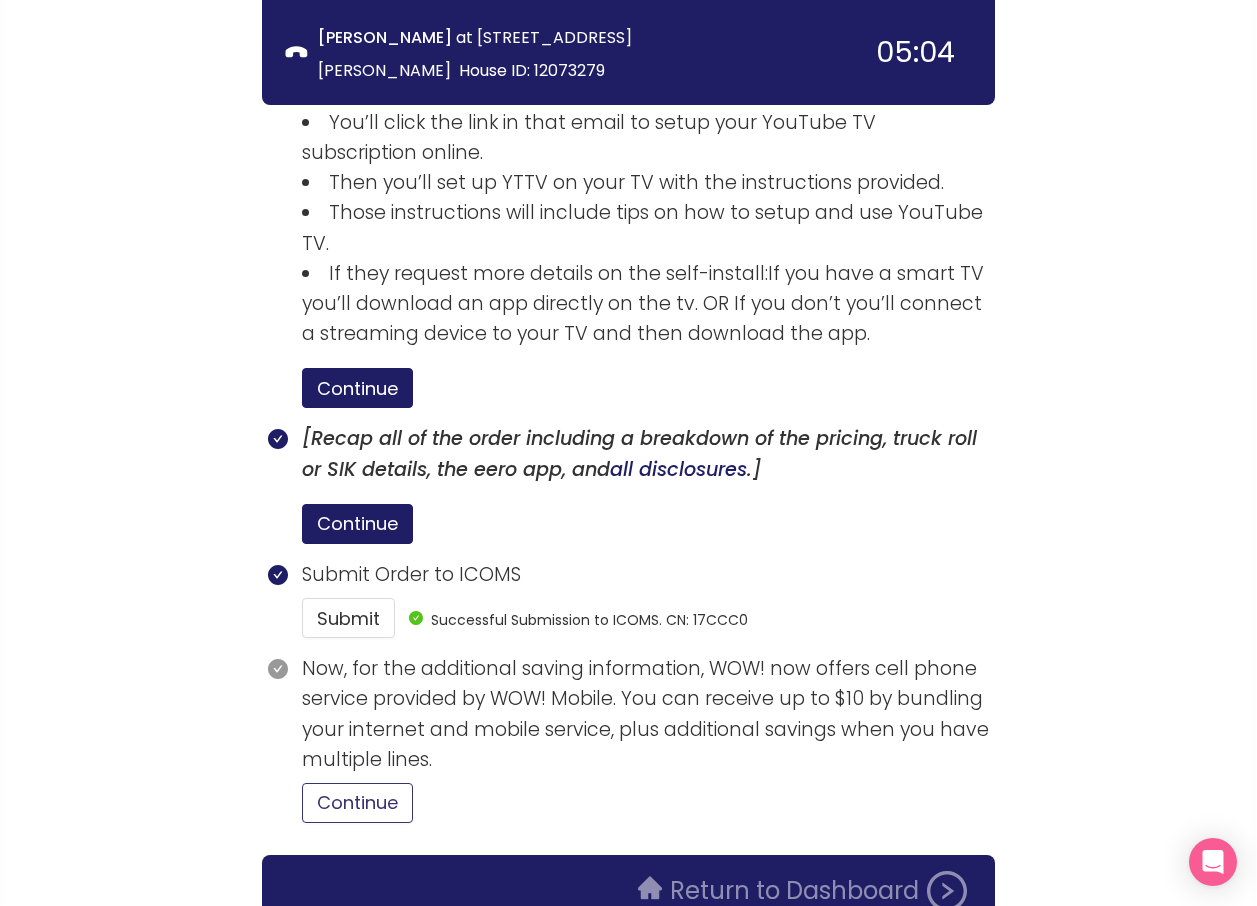 click on "Continue" at bounding box center [357, 803] 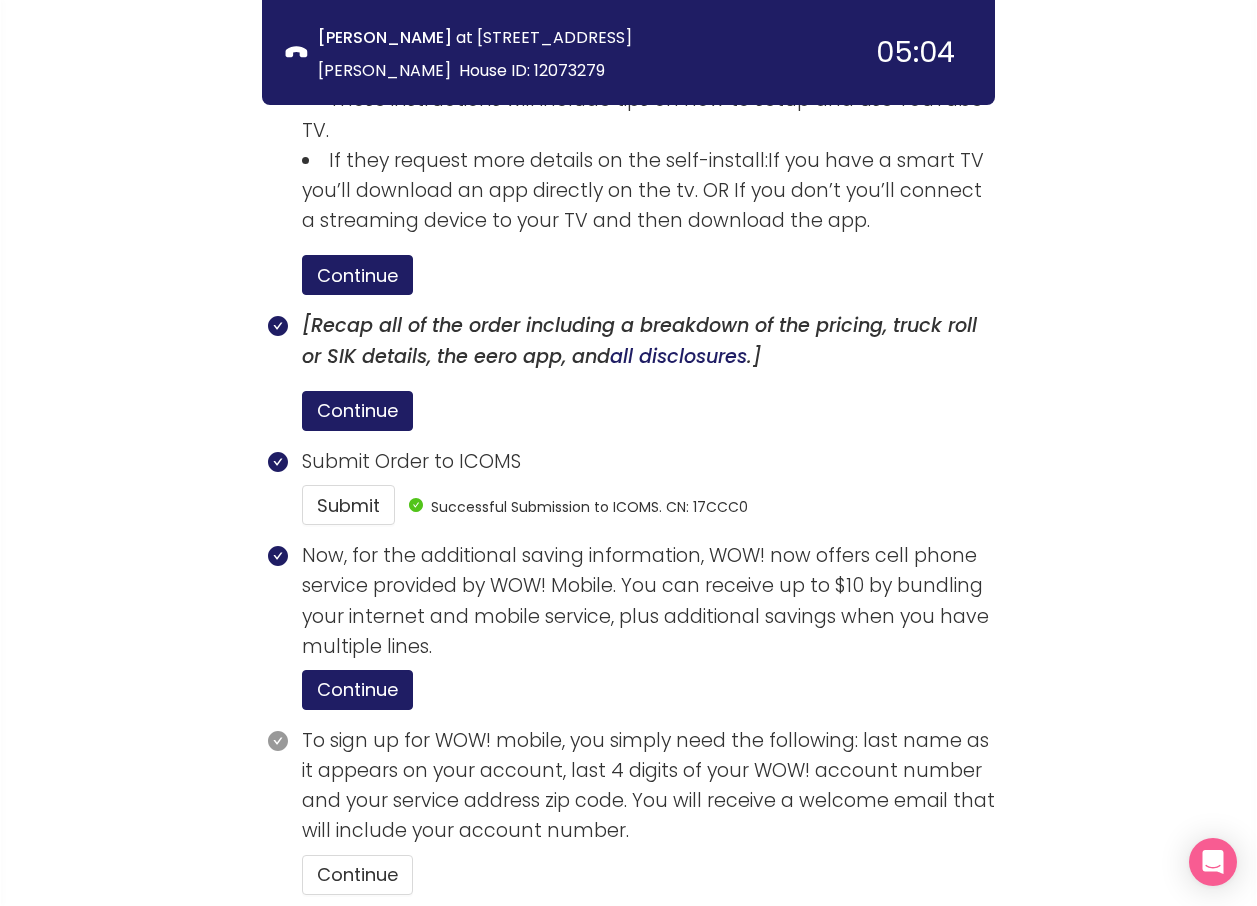 scroll, scrollTop: 4137, scrollLeft: 0, axis: vertical 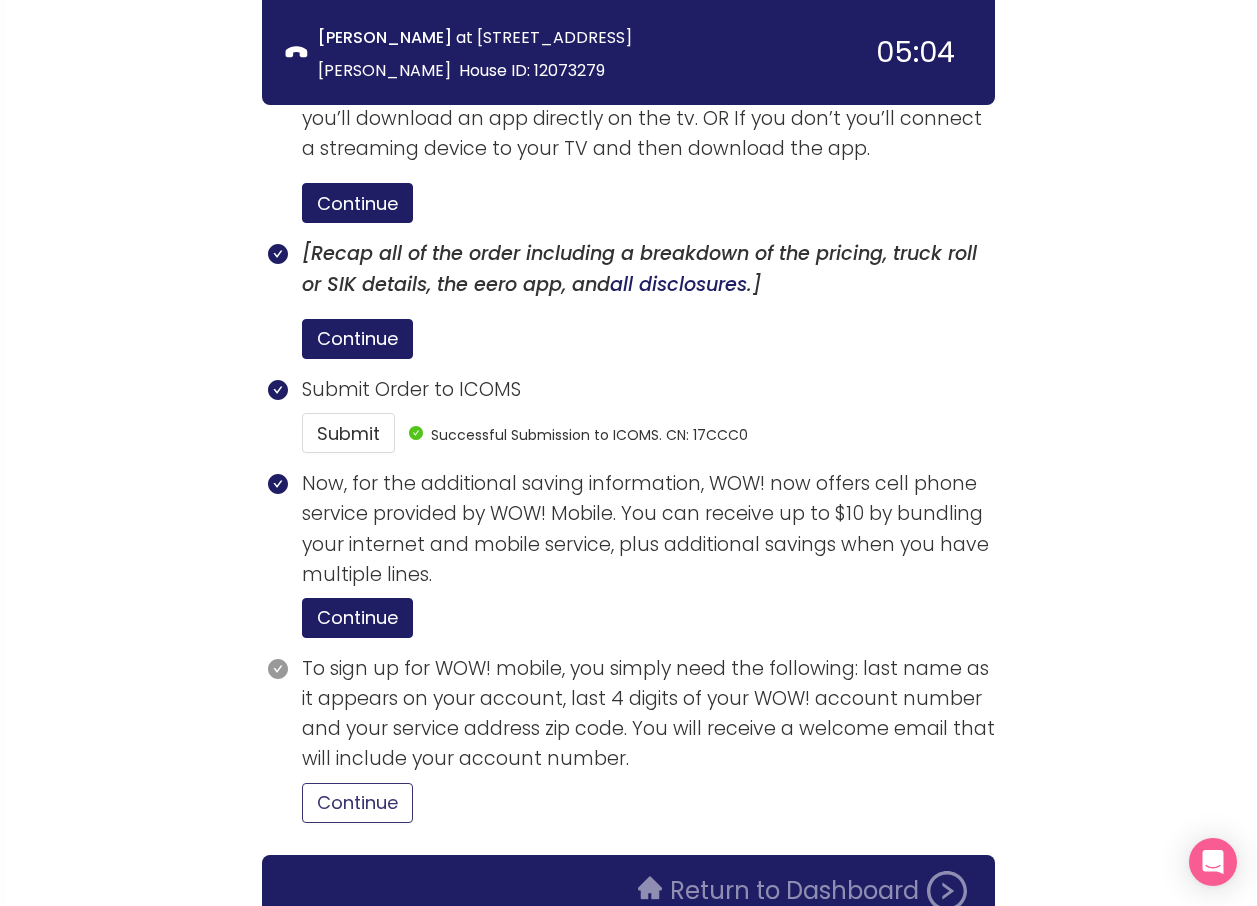 click on "Continue" at bounding box center [357, 803] 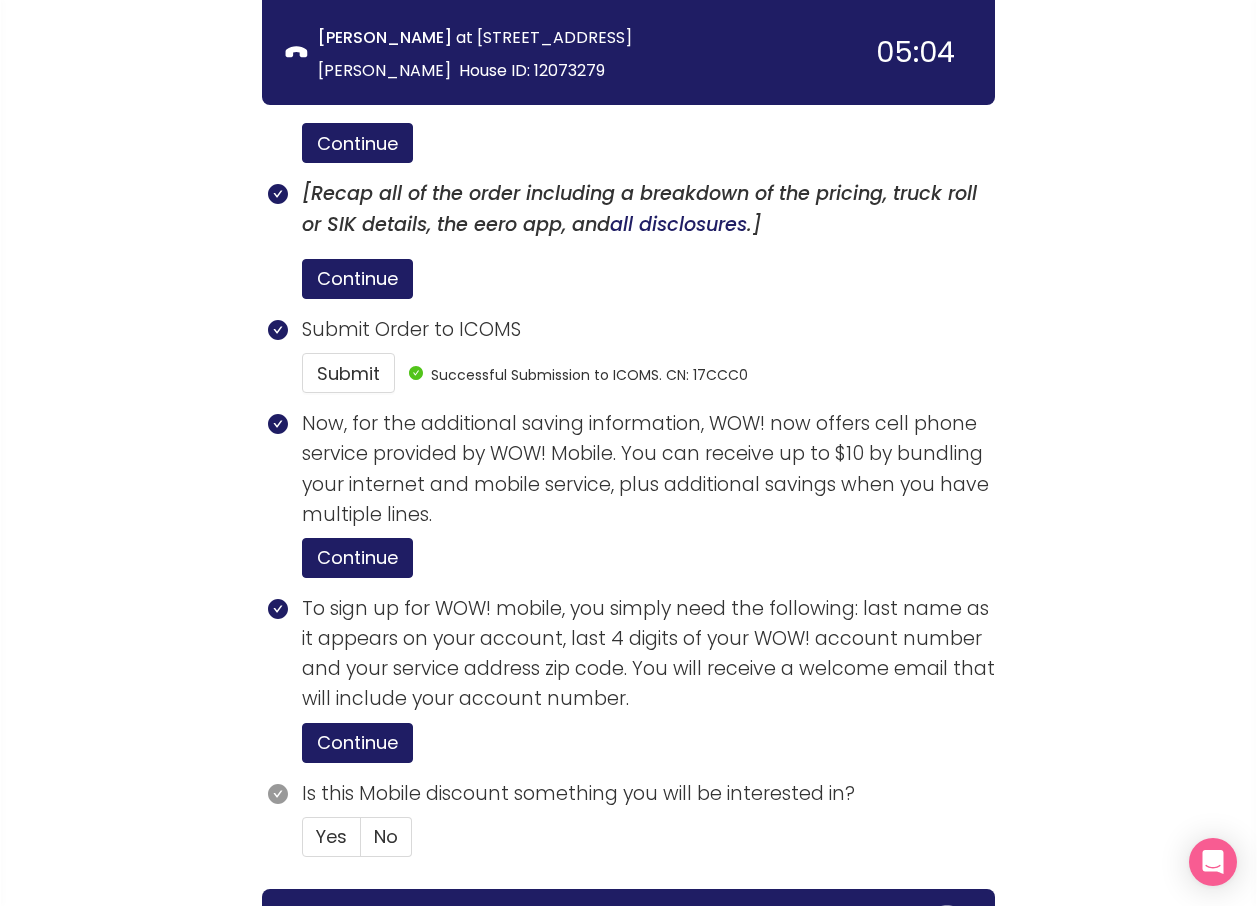 scroll, scrollTop: 4231, scrollLeft: 0, axis: vertical 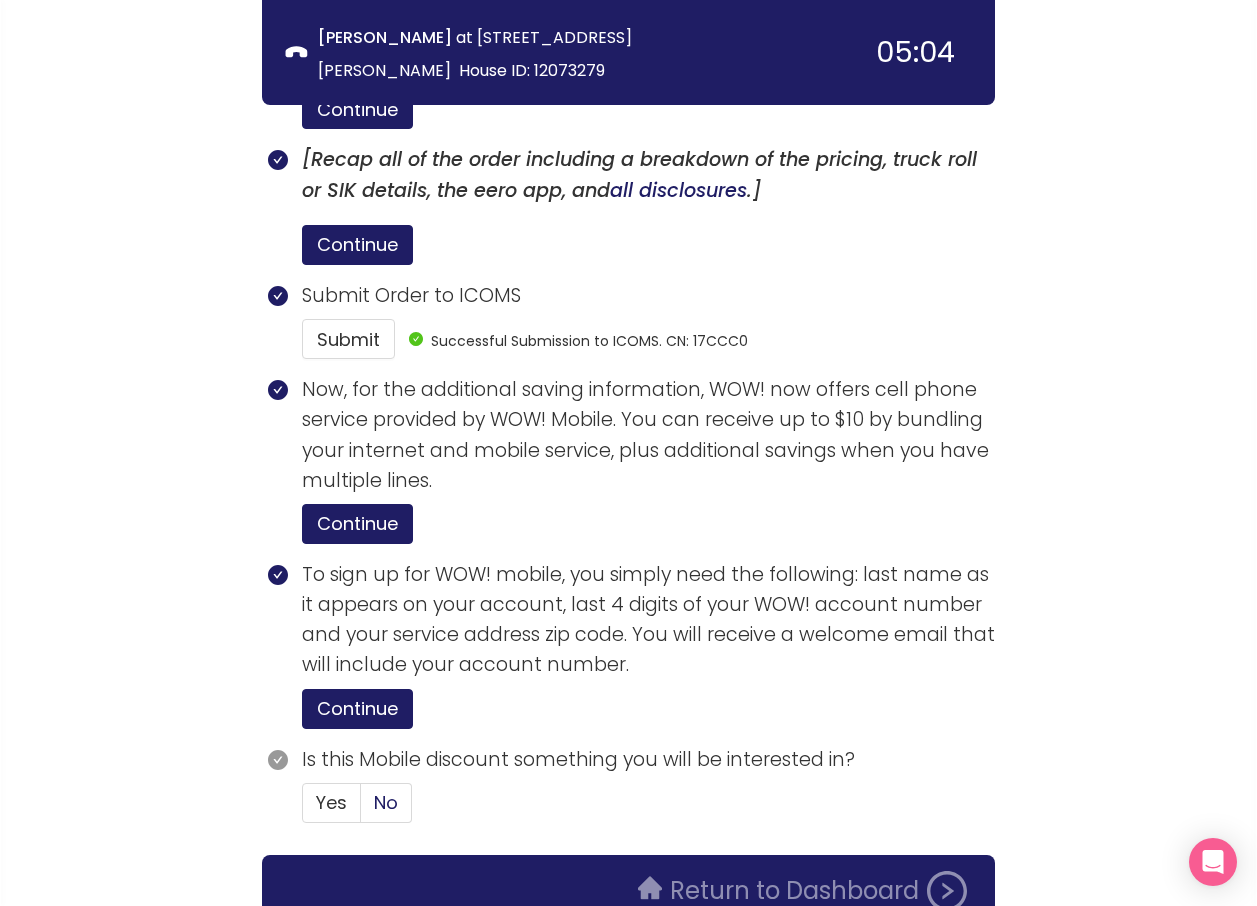 click on "No" 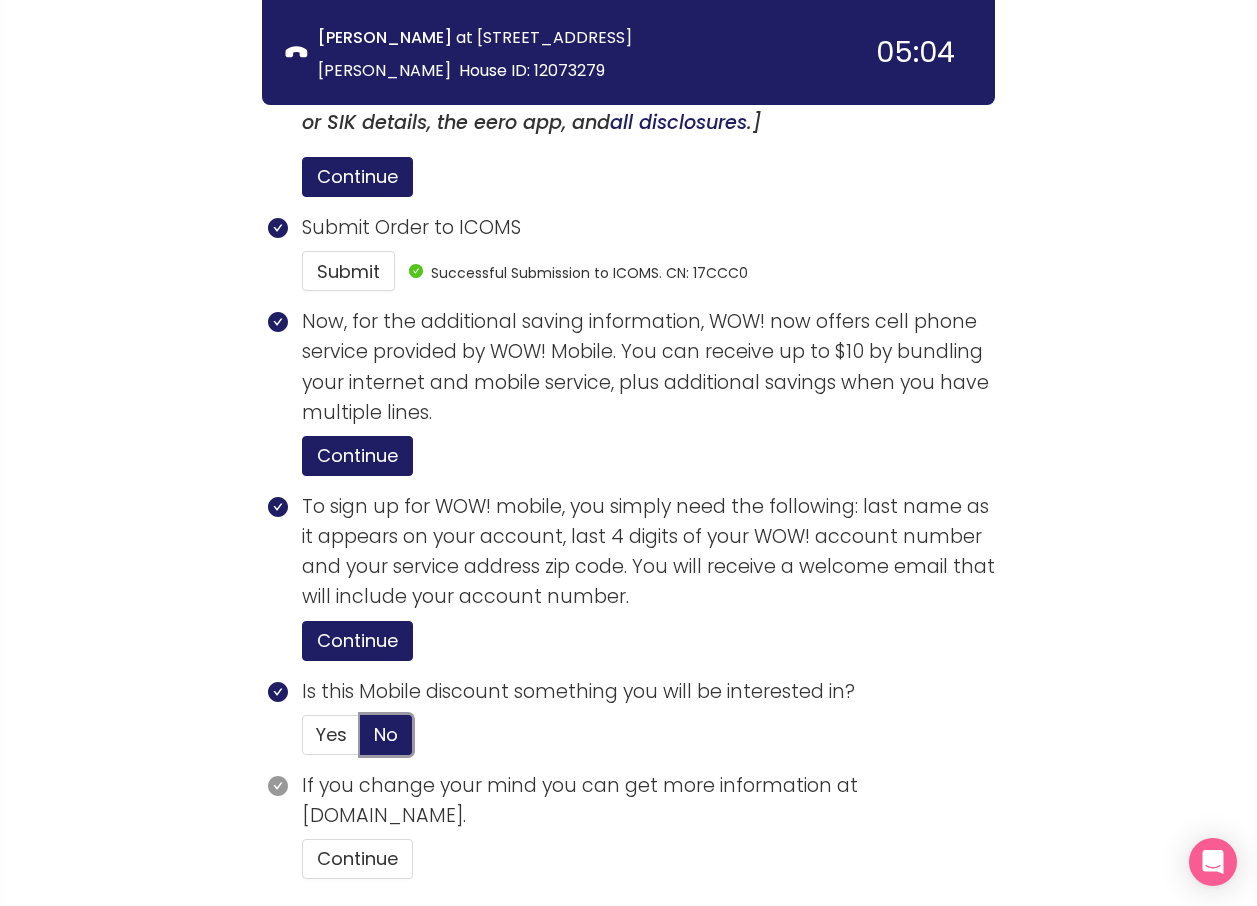 scroll, scrollTop: 4355, scrollLeft: 0, axis: vertical 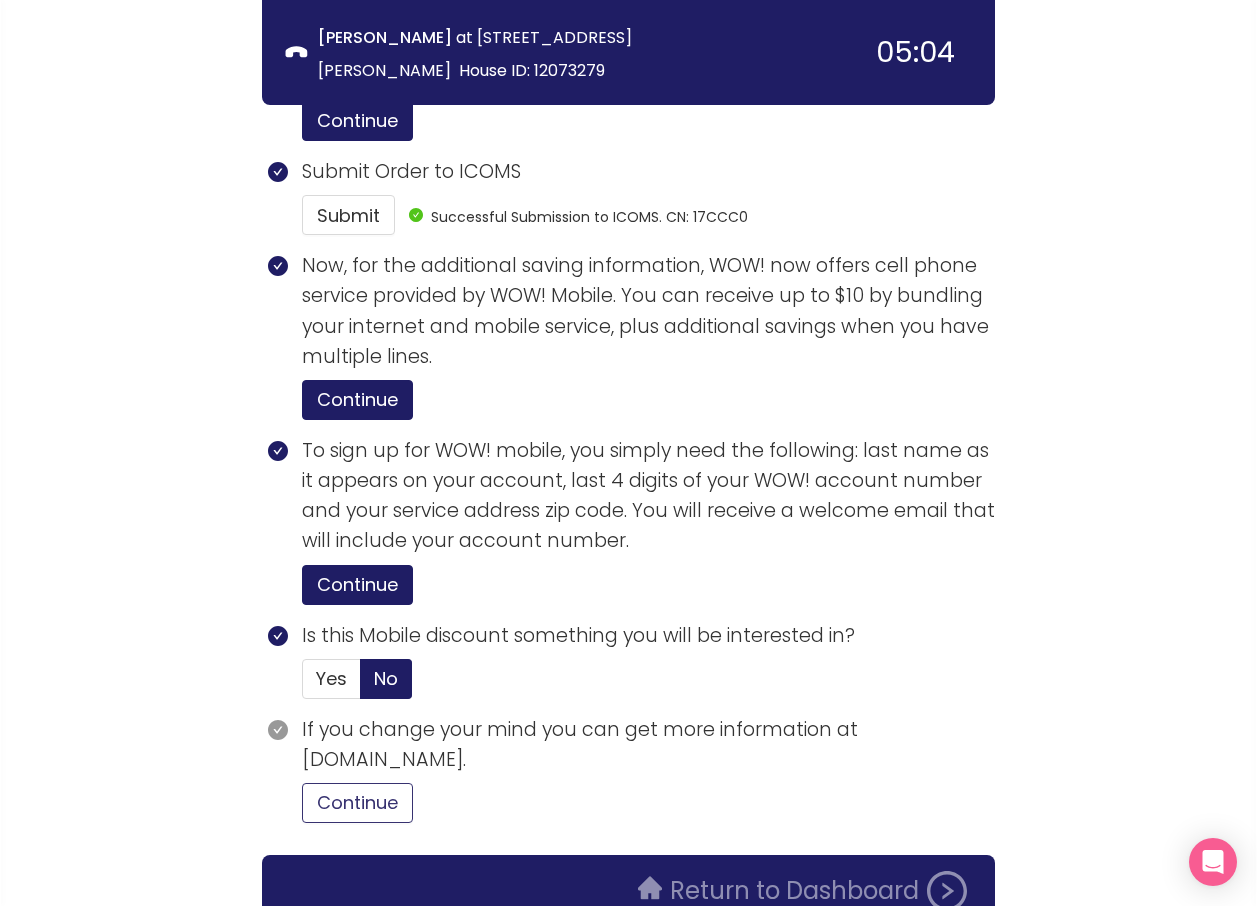 click on "Continue" at bounding box center [357, 803] 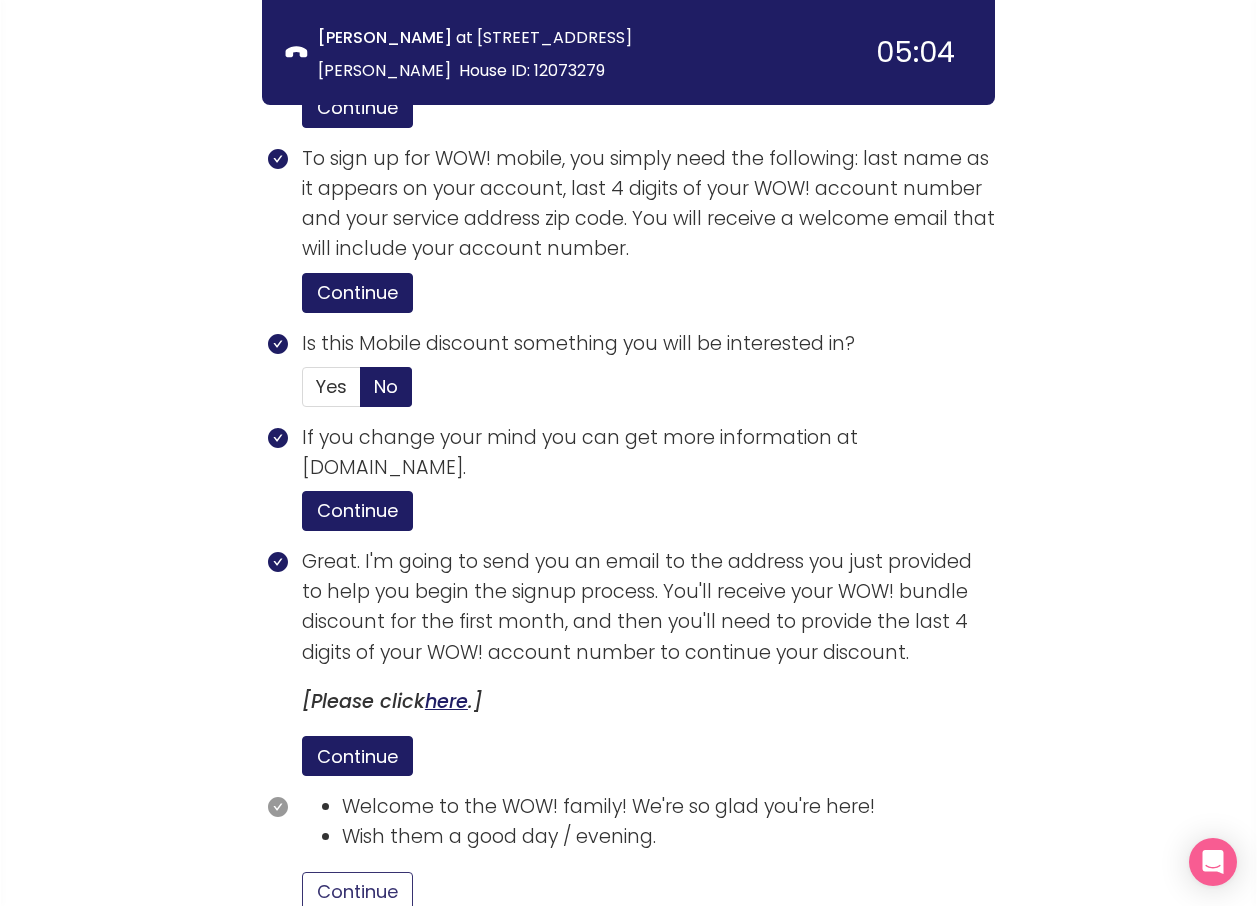 scroll, scrollTop: 4736, scrollLeft: 0, axis: vertical 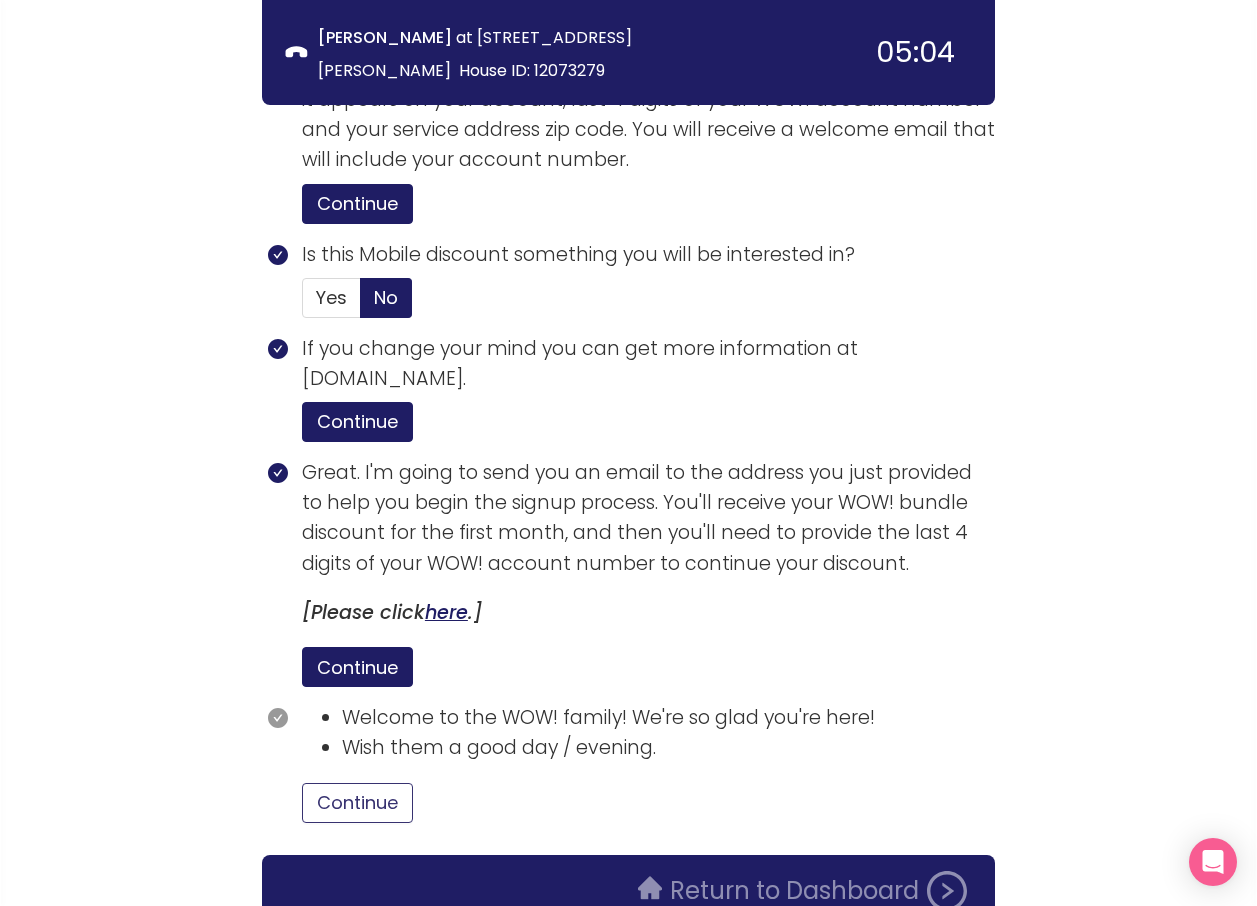 click on "Continue" at bounding box center [357, 803] 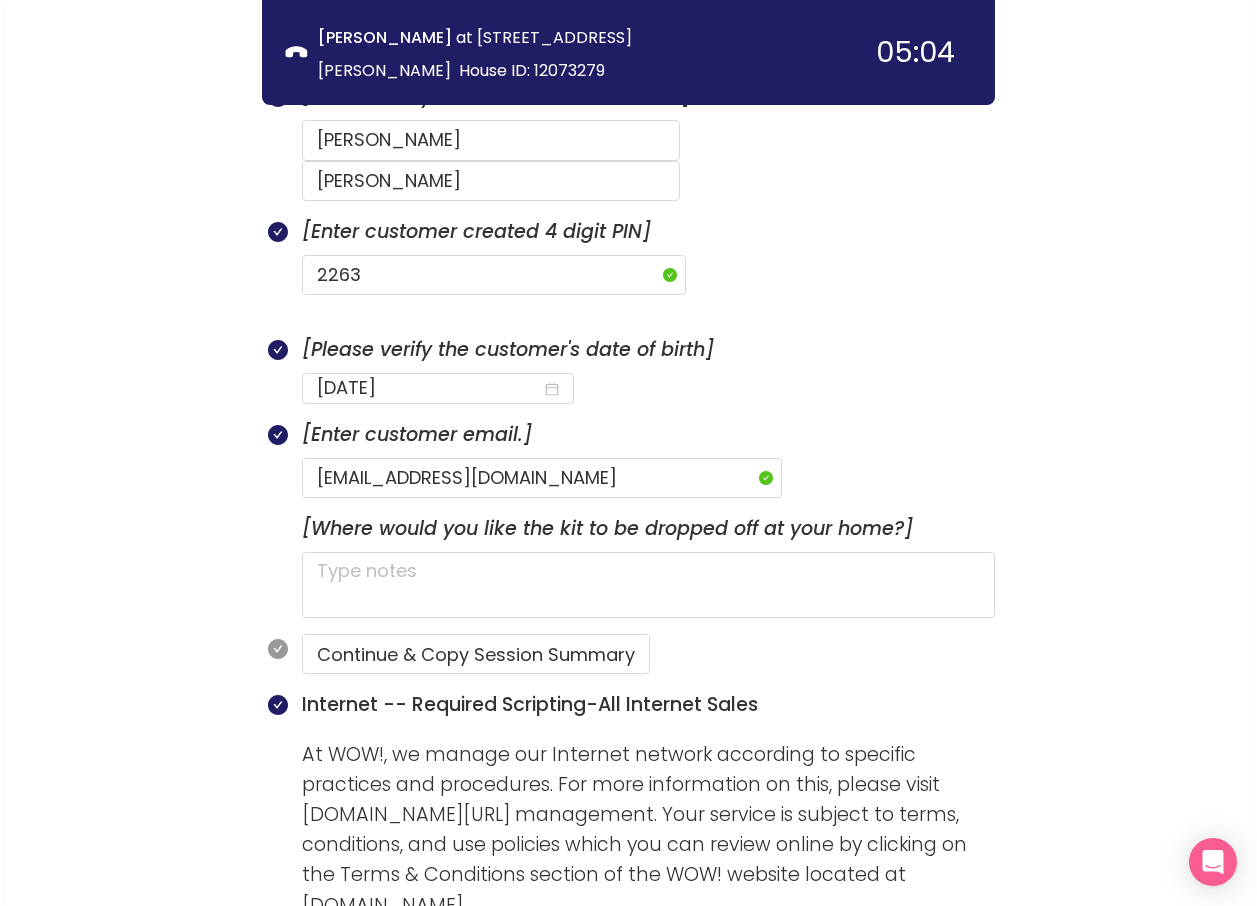 scroll, scrollTop: 1136, scrollLeft: 0, axis: vertical 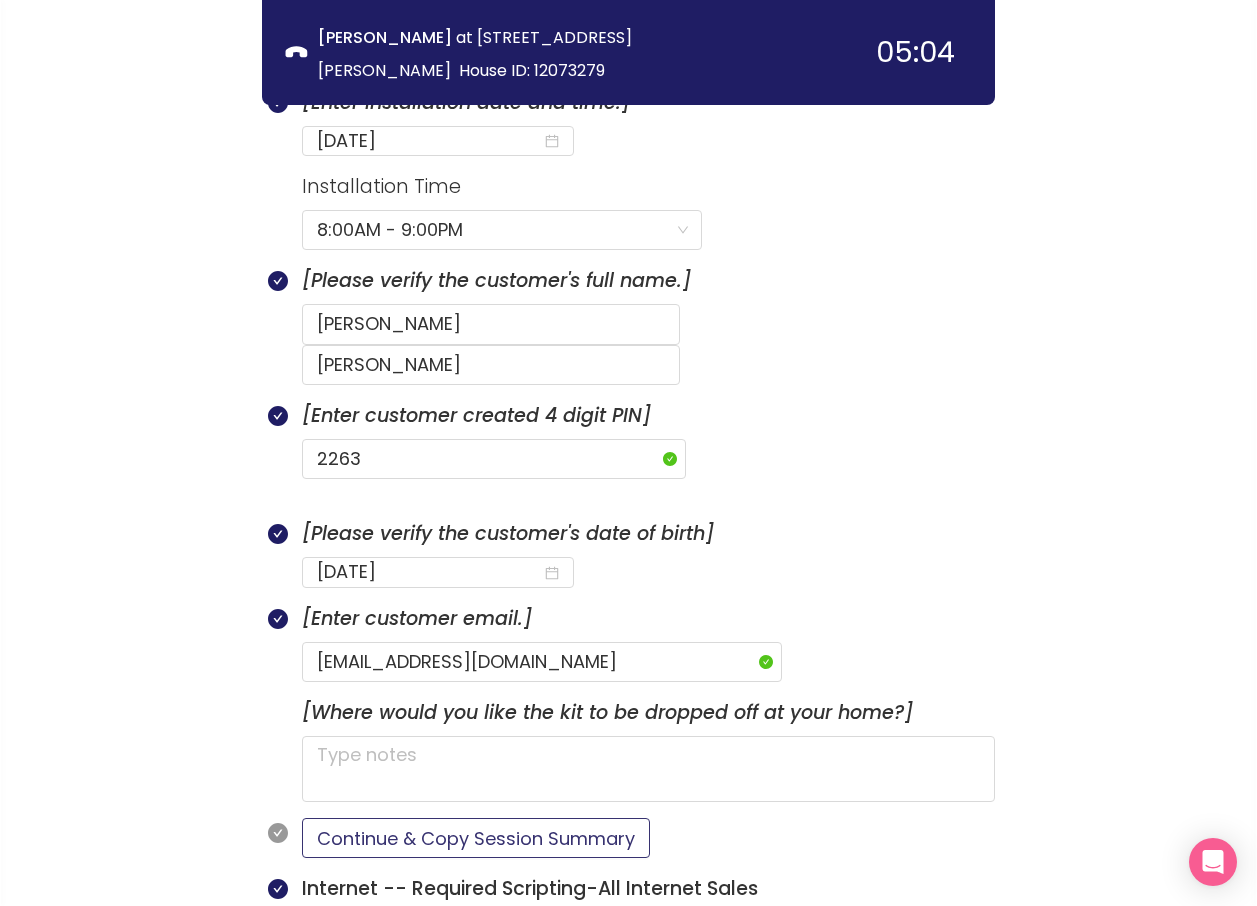 click on "Continue & Copy Session Summary" at bounding box center [476, 838] 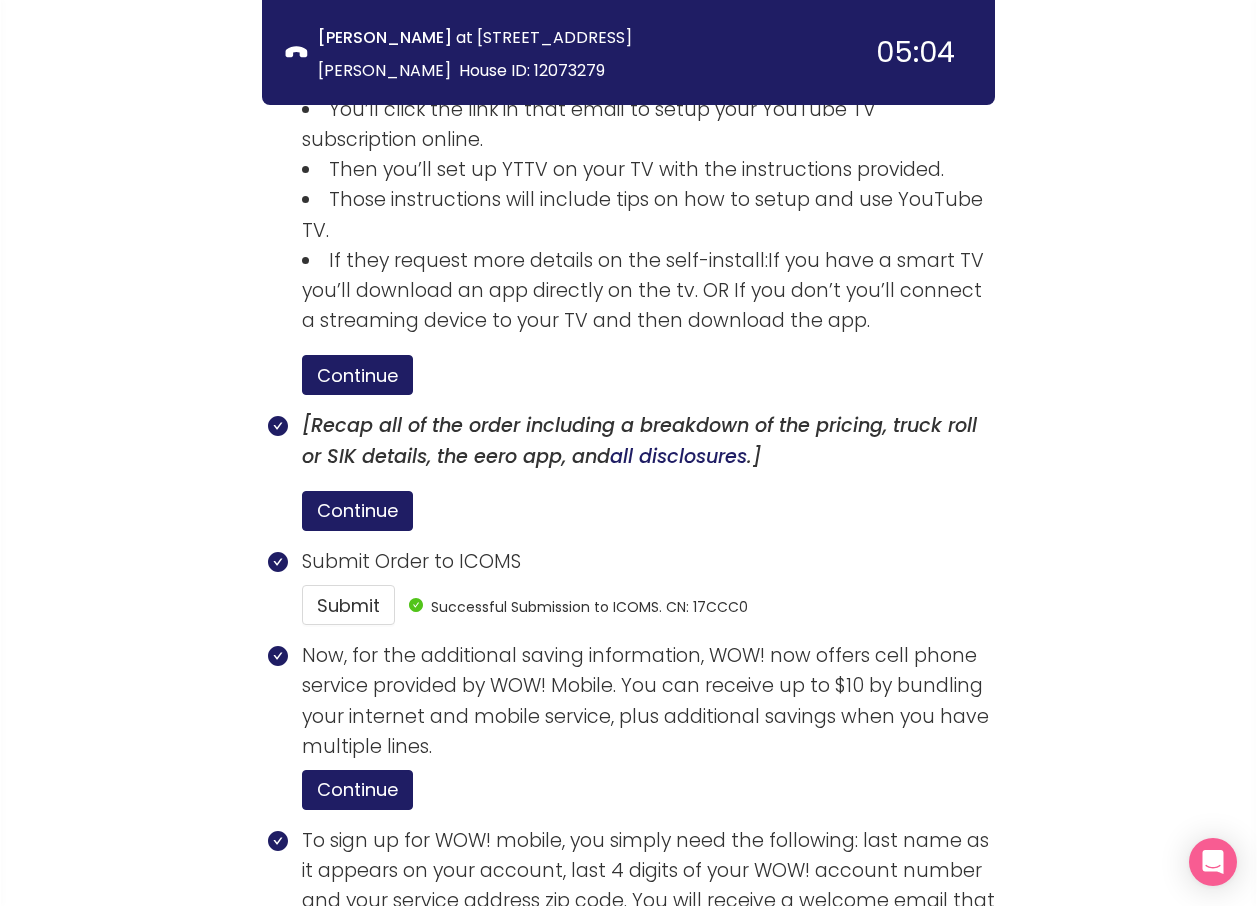 scroll, scrollTop: 4736, scrollLeft: 0, axis: vertical 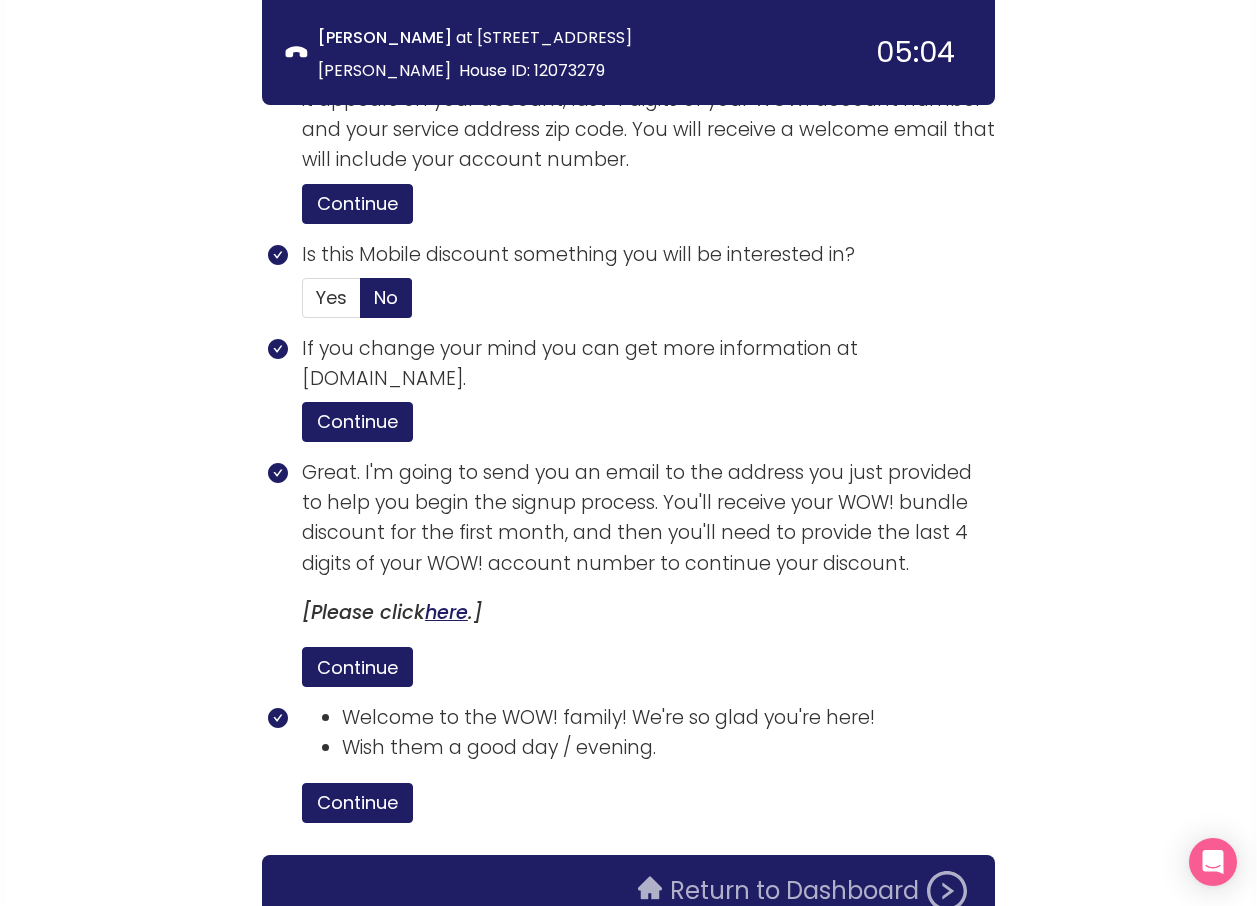 click on "Return to Dashboard" 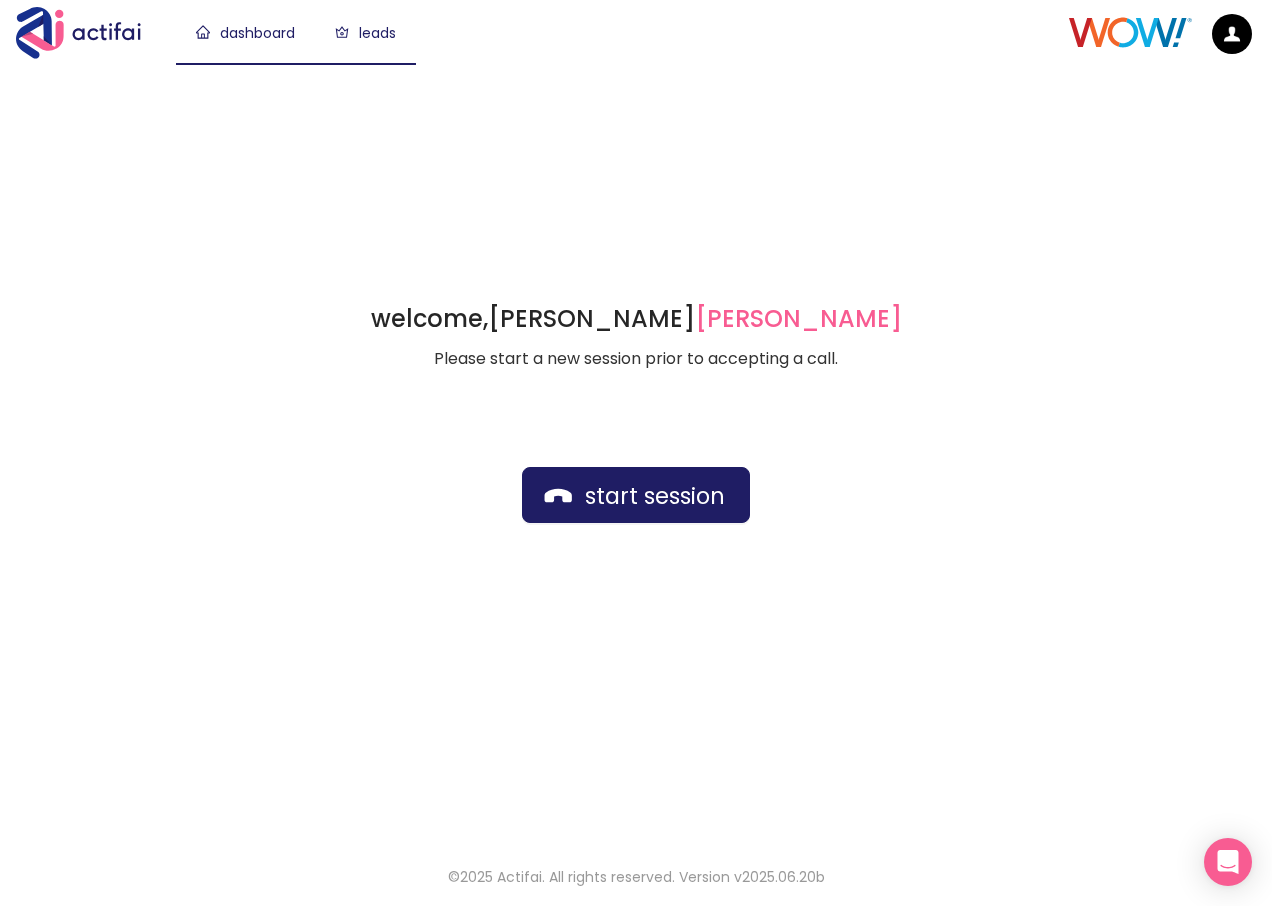click on "leads" 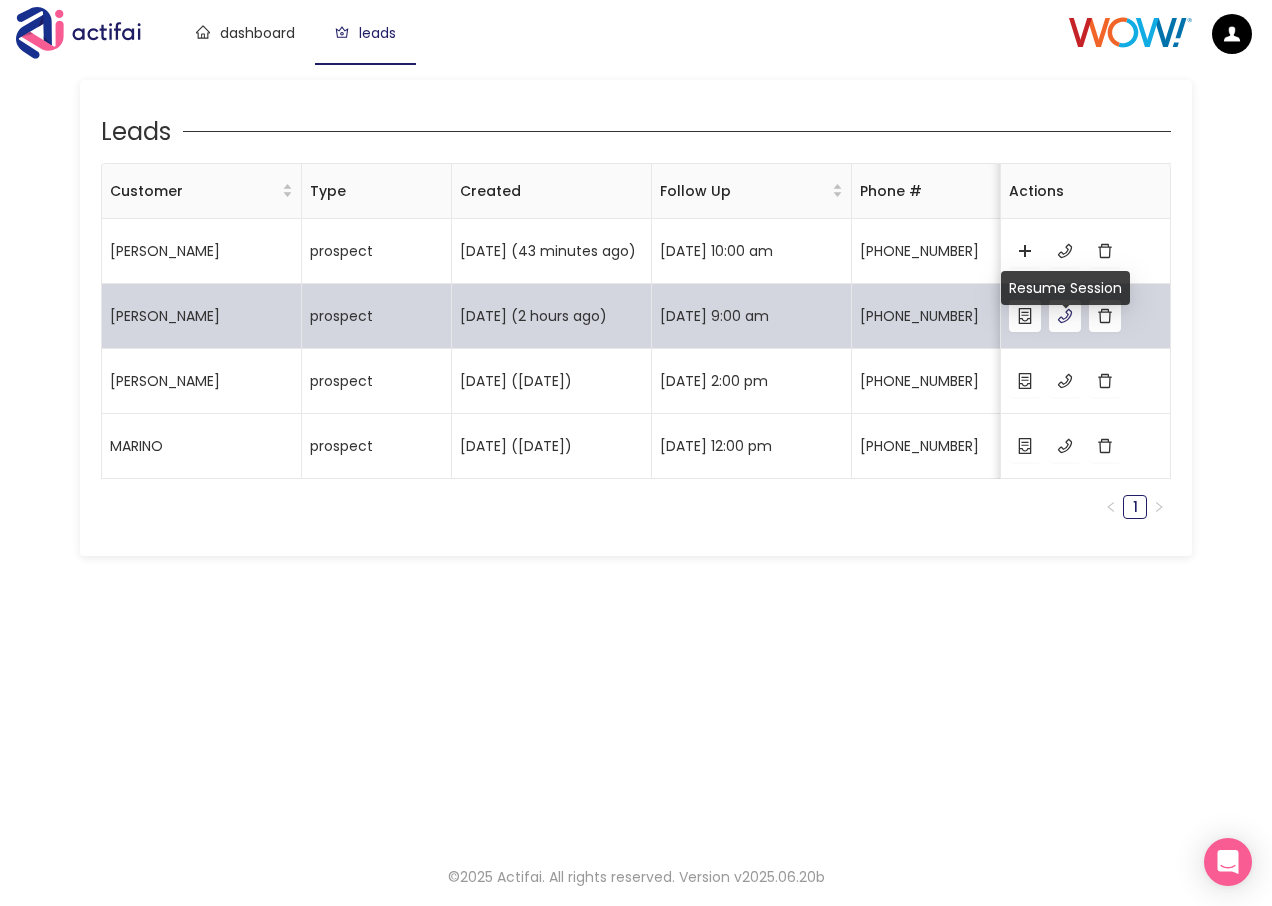 click 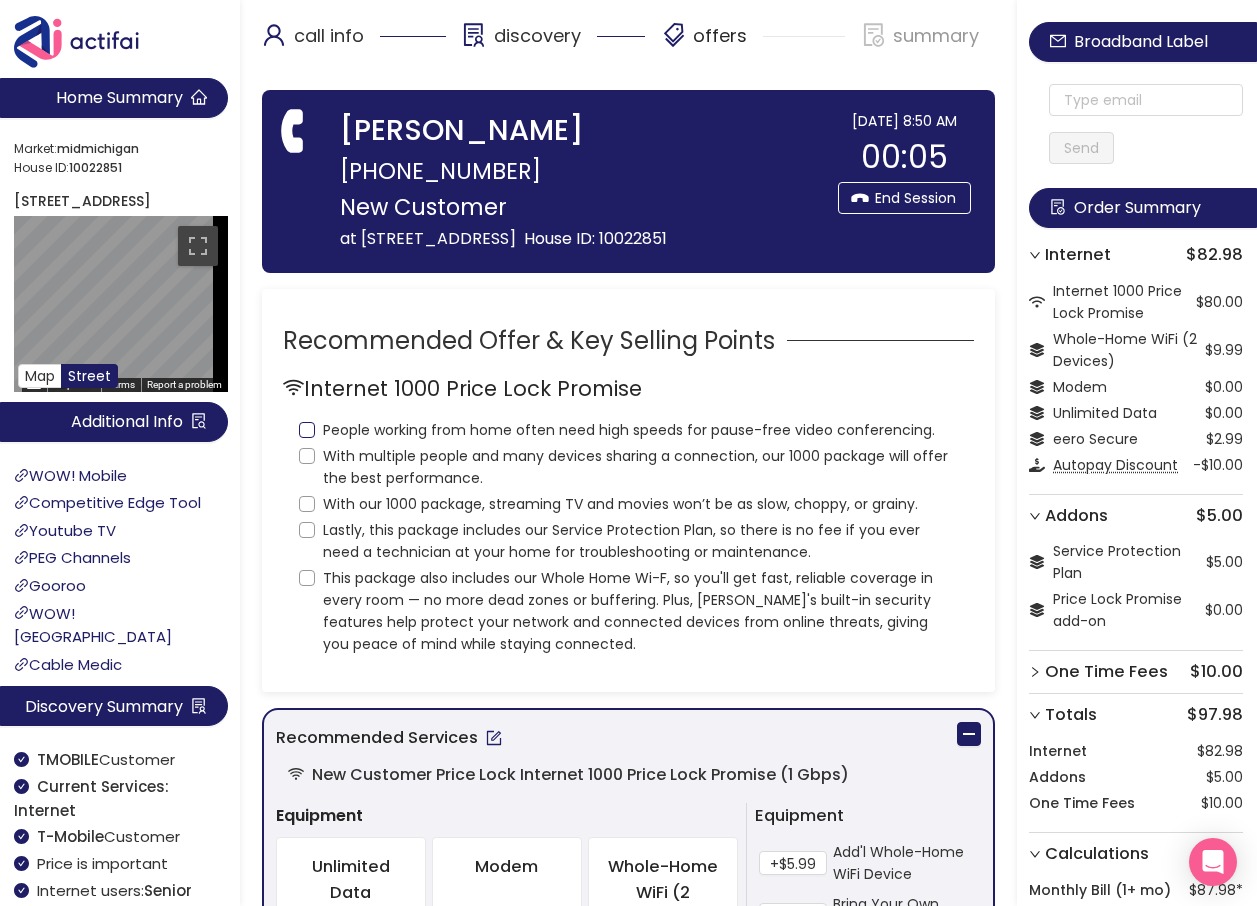 click on "People working from home often need high speeds for pause-free video conferencing." at bounding box center [307, 430] 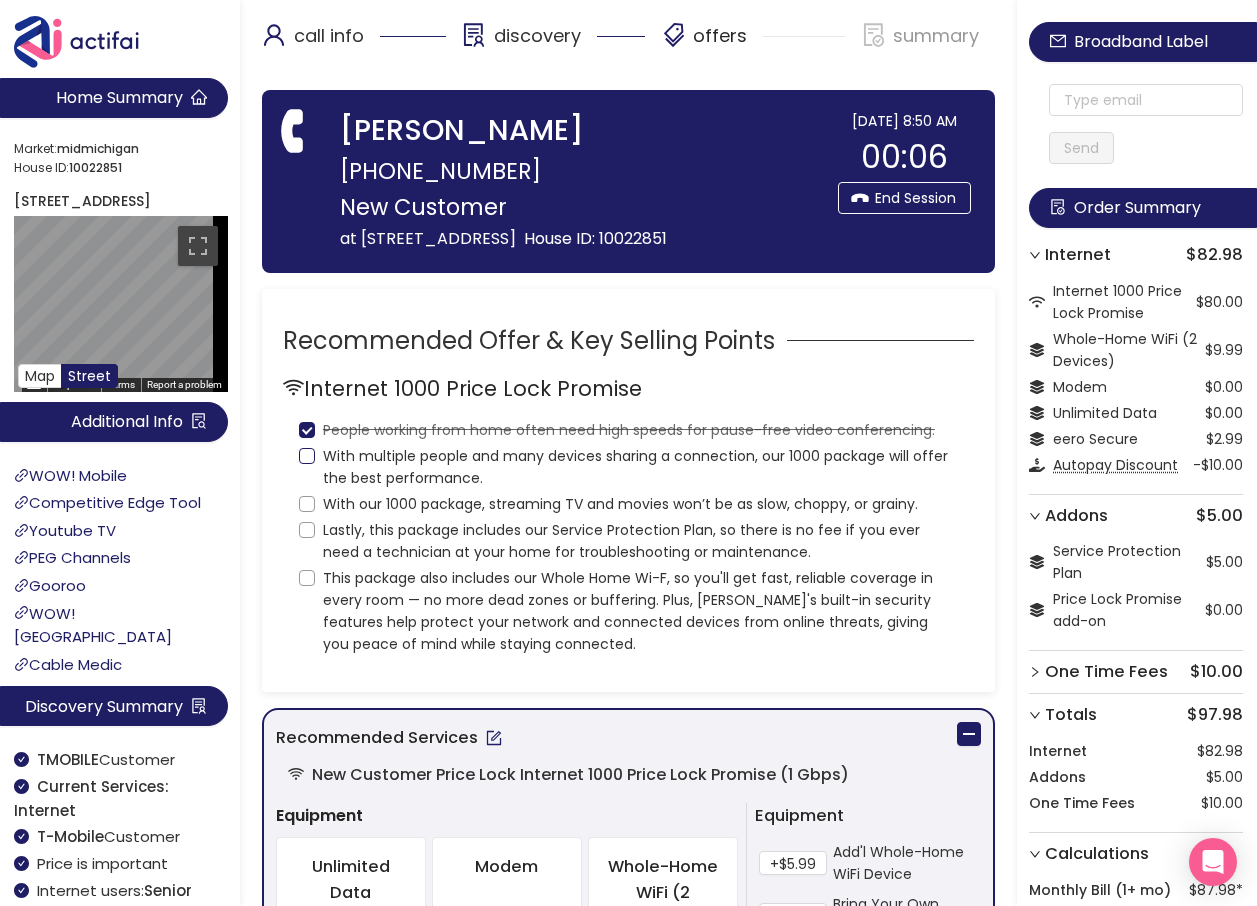 click on "With multiple people and many devices sharing a connection, our 1000 package will offer the best performance." at bounding box center (307, 456) 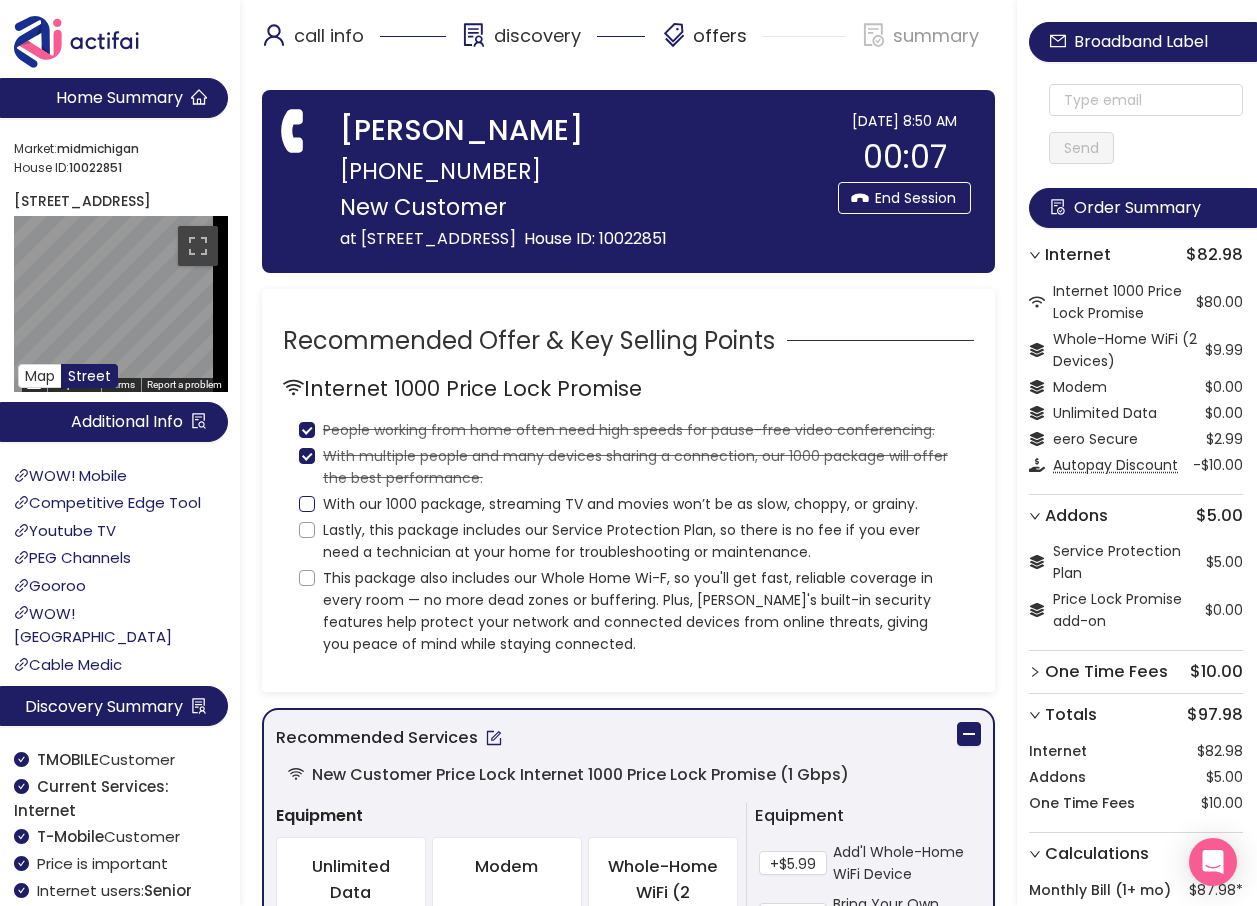 click on "With our 1000 package, streaming TV and movies won’t be as slow, choppy, or grainy." at bounding box center [307, 504] 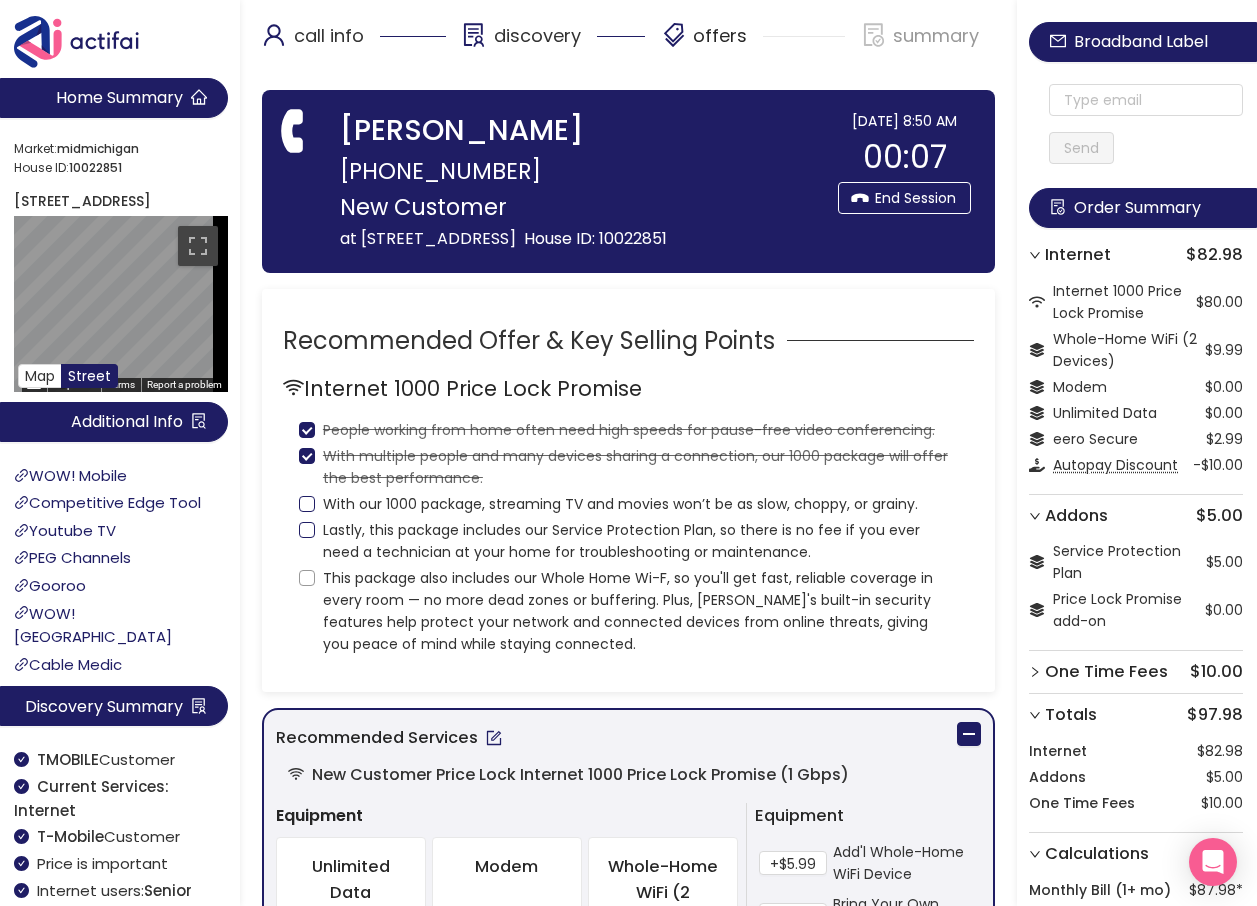 checkbox on "true" 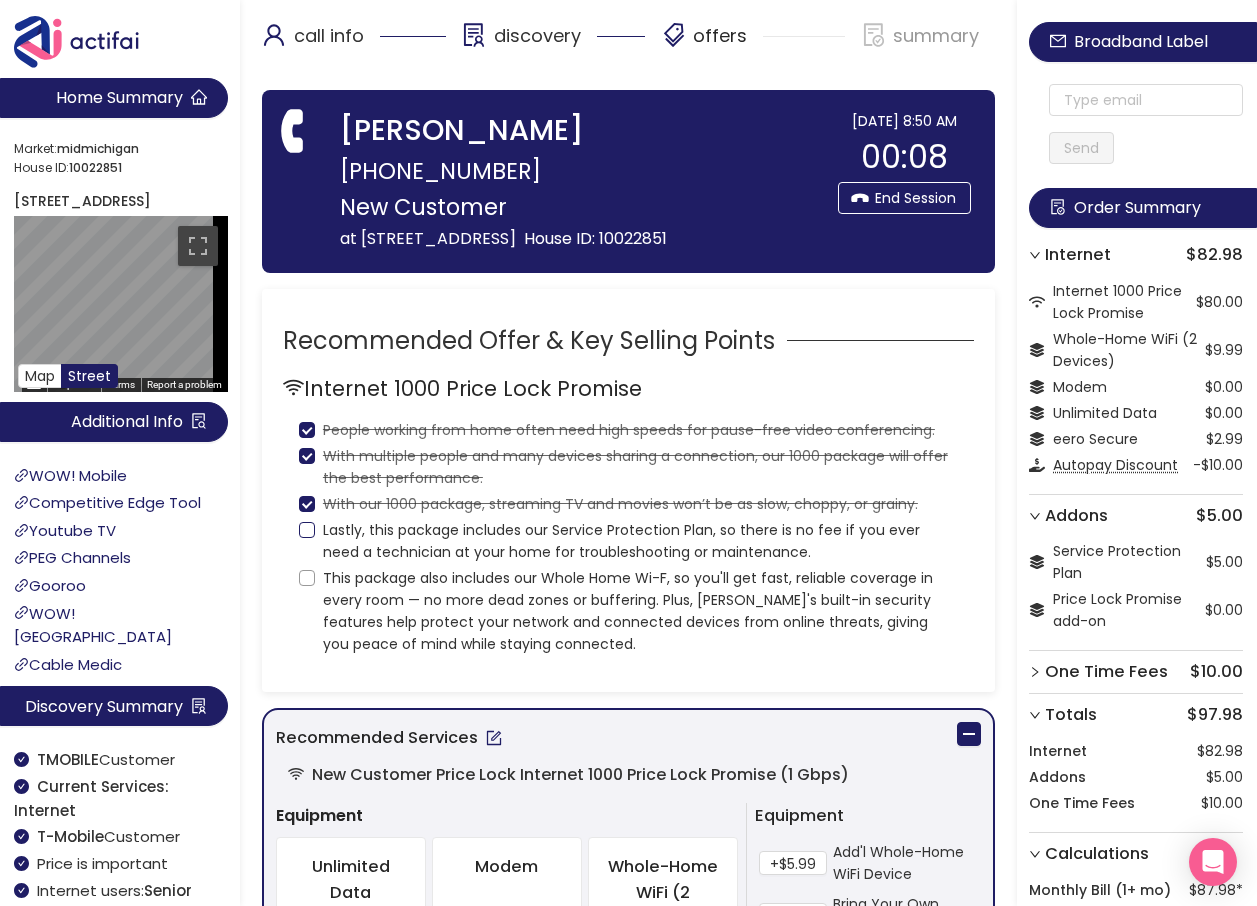 click on "Lastly, this package includes our Service Protection Plan, so there is no fee if you ever need a technician at your home for troubleshooting or maintenance." at bounding box center (307, 530) 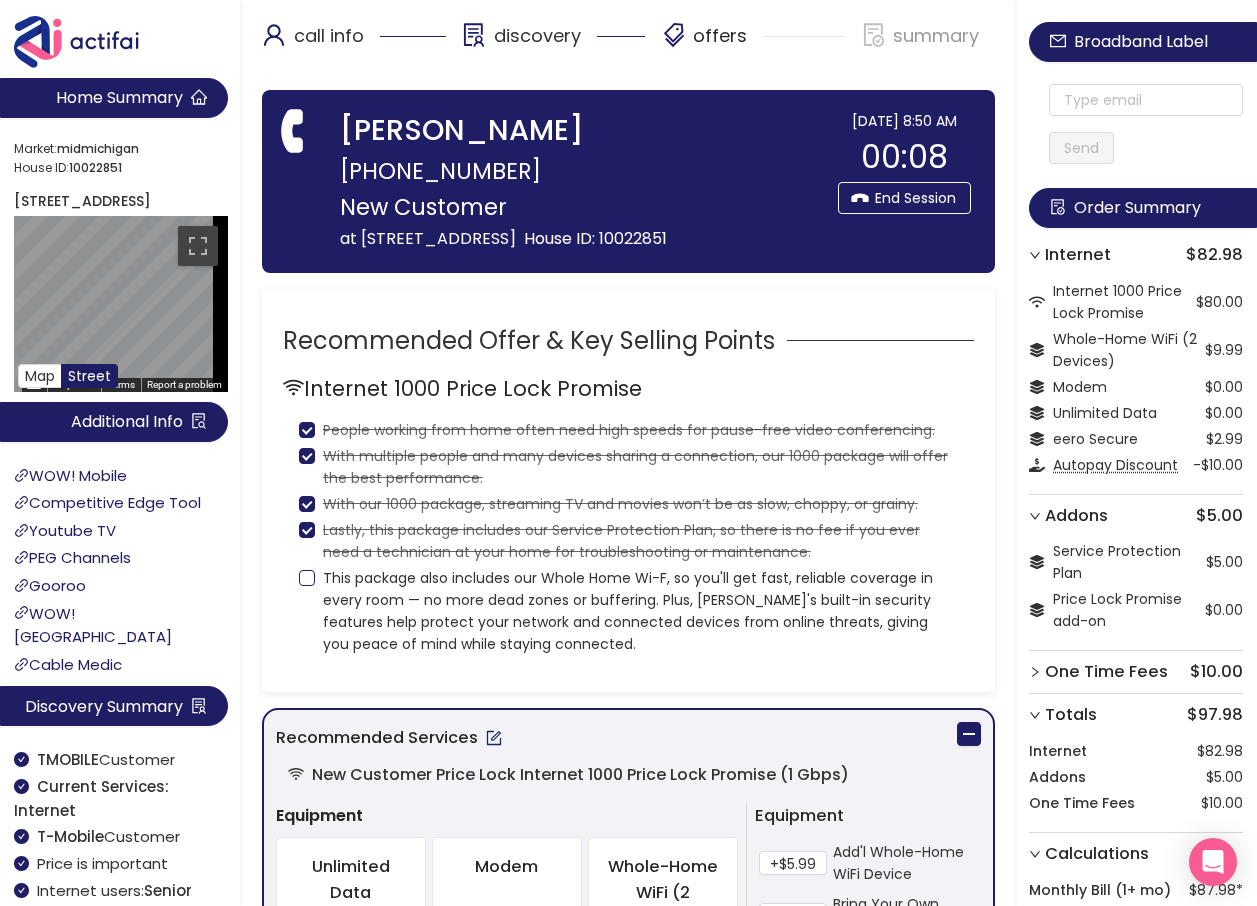 click on "This package also includes our Whole Home Wi-F, so you'll get fast, reliable coverage in every room — no more dead zones or buffering. Plus, [PERSON_NAME]'s built-in security features help protect your network and connected devices from online threats, giving you peace of mind while staying connected." at bounding box center [307, 578] 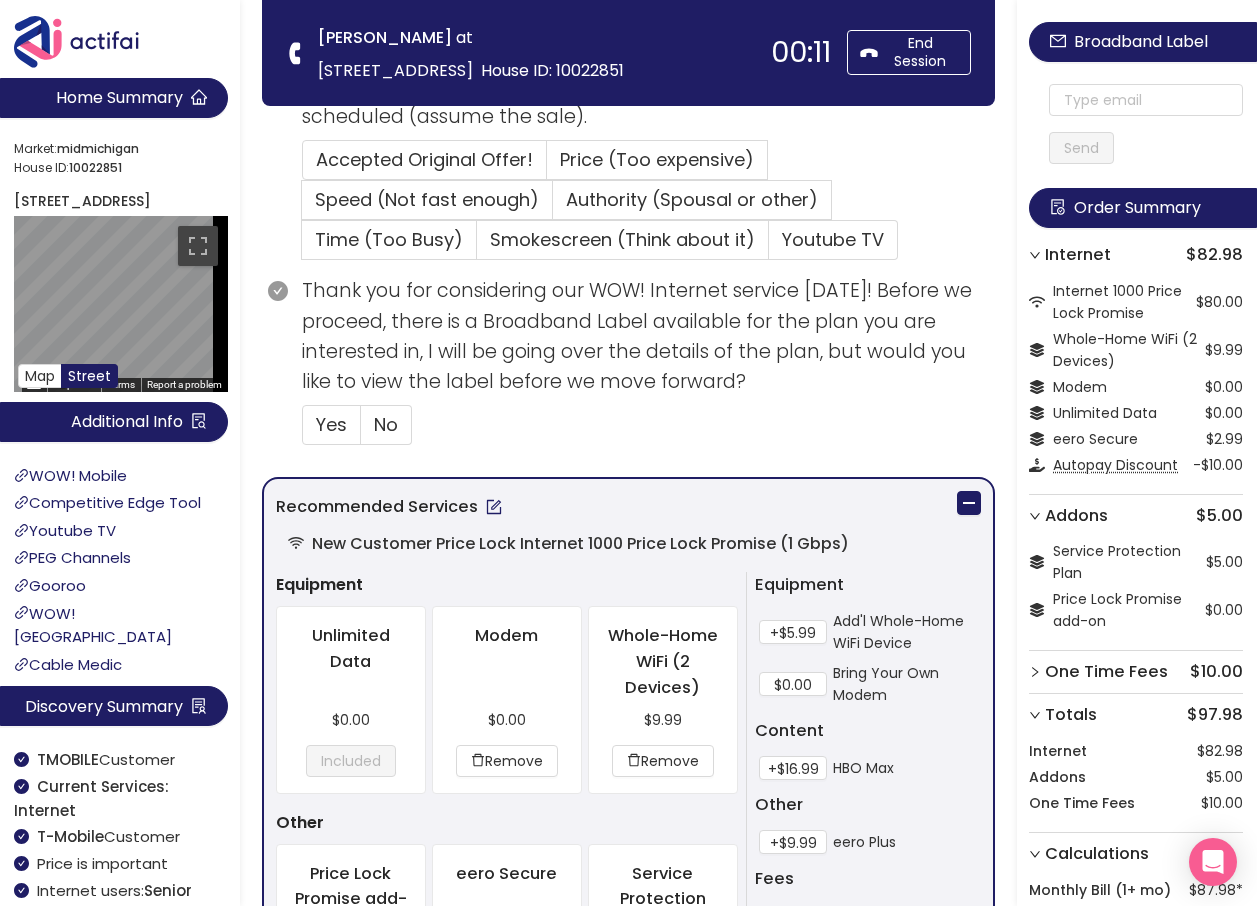 scroll, scrollTop: 600, scrollLeft: 0, axis: vertical 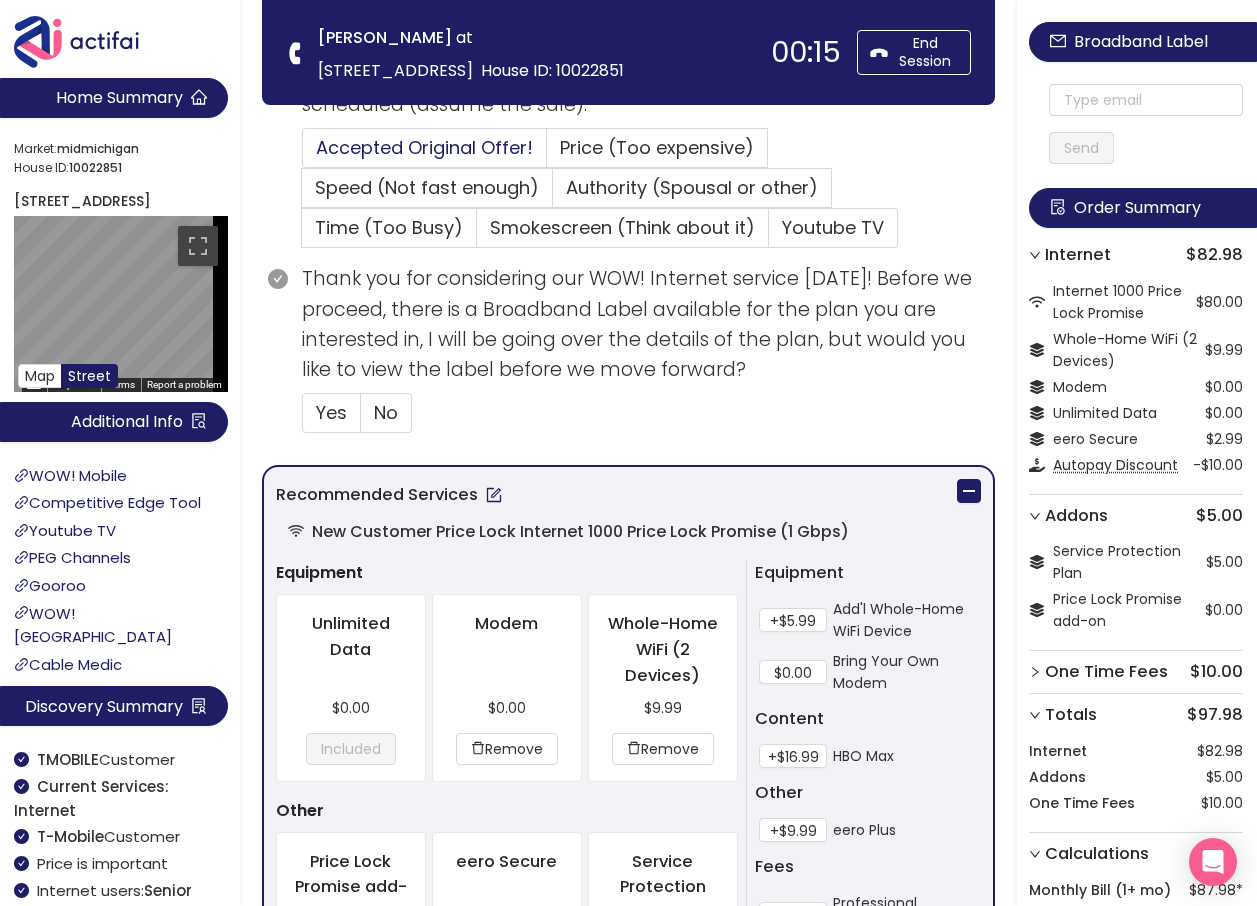 click on "Accepted Original Offer!" at bounding box center (424, 147) 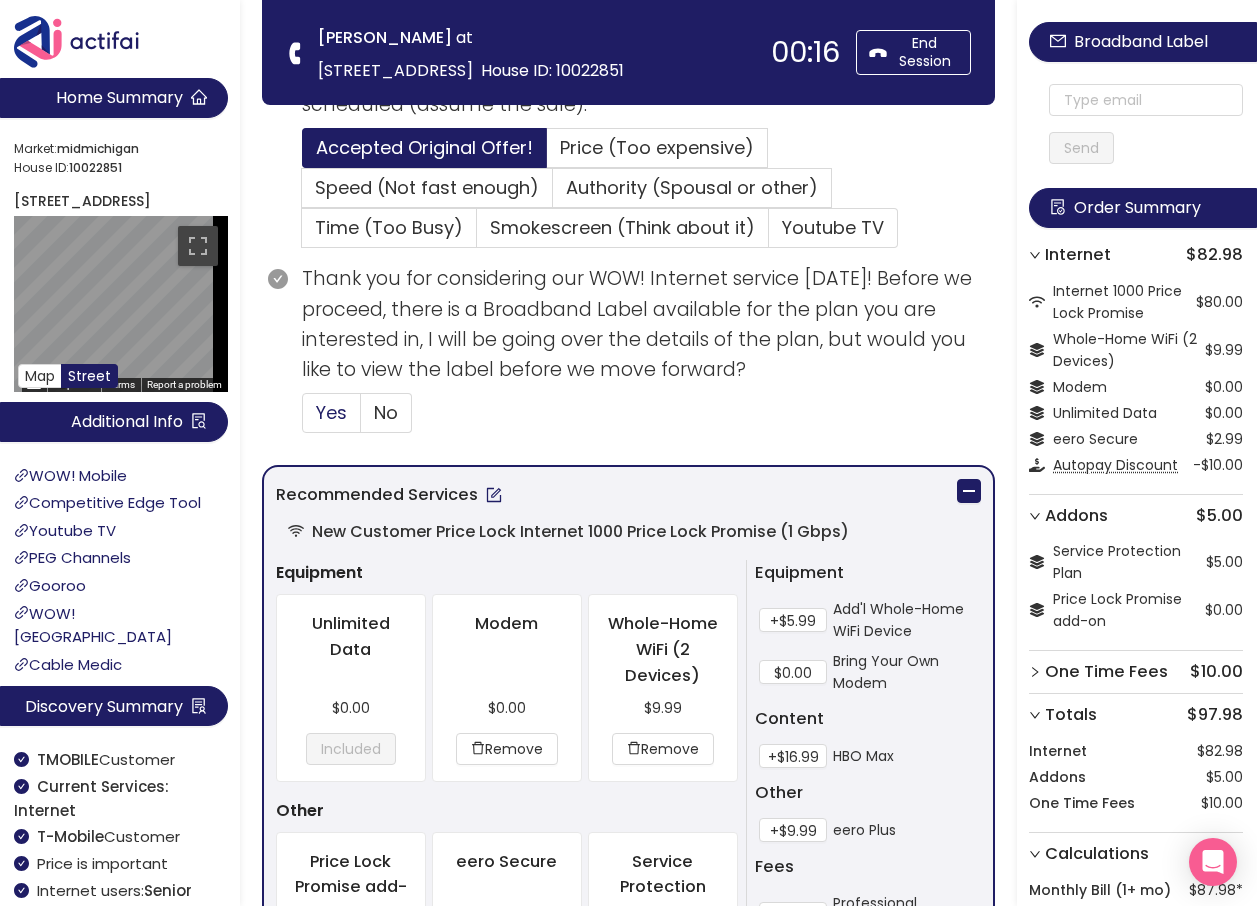 click on "Yes" 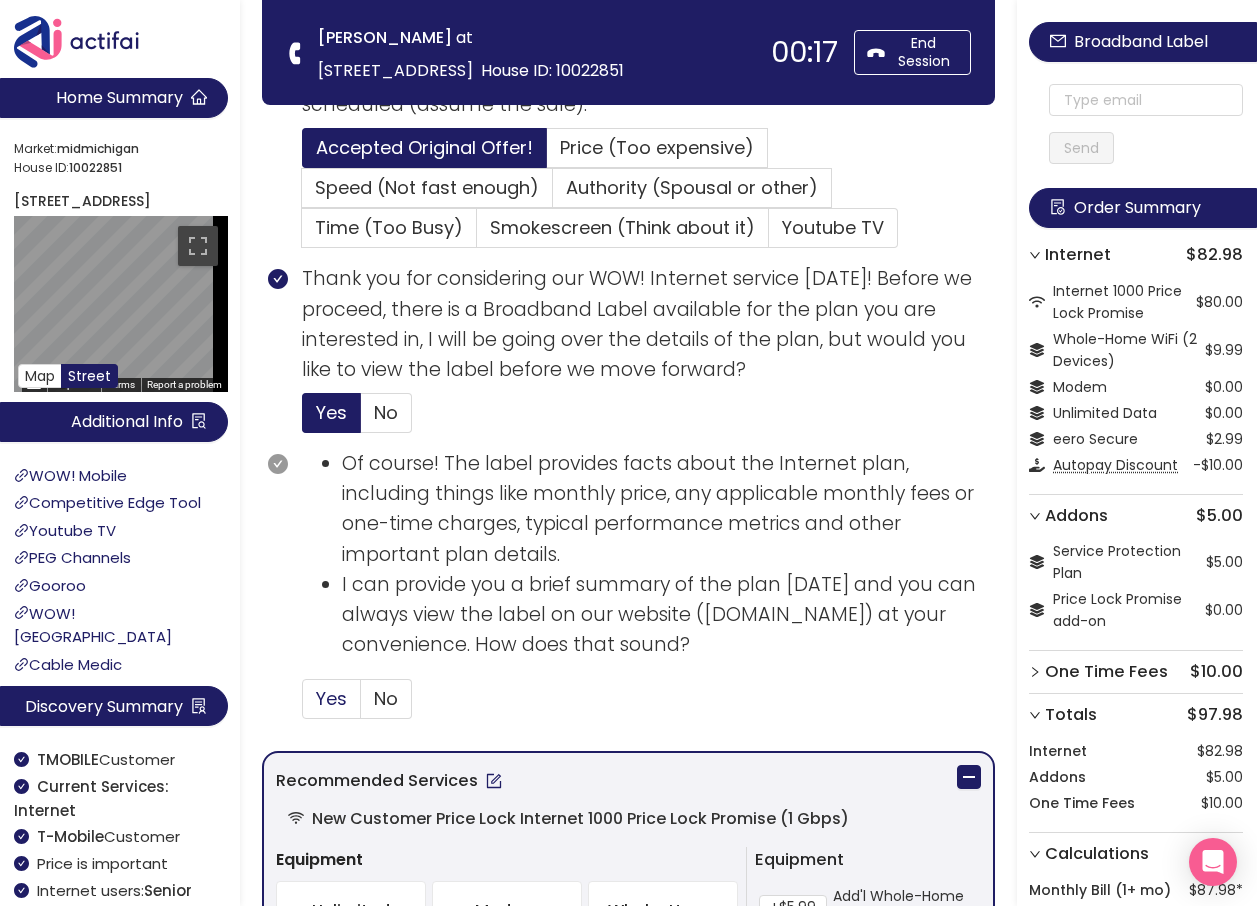 click on "Yes" at bounding box center (331, 698) 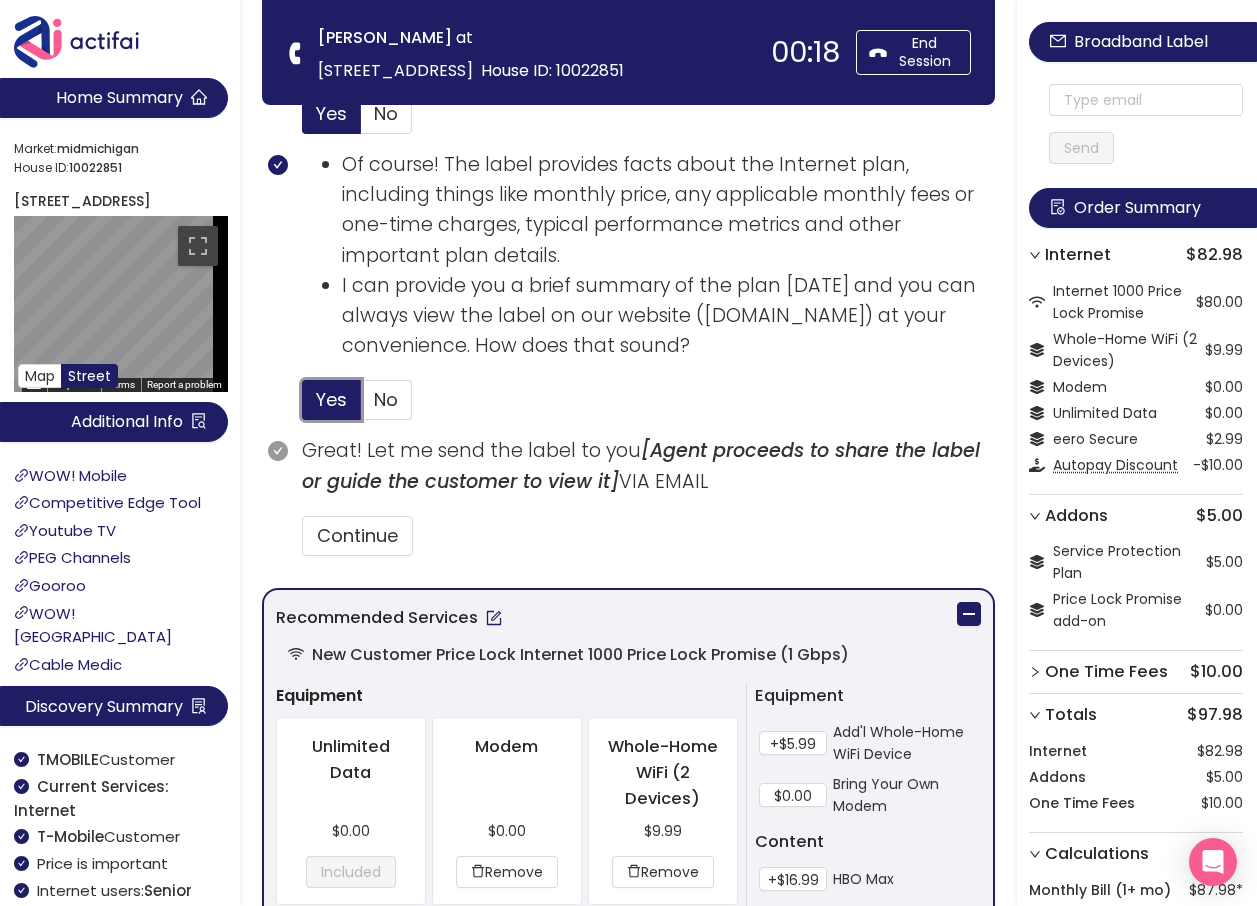 scroll, scrollTop: 900, scrollLeft: 0, axis: vertical 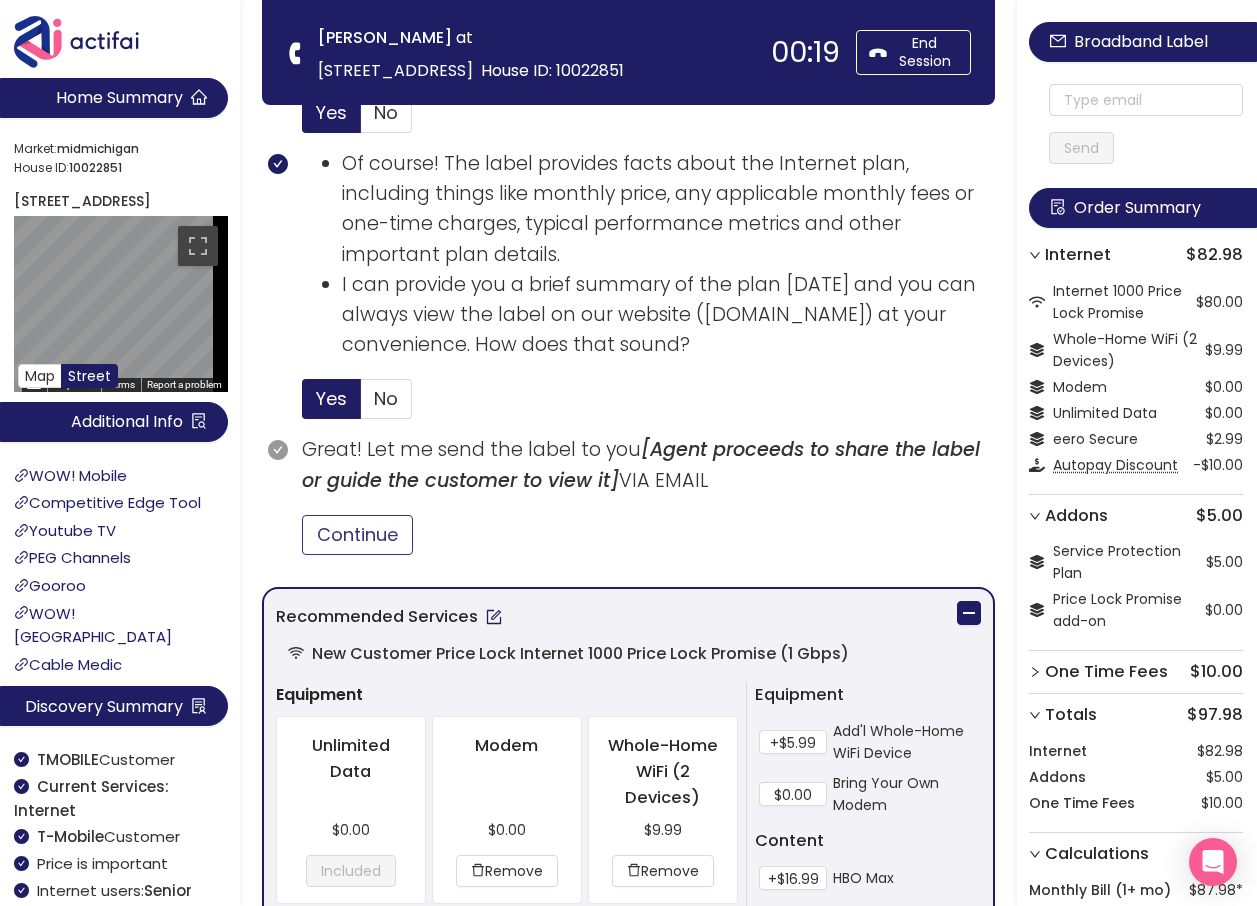 click on "Continue" at bounding box center (357, 535) 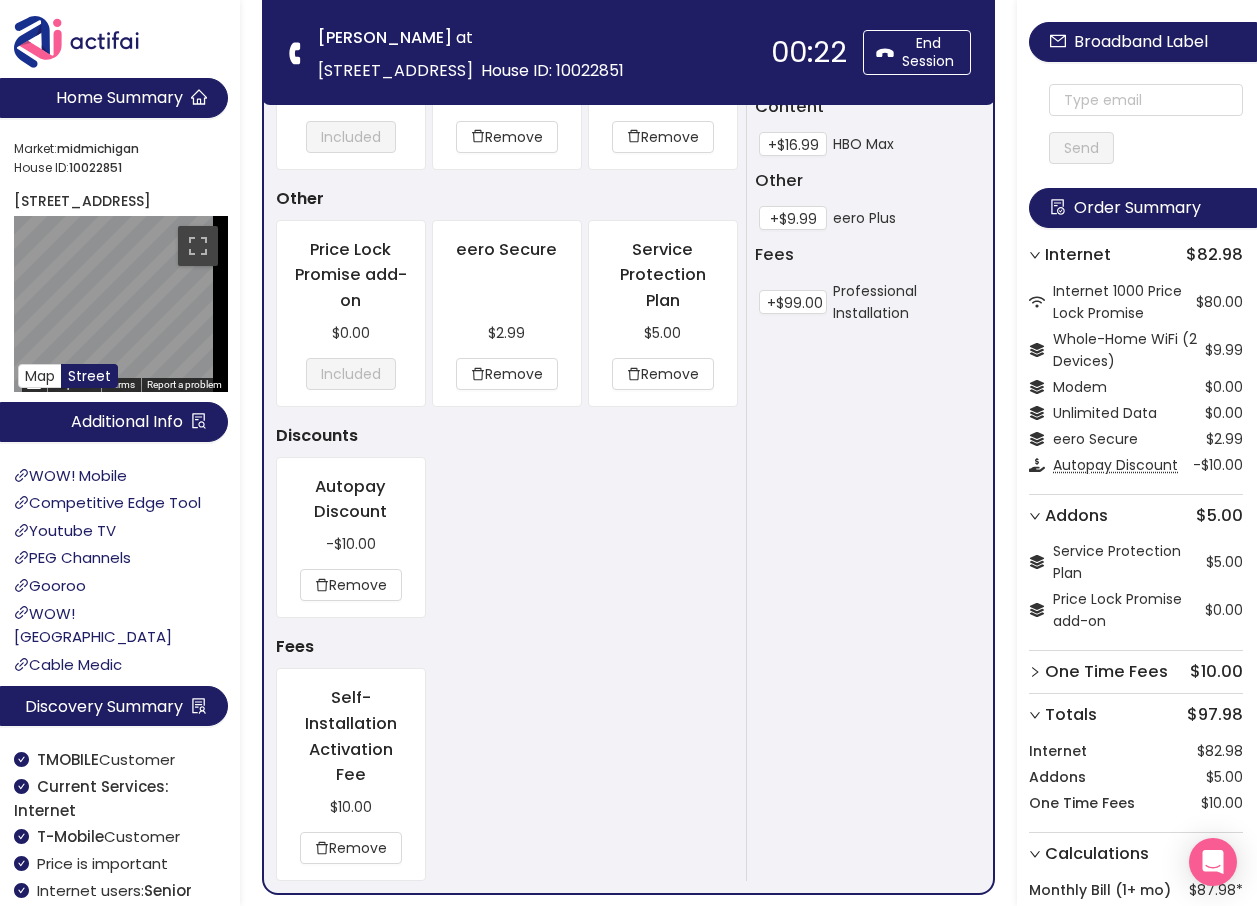 scroll, scrollTop: 1791, scrollLeft: 0, axis: vertical 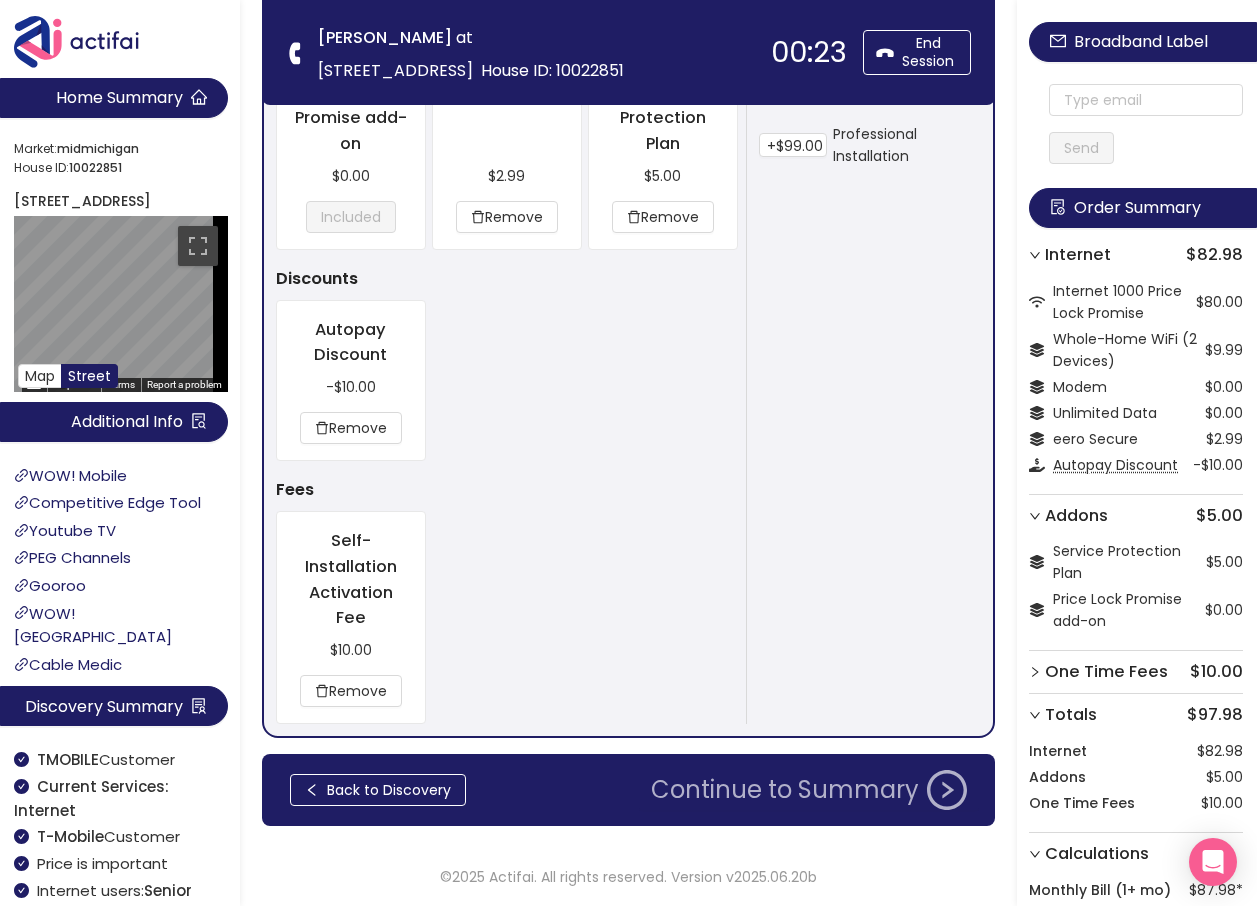 click on "Continue to Summary" 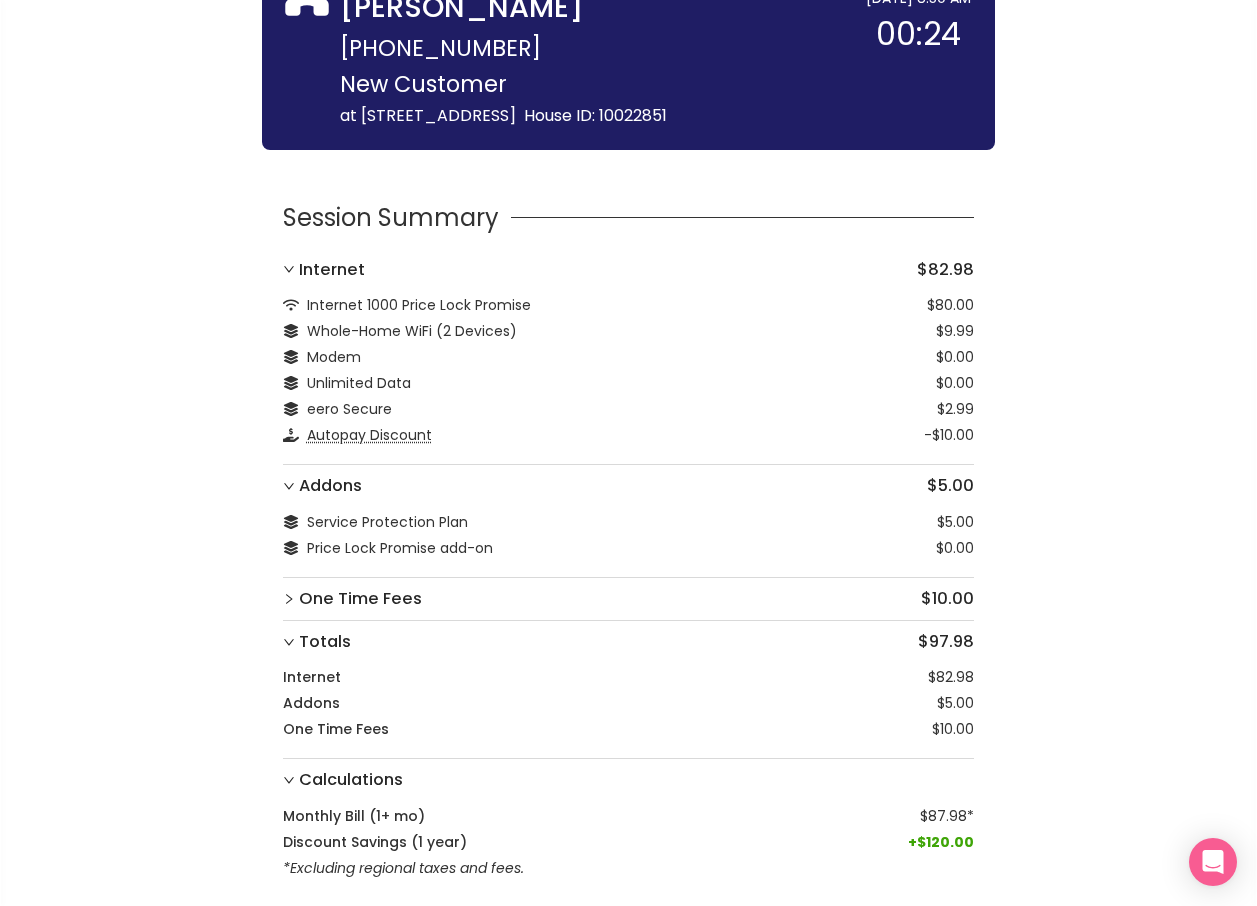 scroll, scrollTop: 323, scrollLeft: 0, axis: vertical 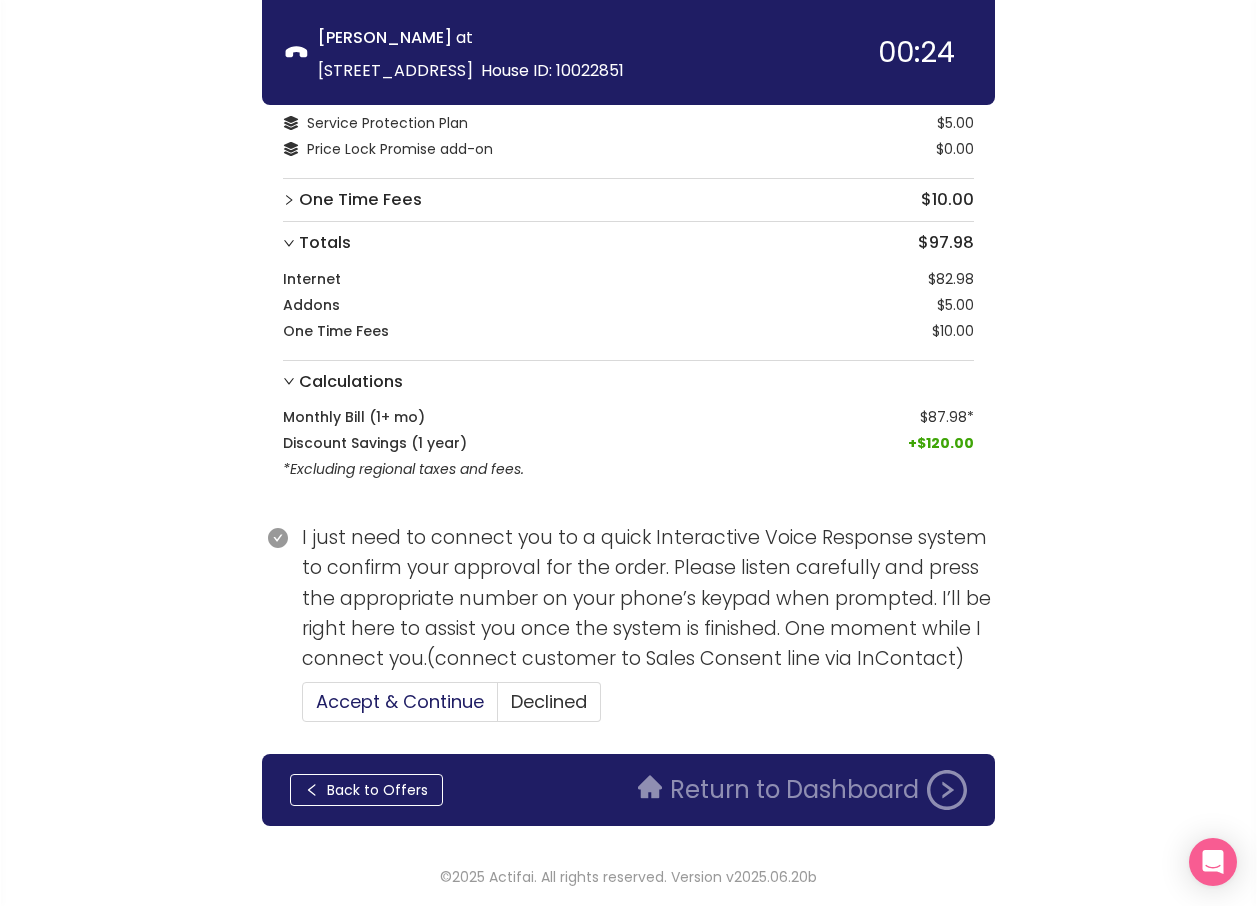 click on "Accept & Continue" at bounding box center (400, 701) 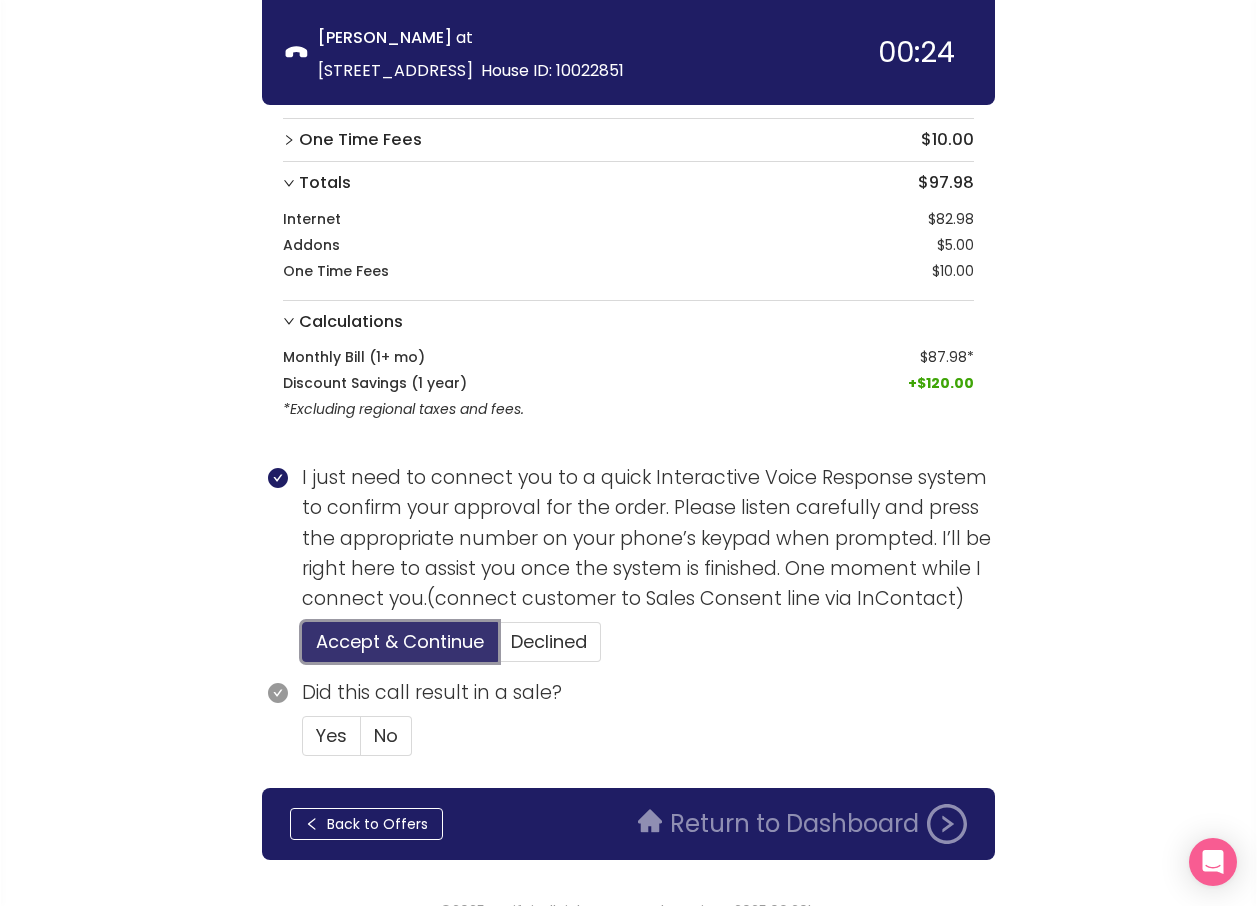 scroll, scrollTop: 417, scrollLeft: 0, axis: vertical 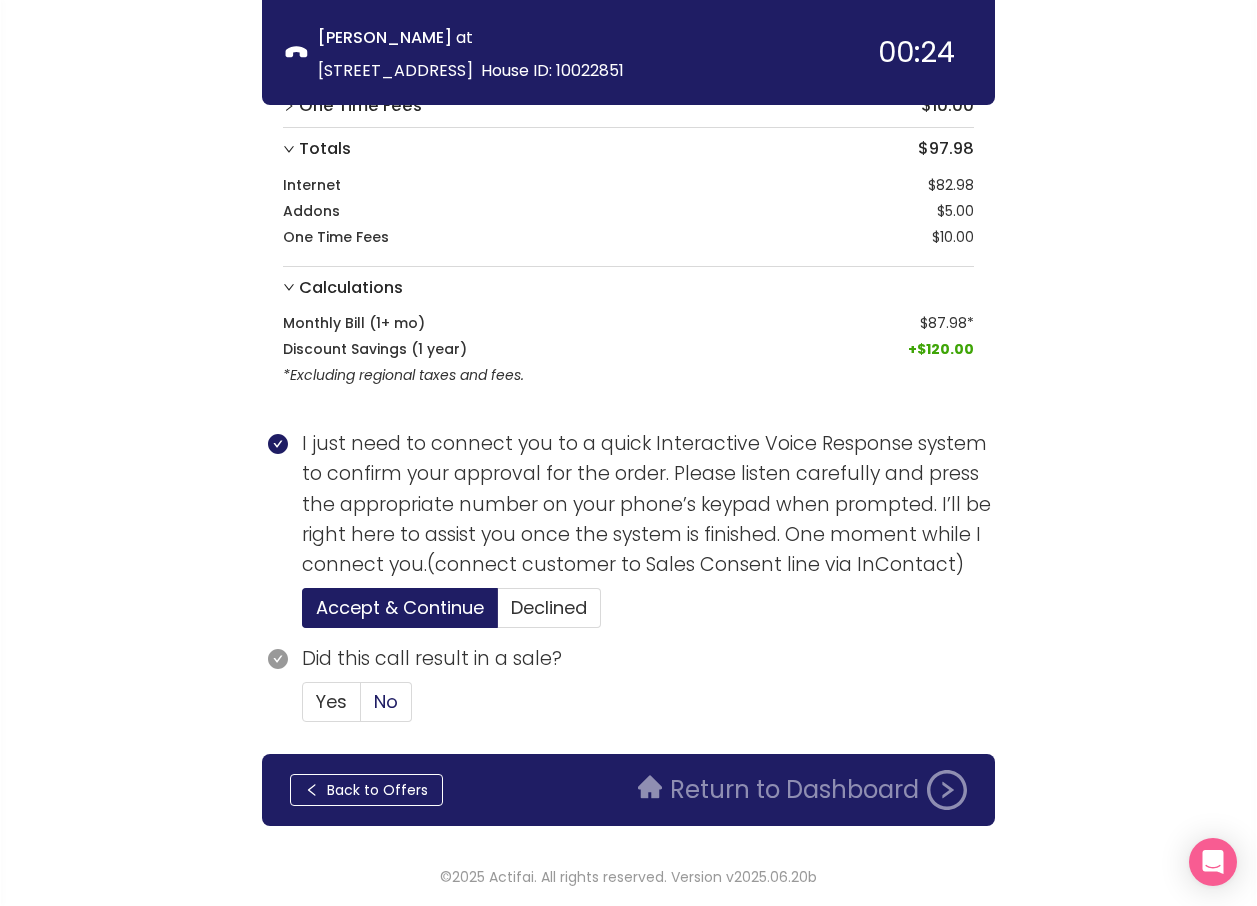 click on "No" 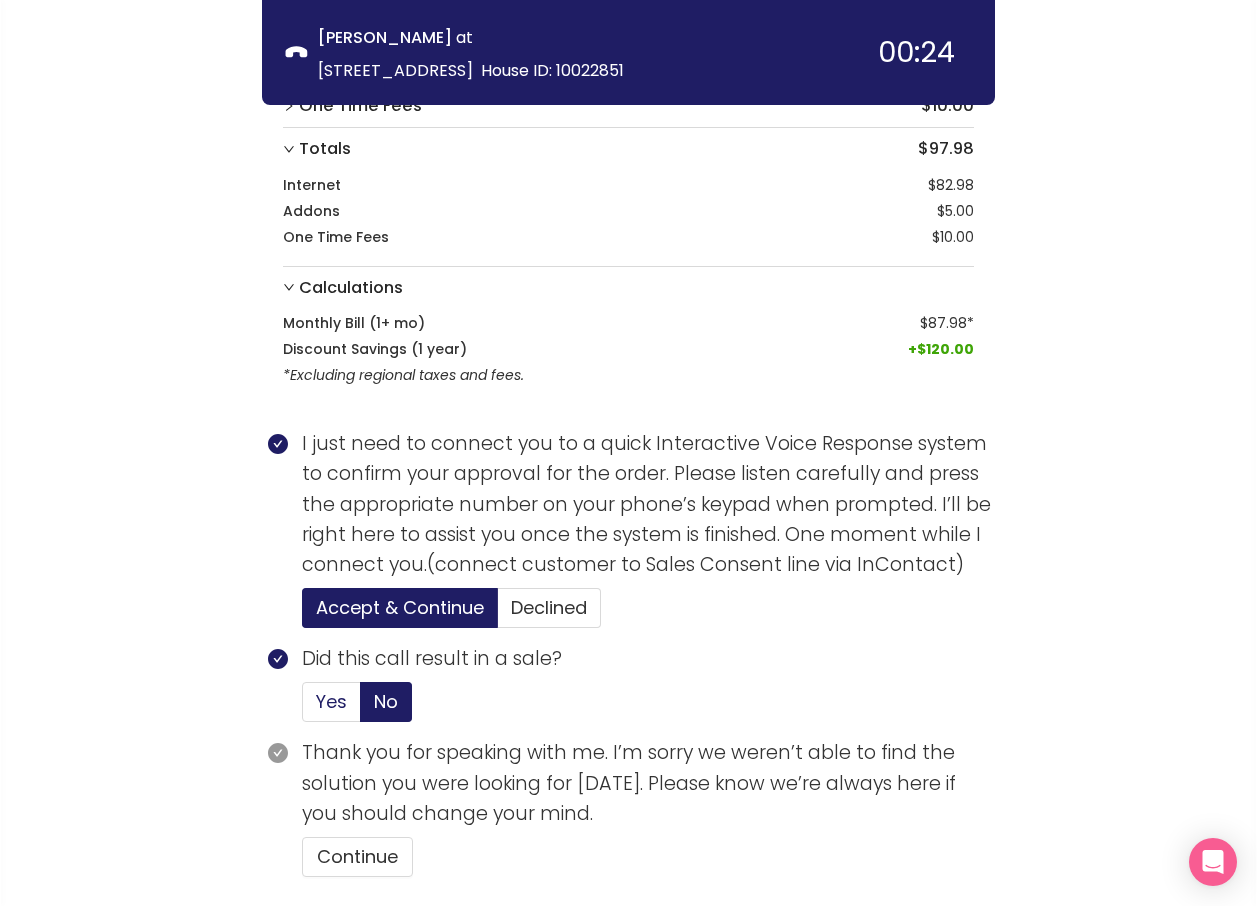 click on "Yes" at bounding box center (331, 701) 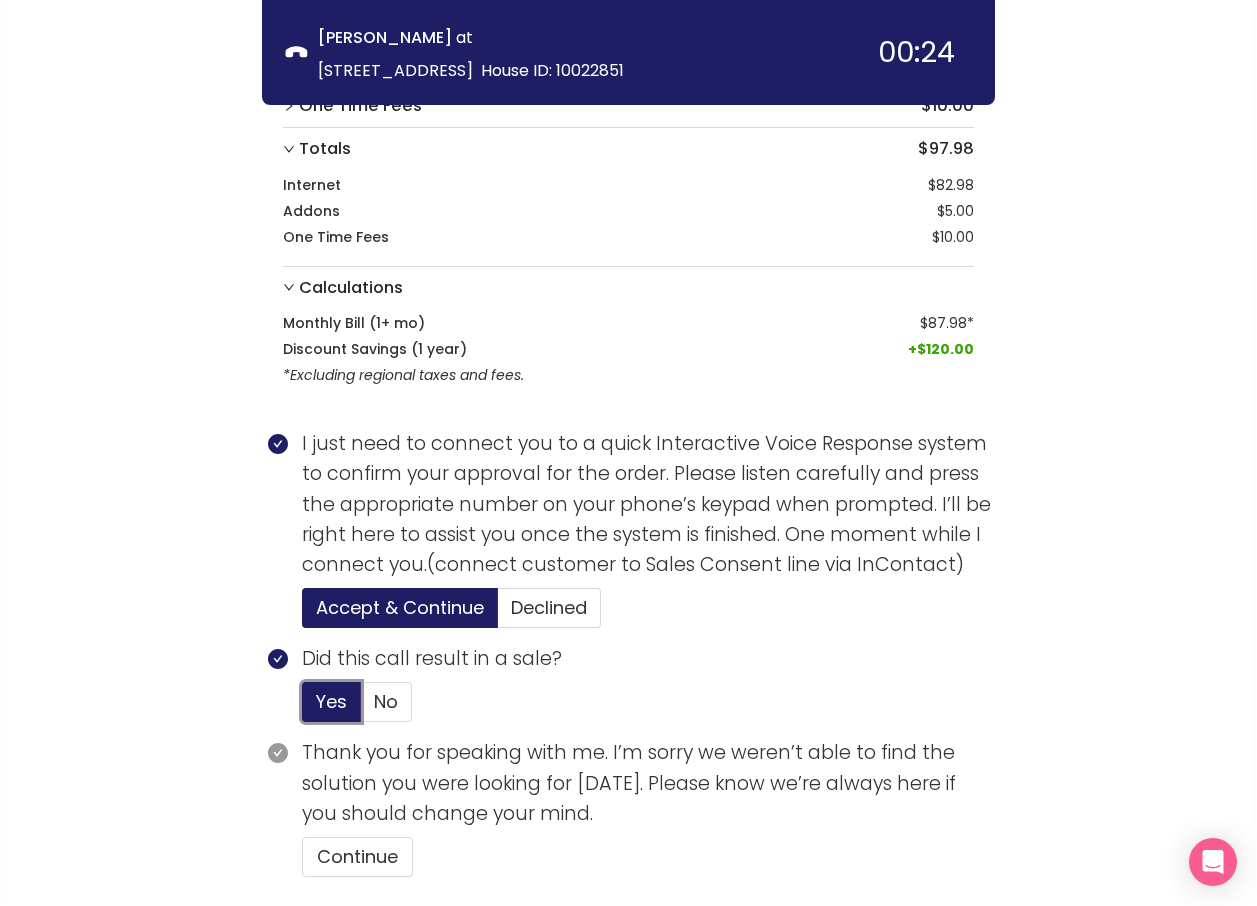 type 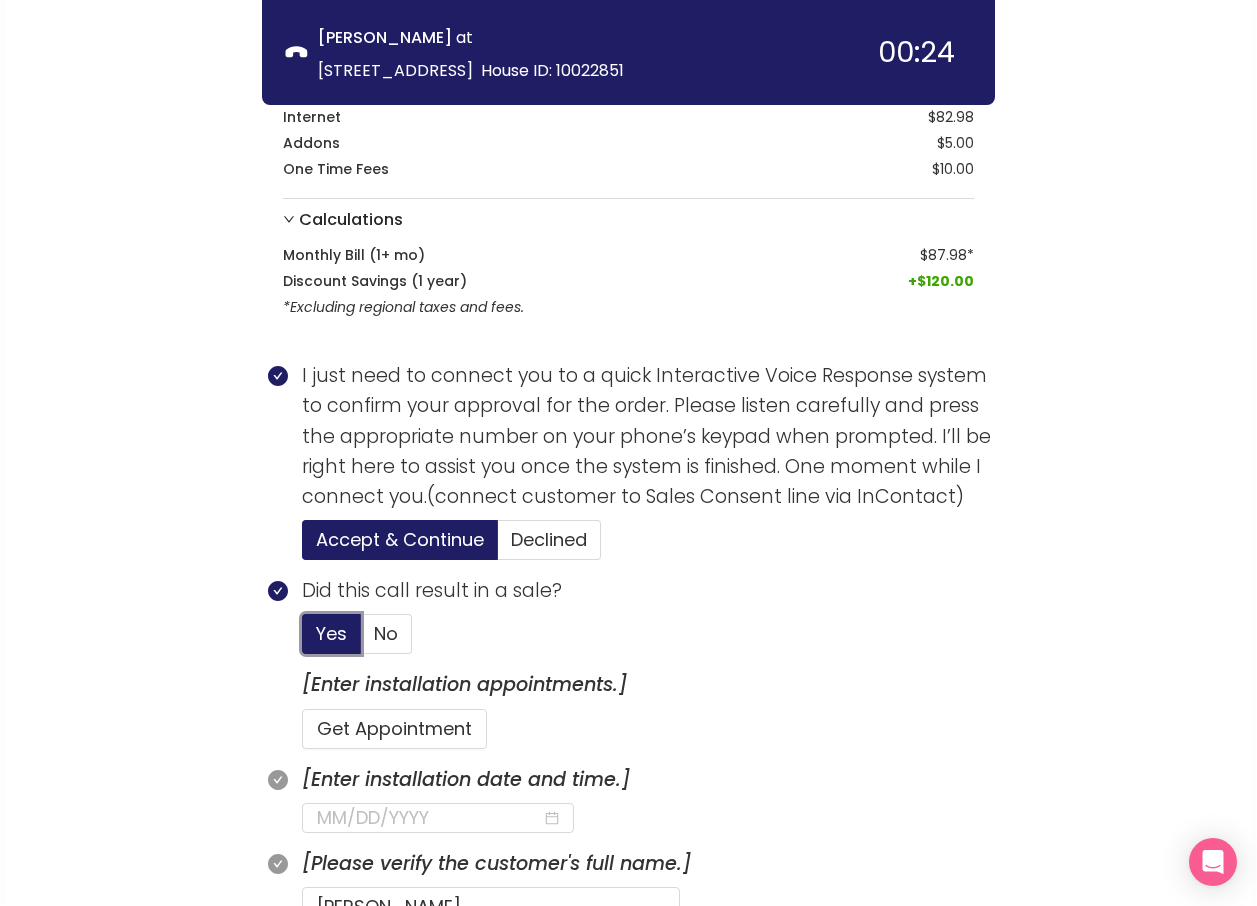 scroll, scrollTop: 717, scrollLeft: 0, axis: vertical 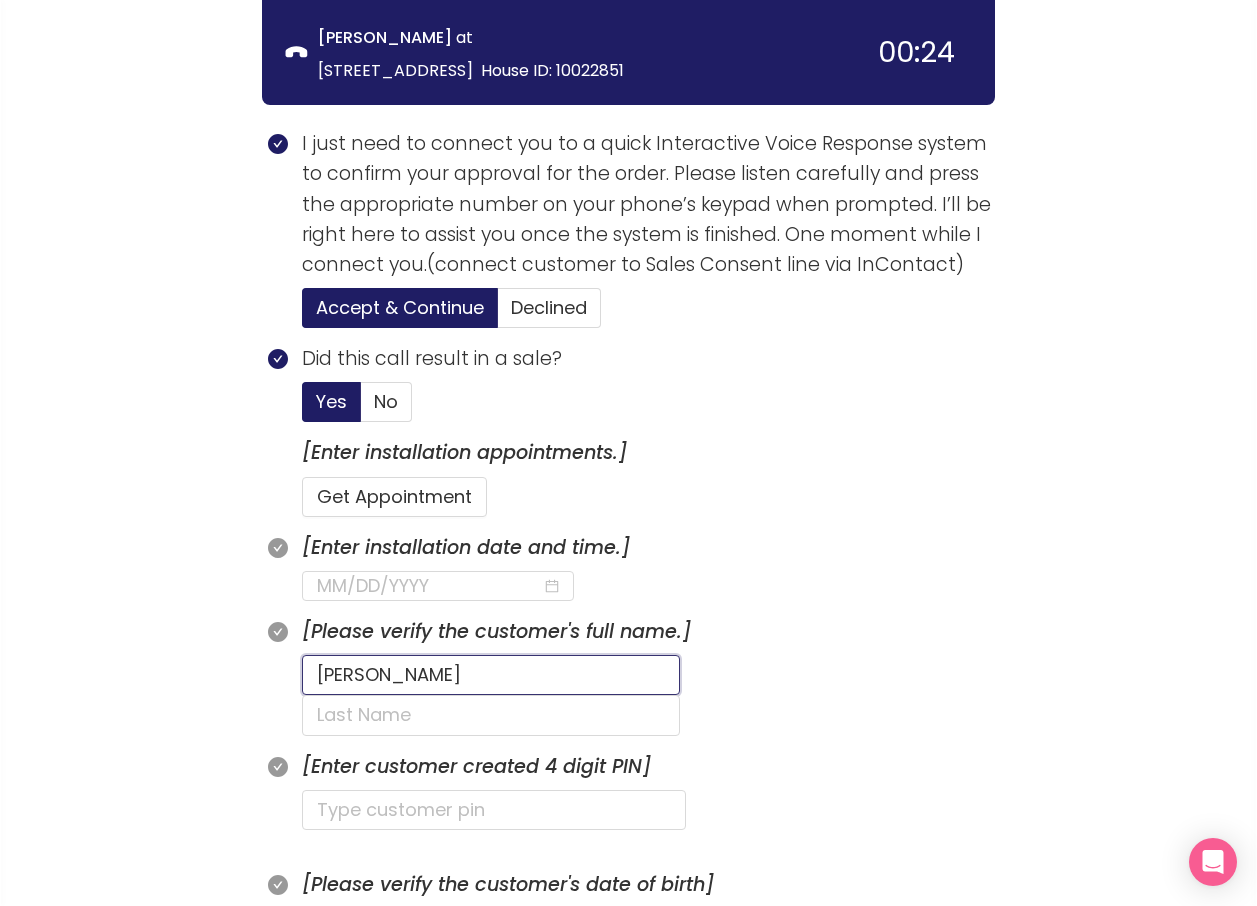 drag, startPoint x: 425, startPoint y: 680, endPoint x: 264, endPoint y: 659, distance: 162.36378 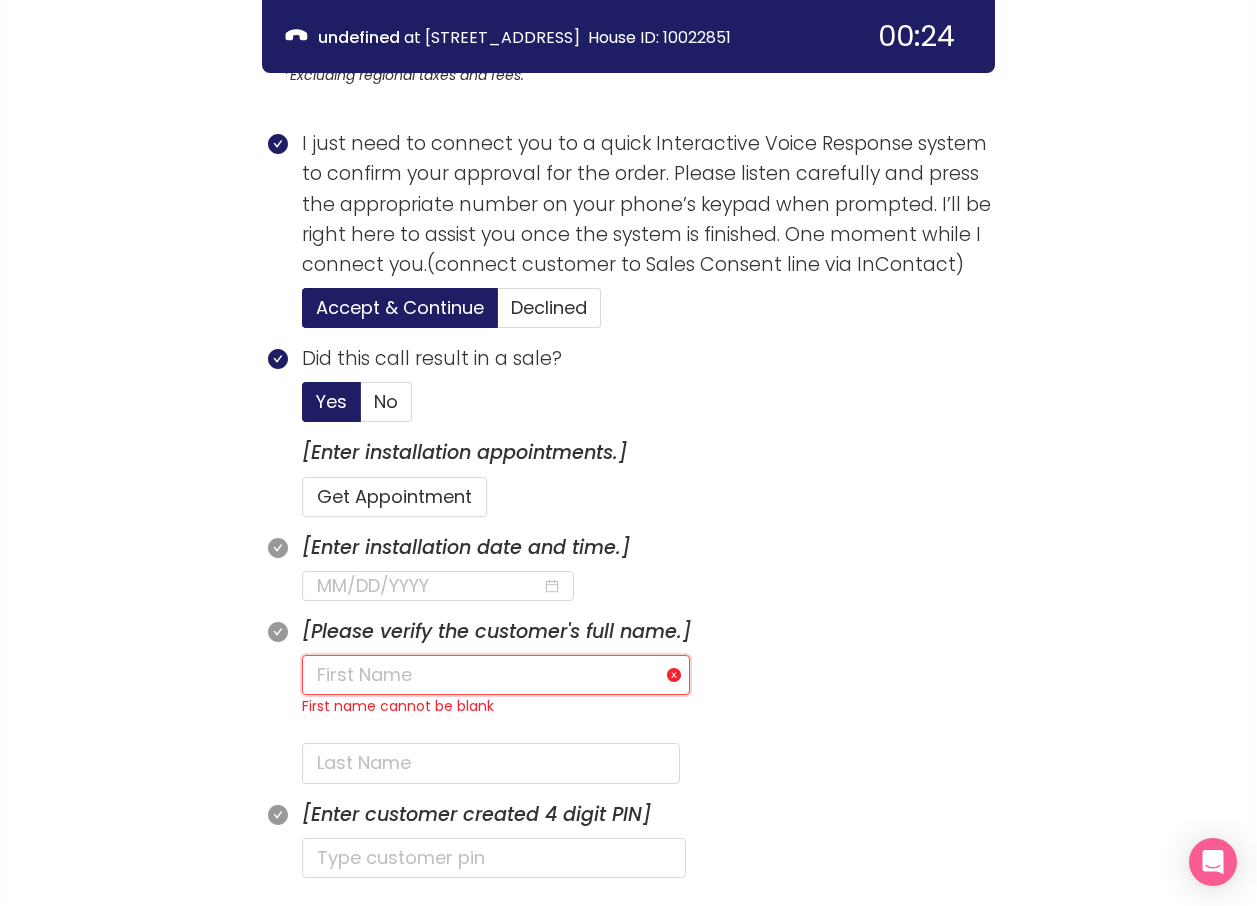click 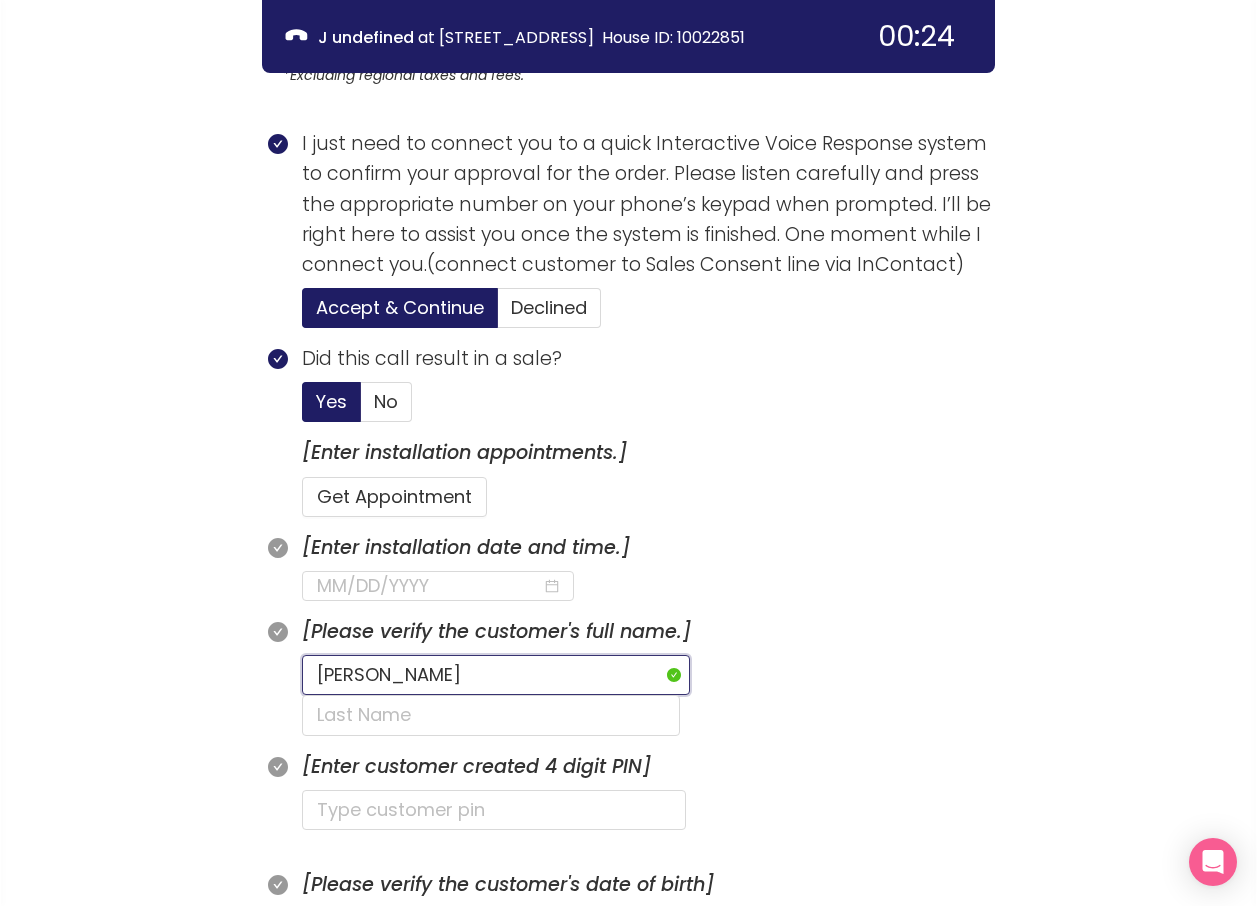 type on "[PERSON_NAME]" 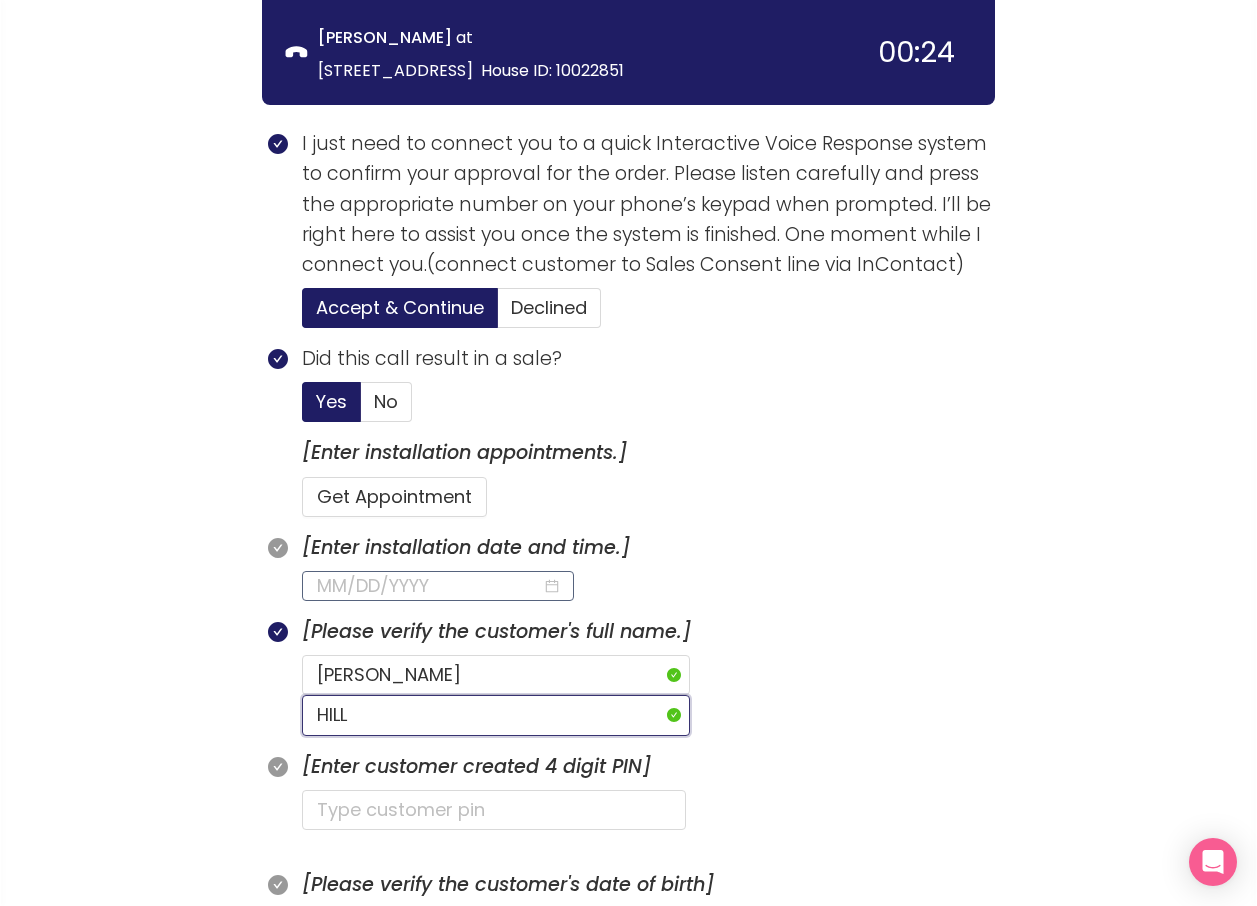 type on "HILL" 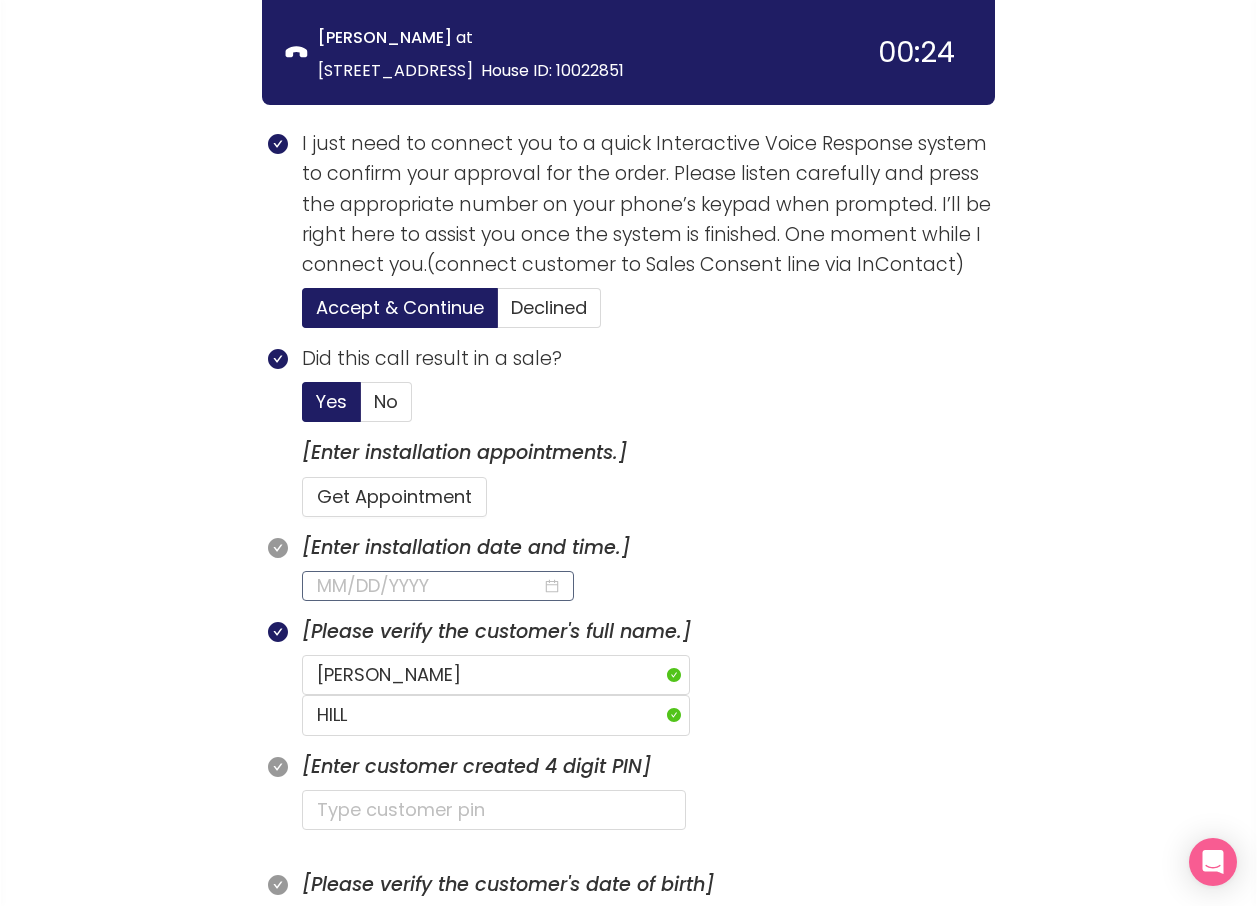click at bounding box center (429, 586) 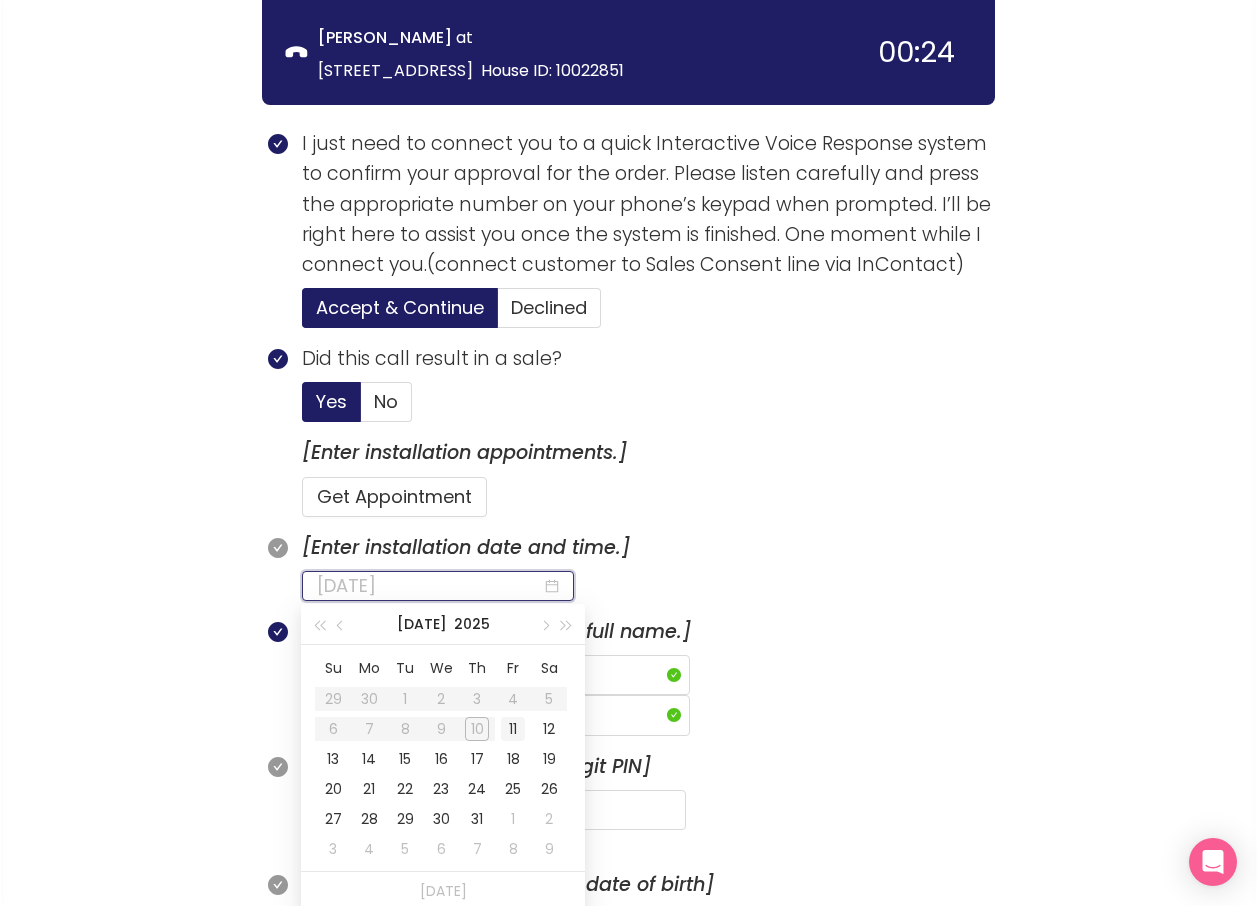 type on "[DATE]" 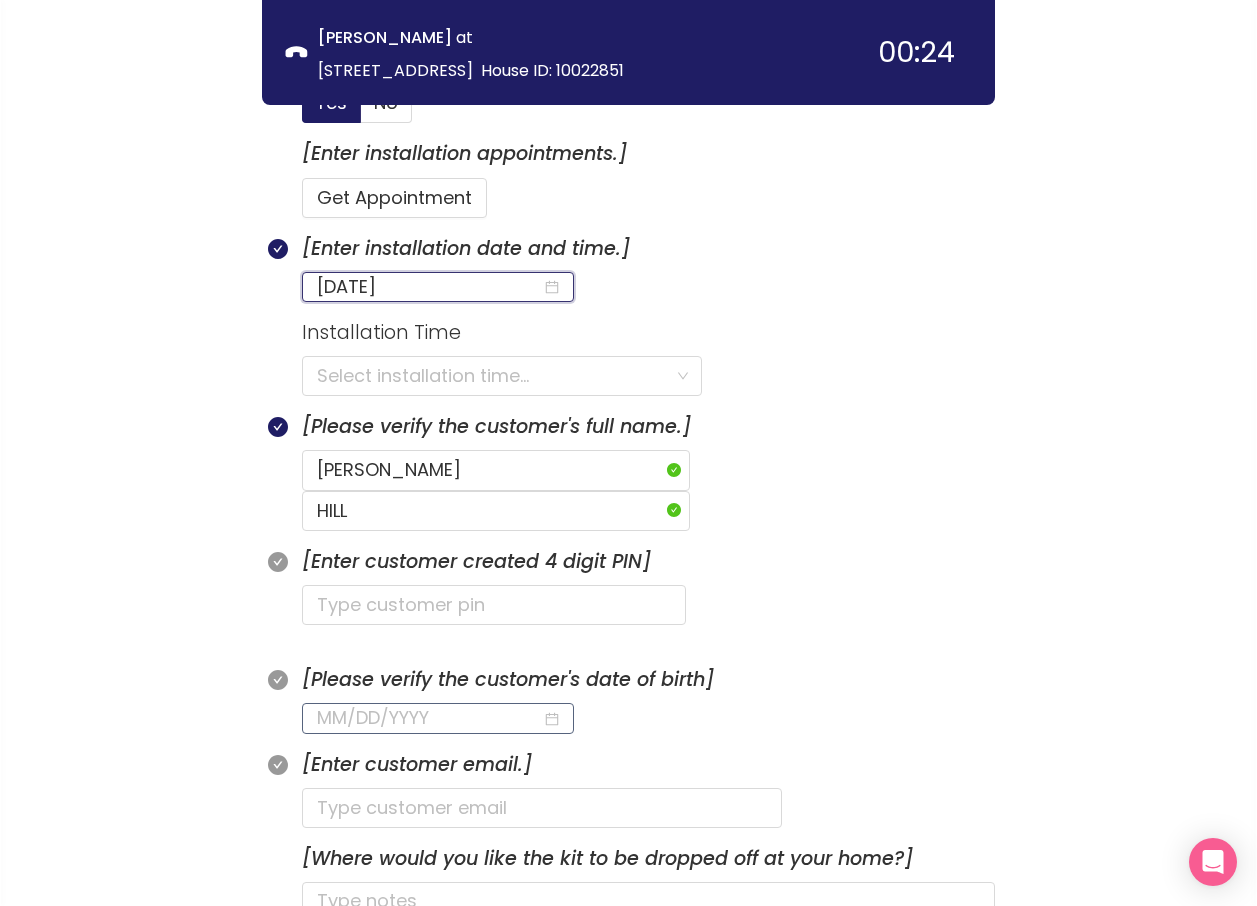 scroll, scrollTop: 1017, scrollLeft: 0, axis: vertical 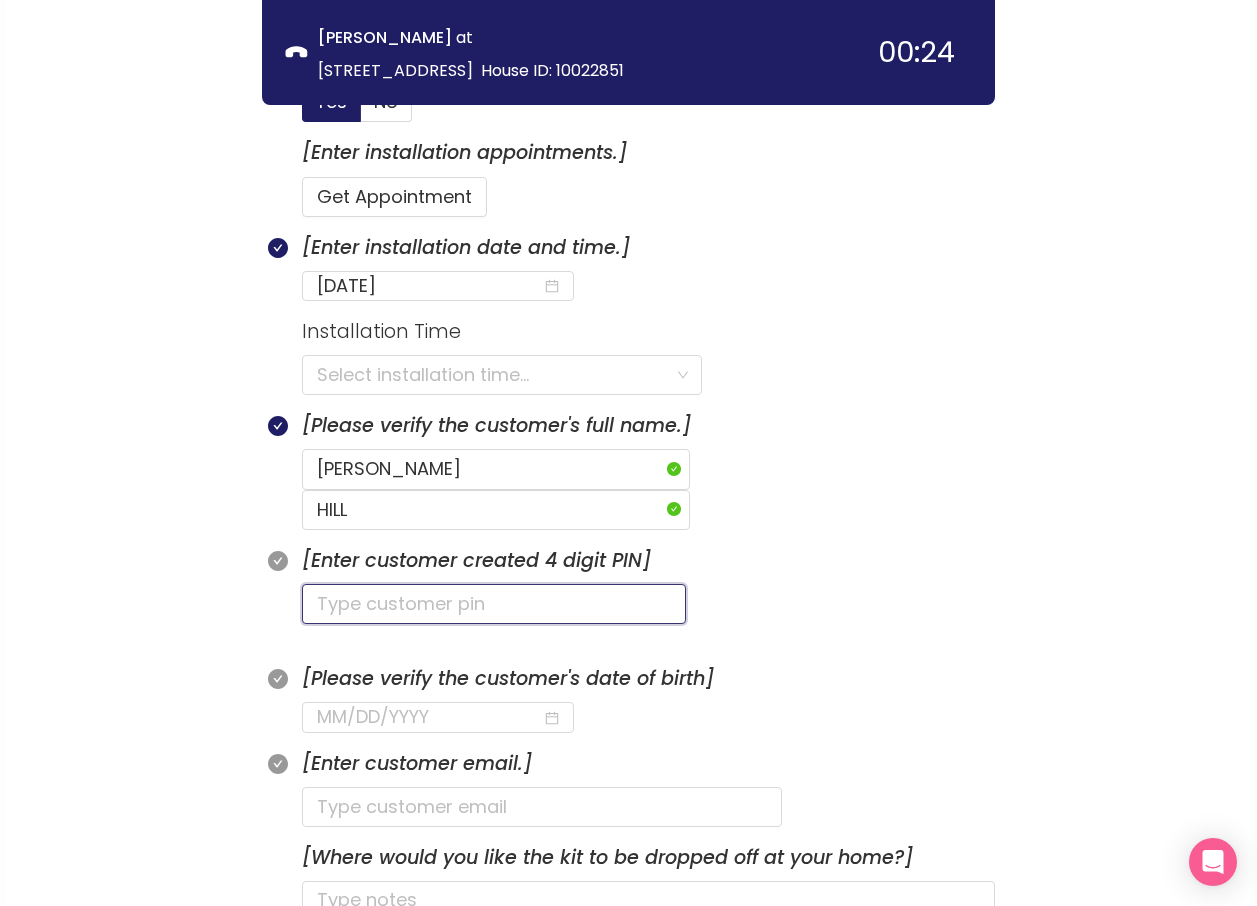 click 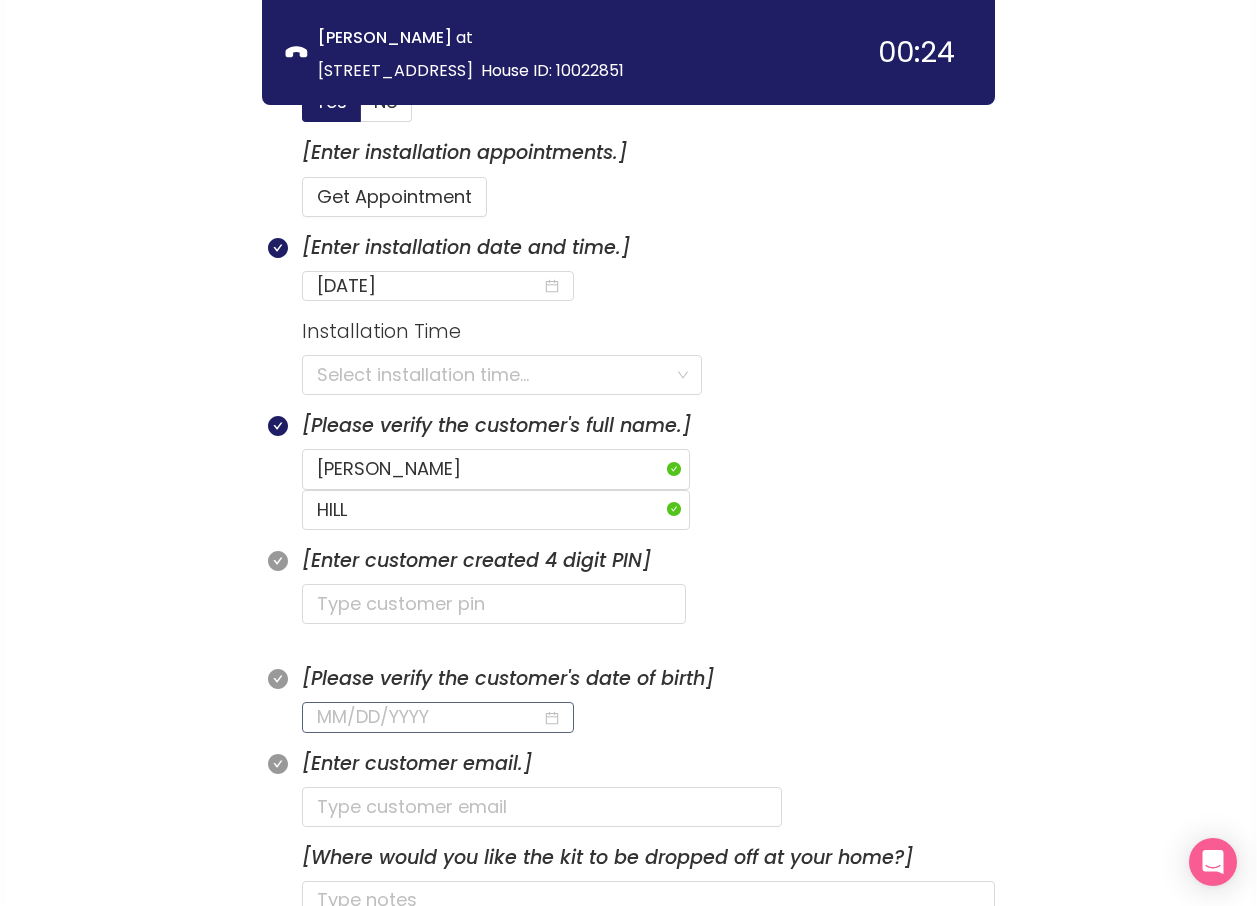 click at bounding box center [429, 717] 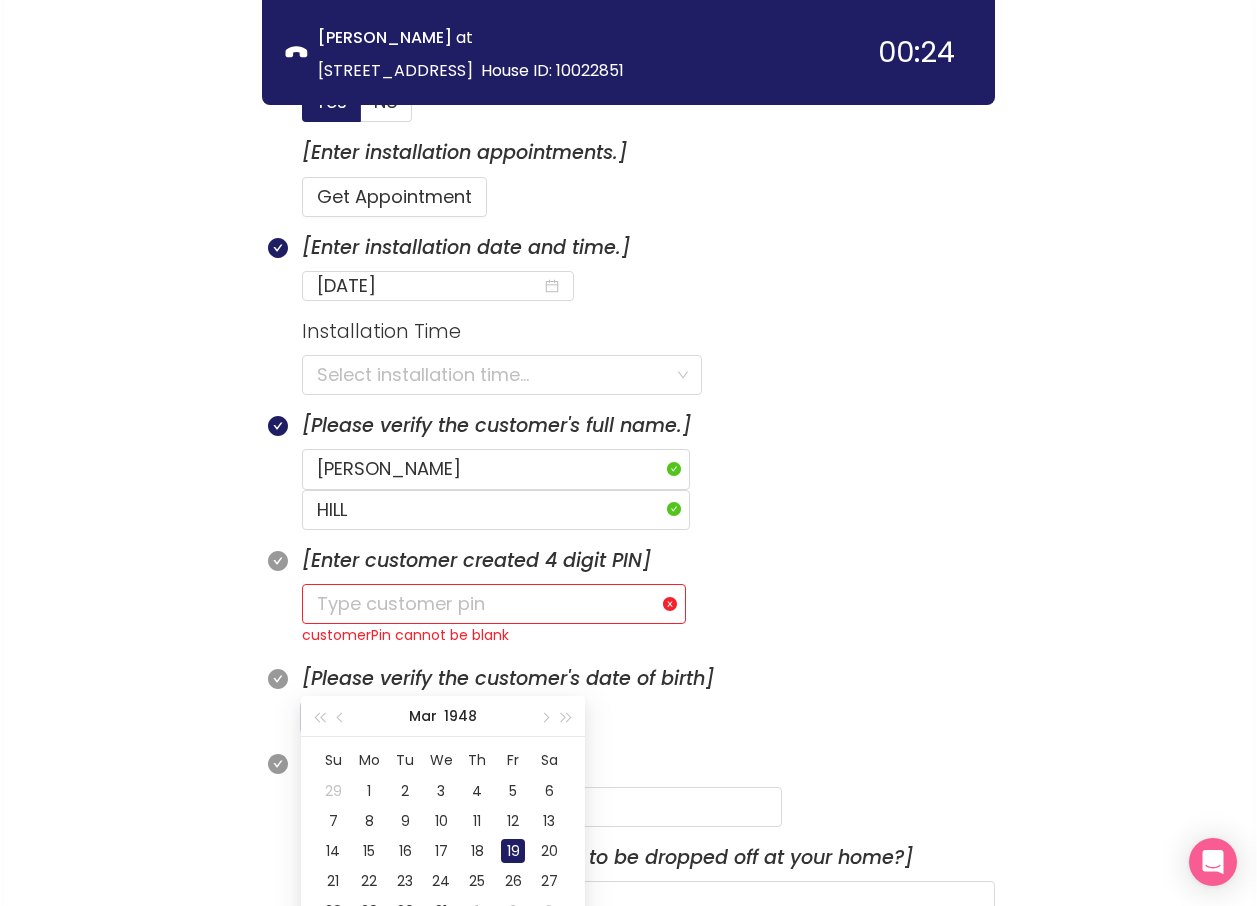 click on "19" at bounding box center [513, 851] 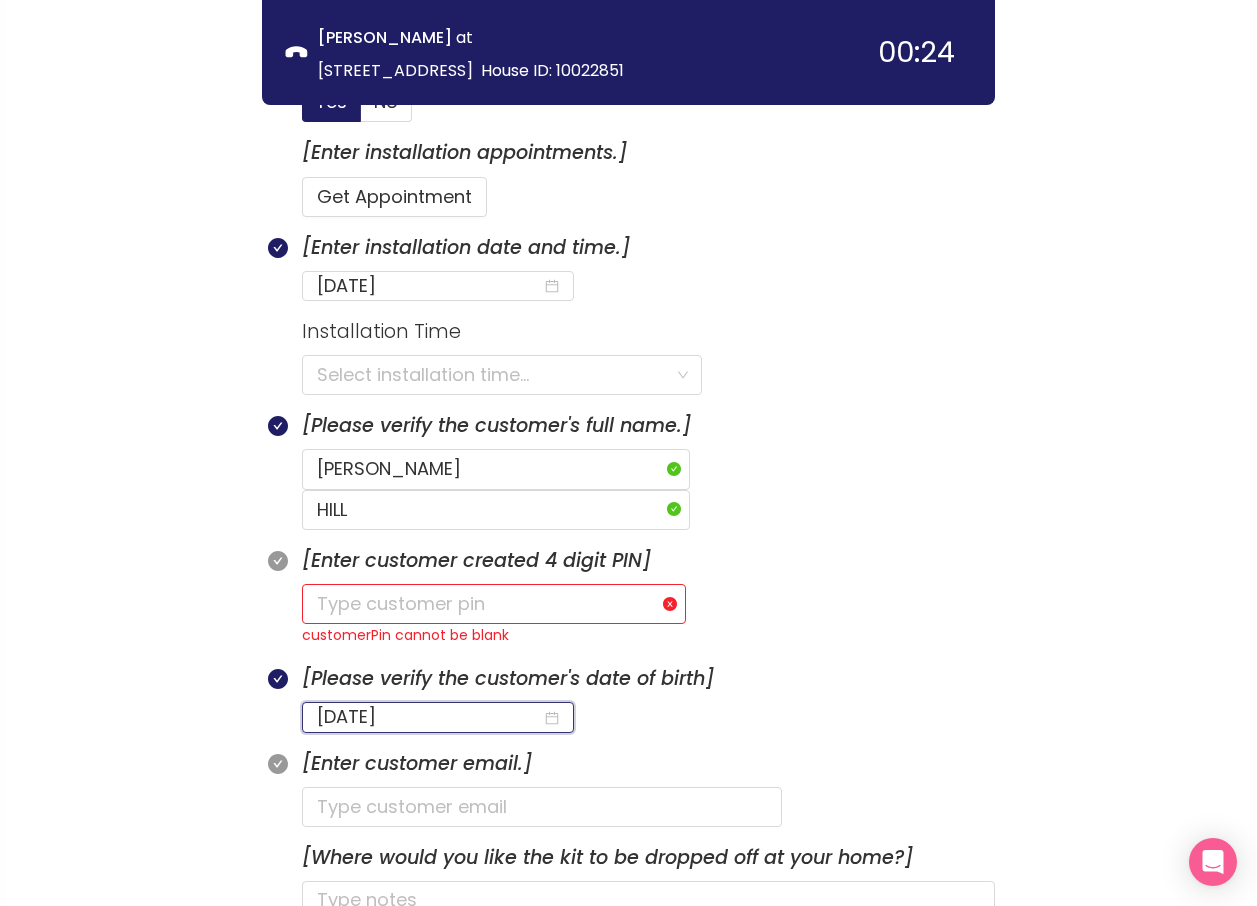 type on "[DATE]" 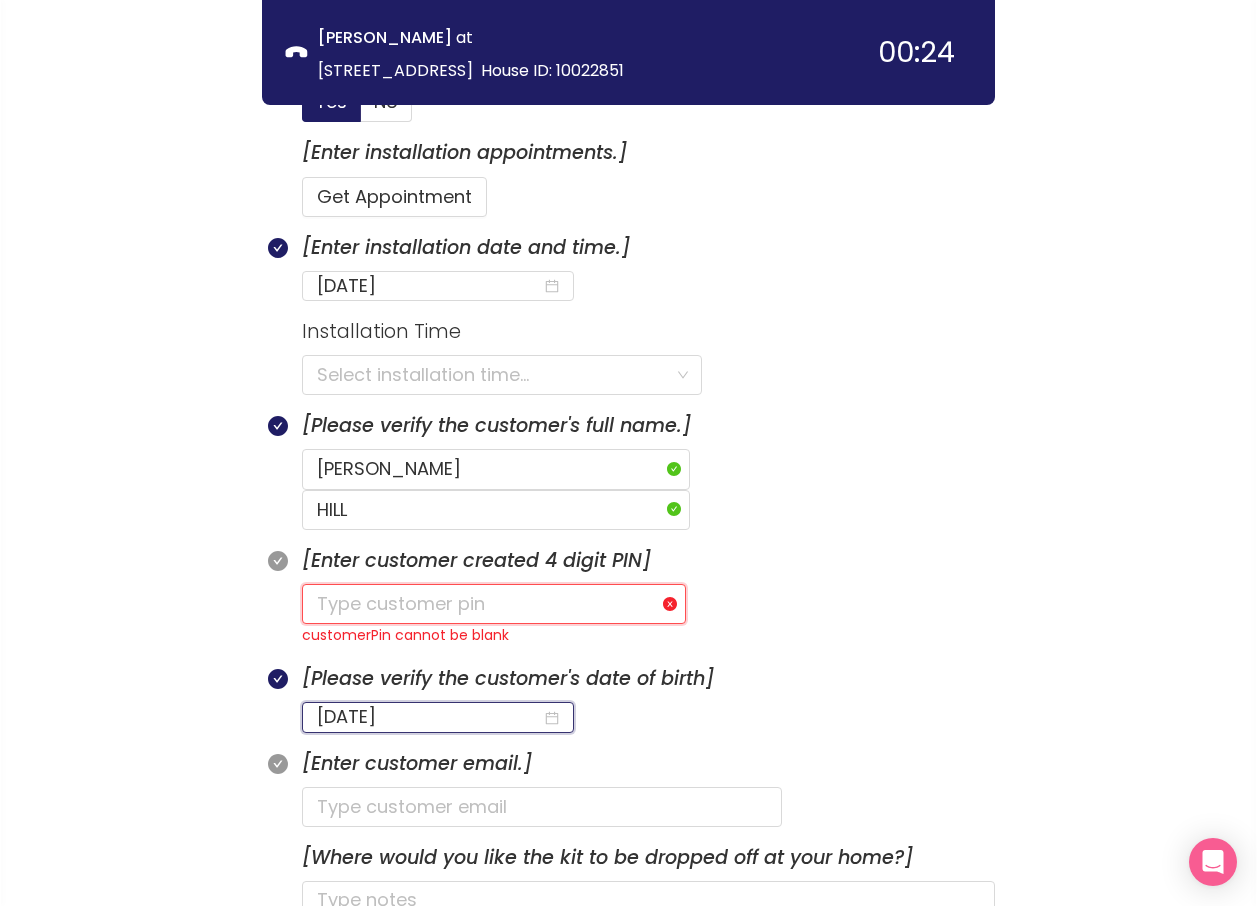 click 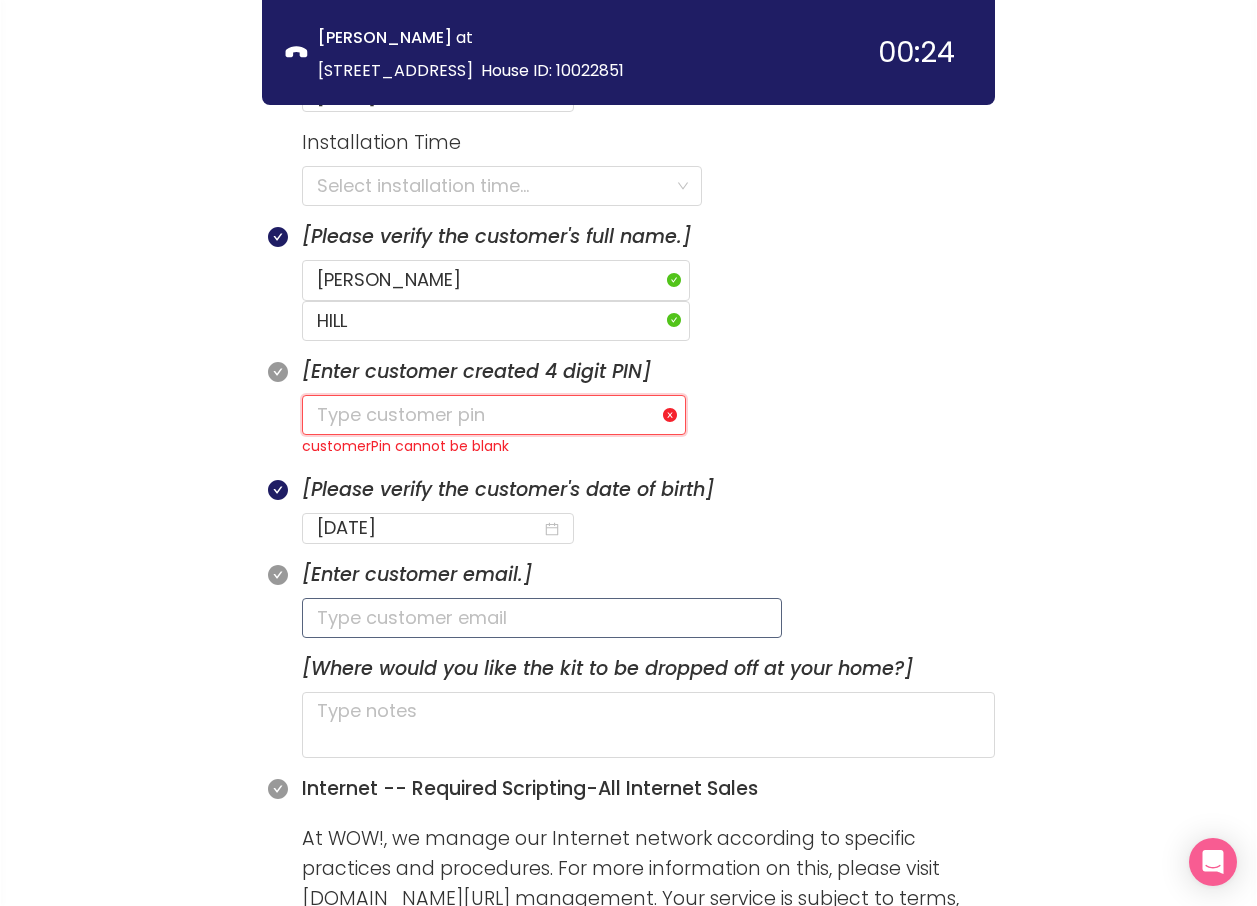 scroll, scrollTop: 1217, scrollLeft: 0, axis: vertical 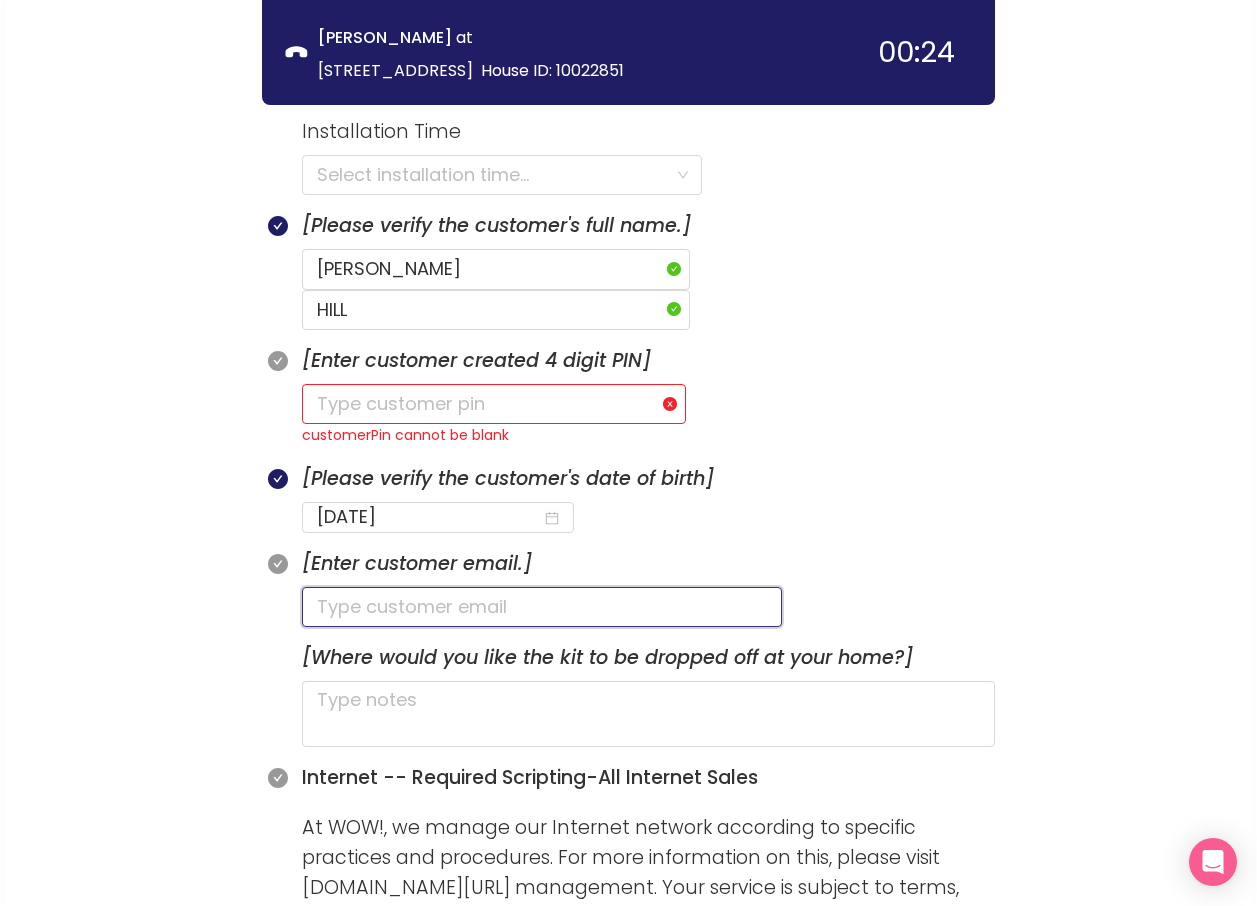 click 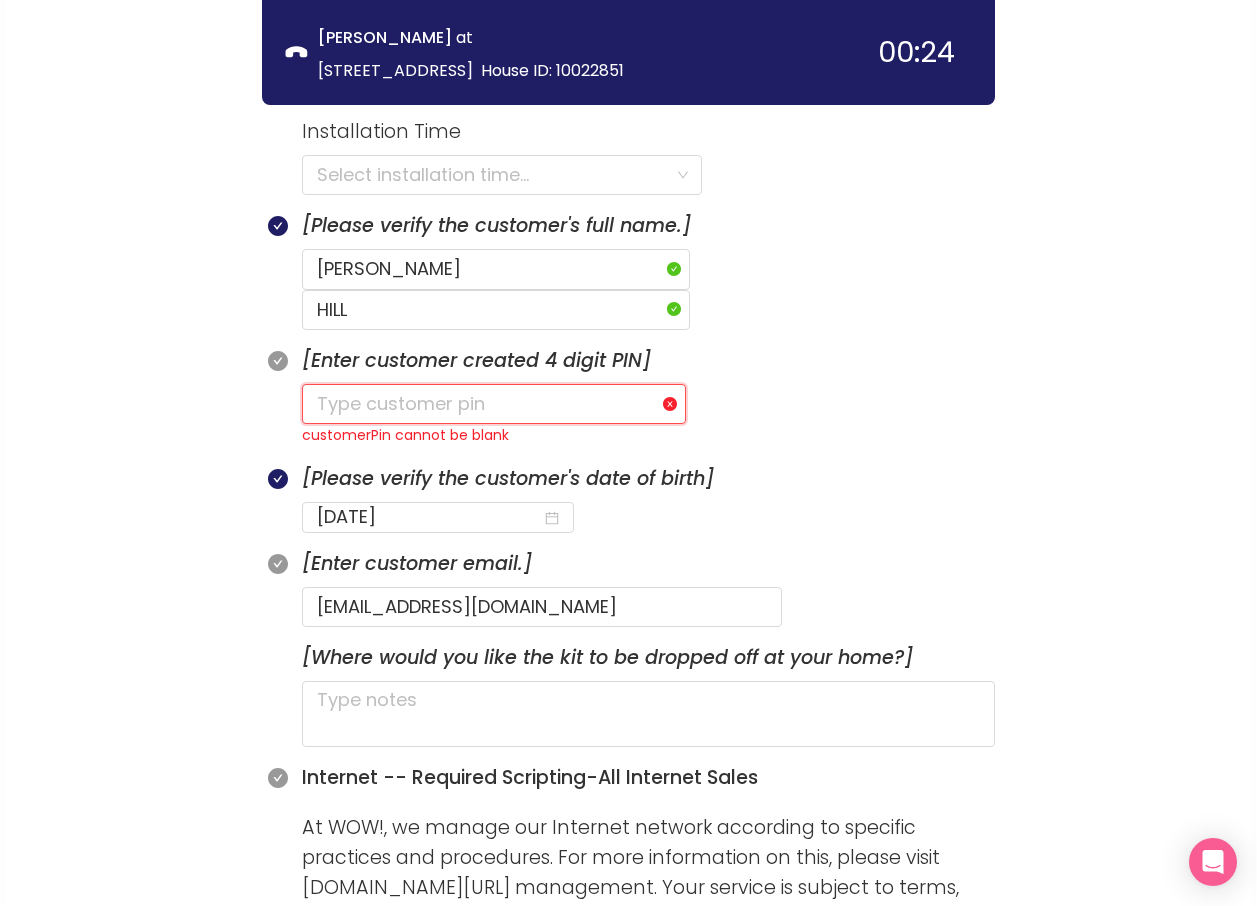 click 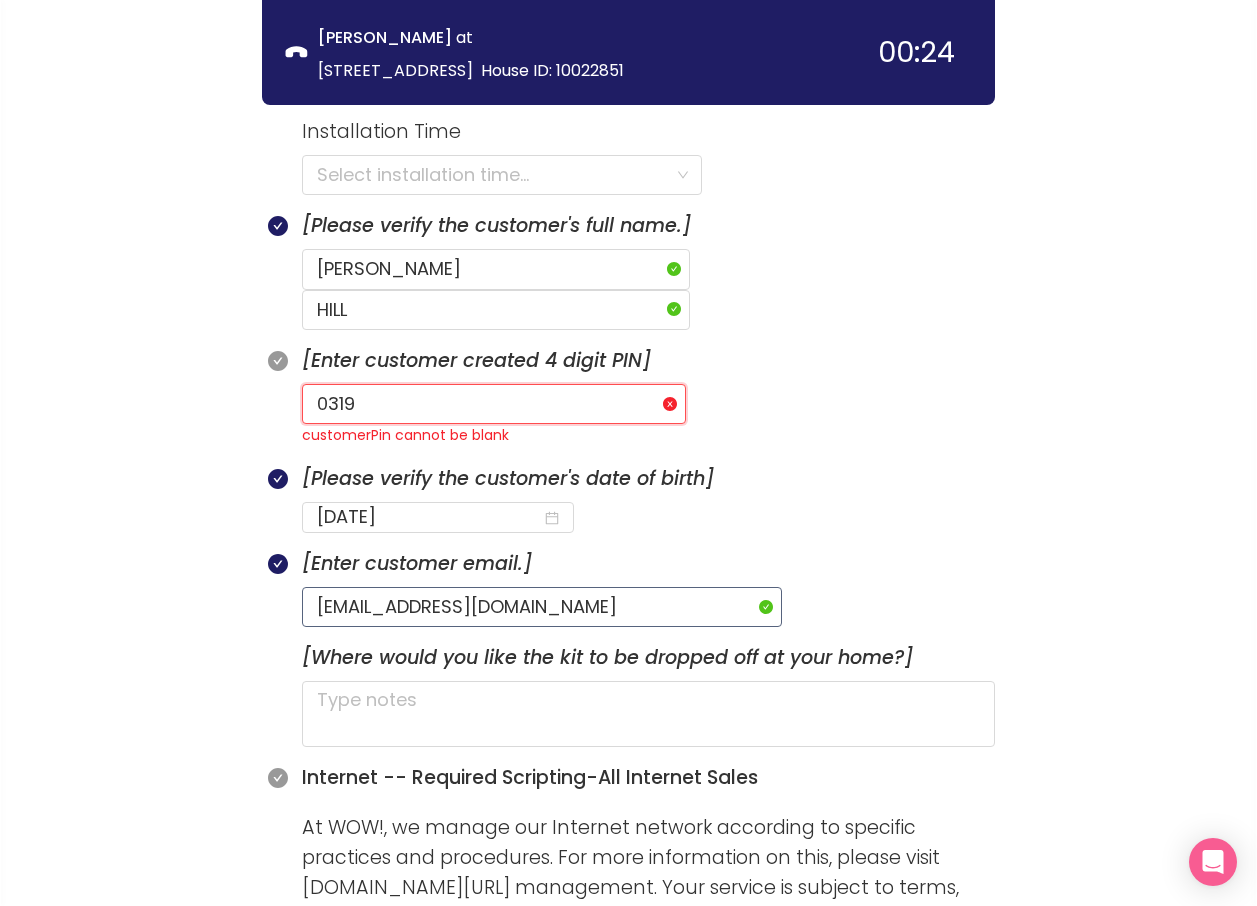 type on "0319" 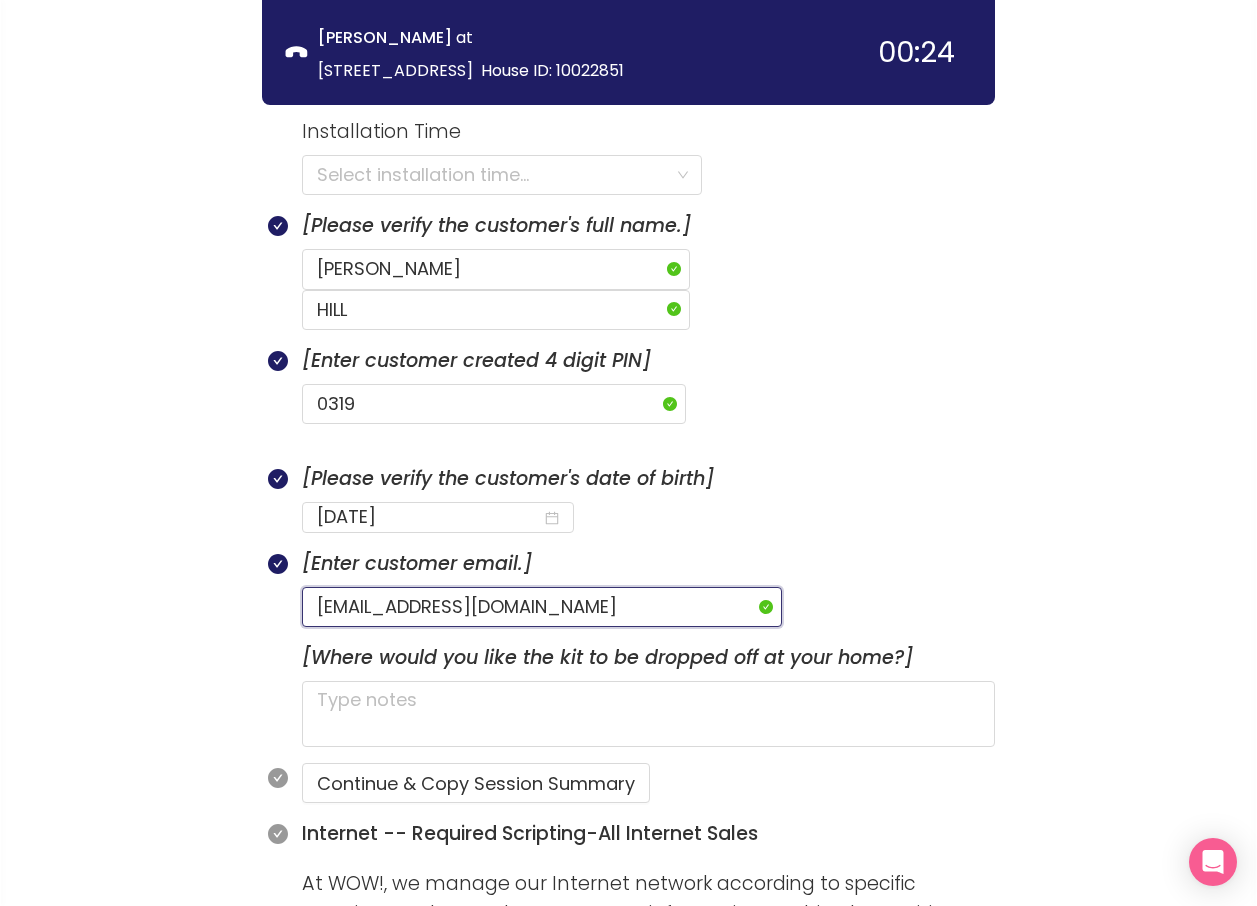 drag, startPoint x: 565, startPoint y: 567, endPoint x: 304, endPoint y: 561, distance: 261.06897 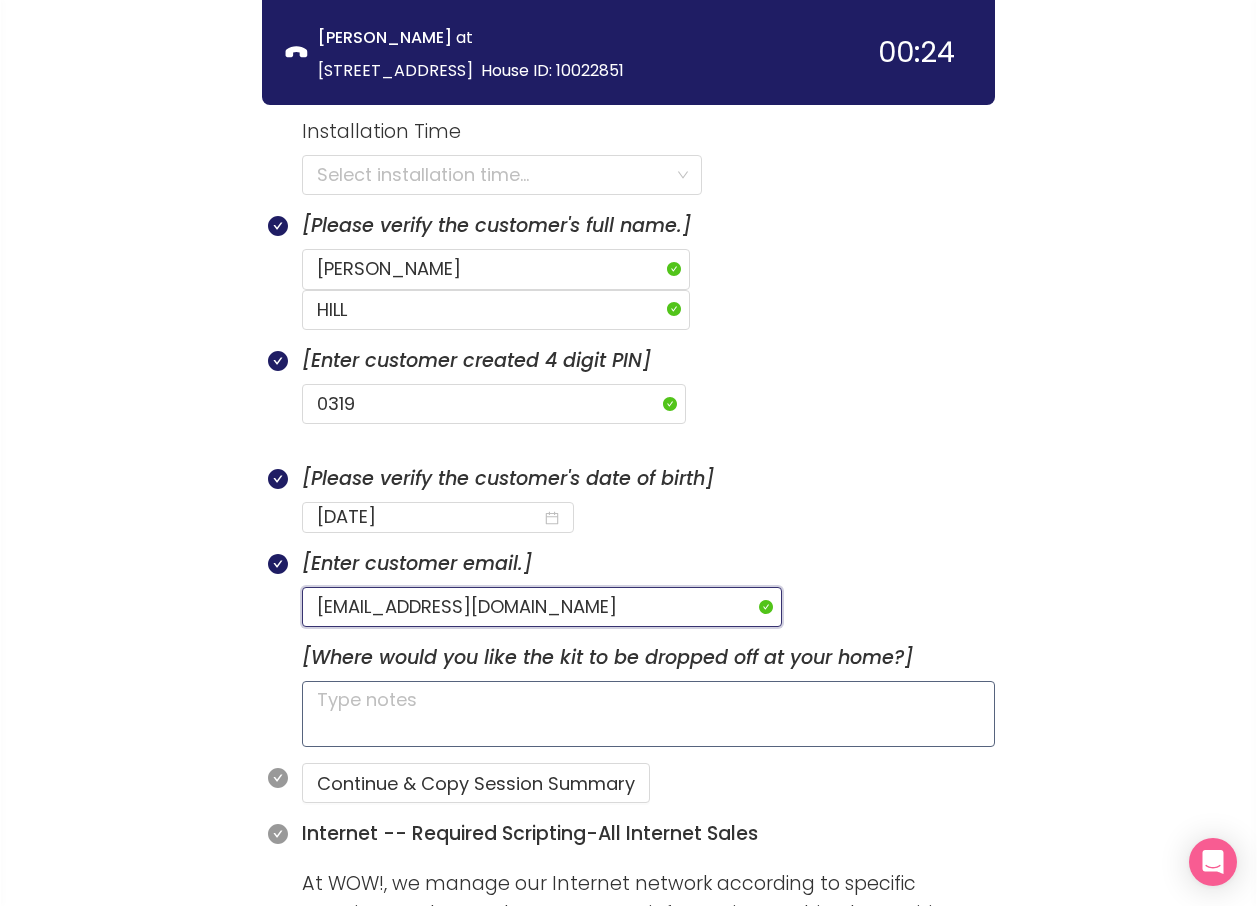 type on "[EMAIL_ADDRESS][DOMAIN_NAME]" 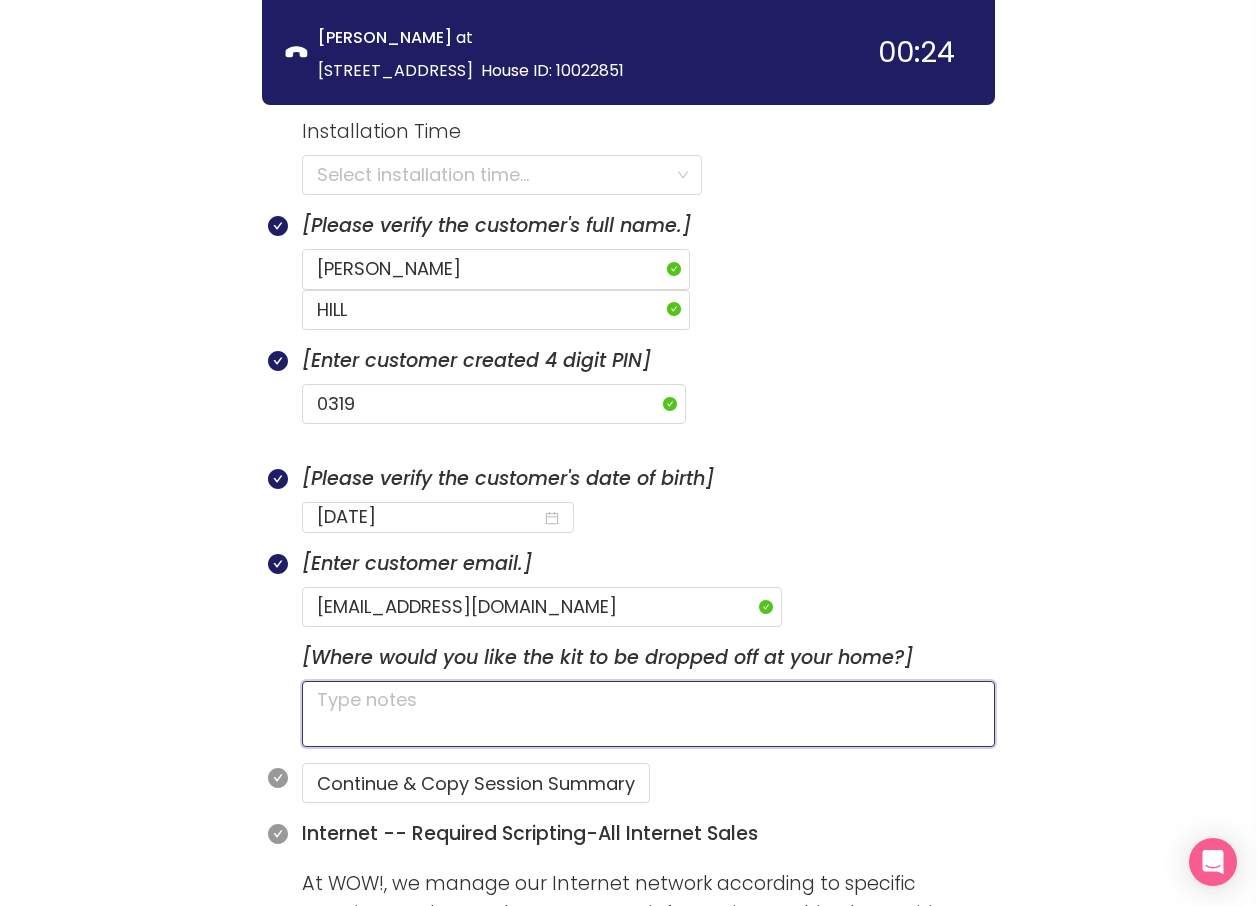 click 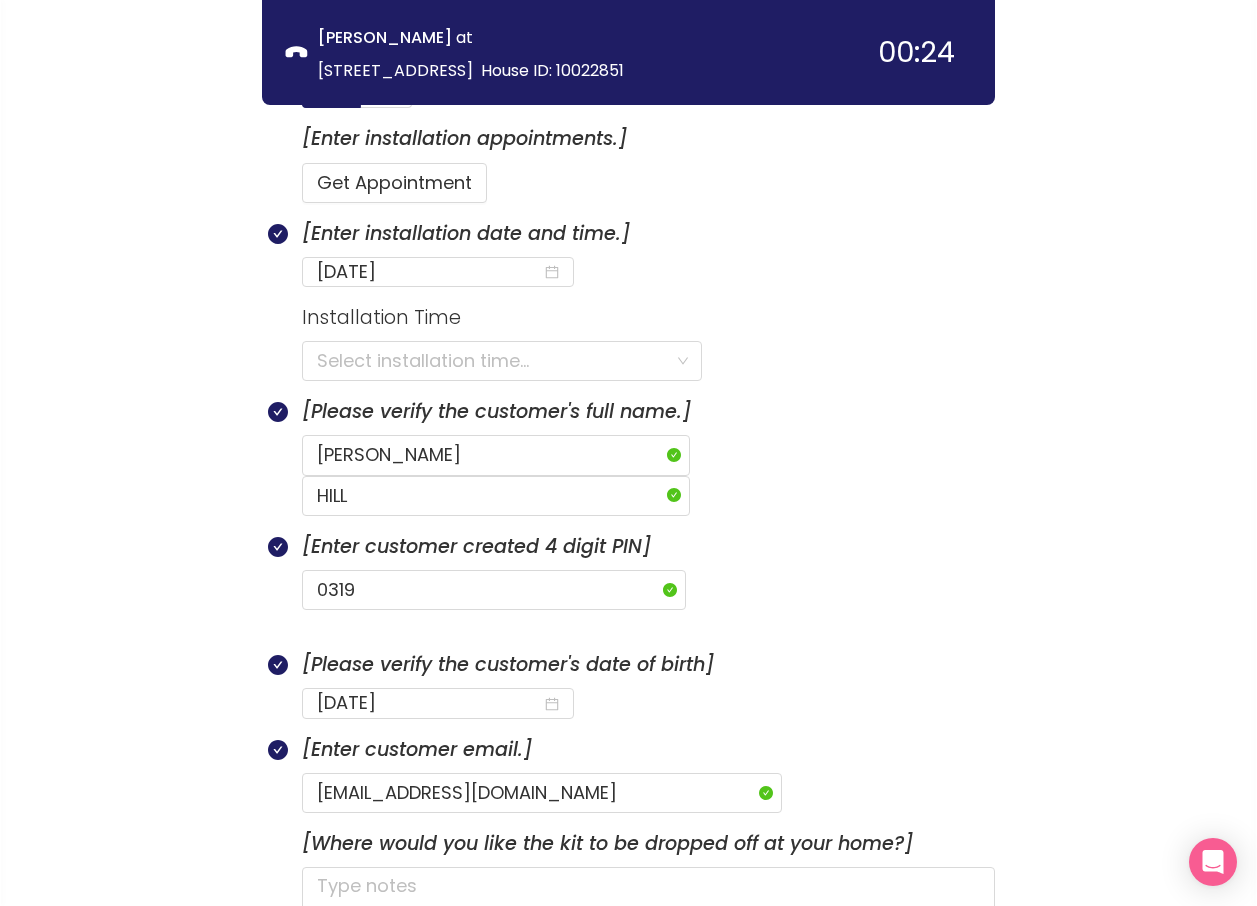 scroll, scrollTop: 1117, scrollLeft: 0, axis: vertical 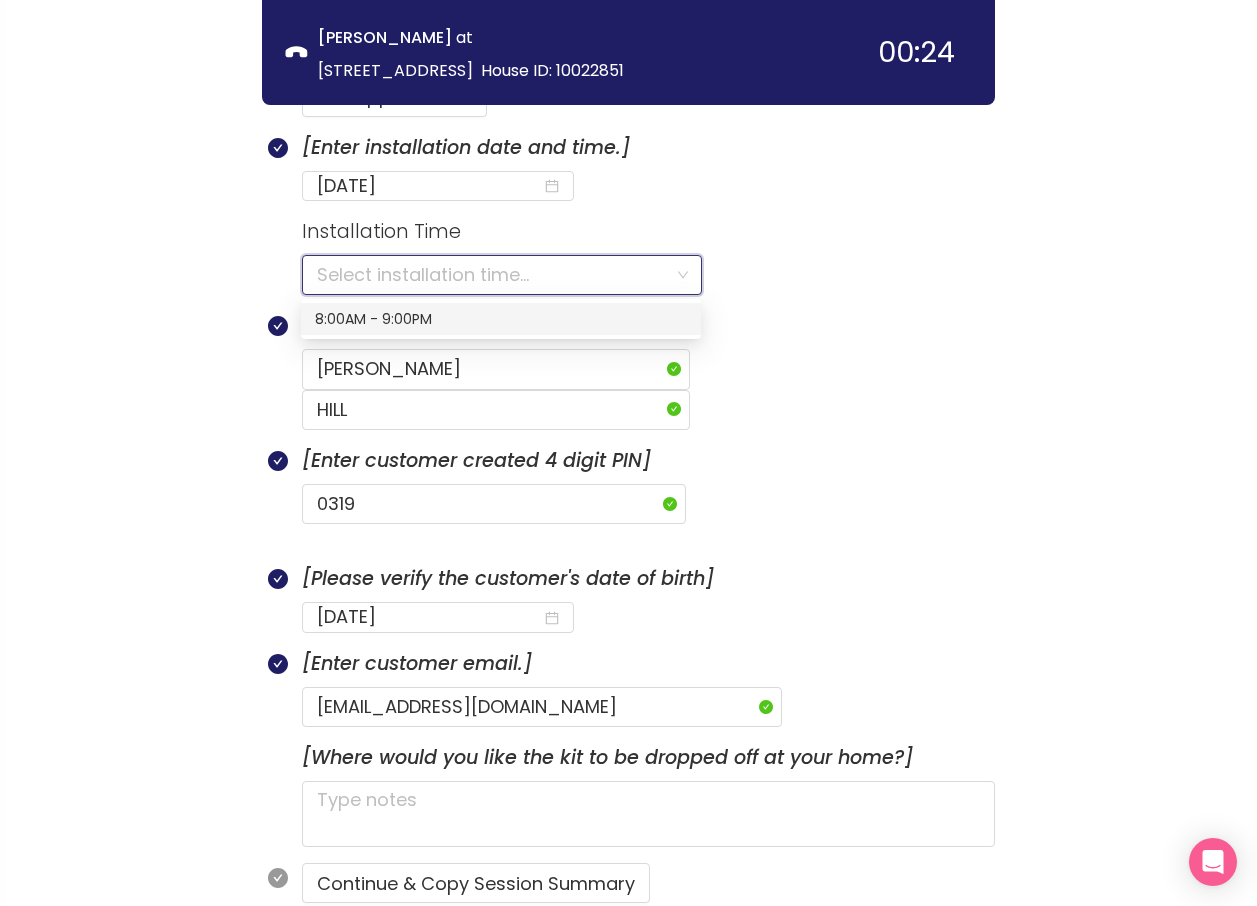 click at bounding box center (495, 275) 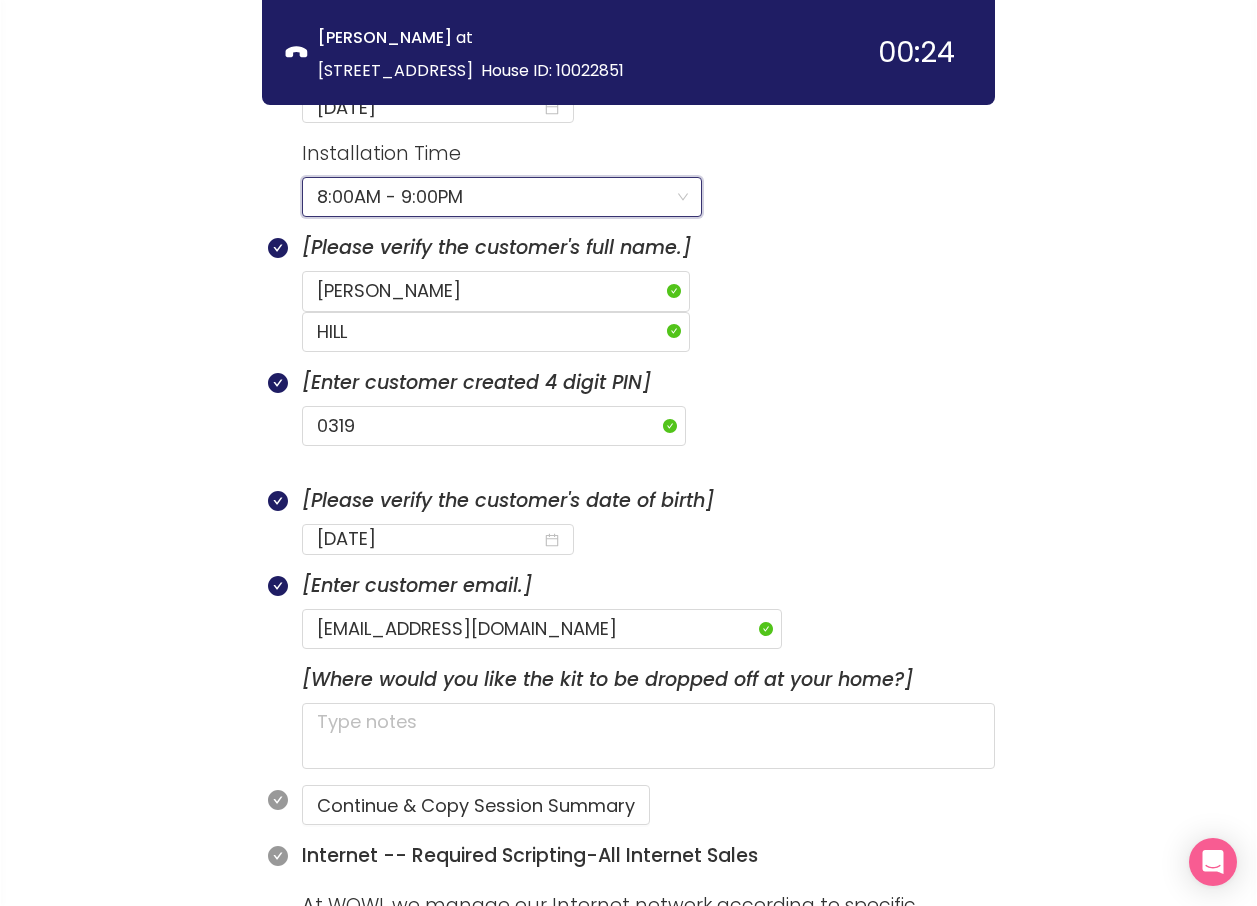 scroll, scrollTop: 1417, scrollLeft: 0, axis: vertical 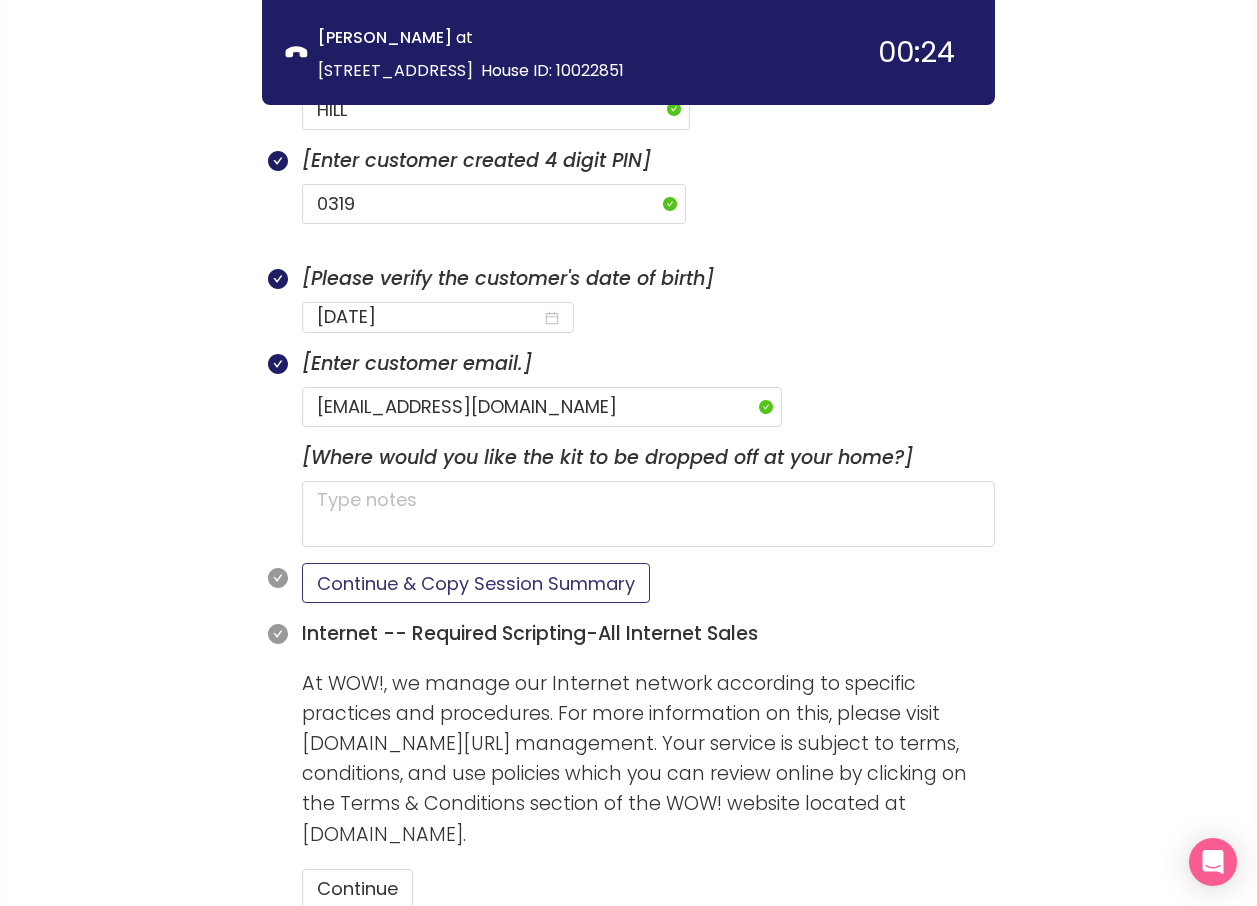 click on "Continue & Copy Session Summary" at bounding box center [476, 583] 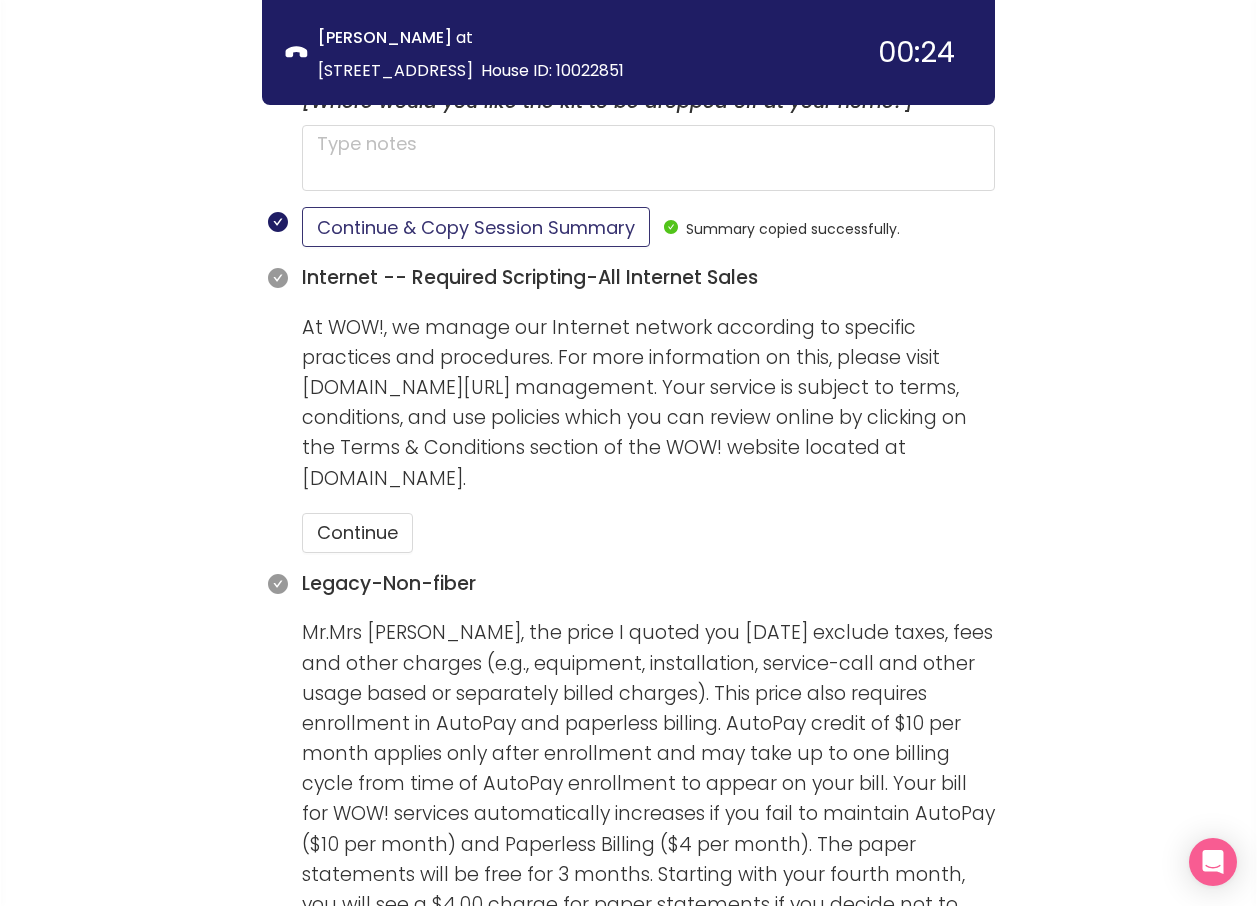 scroll, scrollTop: 1817, scrollLeft: 0, axis: vertical 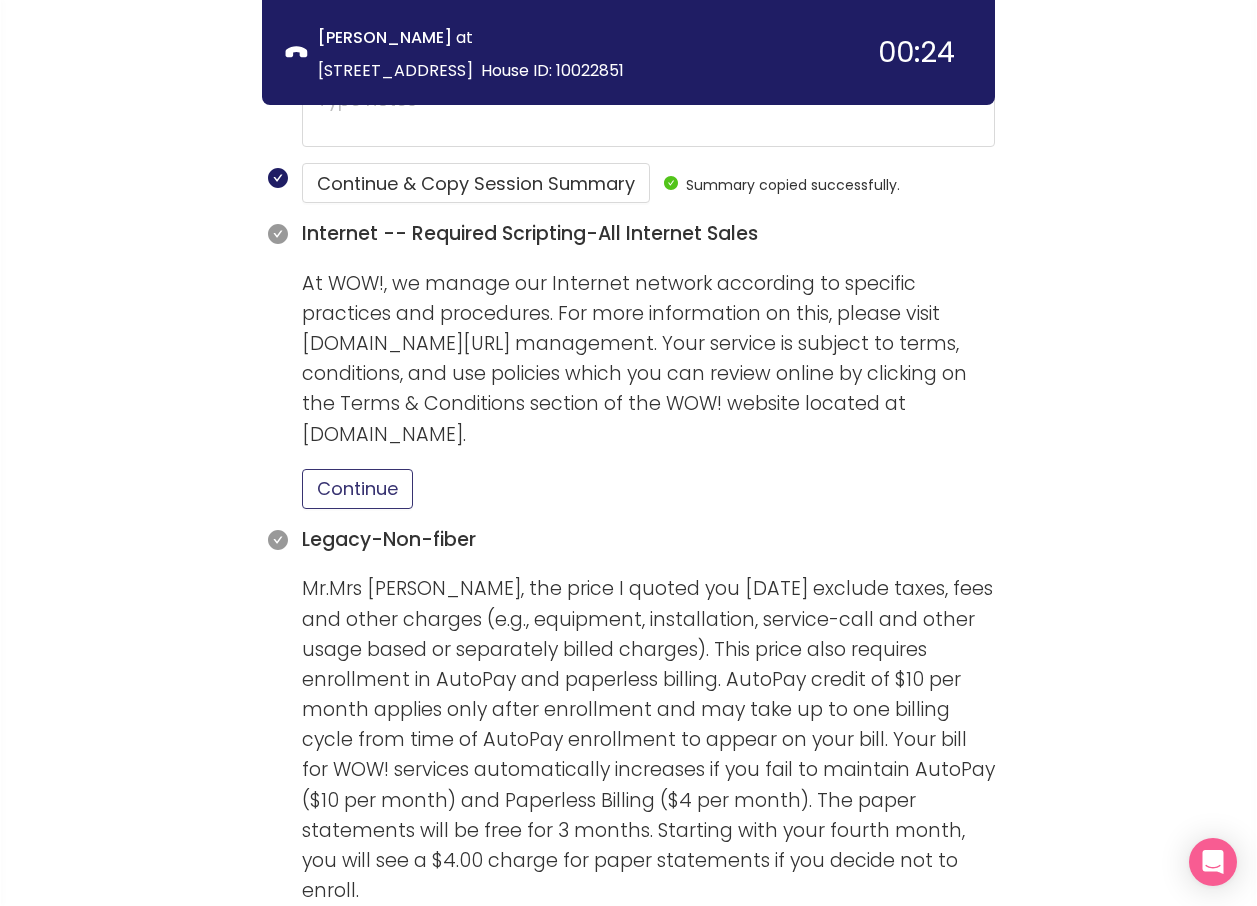 click on "Continue" at bounding box center [357, 489] 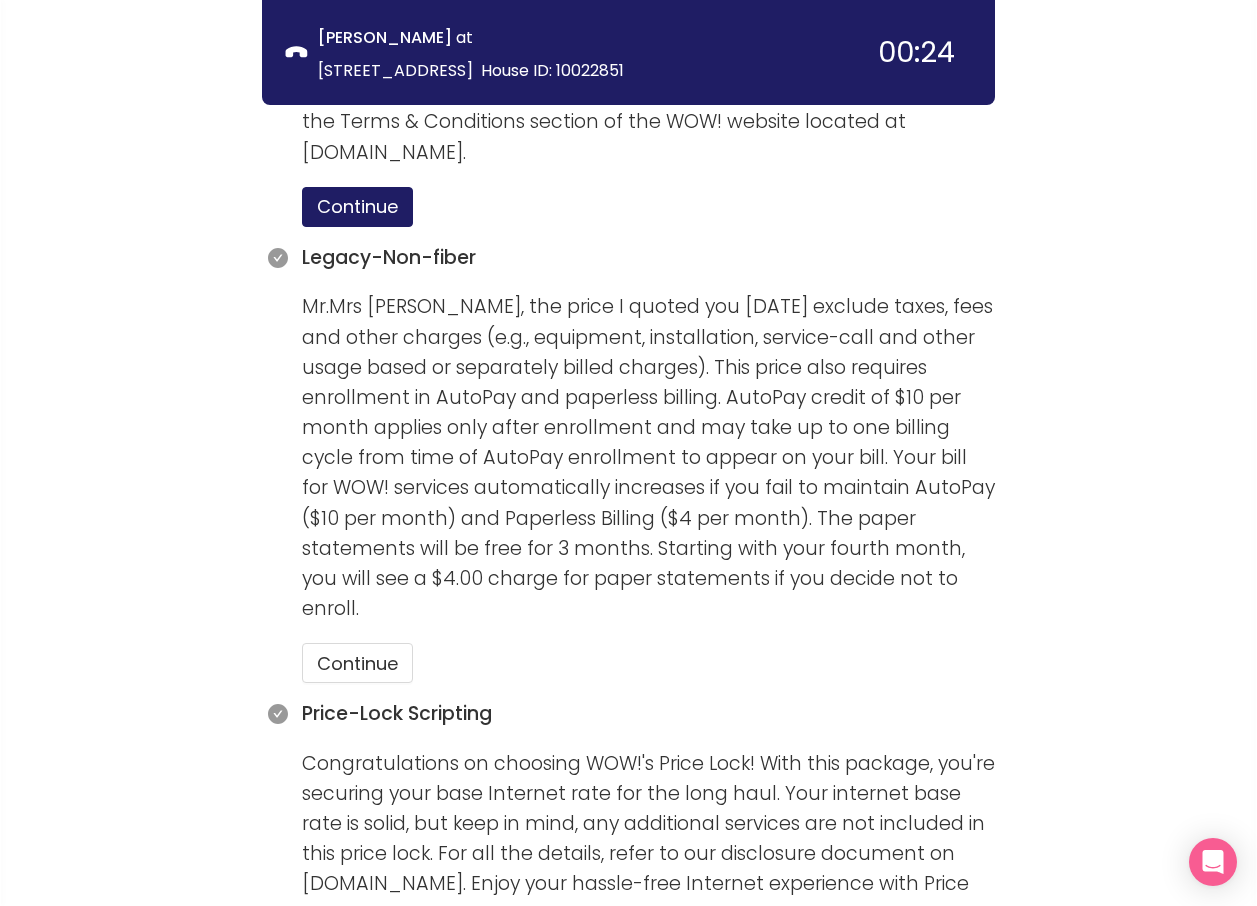 scroll, scrollTop: 2117, scrollLeft: 0, axis: vertical 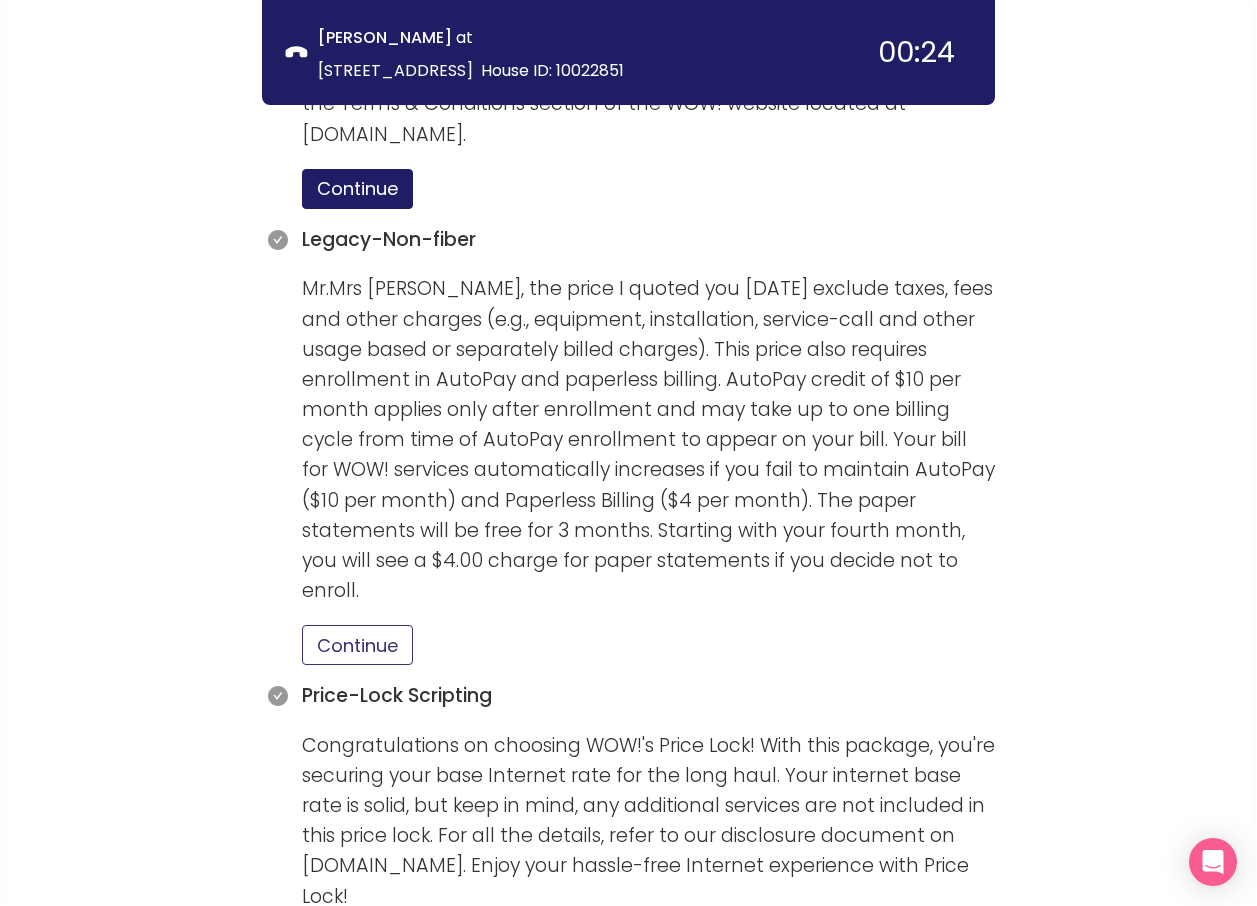 click on "Continue" at bounding box center (357, 645) 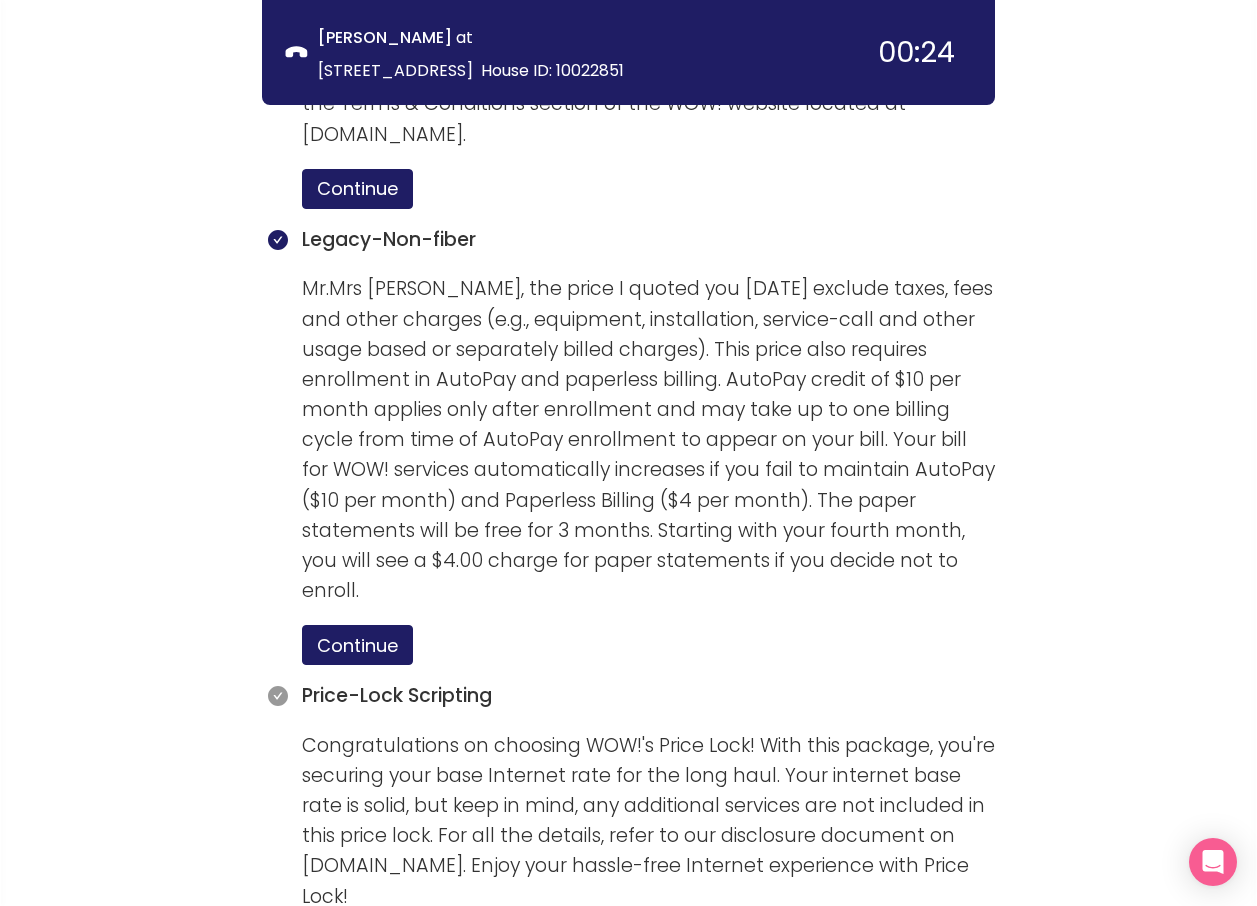 scroll, scrollTop: 2317, scrollLeft: 0, axis: vertical 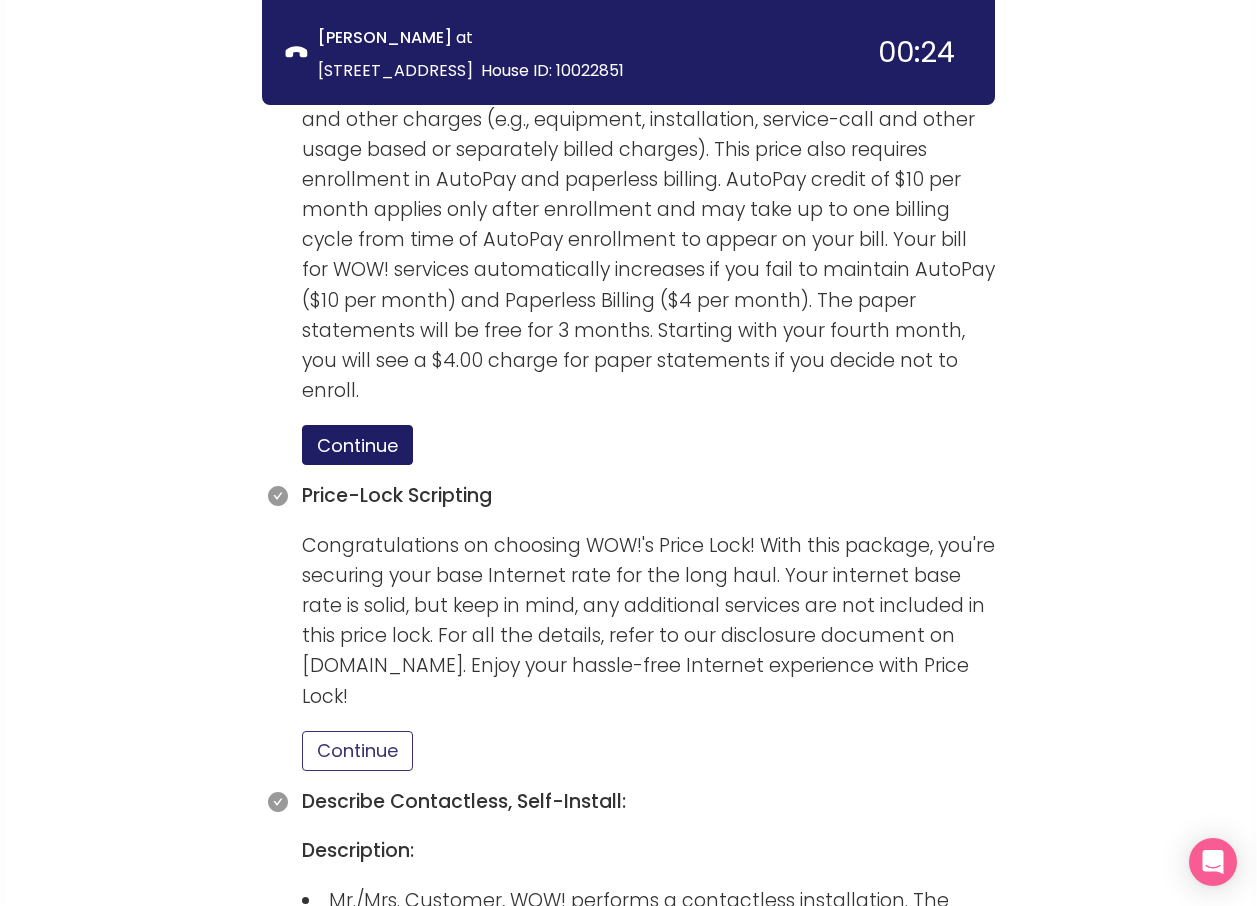 click on "Continue" at bounding box center (357, 751) 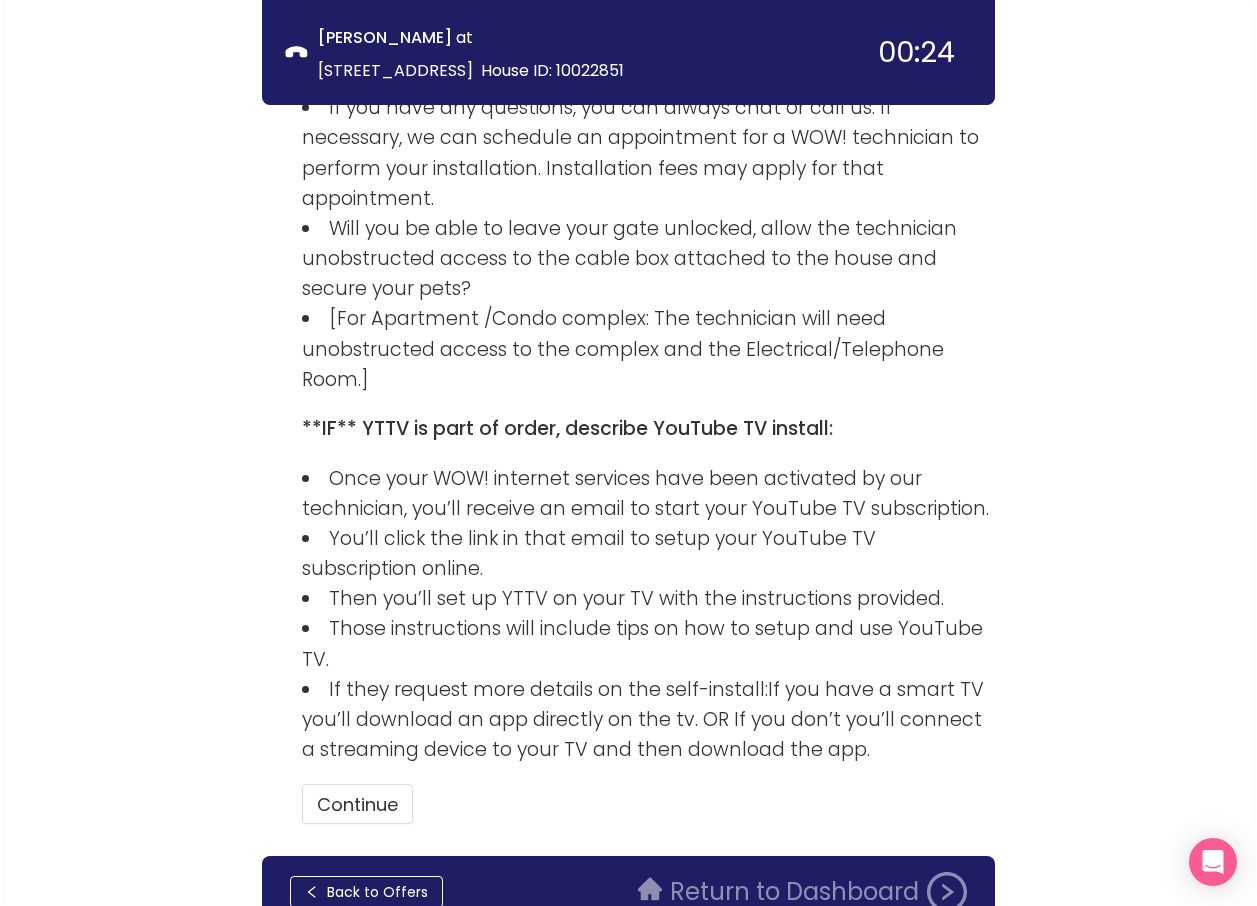 scroll, scrollTop: 3564, scrollLeft: 0, axis: vertical 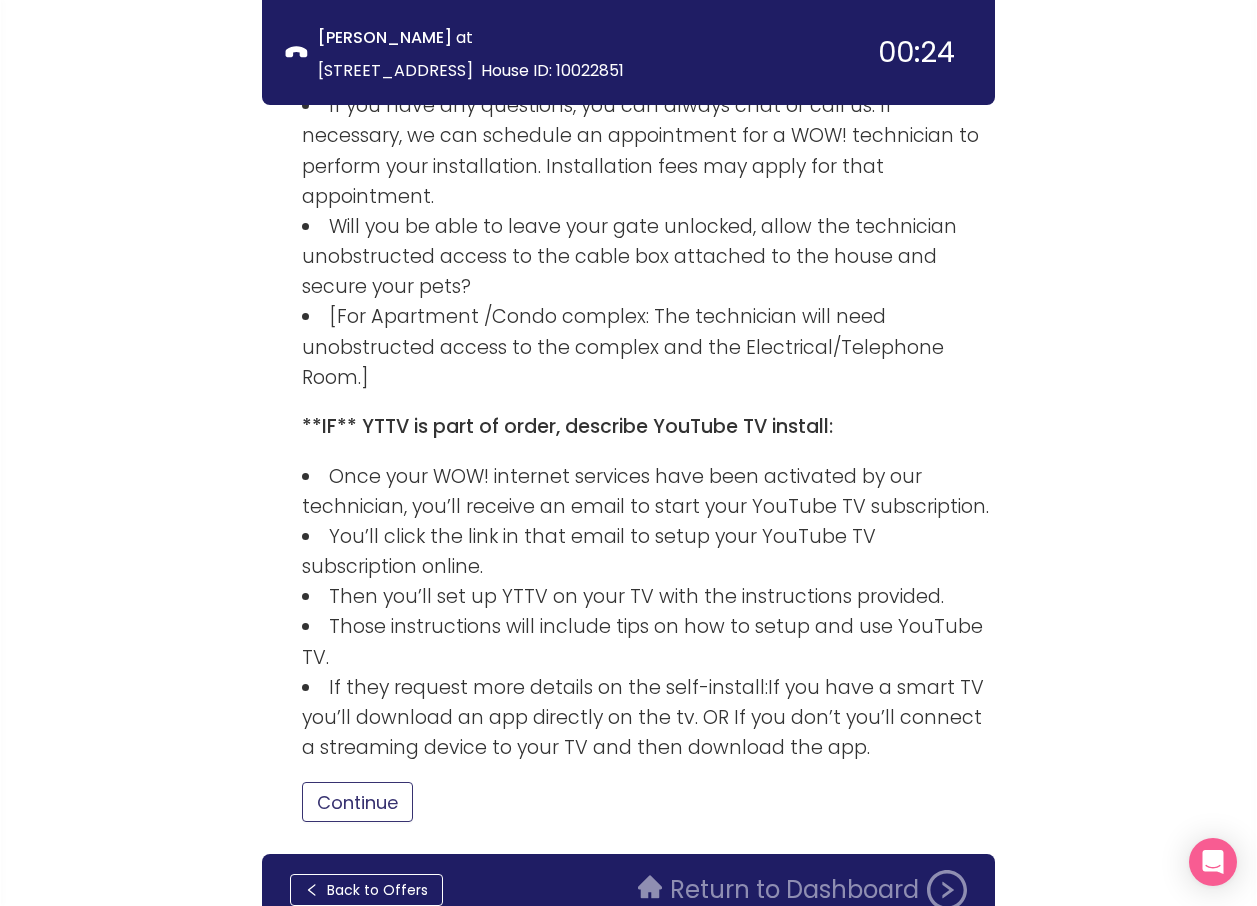 click on "Continue" at bounding box center [357, 802] 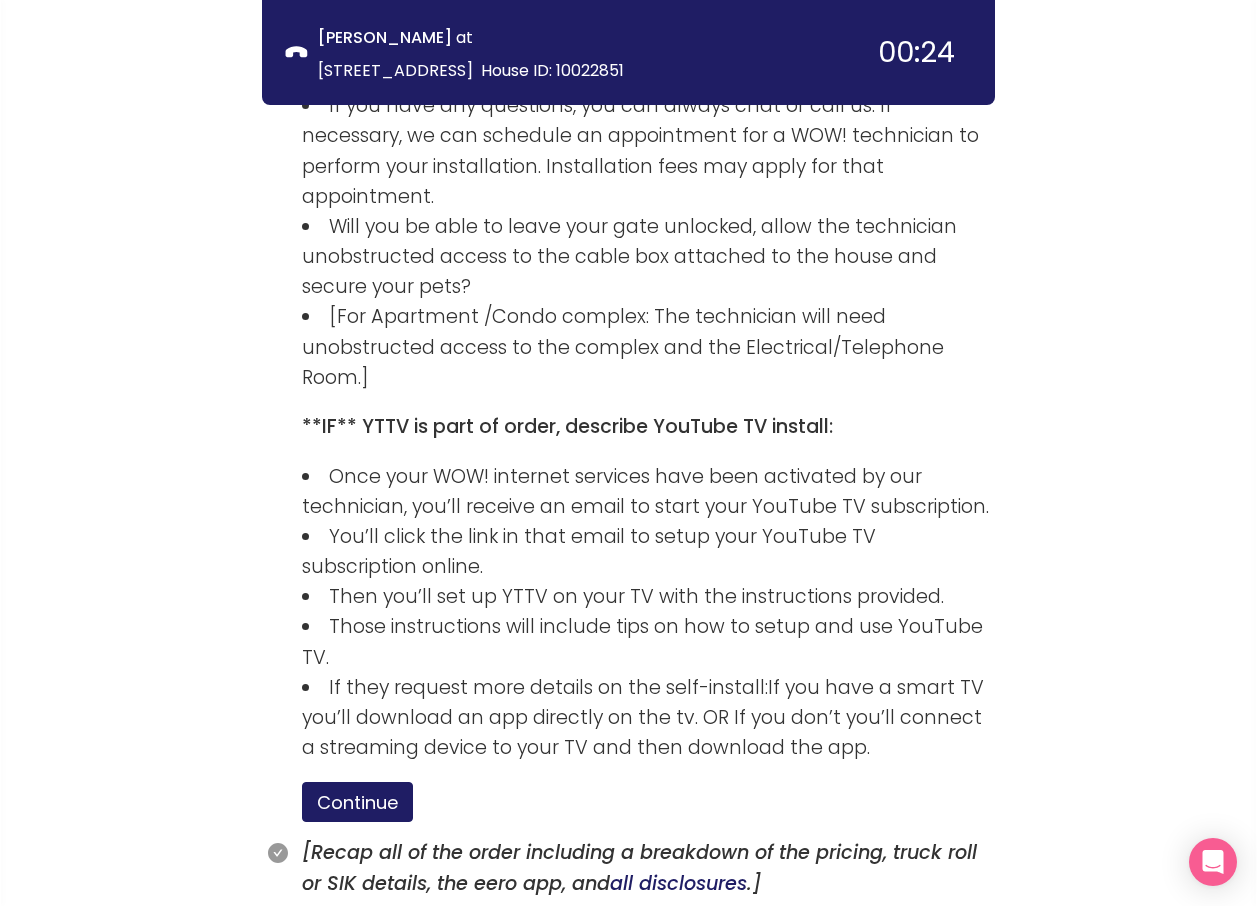 click on "Continue" at bounding box center [357, 938] 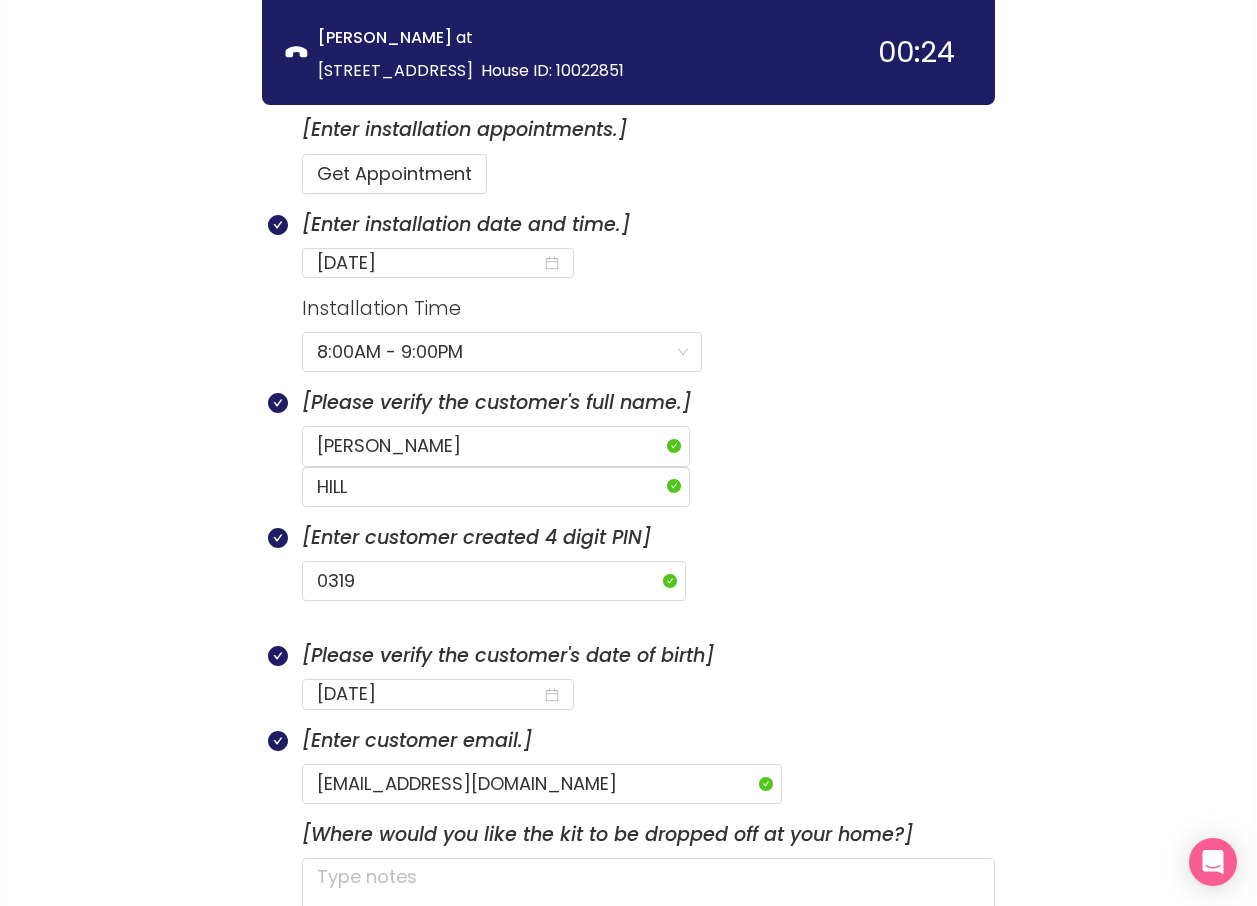 scroll, scrollTop: 994, scrollLeft: 0, axis: vertical 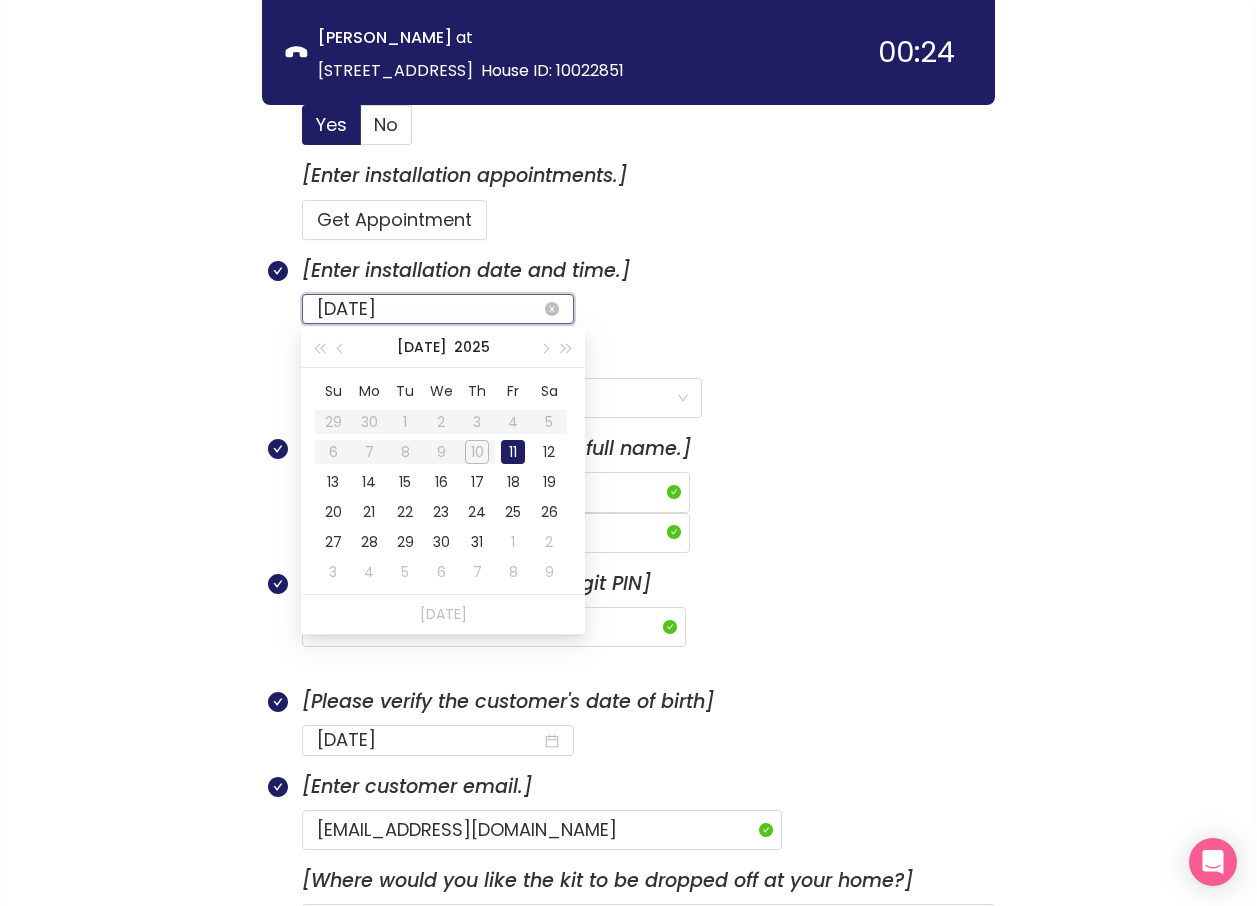 click on "[DATE]" at bounding box center (429, 309) 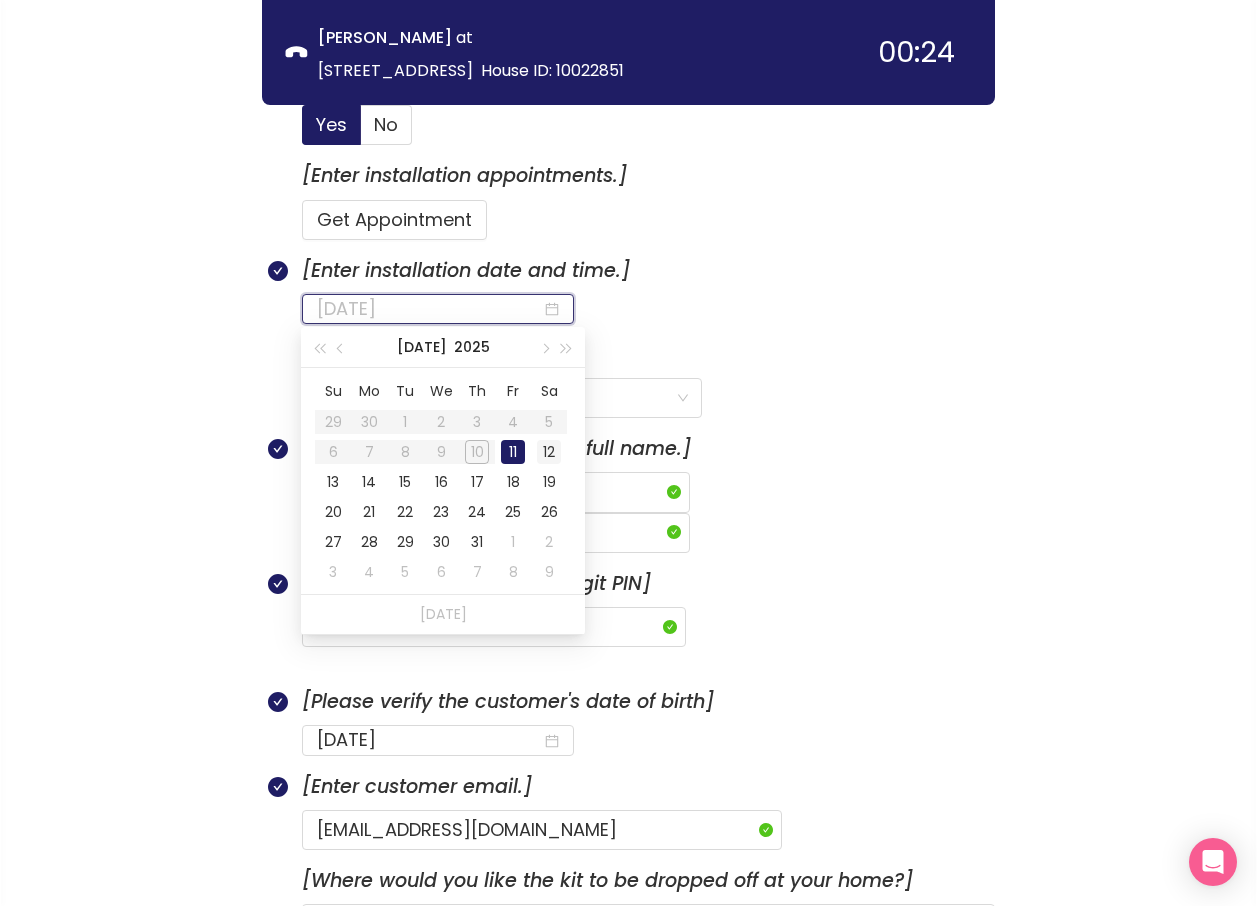 click on "12" at bounding box center (549, 452) 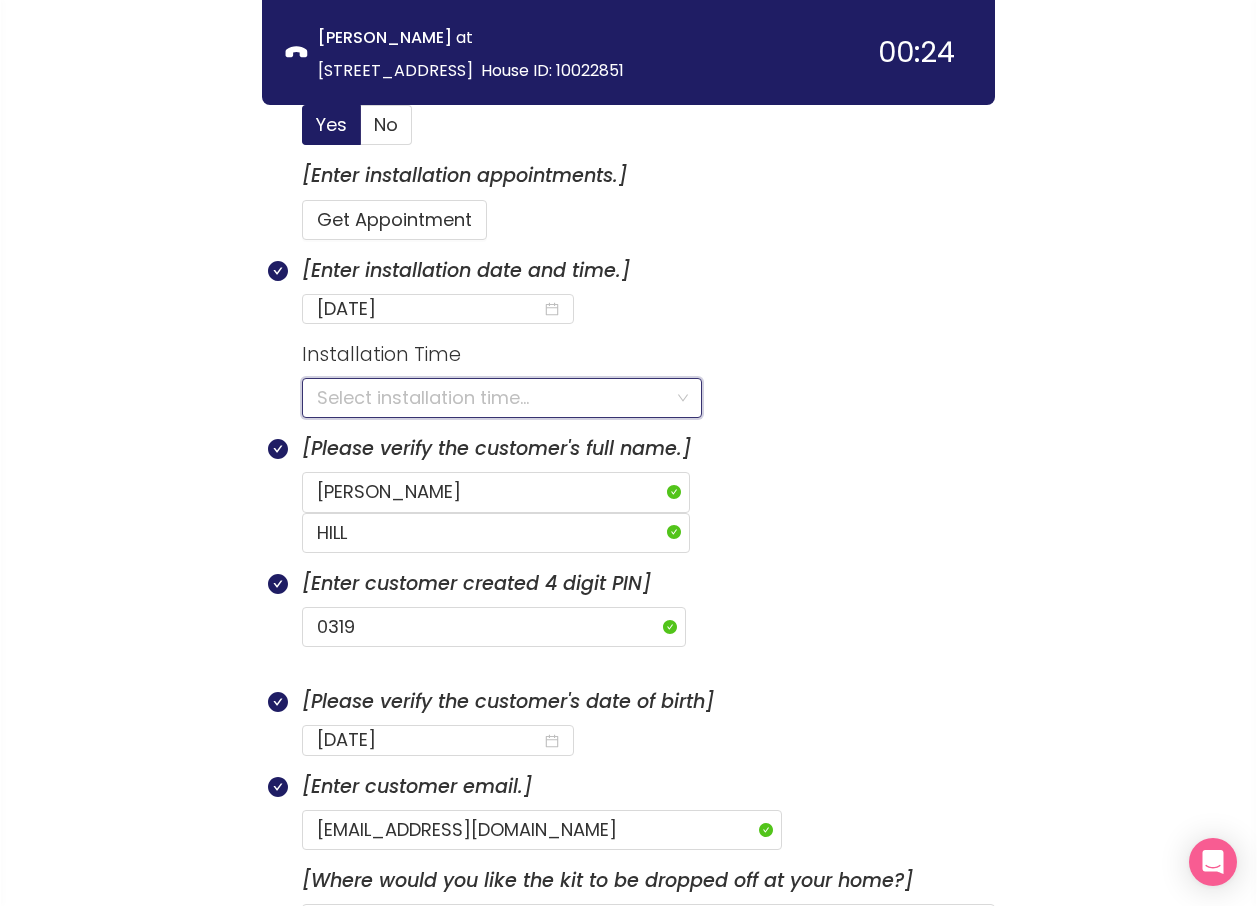 click at bounding box center (495, 398) 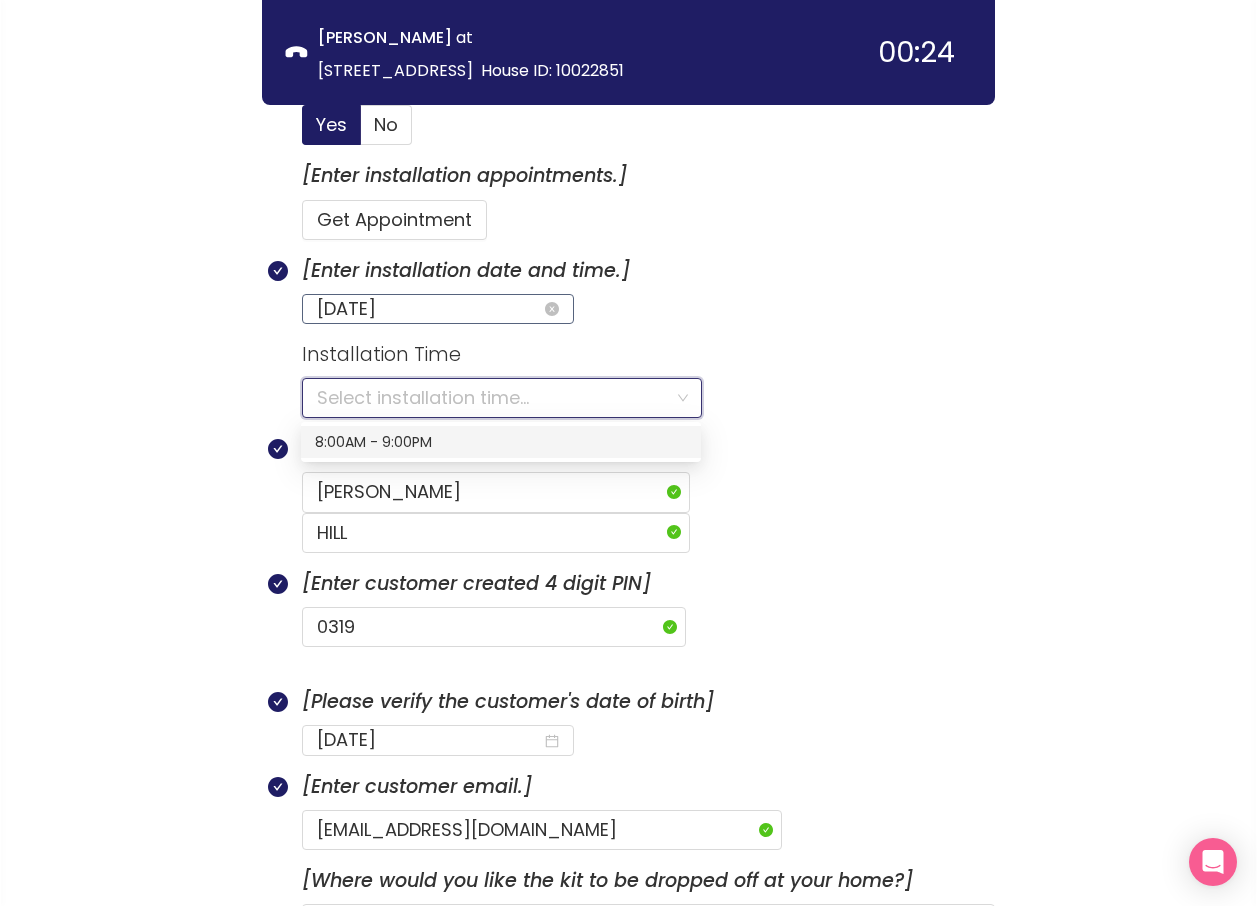 click on "[DATE]" at bounding box center [429, 309] 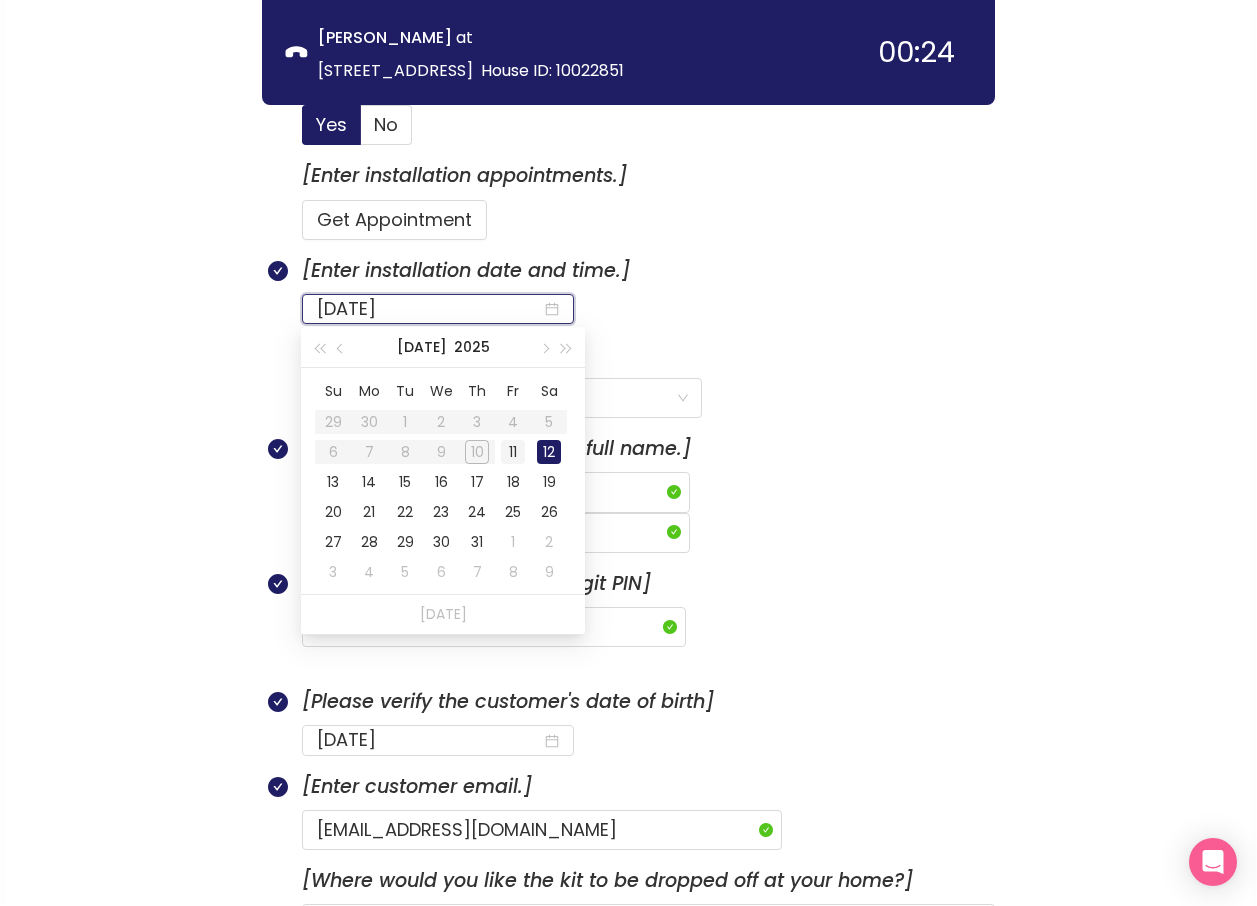 type on "[DATE]" 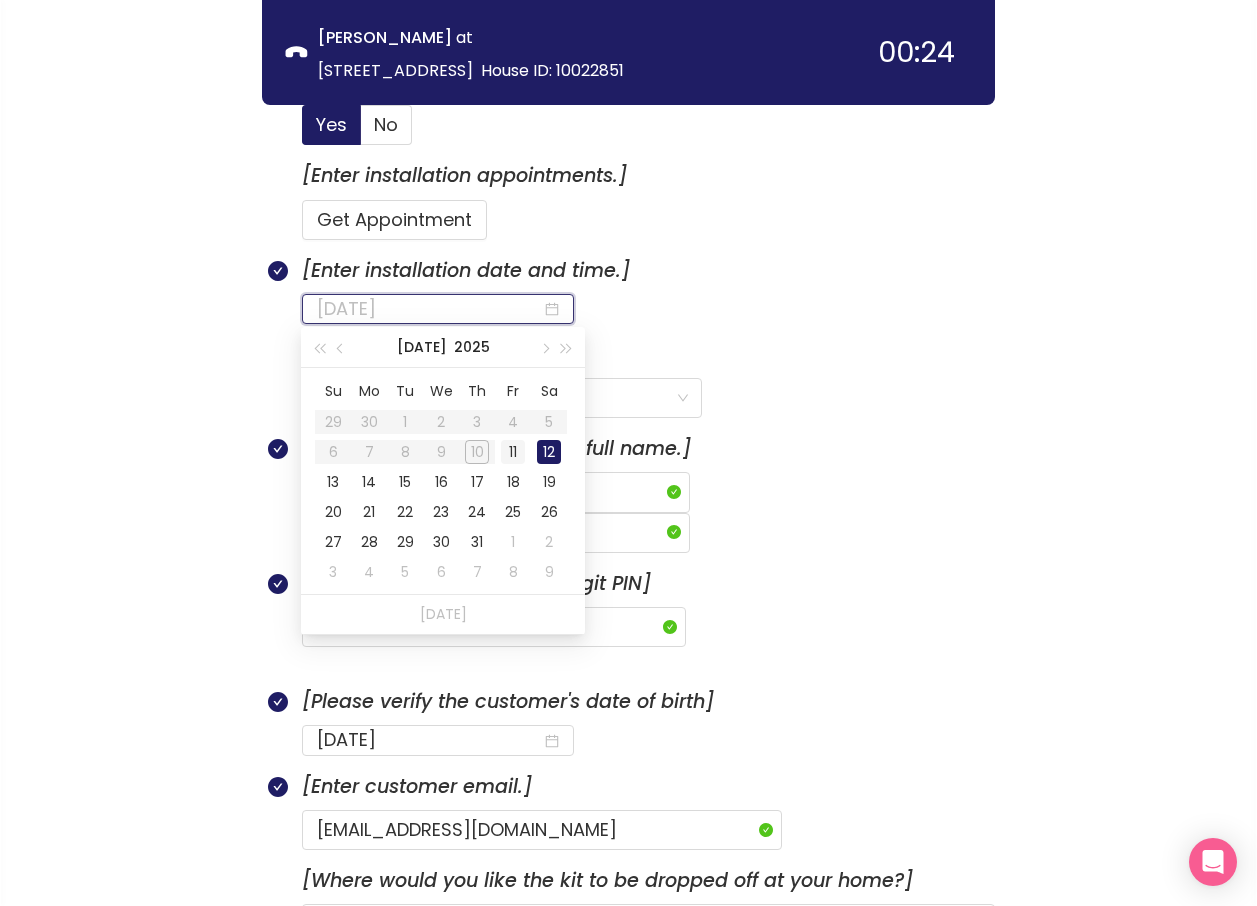 click on "11" at bounding box center (513, 452) 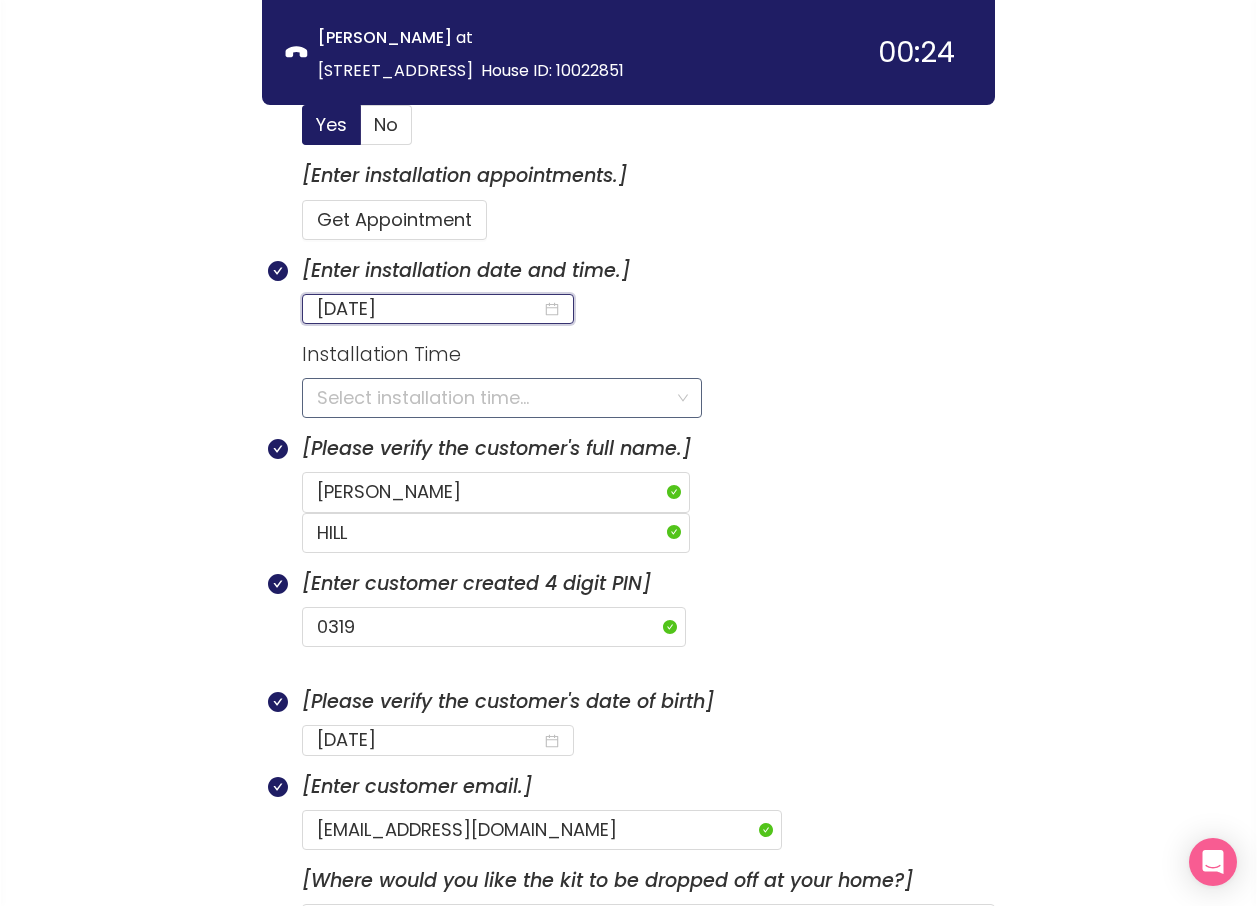 click at bounding box center (495, 398) 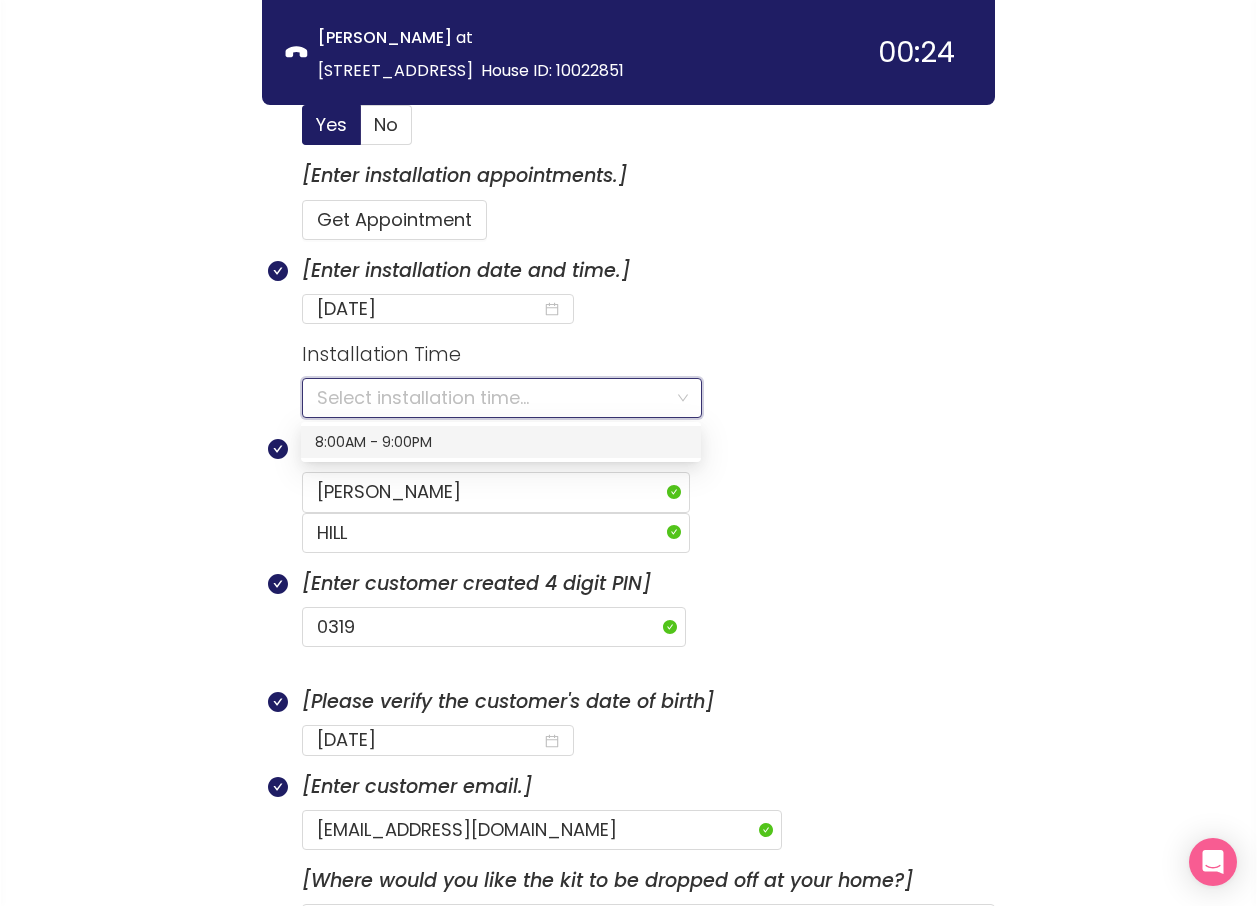 click on "8:00AM - 9:00PM" at bounding box center [501, 442] 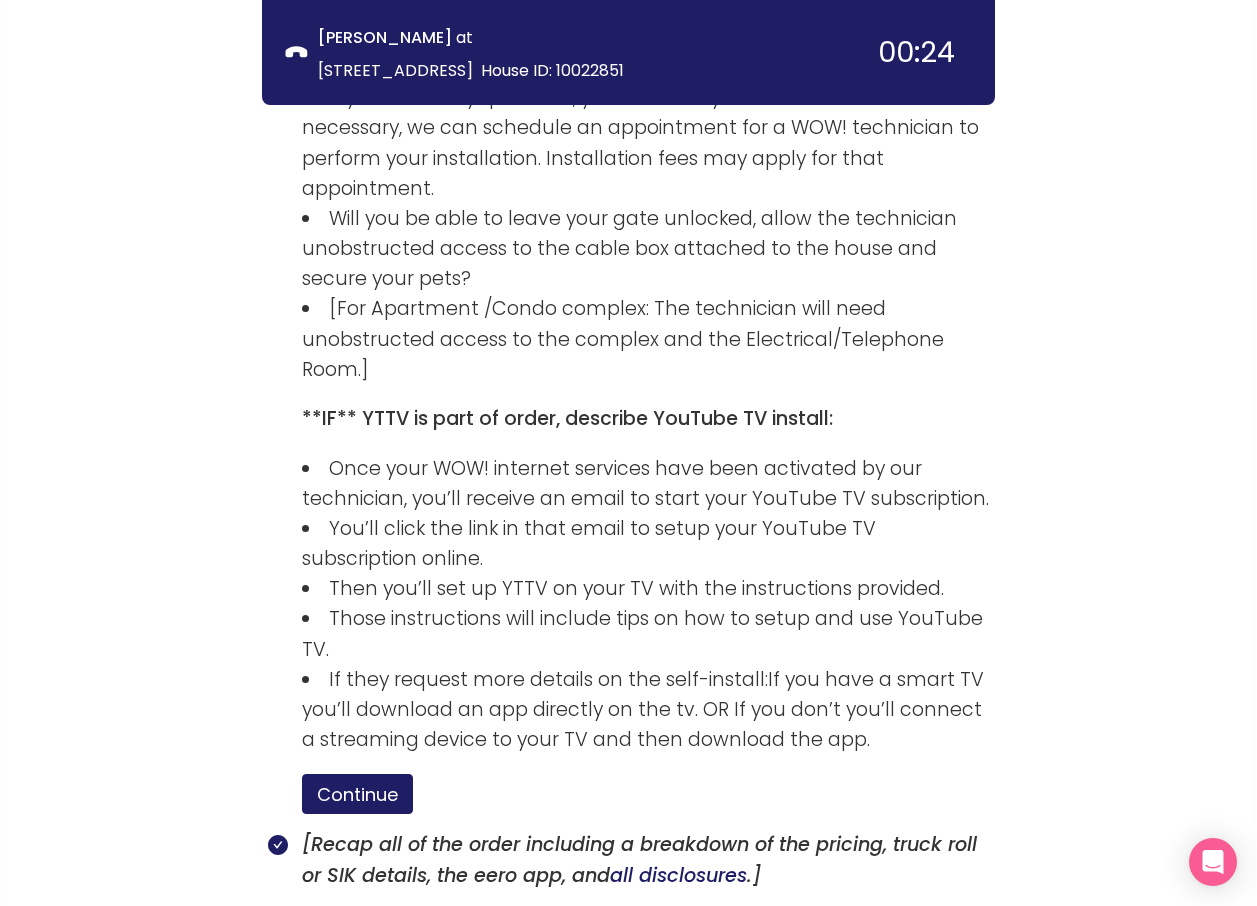 scroll, scrollTop: 3794, scrollLeft: 0, axis: vertical 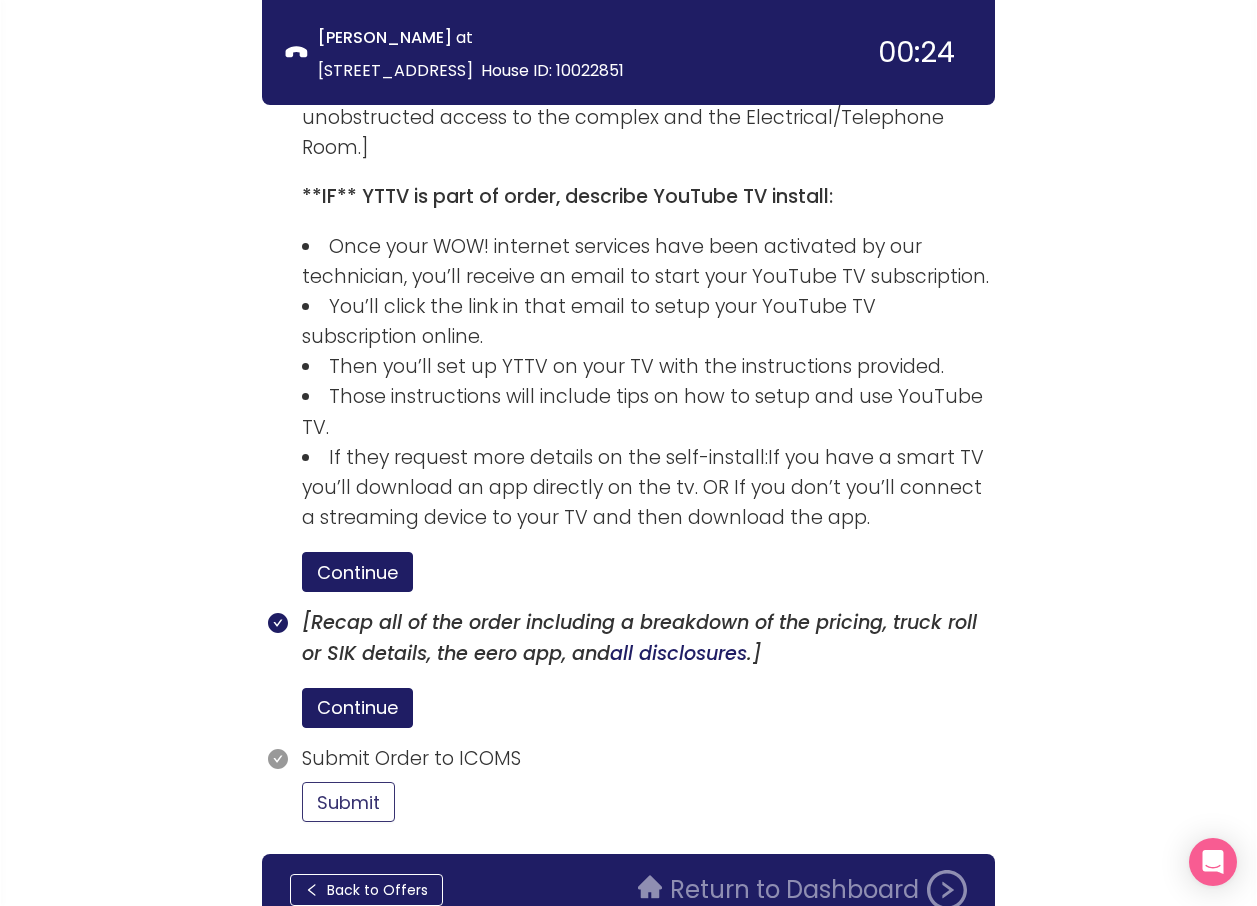 click on "Submit" at bounding box center (348, 802) 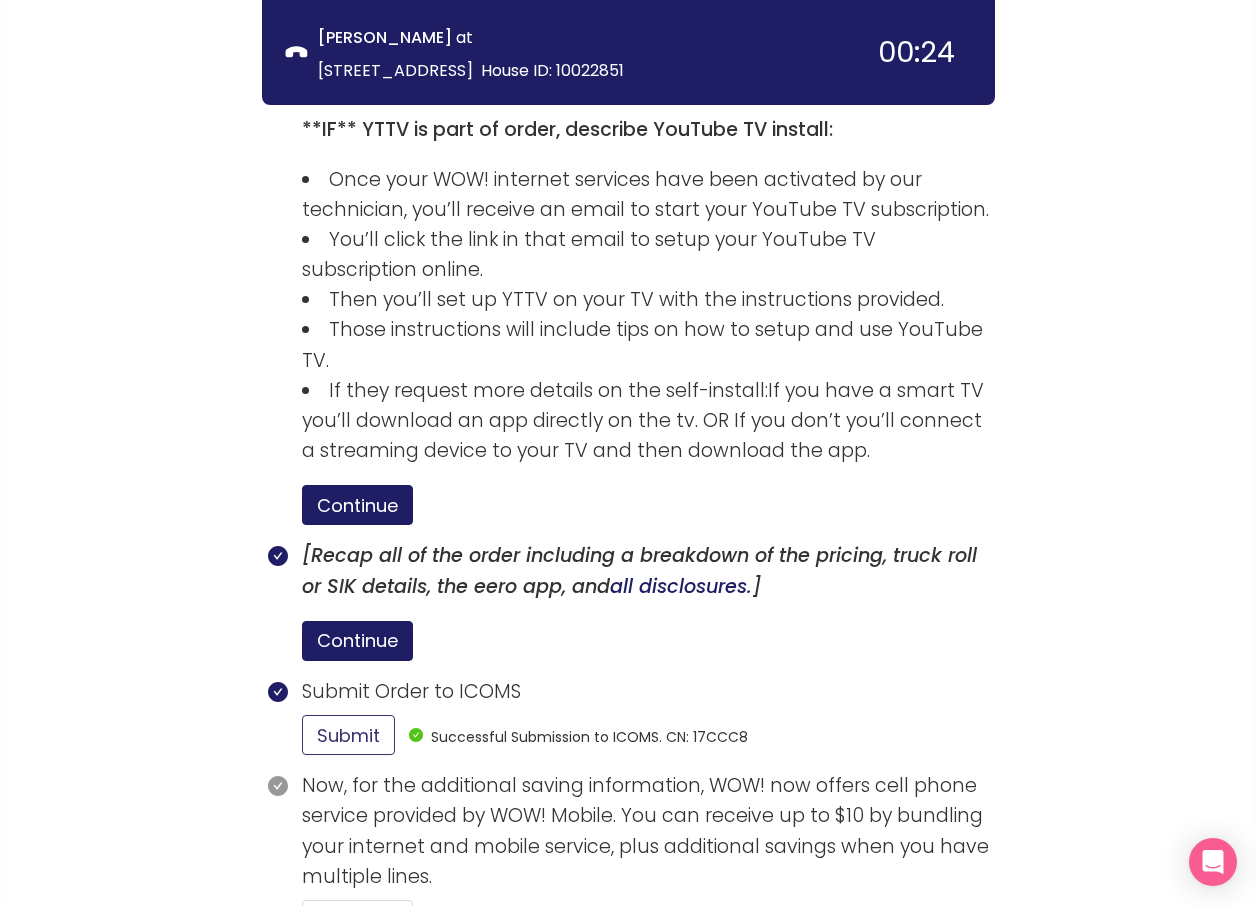 scroll, scrollTop: 3978, scrollLeft: 0, axis: vertical 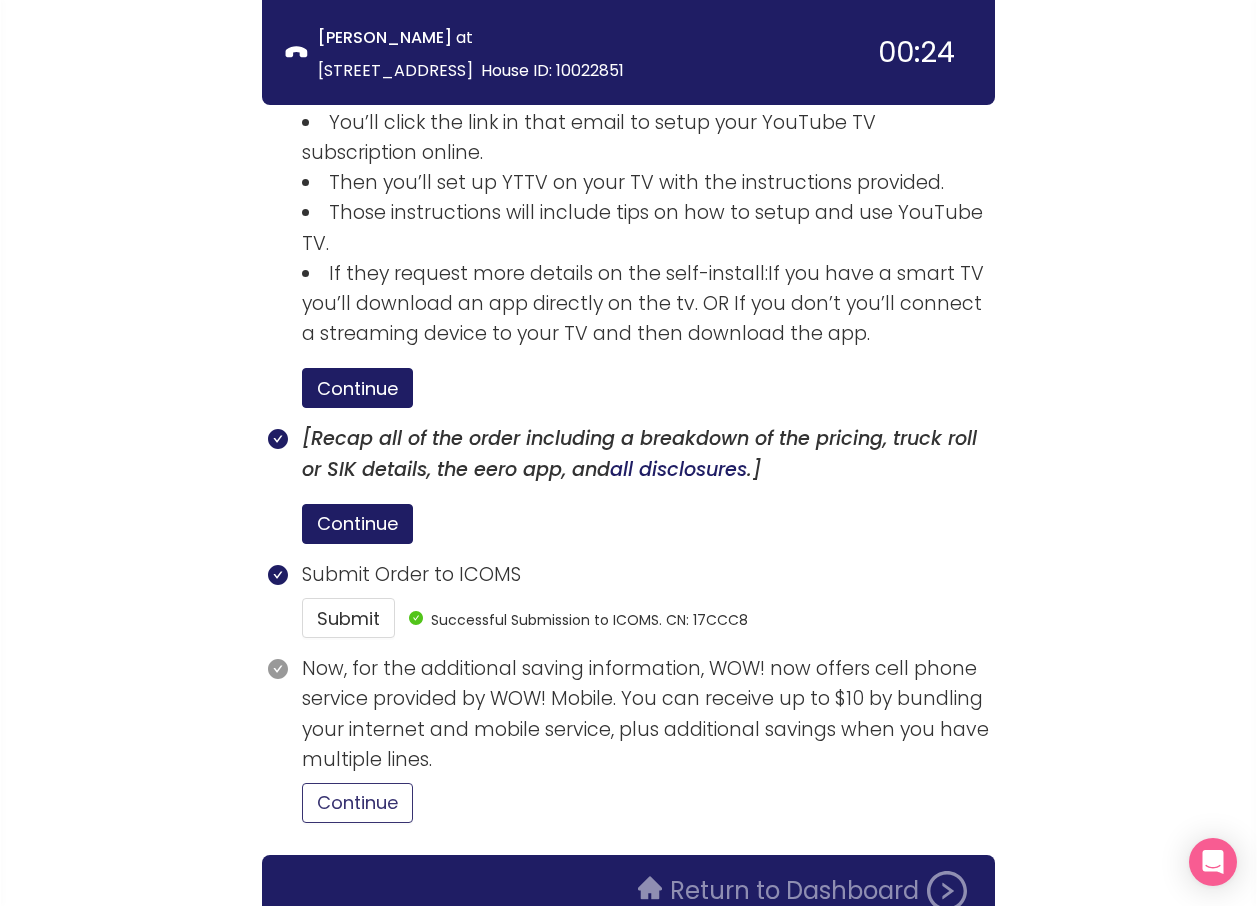 click on "Continue" at bounding box center (357, 803) 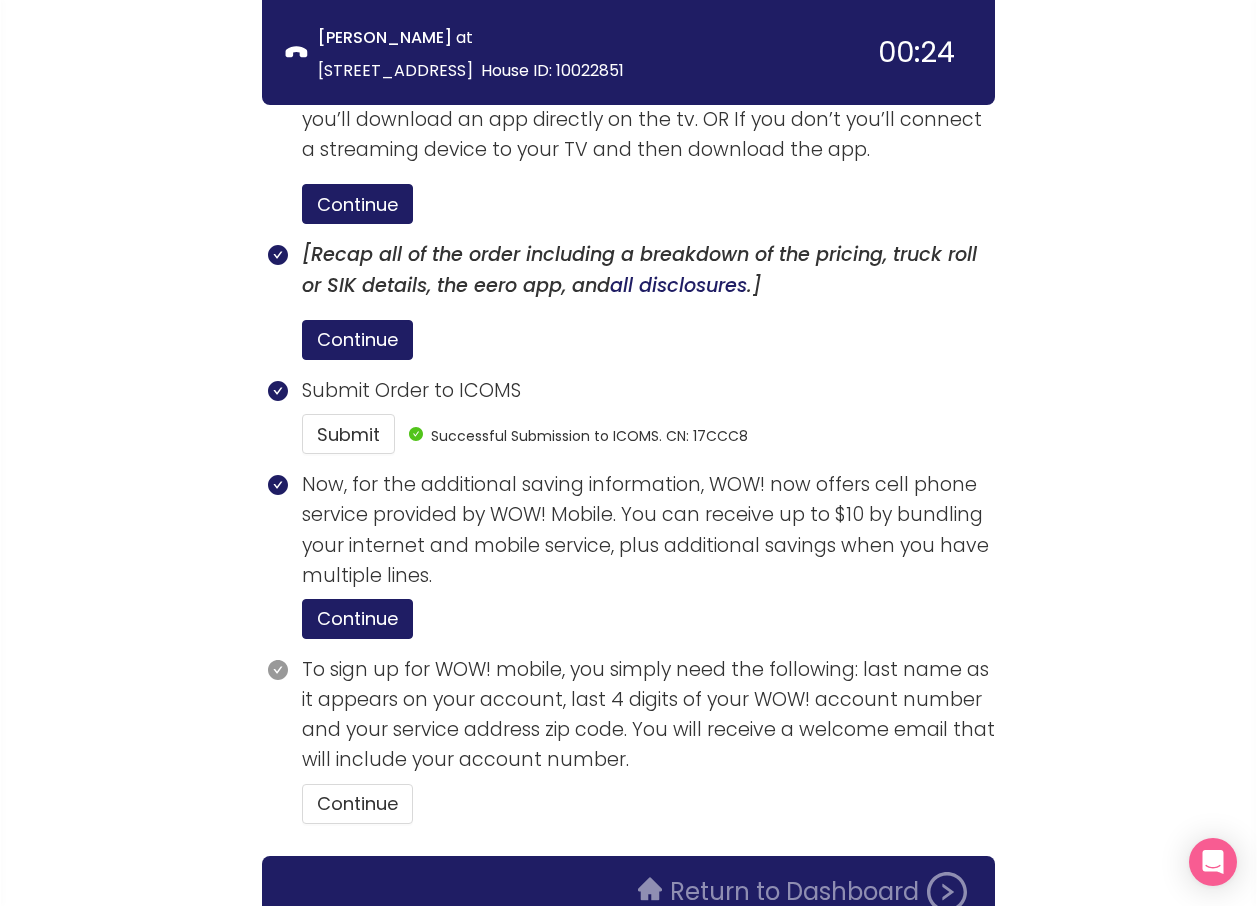 scroll, scrollTop: 4163, scrollLeft: 0, axis: vertical 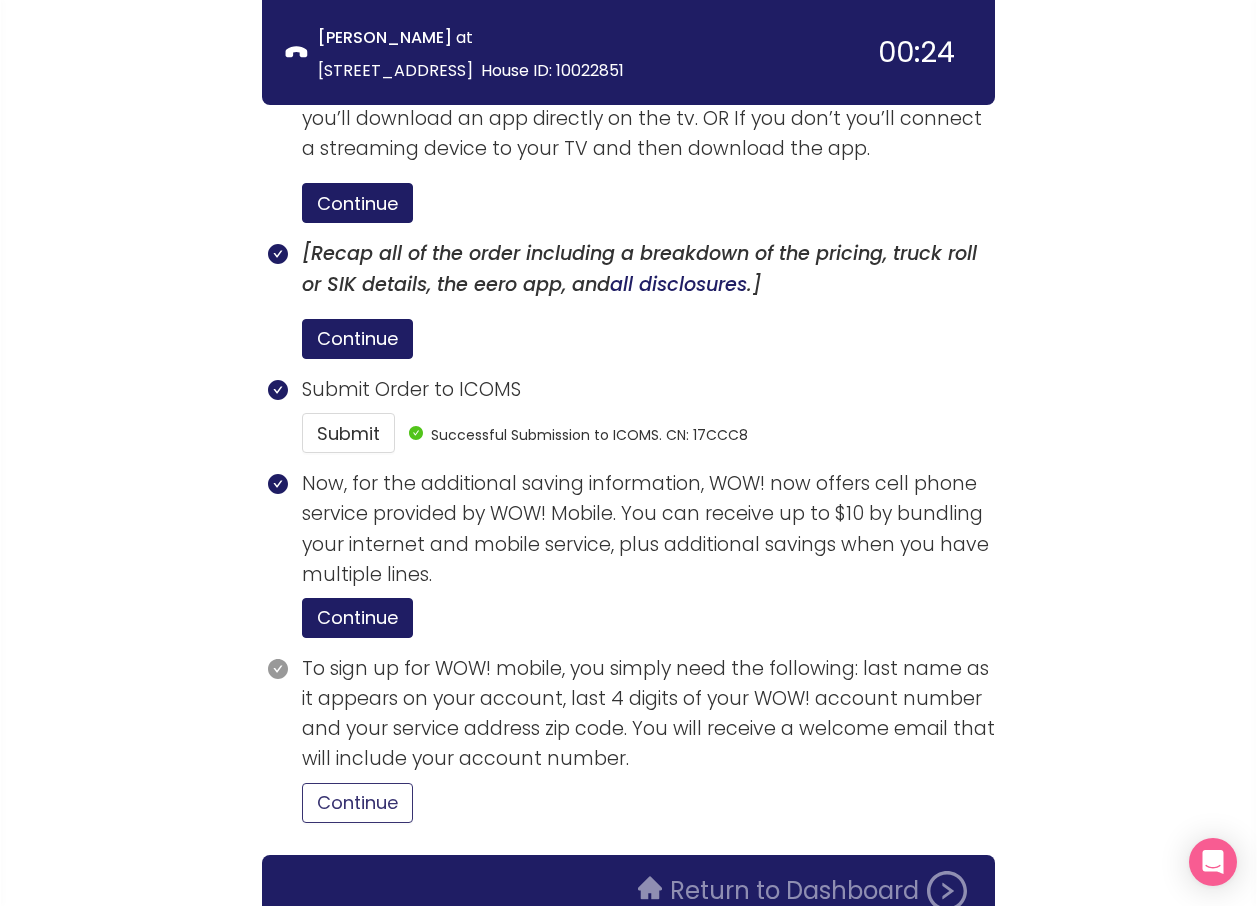 click on "Continue" at bounding box center (357, 803) 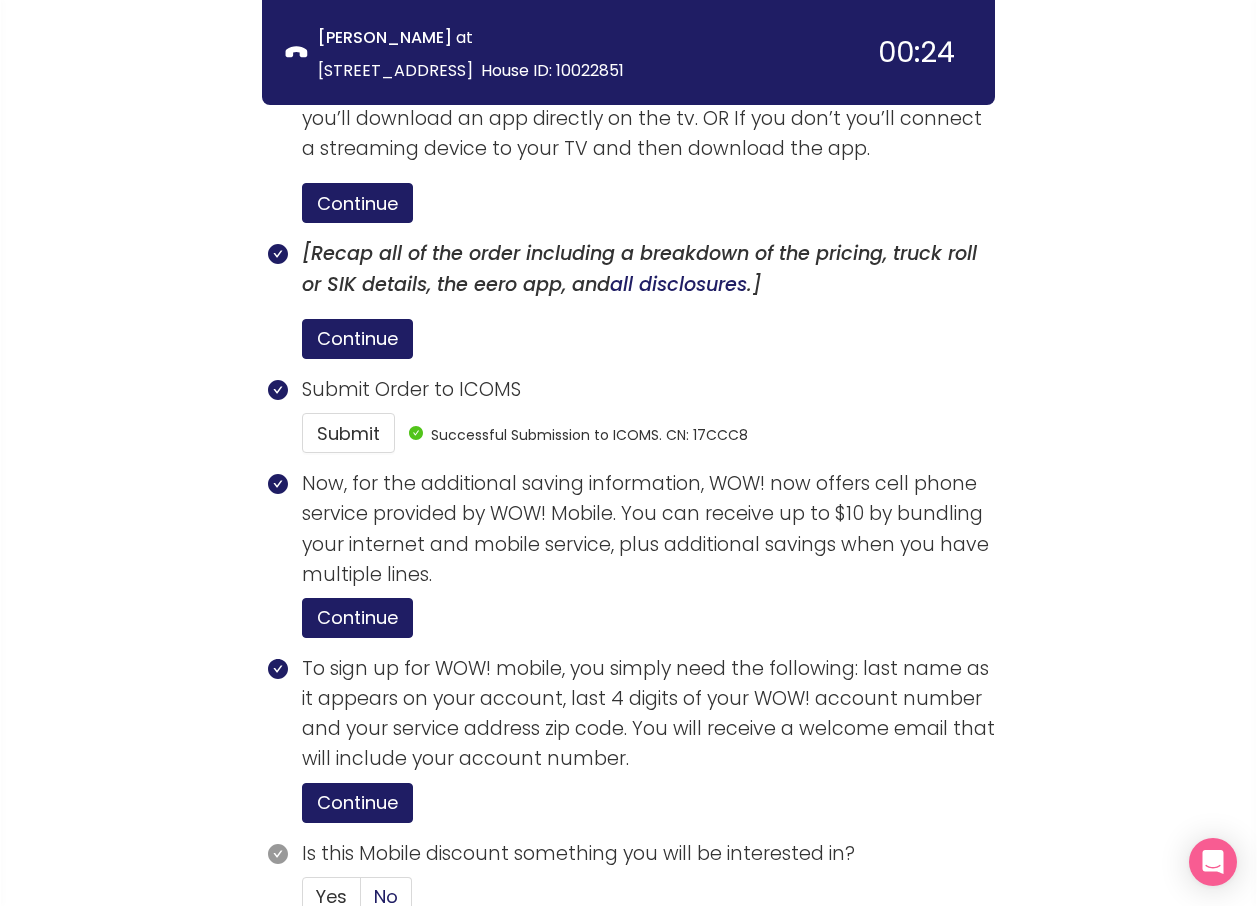click on "No" 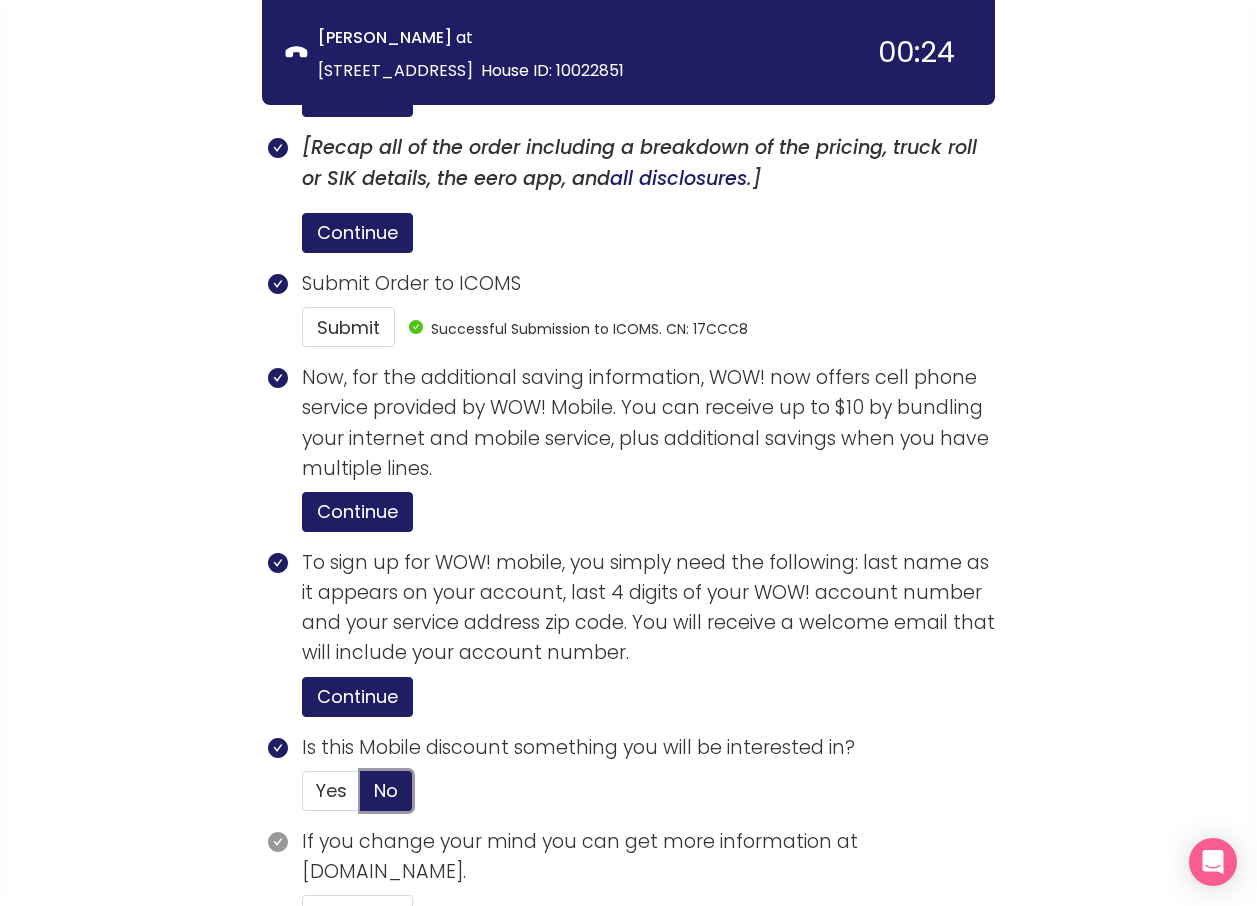 scroll, scrollTop: 4381, scrollLeft: 0, axis: vertical 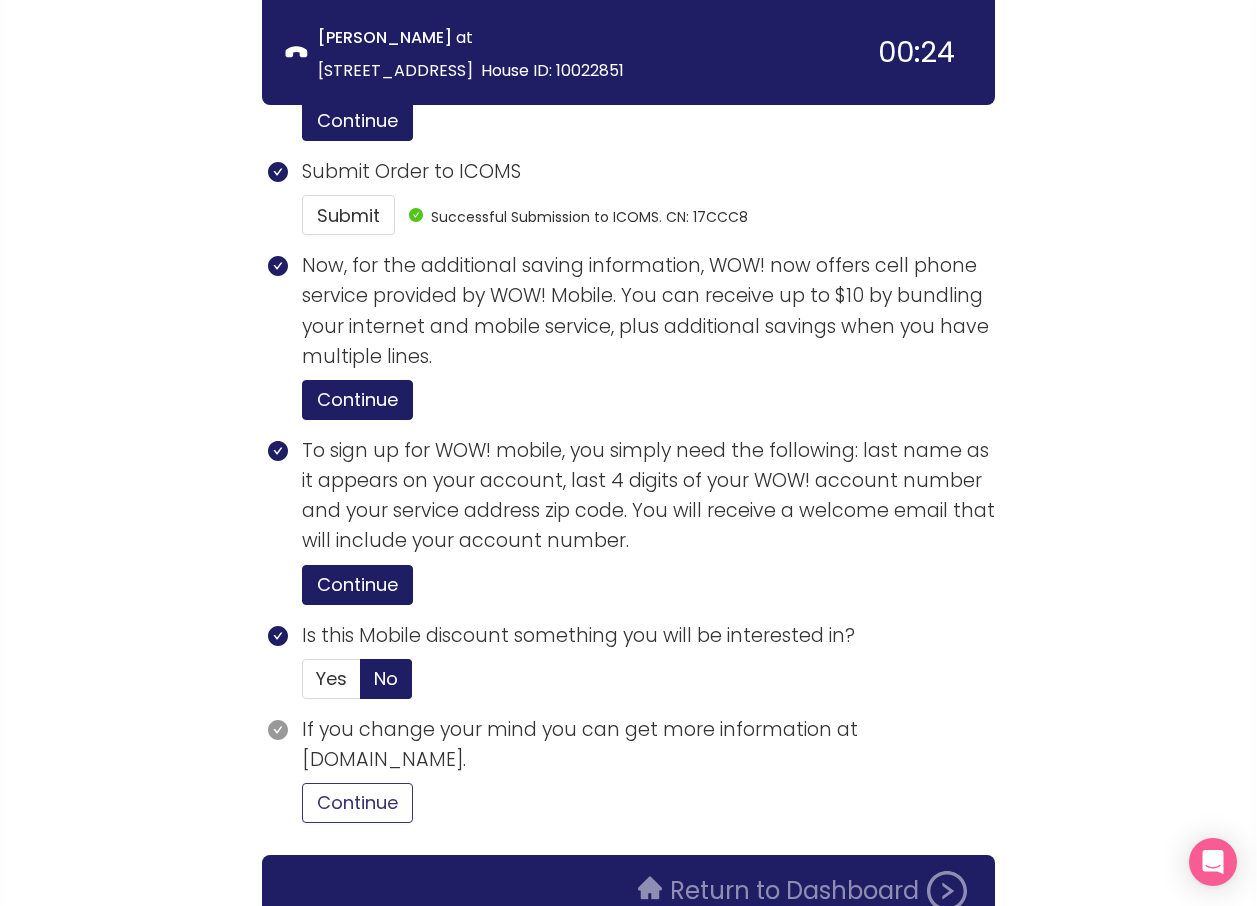 click on "Continue" at bounding box center (357, 803) 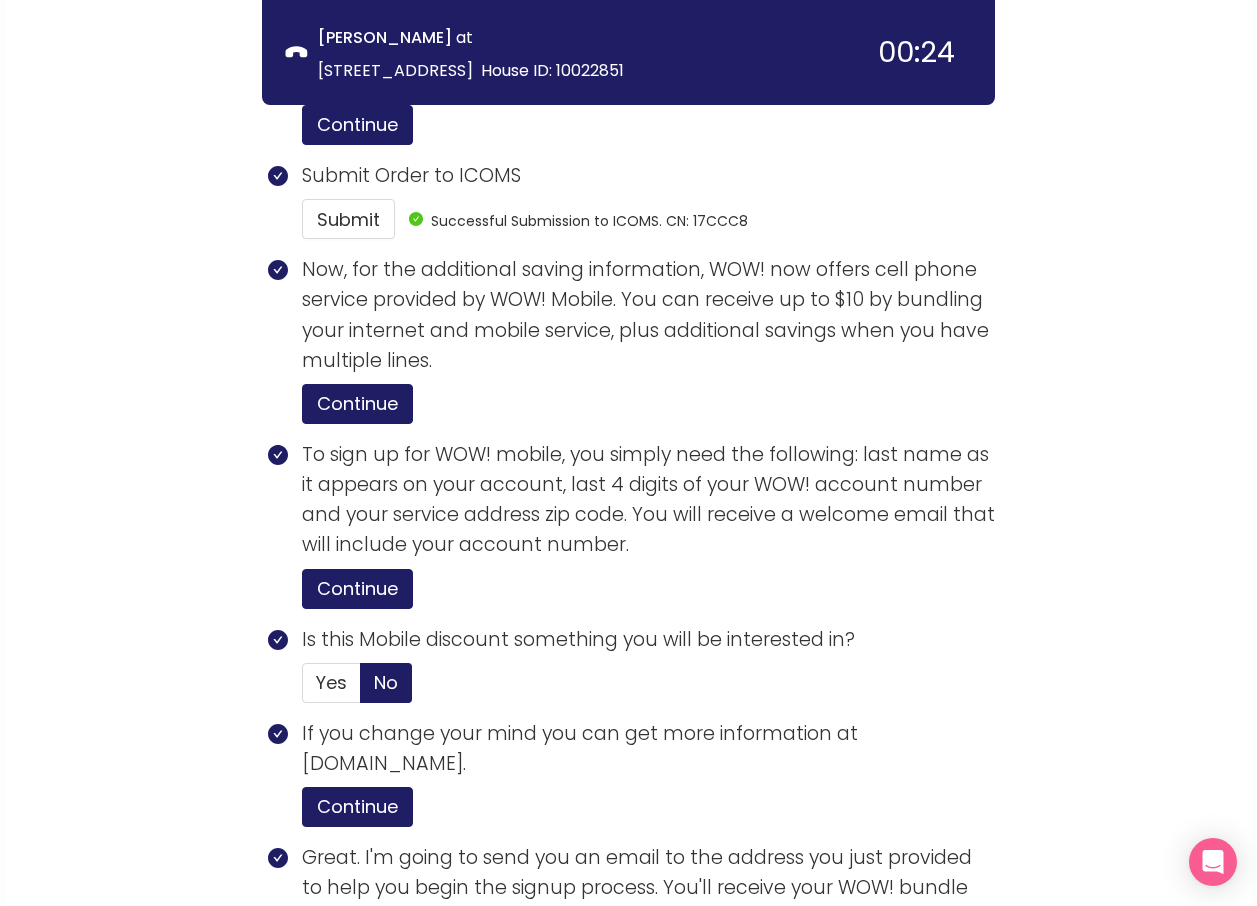 scroll, scrollTop: 4762, scrollLeft: 0, axis: vertical 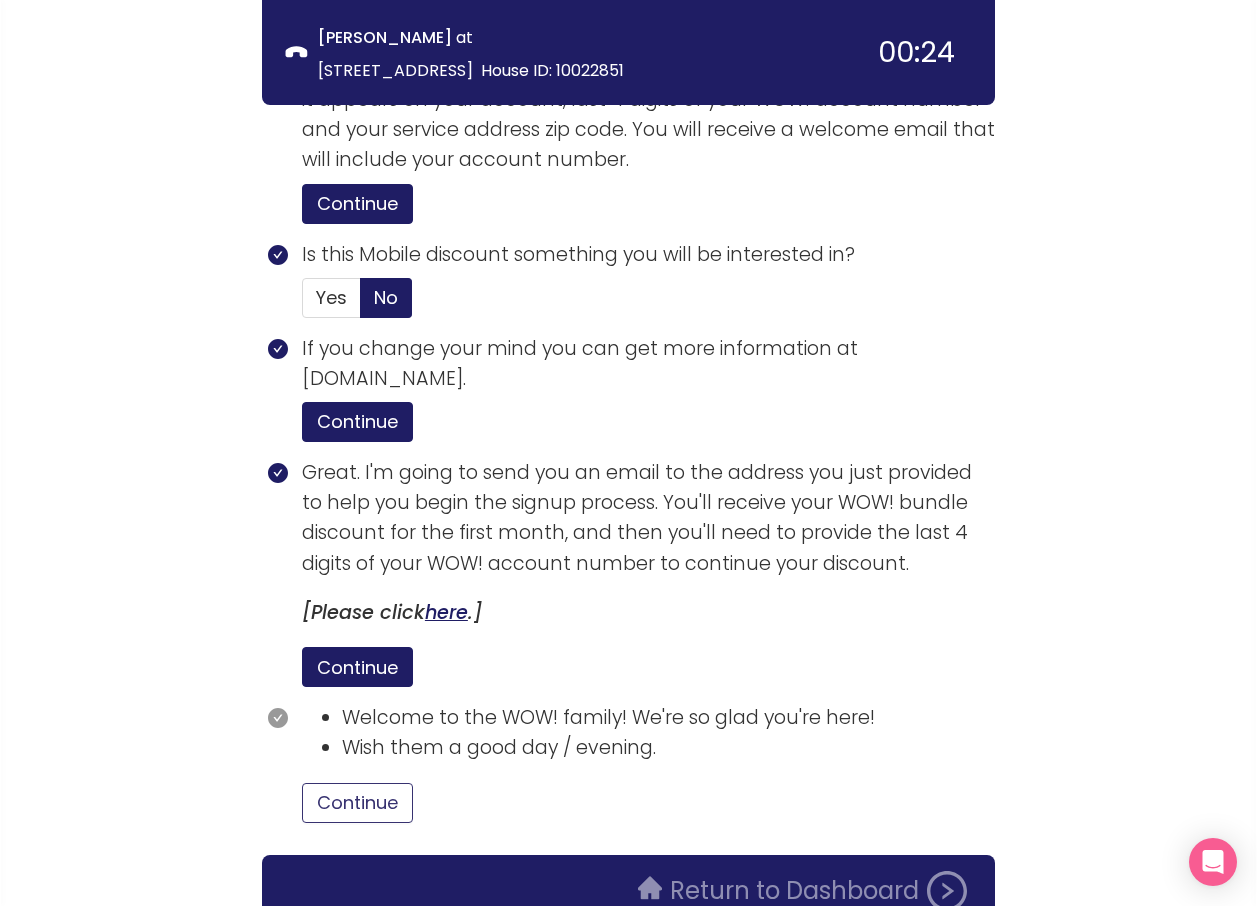 click on "Continue" at bounding box center [357, 803] 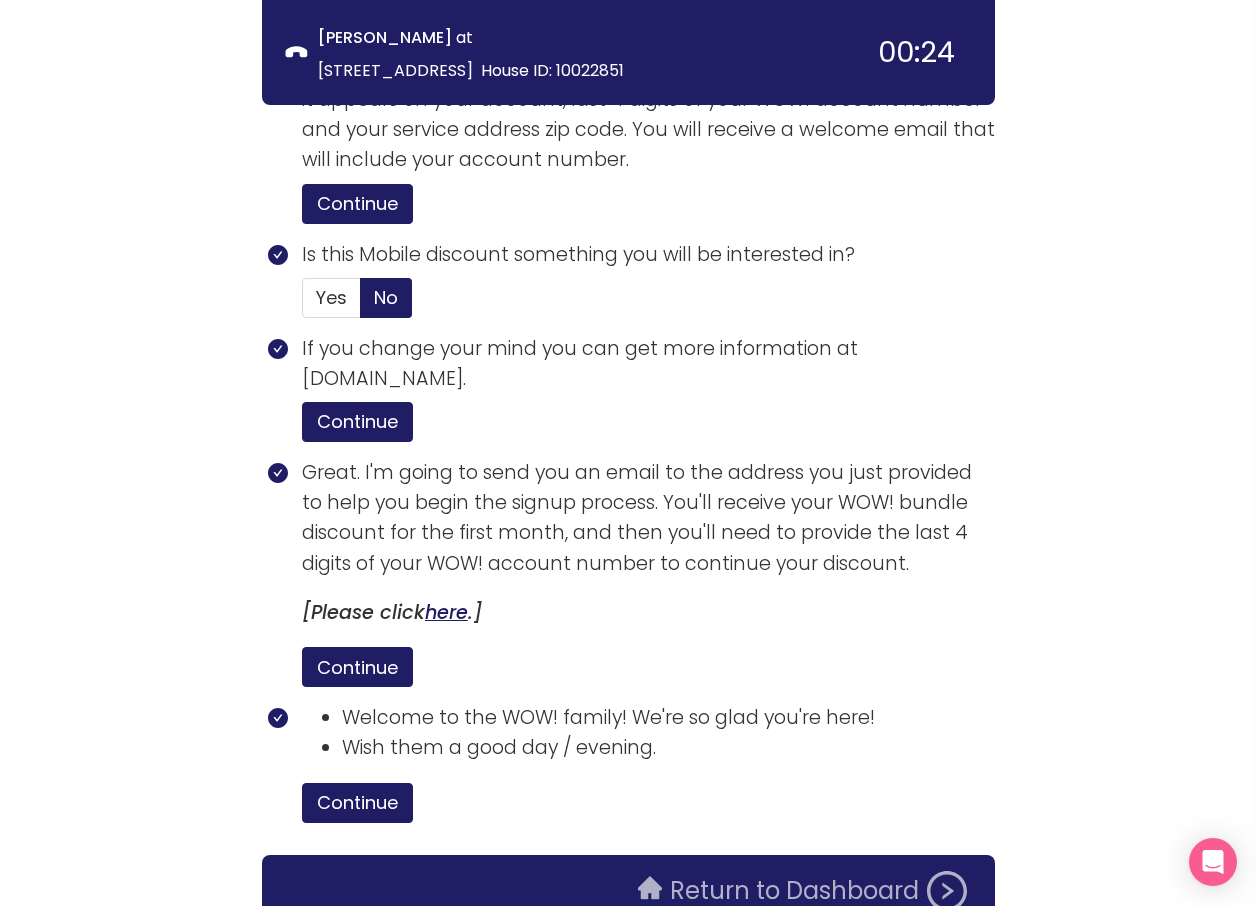 click on "Return to Dashboard" 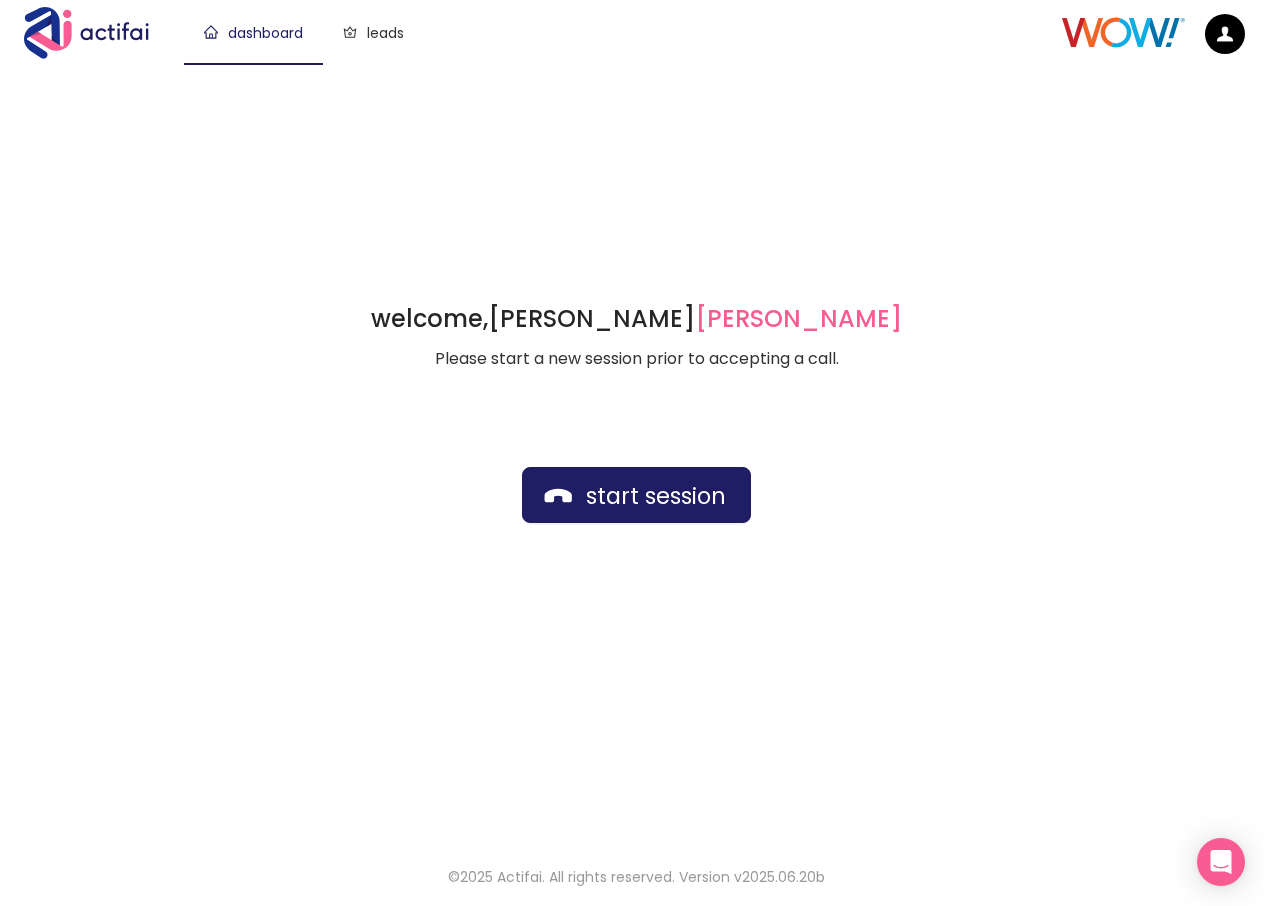 scroll, scrollTop: 0, scrollLeft: 0, axis: both 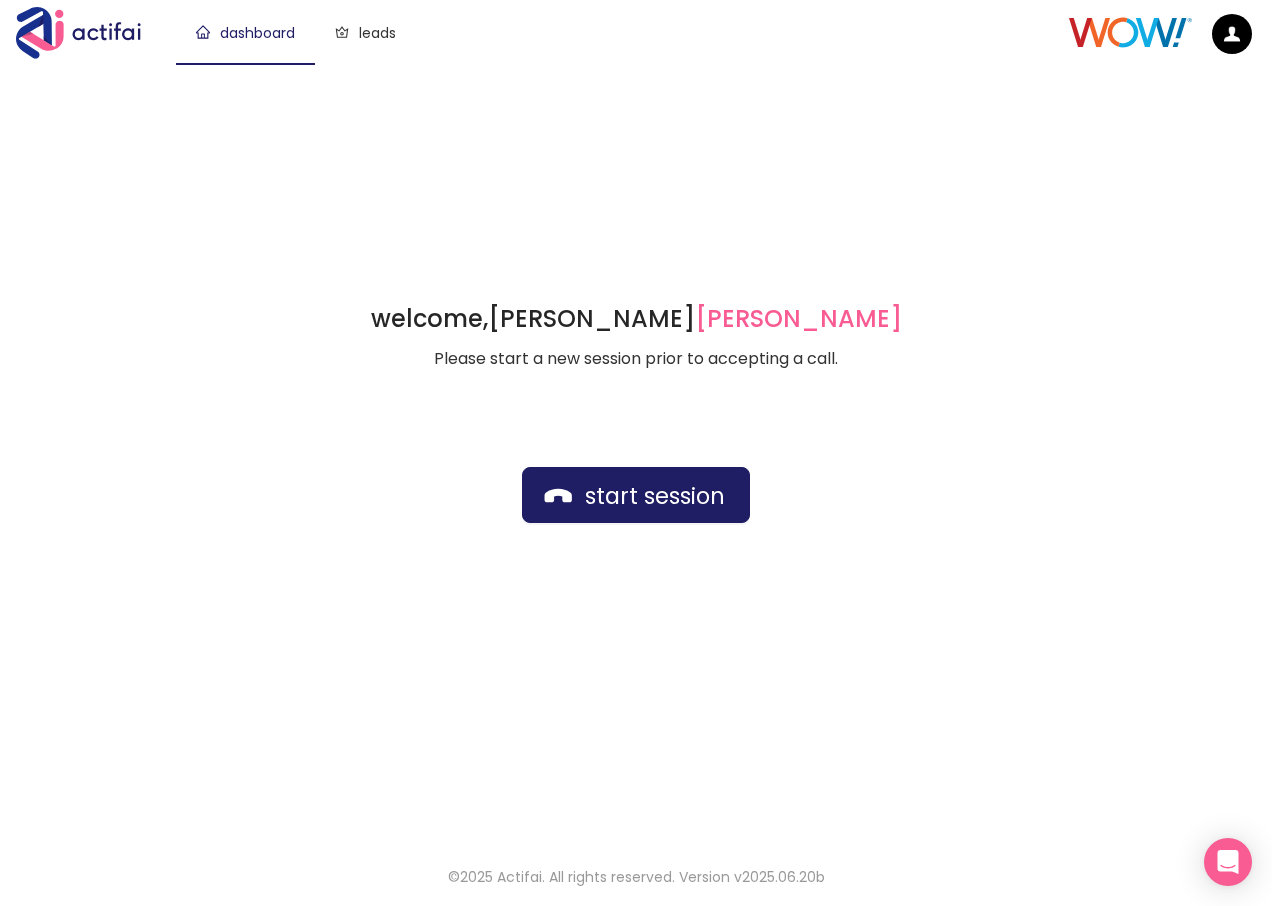 click on "welcome,  [PERSON_NAME] german Please start a new session prior to accepting a call. start session" 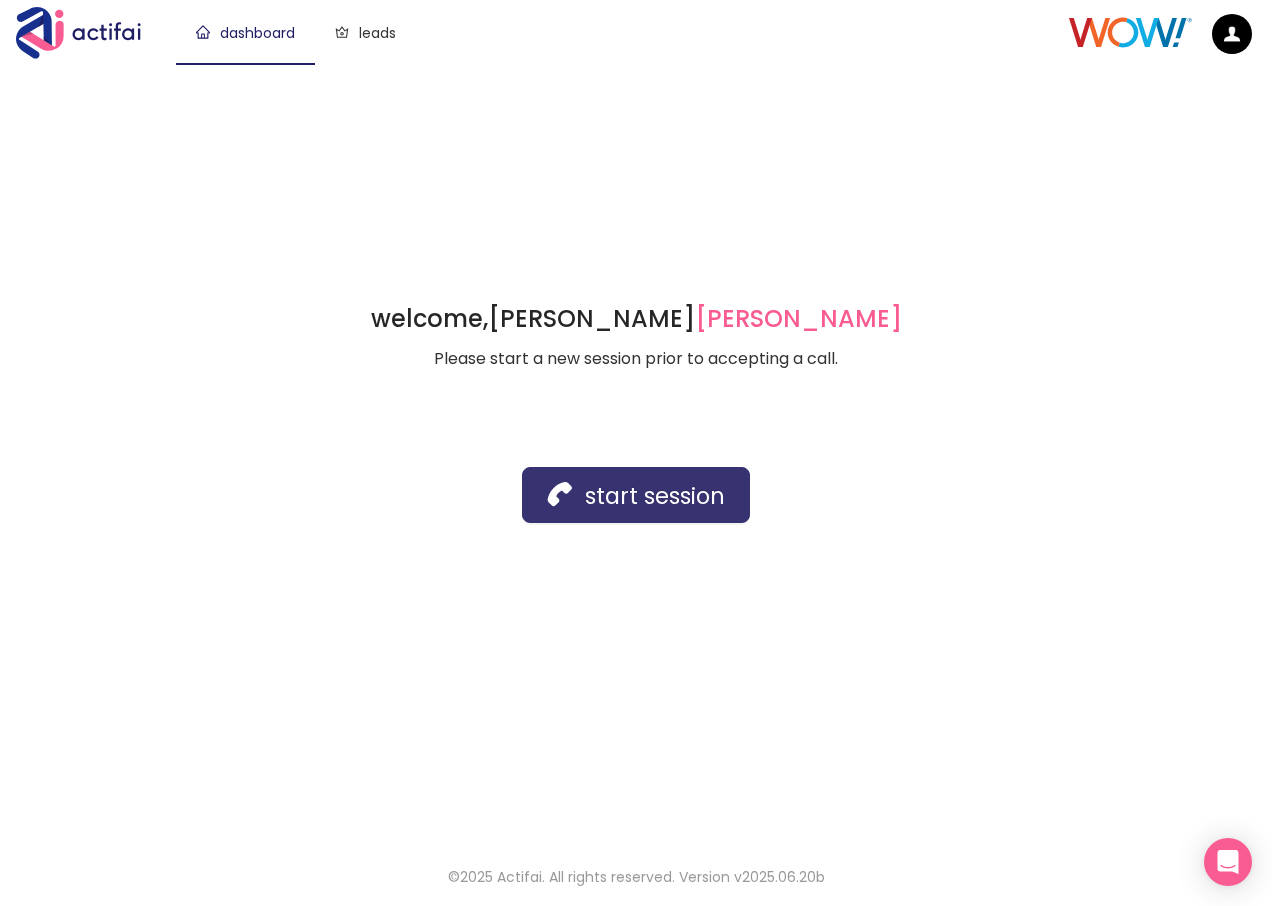 click on "start session" at bounding box center (636, 495) 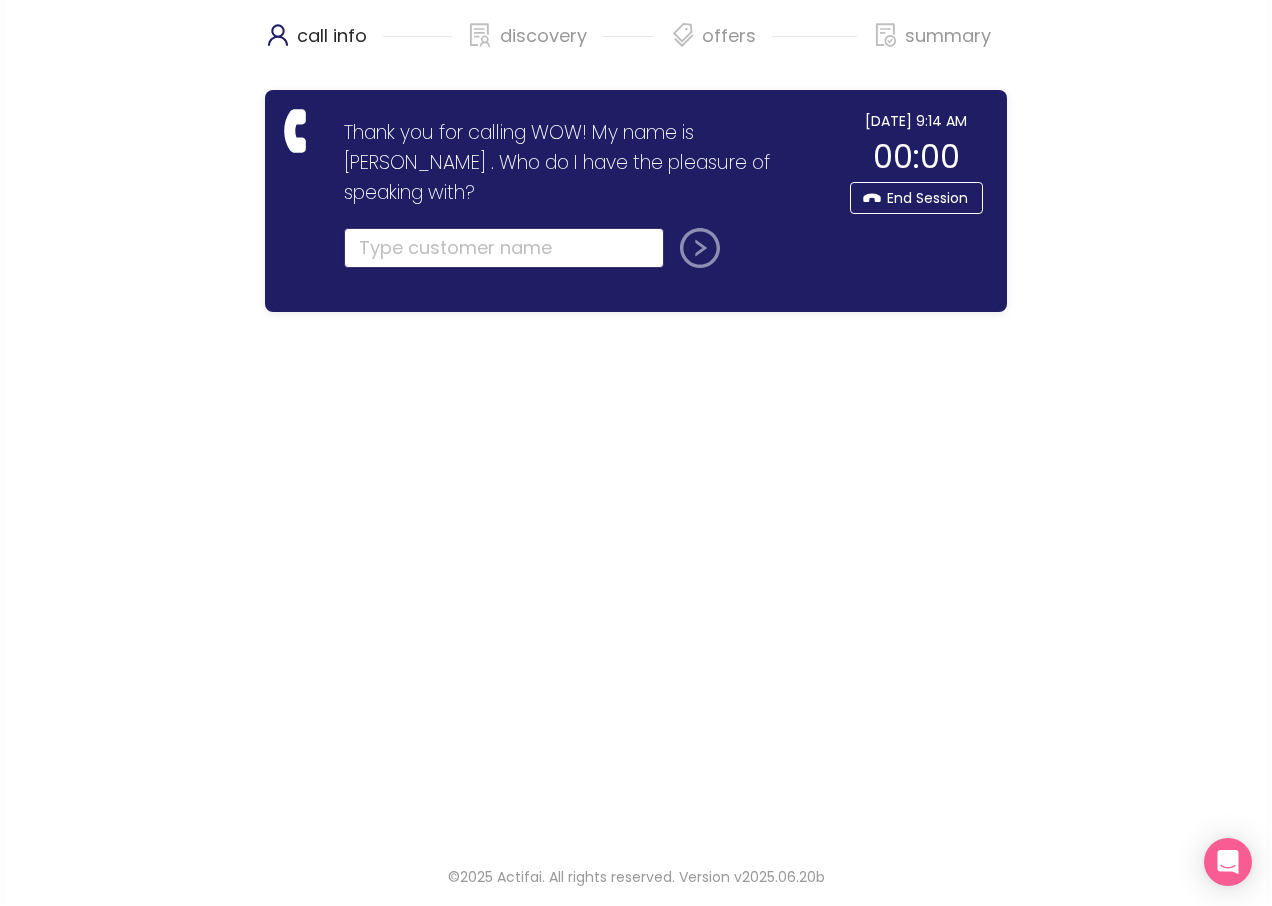 click 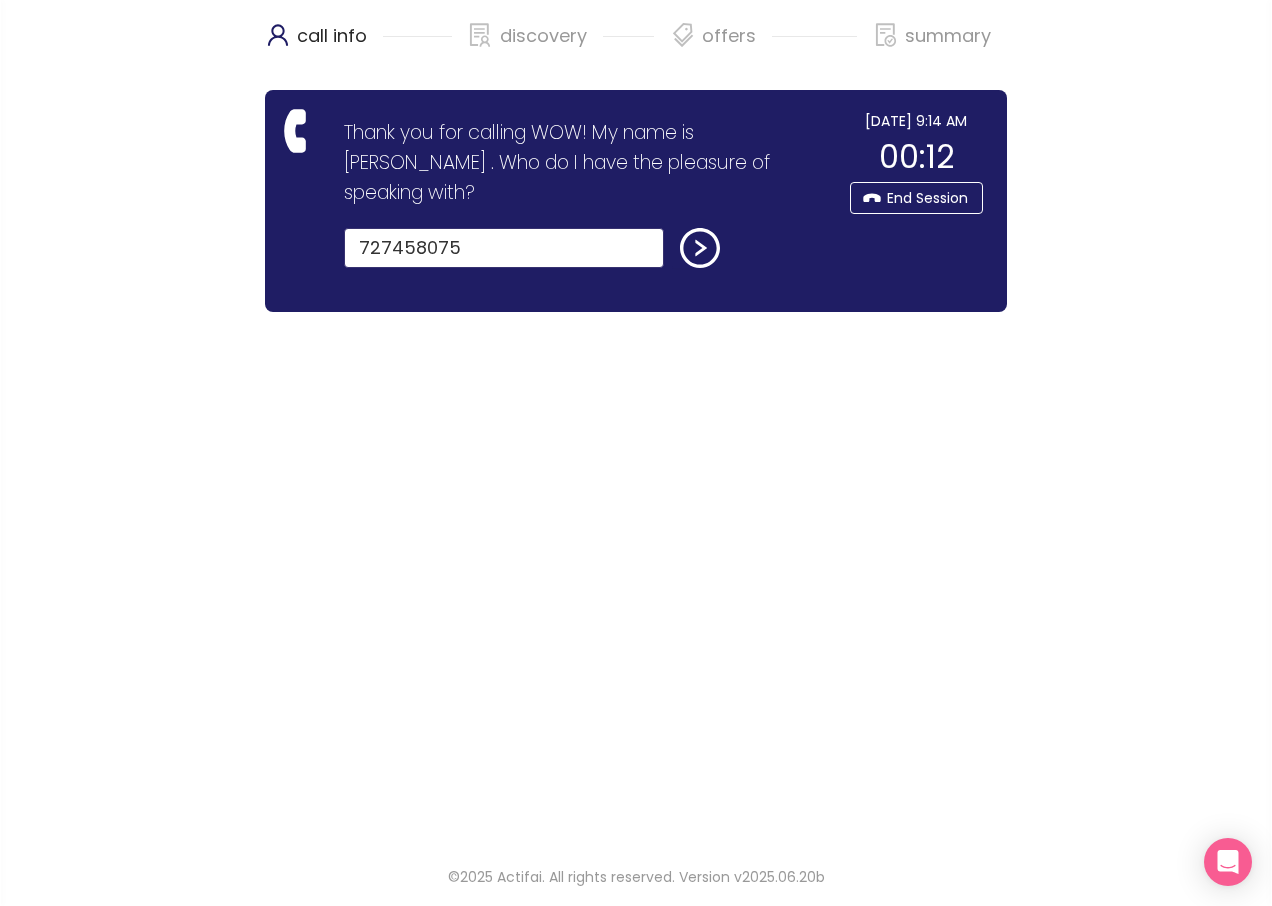 type on "7274580756" 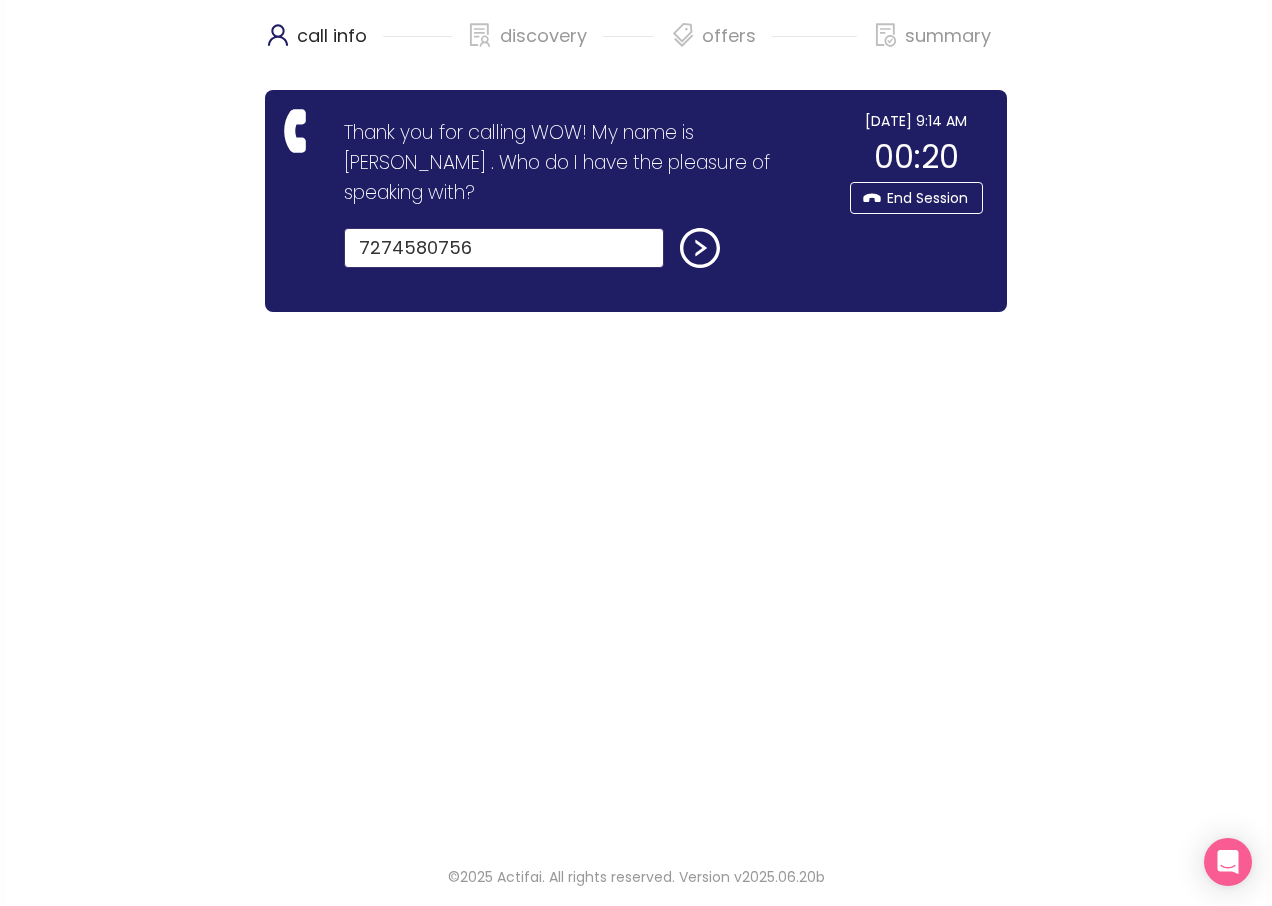drag, startPoint x: 258, startPoint y: 189, endPoint x: 215, endPoint y: 183, distance: 43.416588 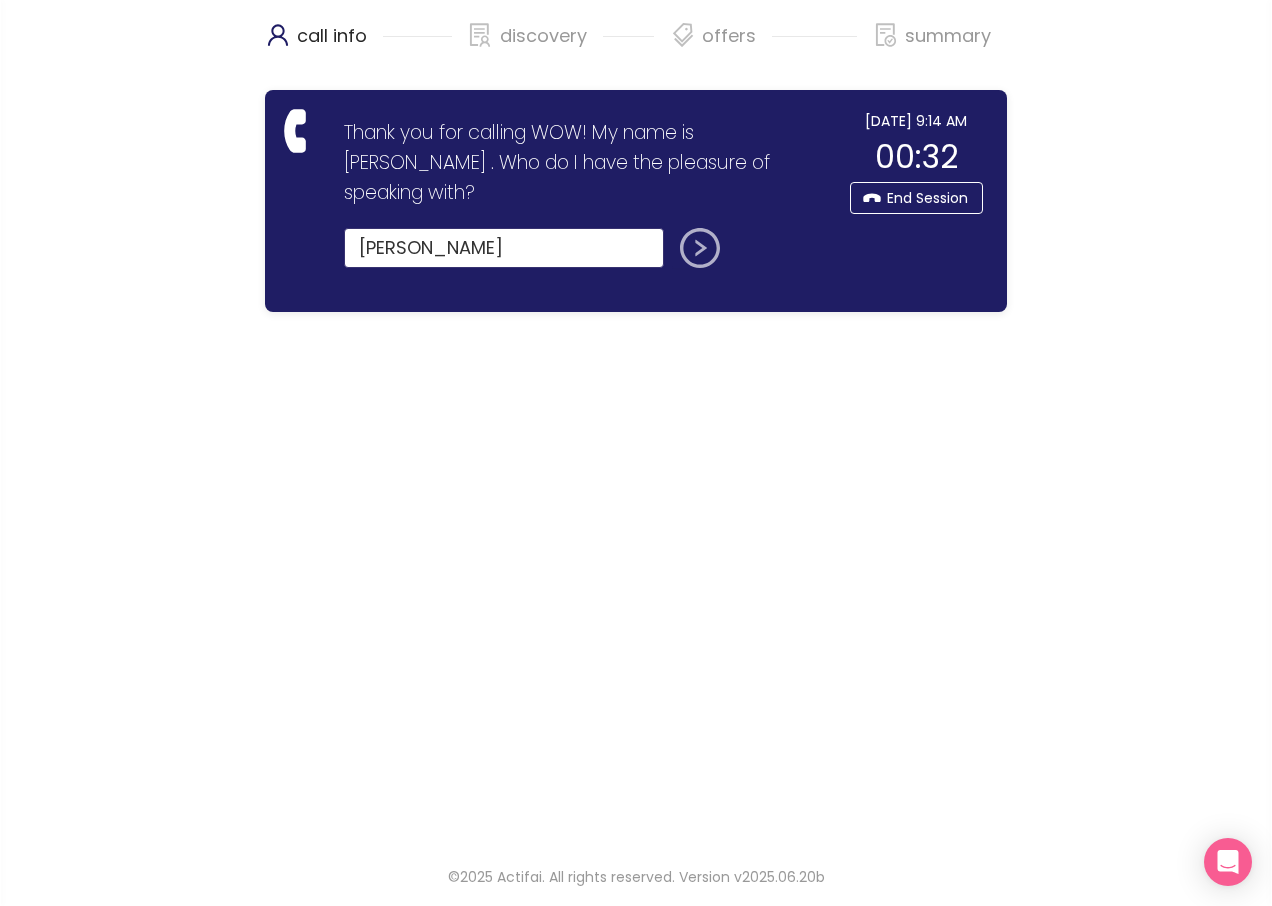 type on "[PERSON_NAME]" 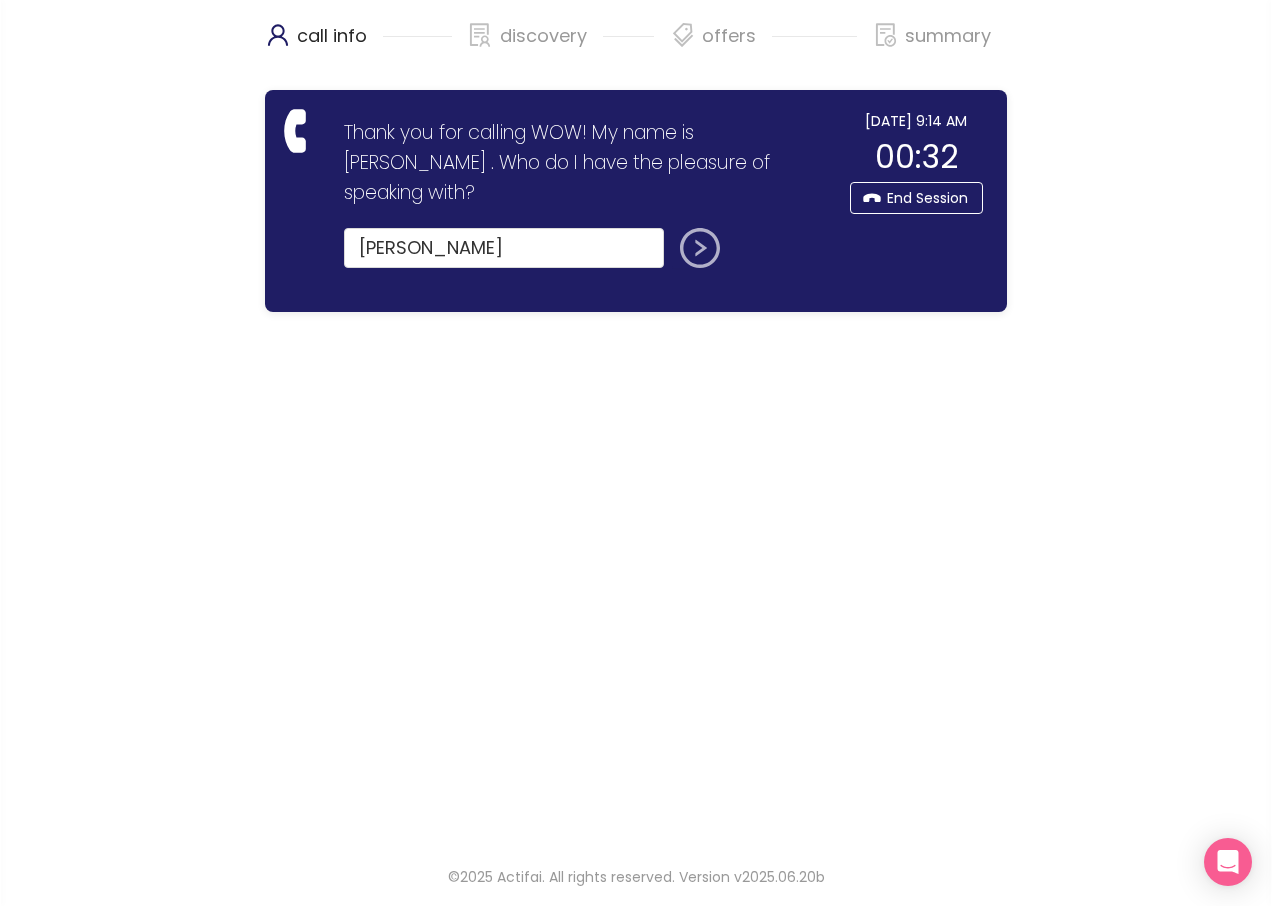 click 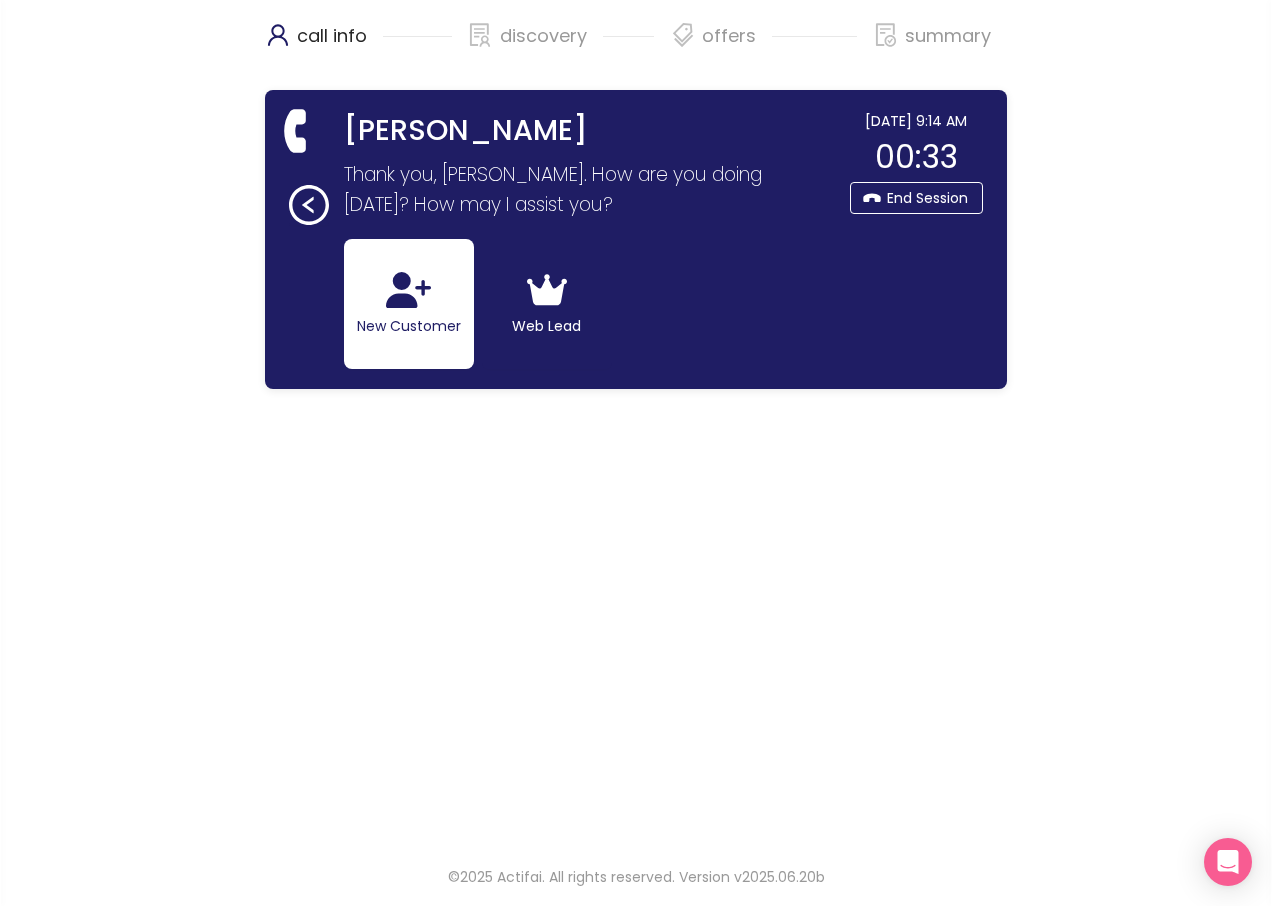 click on "New Customer" 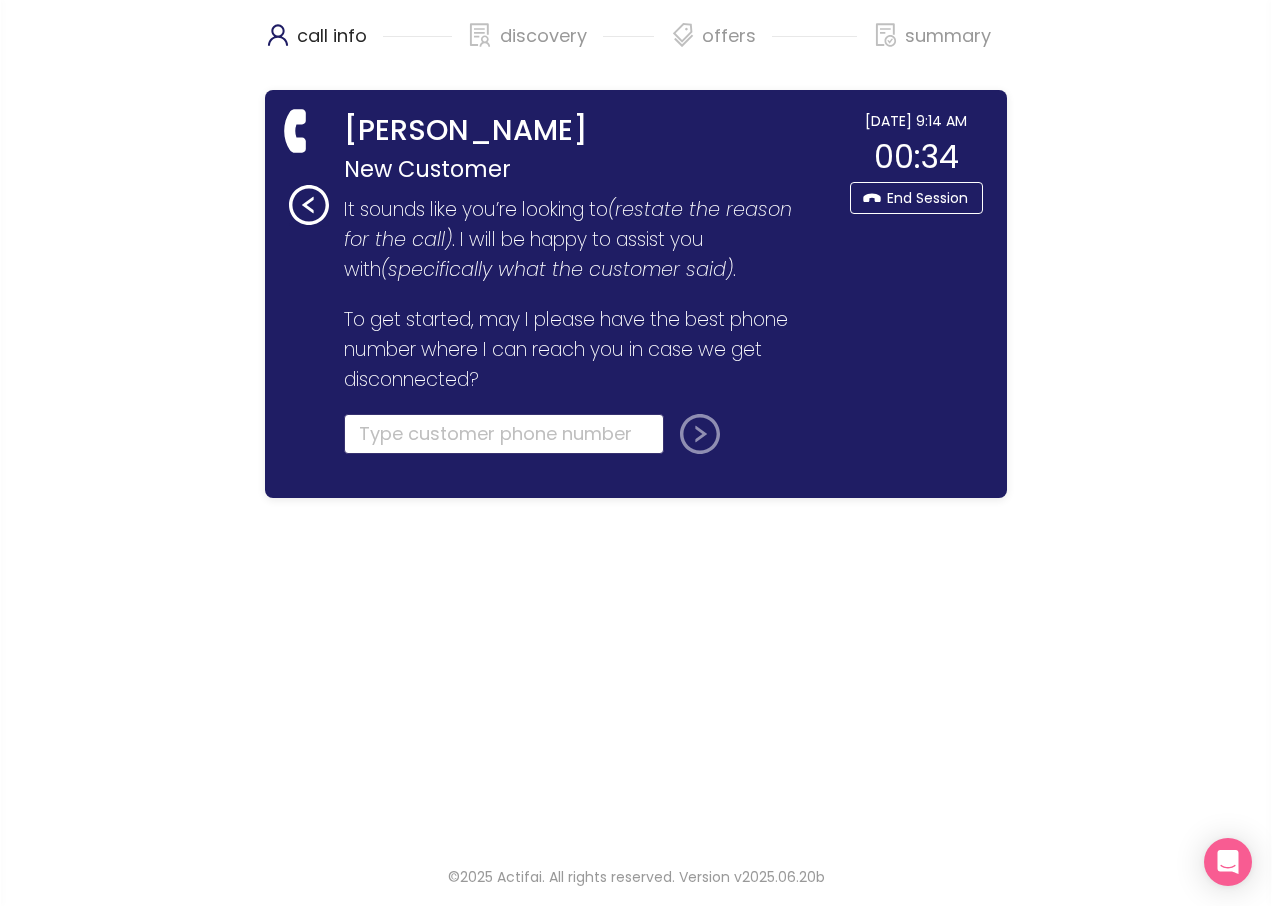 click 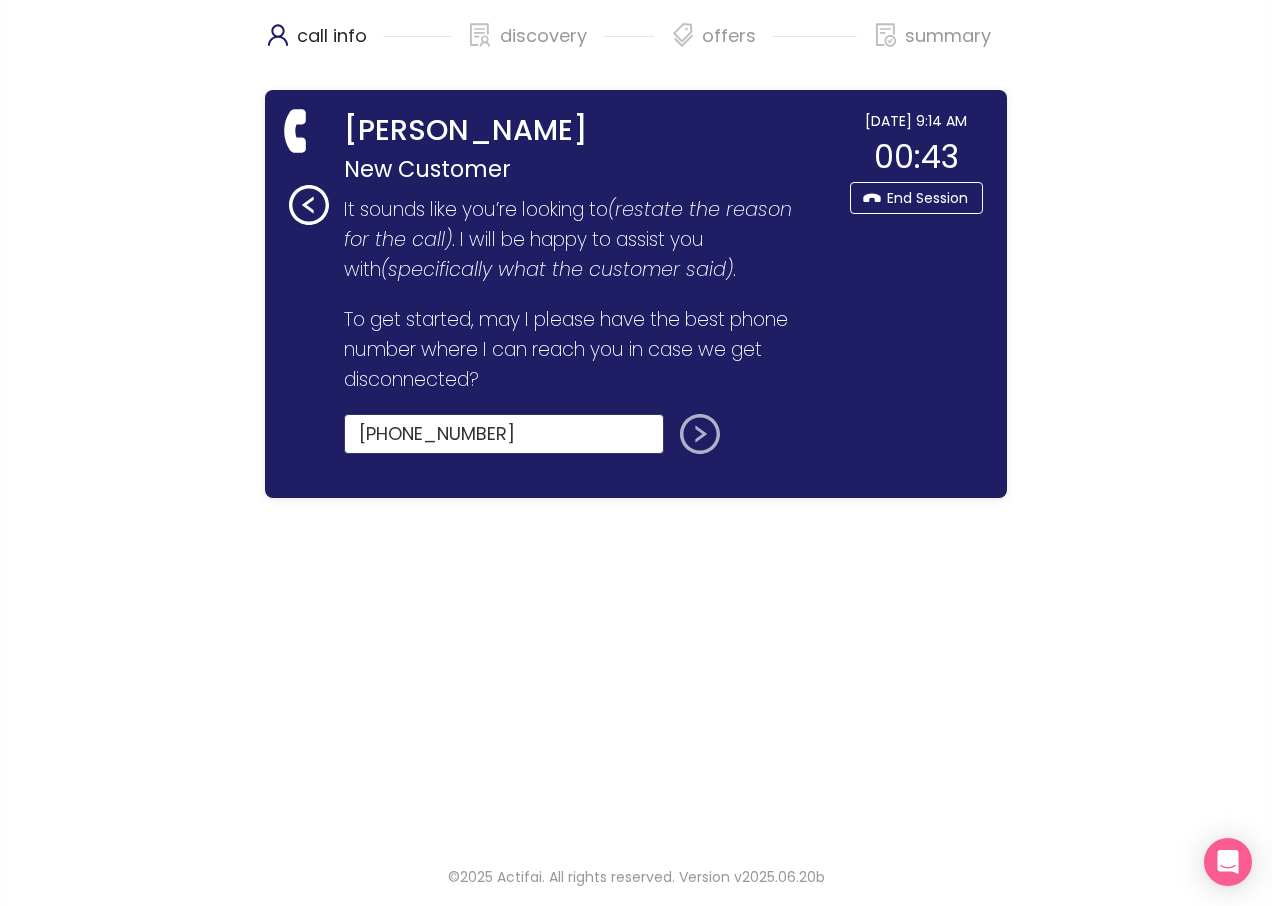 type on "[PHONE_NUMBER]" 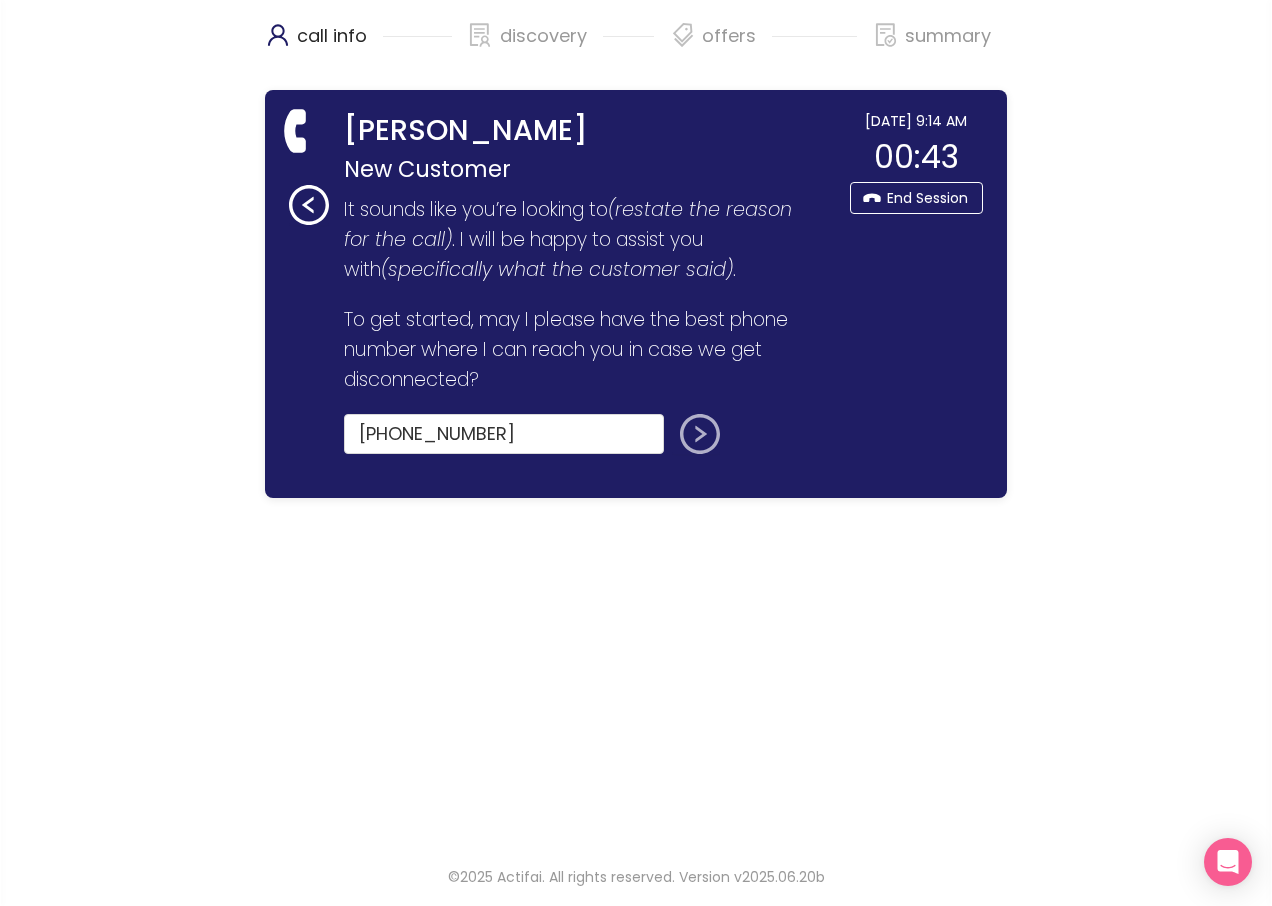 click 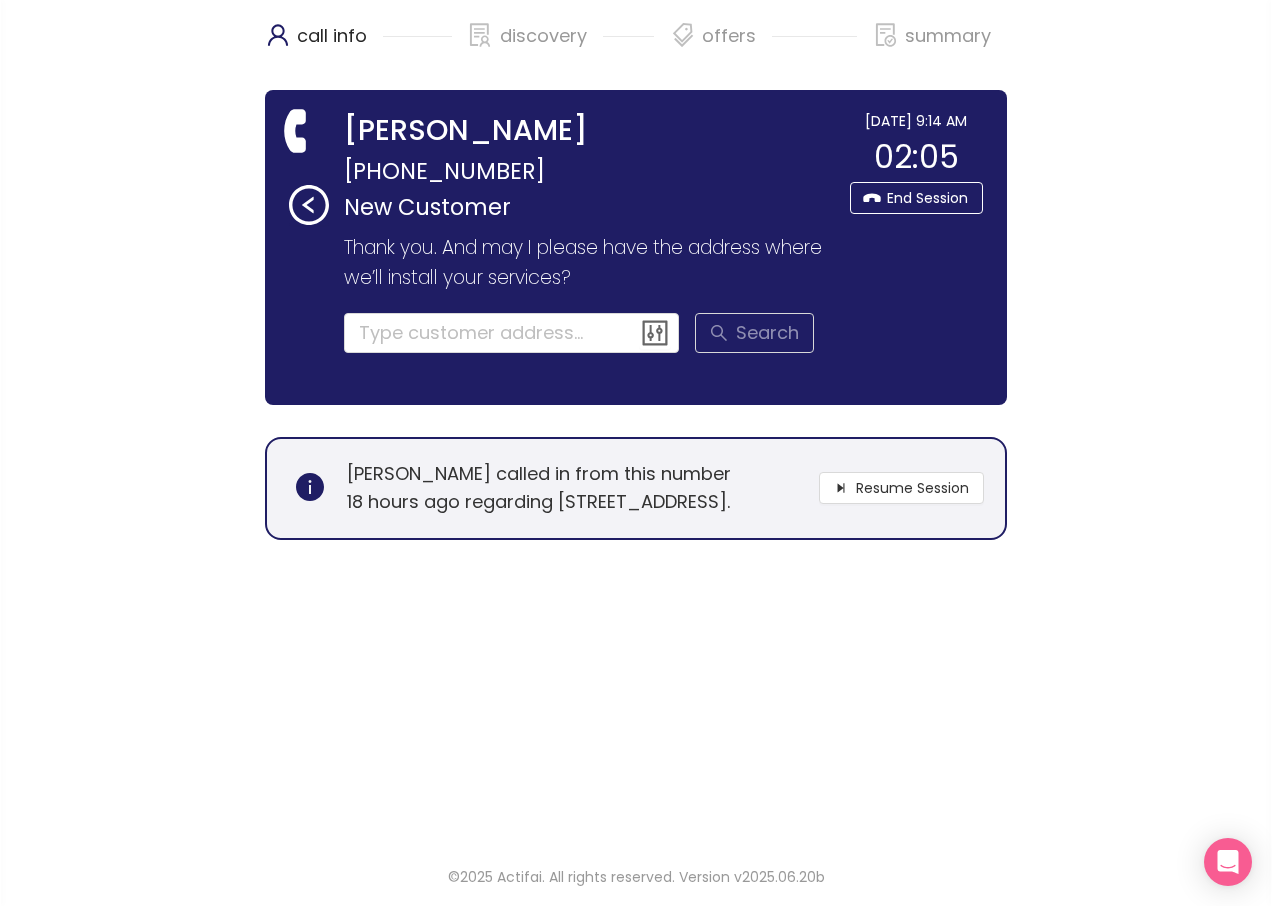 click on "call info discovery offers summary [PERSON_NAME]   [PHONE_NUMBER]   New Customer Thank you for calling WOW! My name is [PERSON_NAME] . Who do I have the pleasure of speaking with? [PERSON_NAME] Thank you, [PERSON_NAME]. How are you doing [DATE]? How may I assist you? New Customer Web Lead It sounds like you’re looking to  (restate the reason for the call) . I will be happy to assist you with  (specifically what the customer said) . To get started, may I please have the best phone number where I can reach you in case we get disconnected? [PHONE_NUMBER] Thank you. And may I please have the address where we’ll install your services? Search  Similar serviceable addresses:  [DATE] 9:14 AM 02:05 End Session [PERSON_NAME] called in from this number 18 hours ago regarding [STREET_ADDRESS]. Resume Session" at bounding box center (636, 421) 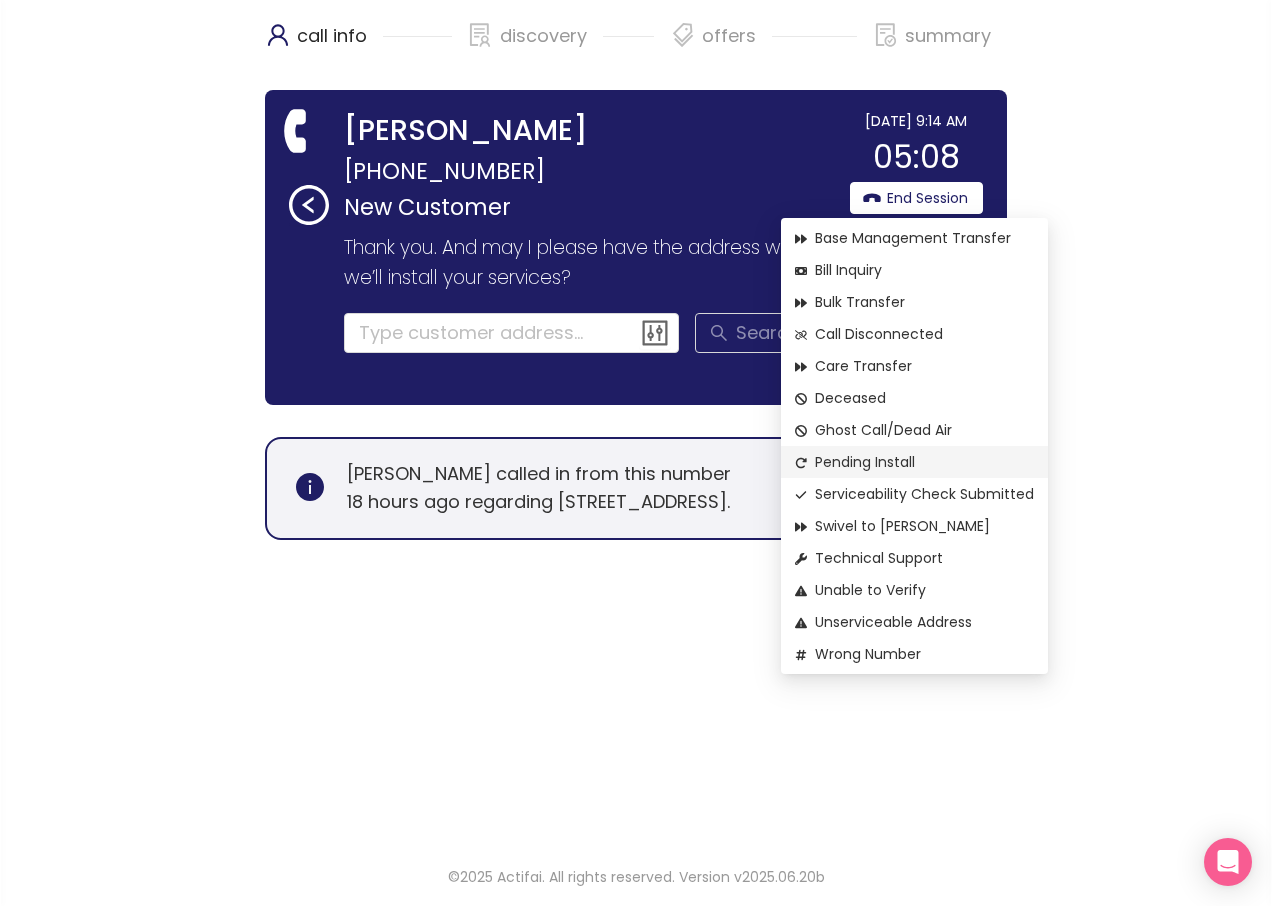 click on "Pending Install" 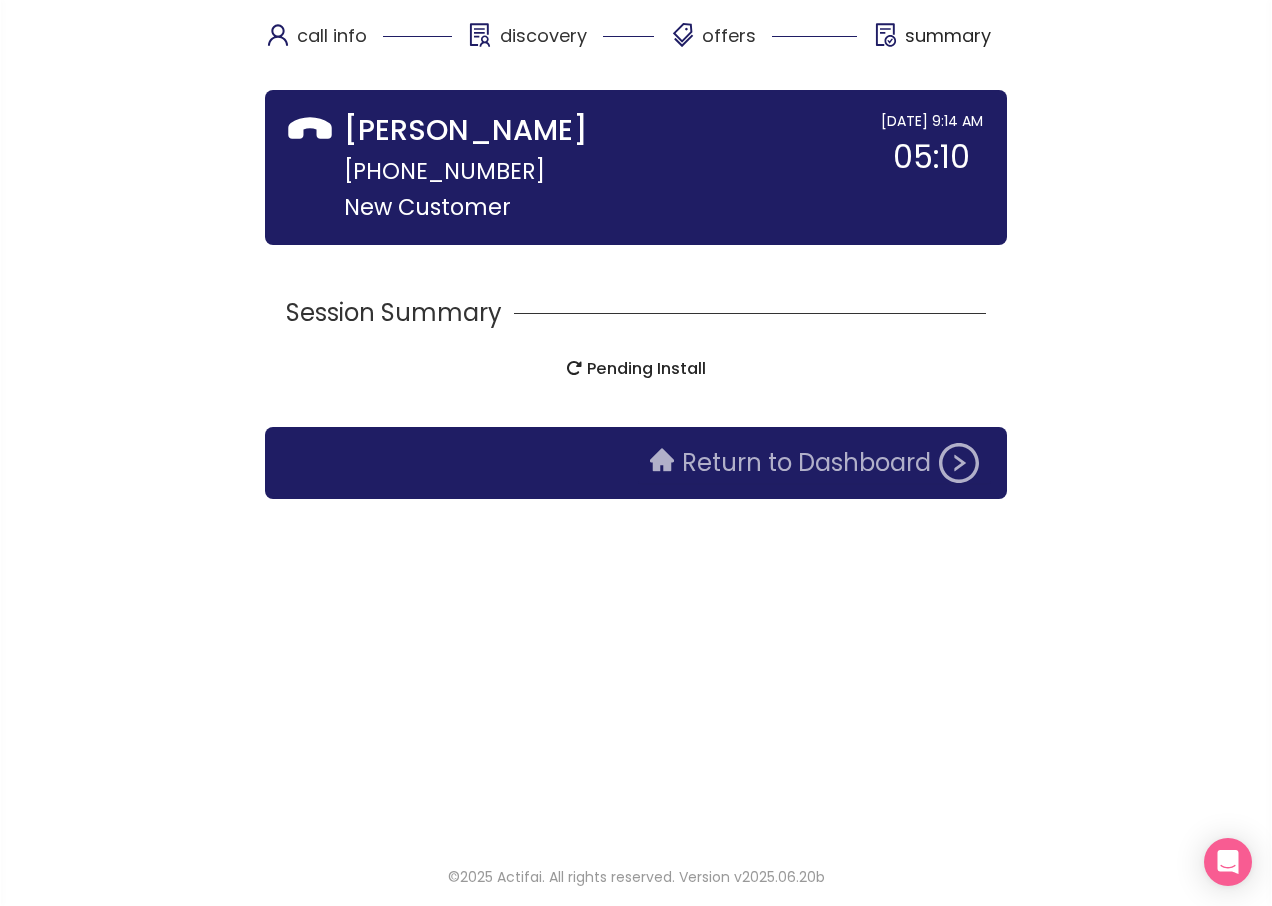 click on "Return to Dashboard" 